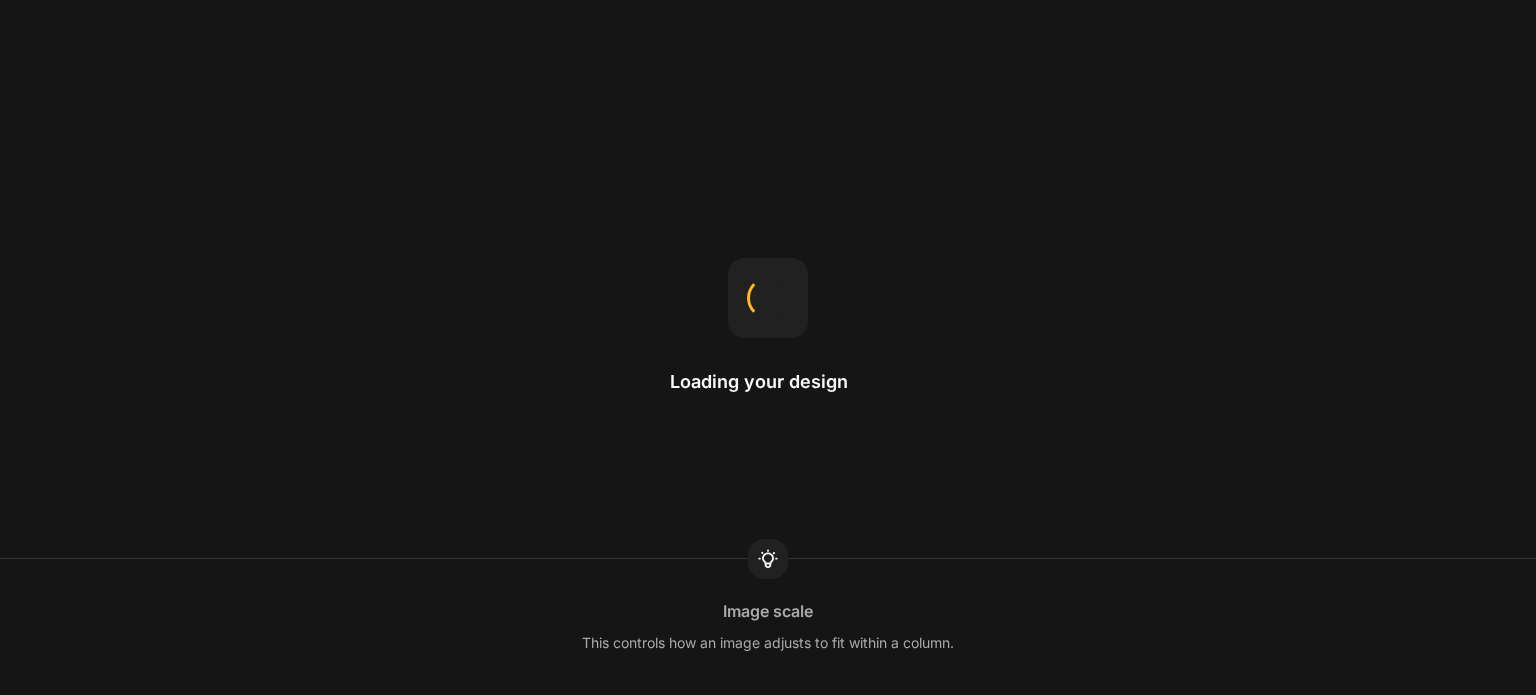 scroll, scrollTop: 0, scrollLeft: 0, axis: both 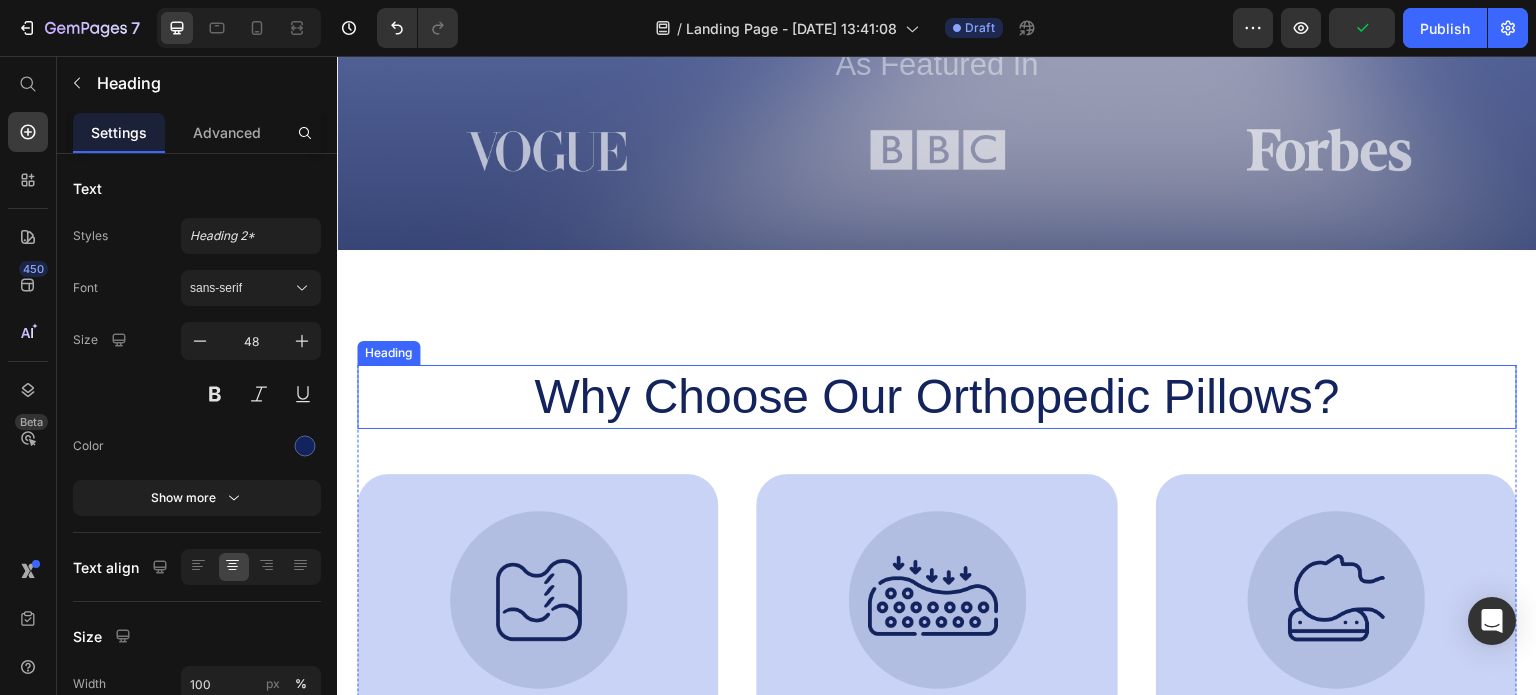 click on "Why Choose Our Orthopedic Pillows?" at bounding box center [937, 397] 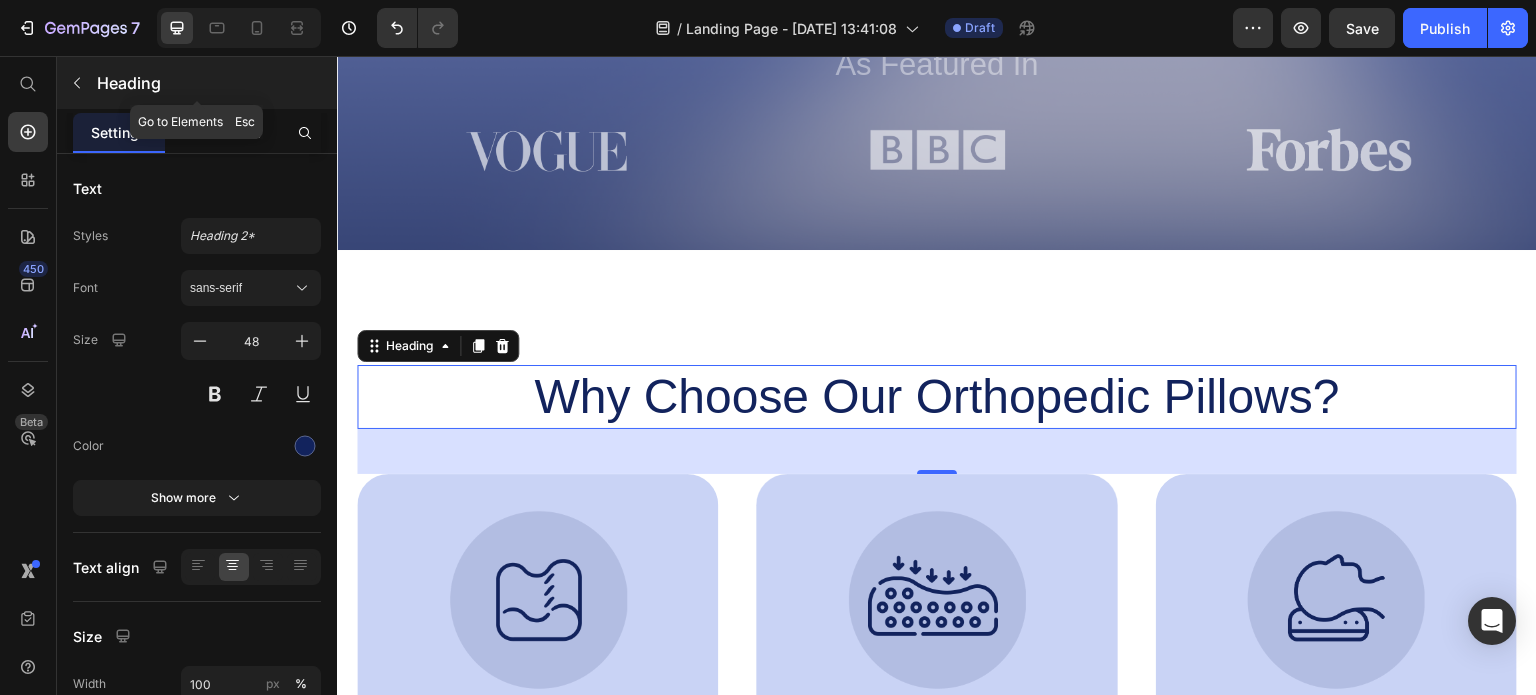 click 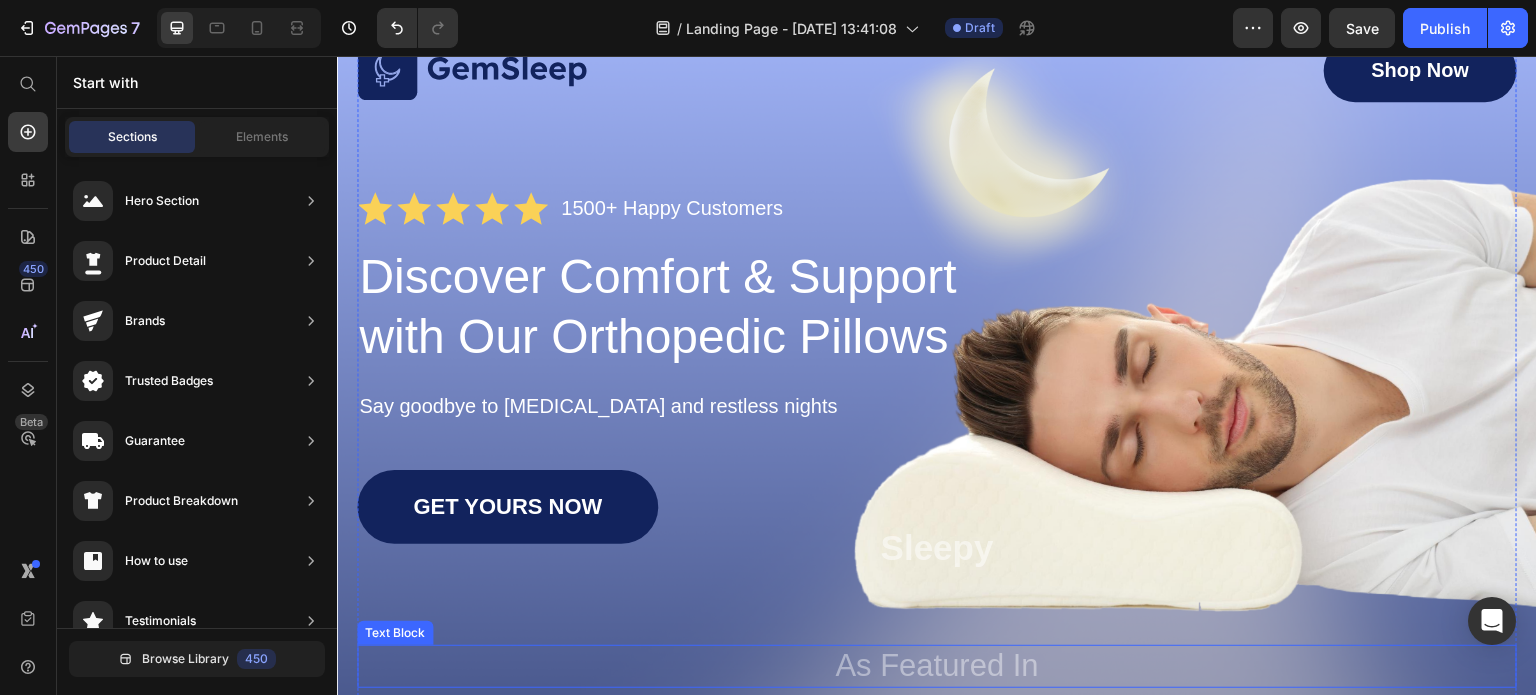 scroll, scrollTop: 0, scrollLeft: 0, axis: both 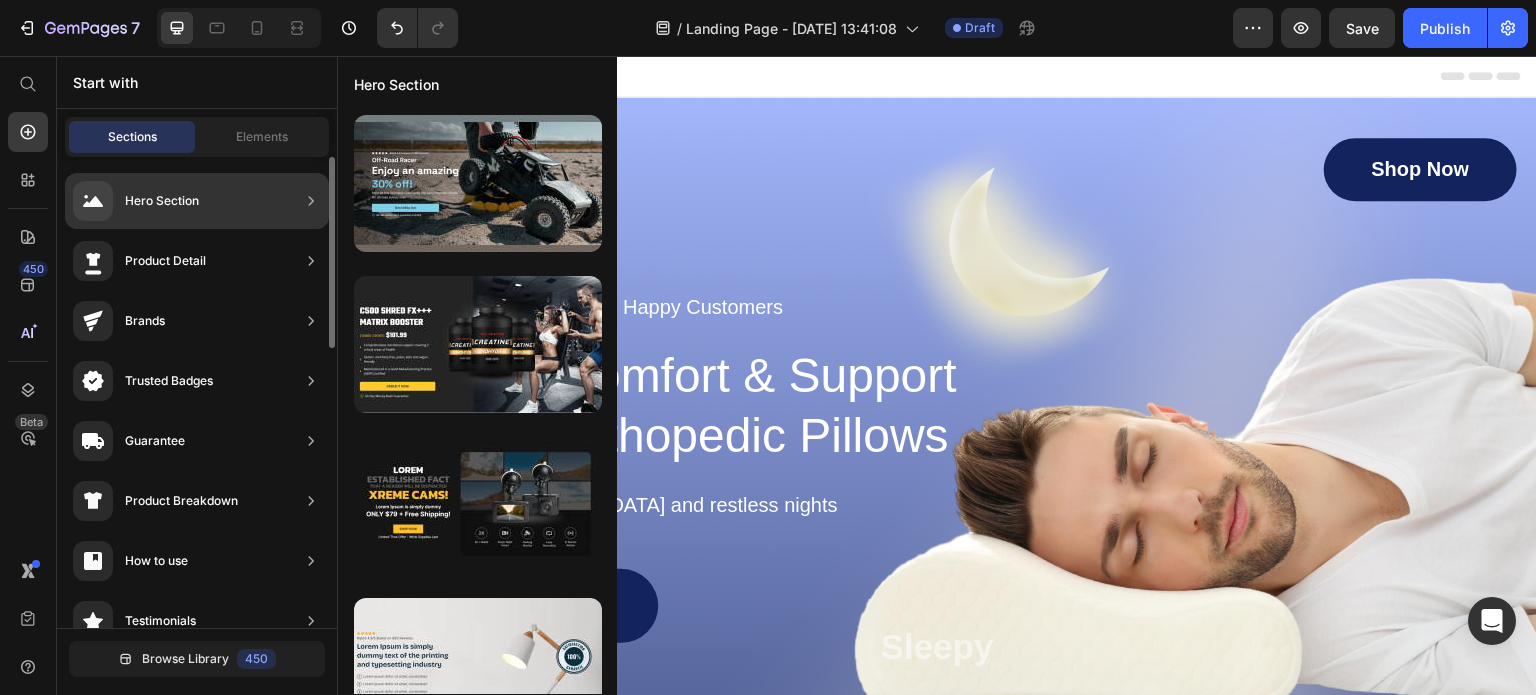 click on "Hero Section" 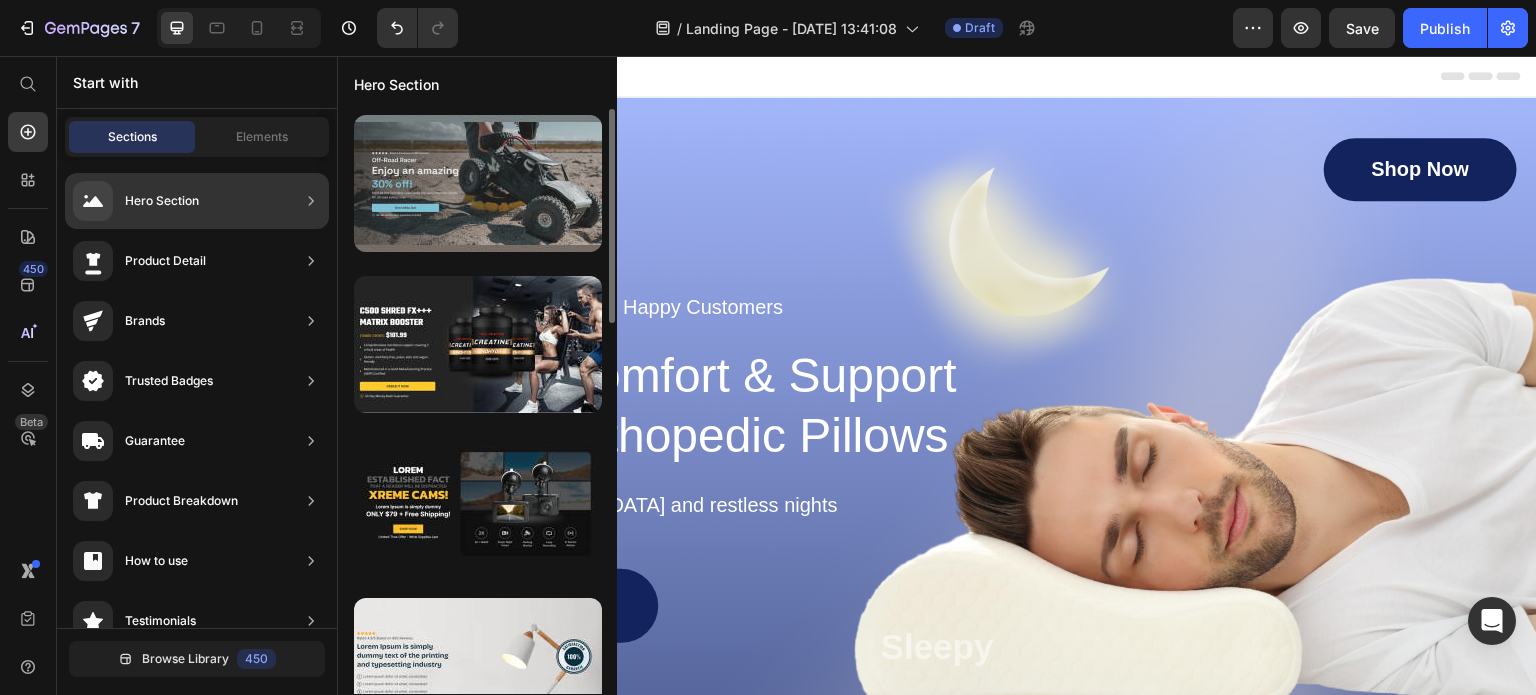 click at bounding box center [478, 183] 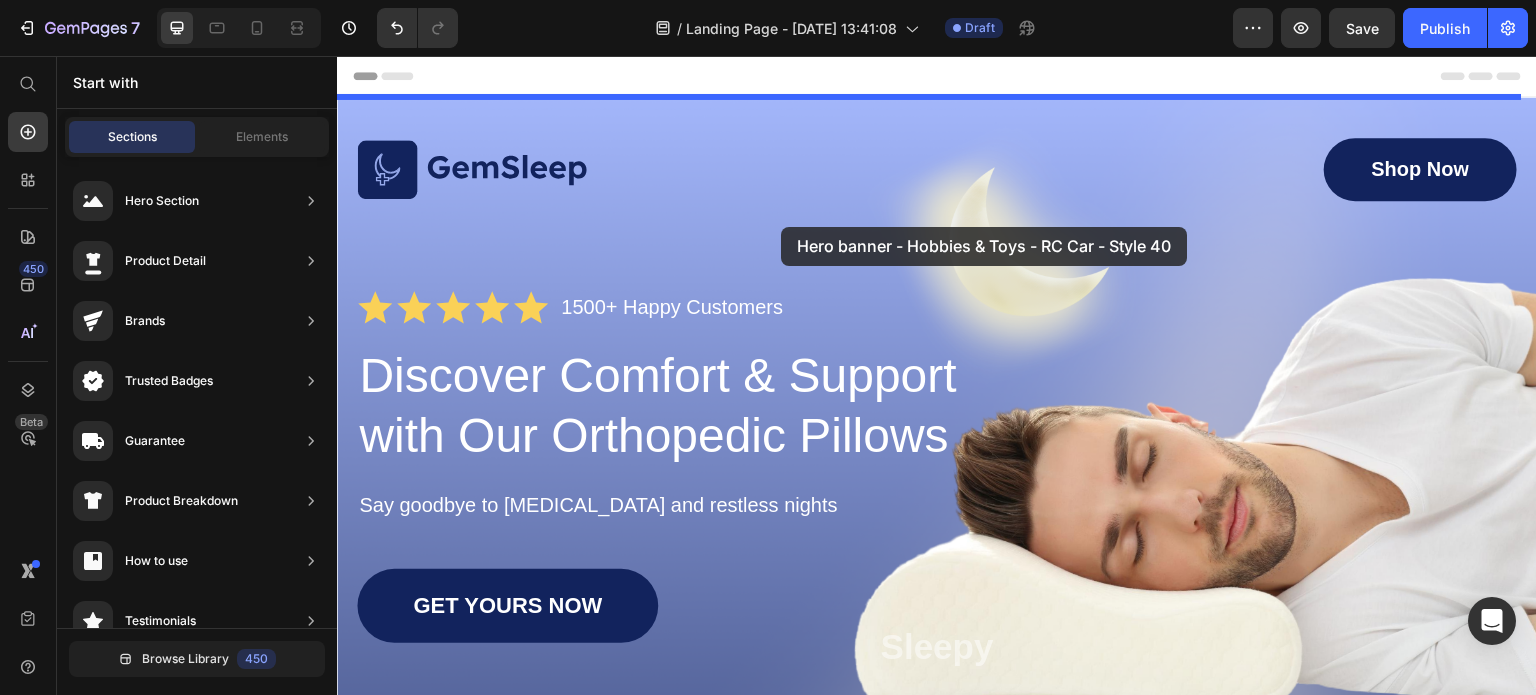 drag, startPoint x: 789, startPoint y: 234, endPoint x: 781, endPoint y: 227, distance: 10.630146 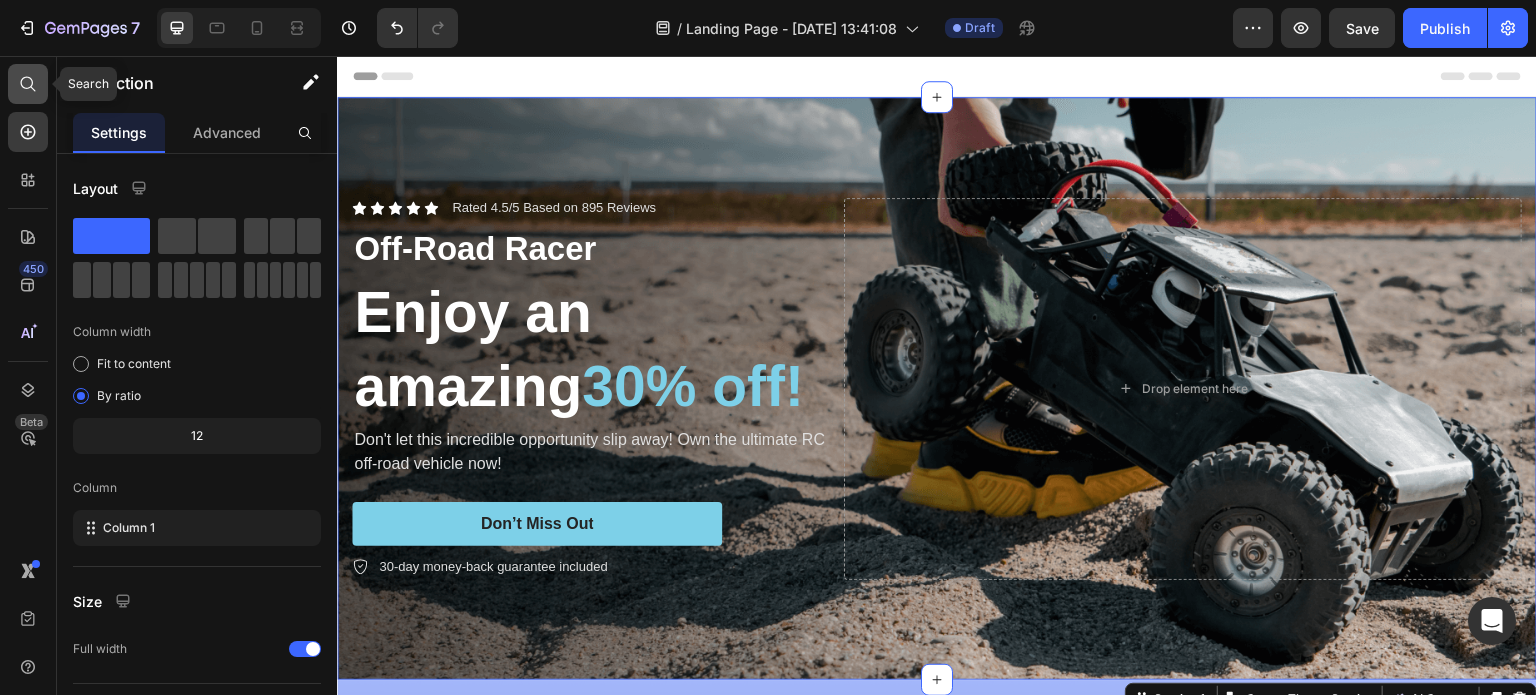 click 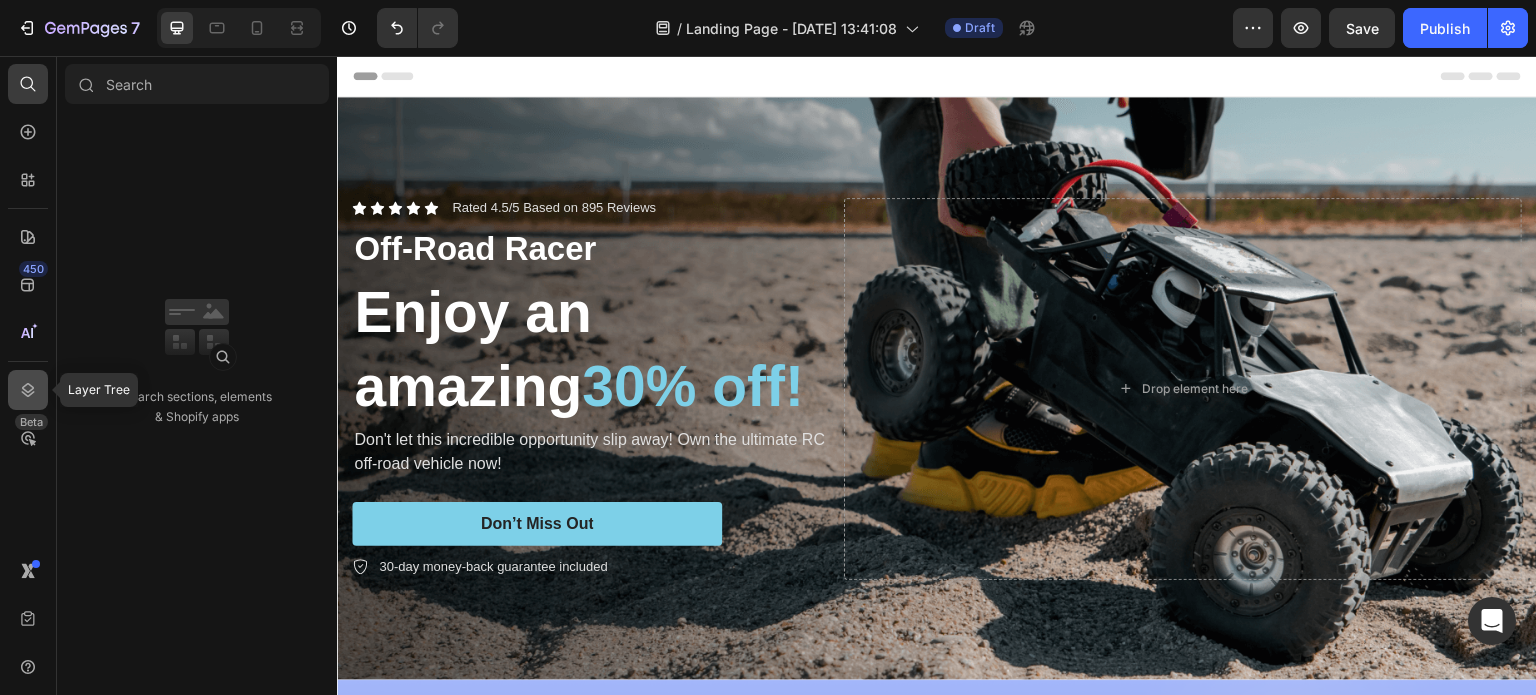 click 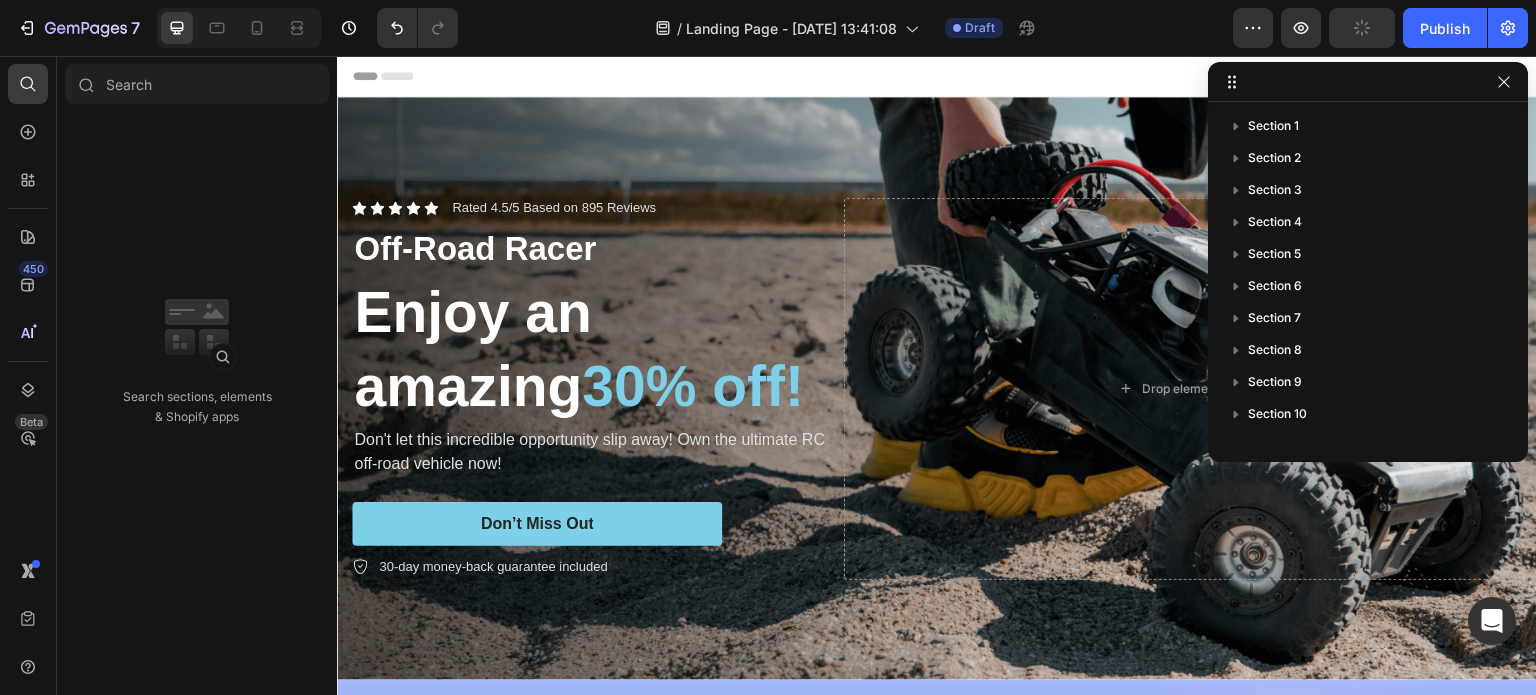 click on "450 Beta" at bounding box center [28, 307] 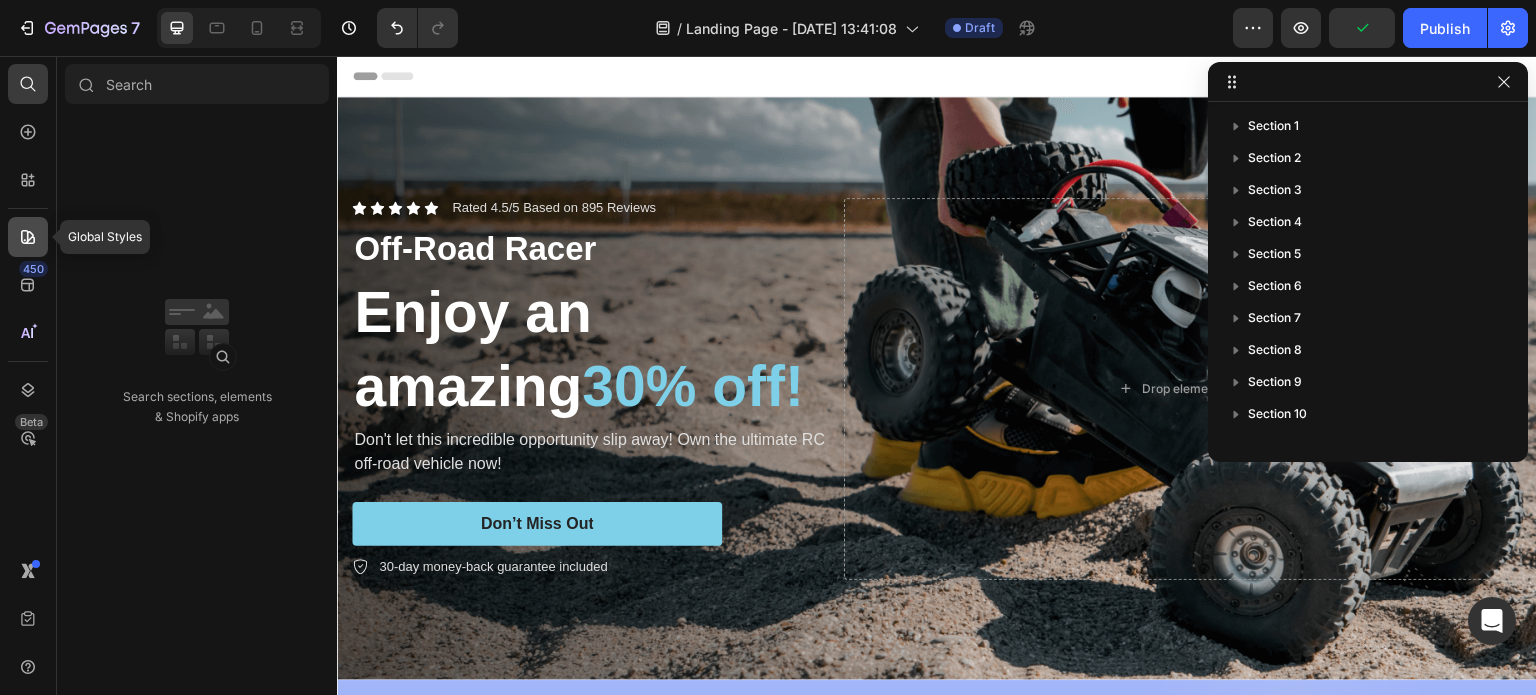 click 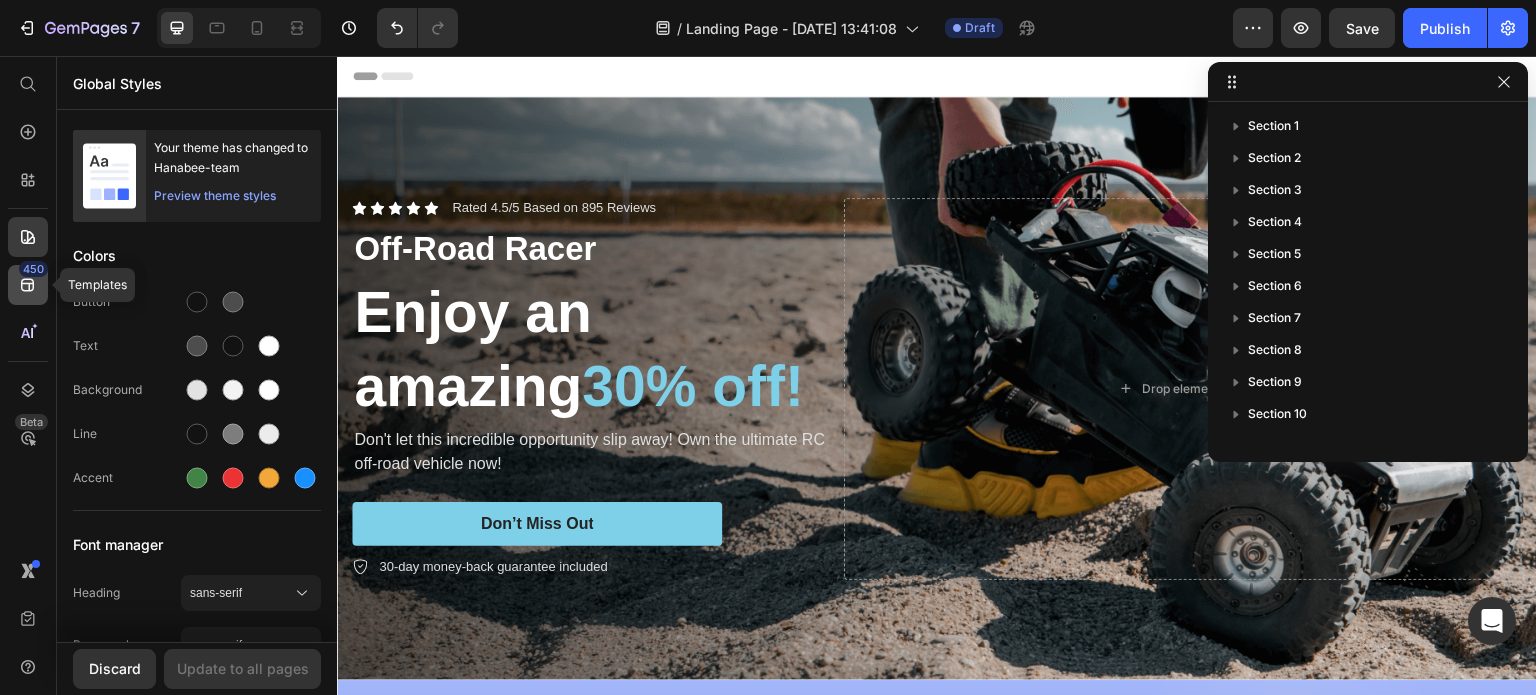 click on "450" at bounding box center [33, 269] 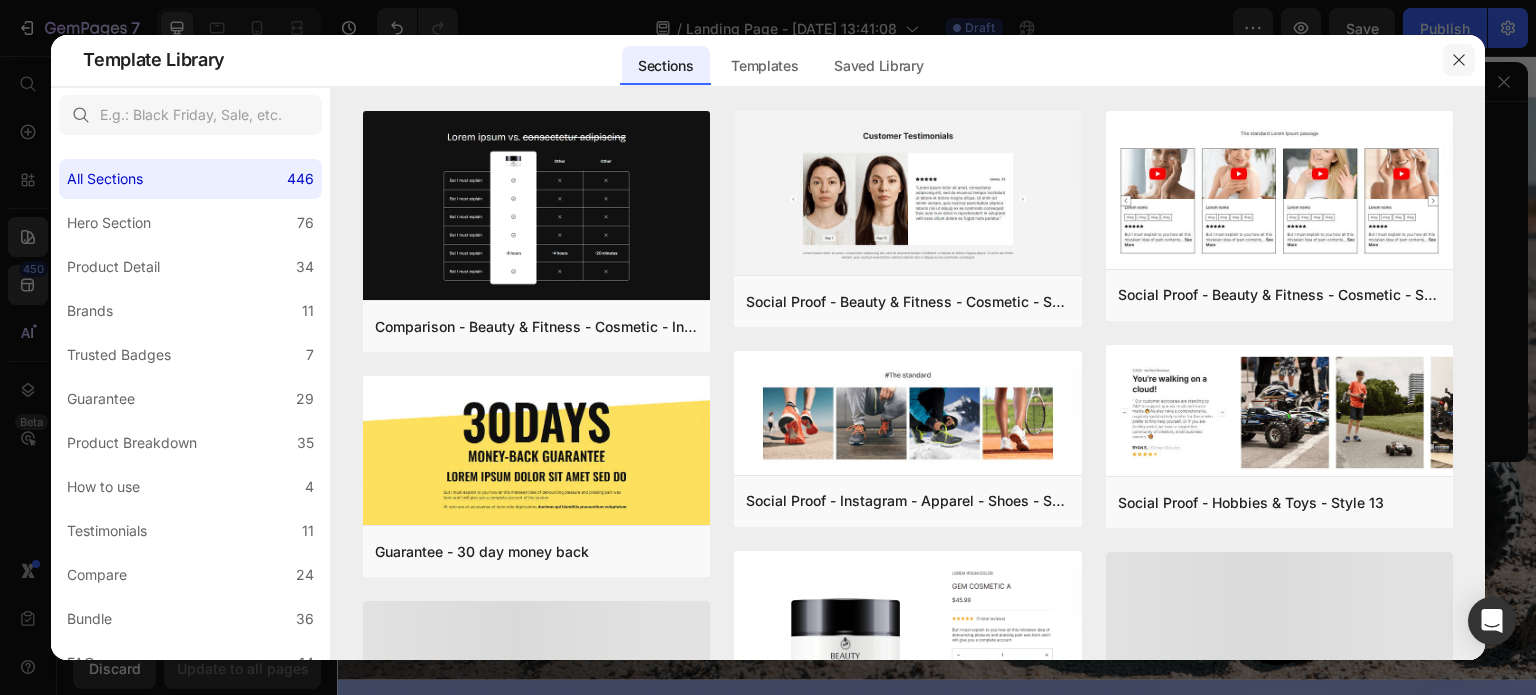 click at bounding box center (1459, 60) 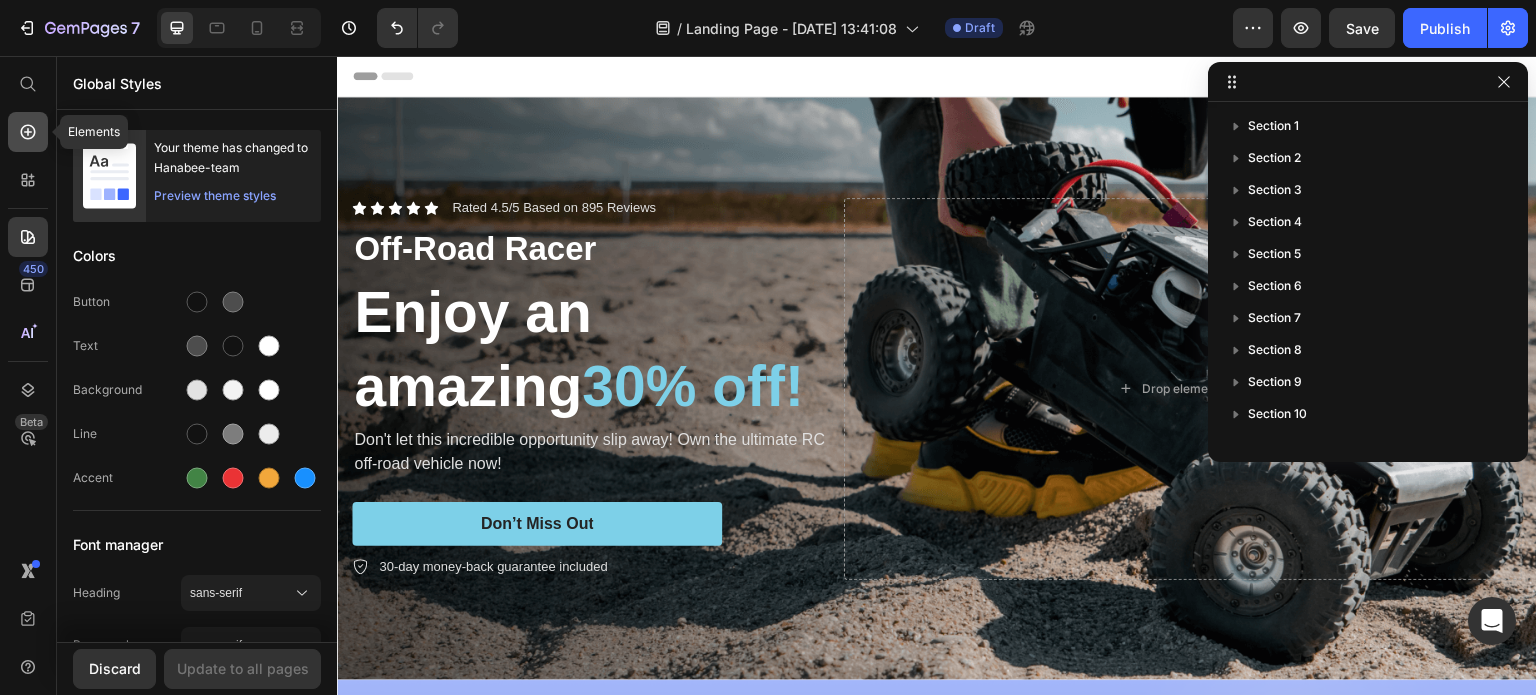 click 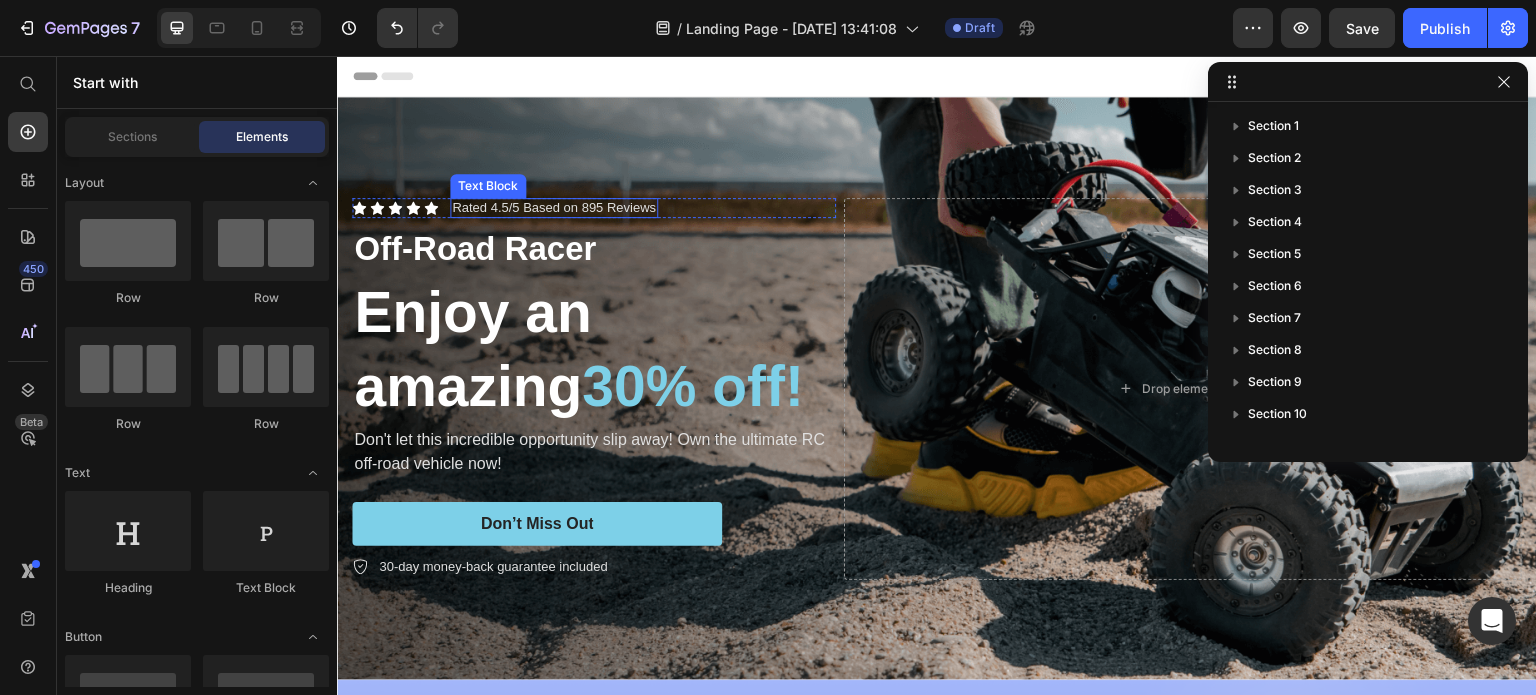 click on "Rated 4.5/5 Based on 895 Reviews" at bounding box center (554, 208) 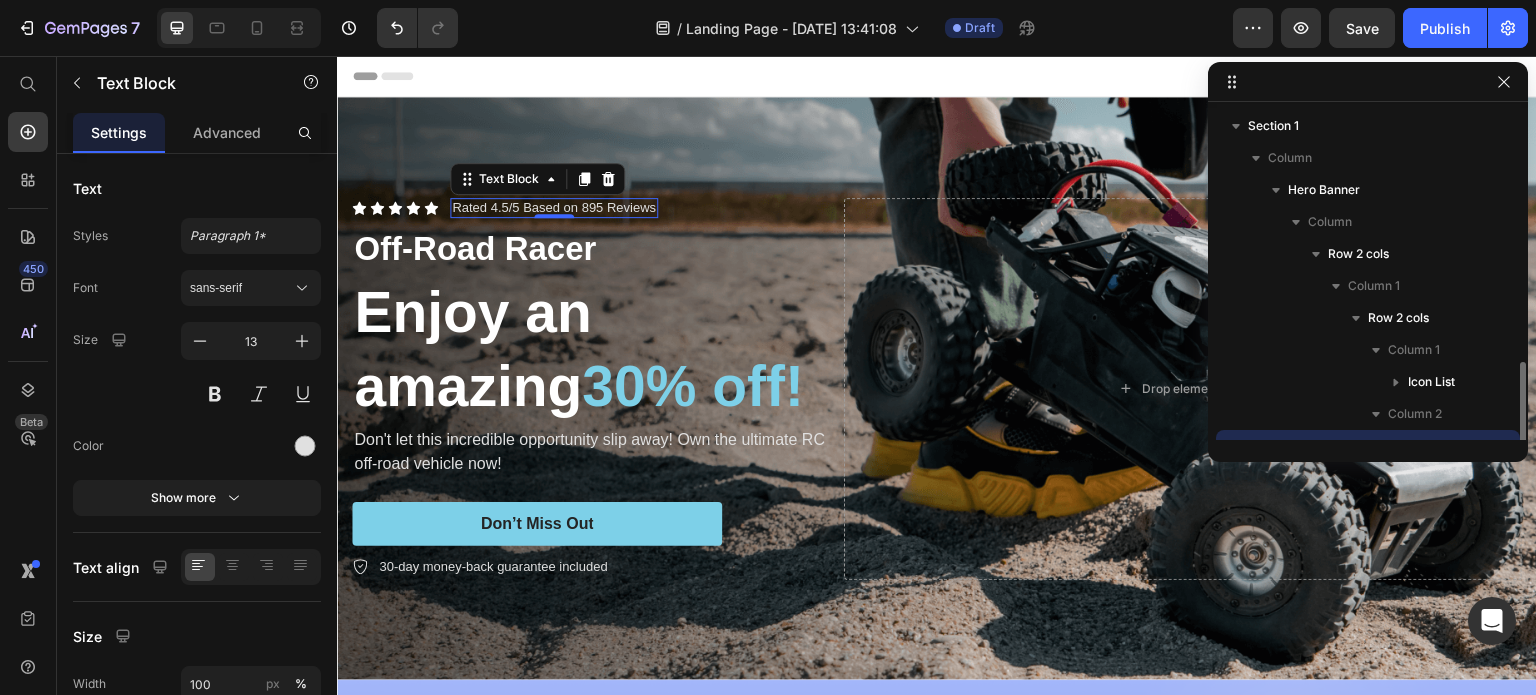 scroll, scrollTop: 186, scrollLeft: 0, axis: vertical 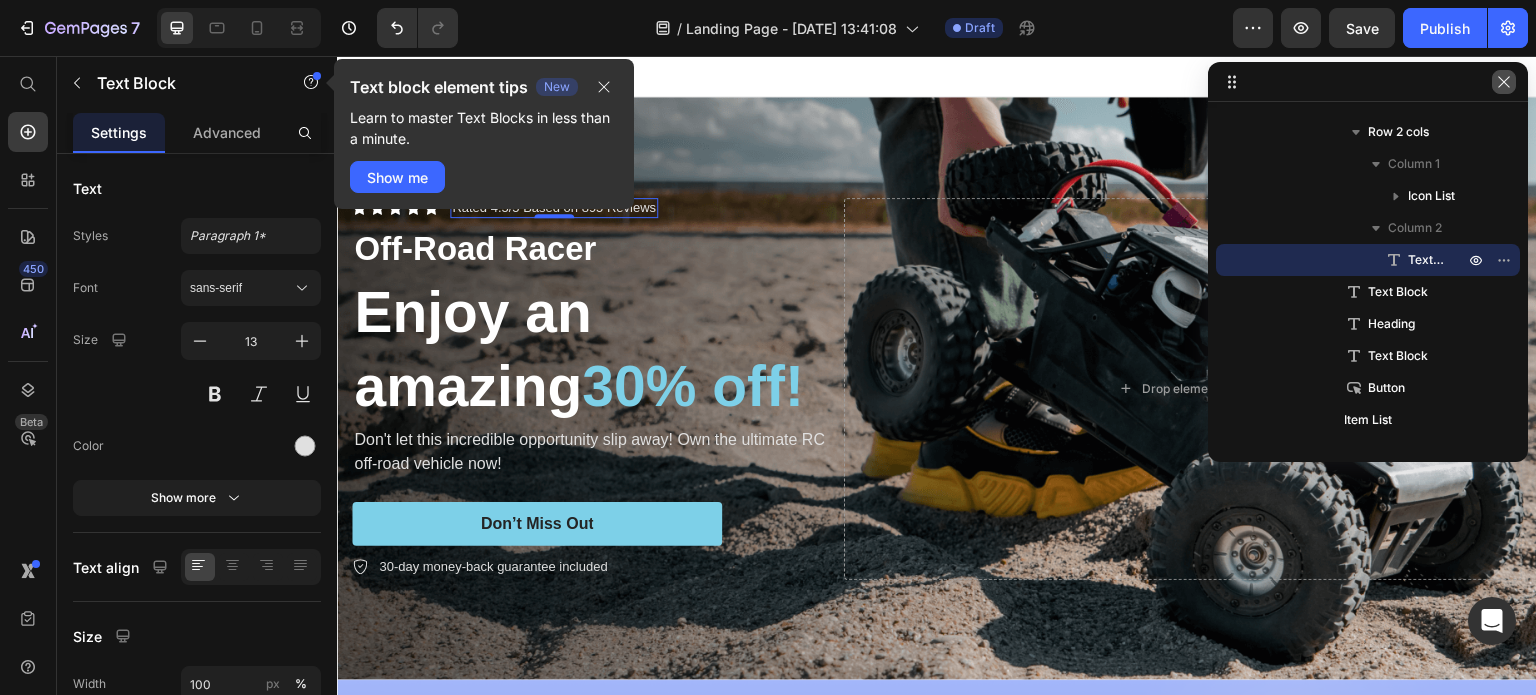 click 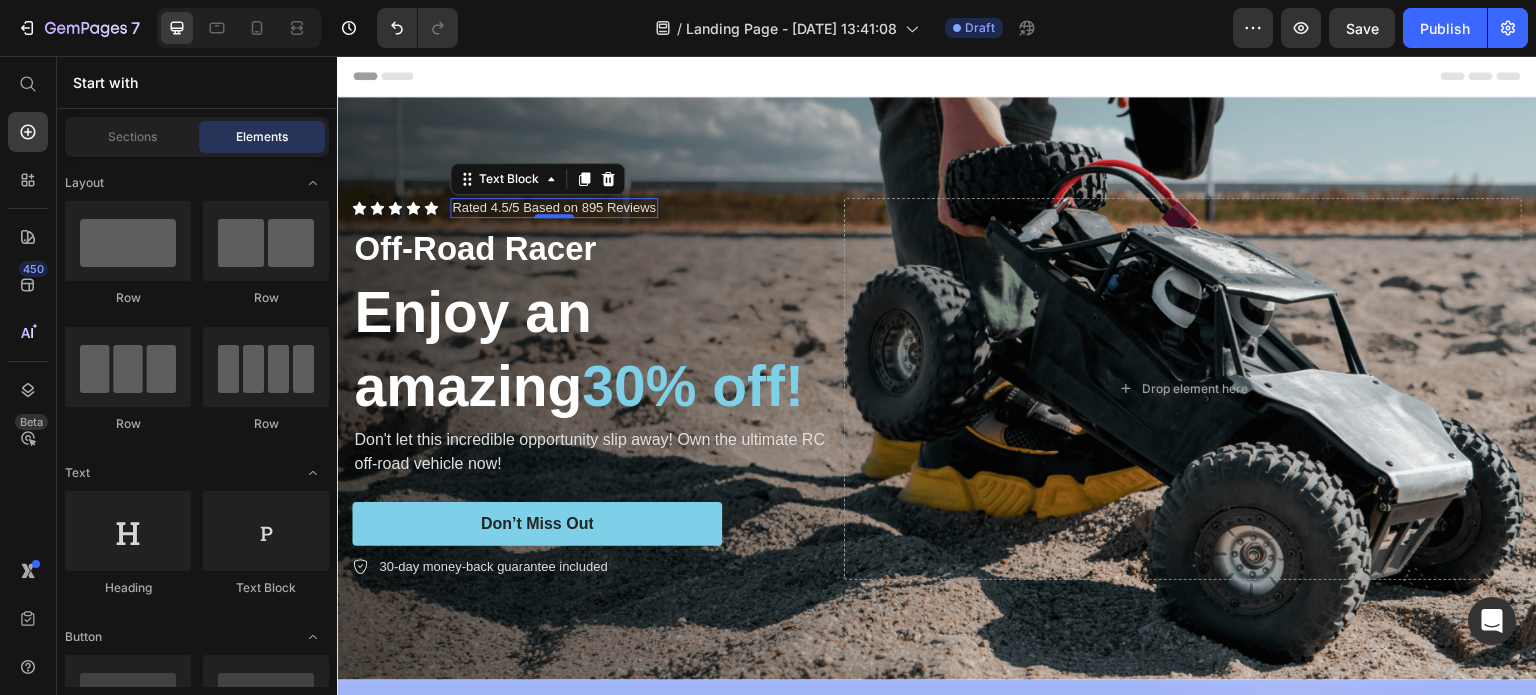click on "Header" at bounding box center [937, 76] 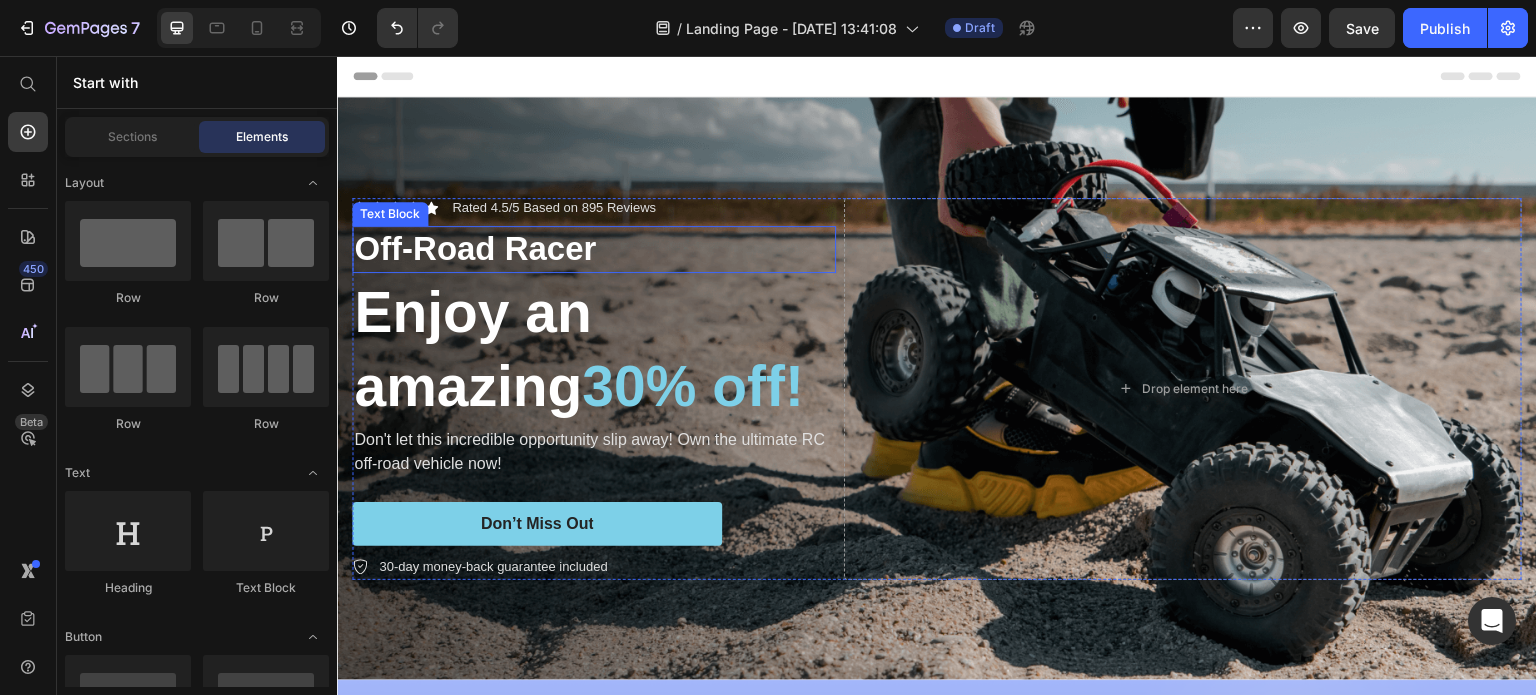 click on "Off-Road Racer" at bounding box center [594, 249] 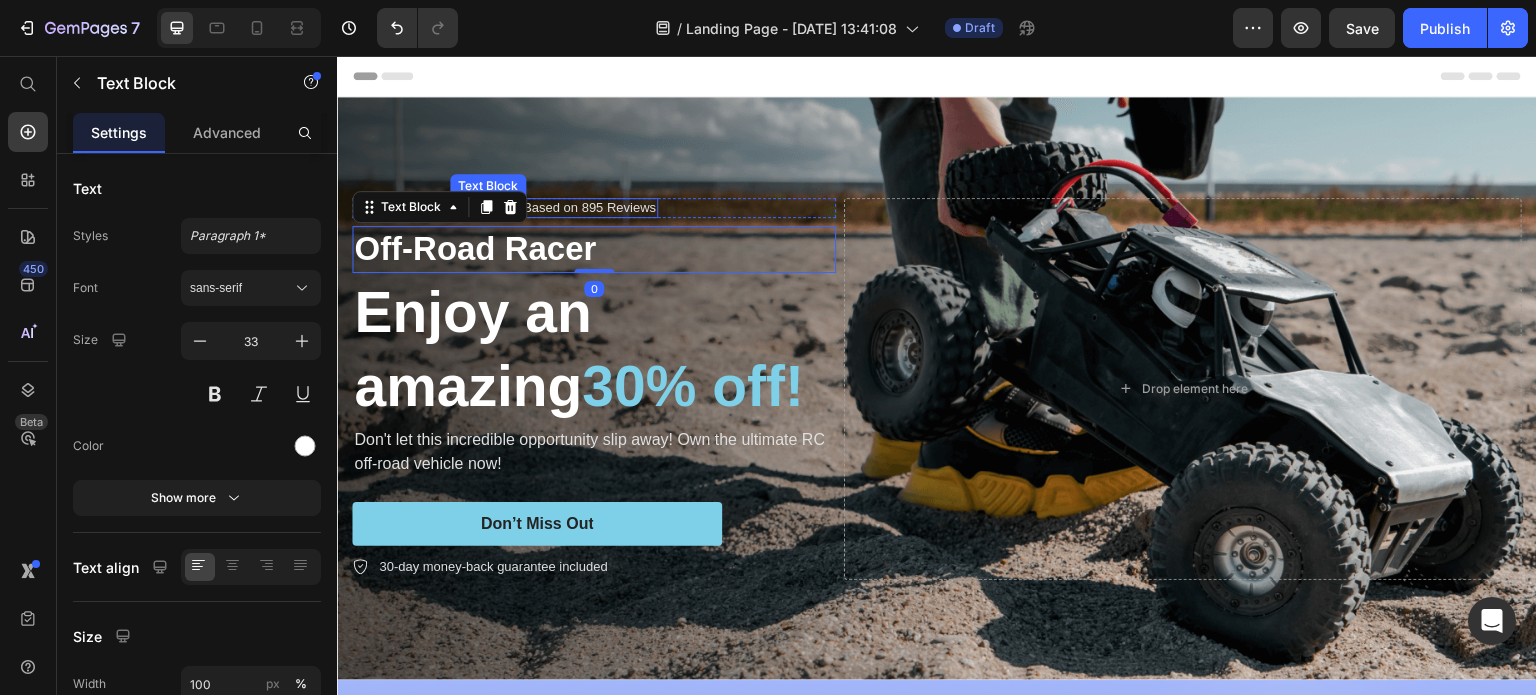 click on "Rated 4.5/5 Based on 895 Reviews" at bounding box center [554, 208] 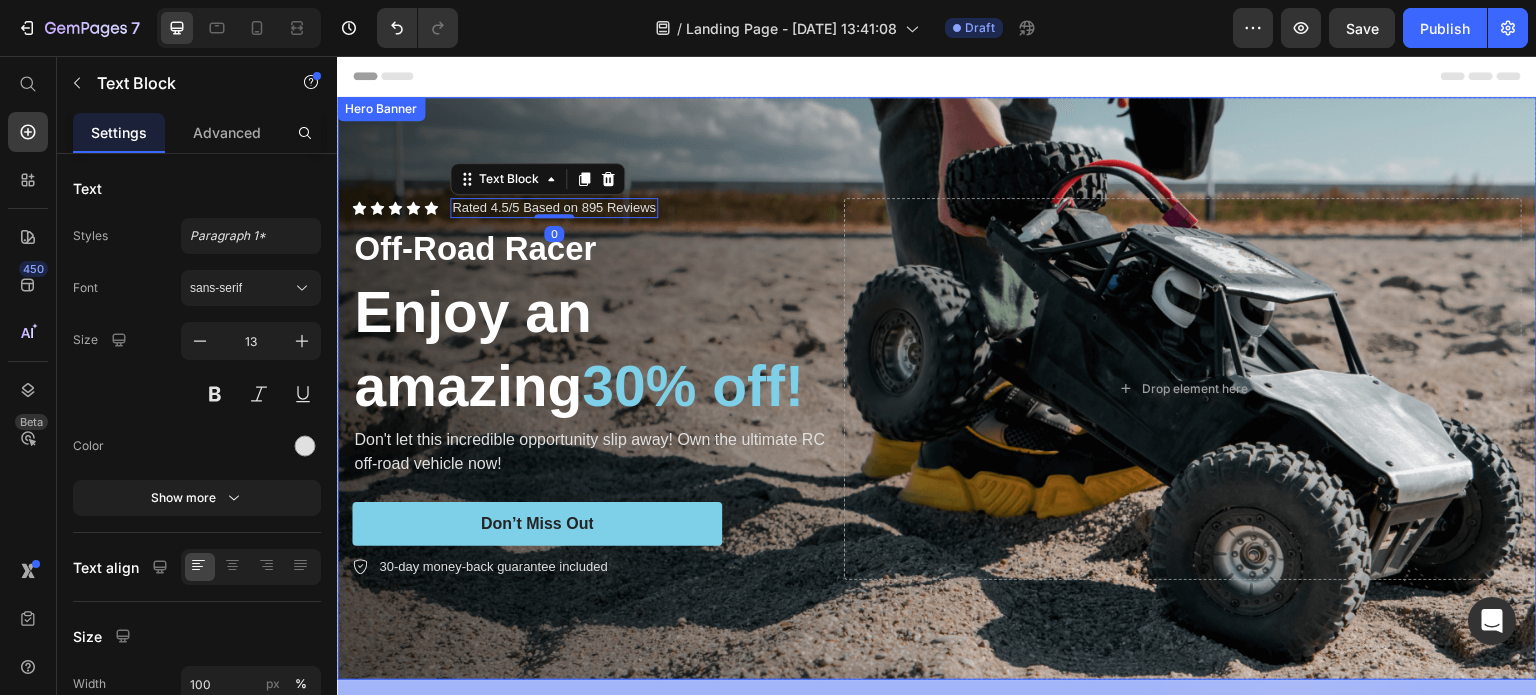 click at bounding box center [937, 388] 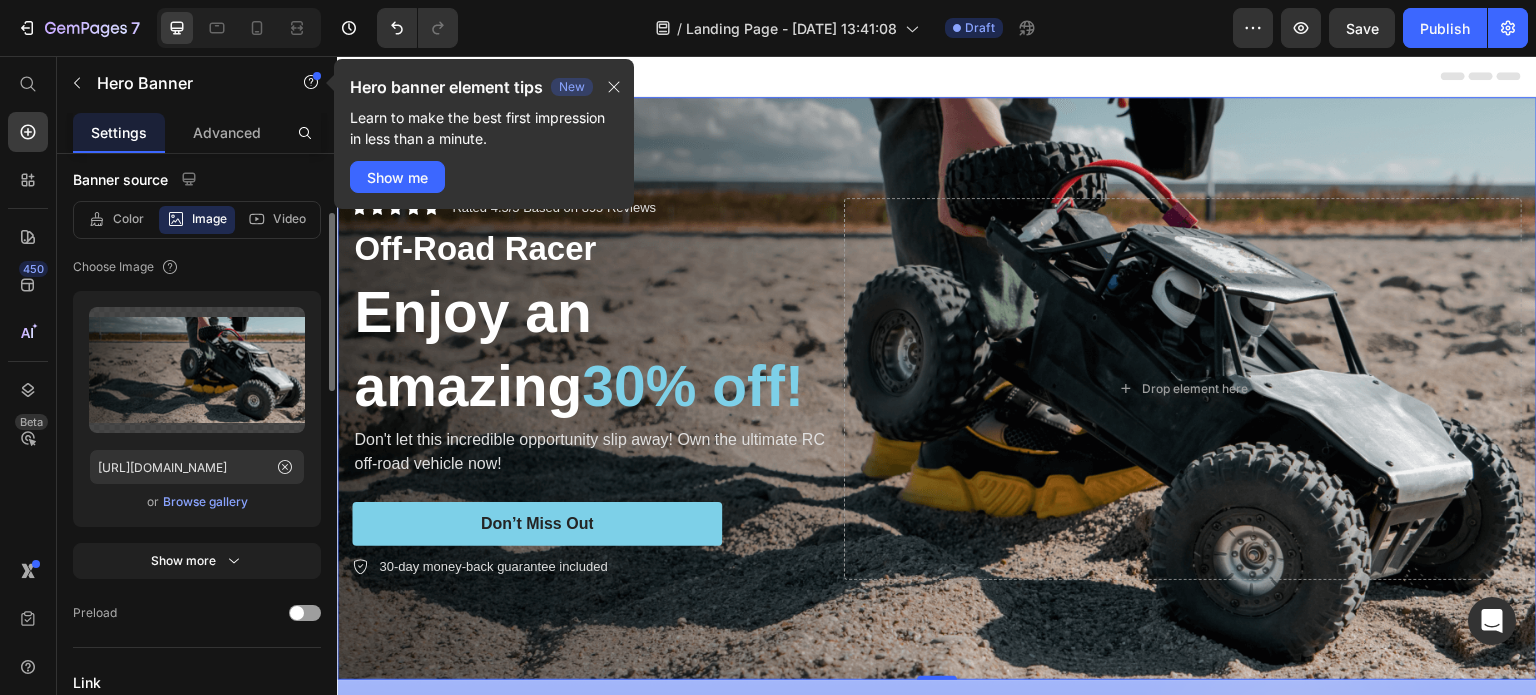 scroll, scrollTop: 300, scrollLeft: 0, axis: vertical 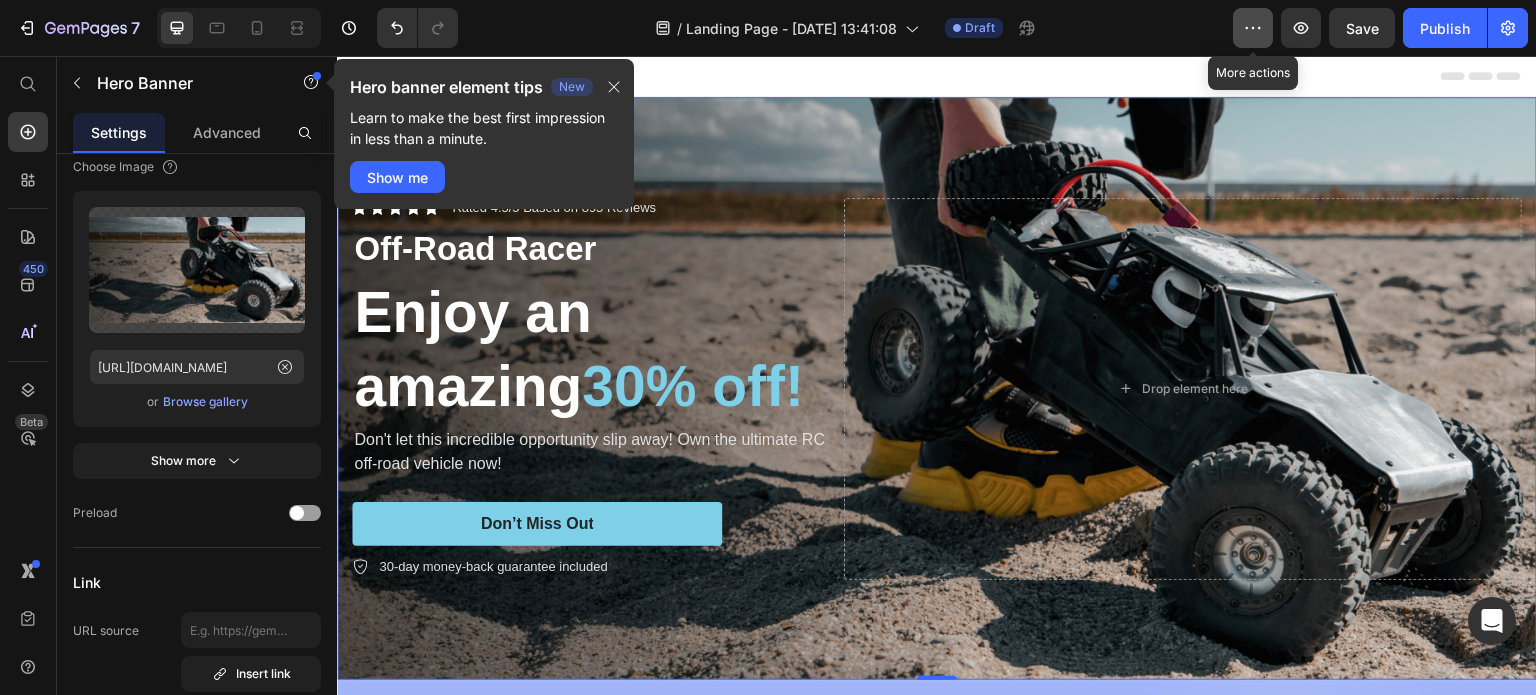 click 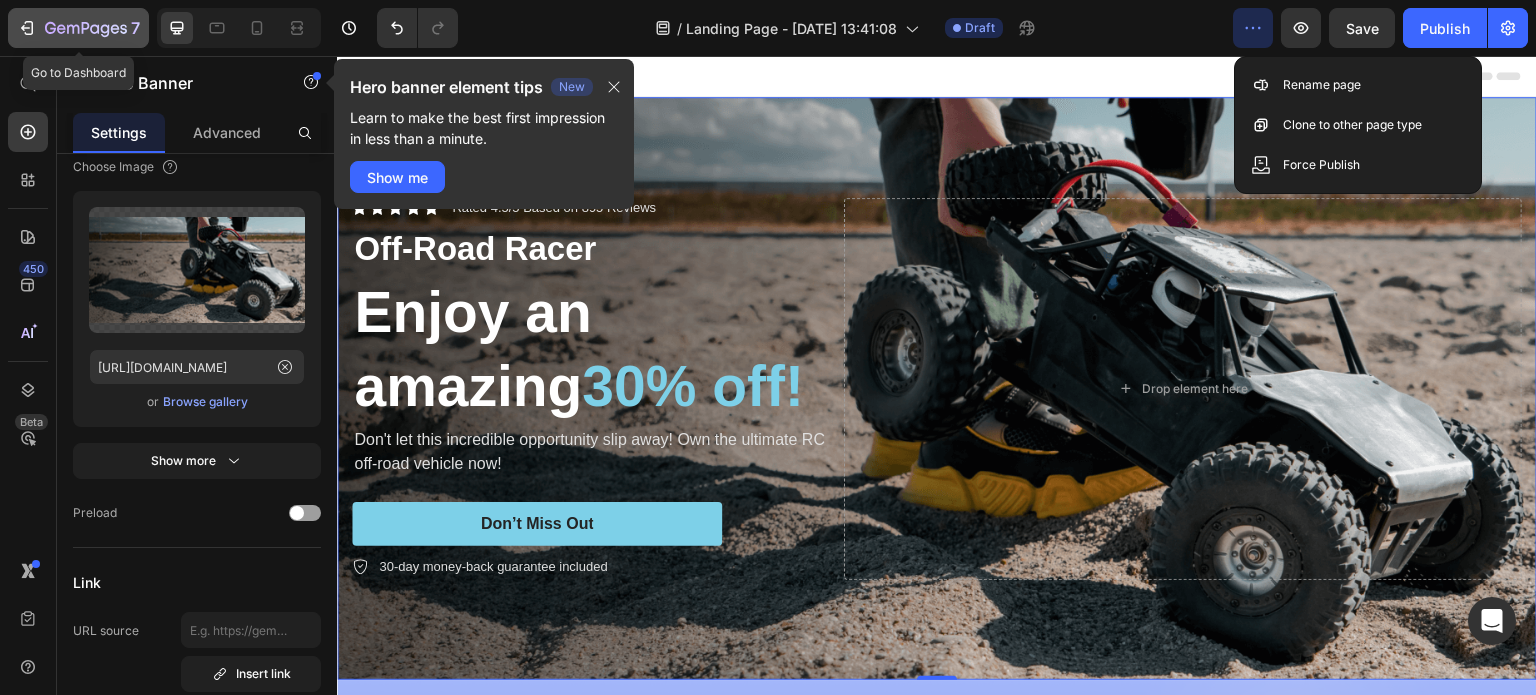 click 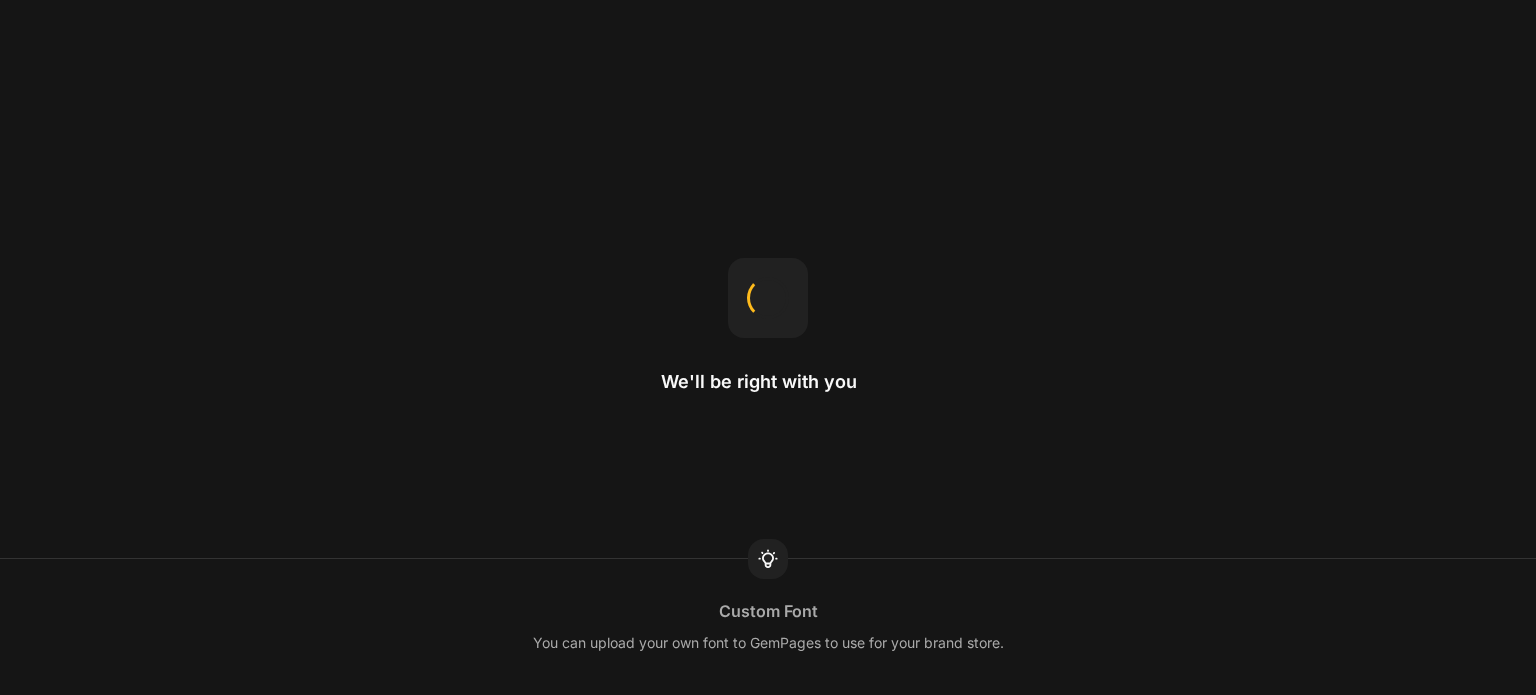 scroll, scrollTop: 0, scrollLeft: 0, axis: both 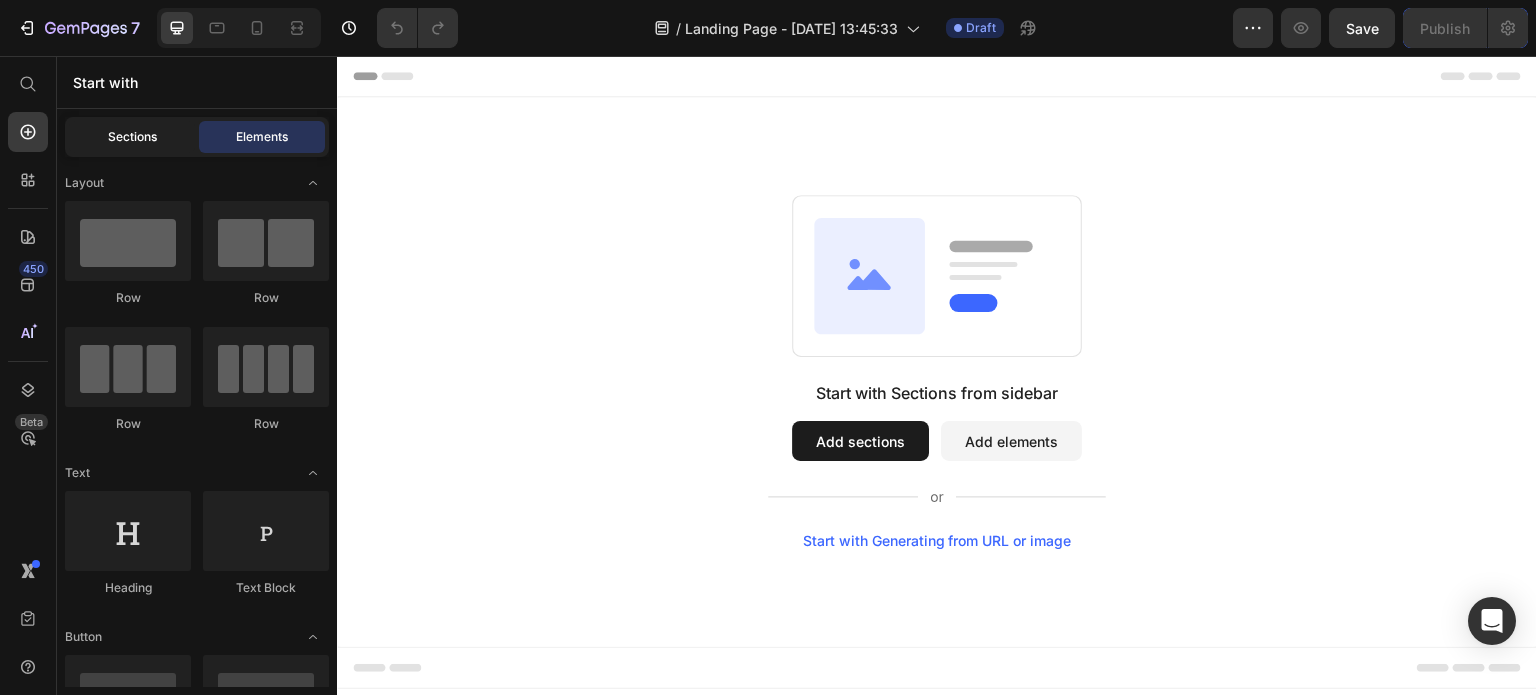 click on "Sections" at bounding box center [132, 137] 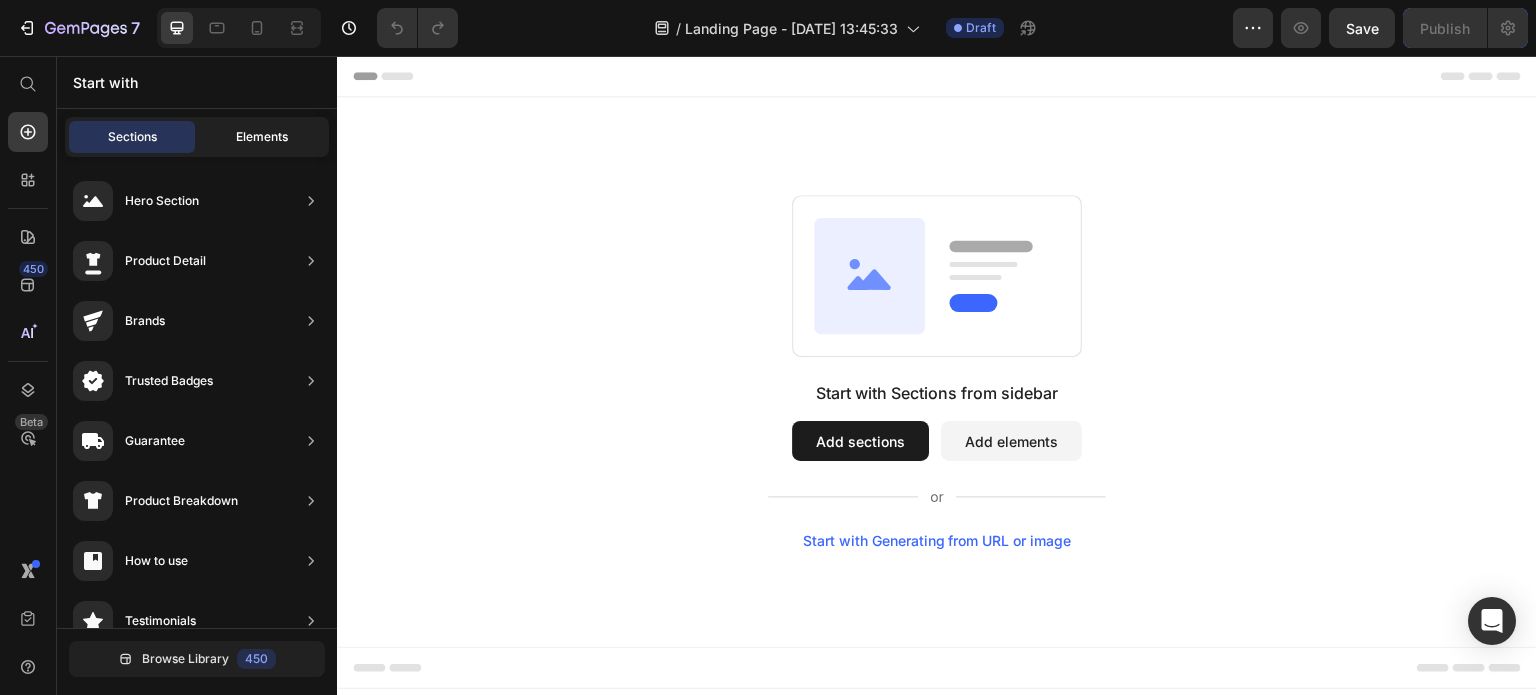 click on "Elements" at bounding box center (262, 137) 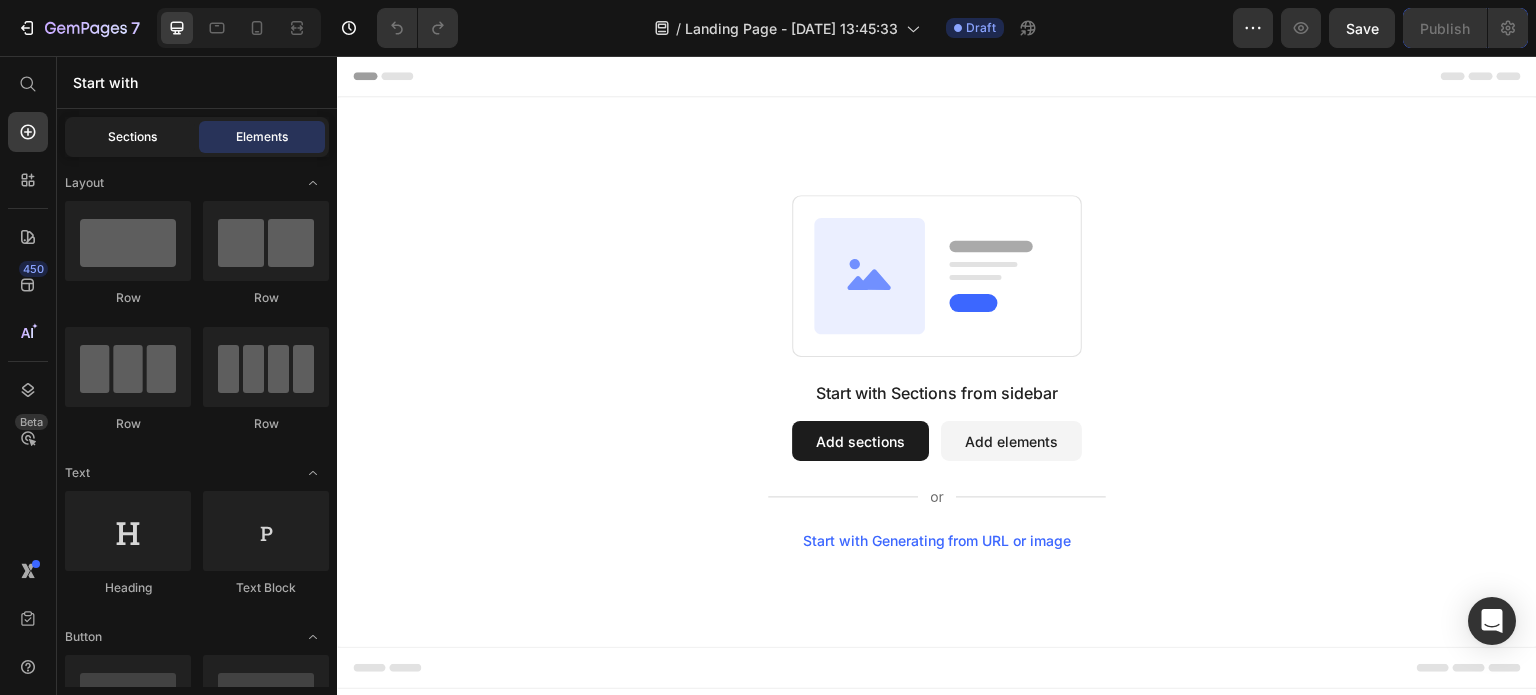 click on "Sections" at bounding box center (132, 137) 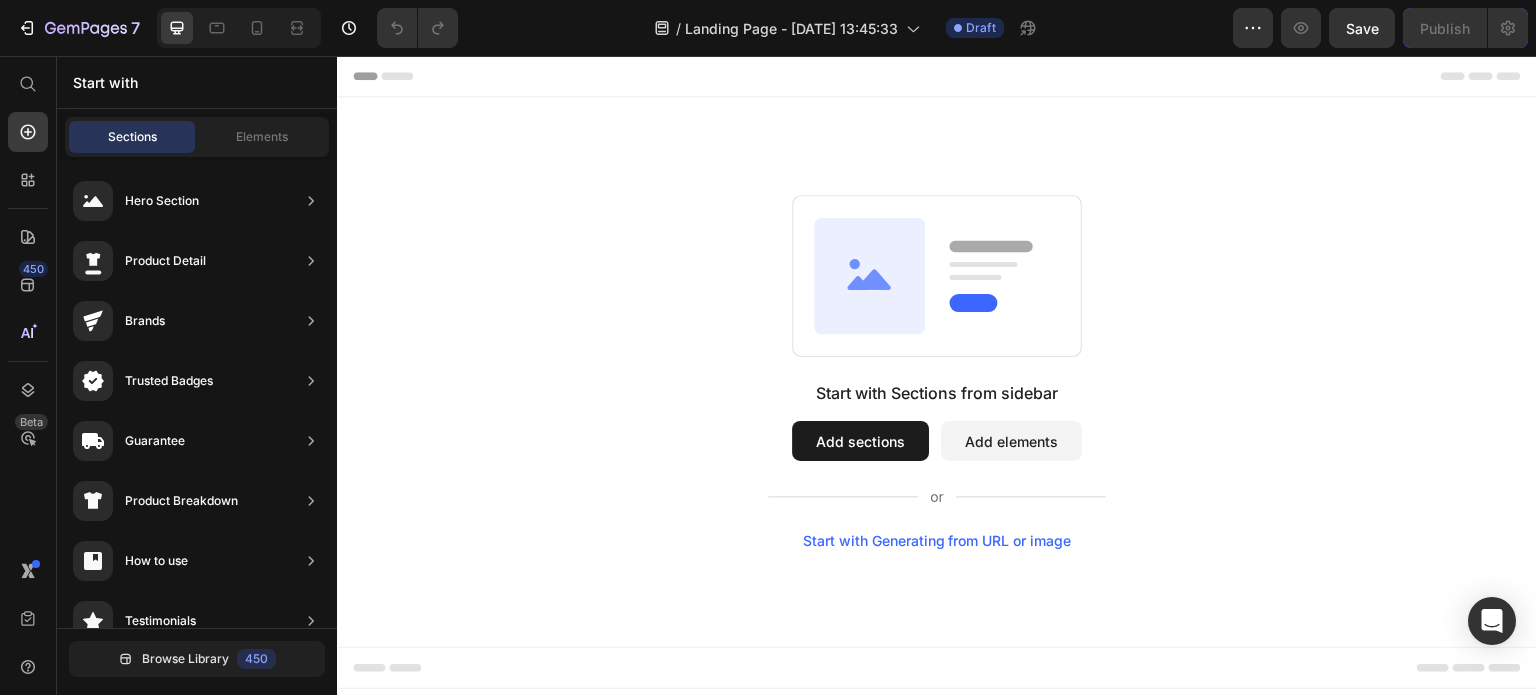click on "Add sections" at bounding box center (860, 441) 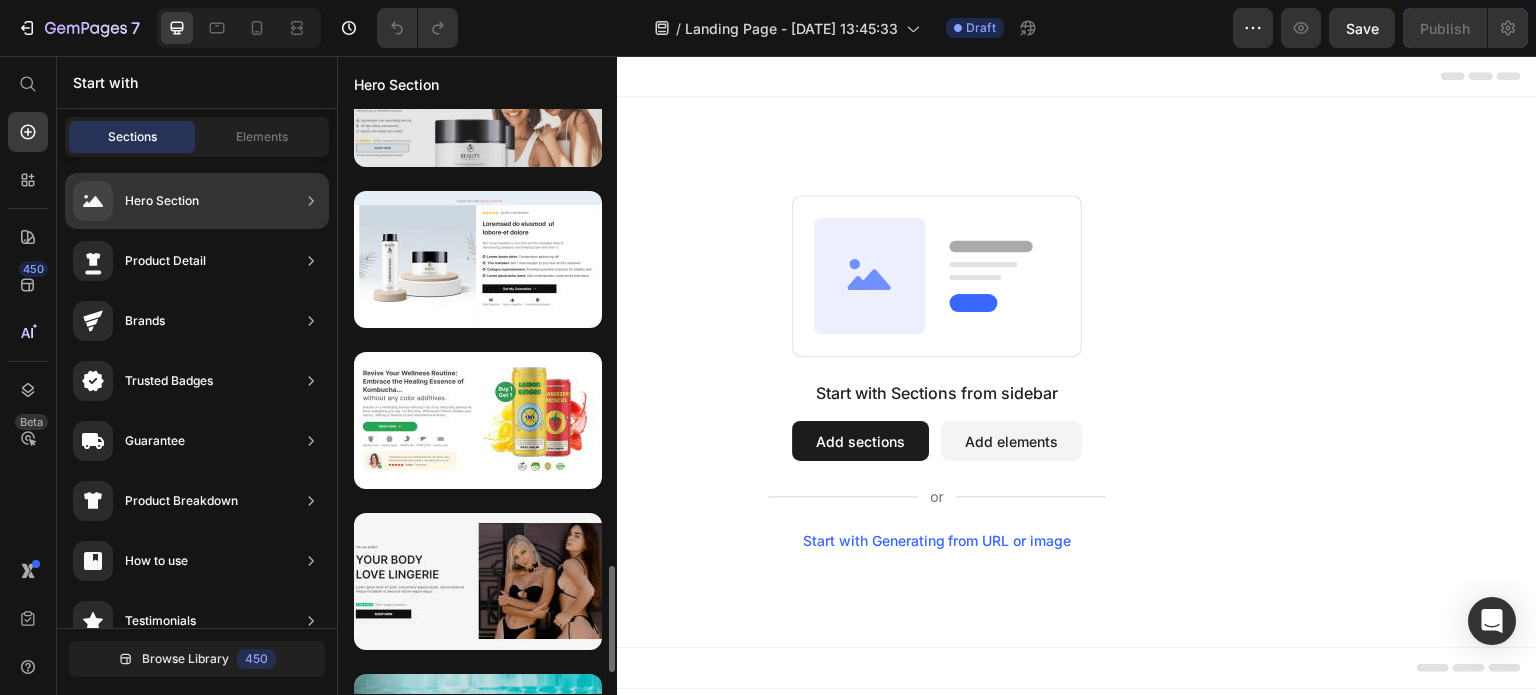 scroll, scrollTop: 1512, scrollLeft: 0, axis: vertical 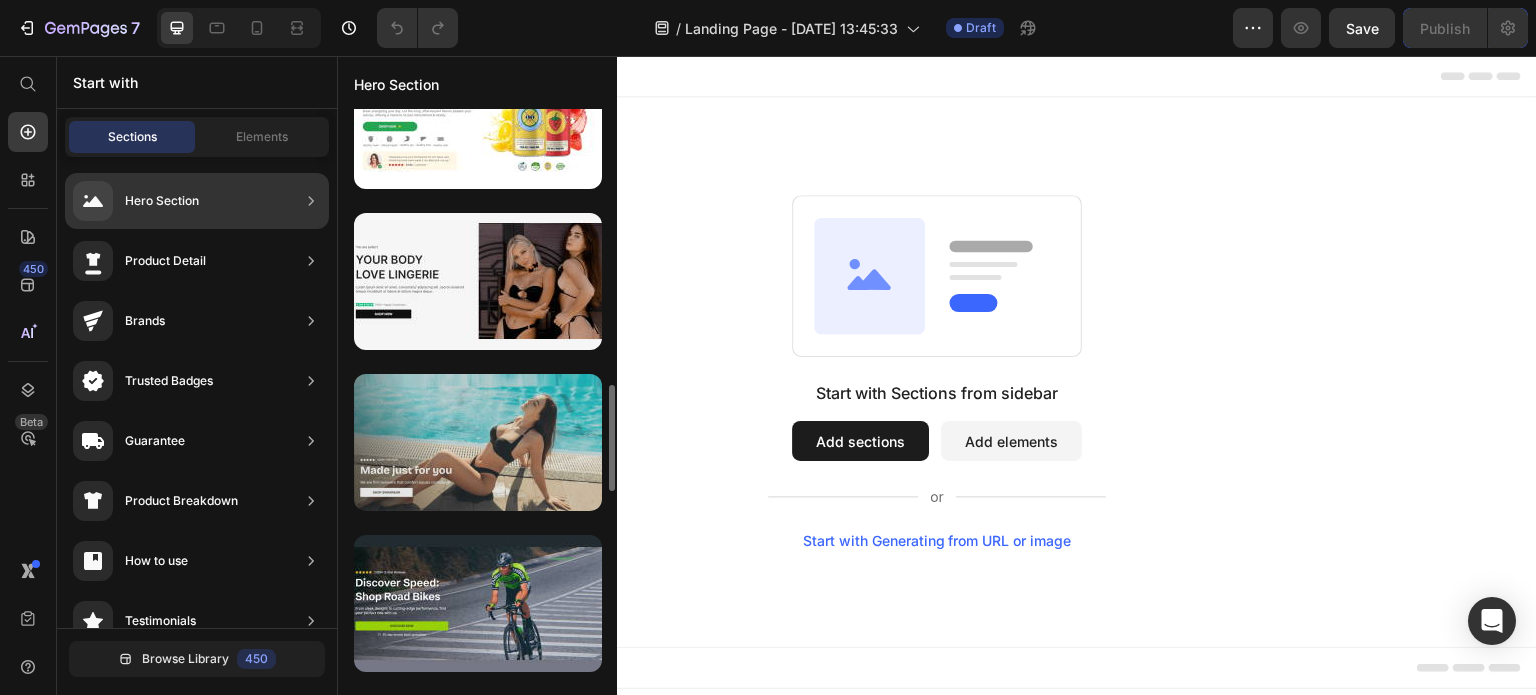 click at bounding box center (478, 442) 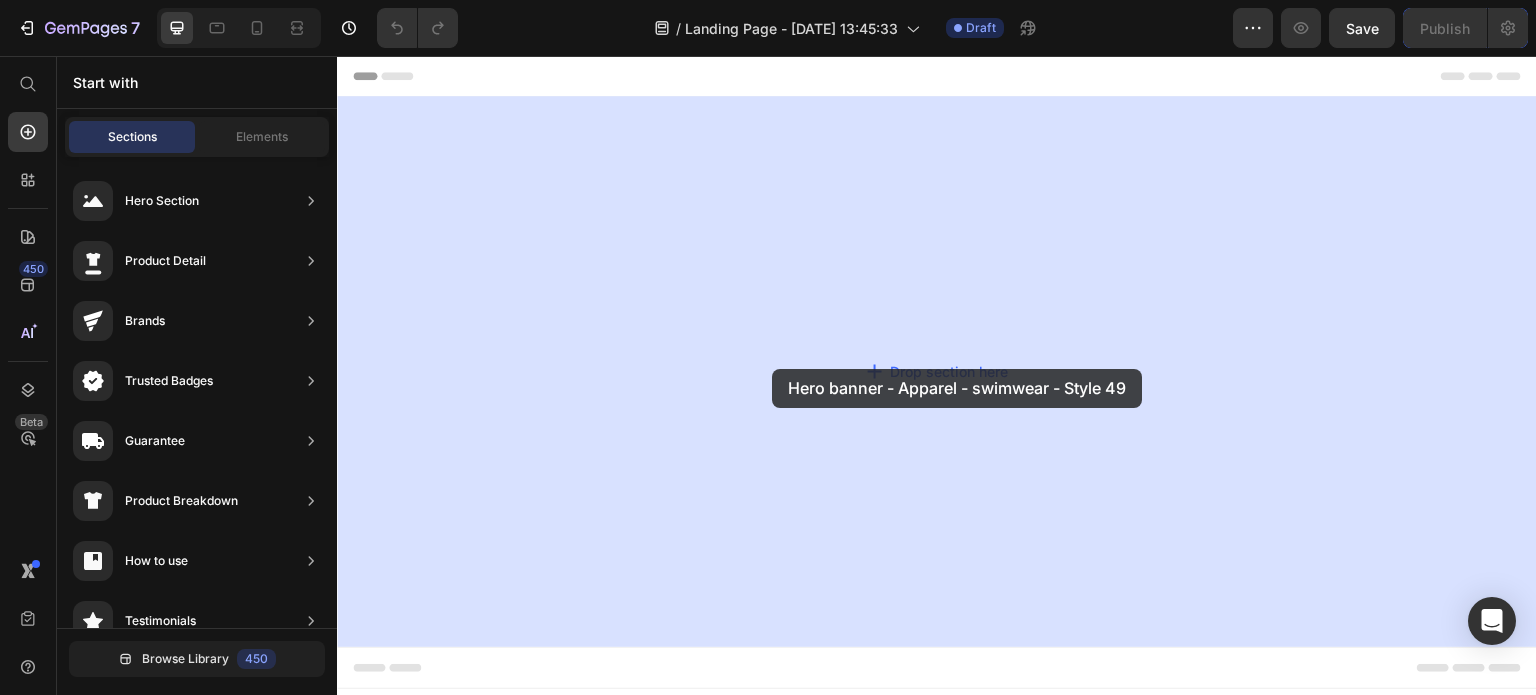 drag, startPoint x: 818, startPoint y: 505, endPoint x: 620, endPoint y: 417, distance: 216.67487 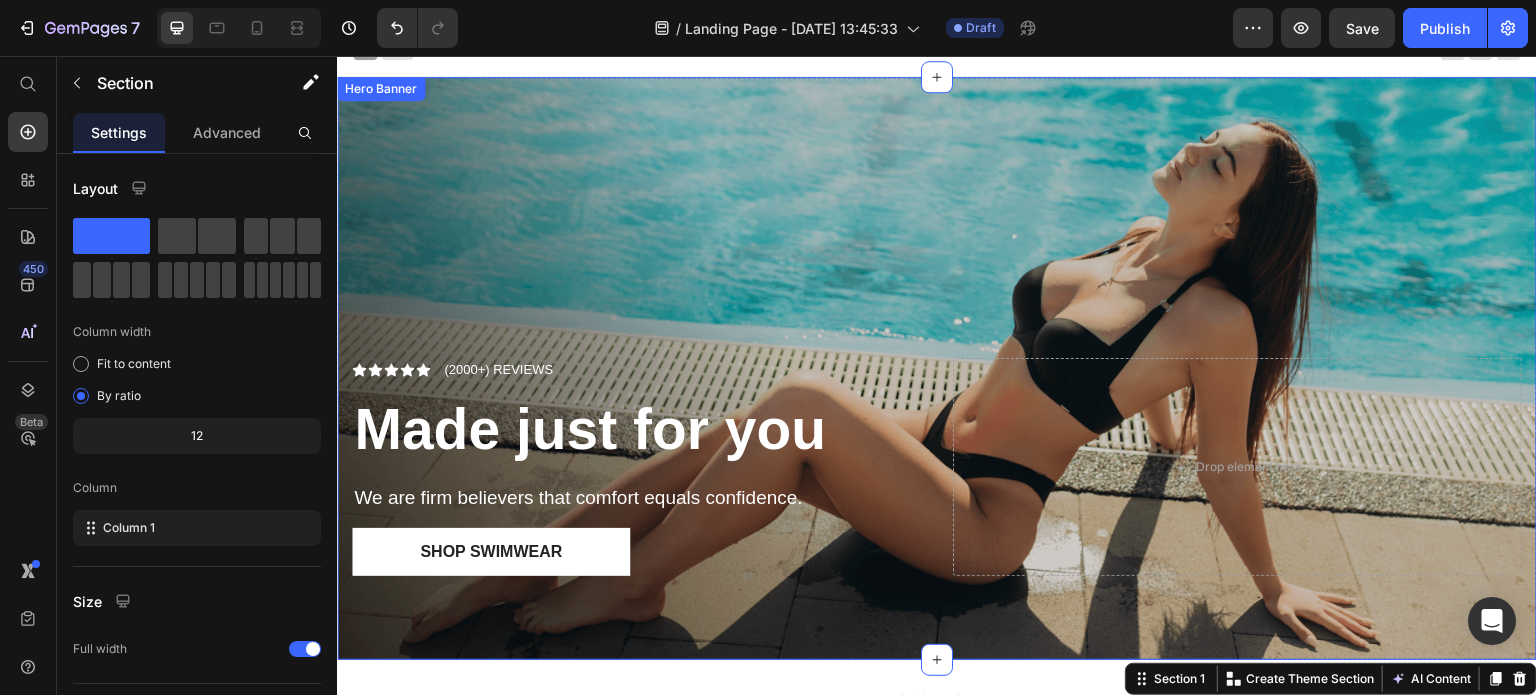 scroll, scrollTop: 0, scrollLeft: 0, axis: both 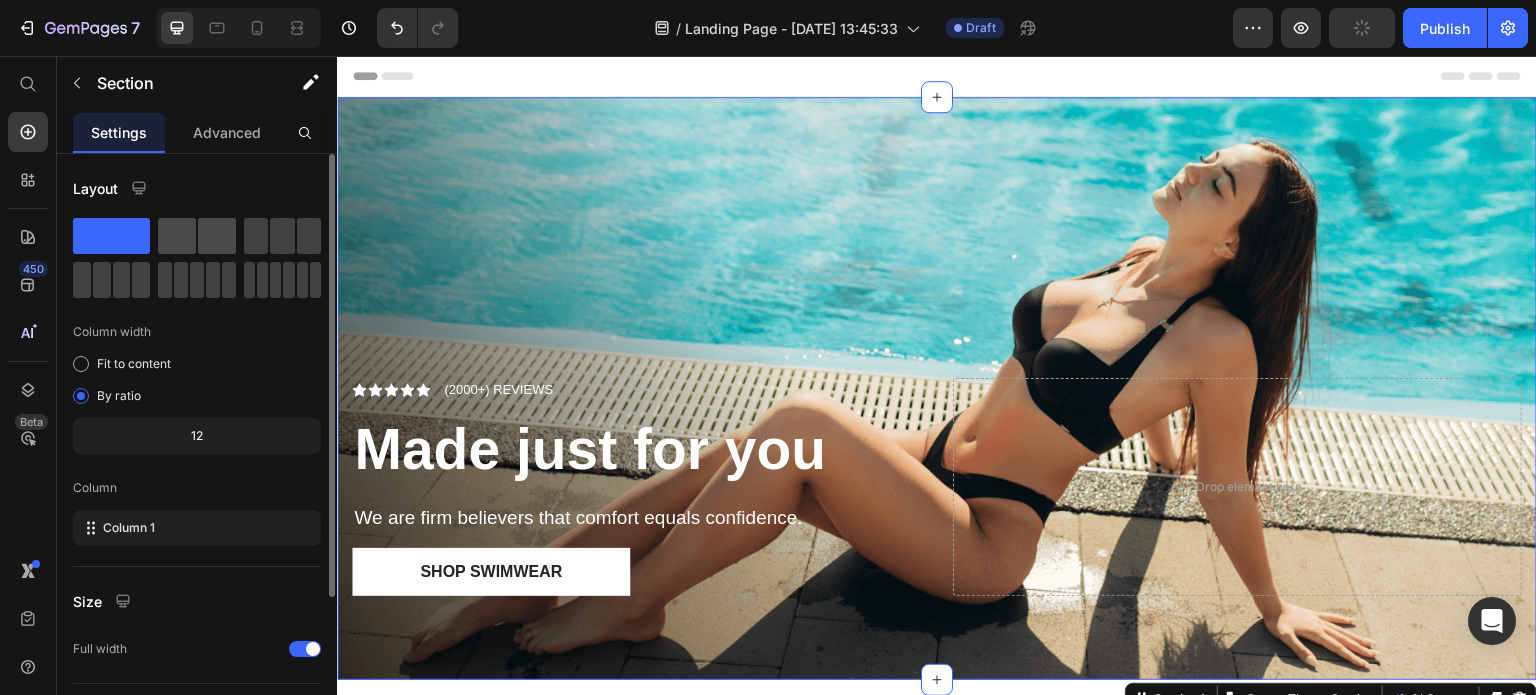click 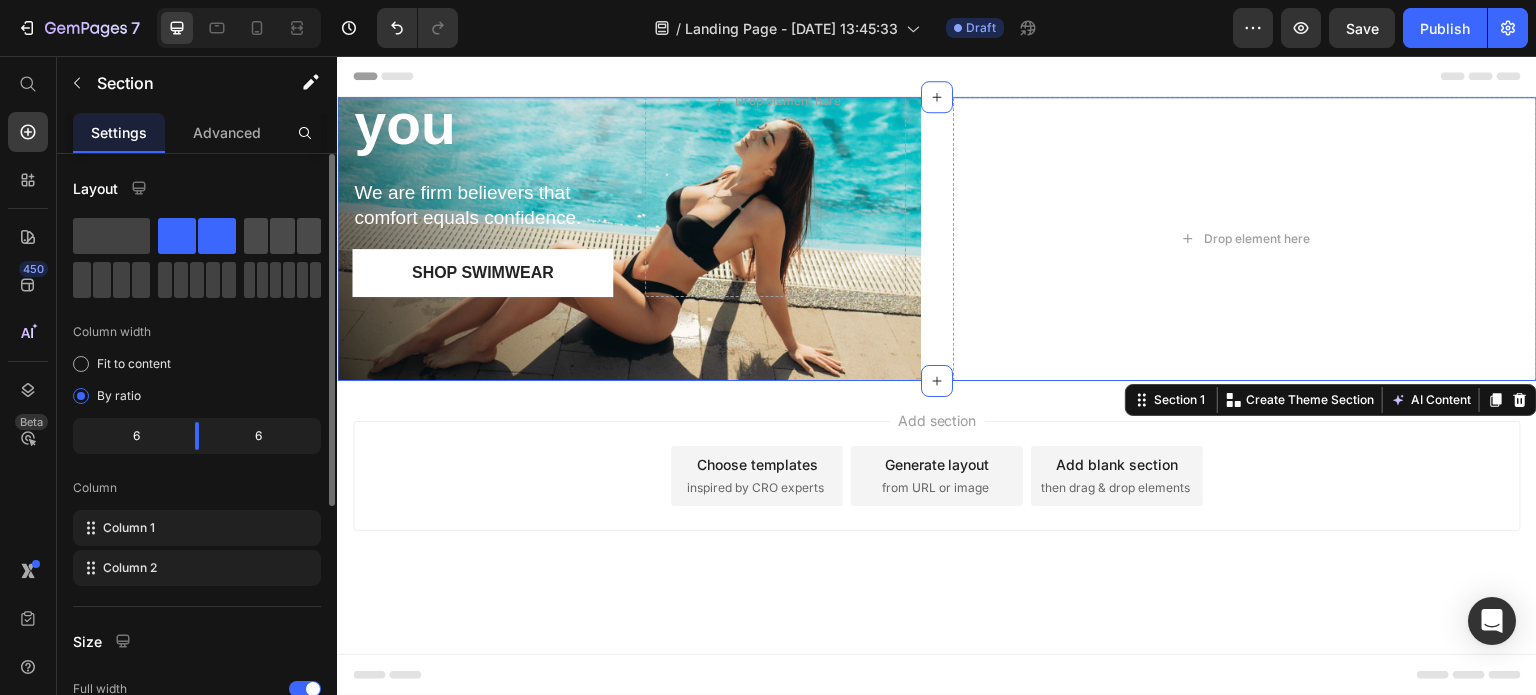 click 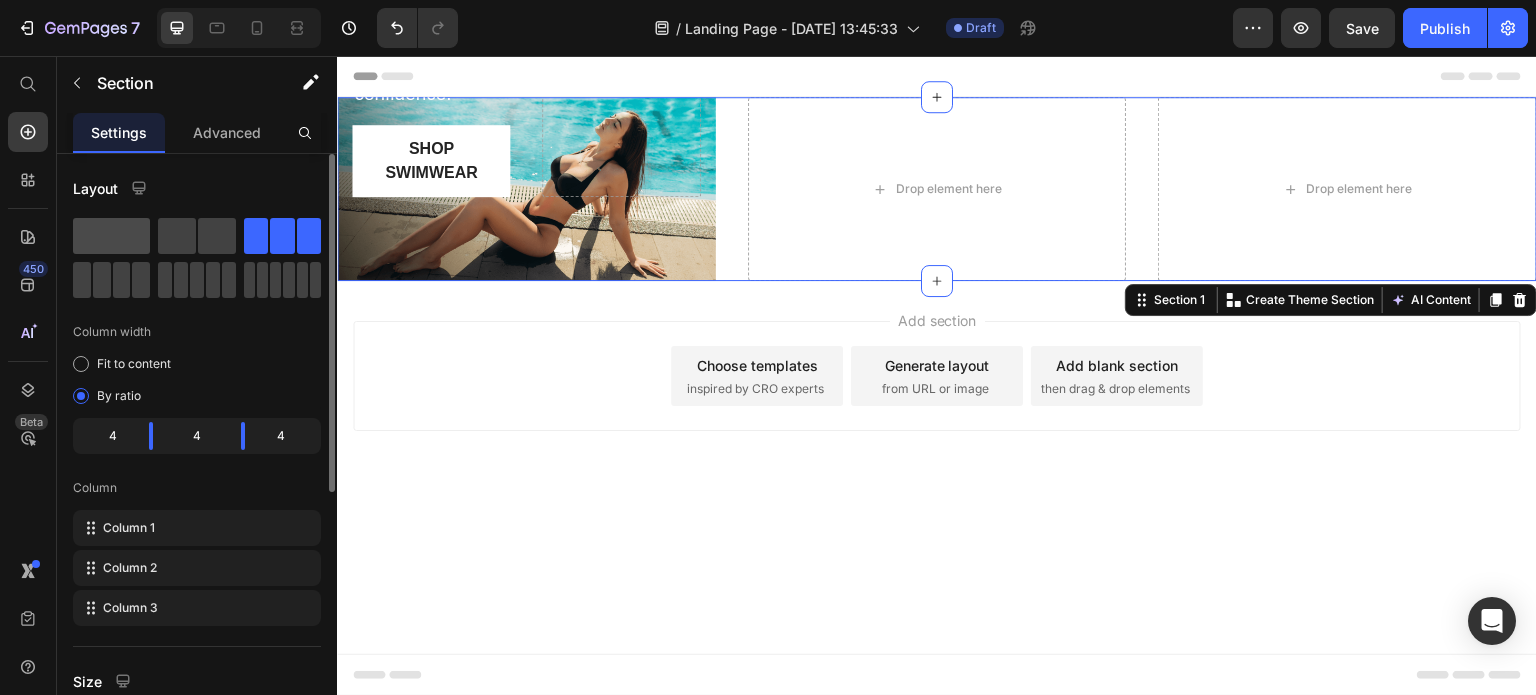 click 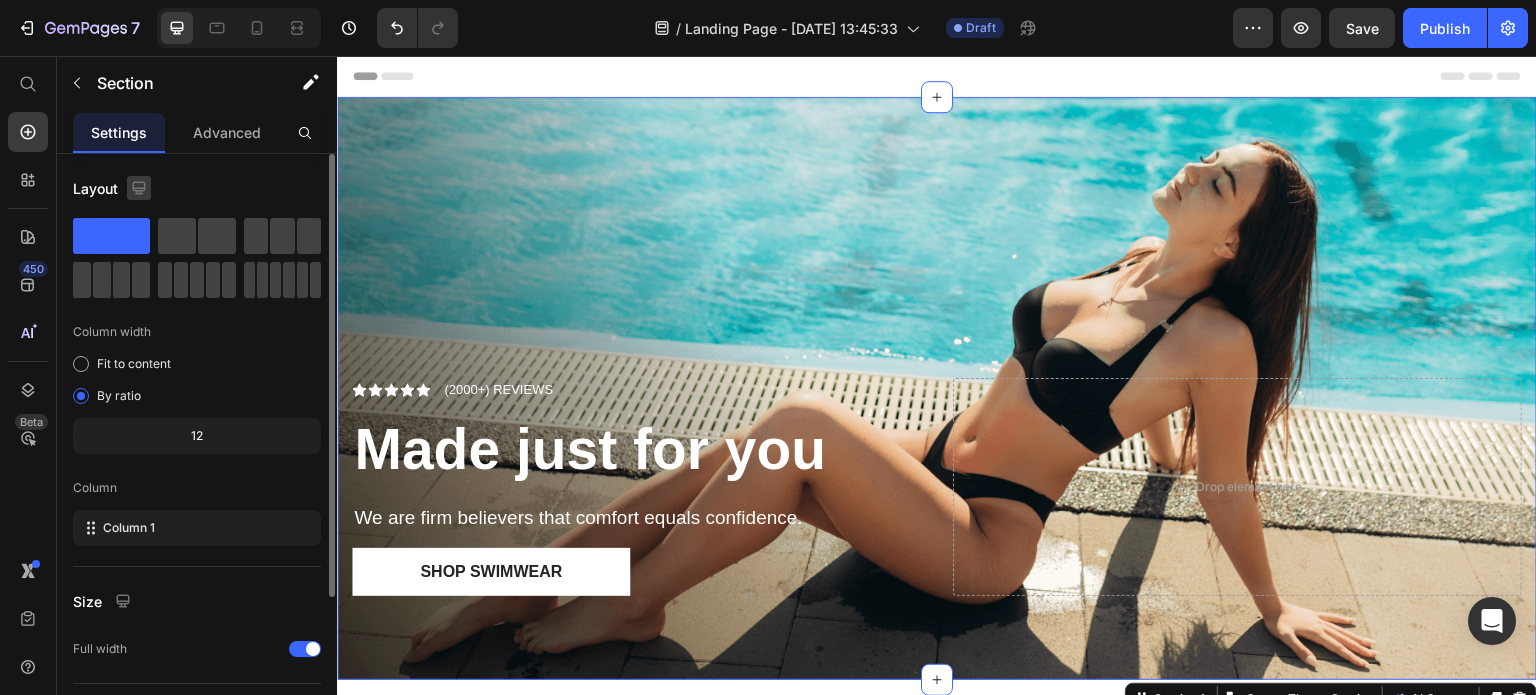 click 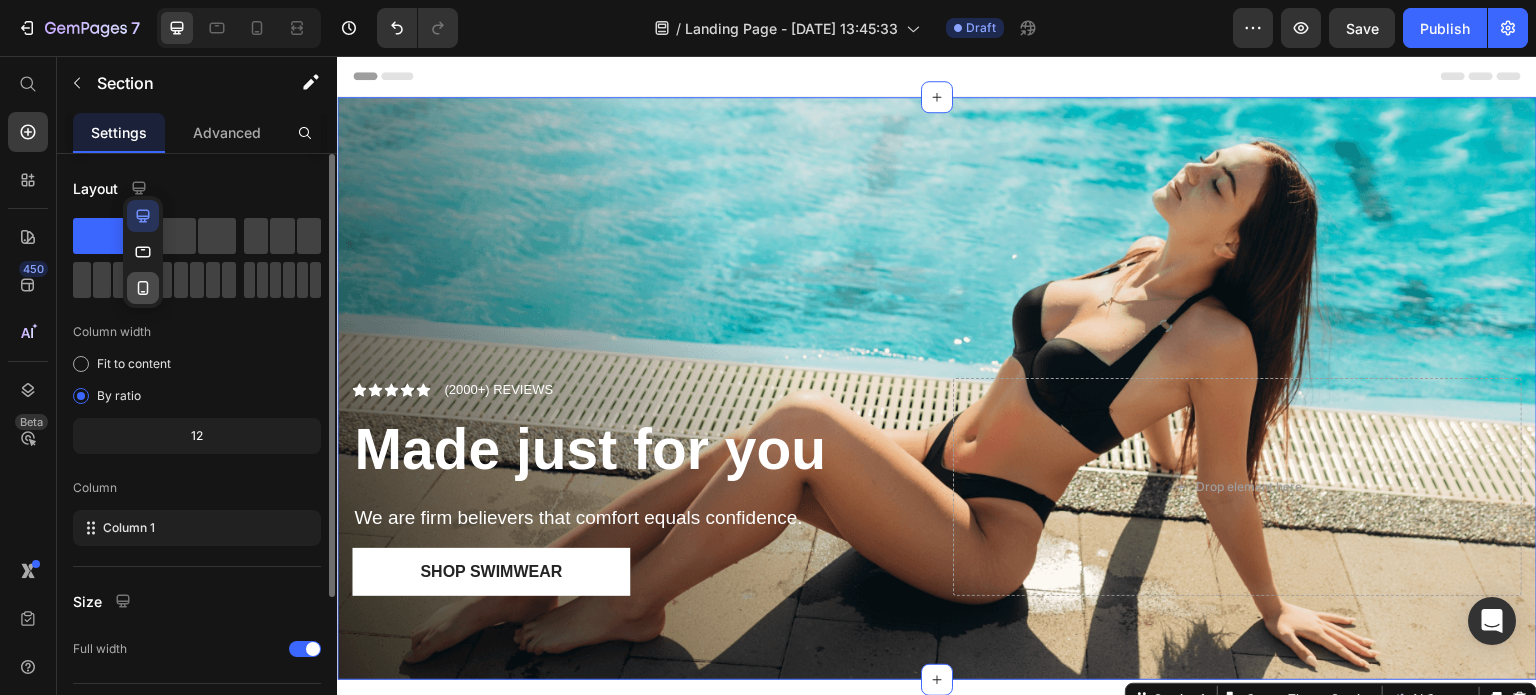 click 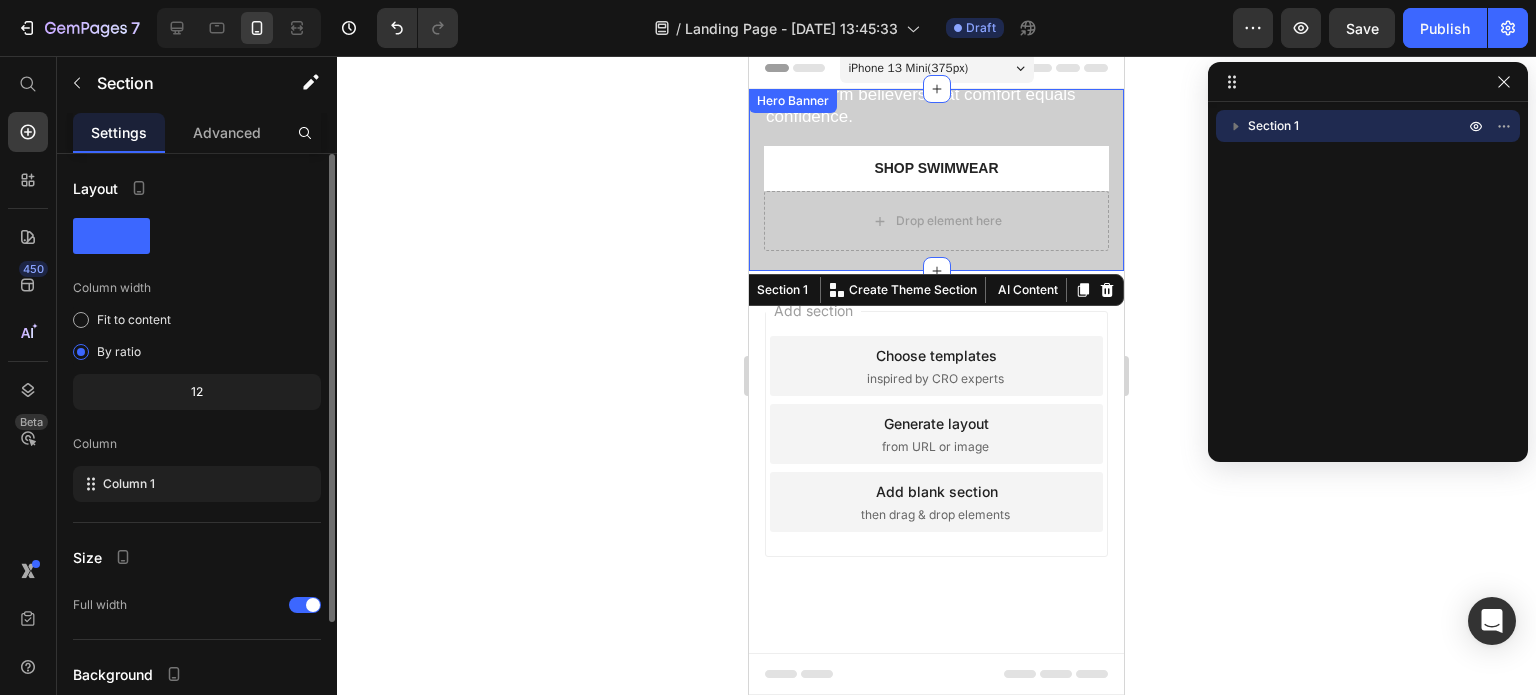 scroll, scrollTop: 0, scrollLeft: 0, axis: both 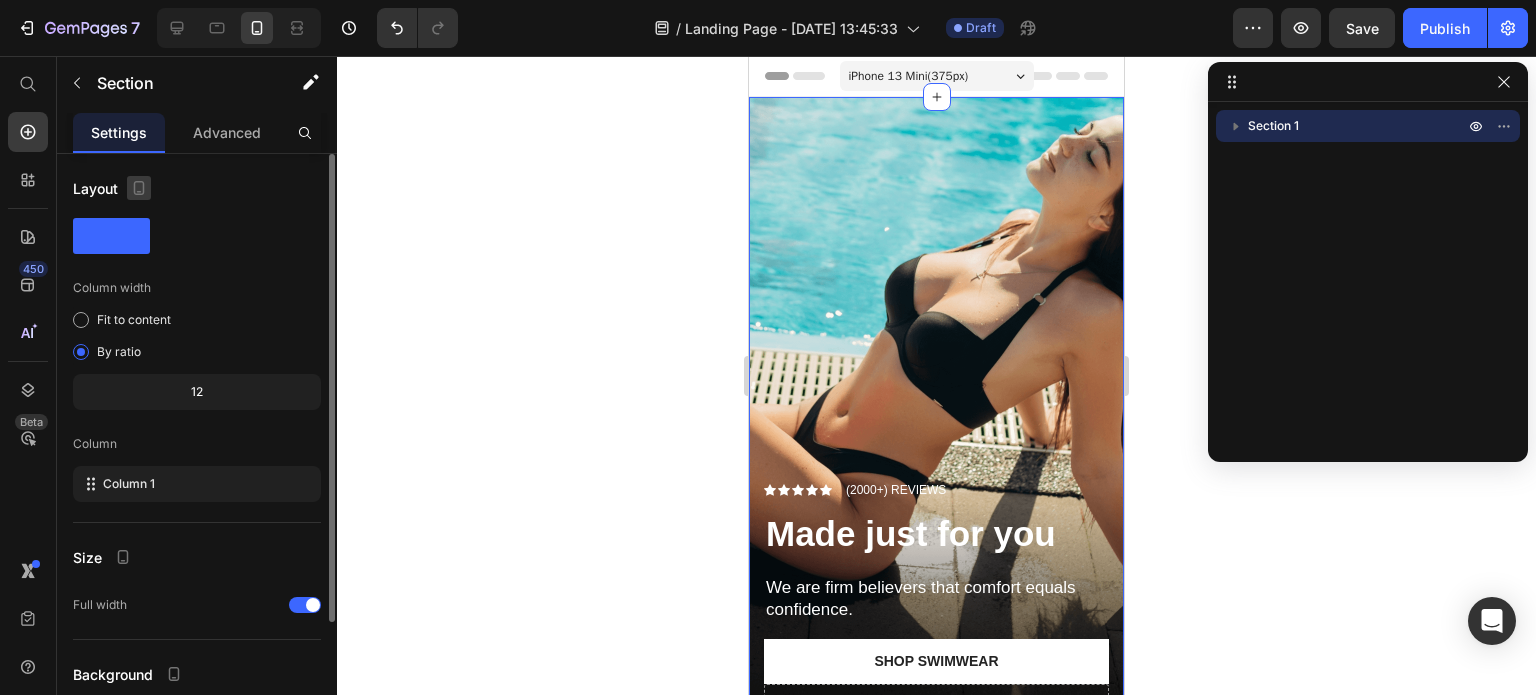 click 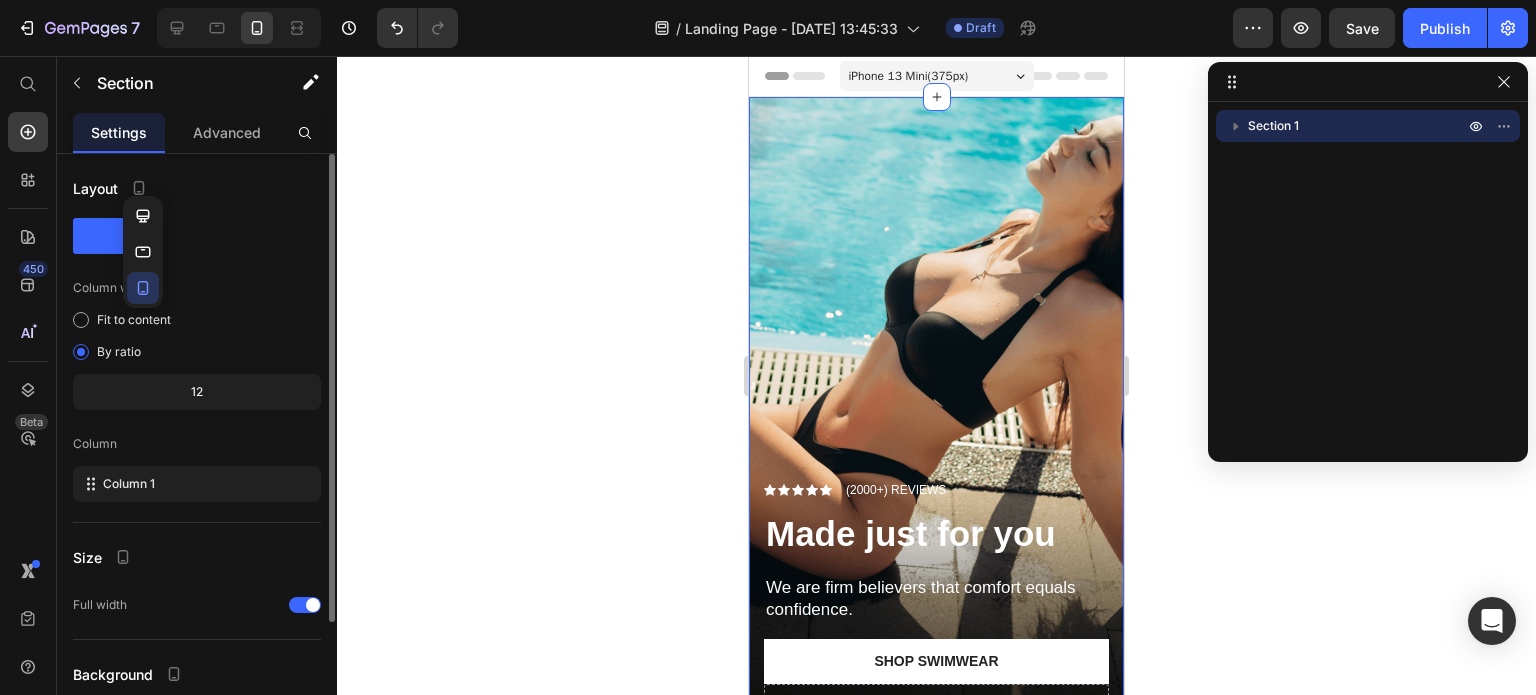 click on "Column width" at bounding box center [197, 288] 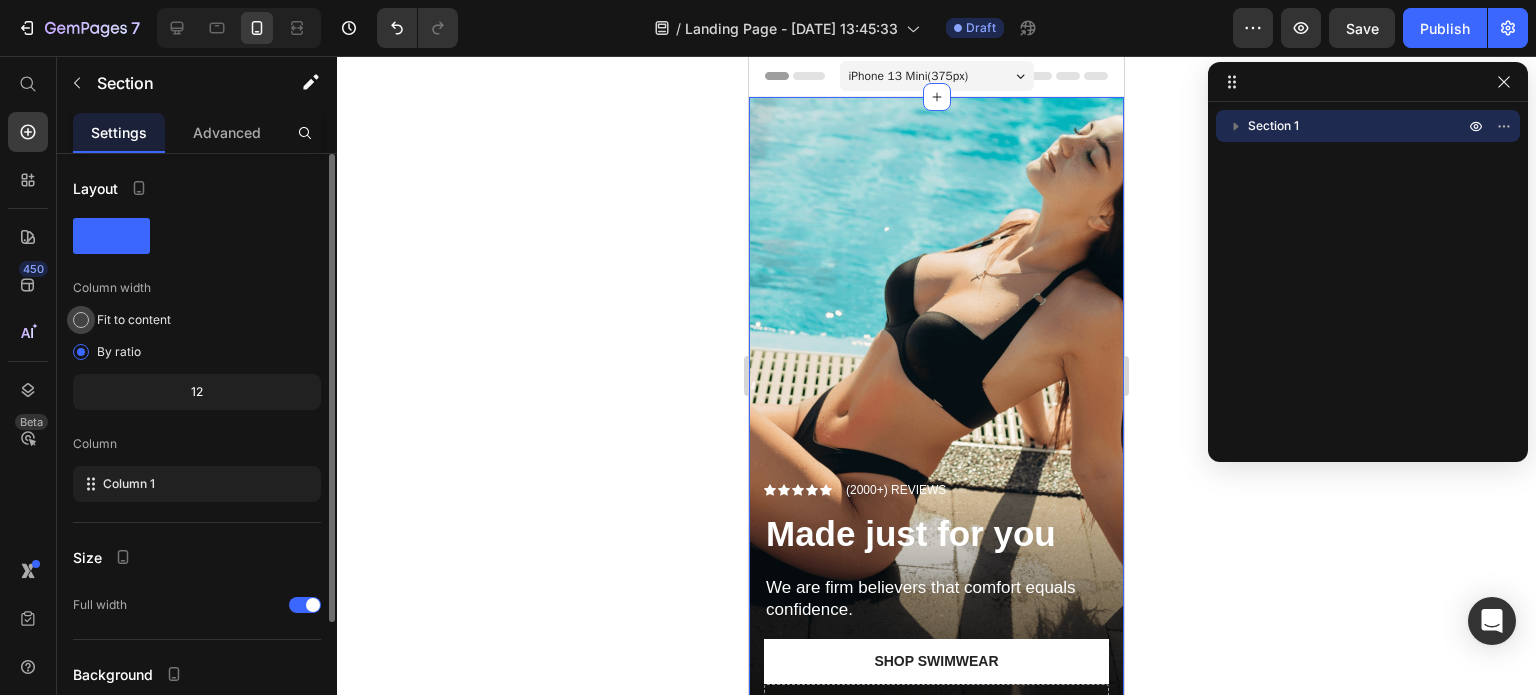click on "Fit to content" at bounding box center [134, 320] 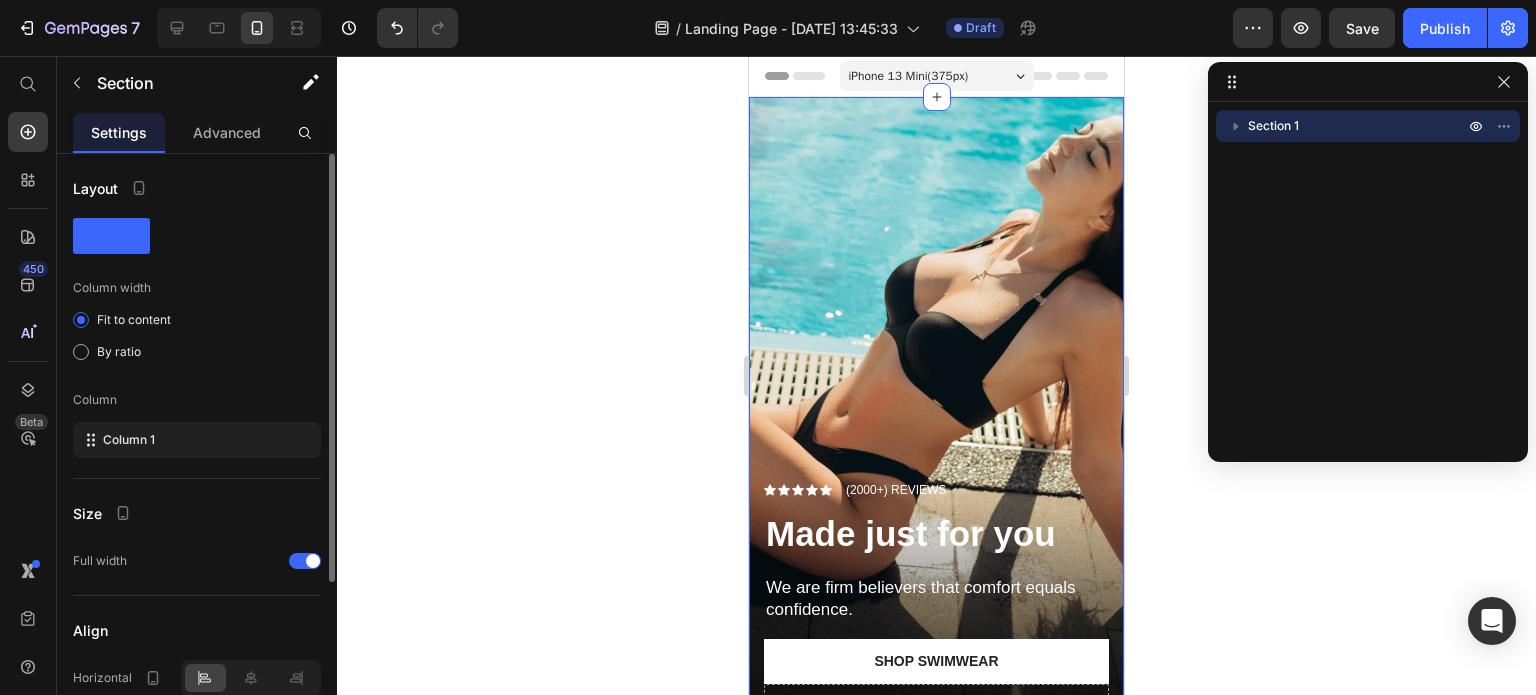 click 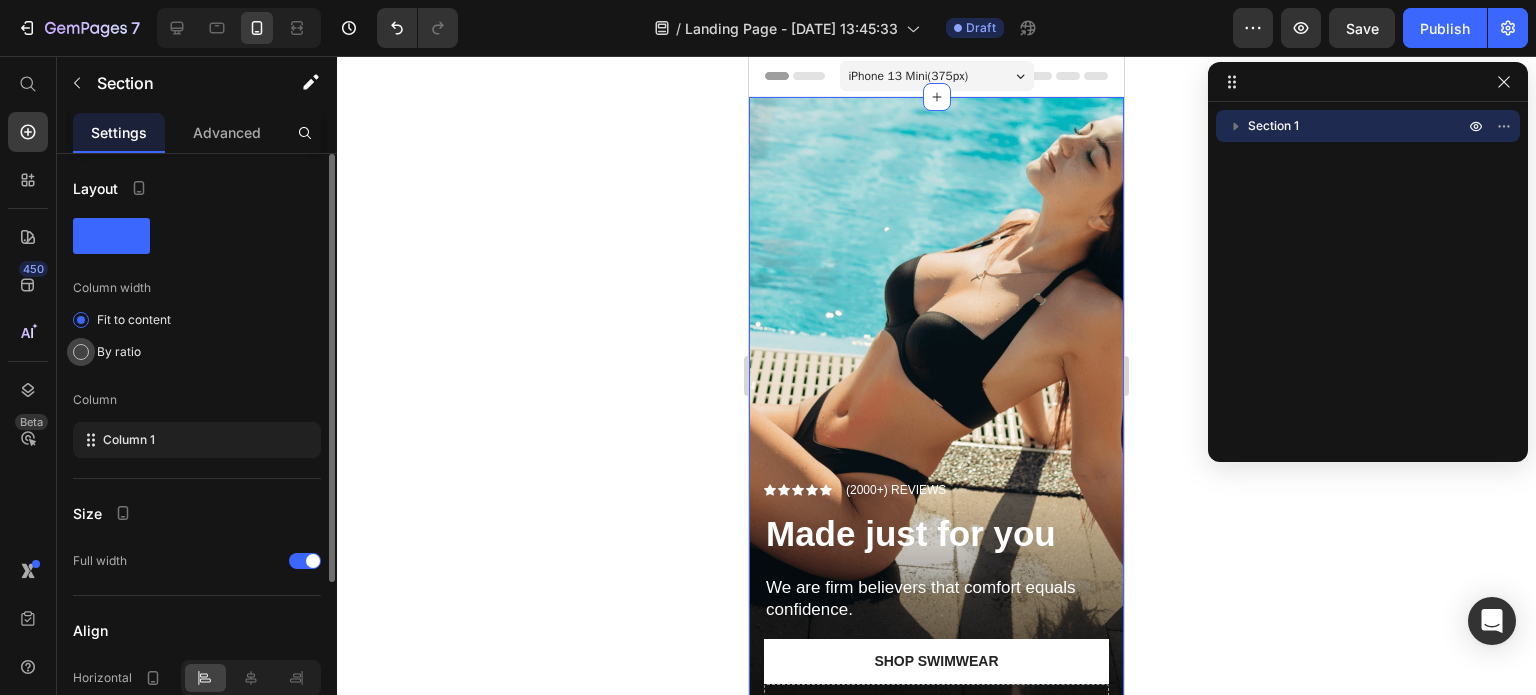 click on "By ratio" 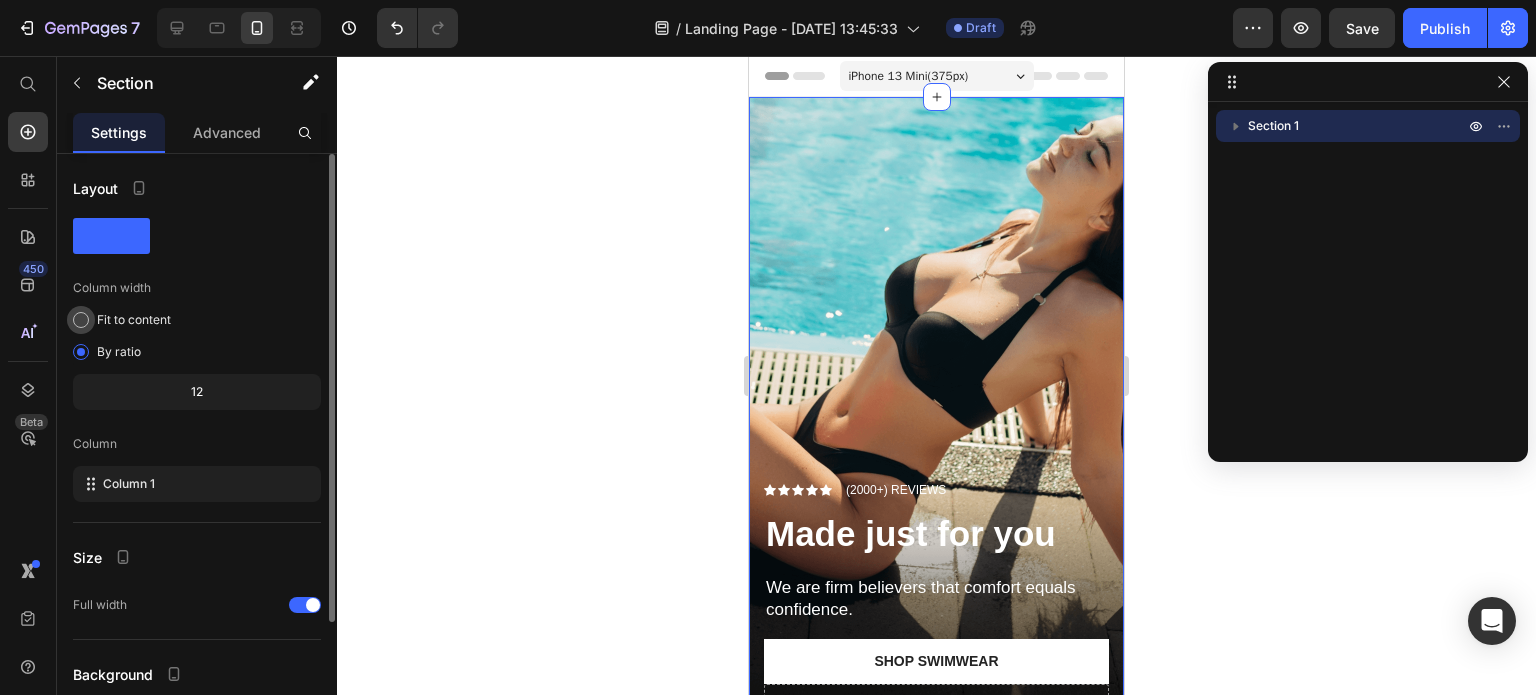 click on "Fit to content" at bounding box center (134, 320) 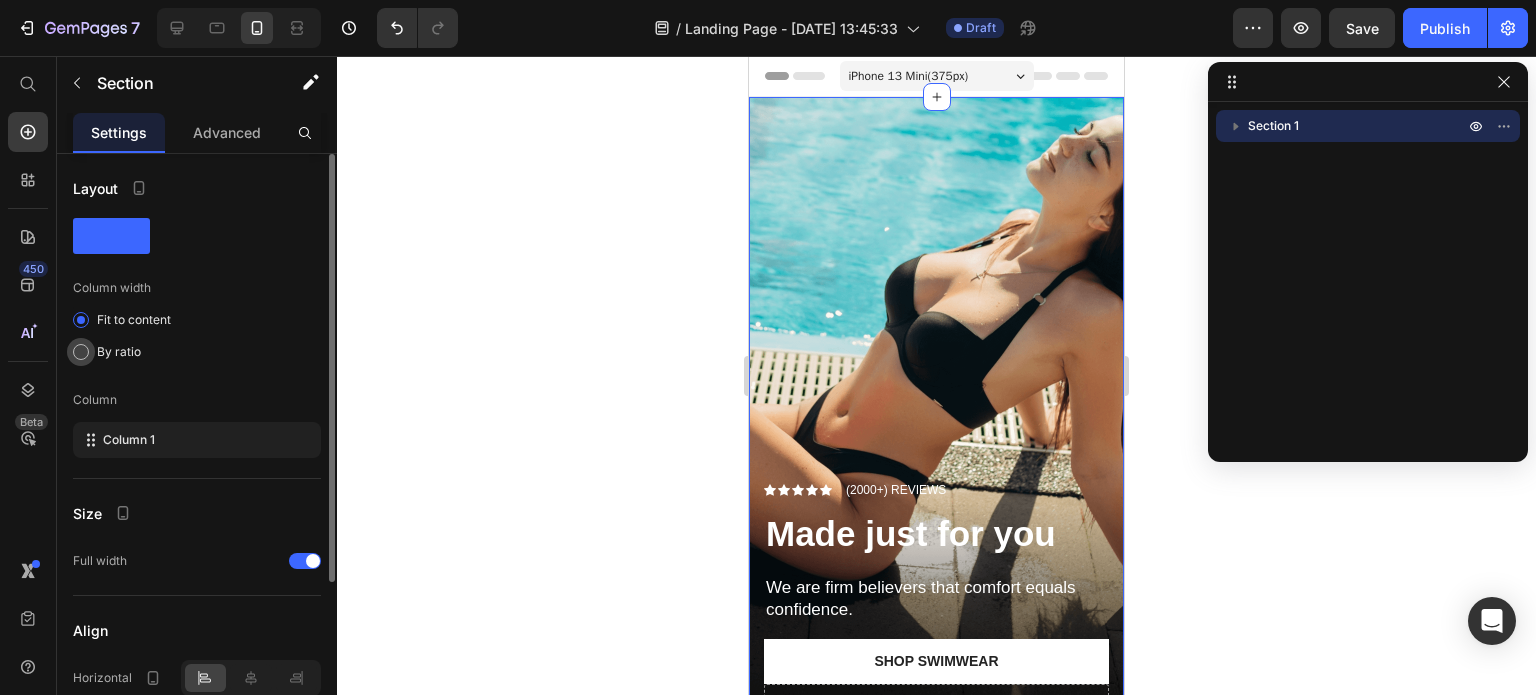 click on "By ratio" at bounding box center [119, 352] 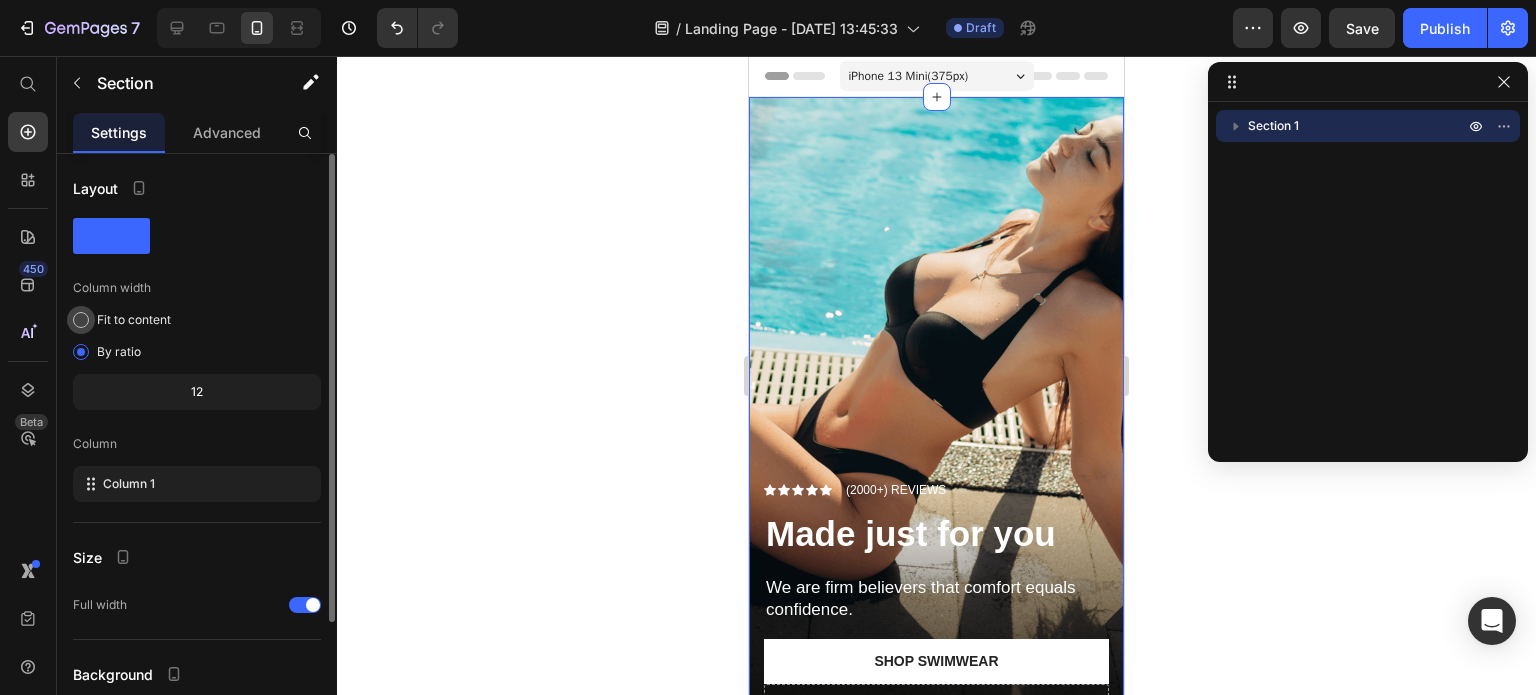 click on "Fit to content" at bounding box center (134, 320) 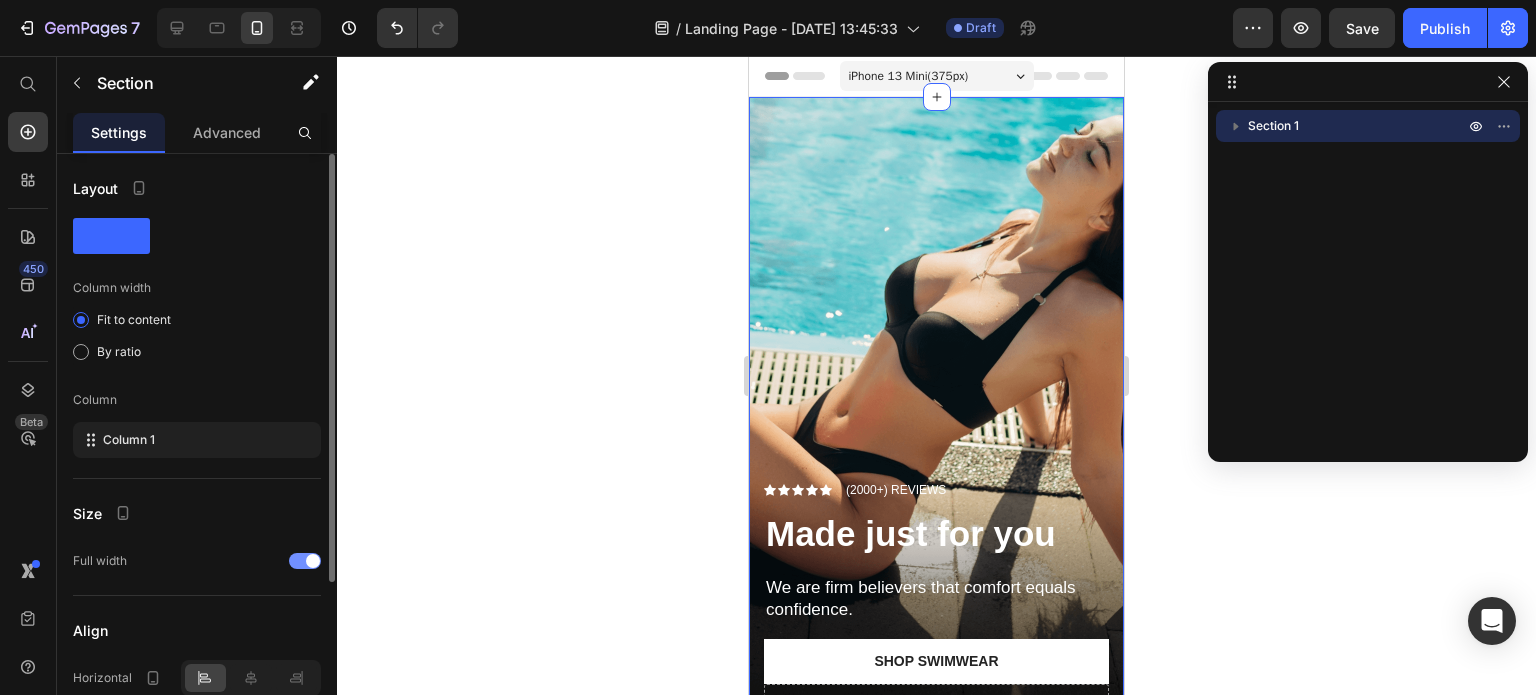 scroll, scrollTop: 200, scrollLeft: 0, axis: vertical 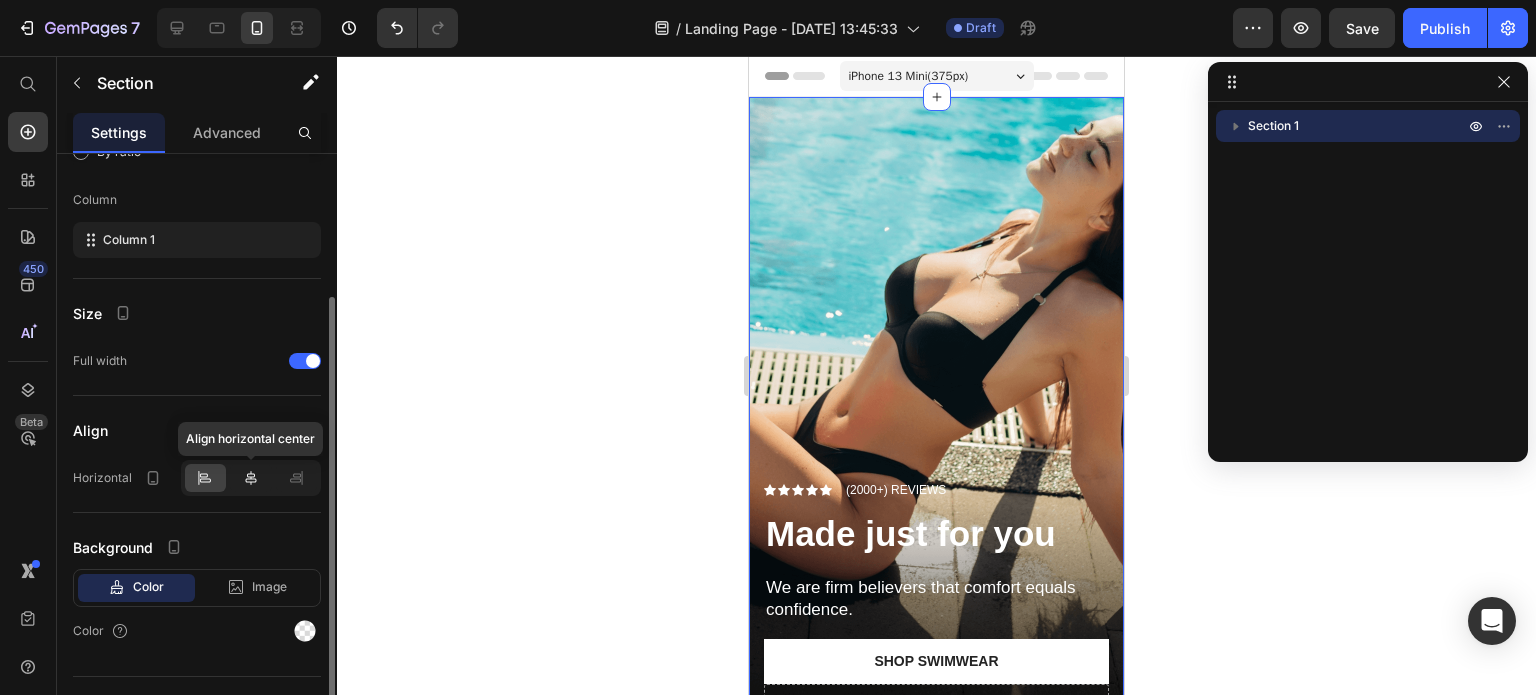 click 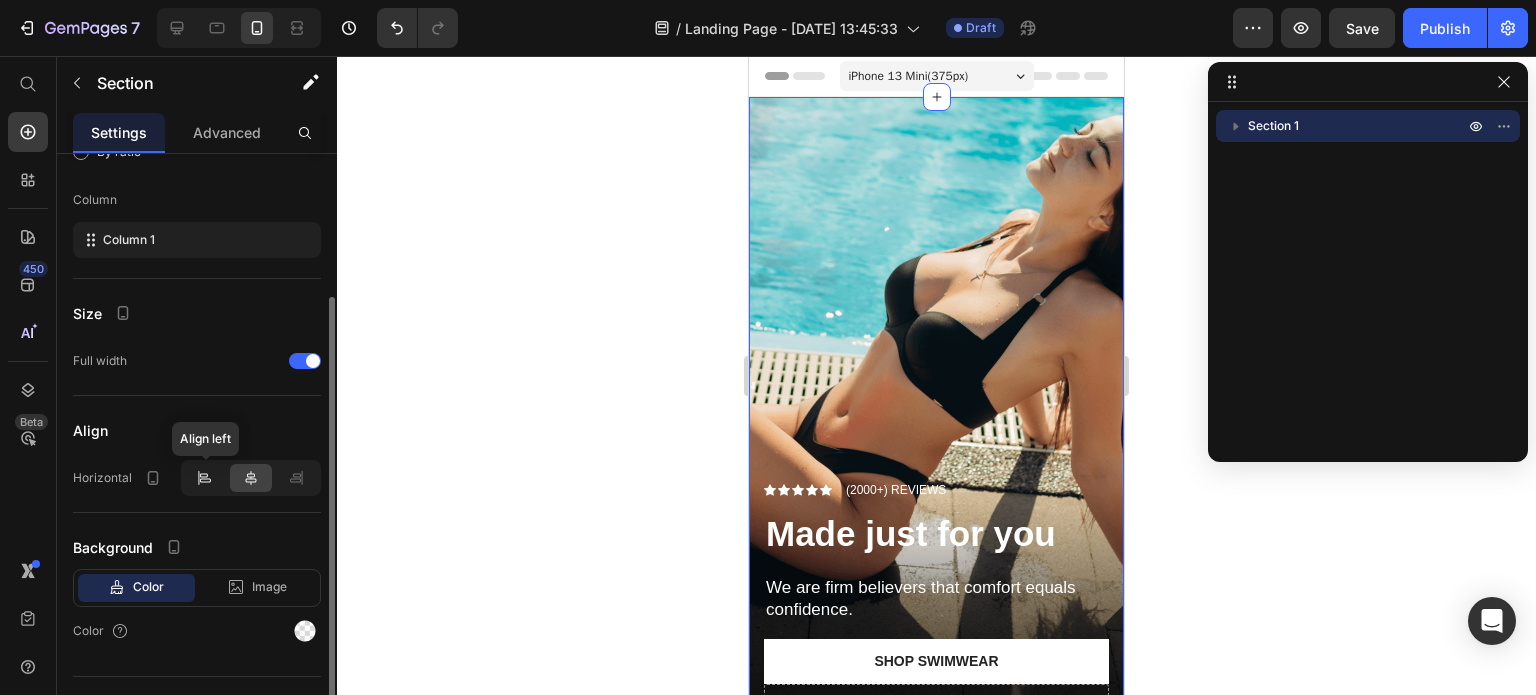 click 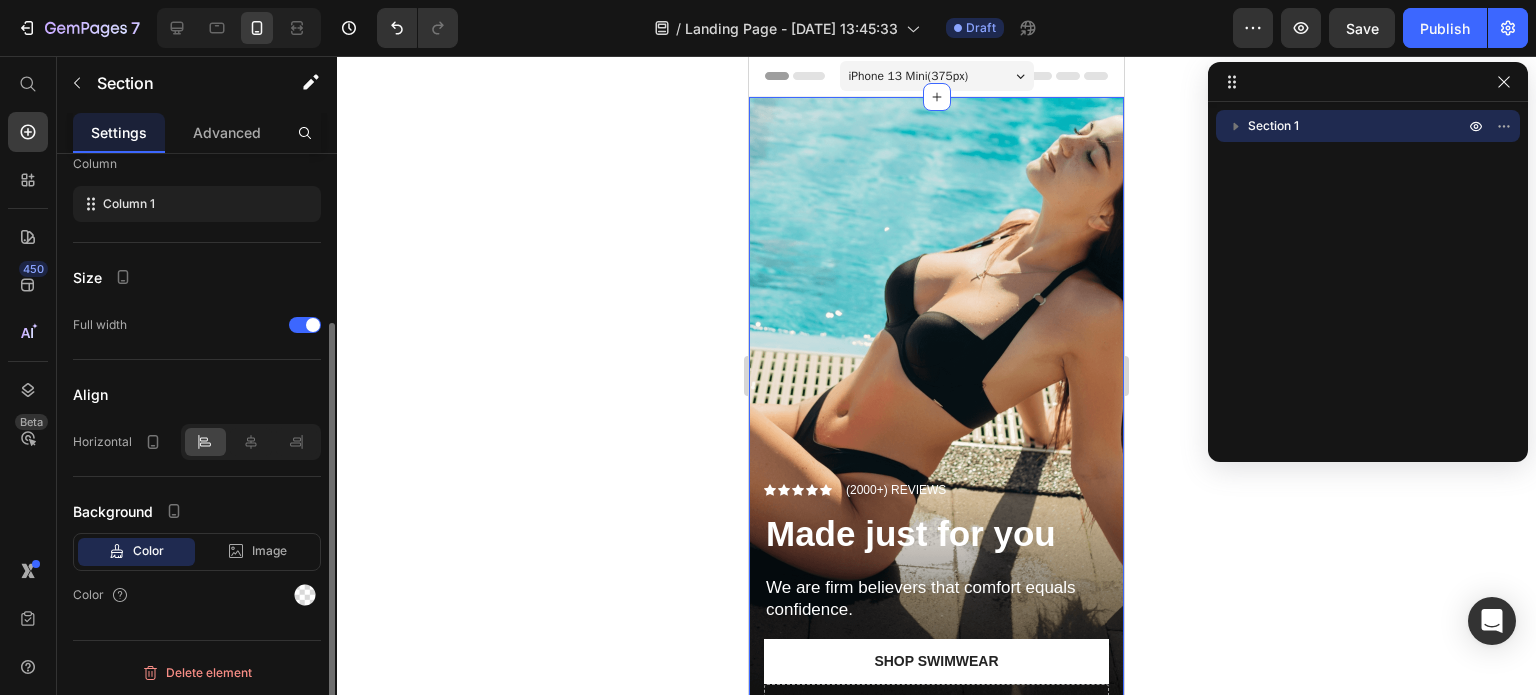 scroll, scrollTop: 0, scrollLeft: 0, axis: both 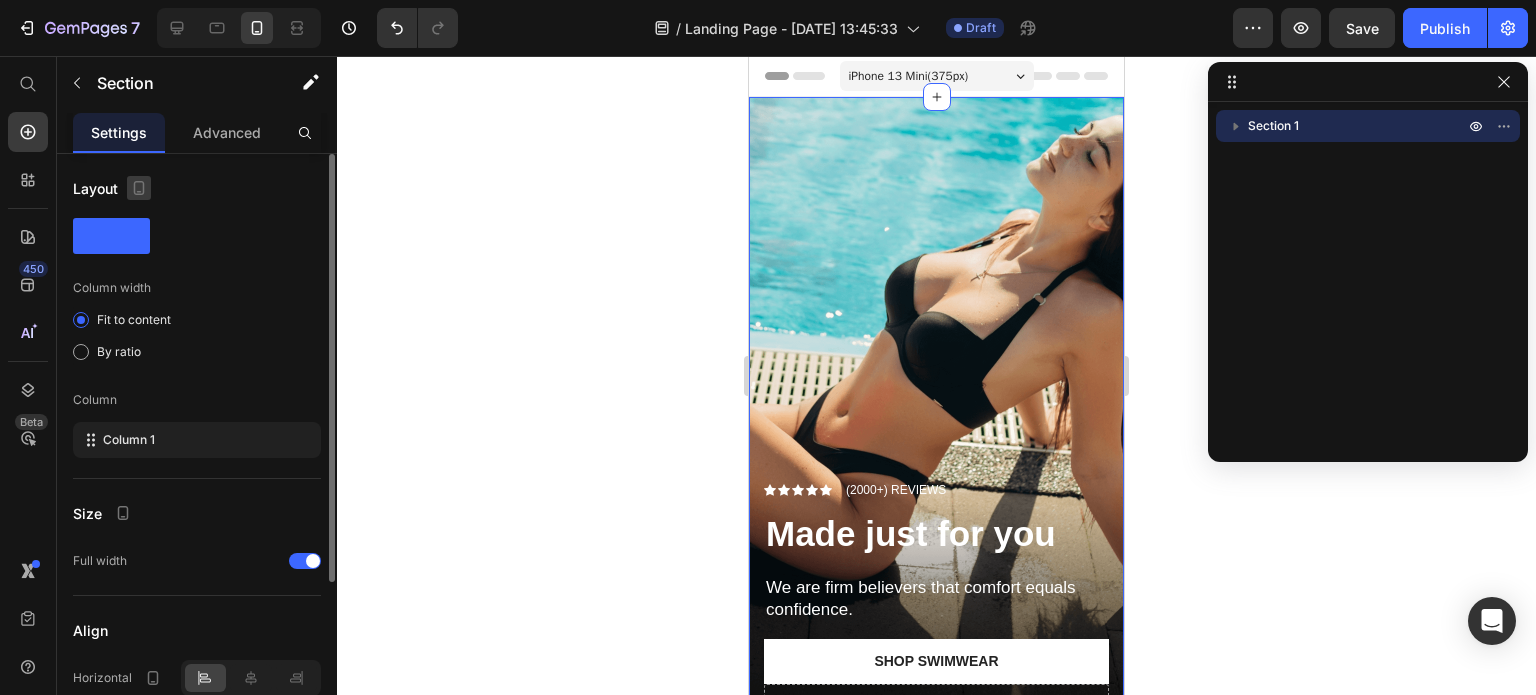 click 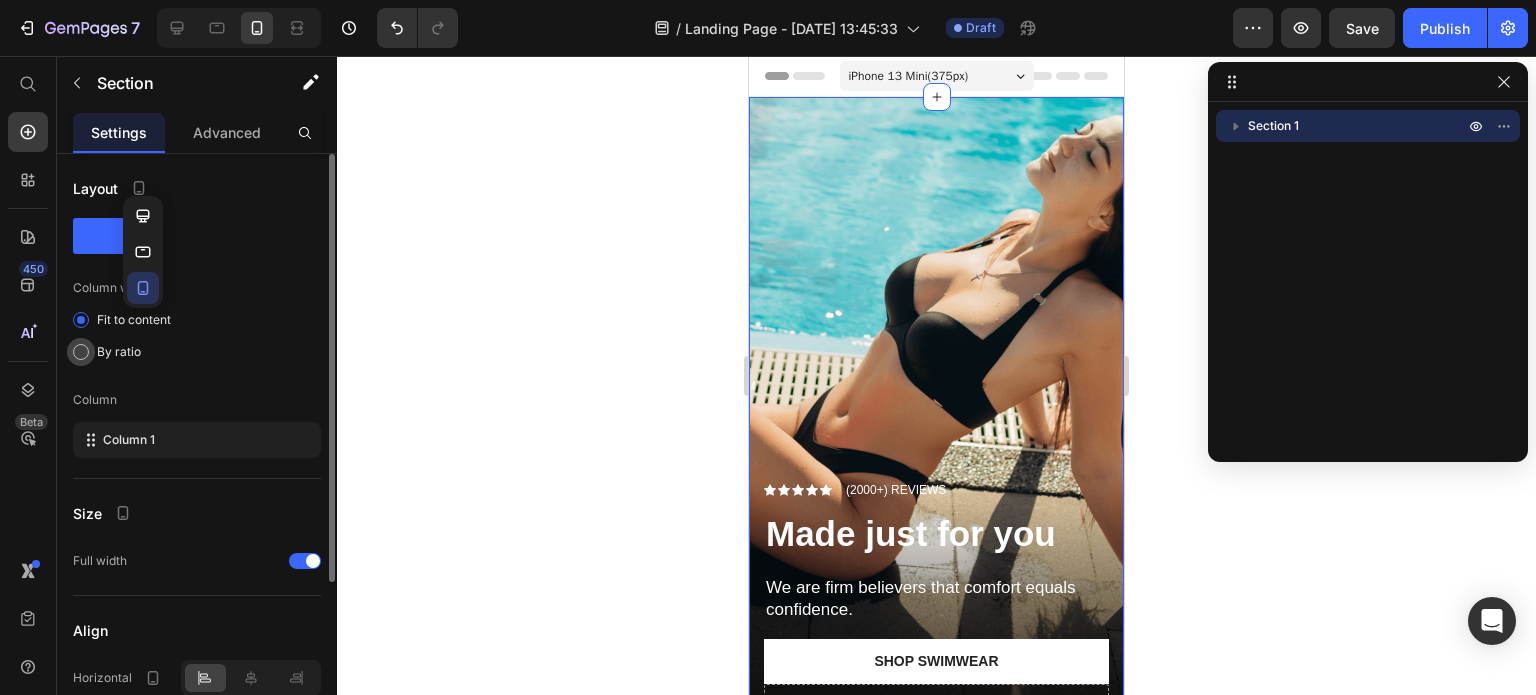 click on "By ratio" 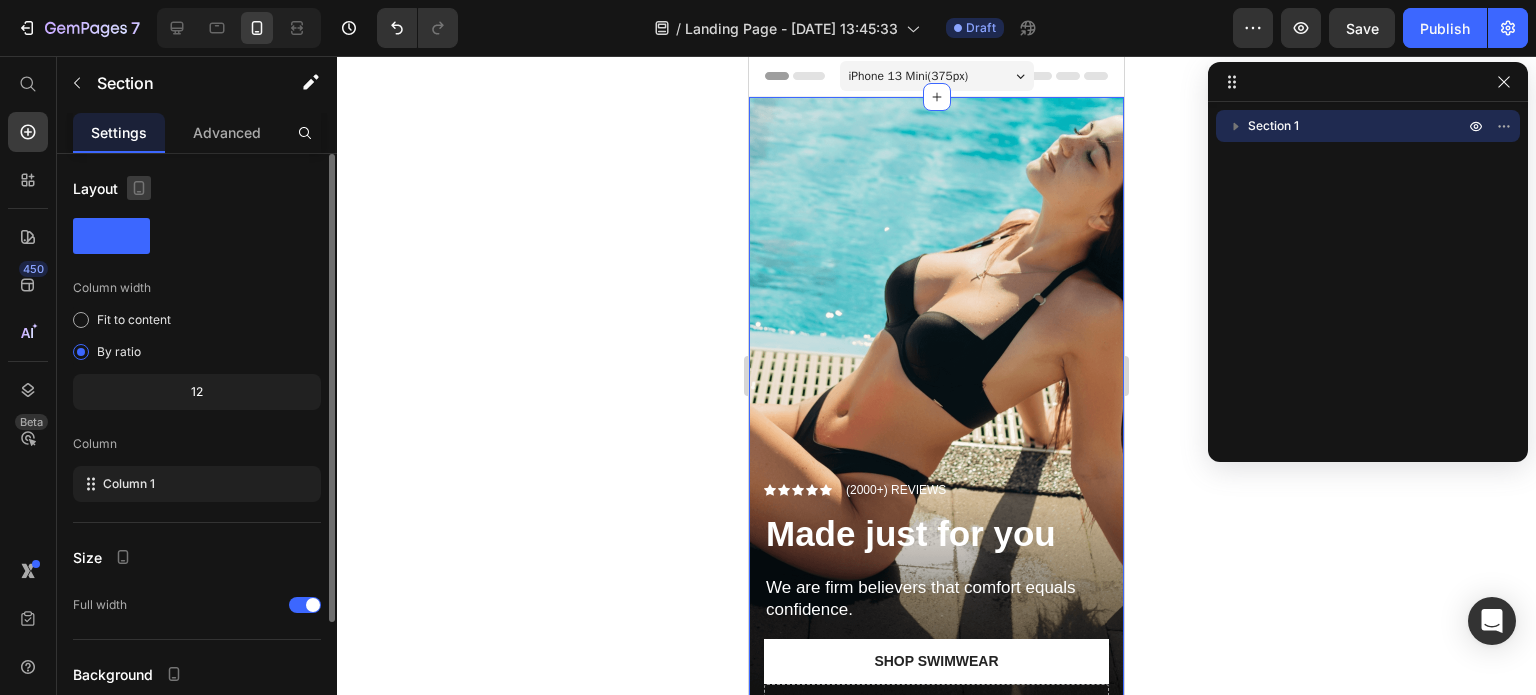 click 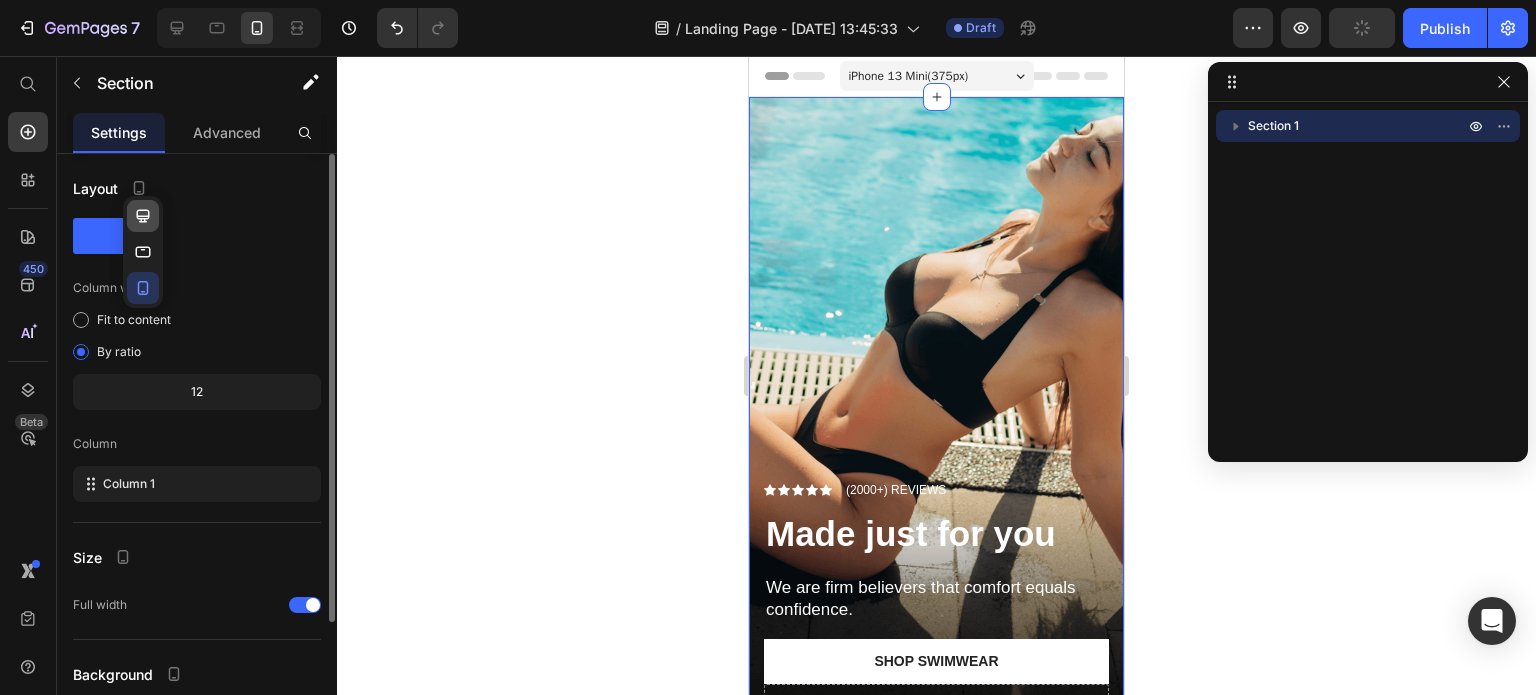 click 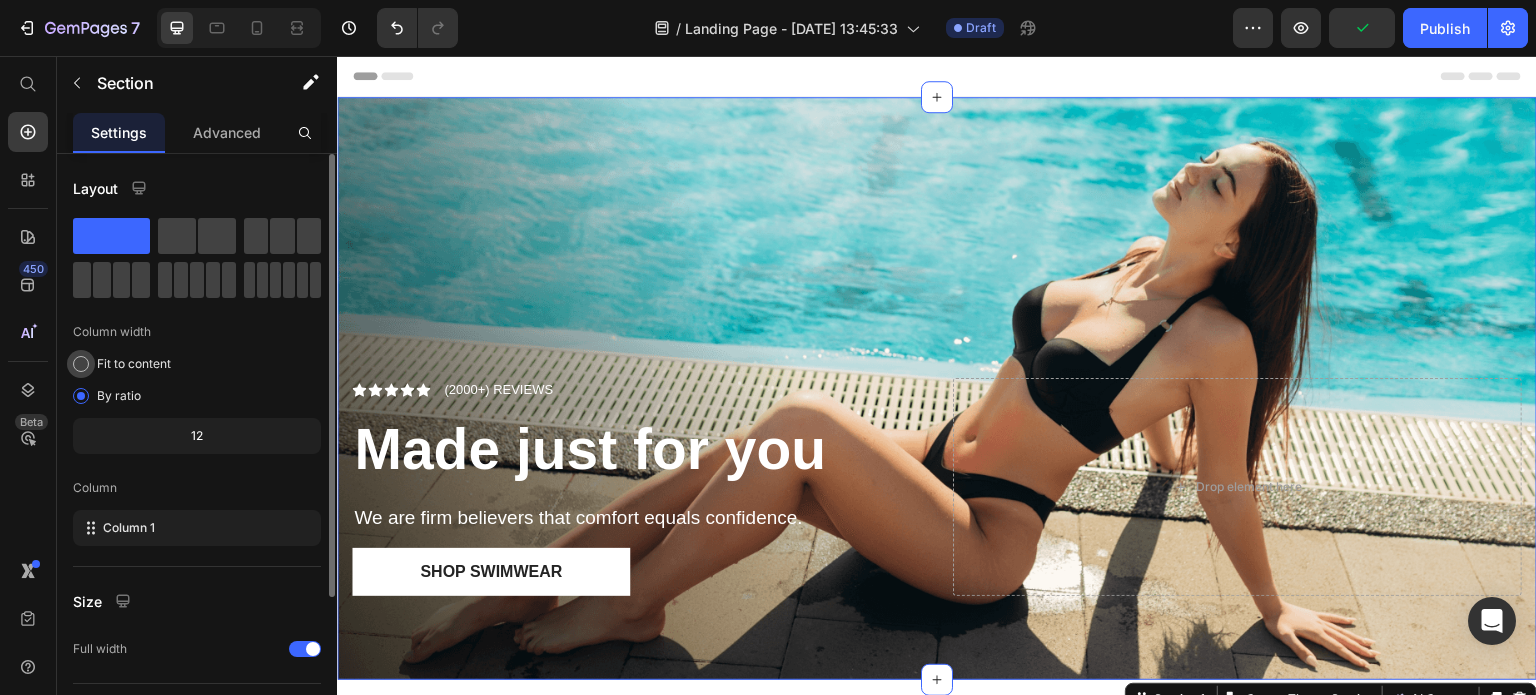 click on "Fit to content" at bounding box center (134, 364) 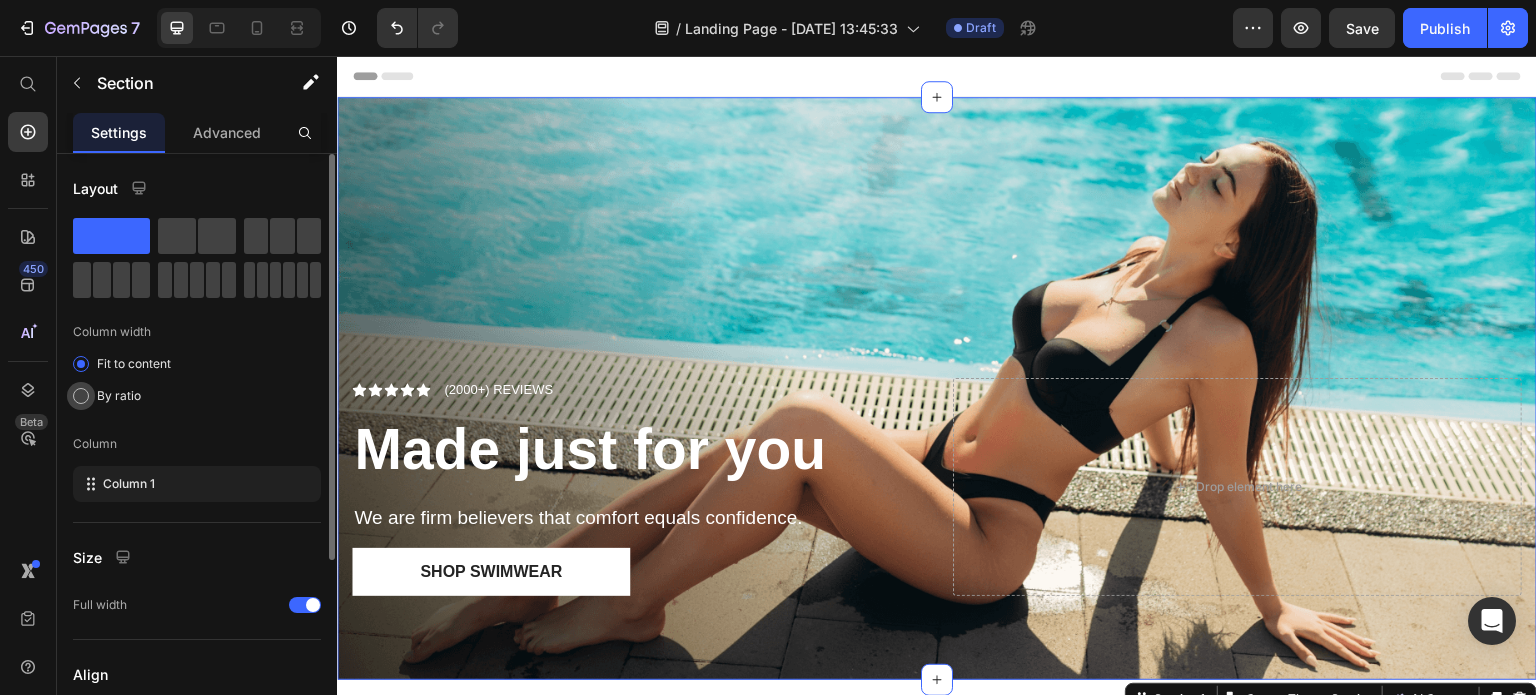 click on "By ratio" at bounding box center (119, 396) 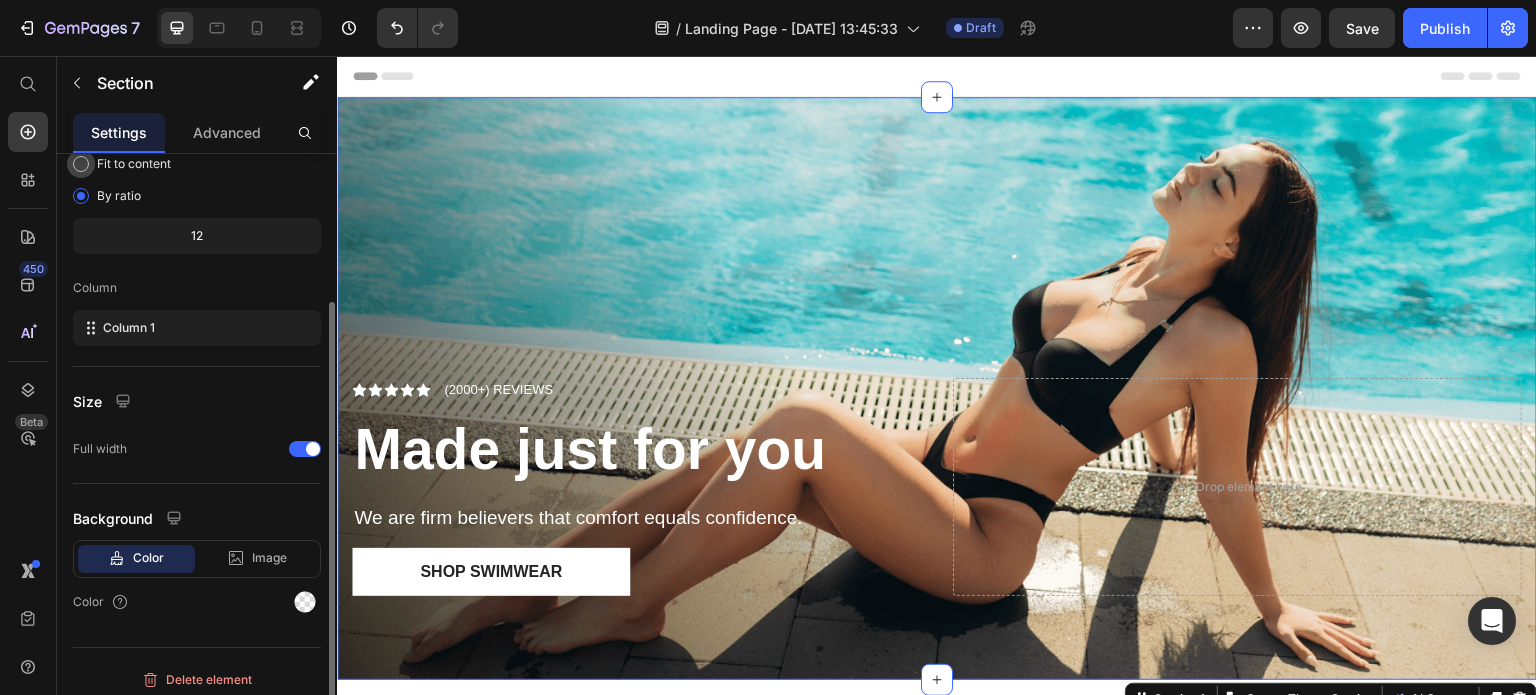 scroll, scrollTop: 0, scrollLeft: 0, axis: both 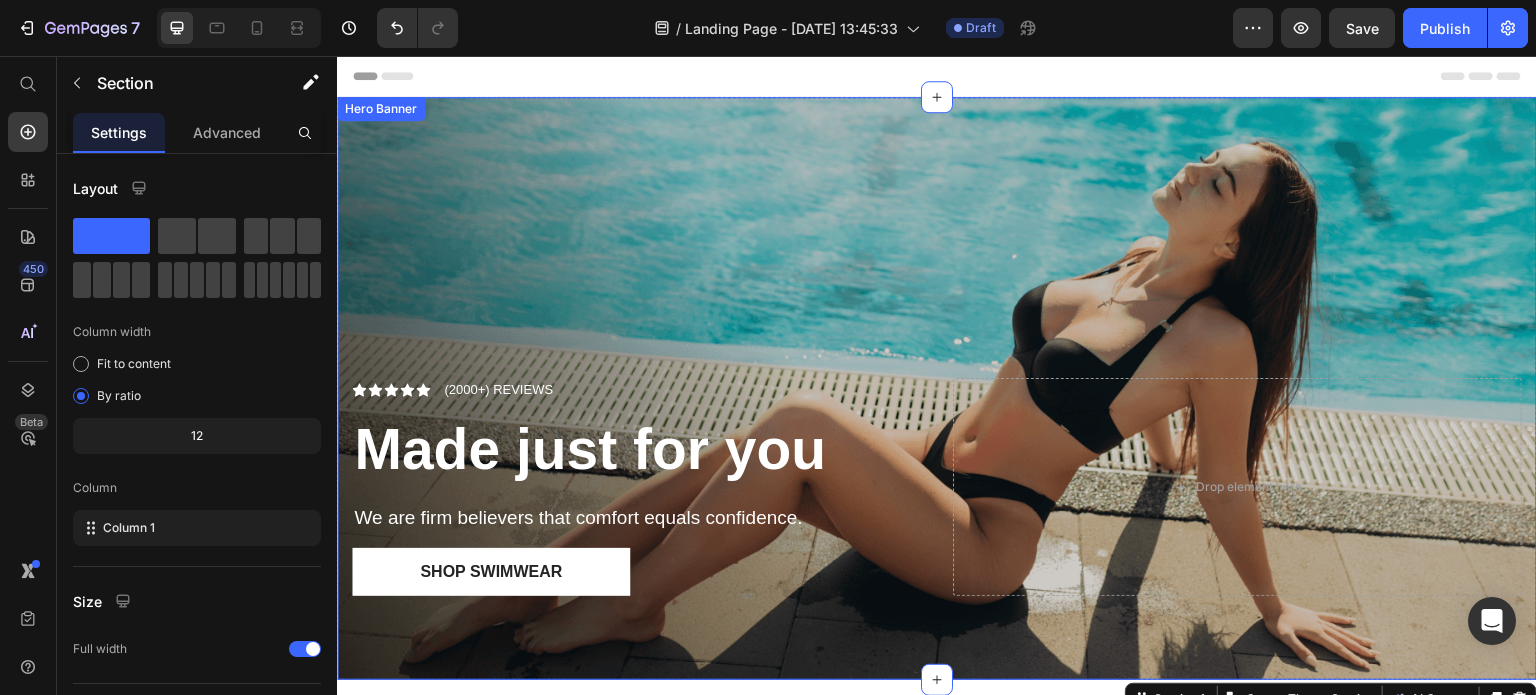 click at bounding box center [937, 388] 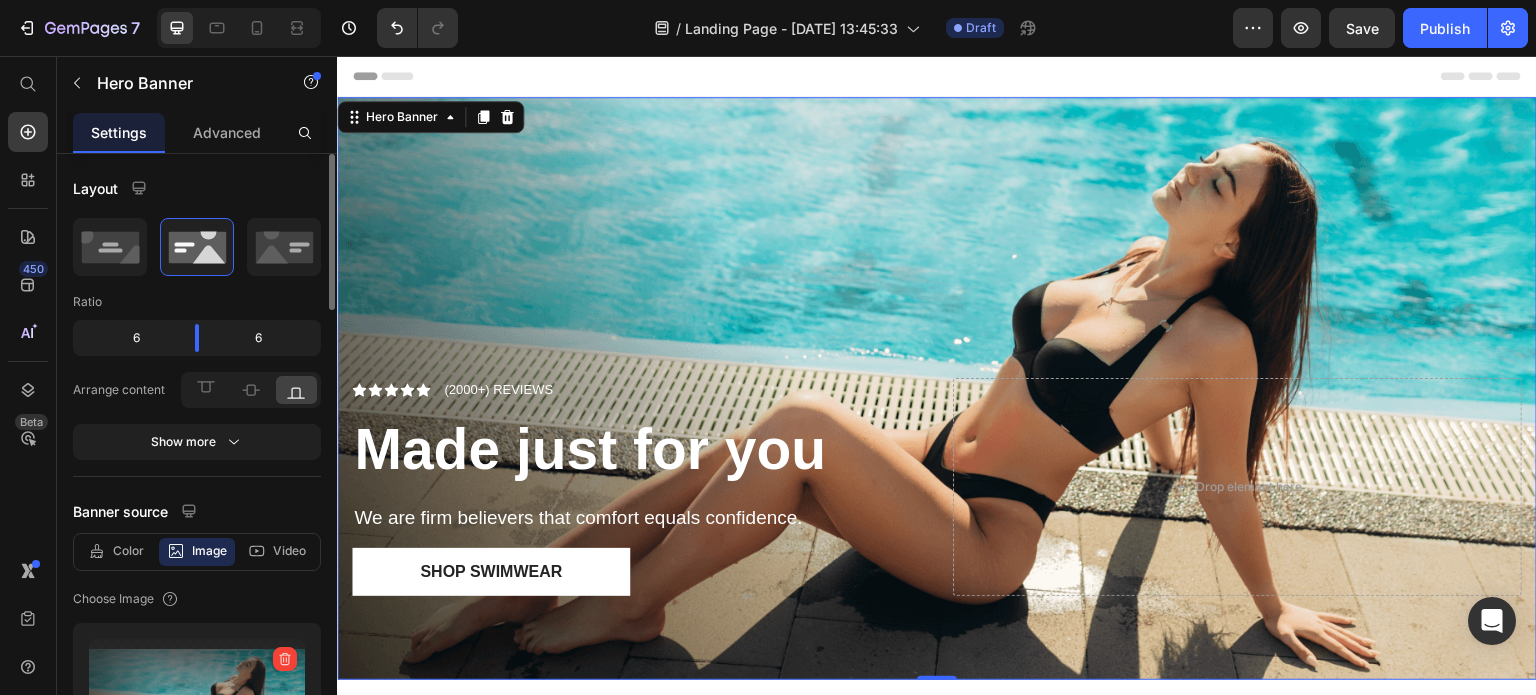 scroll, scrollTop: 100, scrollLeft: 0, axis: vertical 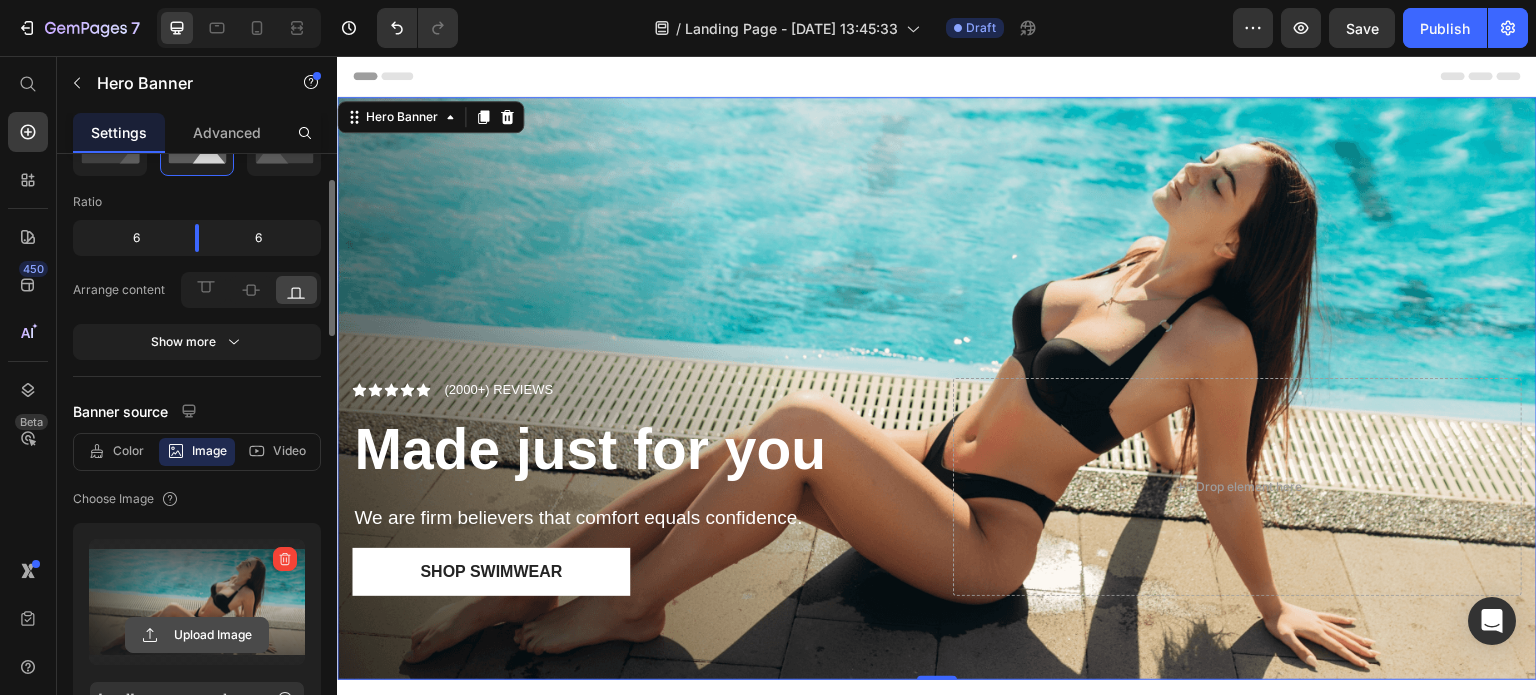 click 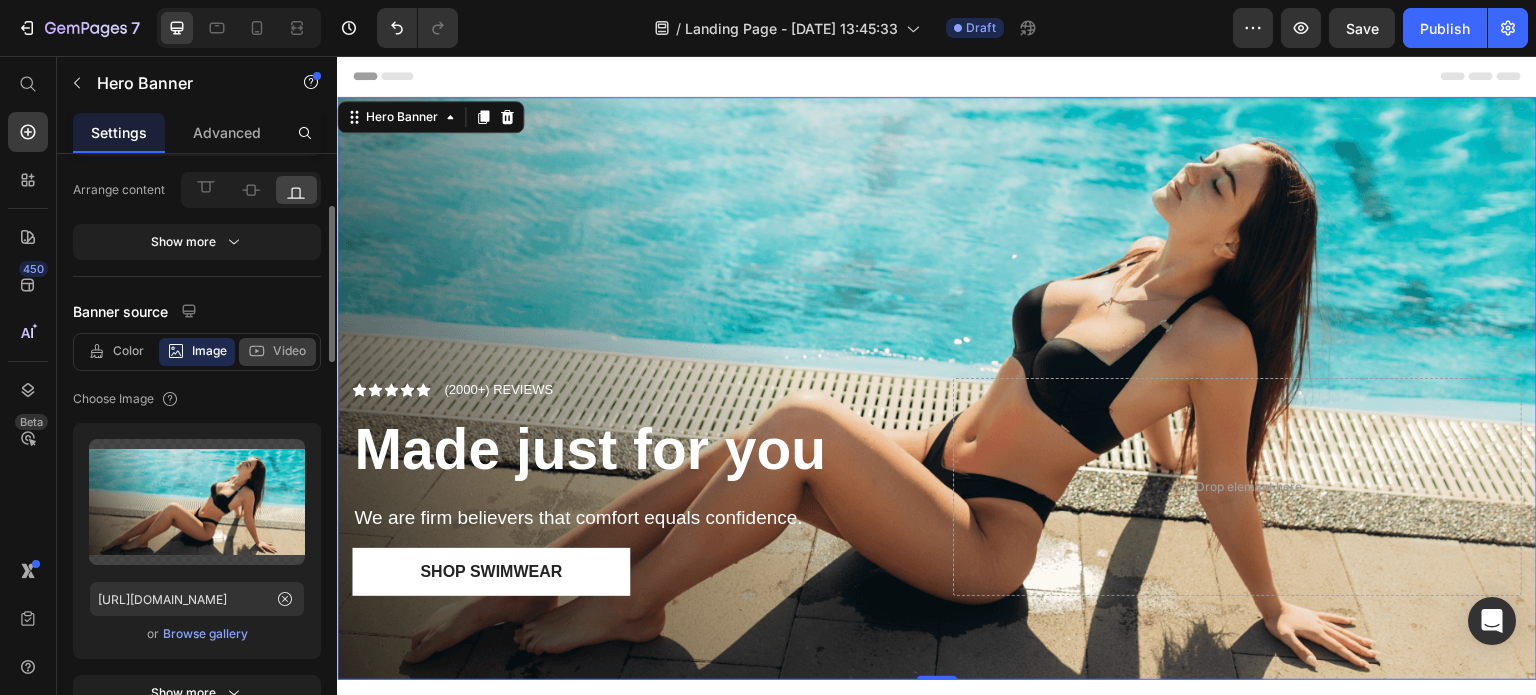 scroll, scrollTop: 300, scrollLeft: 0, axis: vertical 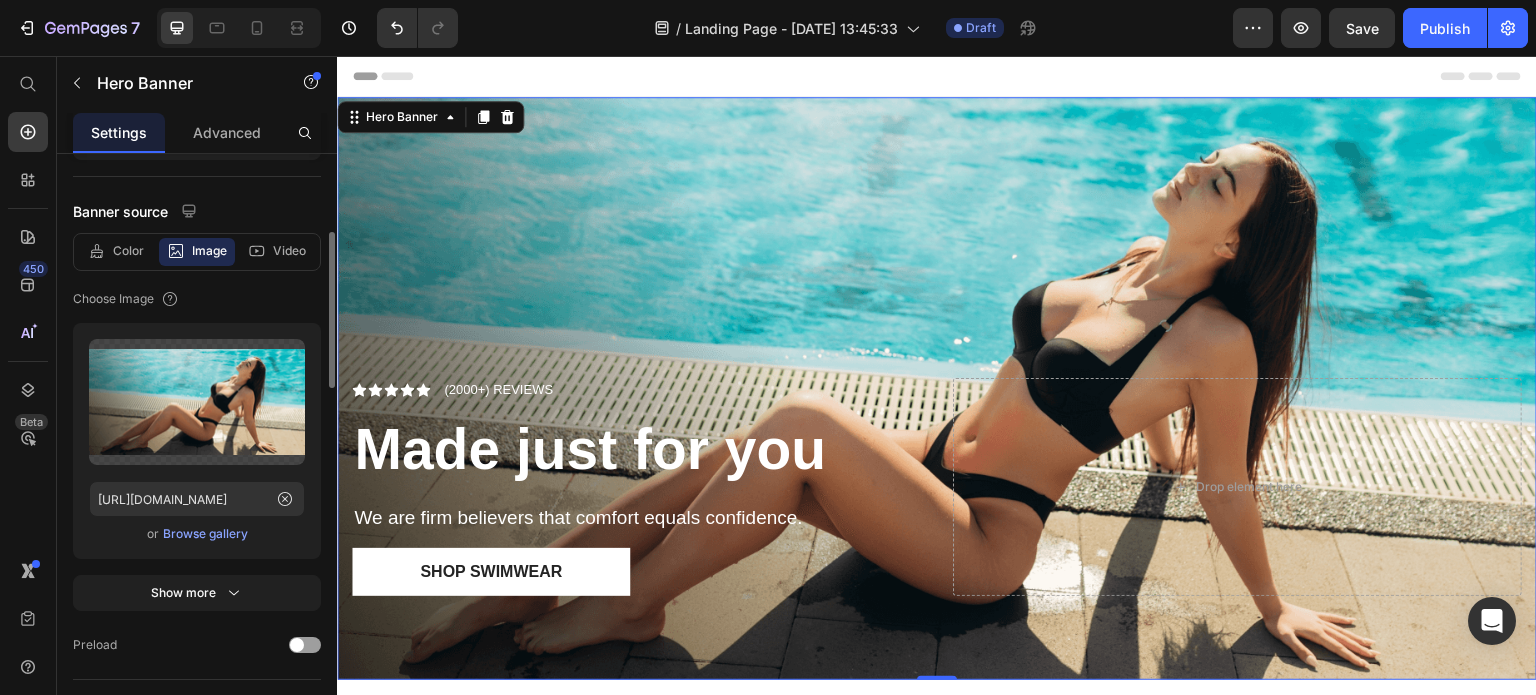 click on "Browse gallery" at bounding box center [205, 534] 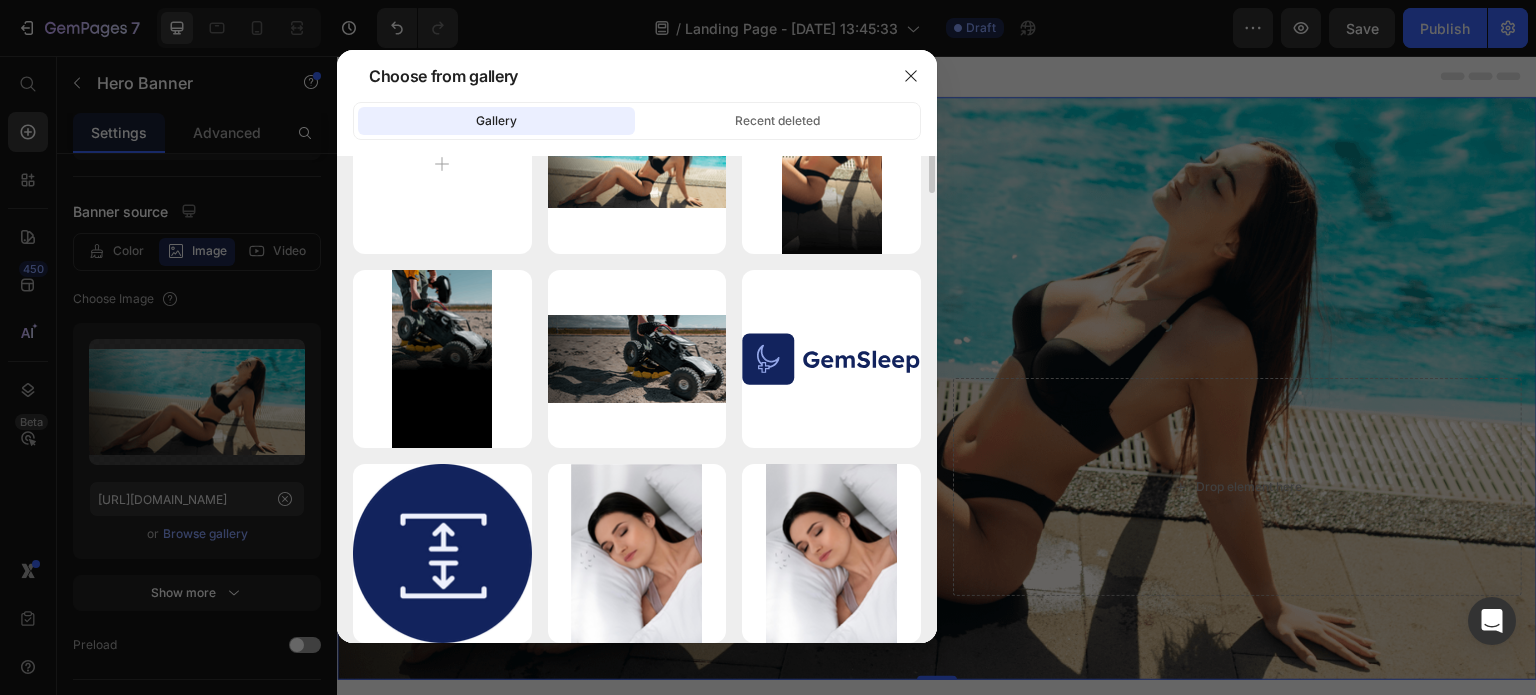 scroll, scrollTop: 0, scrollLeft: 0, axis: both 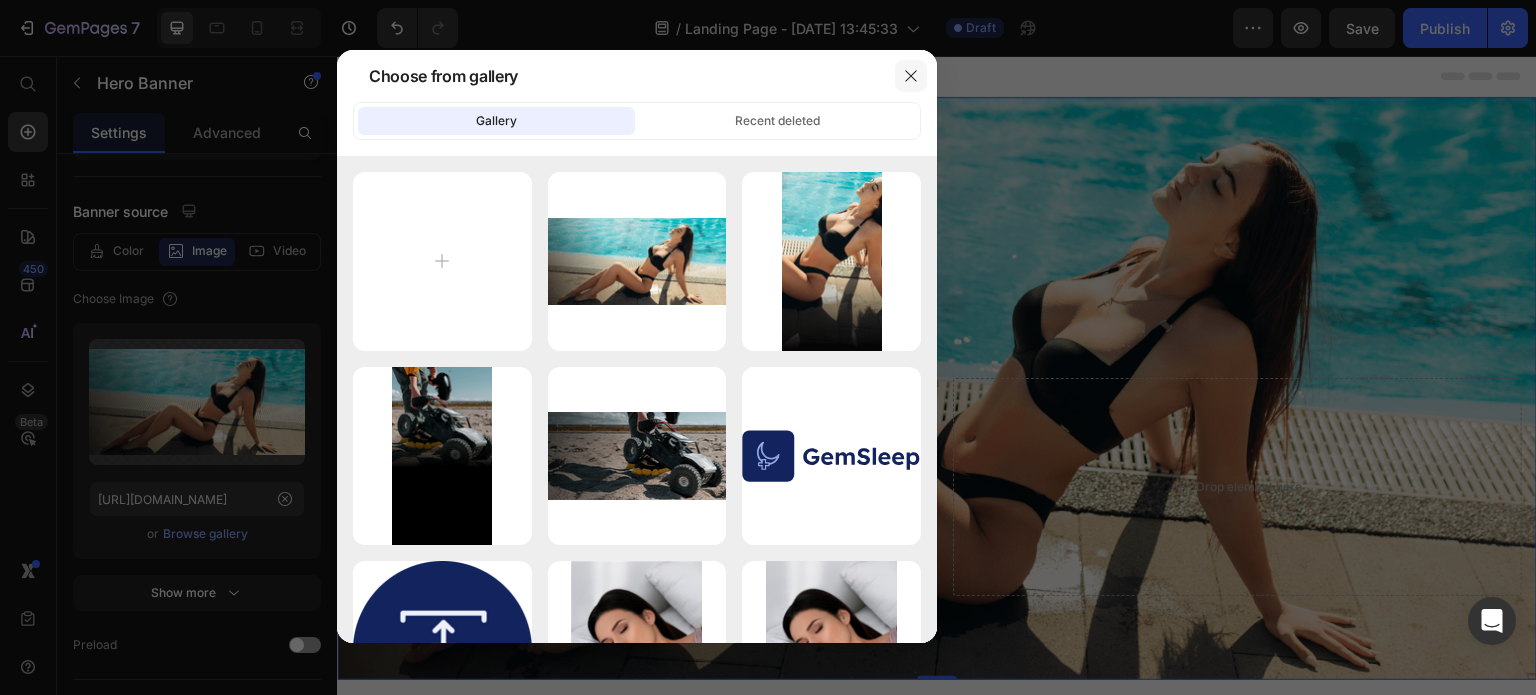 click 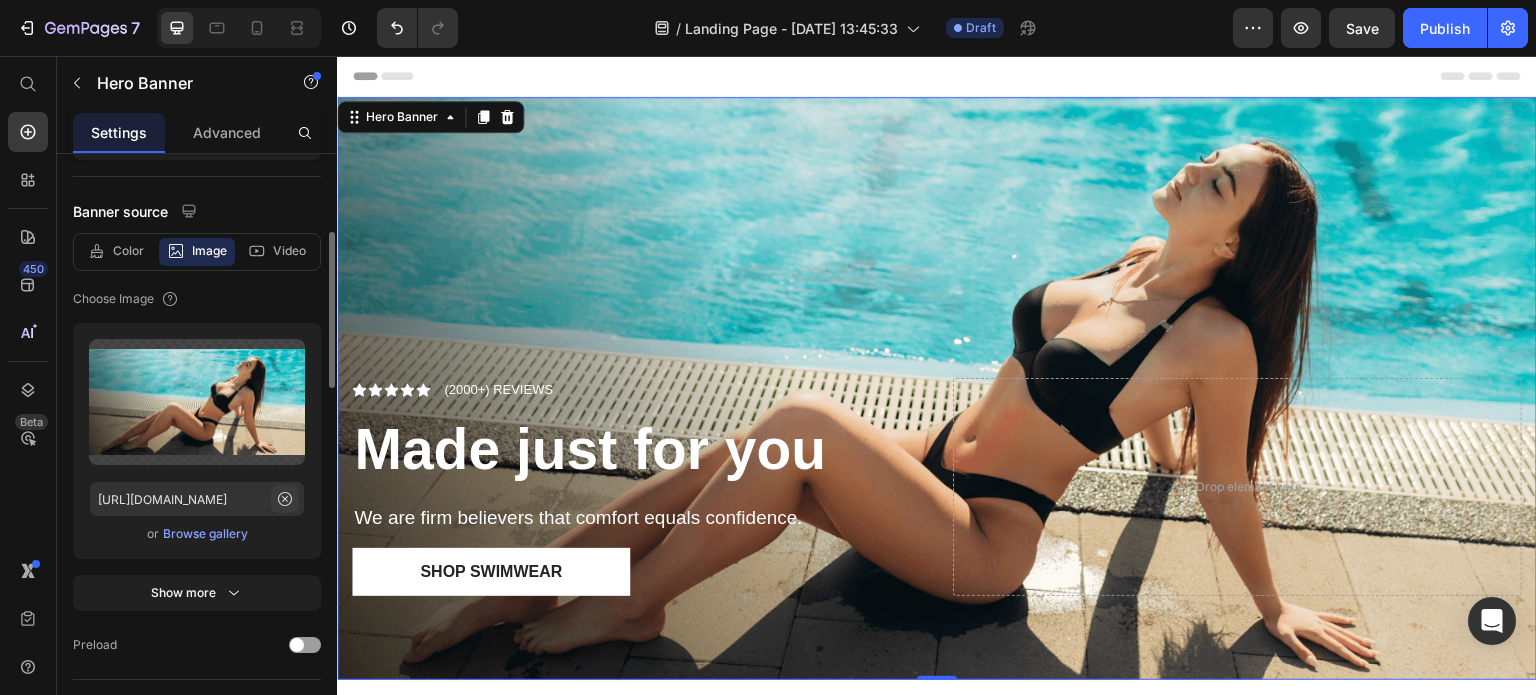 click 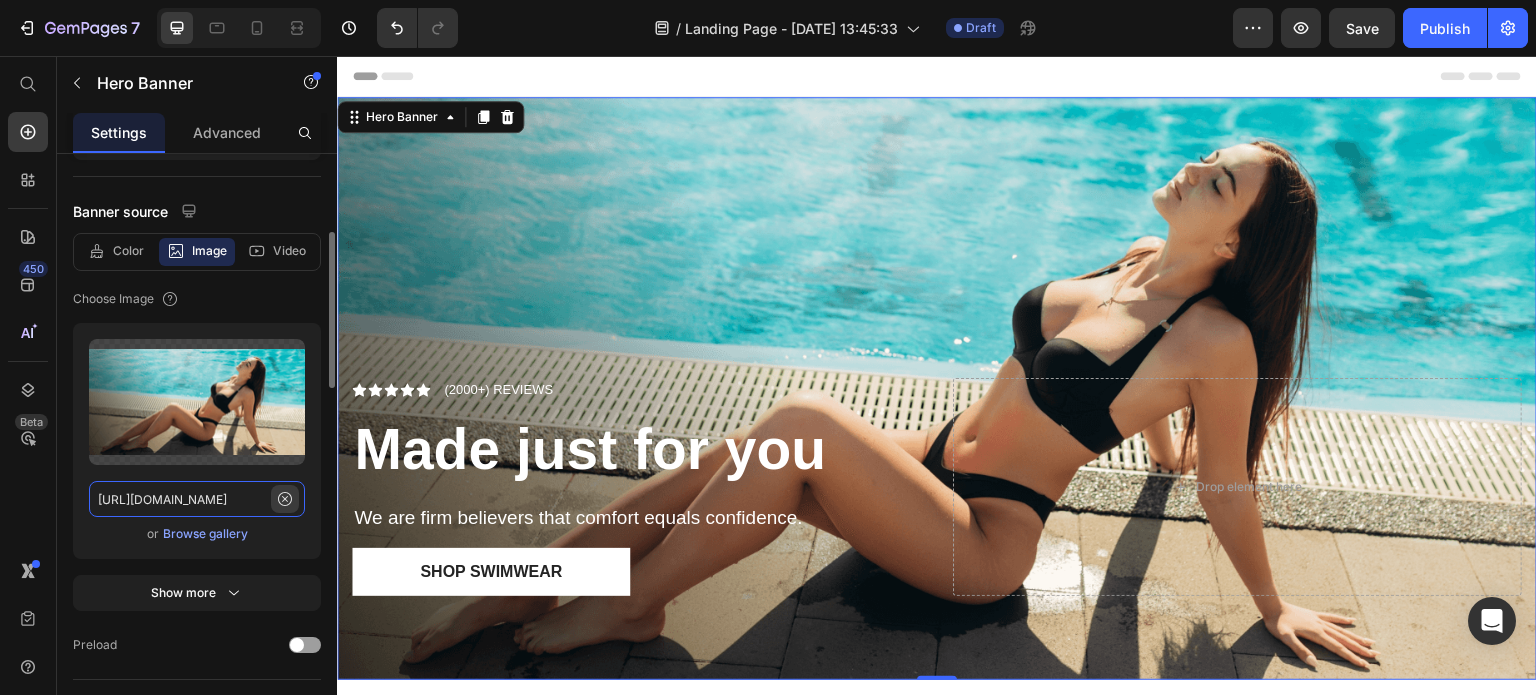 type 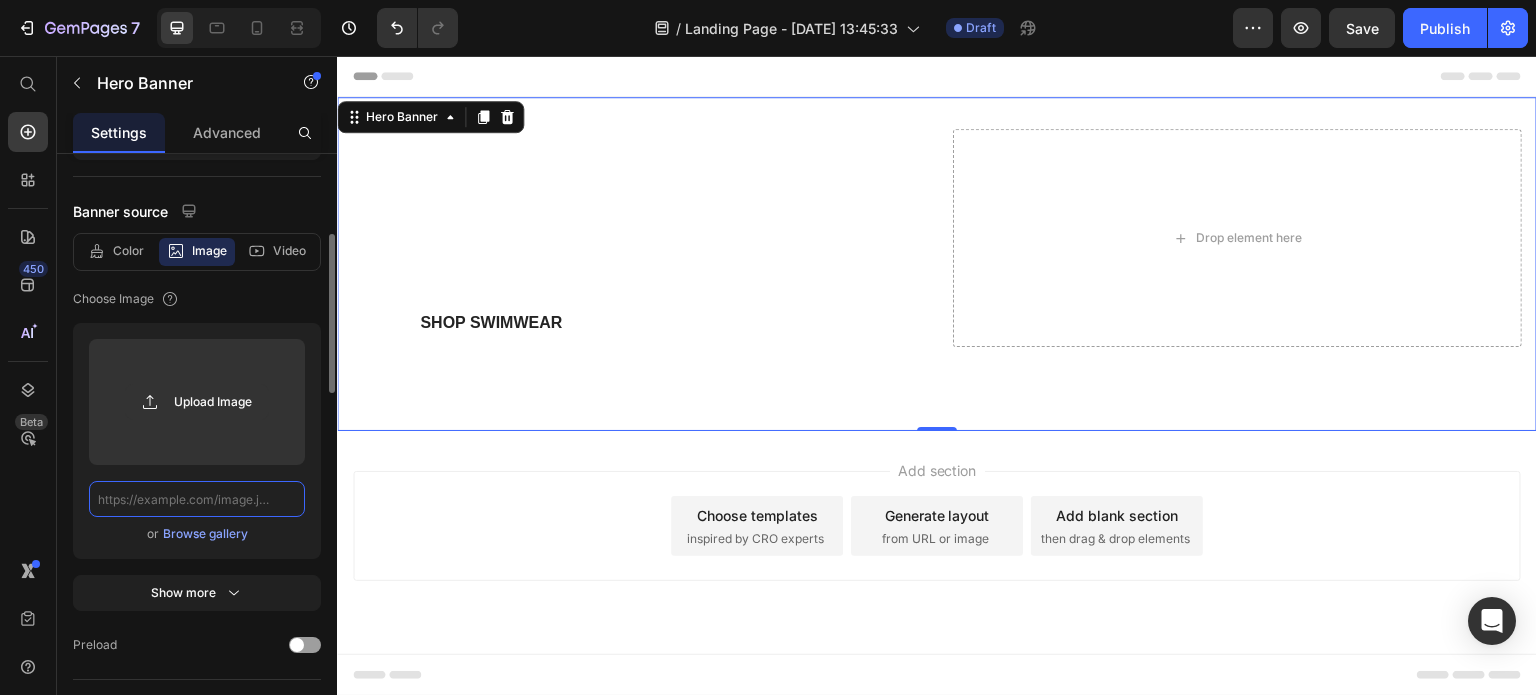scroll, scrollTop: 0, scrollLeft: 0, axis: both 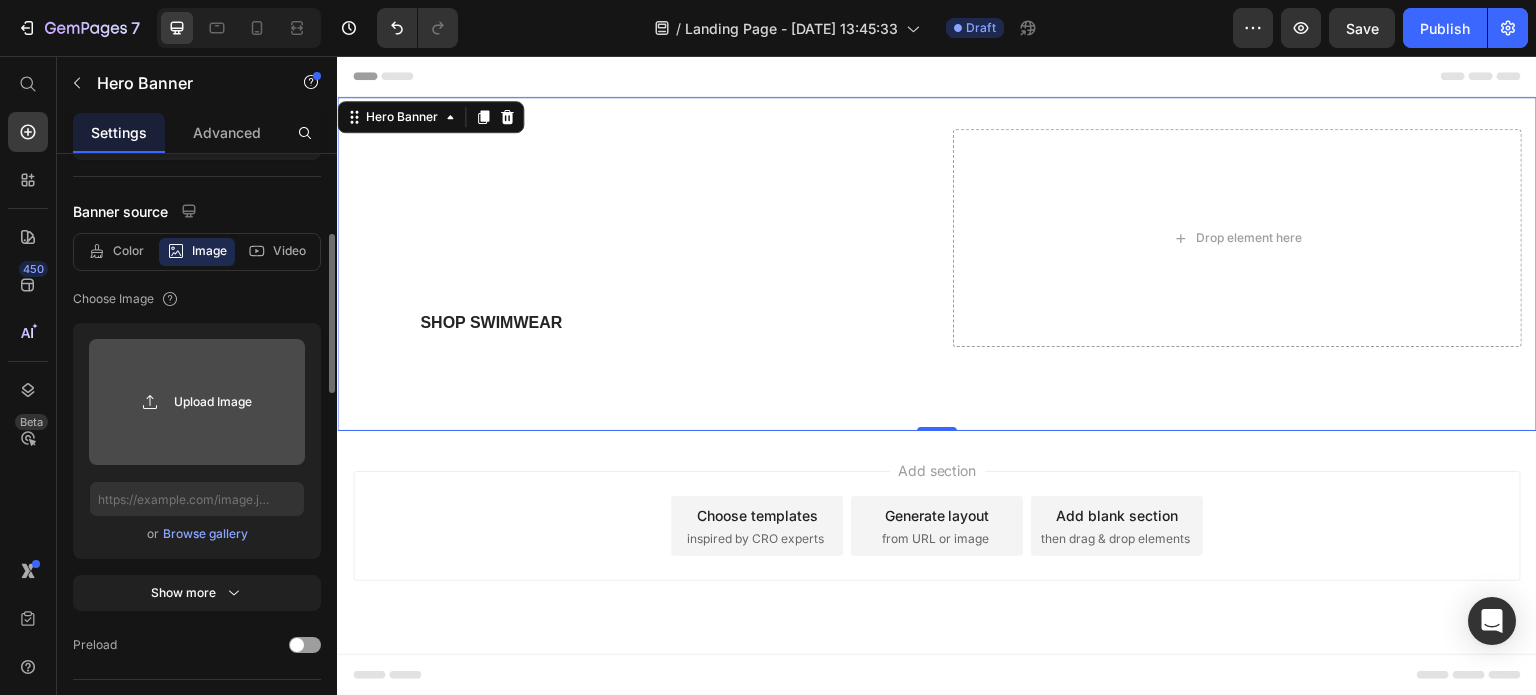 click 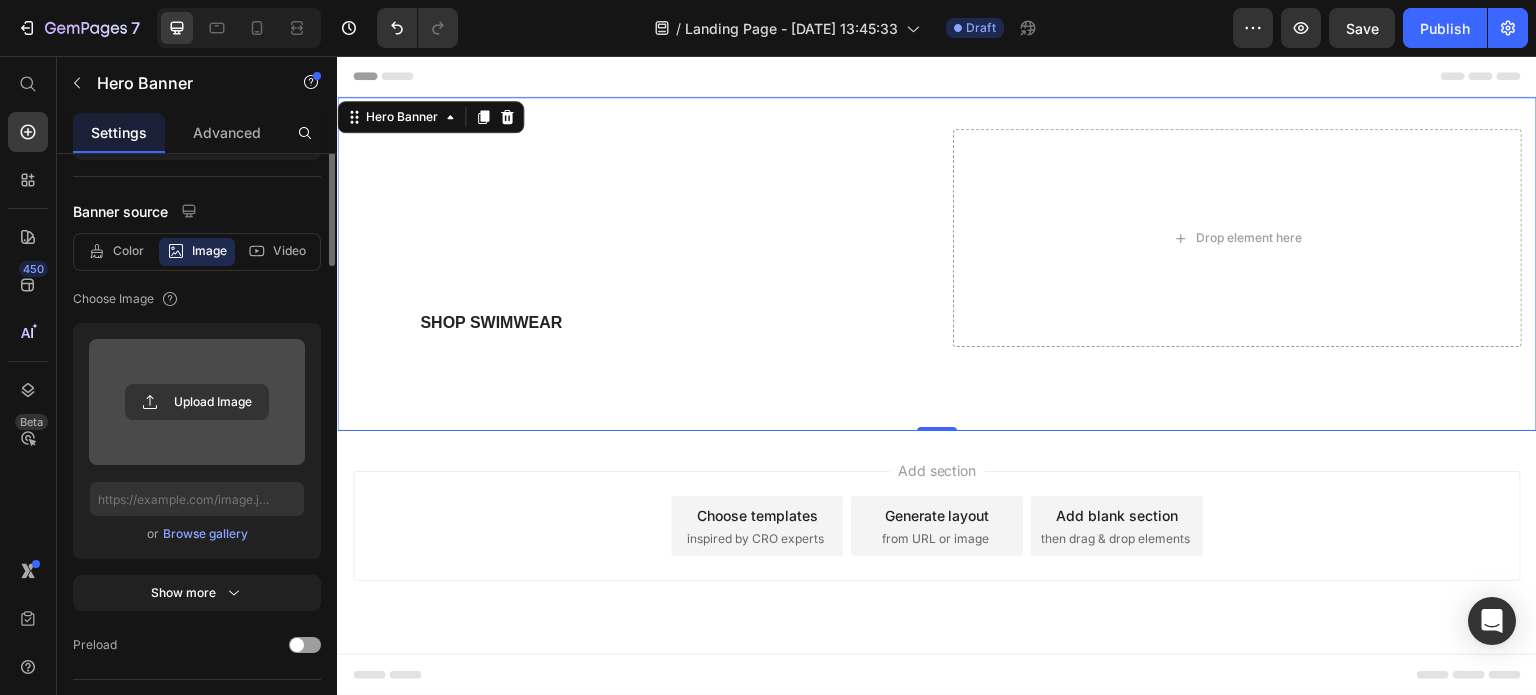 scroll, scrollTop: 0, scrollLeft: 0, axis: both 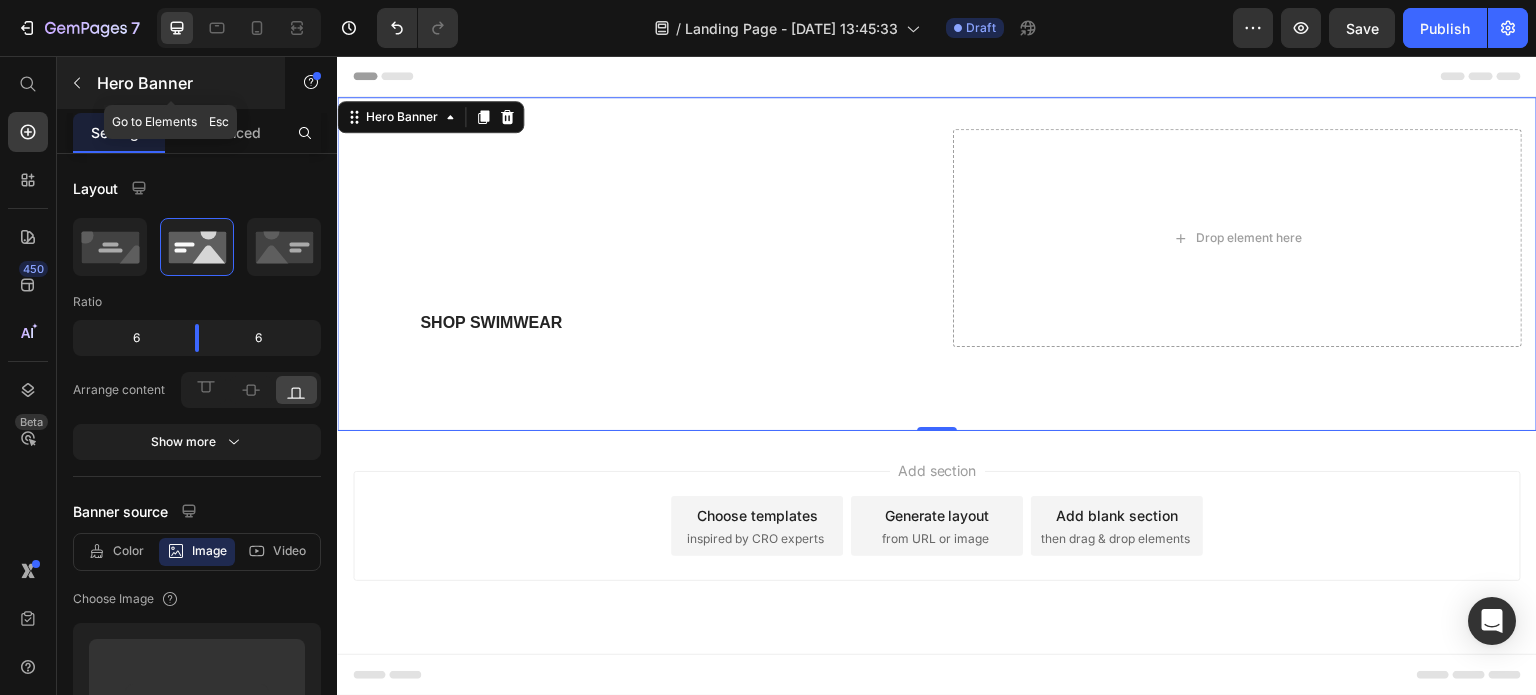 click 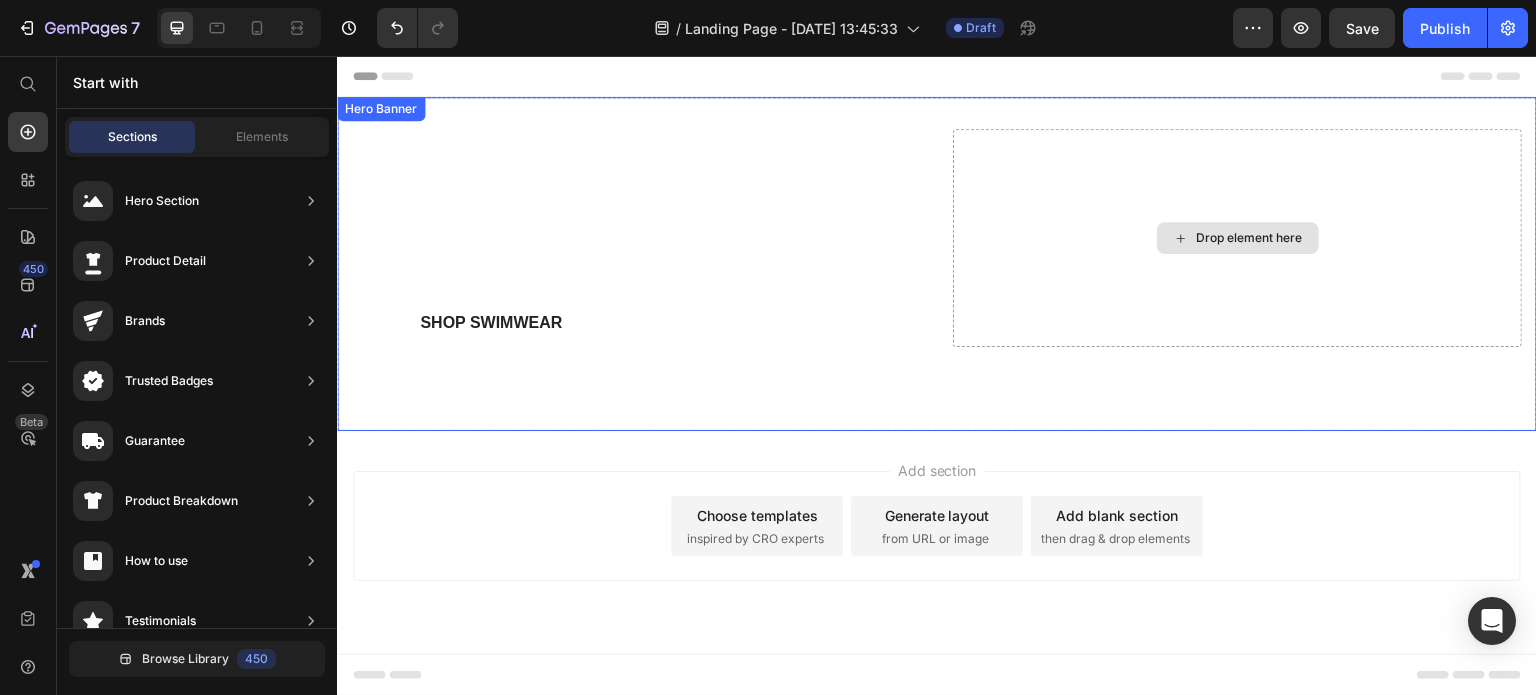 click on "Drop element here" at bounding box center [1237, 238] 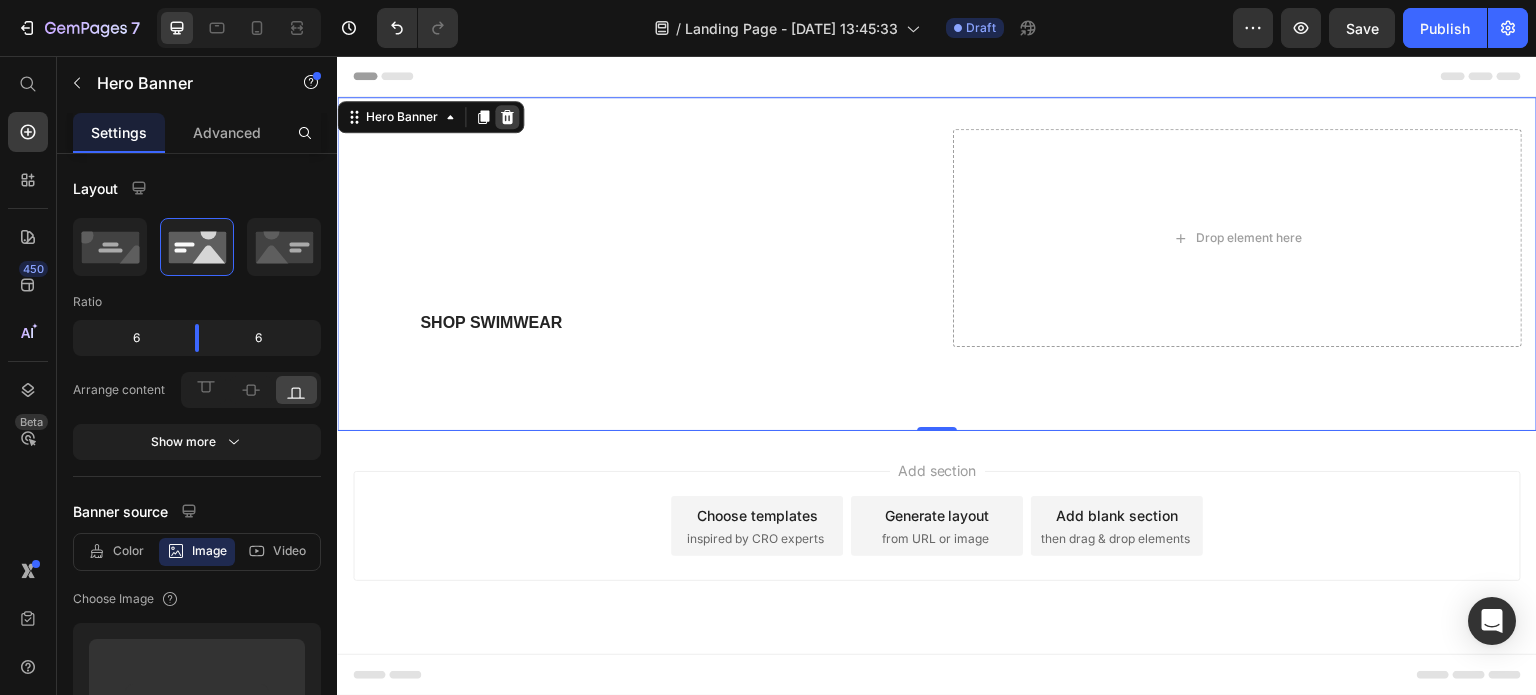 click 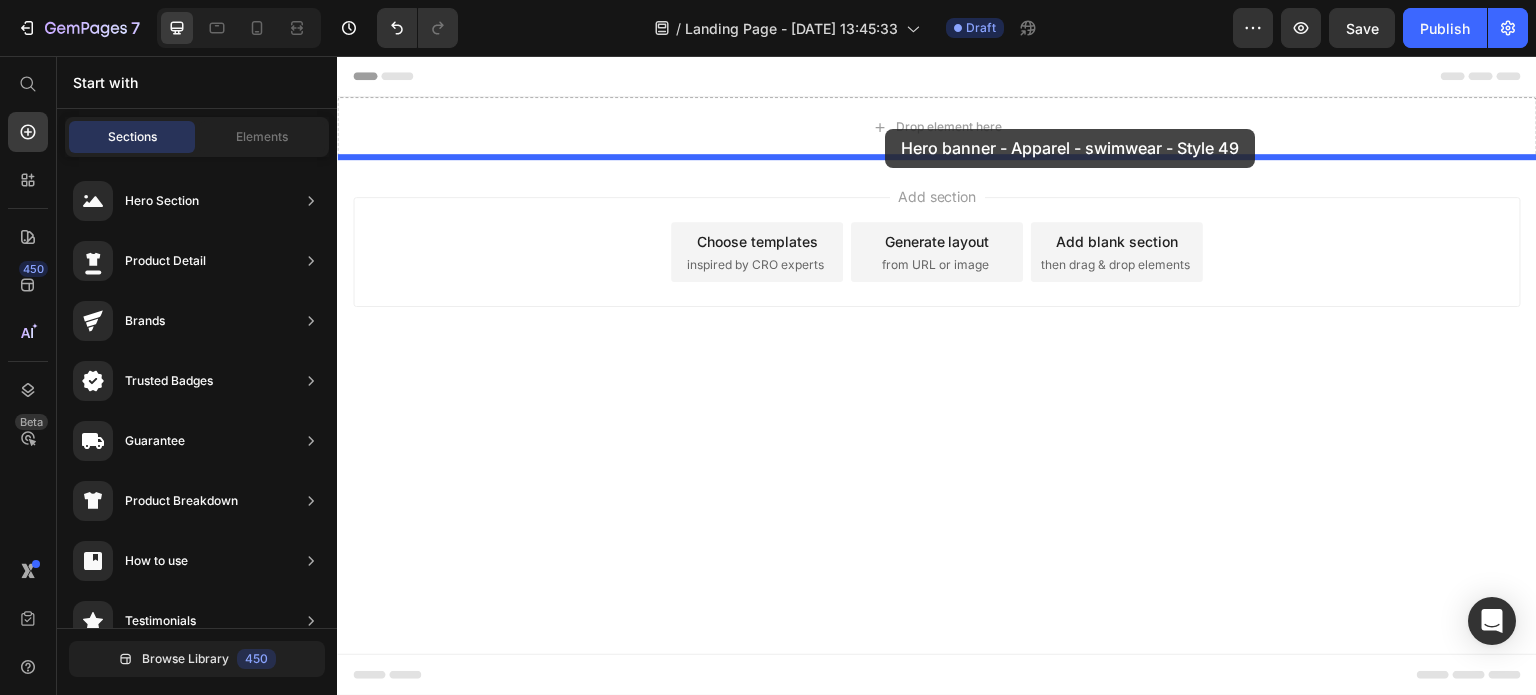 drag, startPoint x: 830, startPoint y: 474, endPoint x: 885, endPoint y: 129, distance: 349.35654 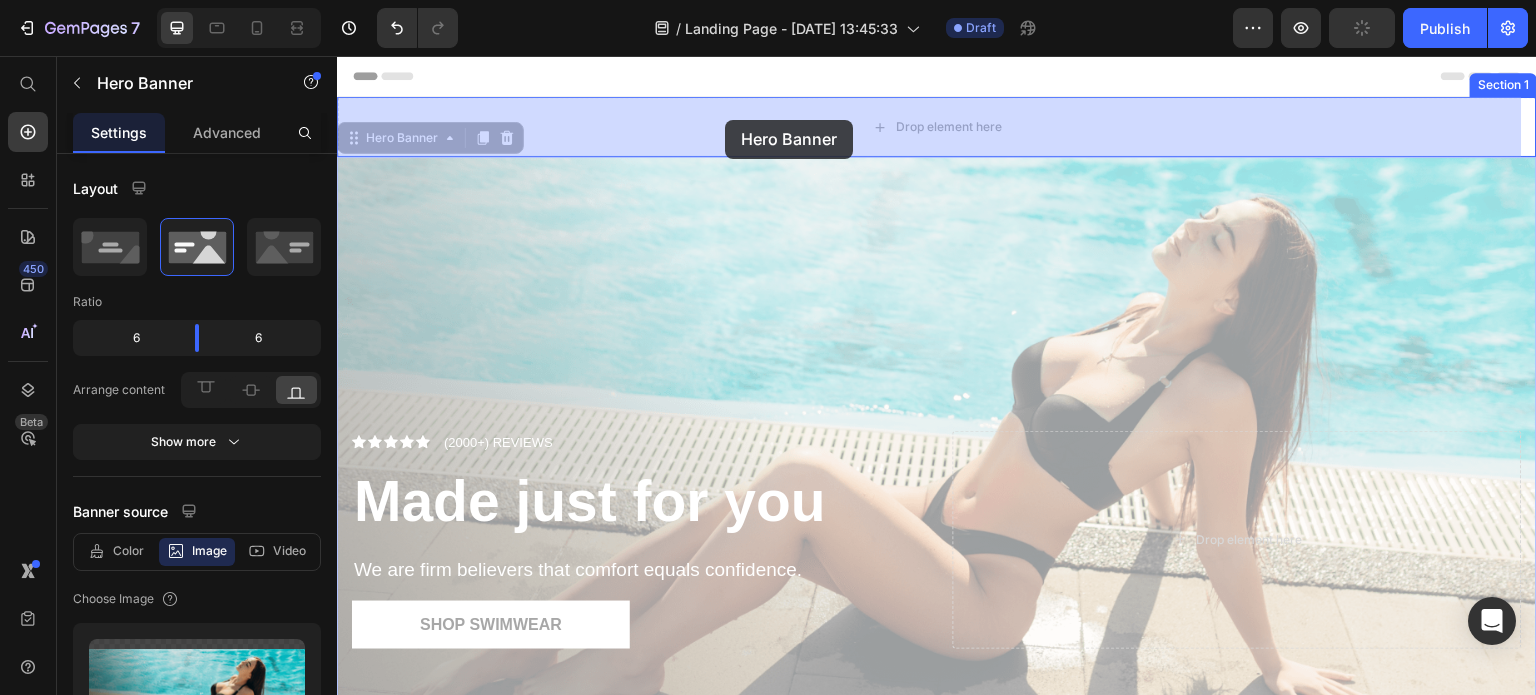 drag, startPoint x: 710, startPoint y: 251, endPoint x: 725, endPoint y: 120, distance: 131.85599 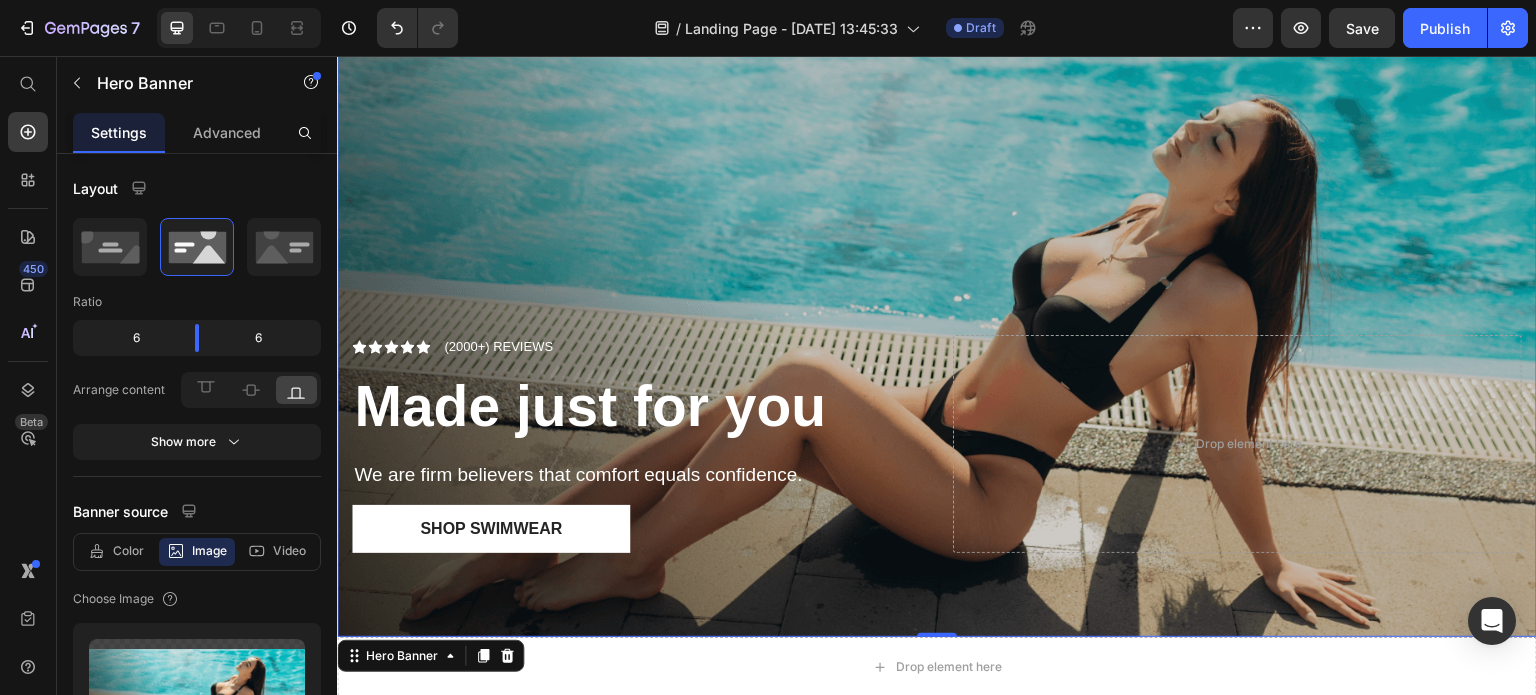 scroll, scrollTop: 0, scrollLeft: 0, axis: both 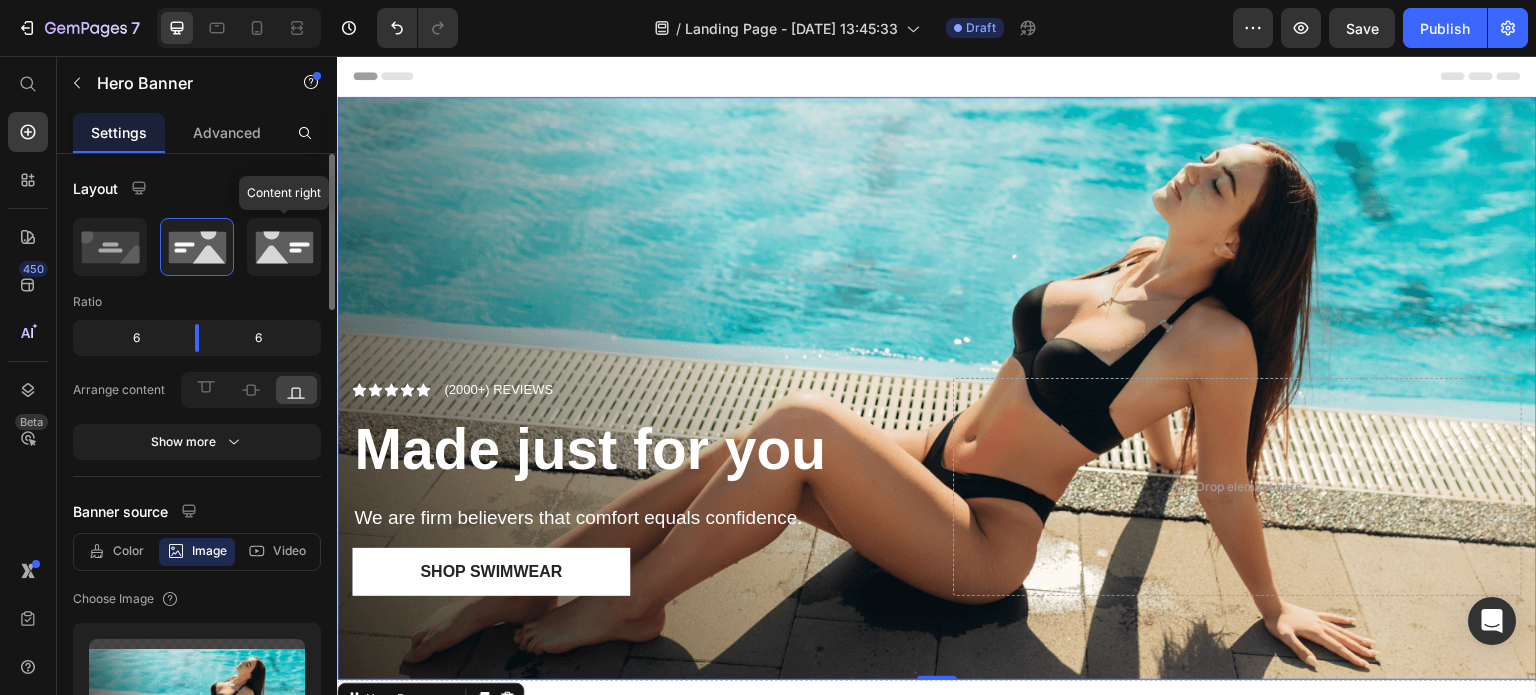 click 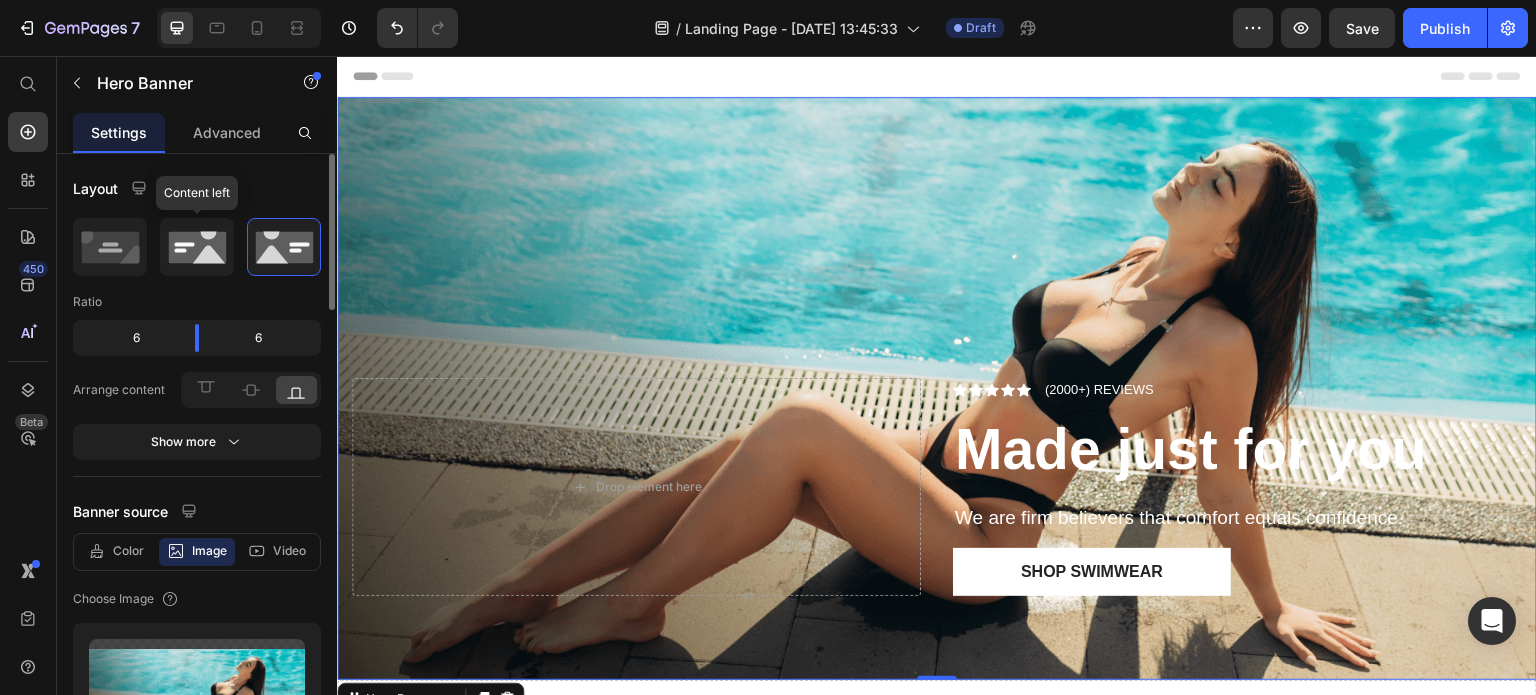 click 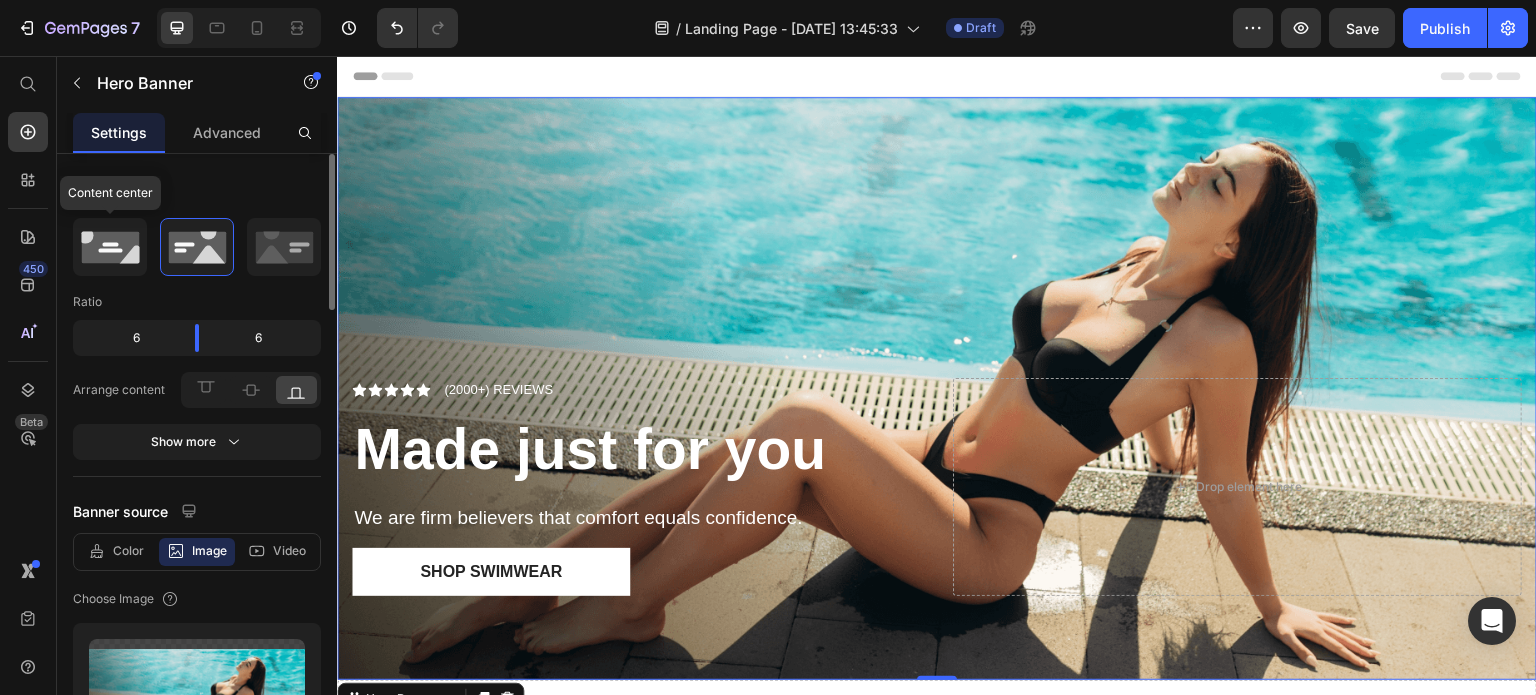 click 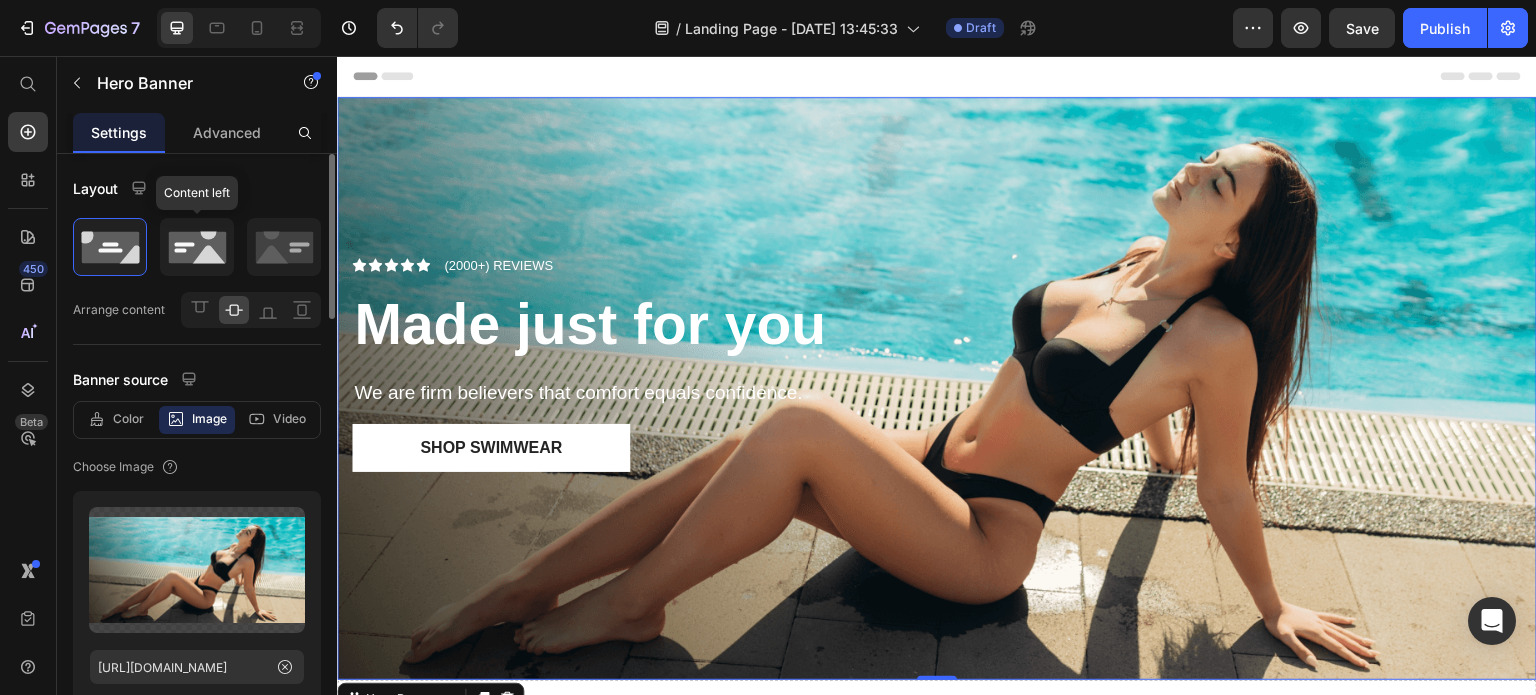 click 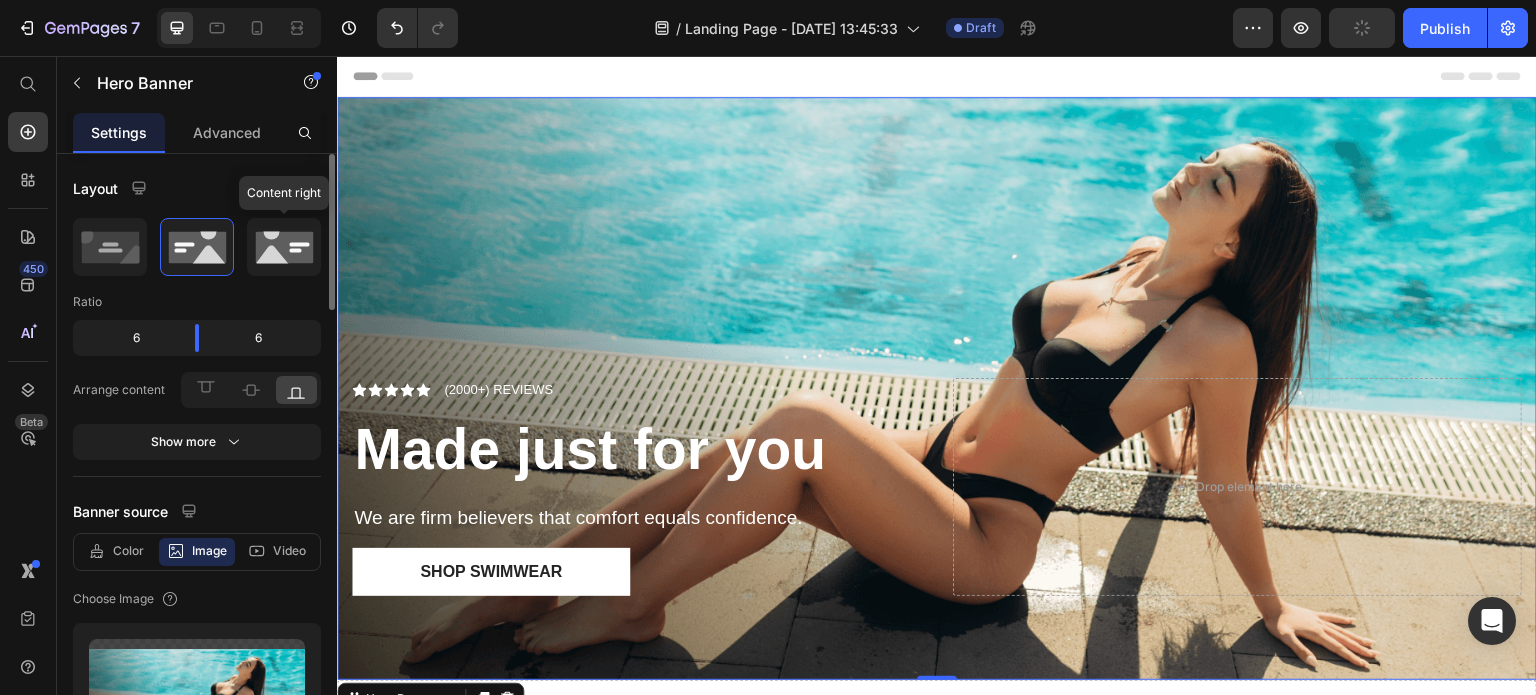 click 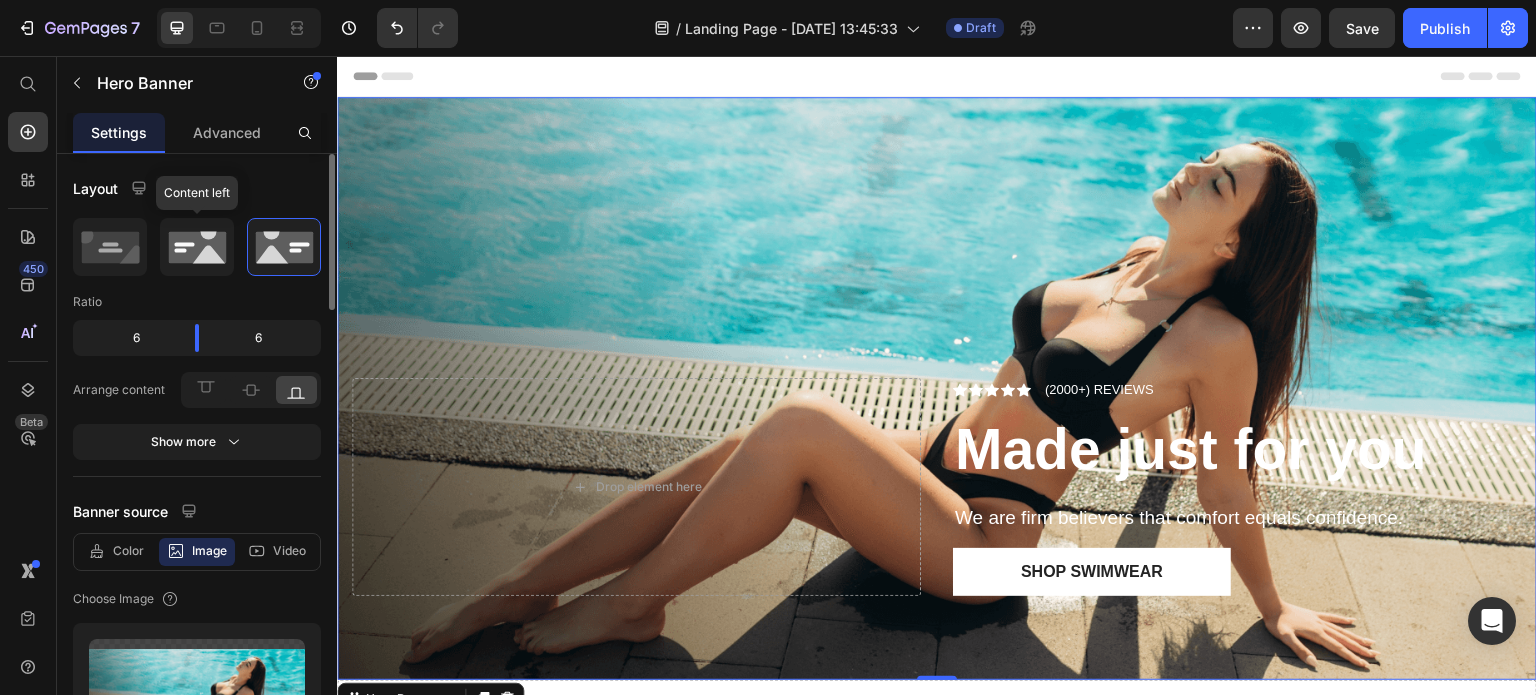 click 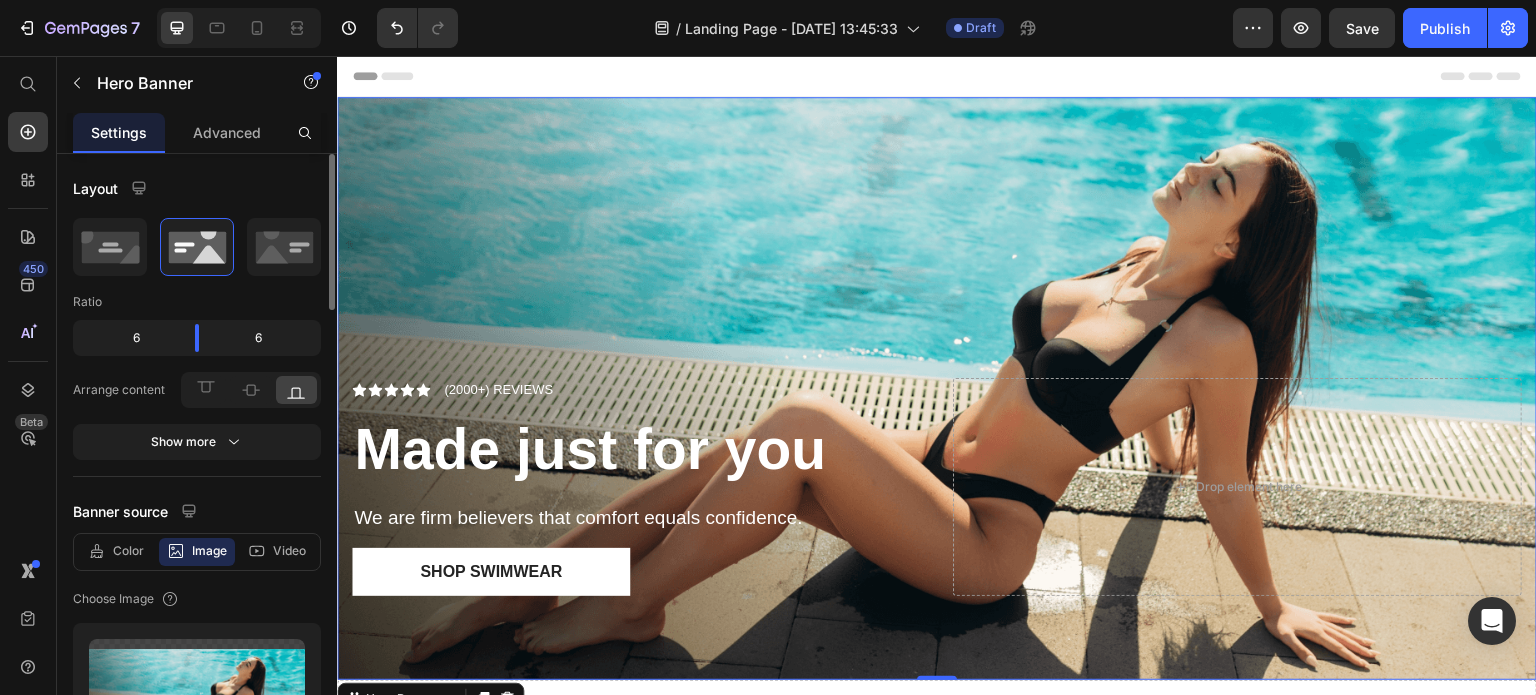 click on "6" 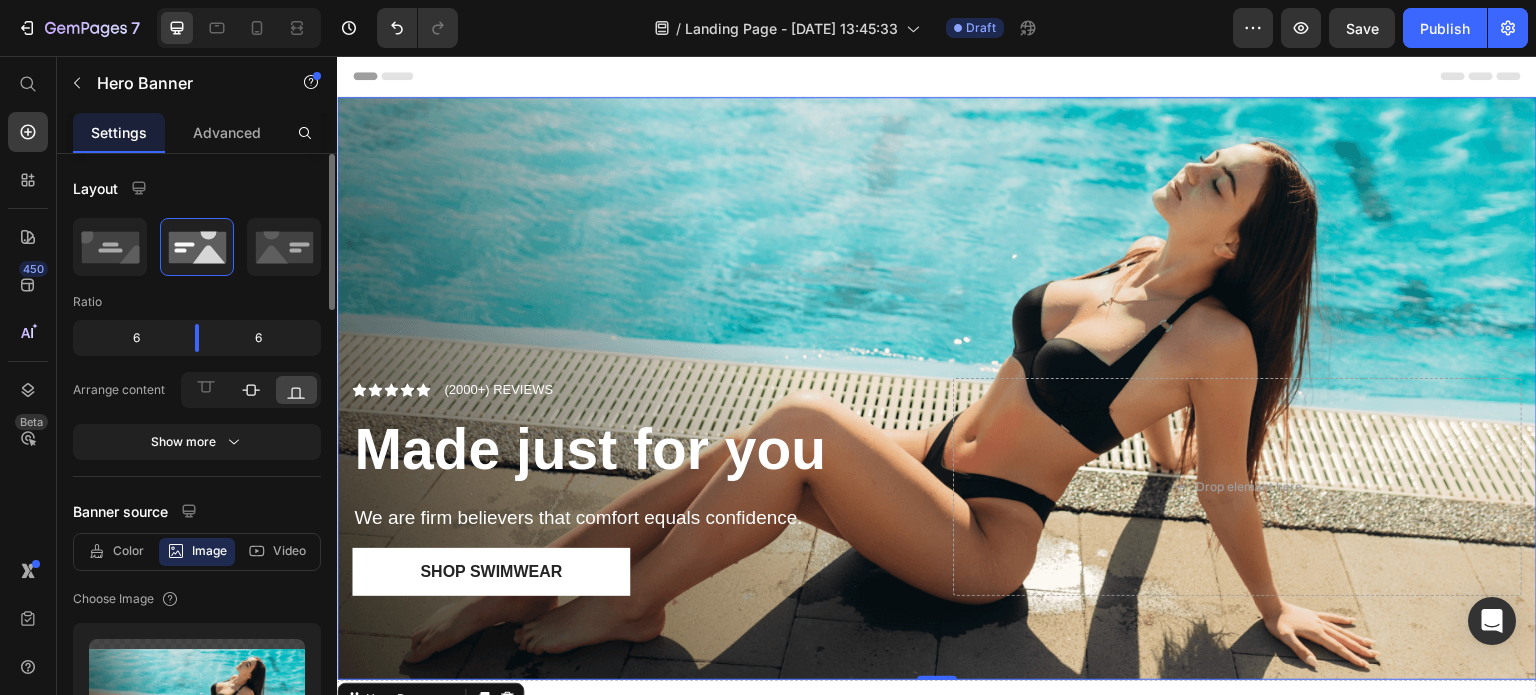 click 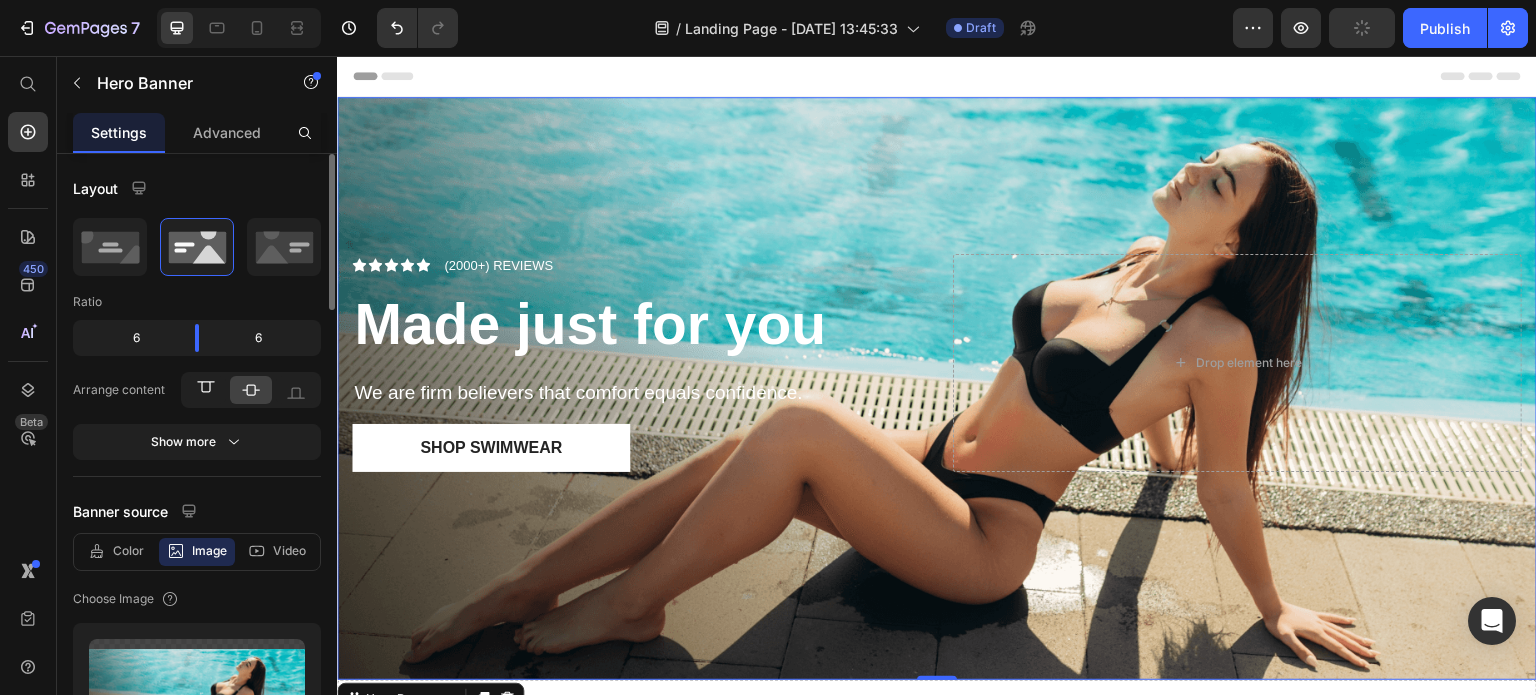 click 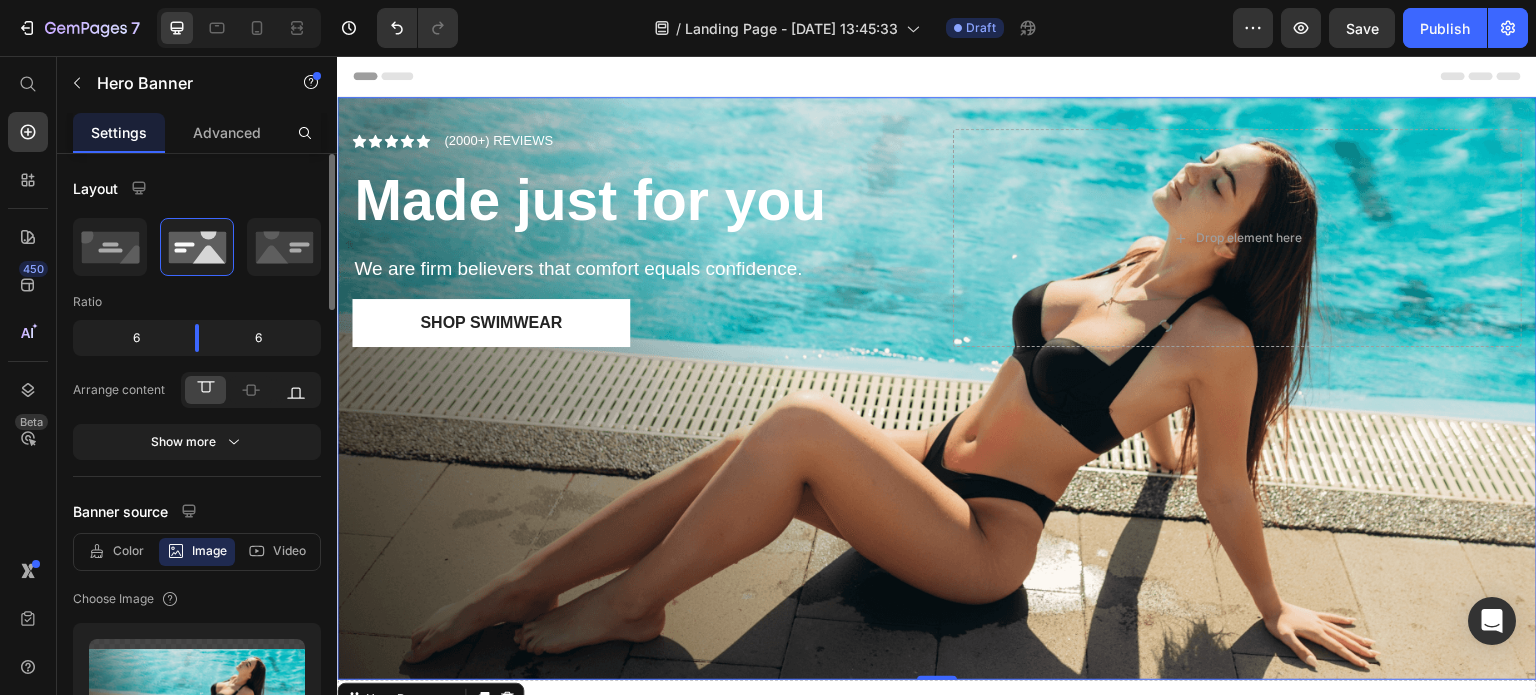 click 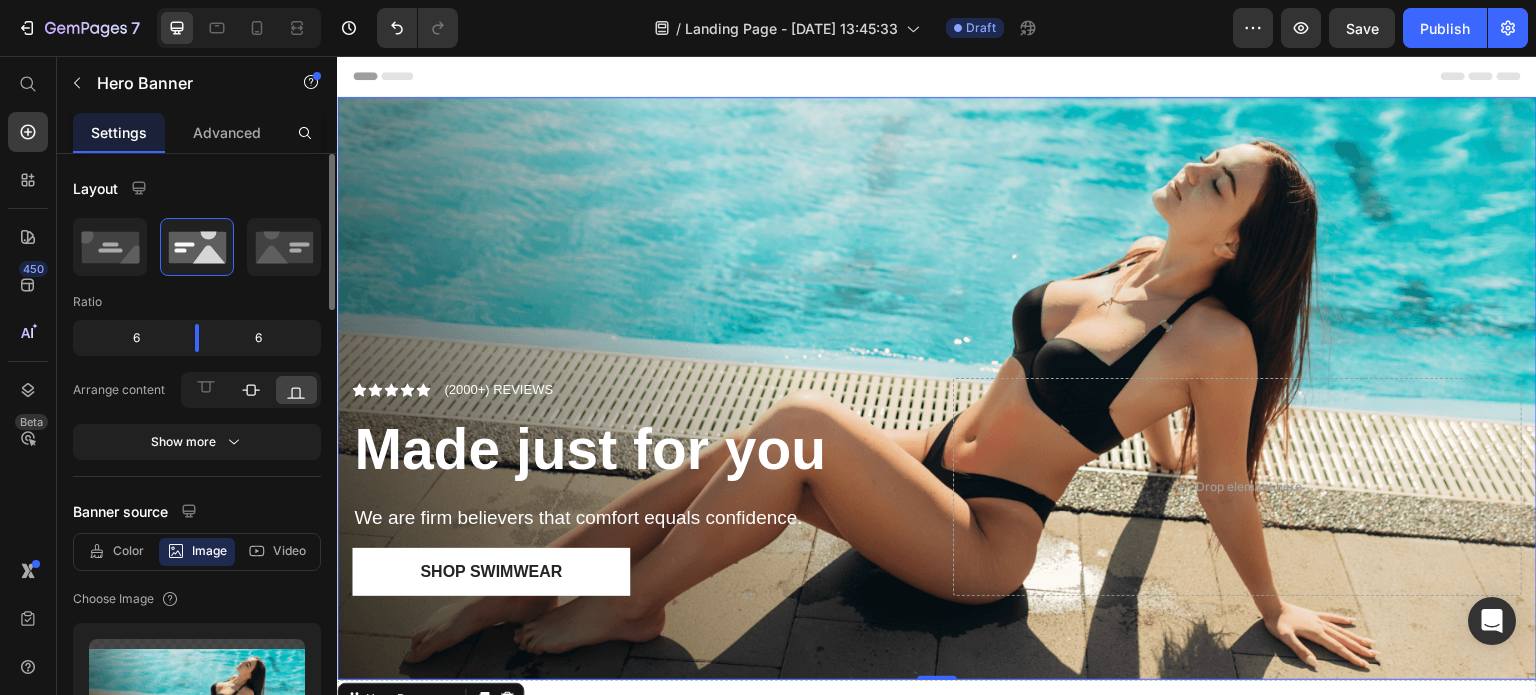 click 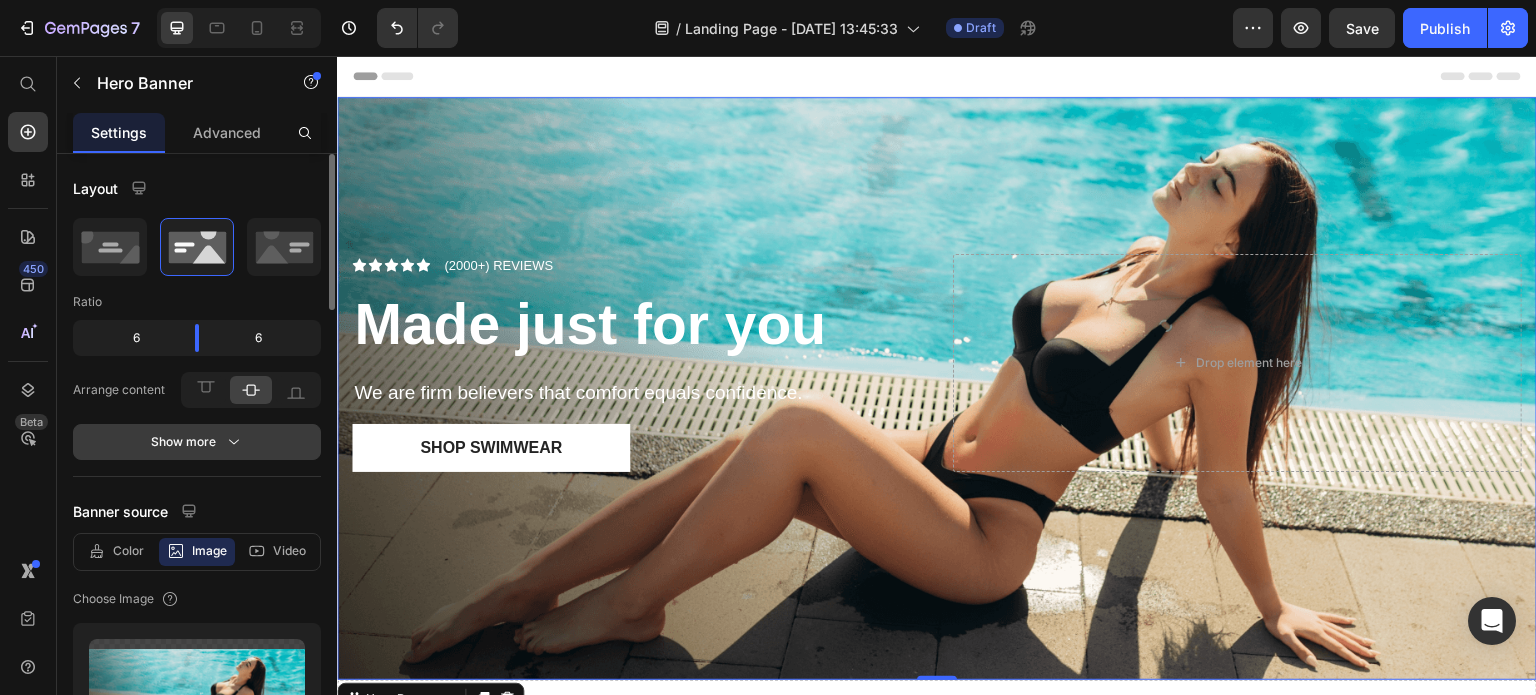 click 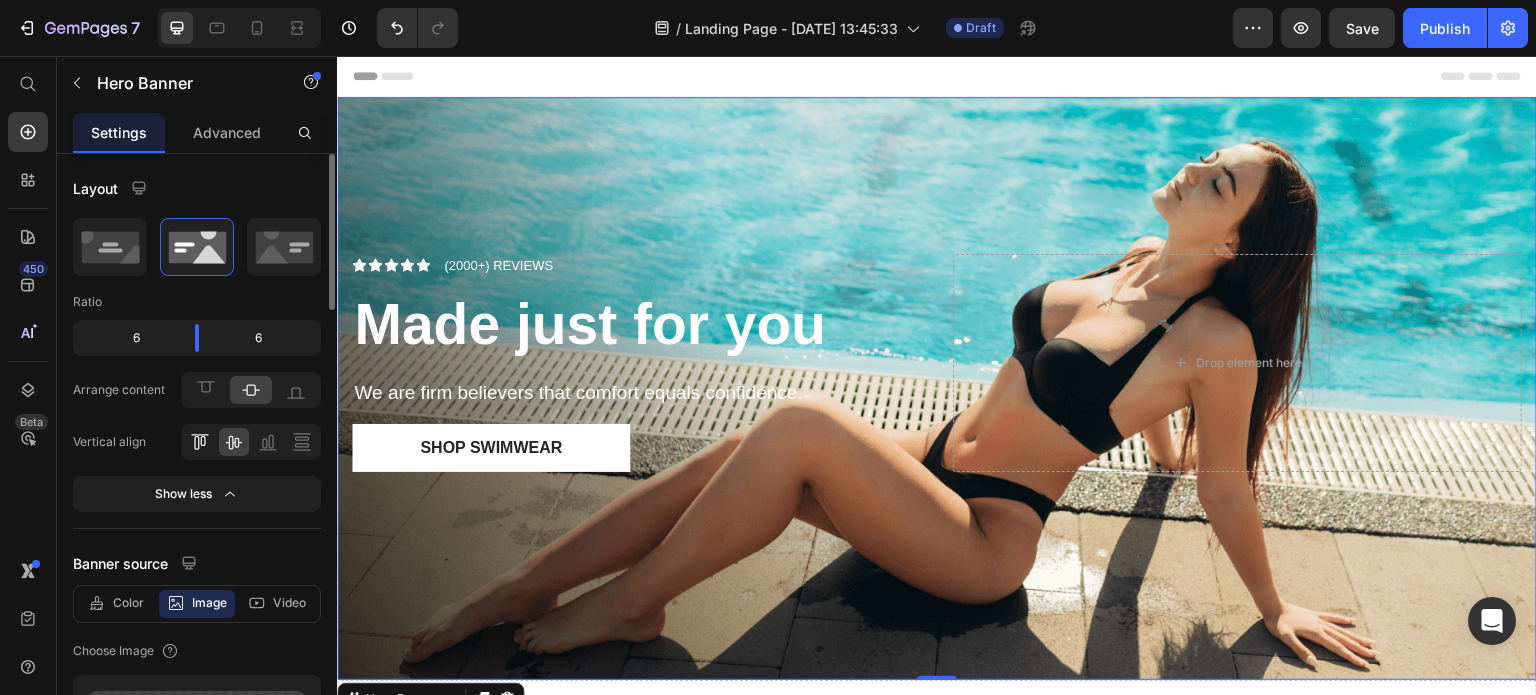click 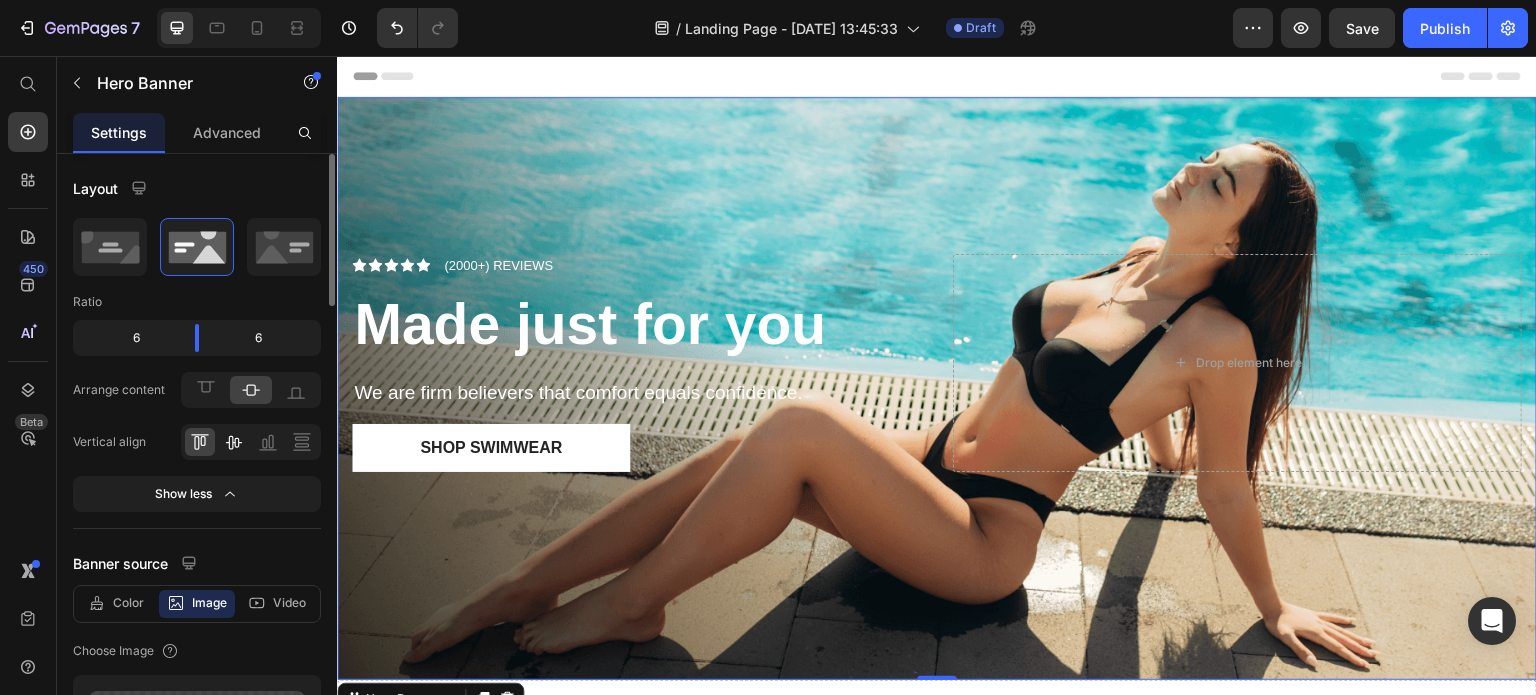 click 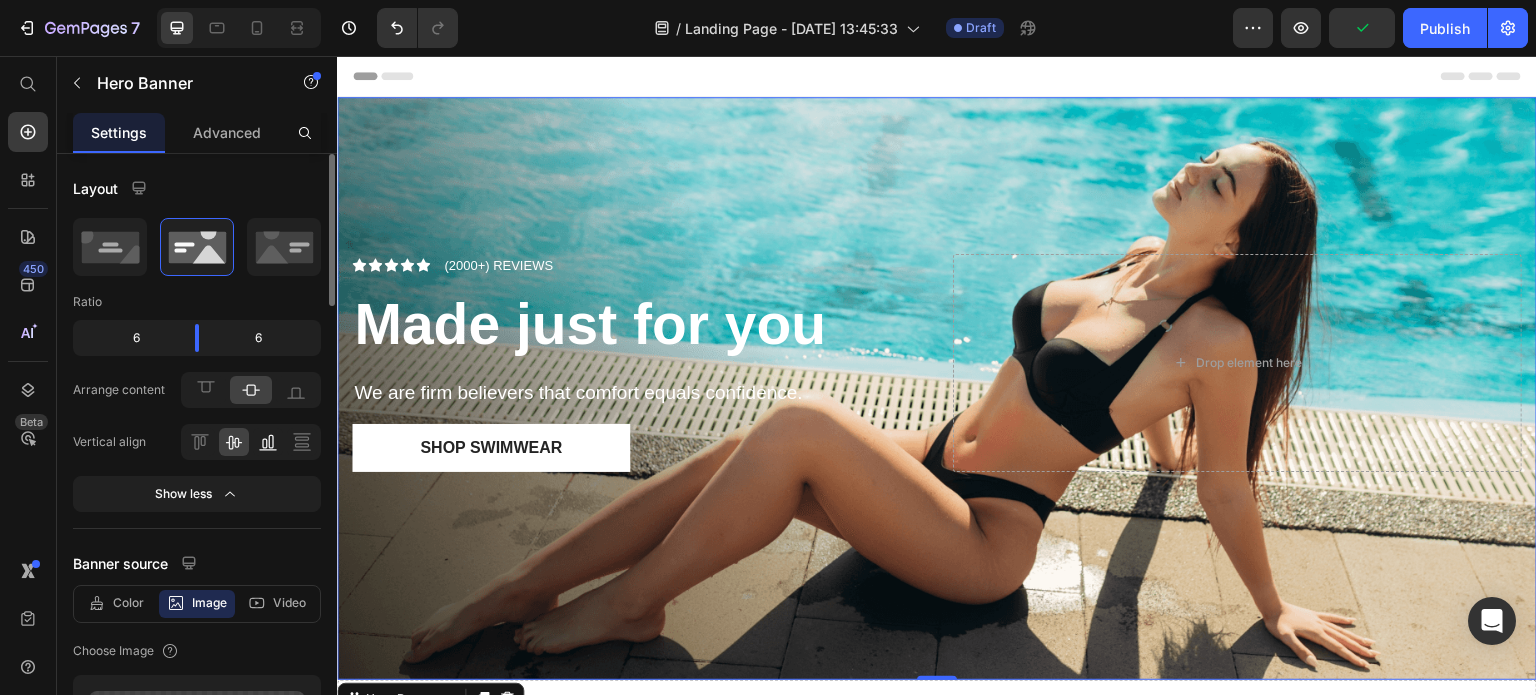 click 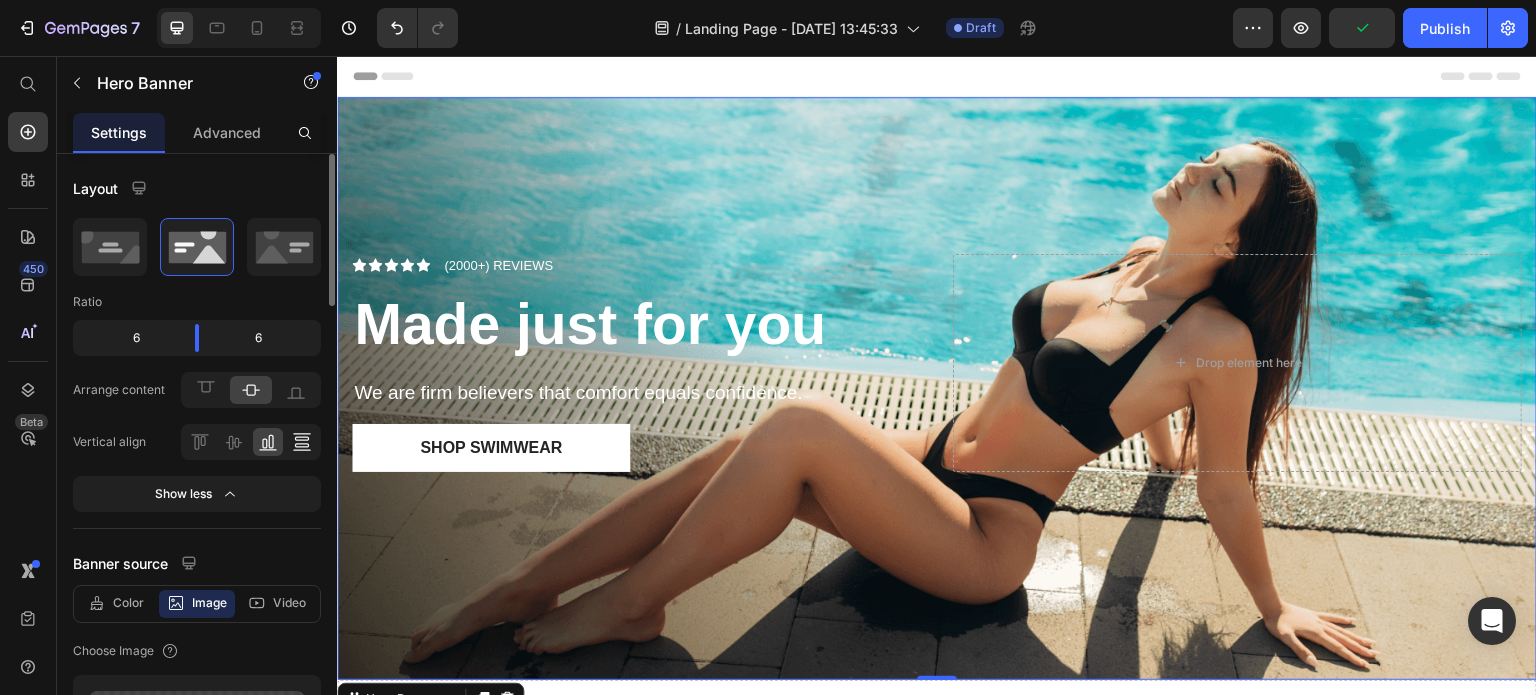 click 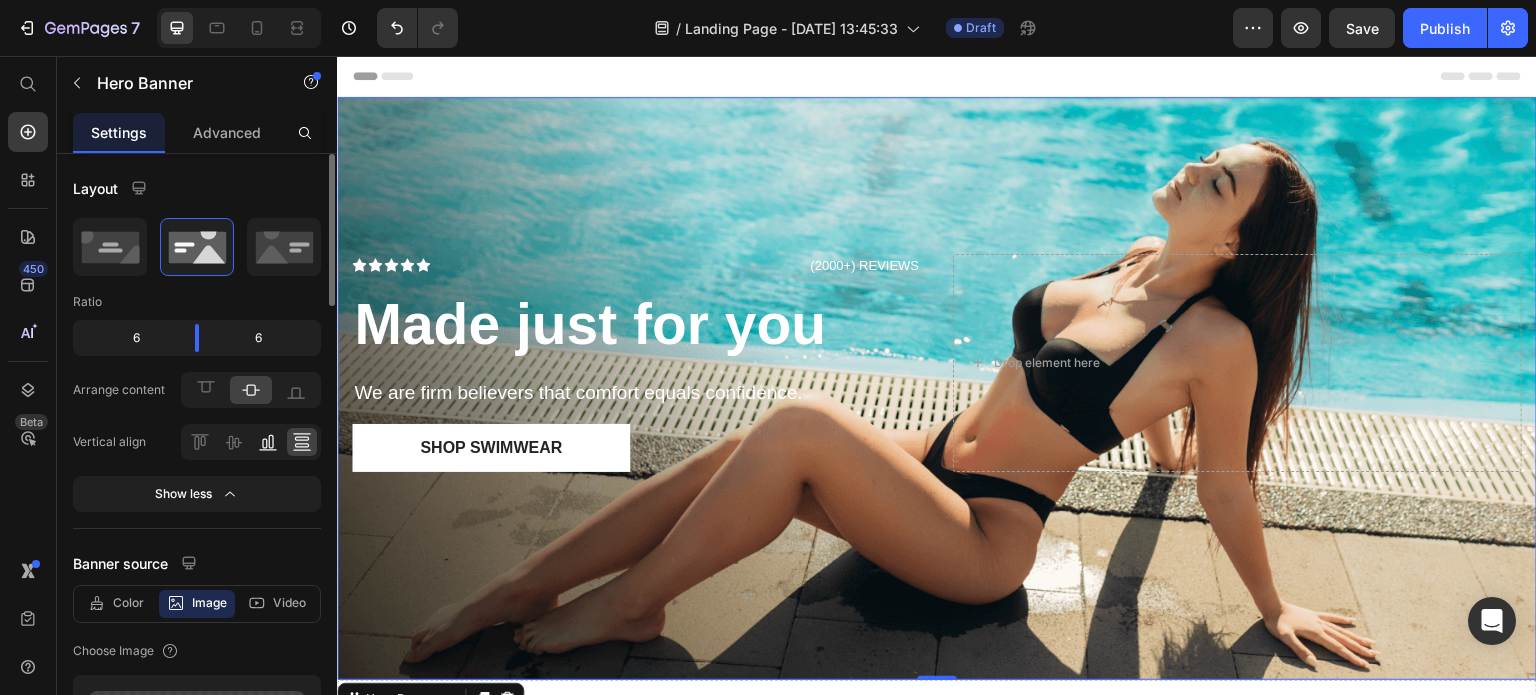 click 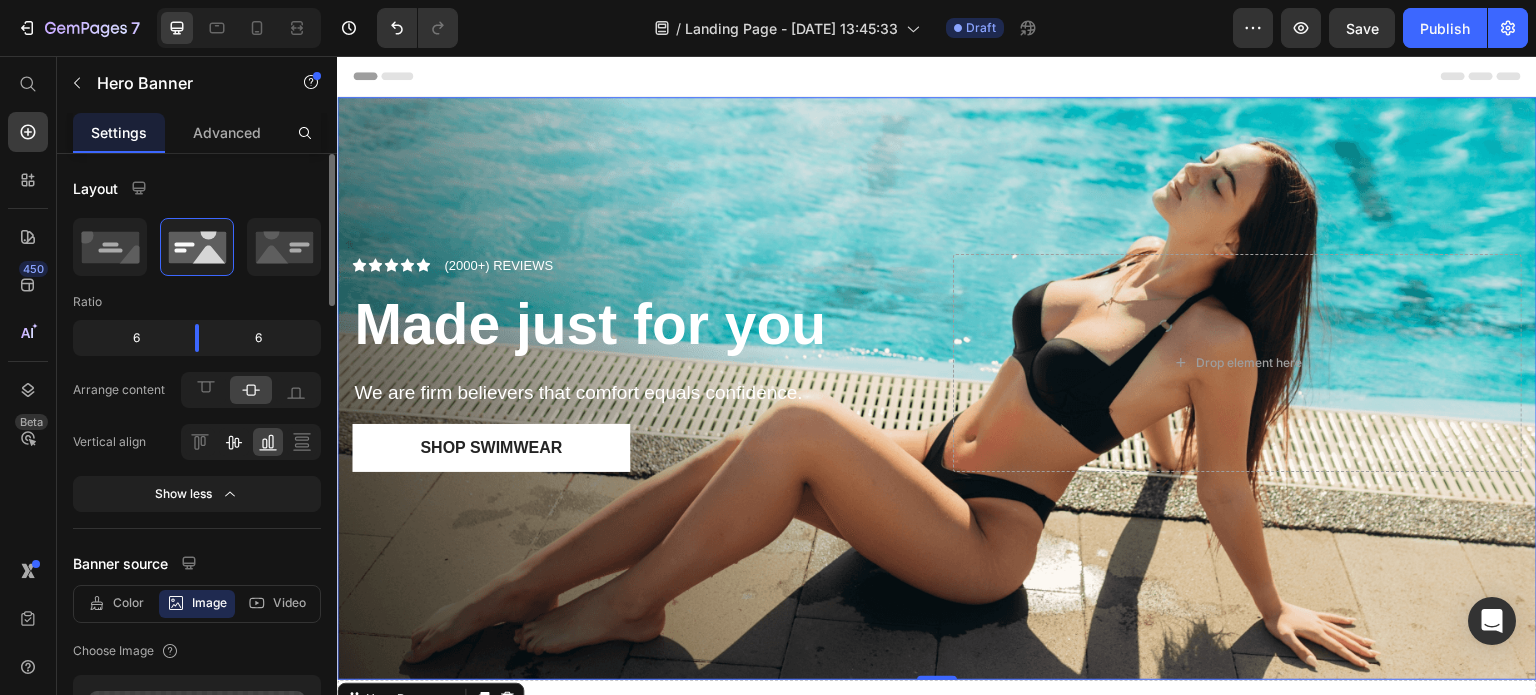 click 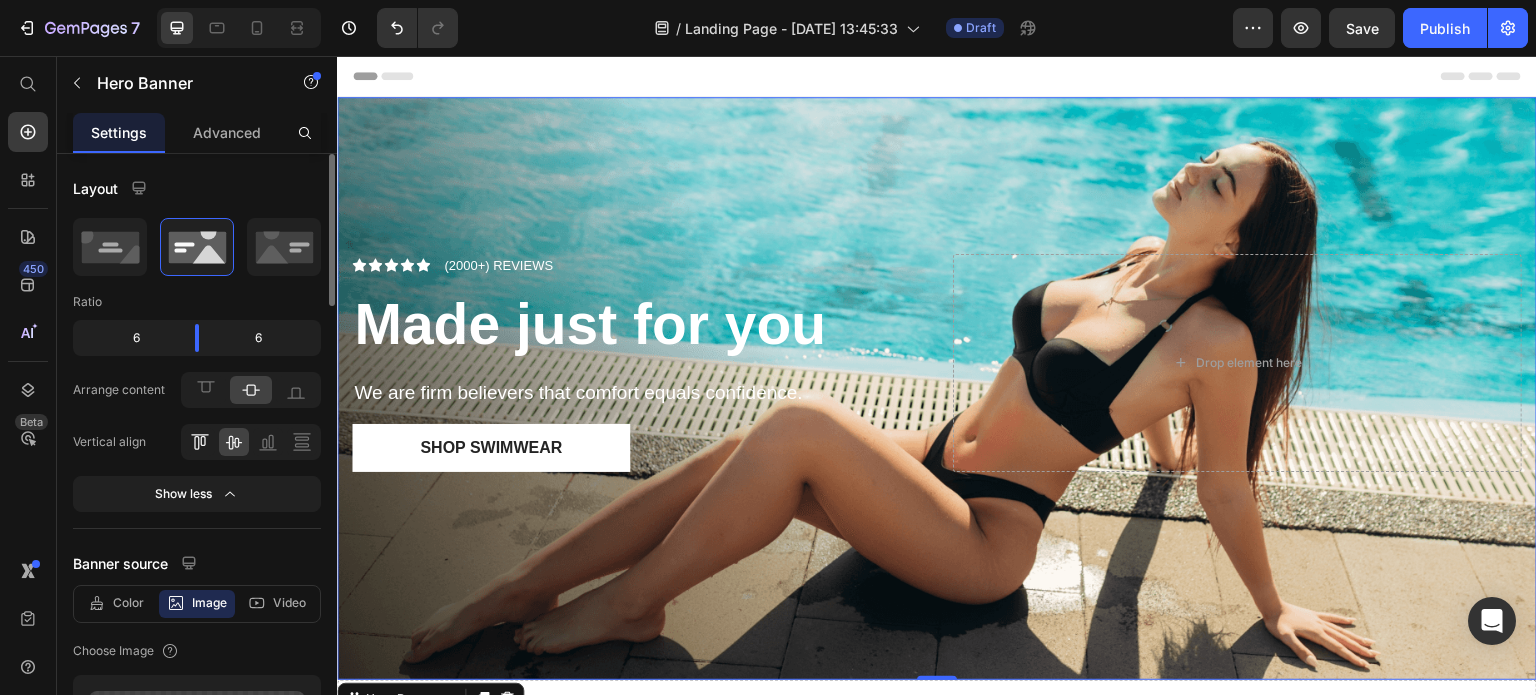 click 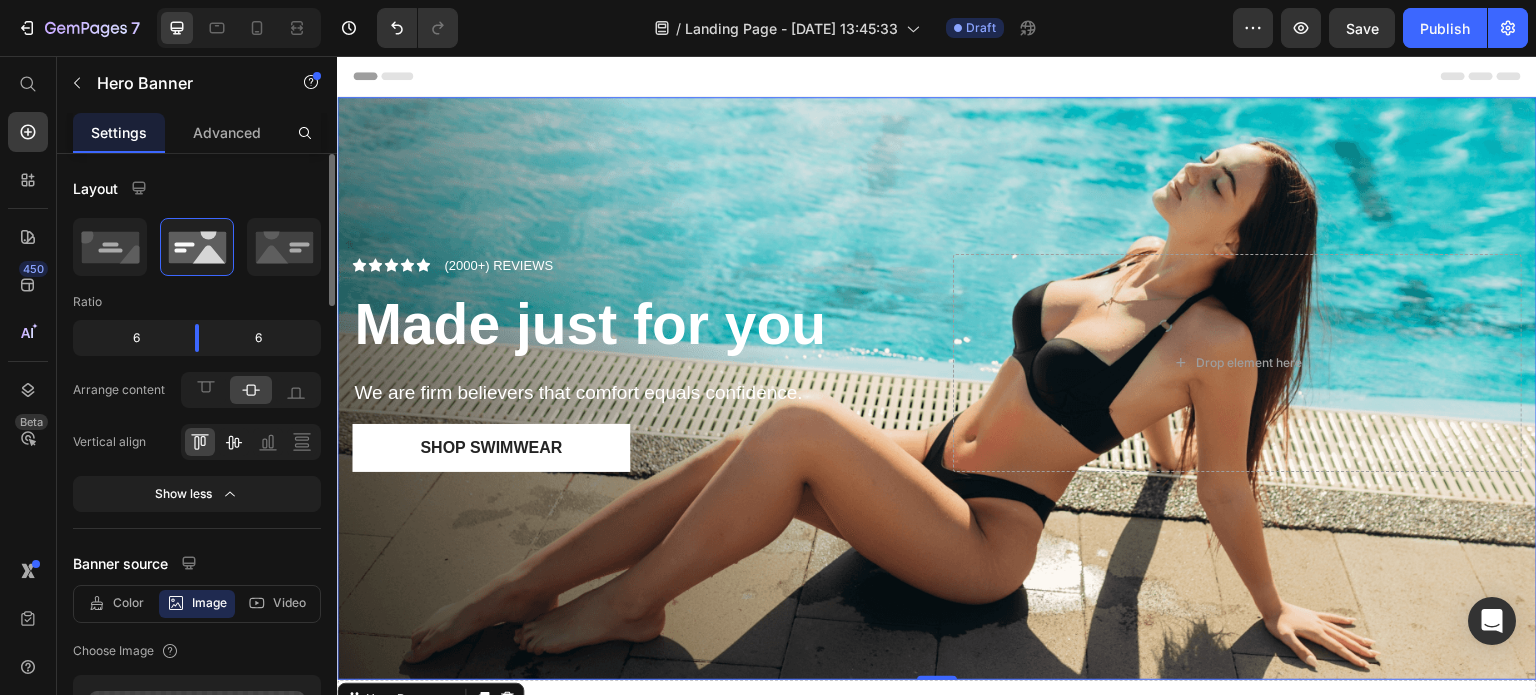 click 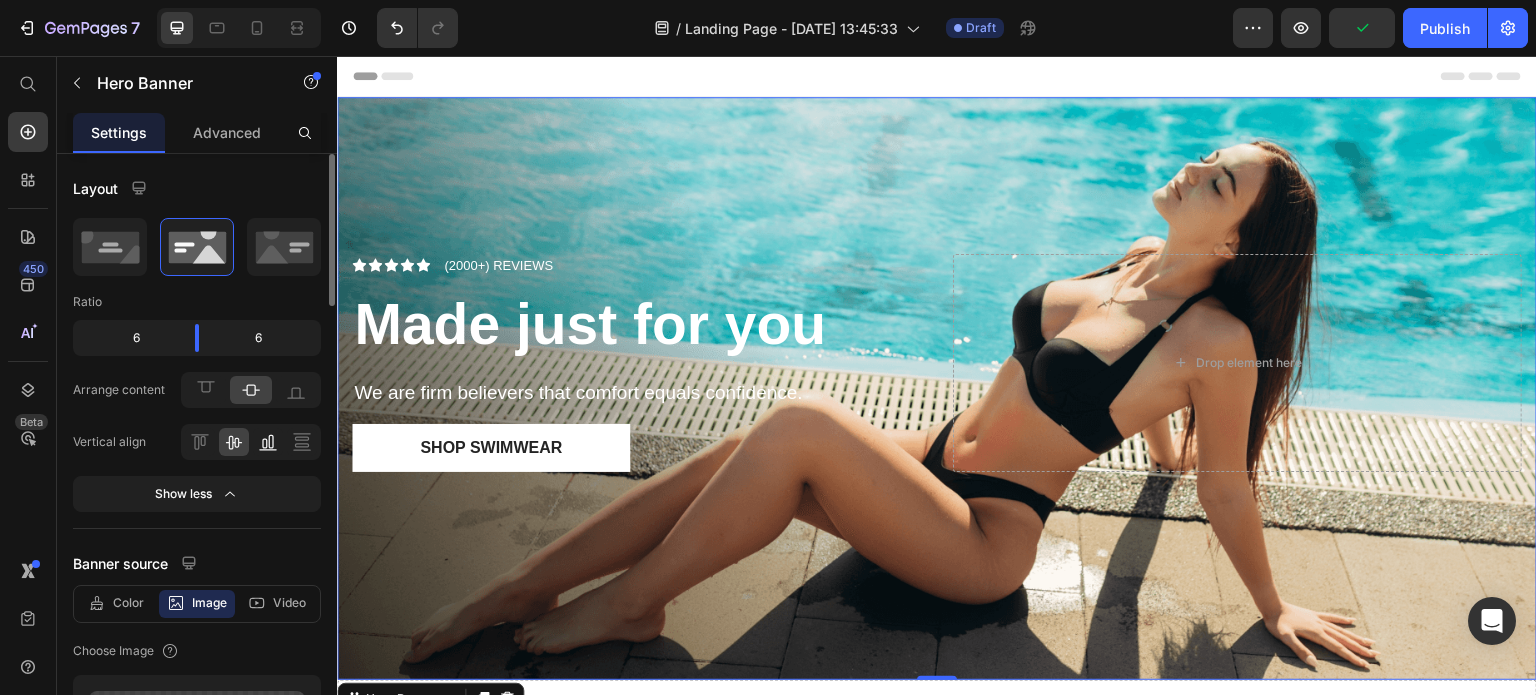 click 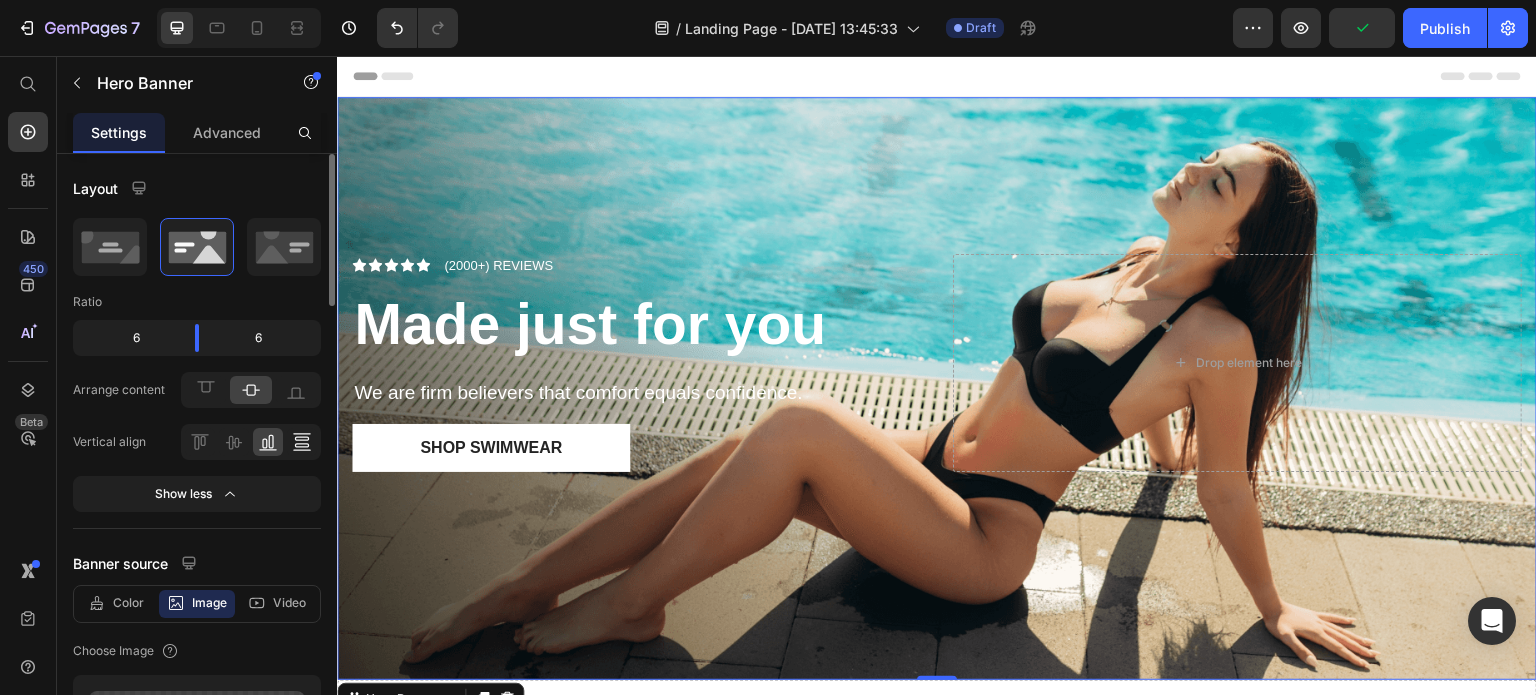 click 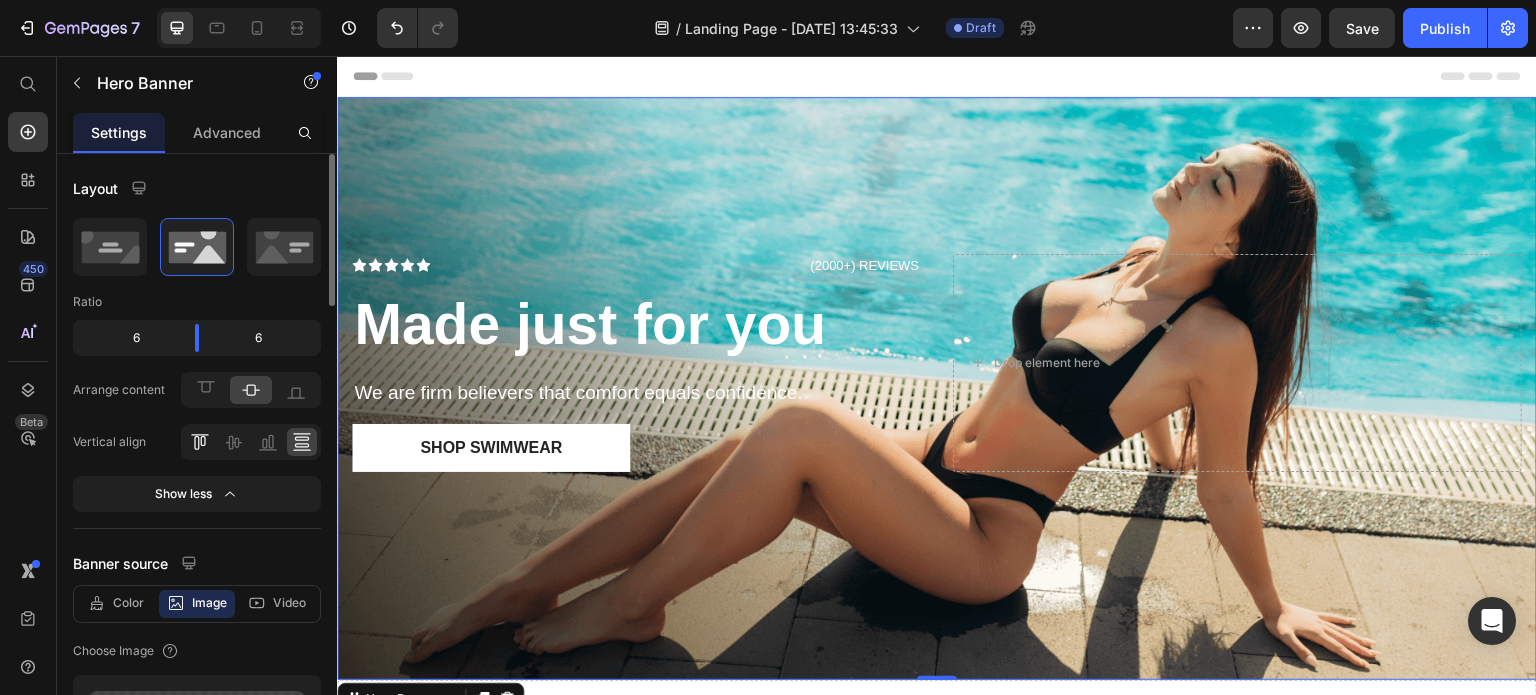click 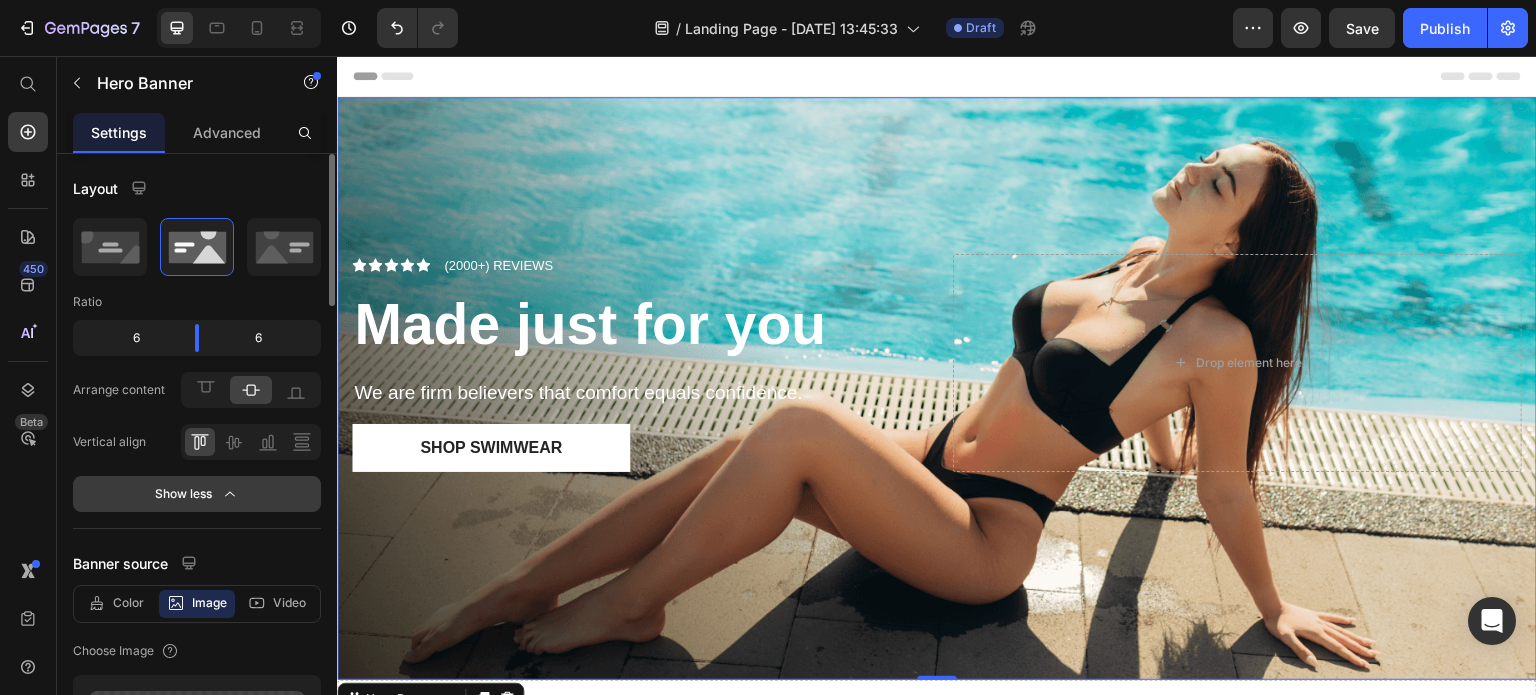 click on "Show less" at bounding box center [197, 494] 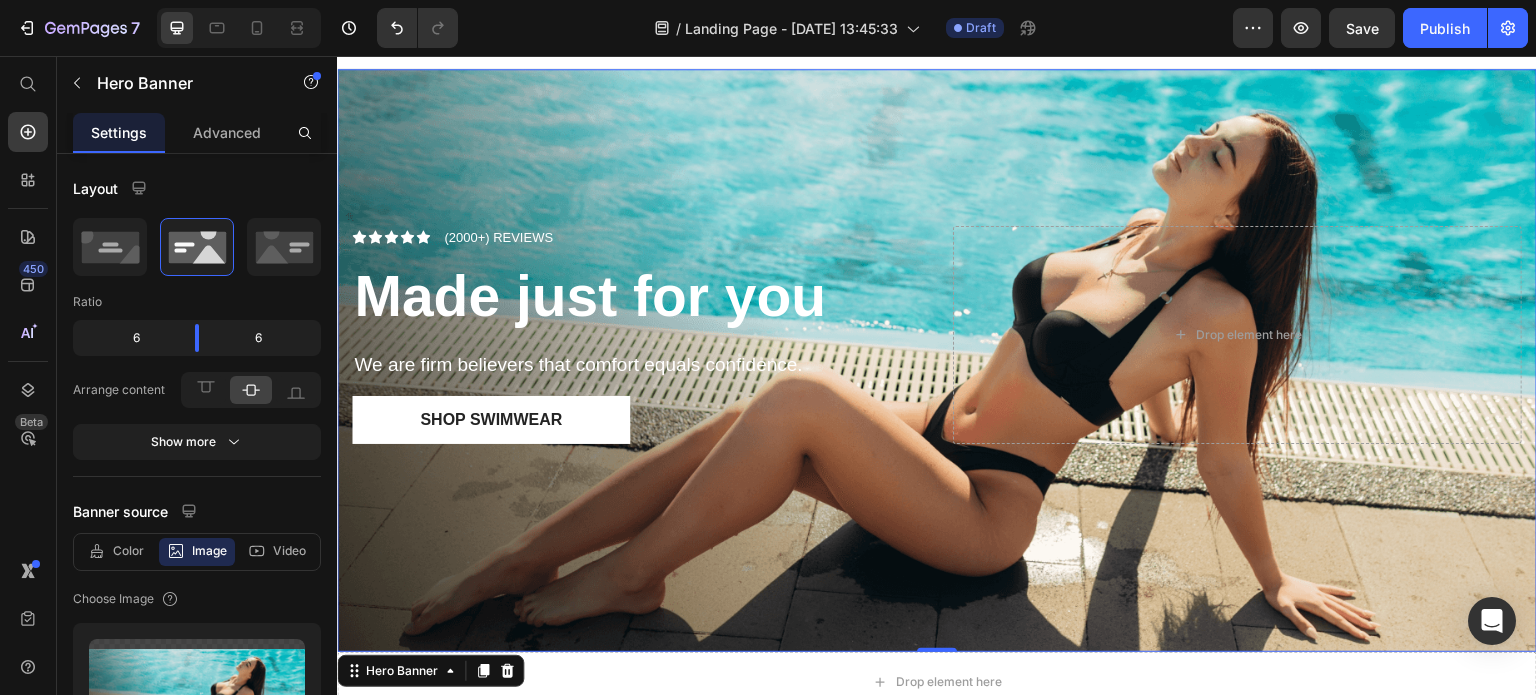 scroll, scrollTop: 0, scrollLeft: 0, axis: both 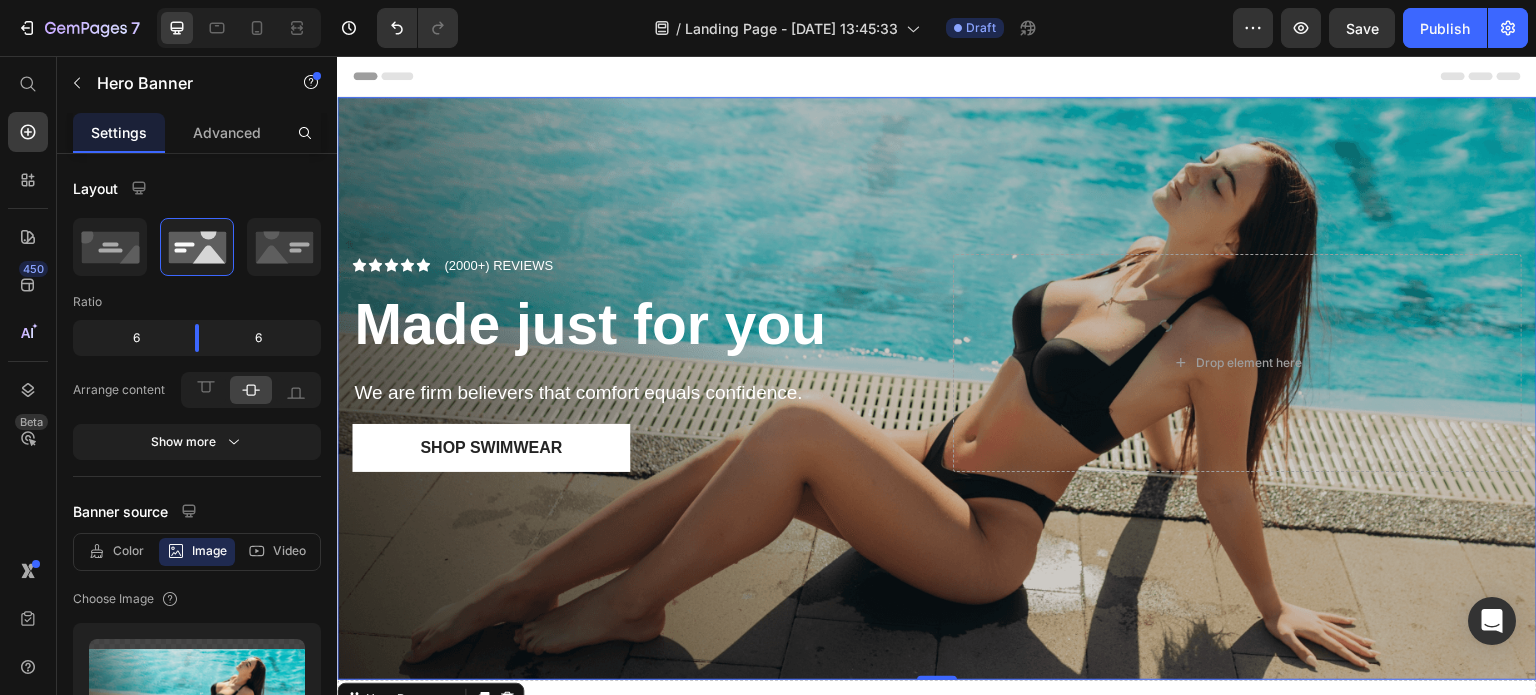click at bounding box center (937, 388) 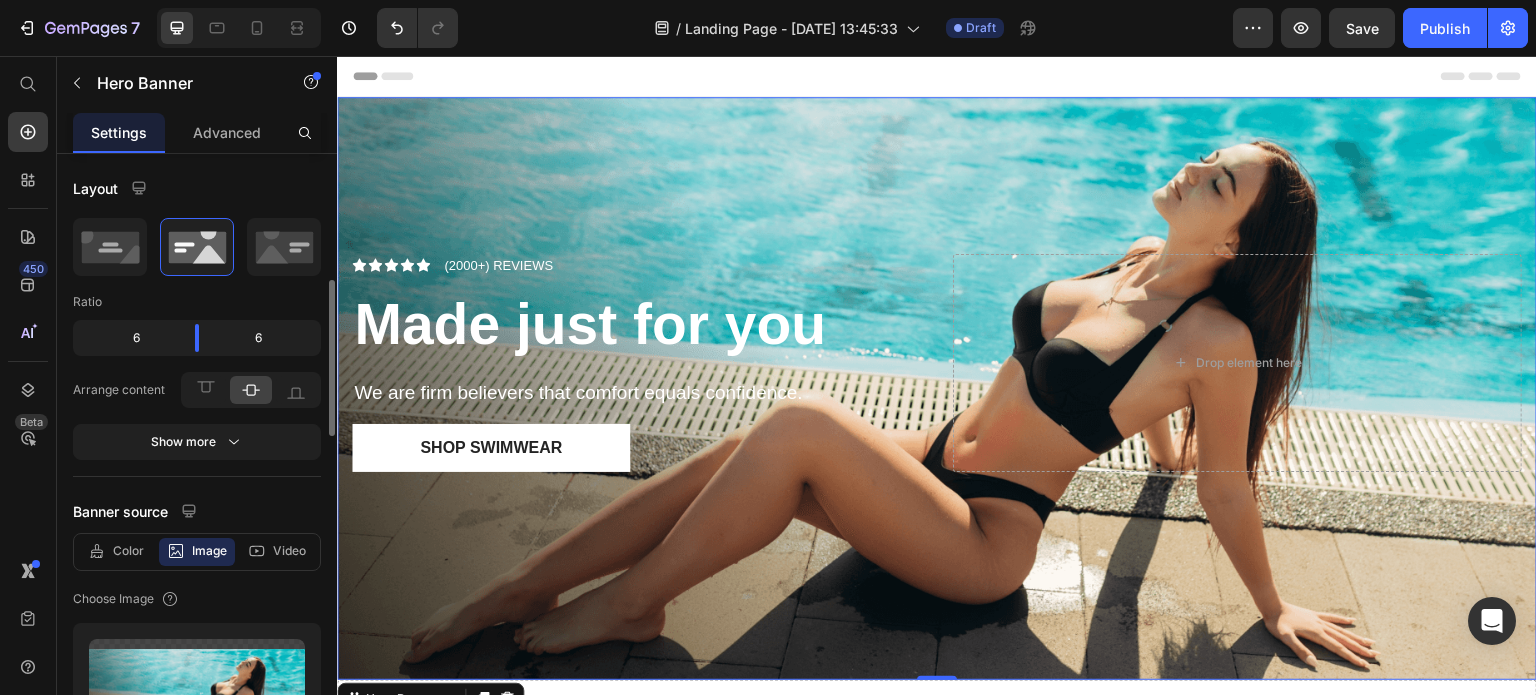 scroll, scrollTop: 200, scrollLeft: 0, axis: vertical 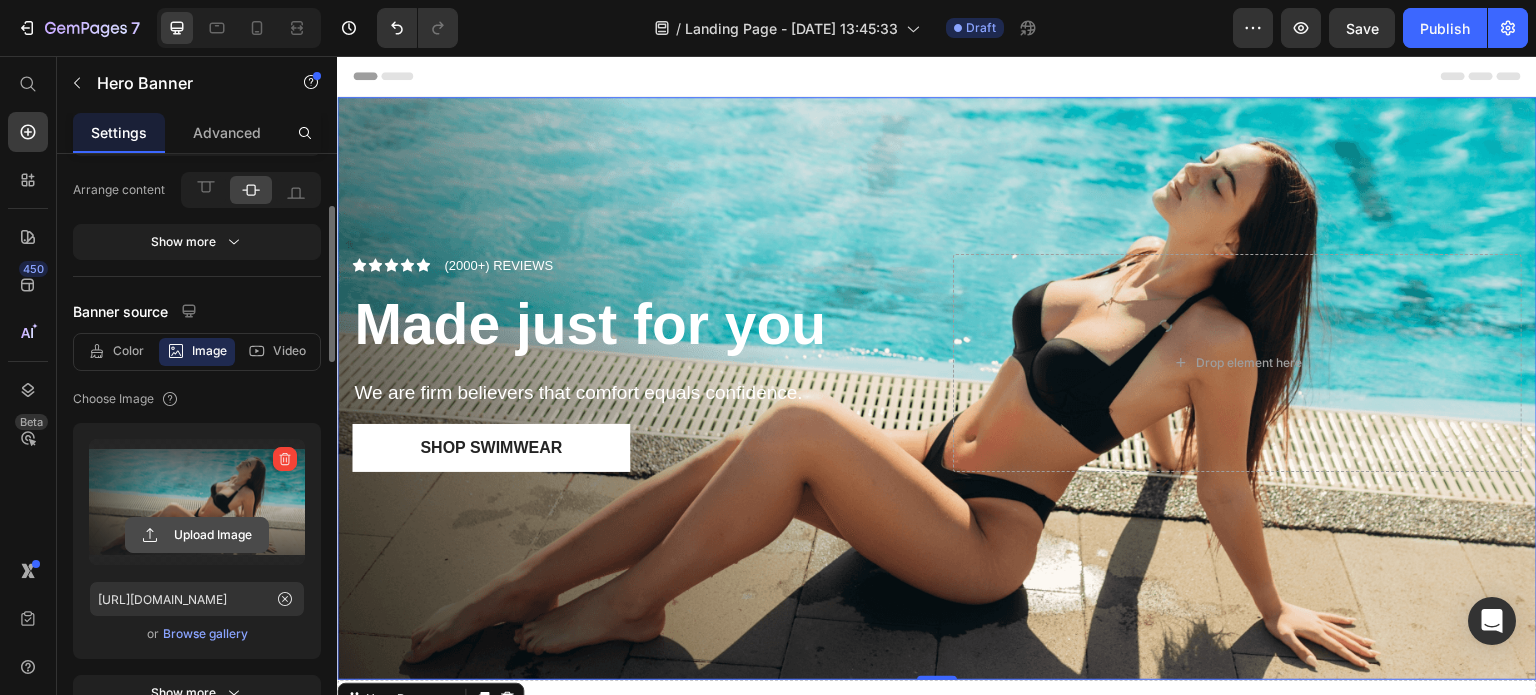 click 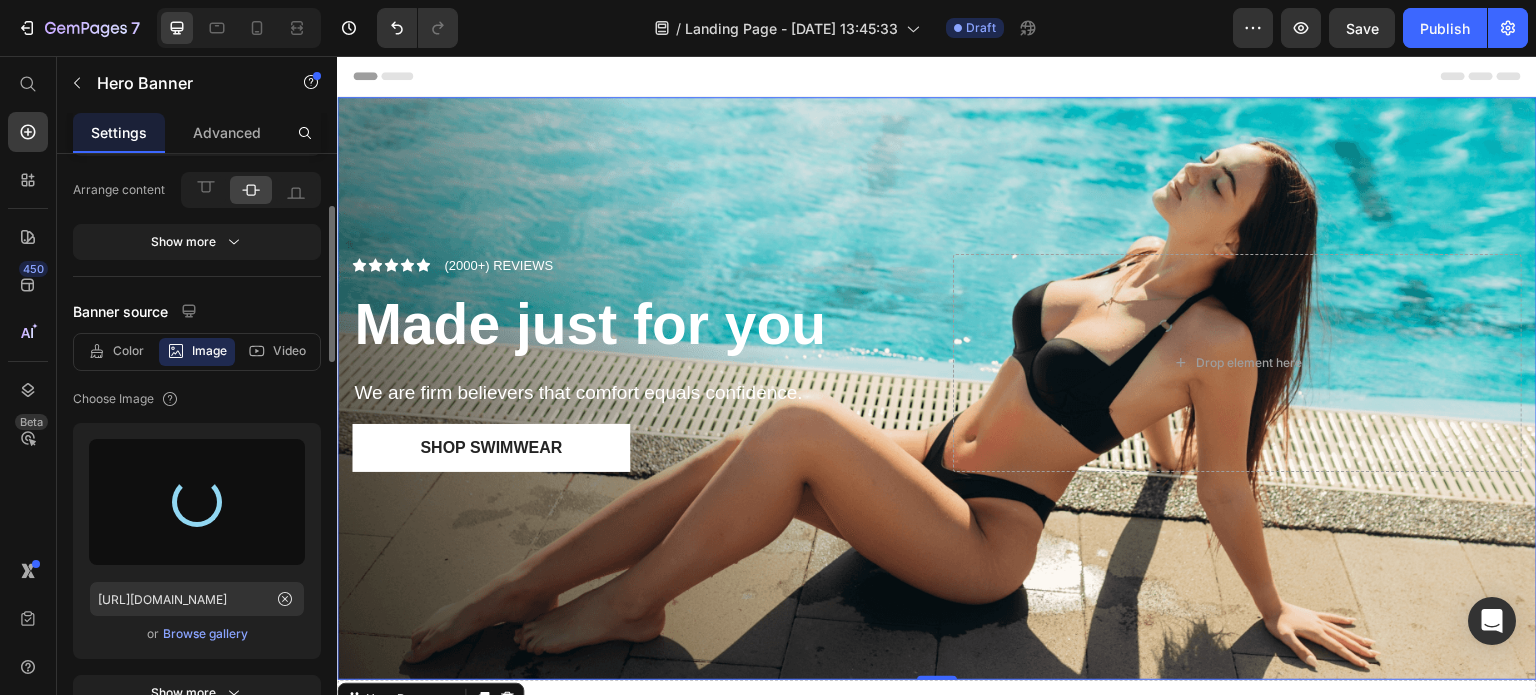 type on "[URL][DOMAIN_NAME]" 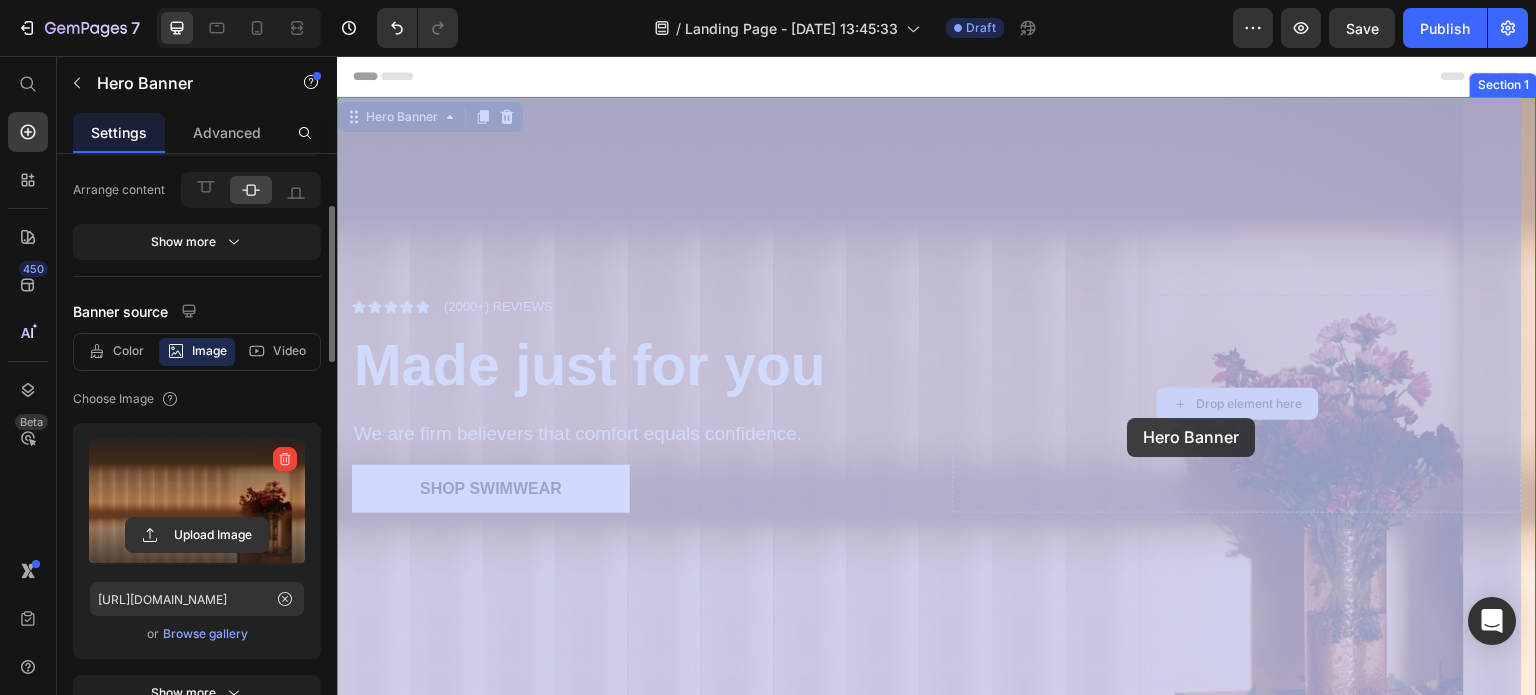 drag, startPoint x: 1194, startPoint y: 455, endPoint x: 1128, endPoint y: 418, distance: 75.66373 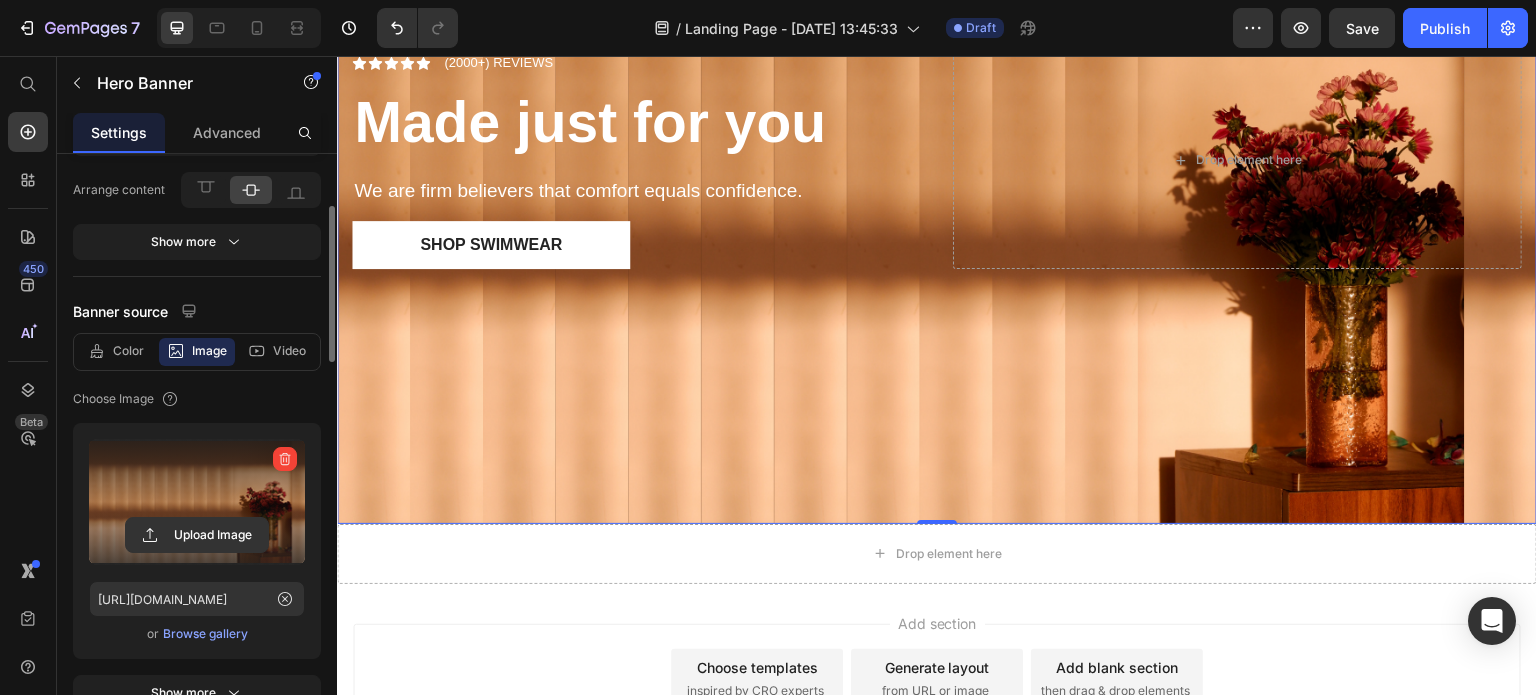 scroll, scrollTop: 200, scrollLeft: 0, axis: vertical 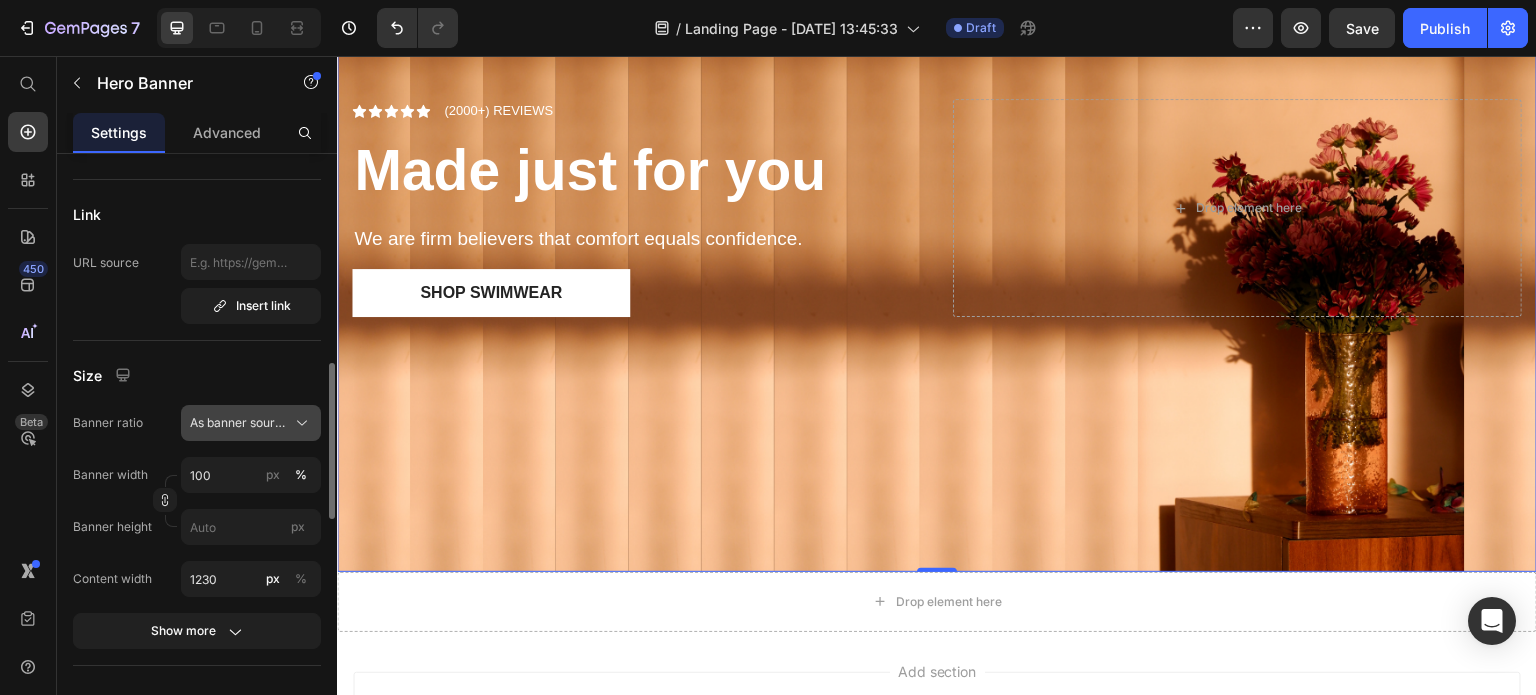 click on "As banner source" at bounding box center [239, 423] 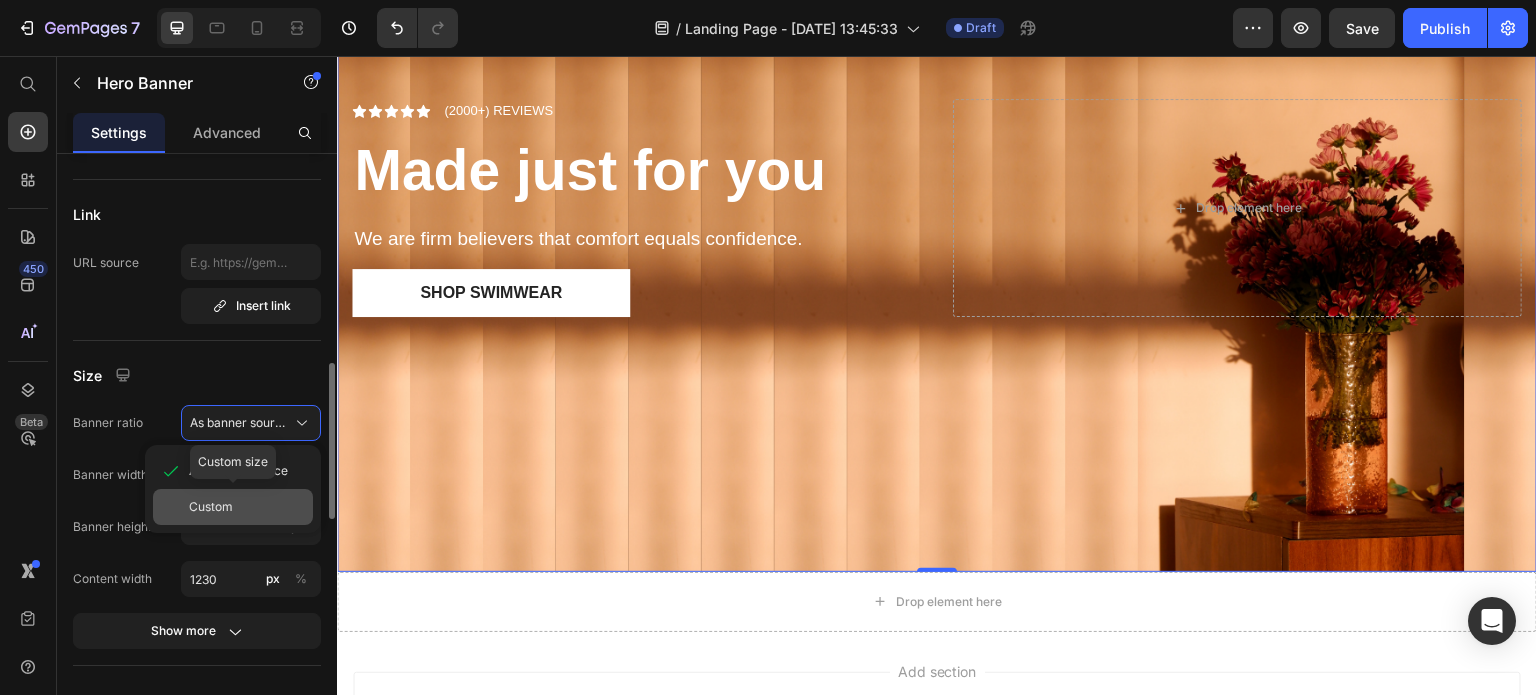 click on "Custom" 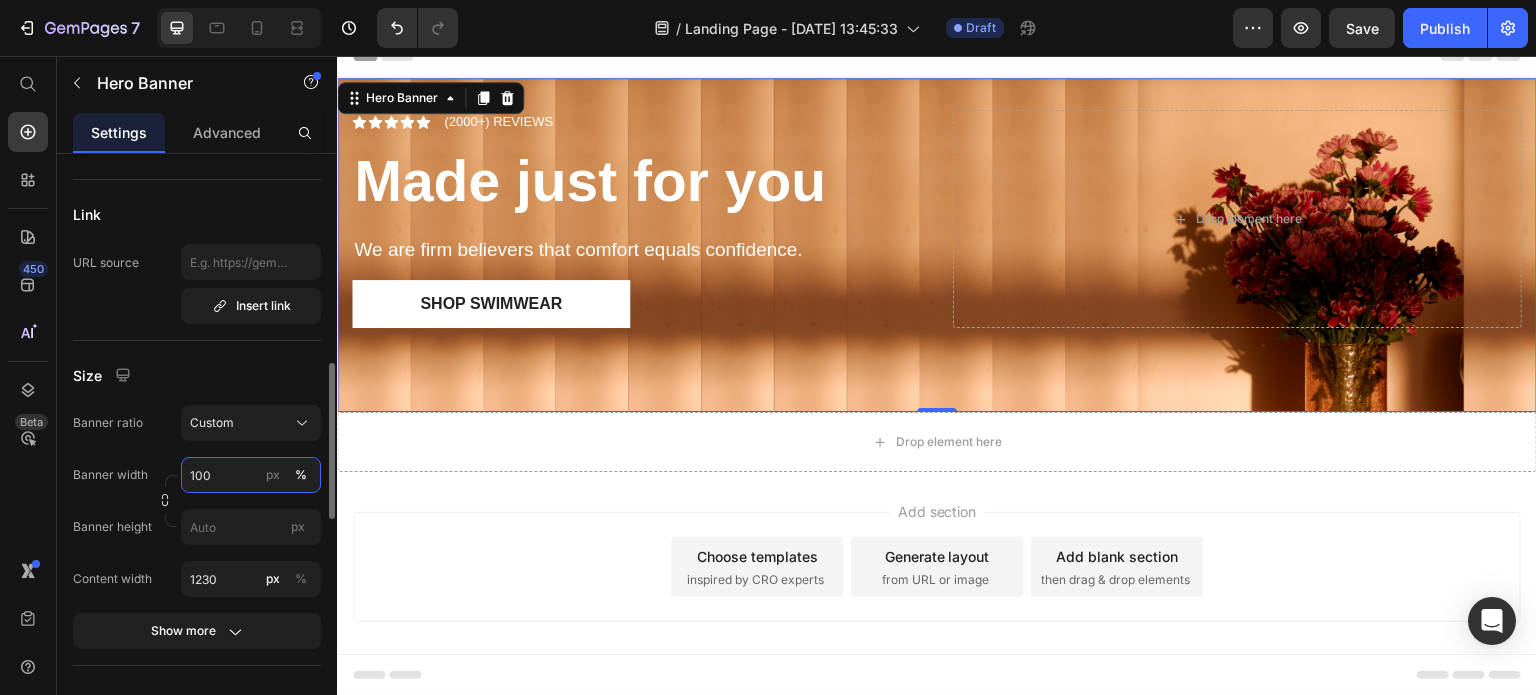scroll, scrollTop: 0, scrollLeft: 0, axis: both 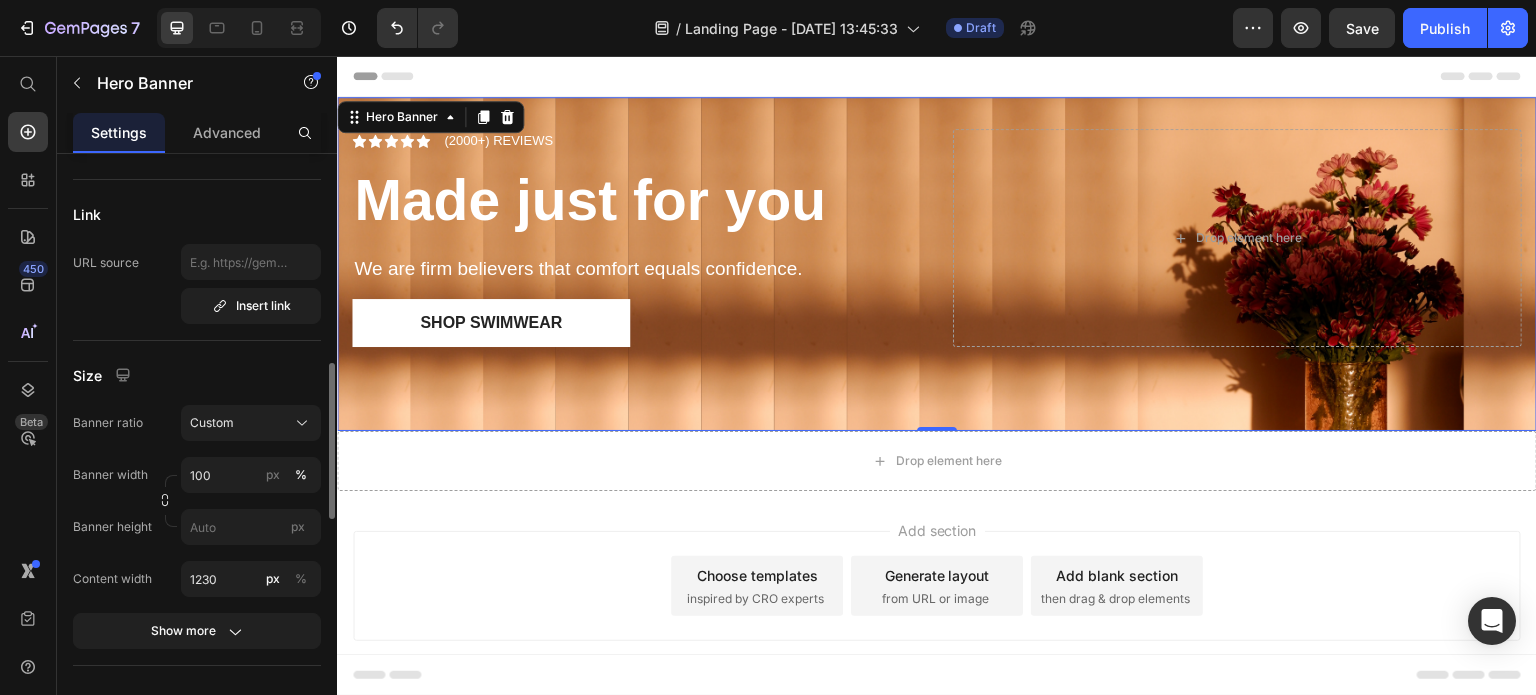 click on "Size" at bounding box center (197, 375) 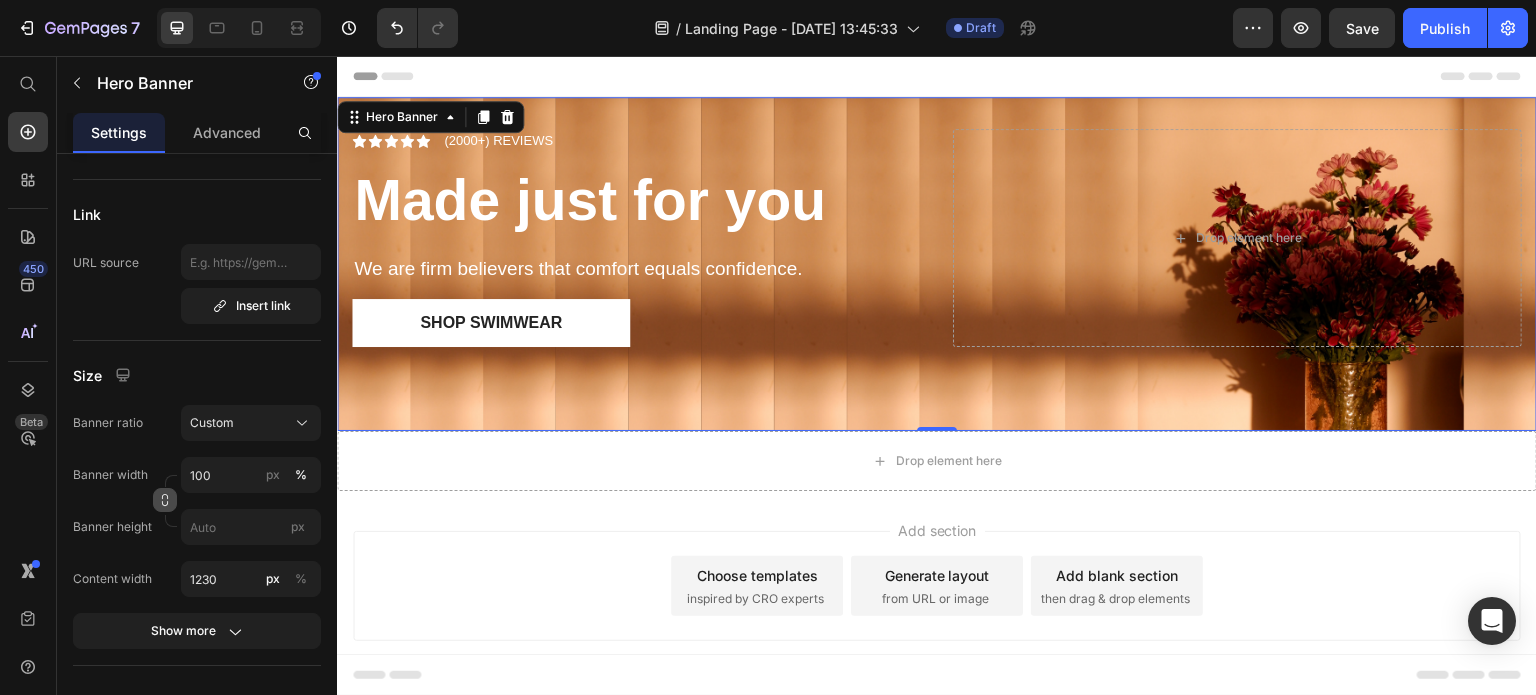 click 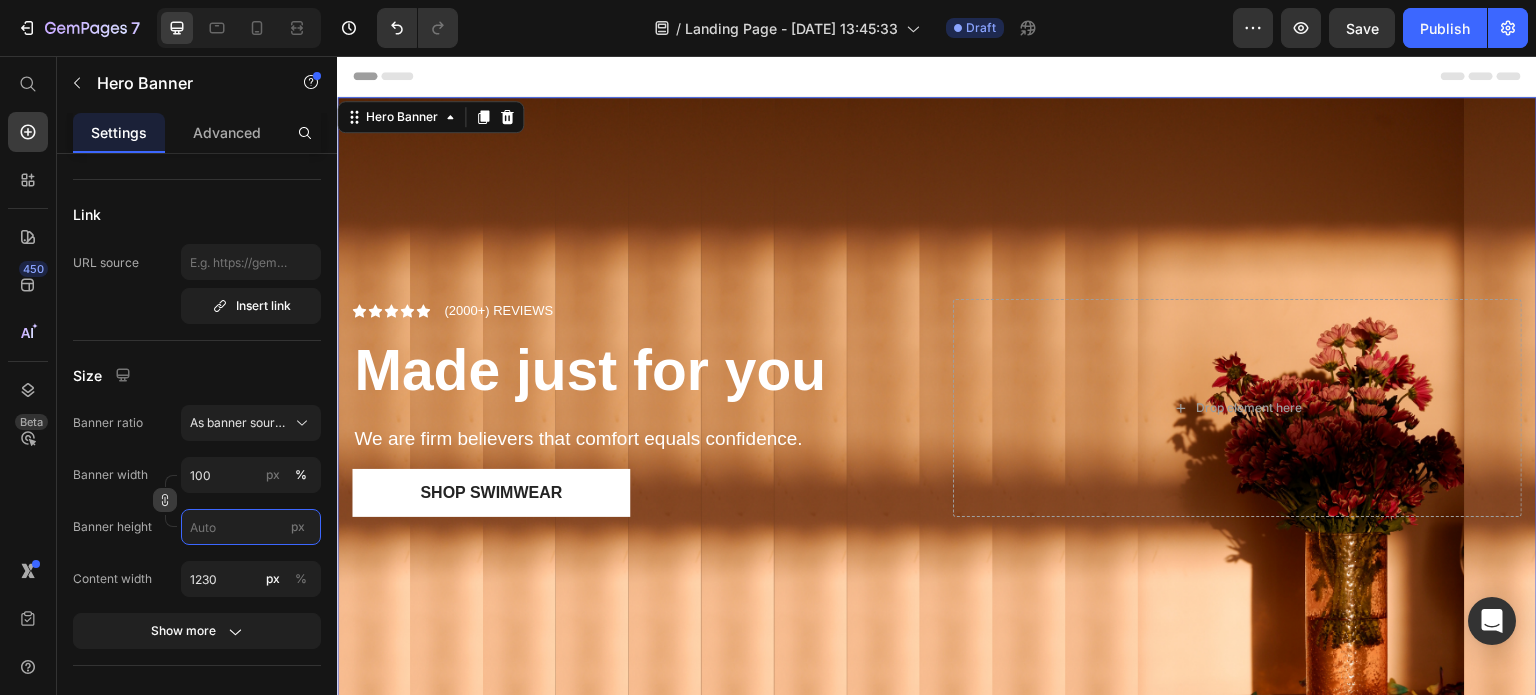 click on "px" at bounding box center [251, 527] 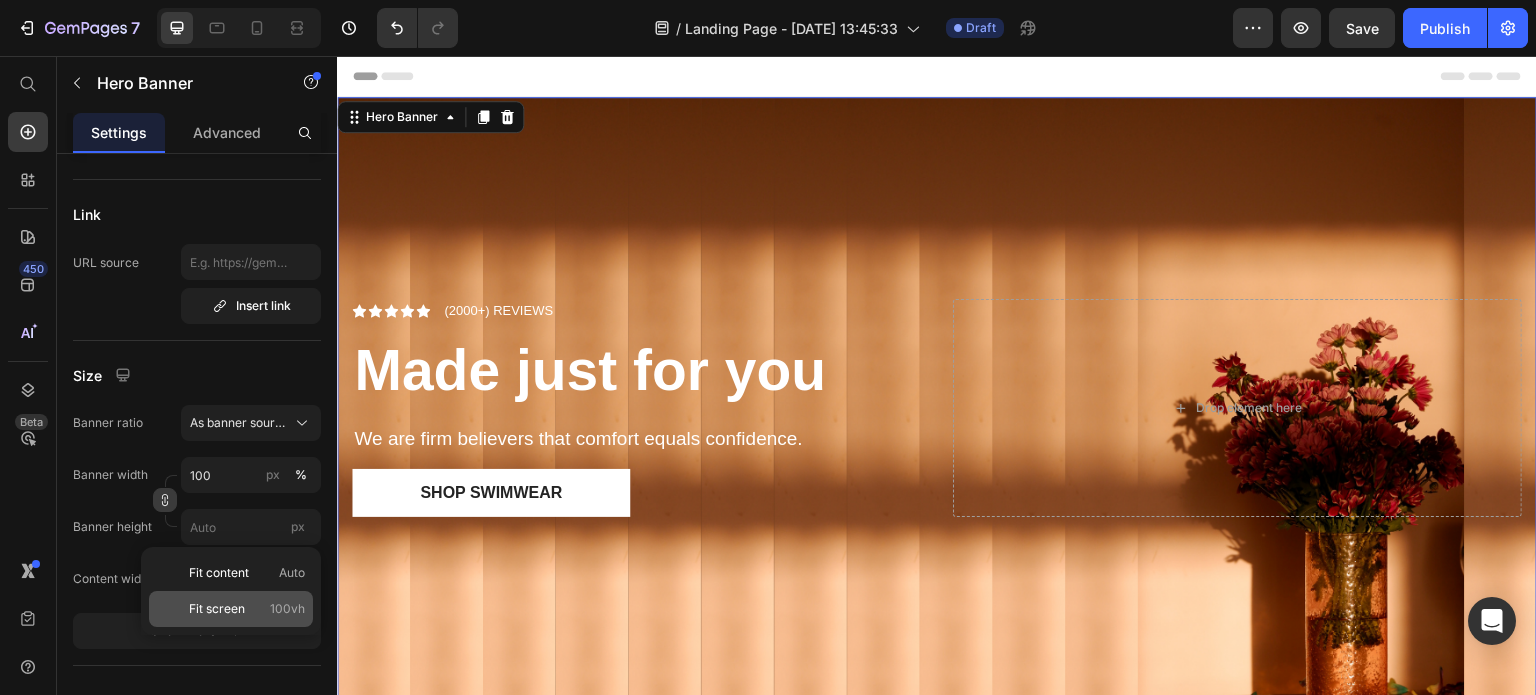 click on "Fit screen" at bounding box center (217, 609) 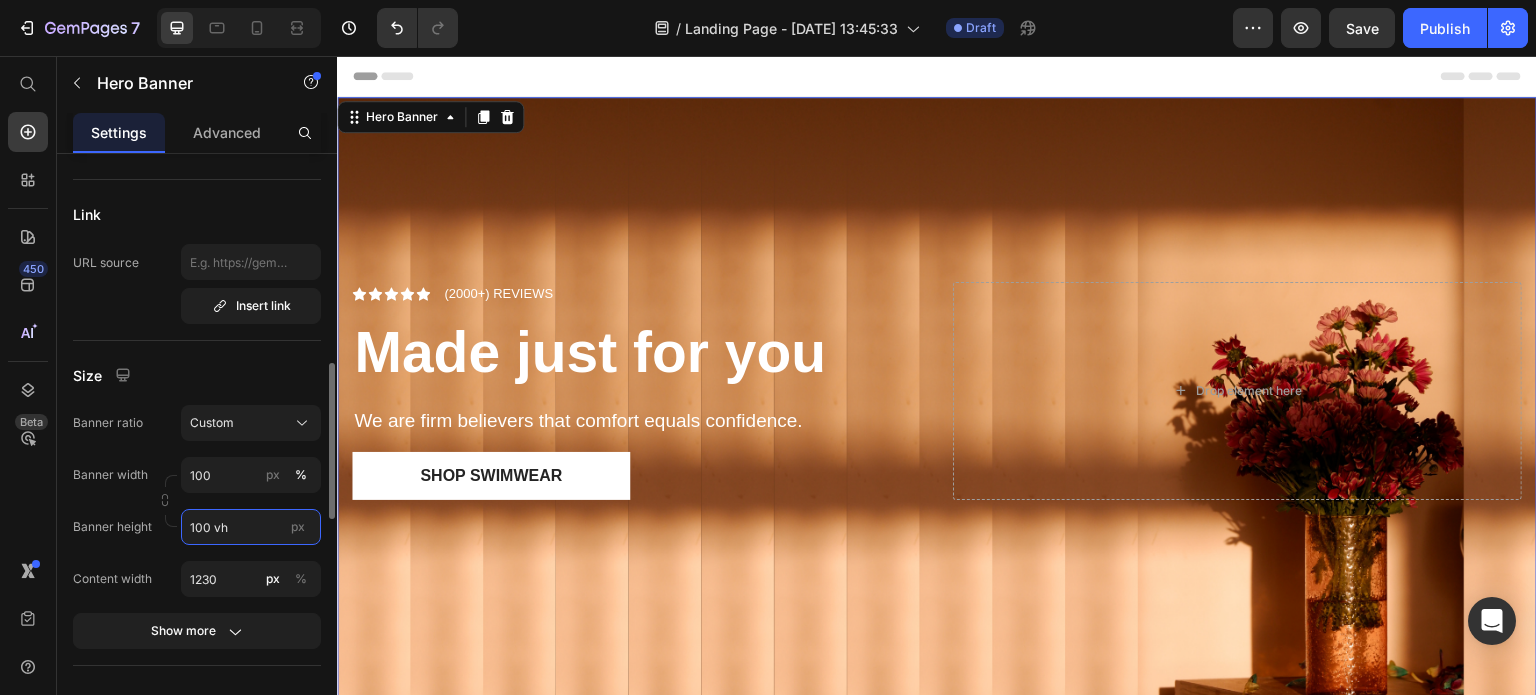 click on "100 vh" at bounding box center [251, 527] 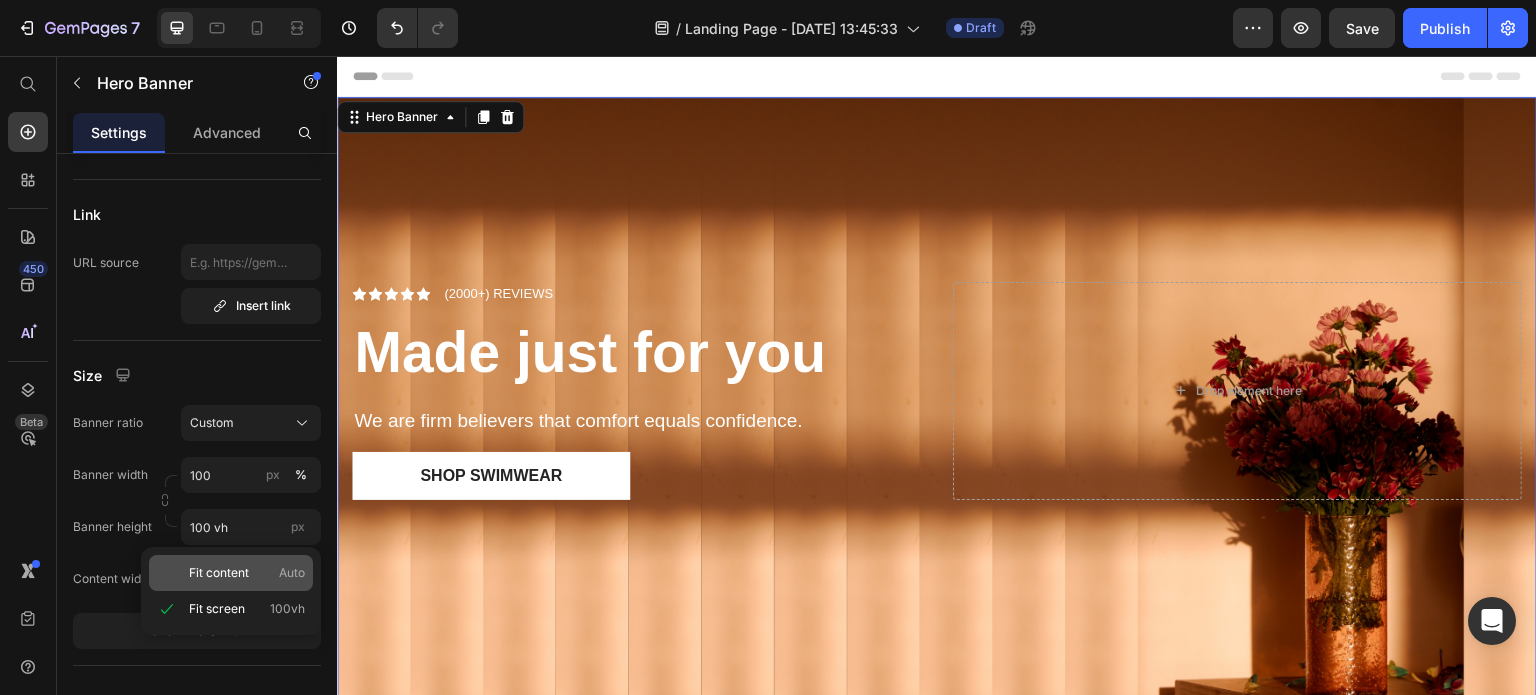 click on "Fit content" at bounding box center (219, 573) 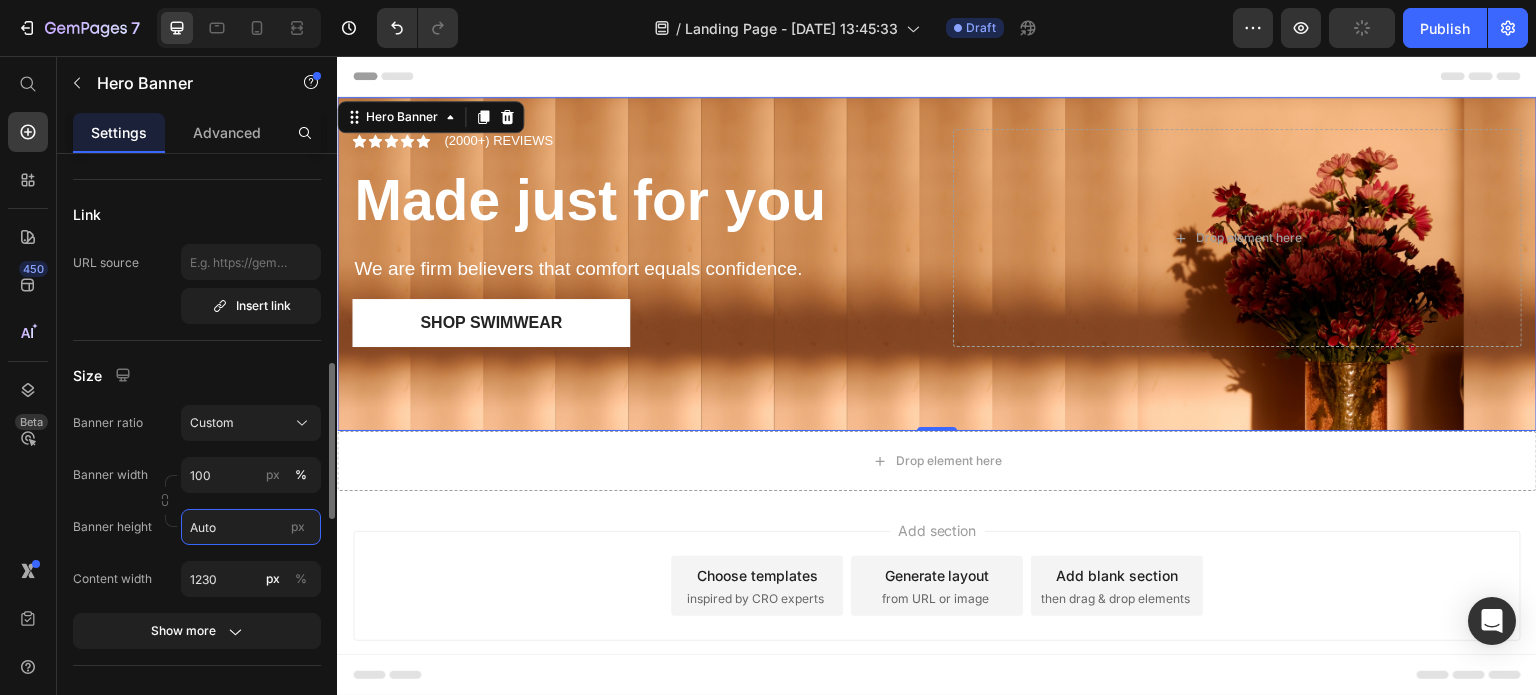 click on "Auto" at bounding box center [251, 527] 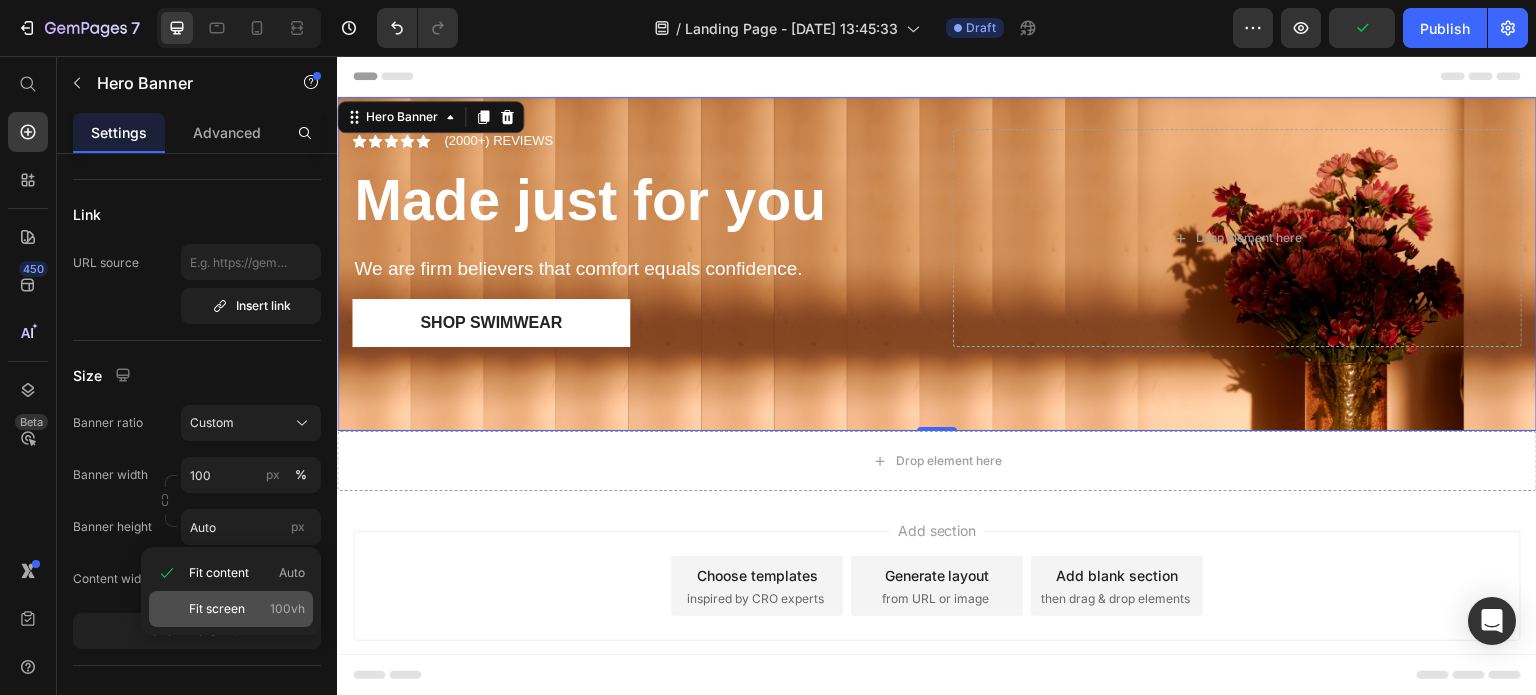 click on "Fit screen 100vh" 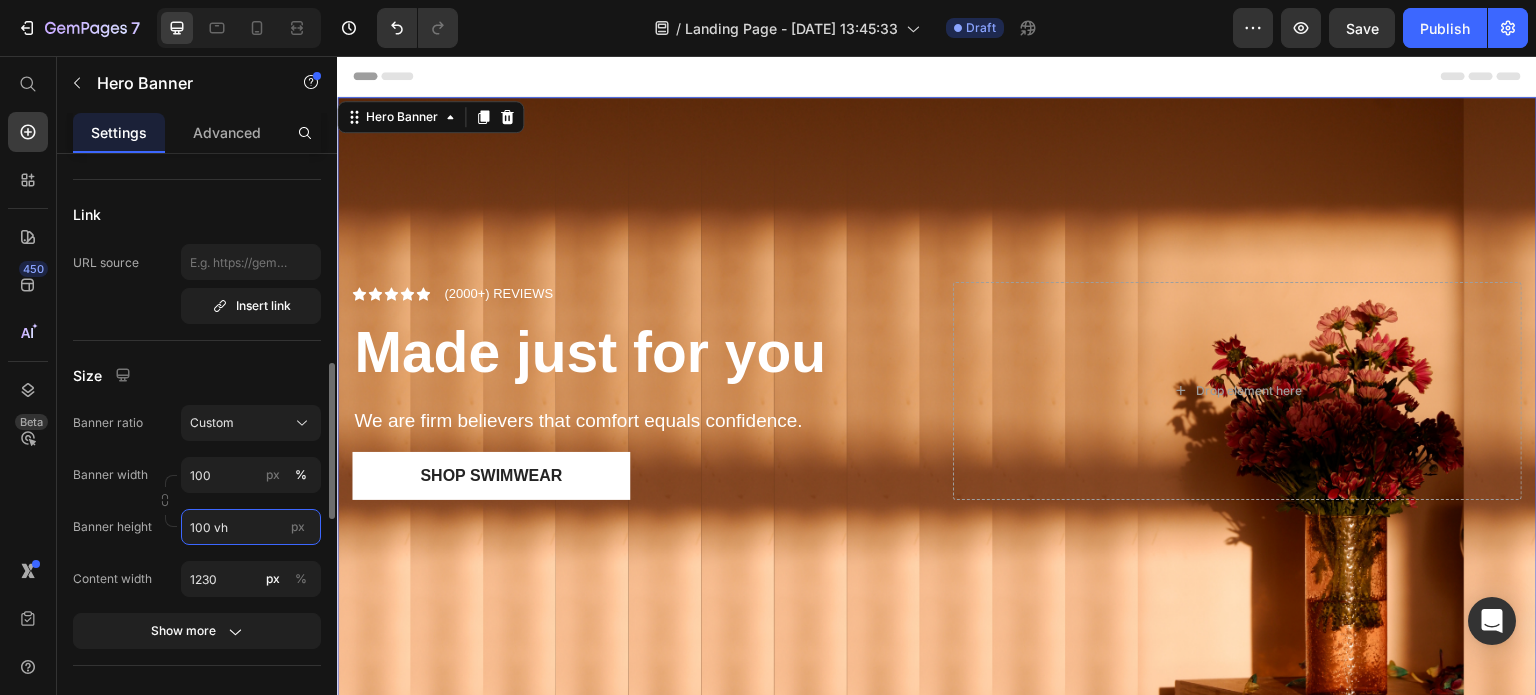 click on "100 vh" at bounding box center [251, 527] 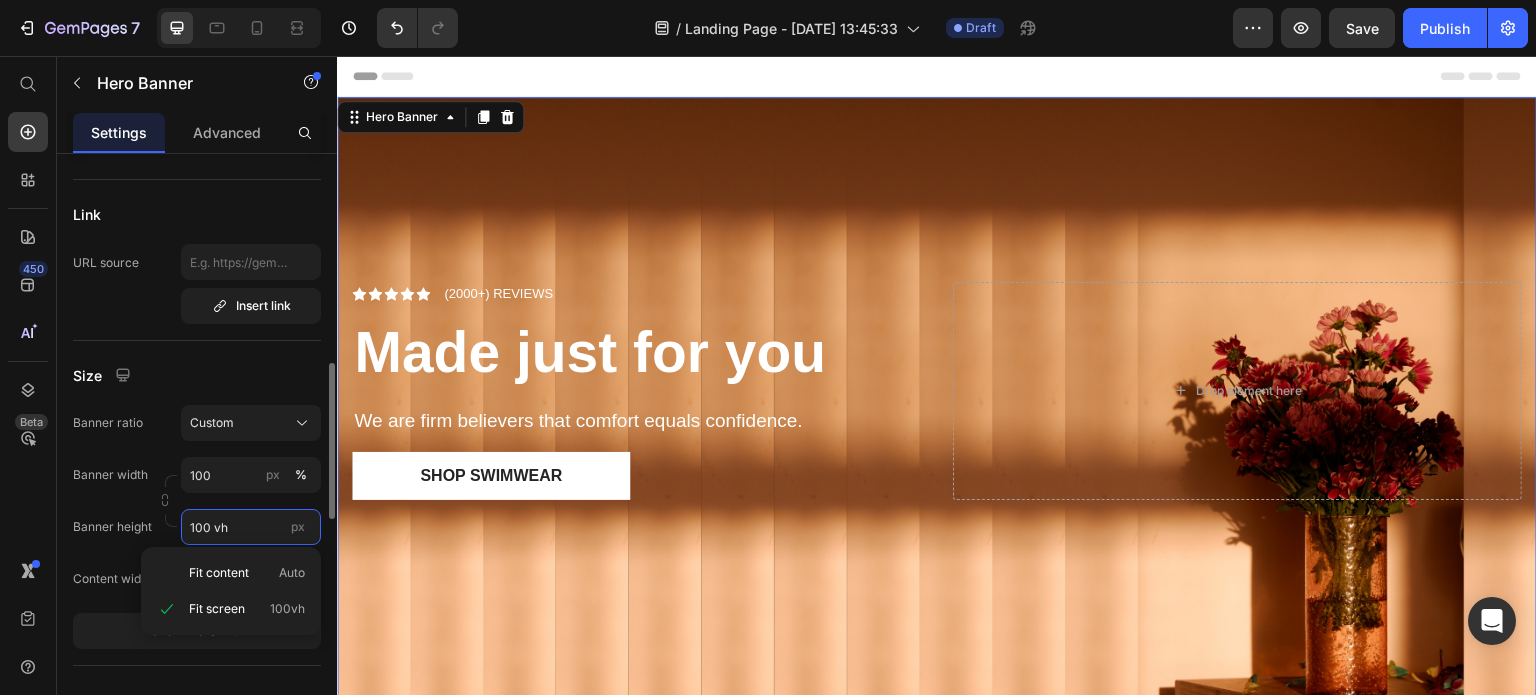 click on "100 vh" at bounding box center (251, 527) 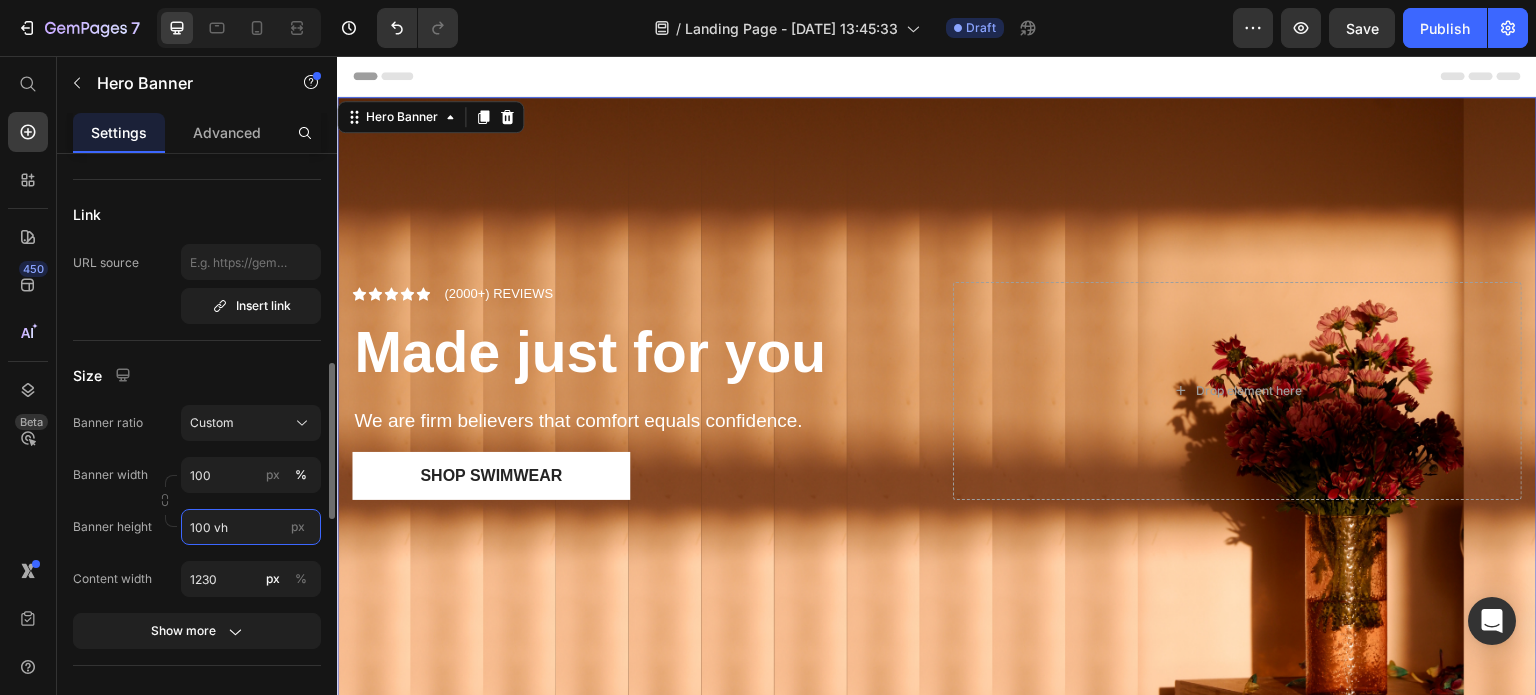 drag, startPoint x: 208, startPoint y: 525, endPoint x: 186, endPoint y: 525, distance: 22 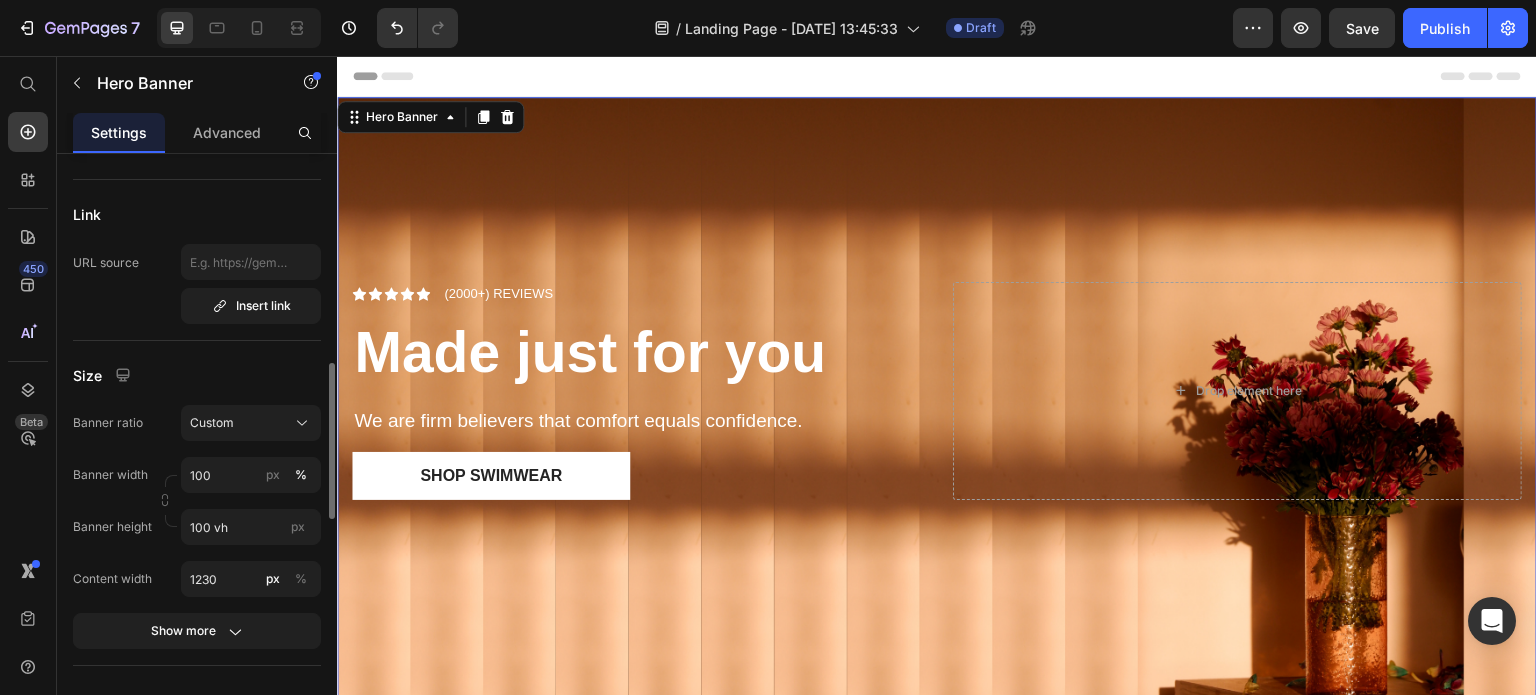 click on "Layout Ratio 6 6 Arrange content
Show more Banner source Color Image Video  Choose Image  Upload Image [URL][DOMAIN_NAME]  or   Browse gallery  Show more Preload Link URL source  Insert link  Size Banner ratio Custom Banner width 100 px % Banner height 100 vh px Content width 1230 px % Show more Shape Border Corner Shadow Overlay Normal Hover Opacity 0 % Color Zoom when hover Parallax scrolling SEO Alt text Image title  Delete element" at bounding box center [197, 500] 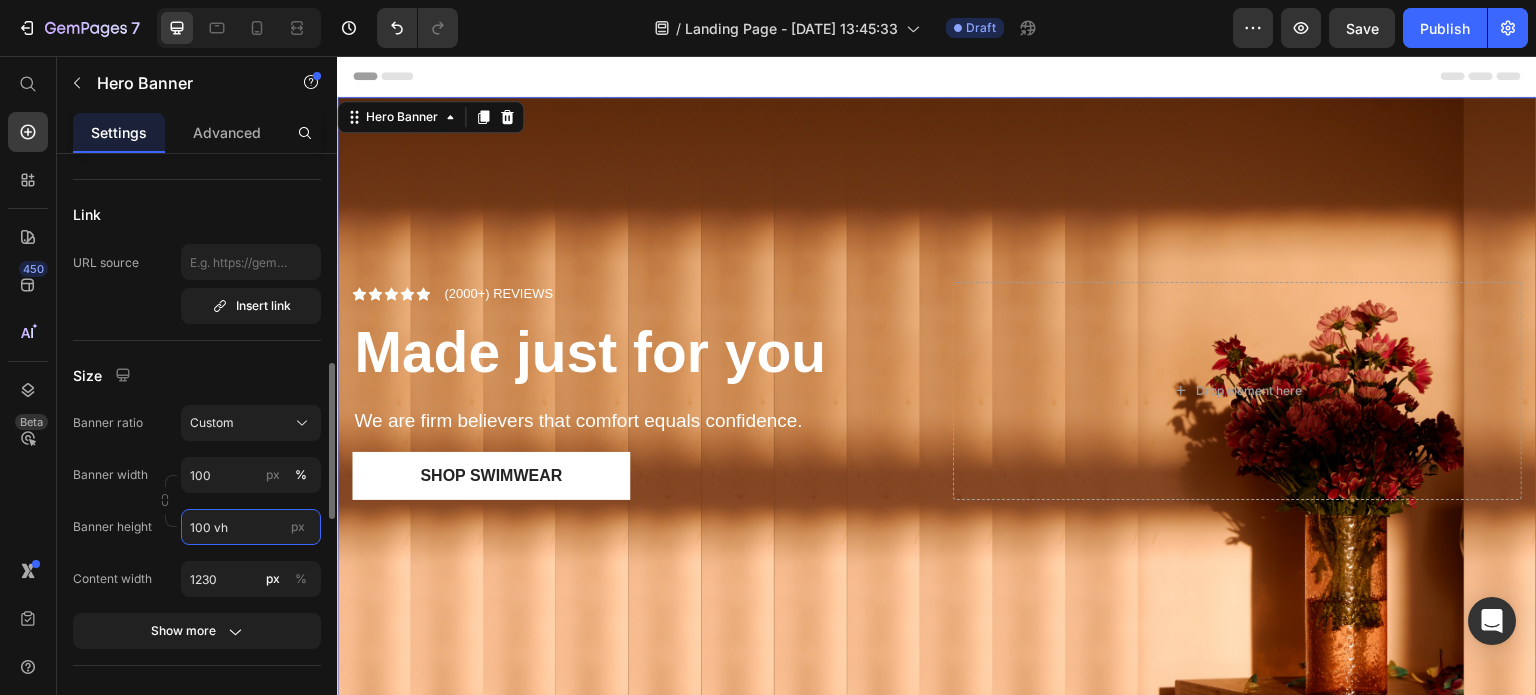 click on "100 vh" at bounding box center [251, 527] 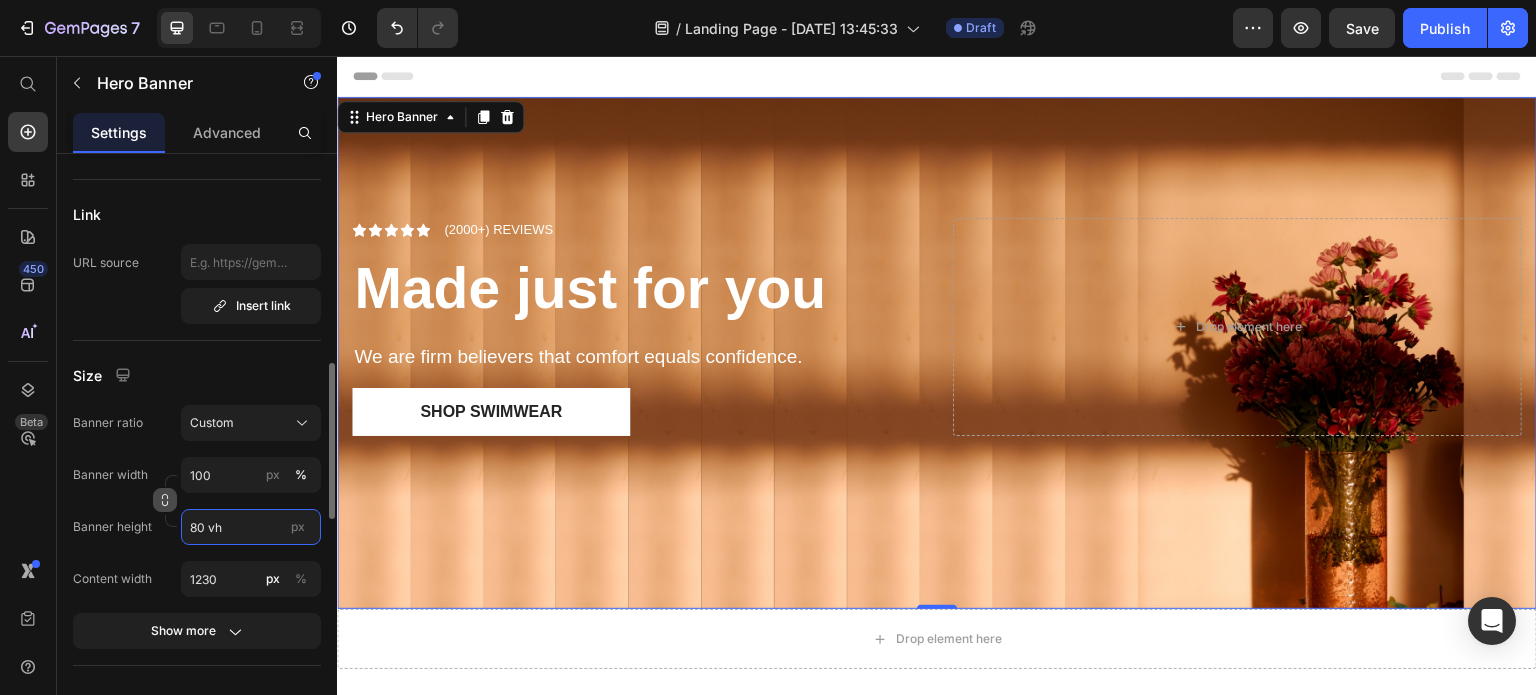 type on "80 vh" 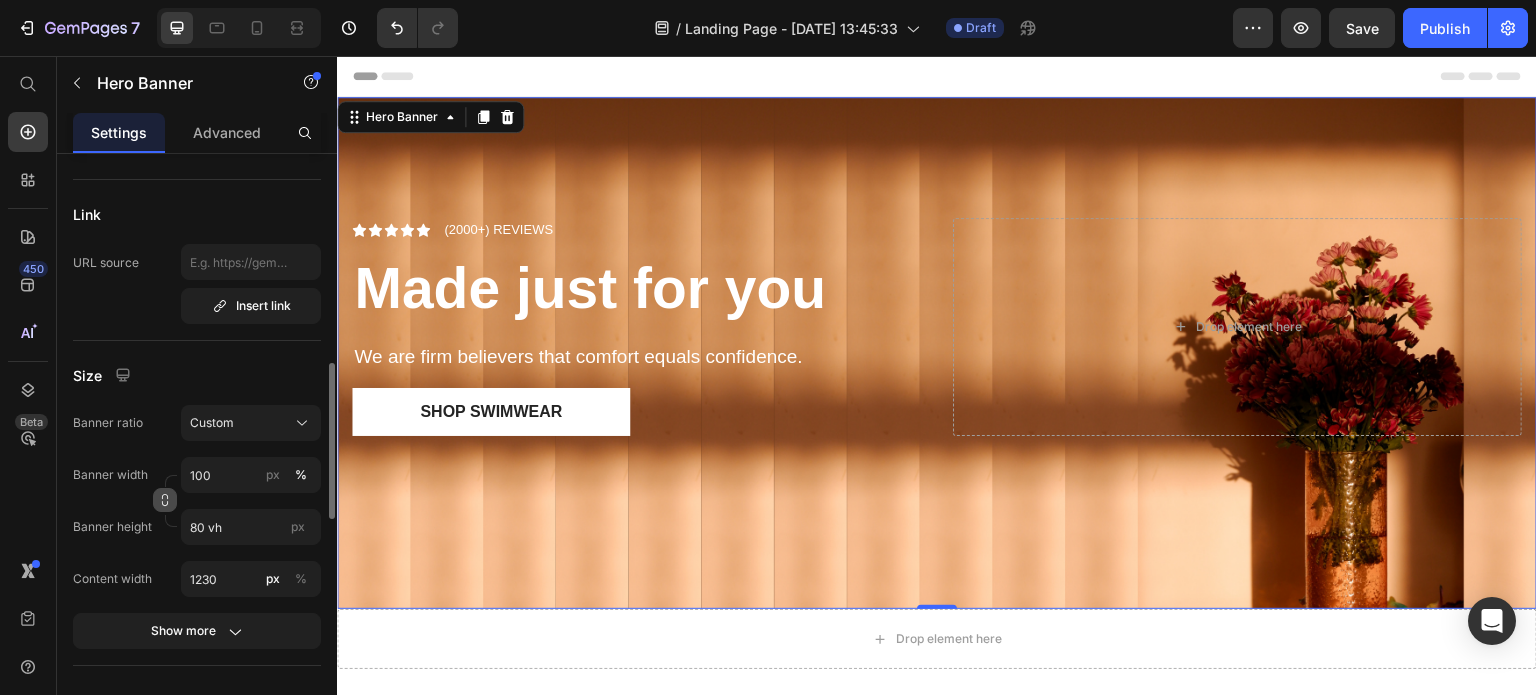 click on "Banner height" at bounding box center [112, 527] 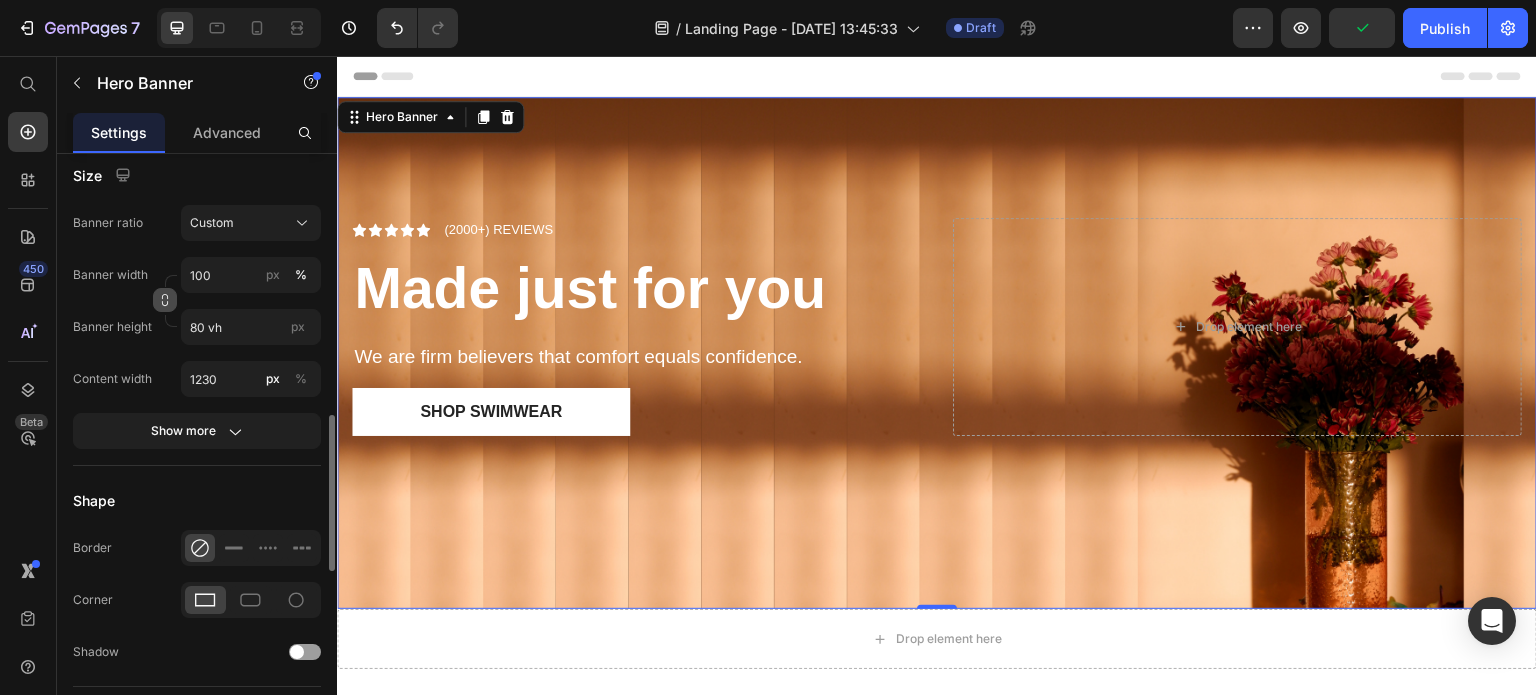scroll, scrollTop: 900, scrollLeft: 0, axis: vertical 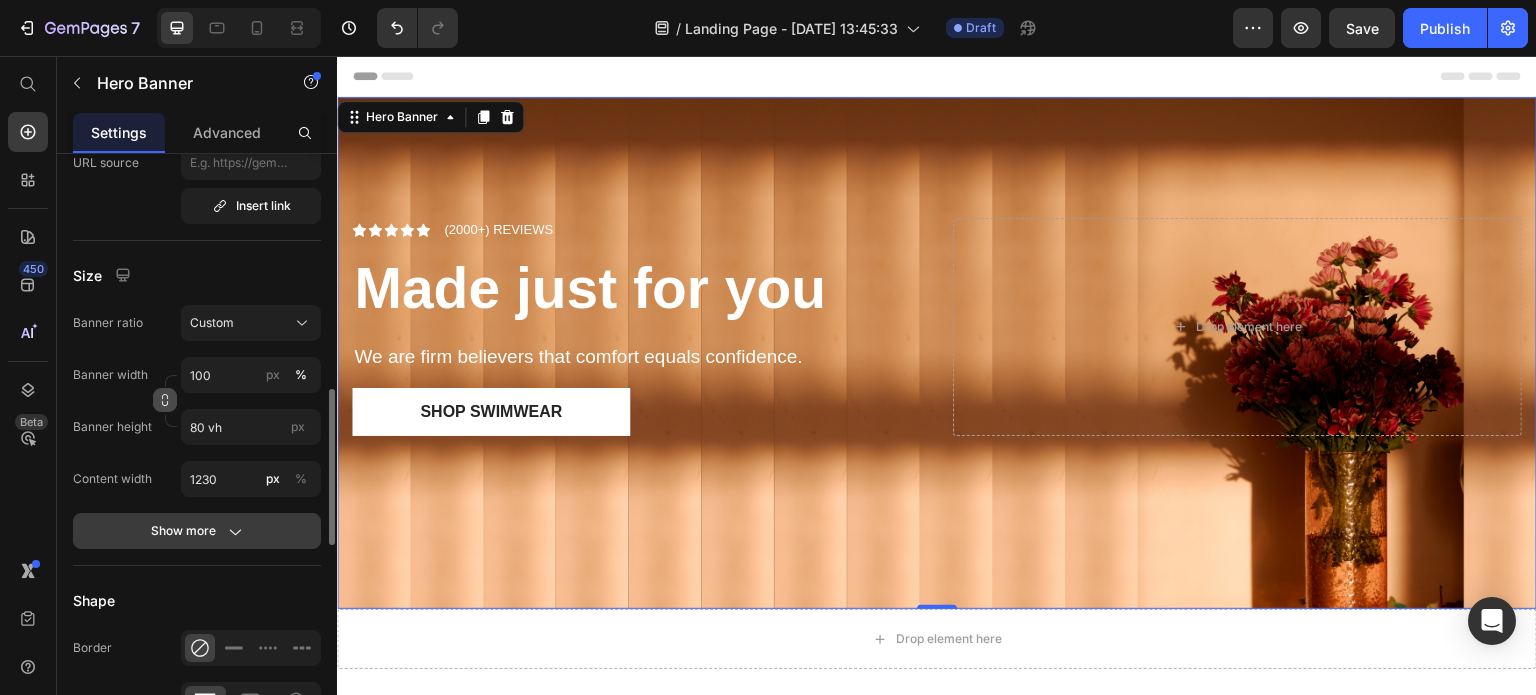 click on "Show more" at bounding box center (197, 531) 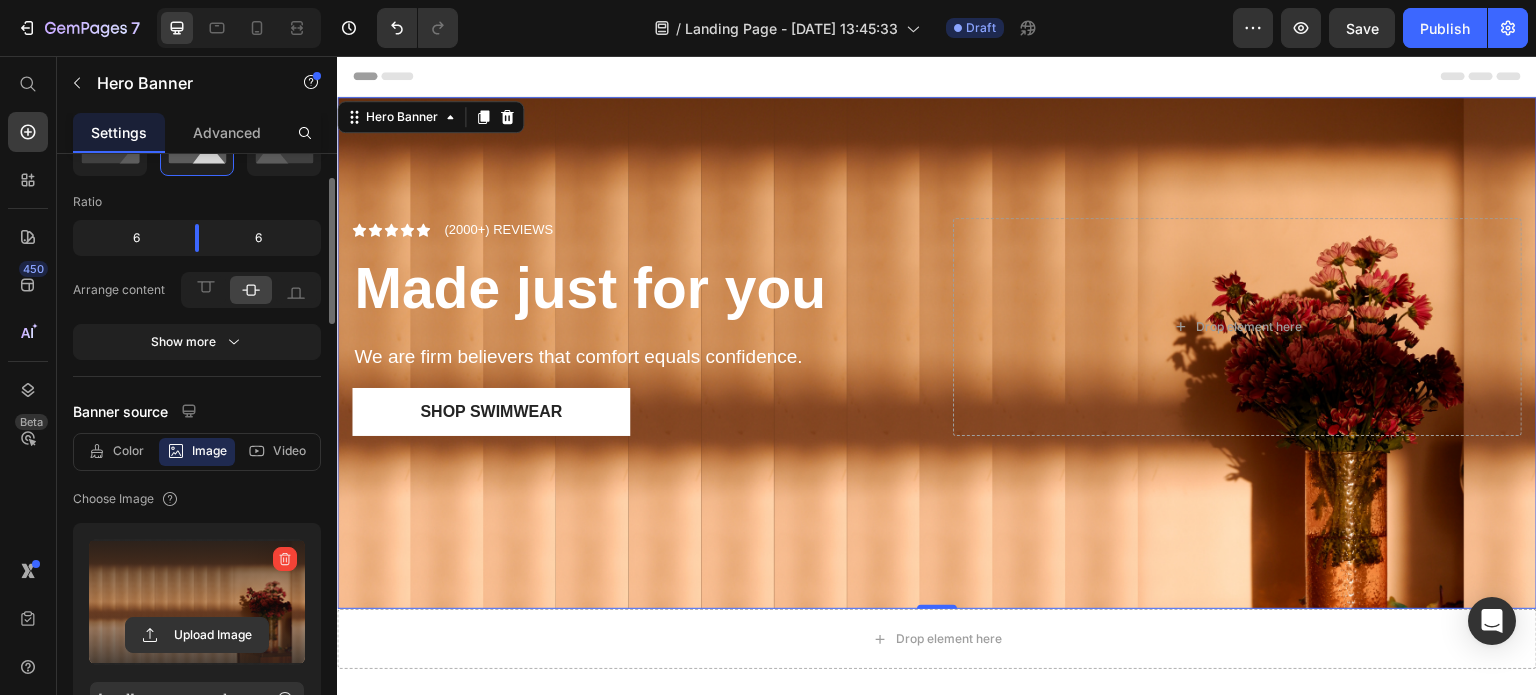 scroll, scrollTop: 0, scrollLeft: 0, axis: both 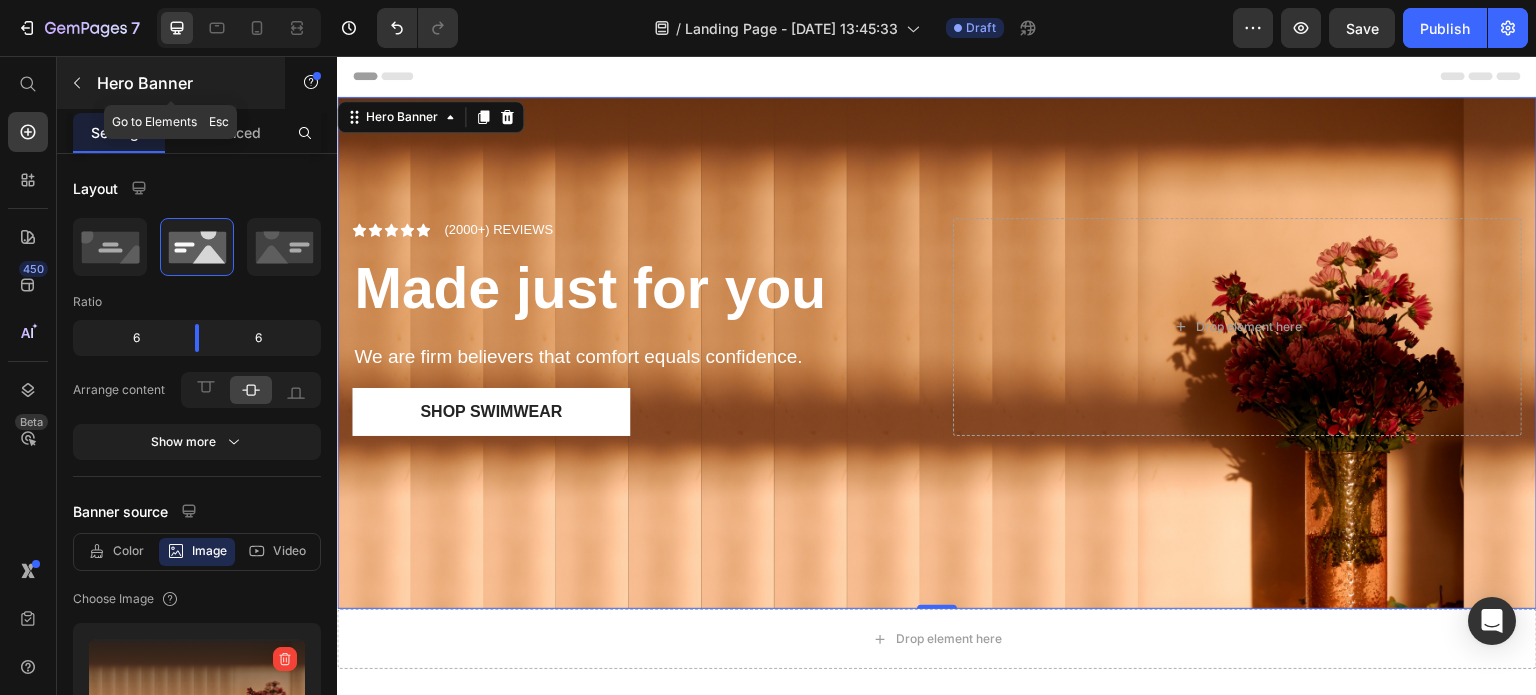 click 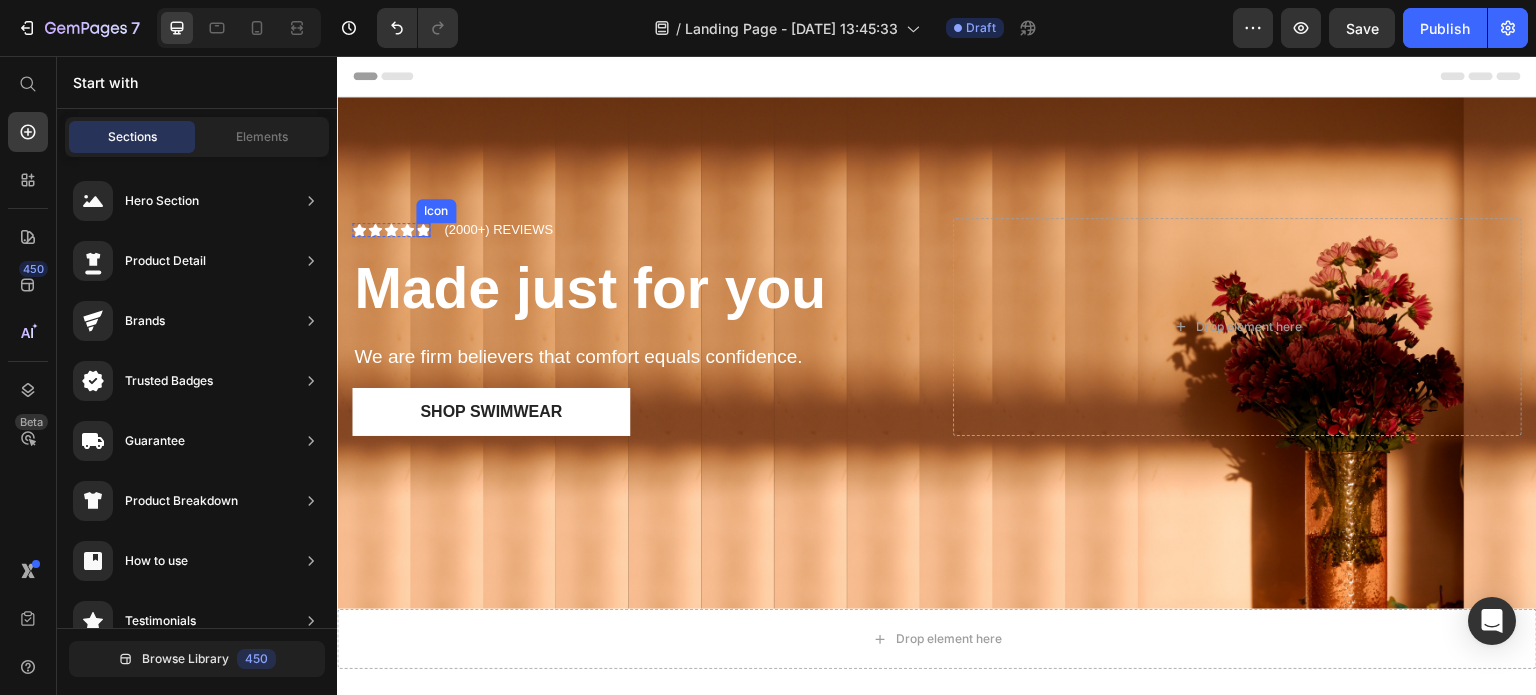 click 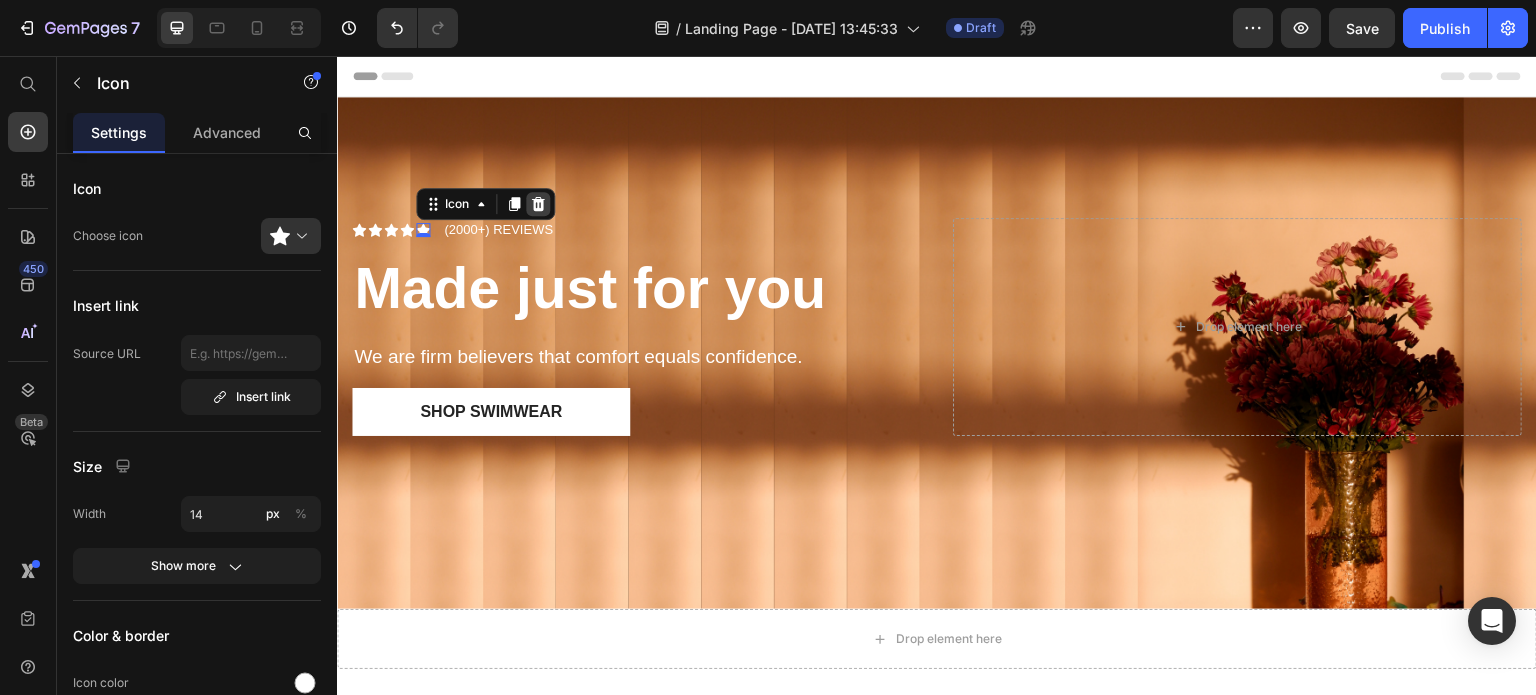 click 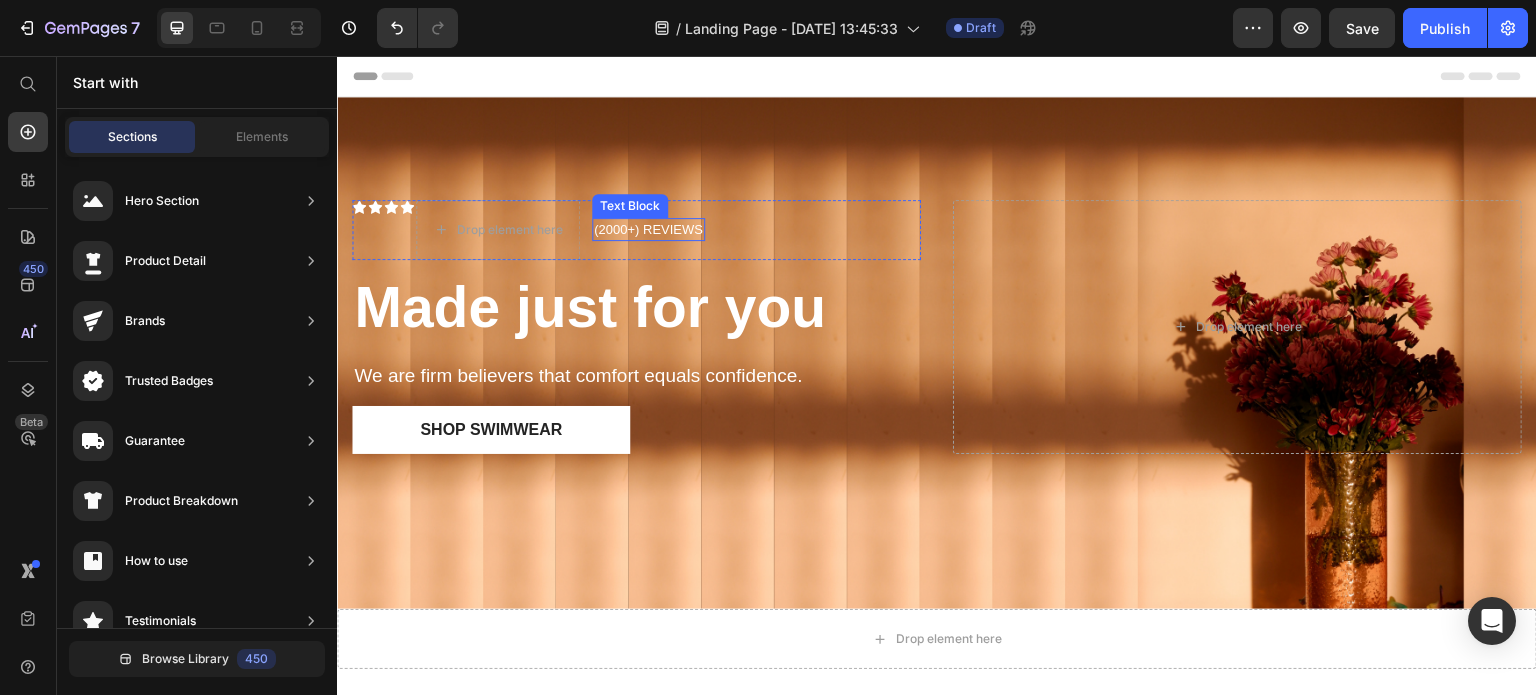click on "(2000+) REVIEWS" at bounding box center (648, 230) 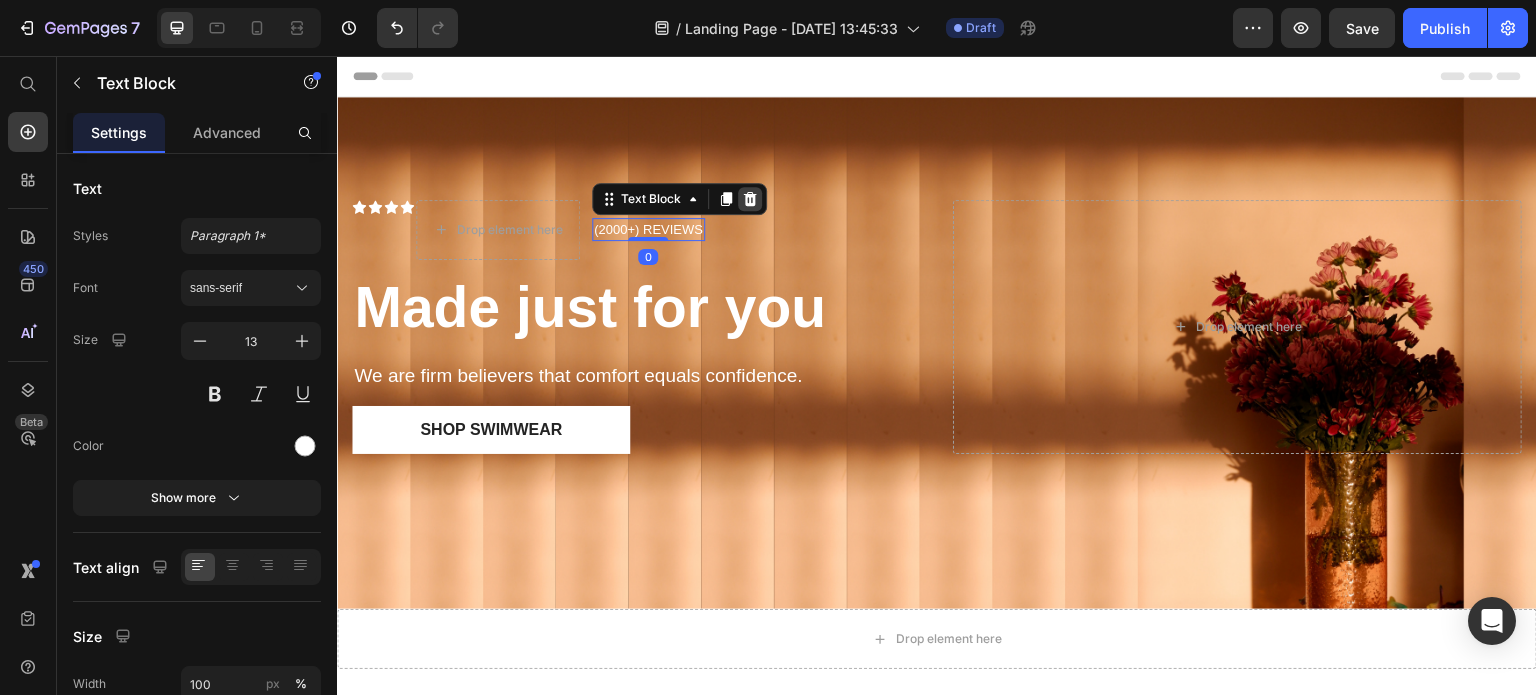 click at bounding box center [750, 199] 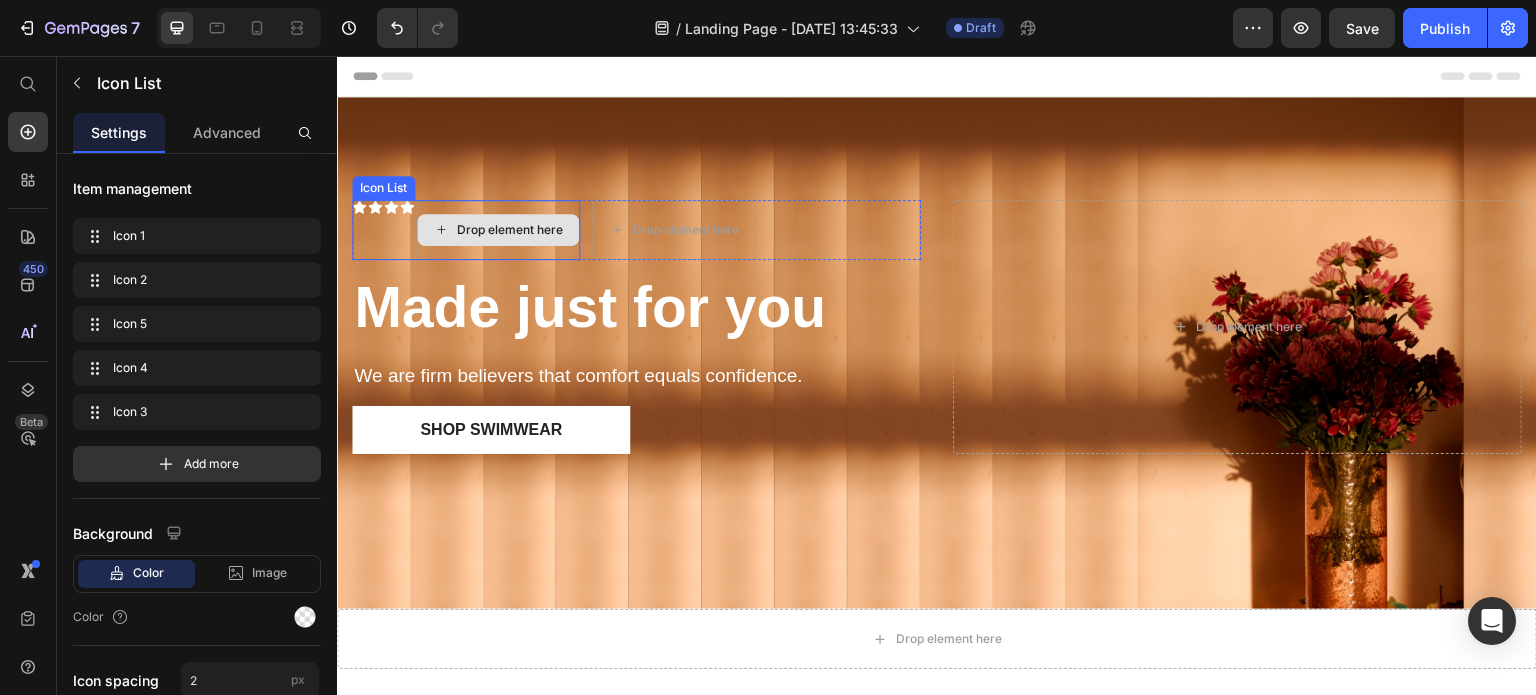 click on "Drop element here" at bounding box center [498, 230] 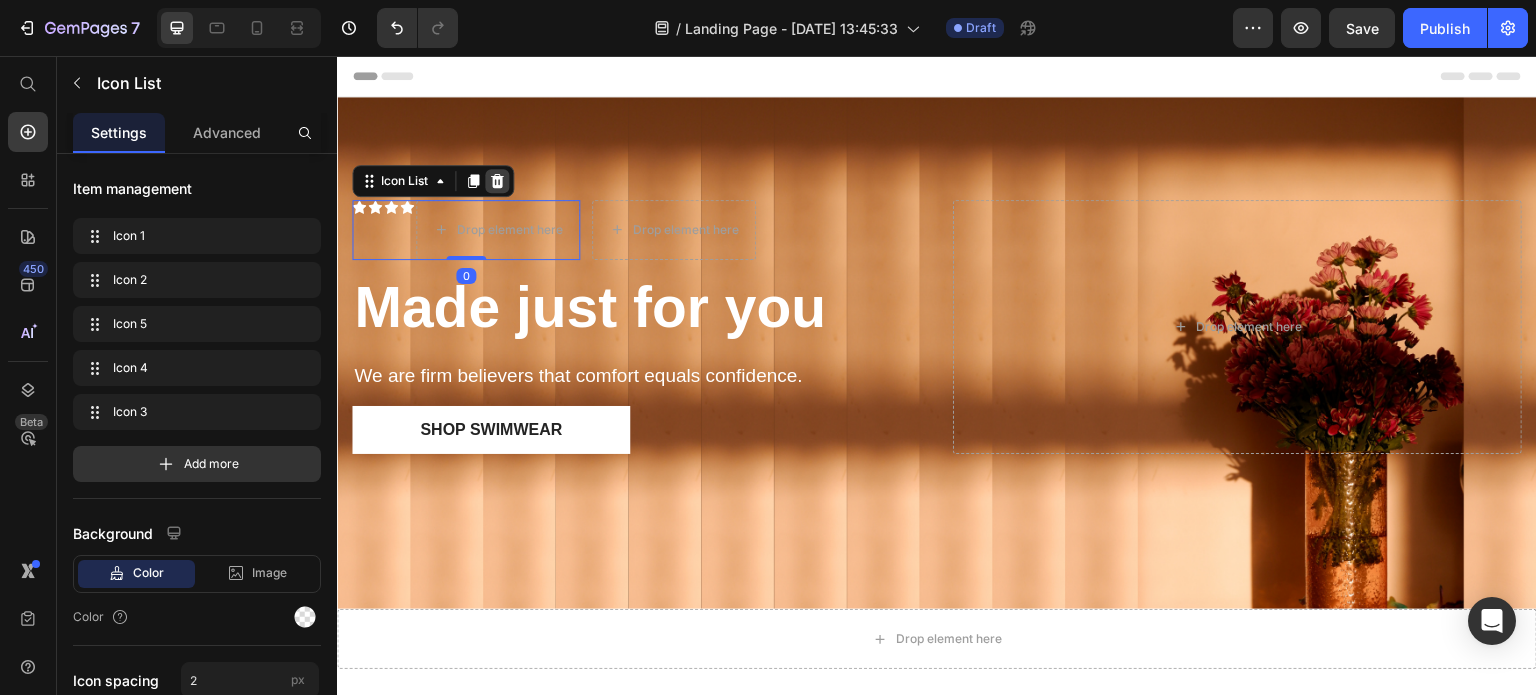 click 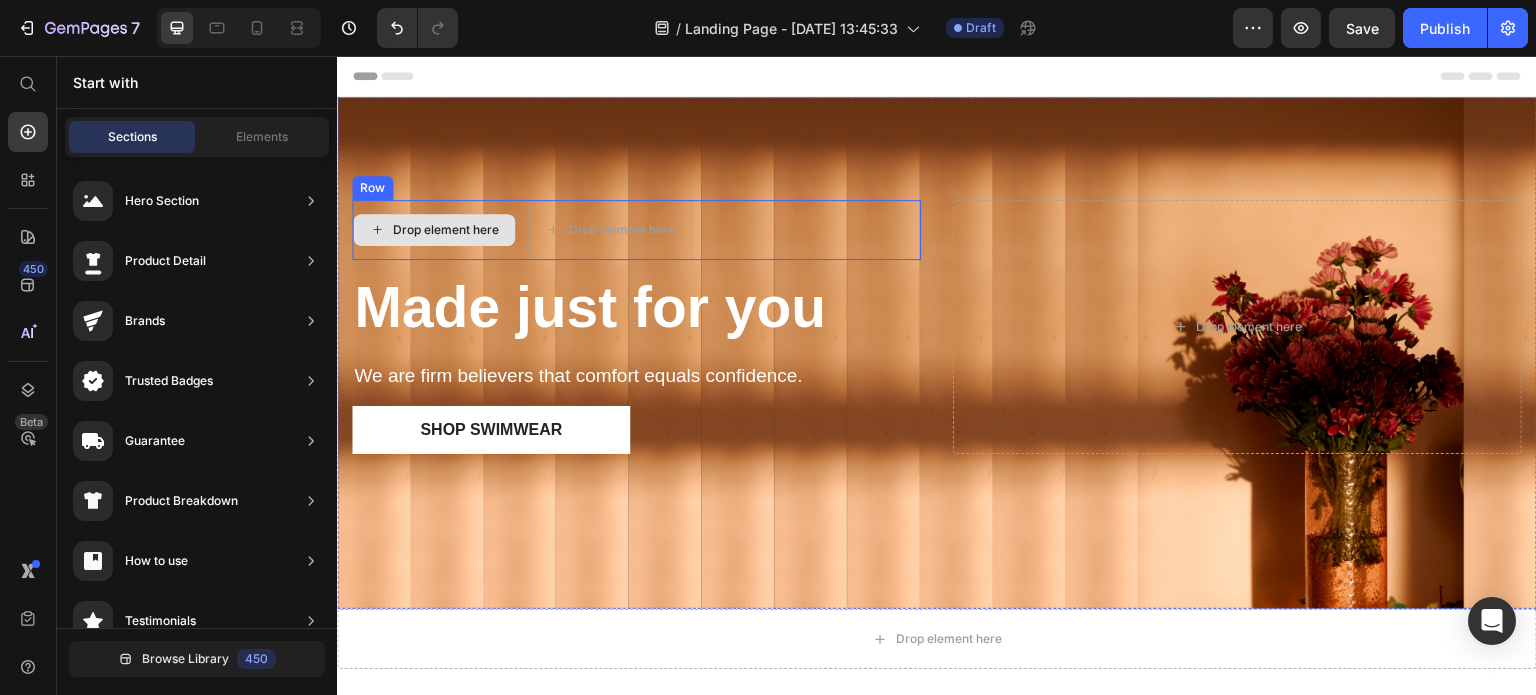 click on "Drop element here" at bounding box center [434, 230] 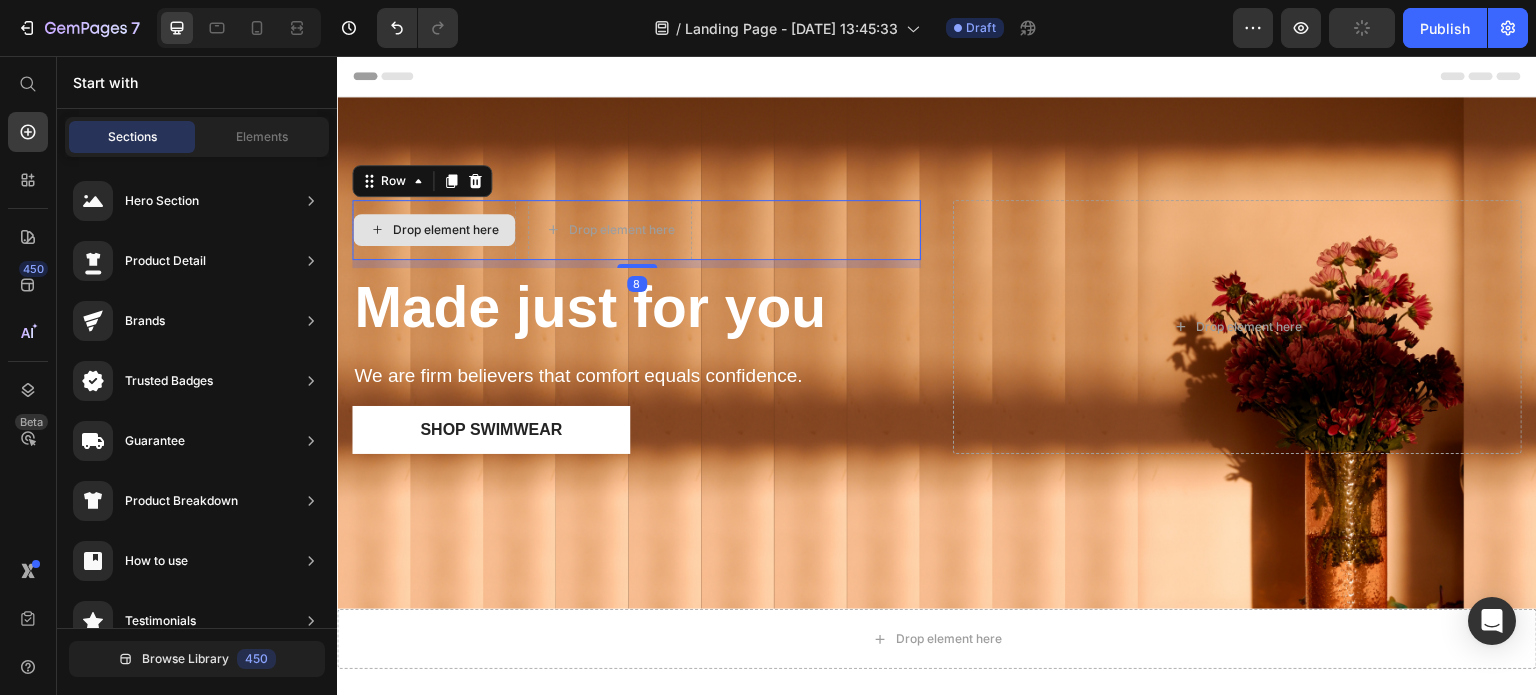 click on "Drop element here" at bounding box center (434, 230) 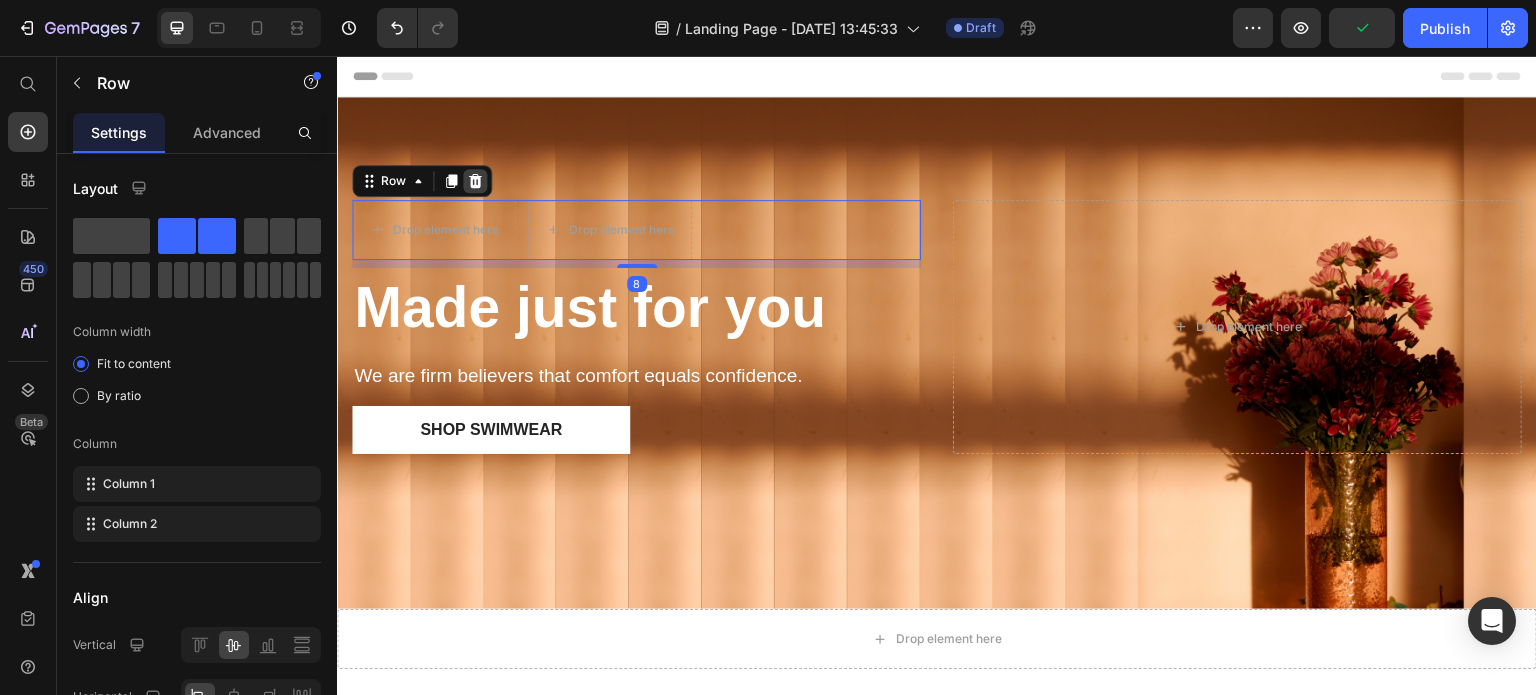 click 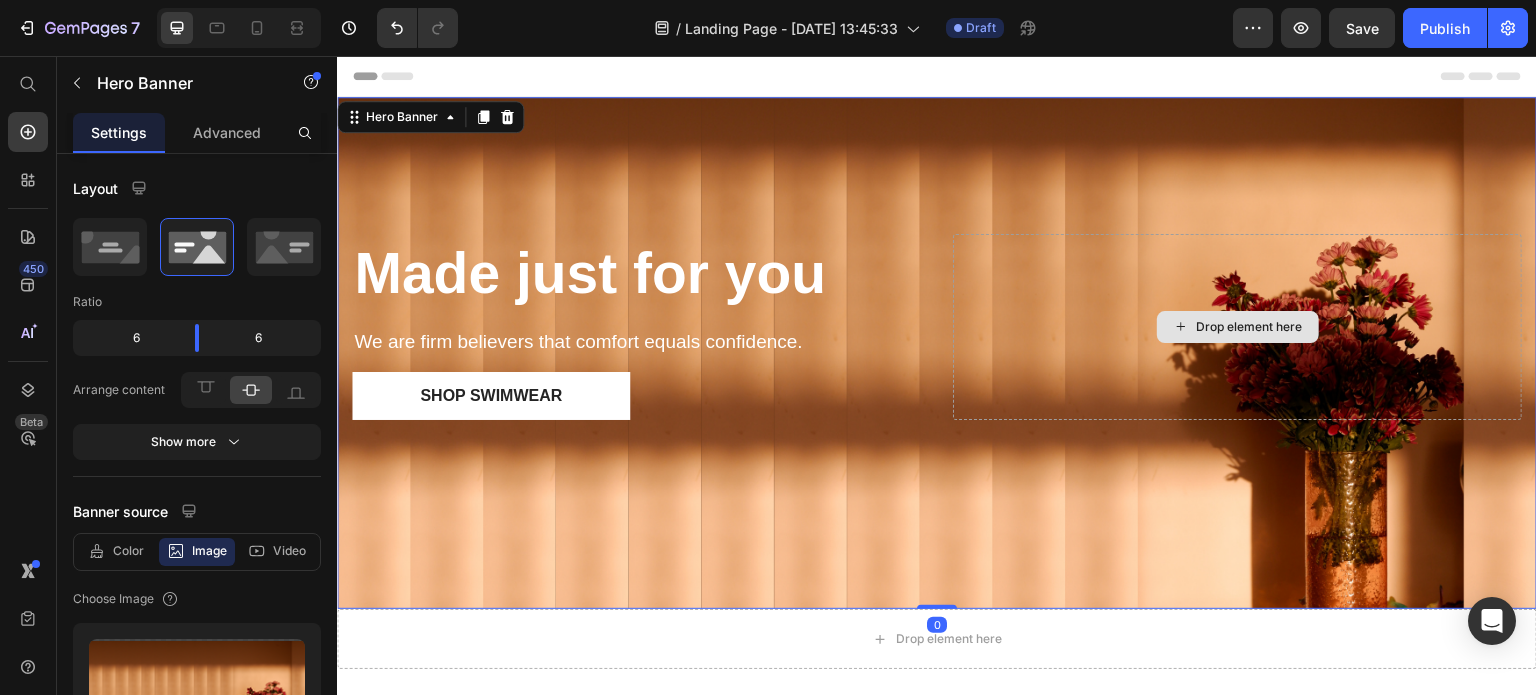 click on "Drop element here" at bounding box center (1237, 327) 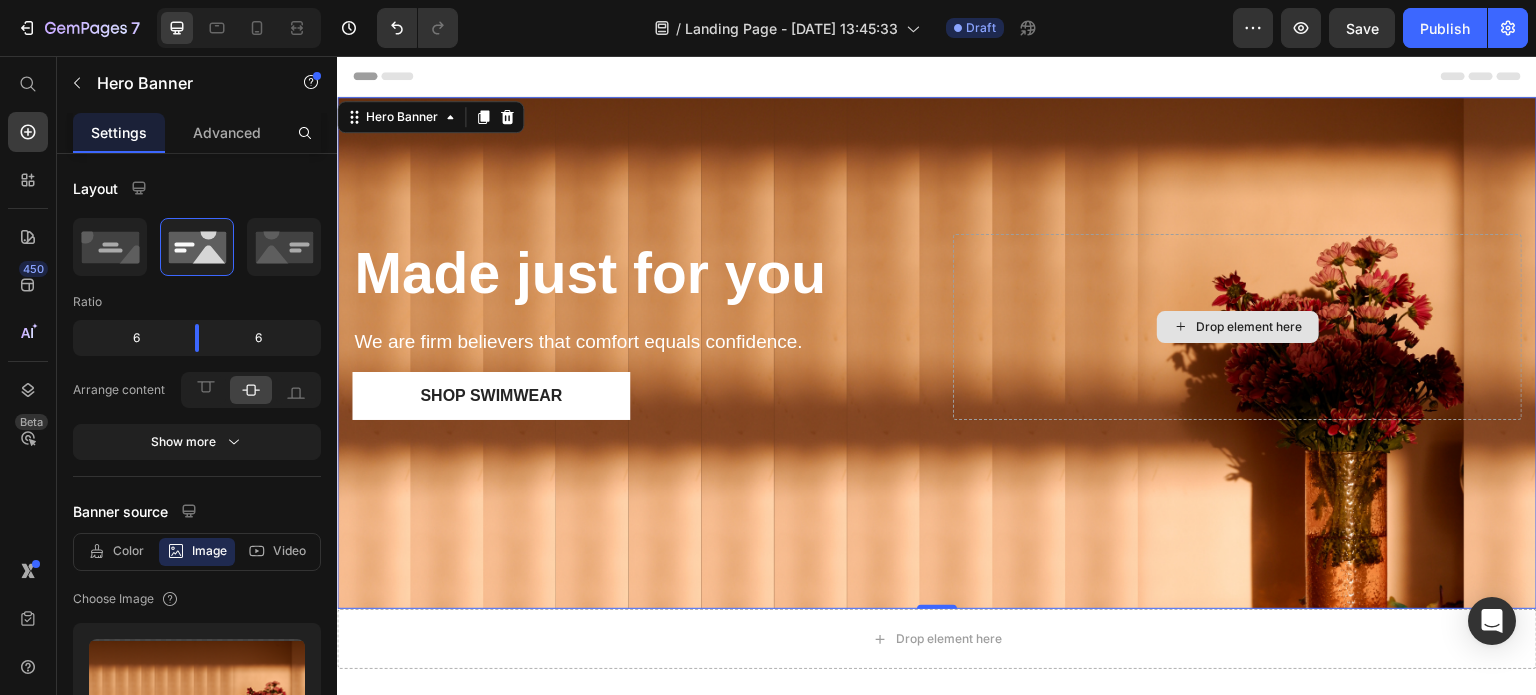 click on "Drop element here" at bounding box center [1237, 327] 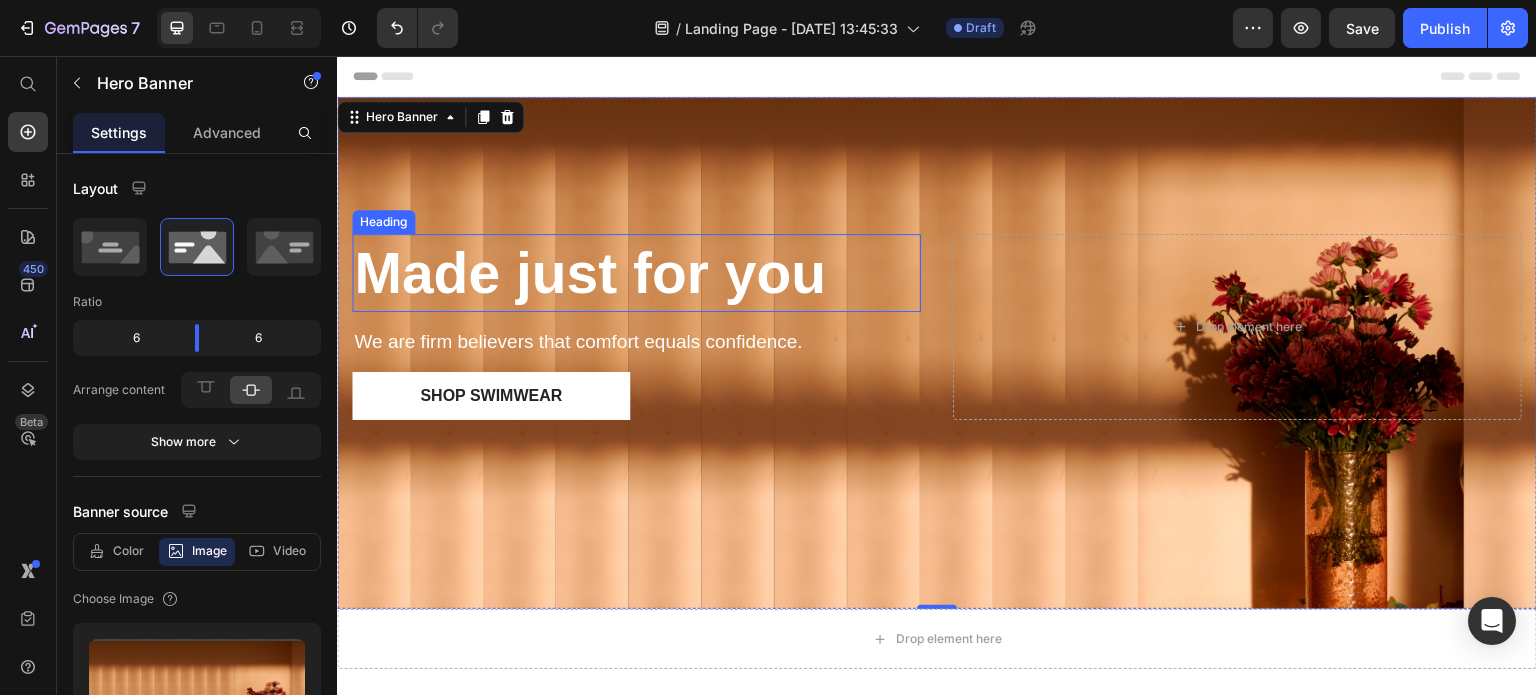 click on "Made just for you" at bounding box center (590, 273) 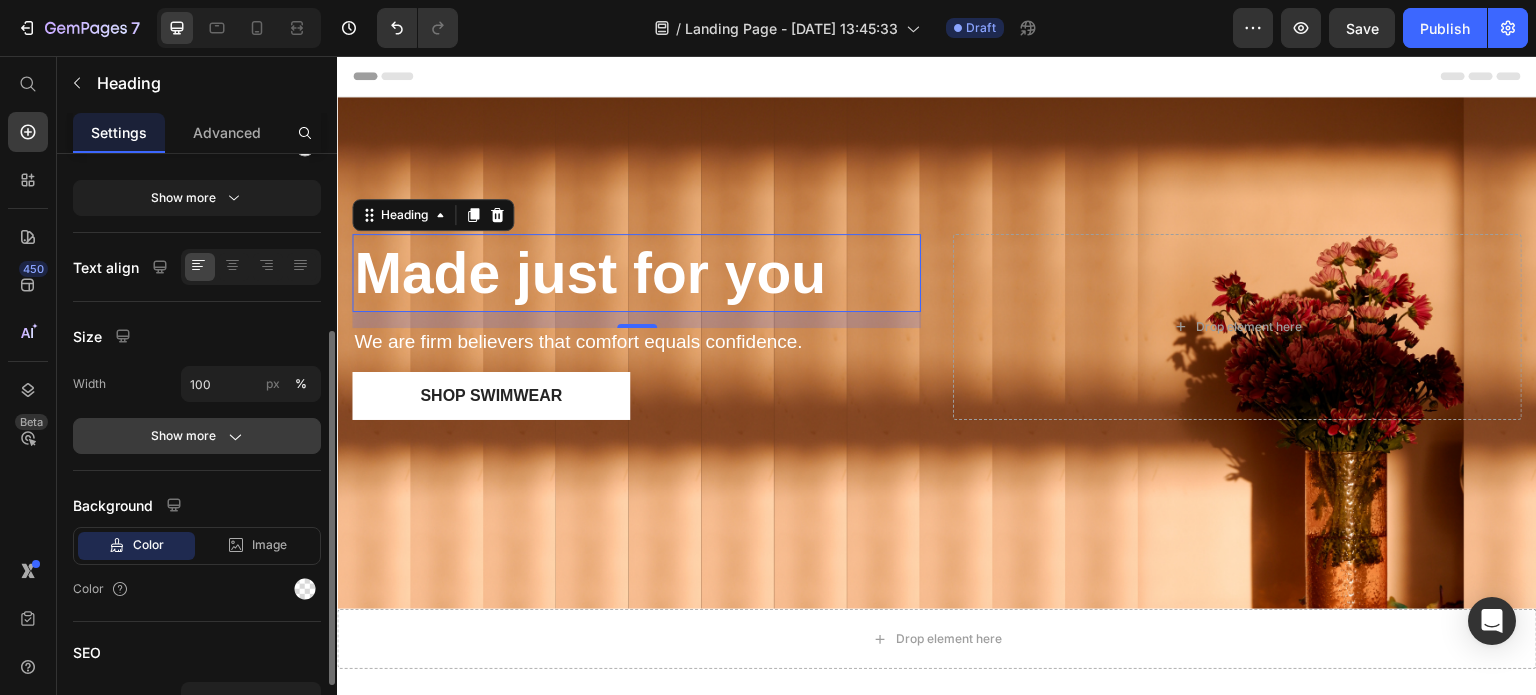 scroll, scrollTop: 400, scrollLeft: 0, axis: vertical 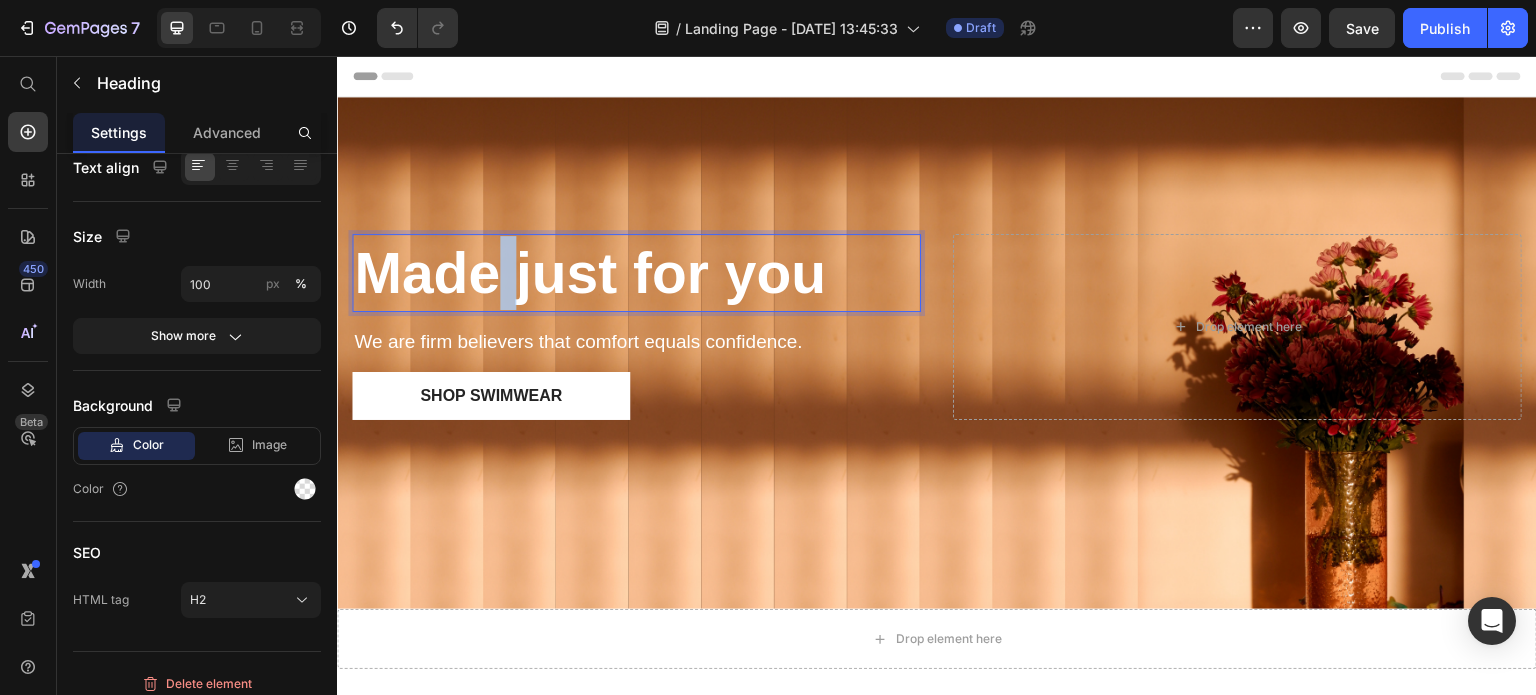 click on "Made just for you" at bounding box center (590, 273) 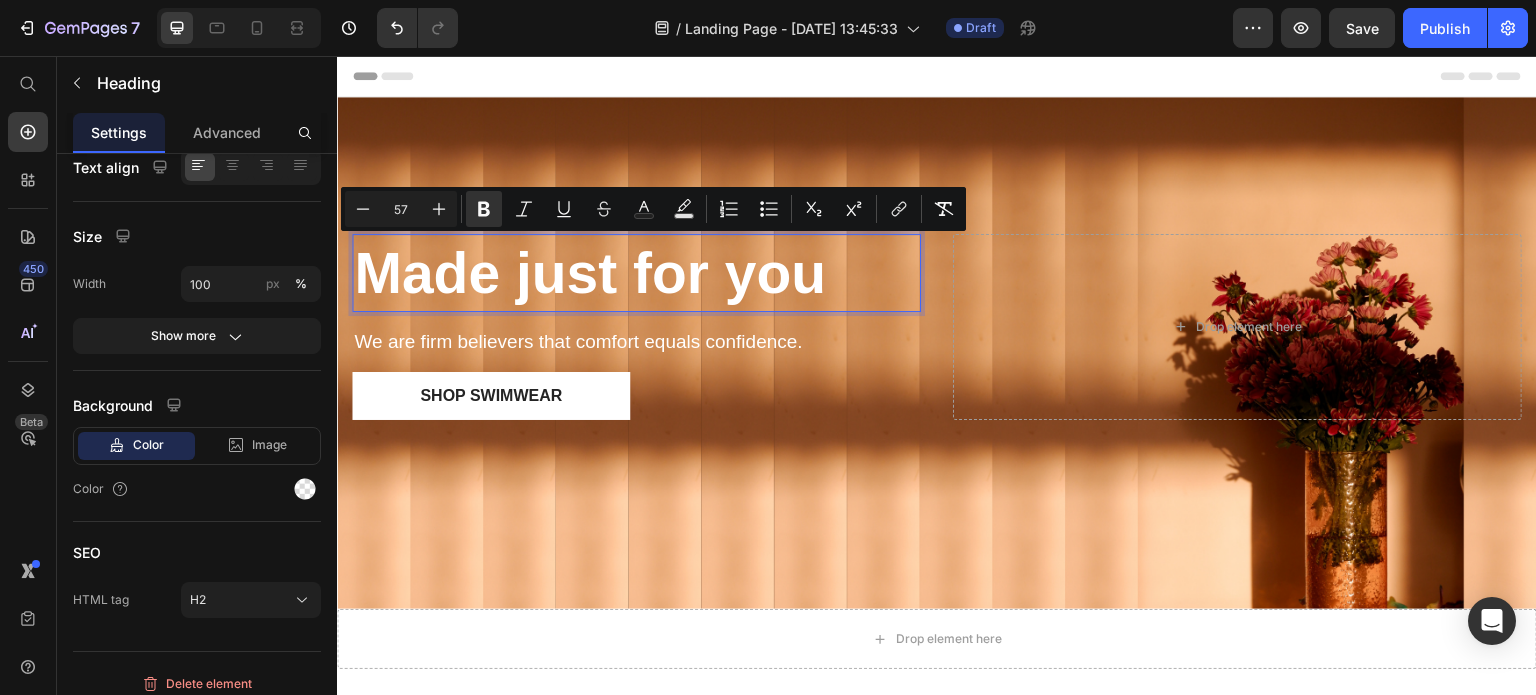 click on "Made just for you" at bounding box center [590, 273] 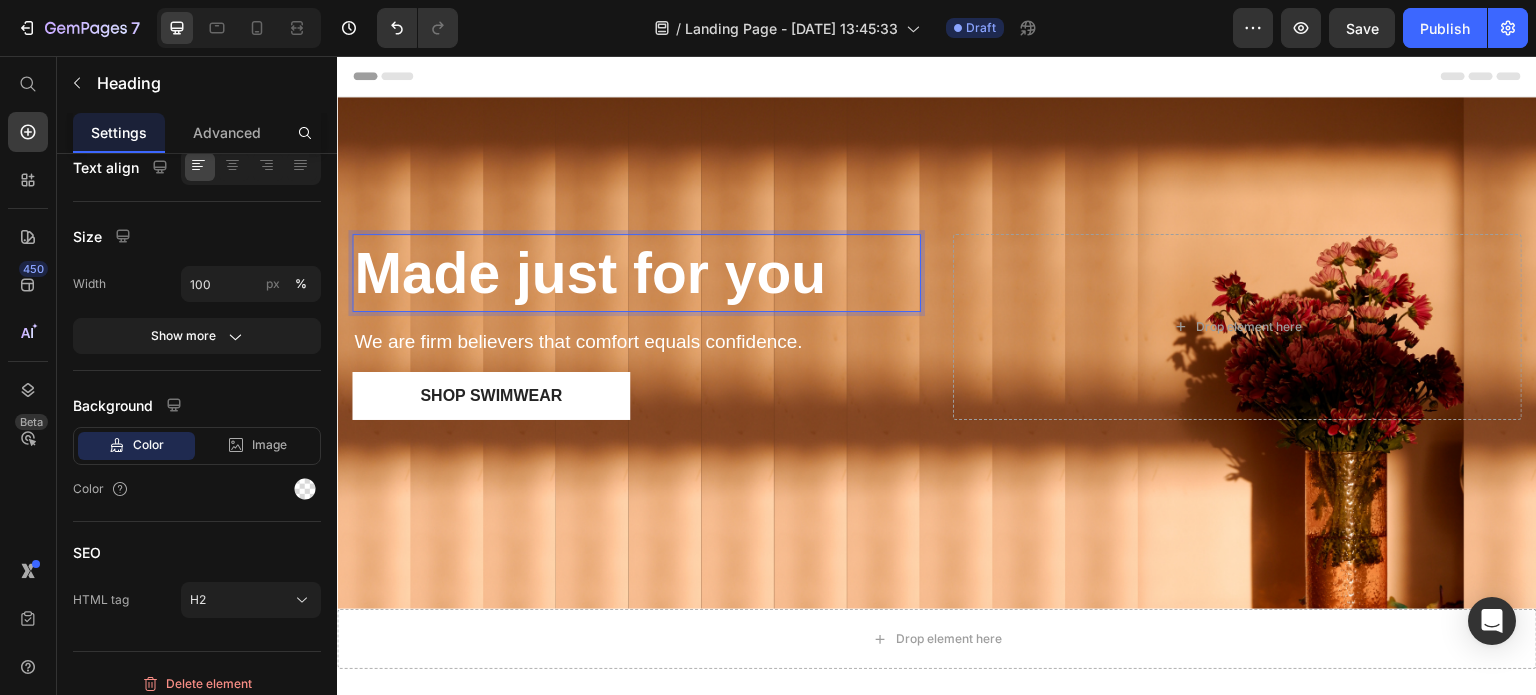 click on "Made just for you" at bounding box center (636, 273) 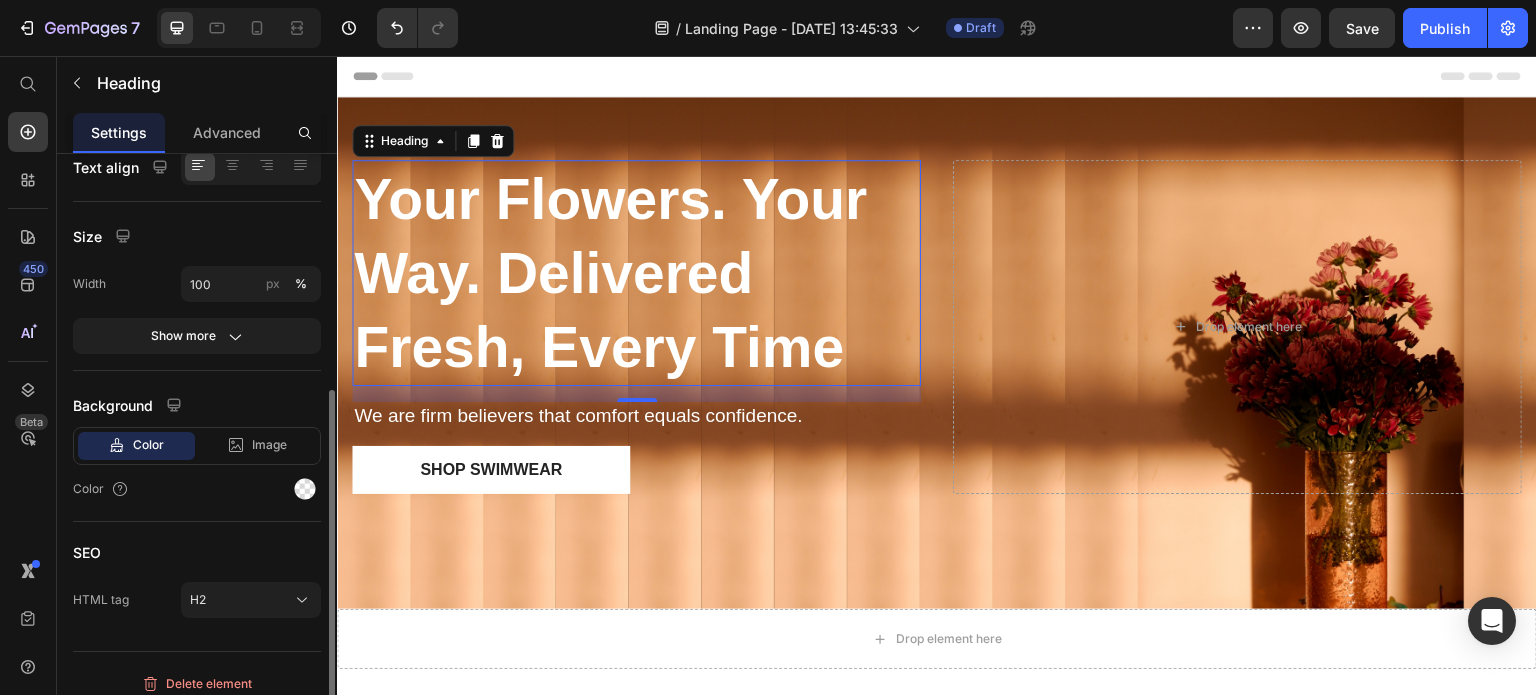 click on "Size" at bounding box center (197, 236) 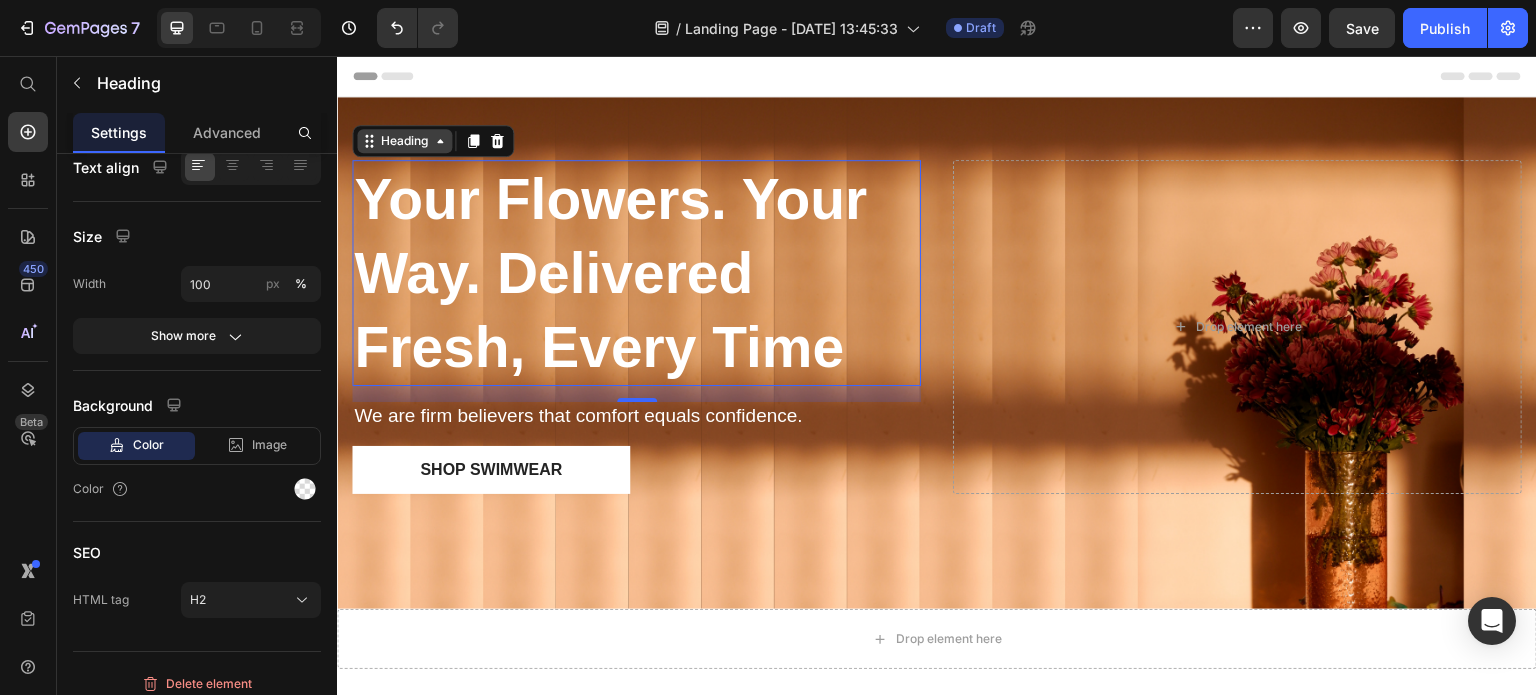 click 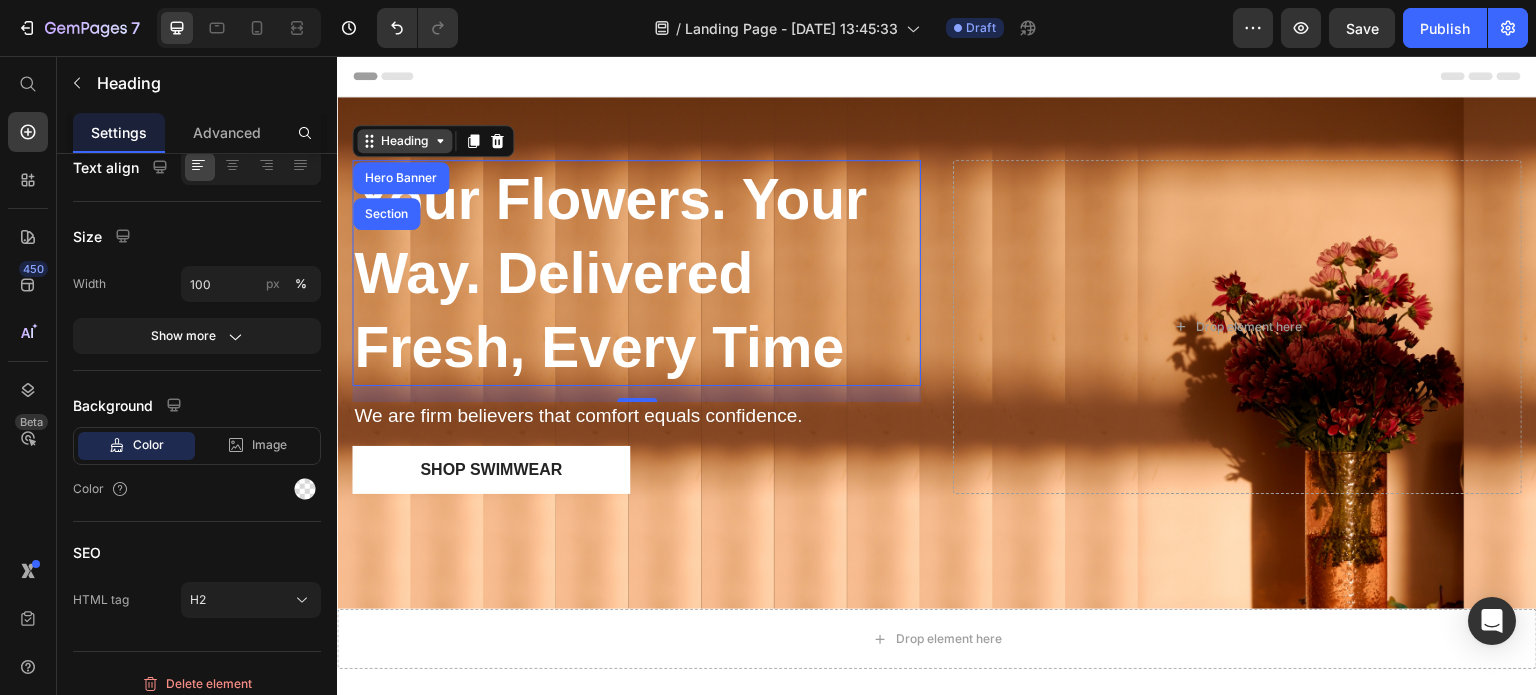 click 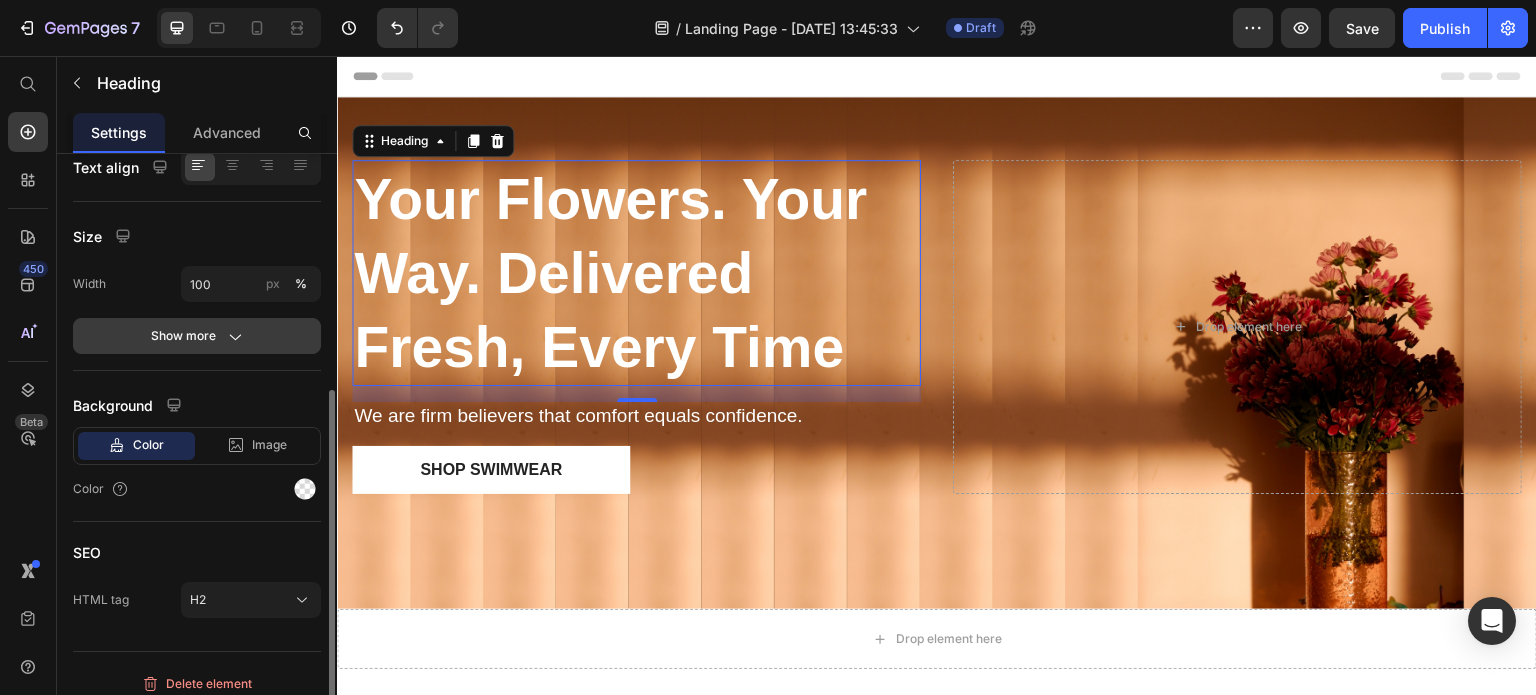 scroll, scrollTop: 411, scrollLeft: 0, axis: vertical 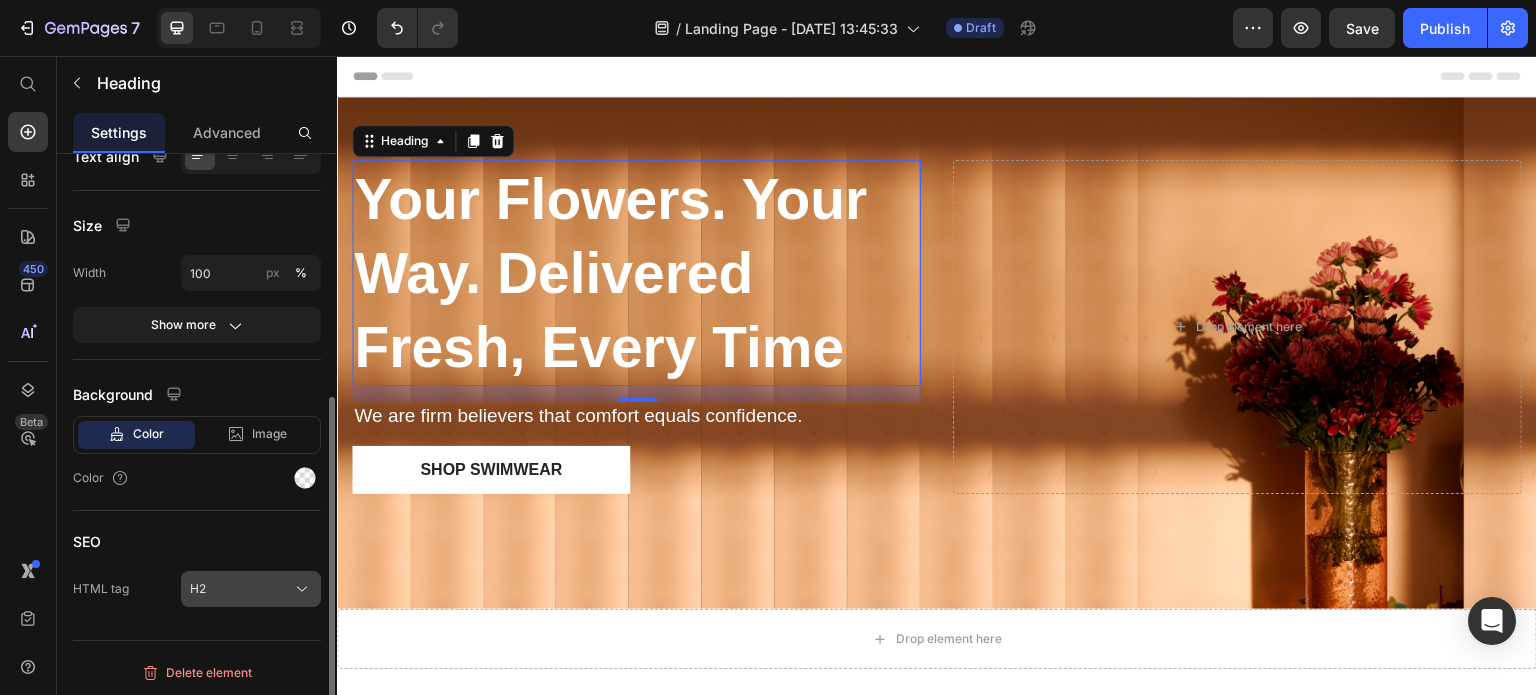 click on "H2" 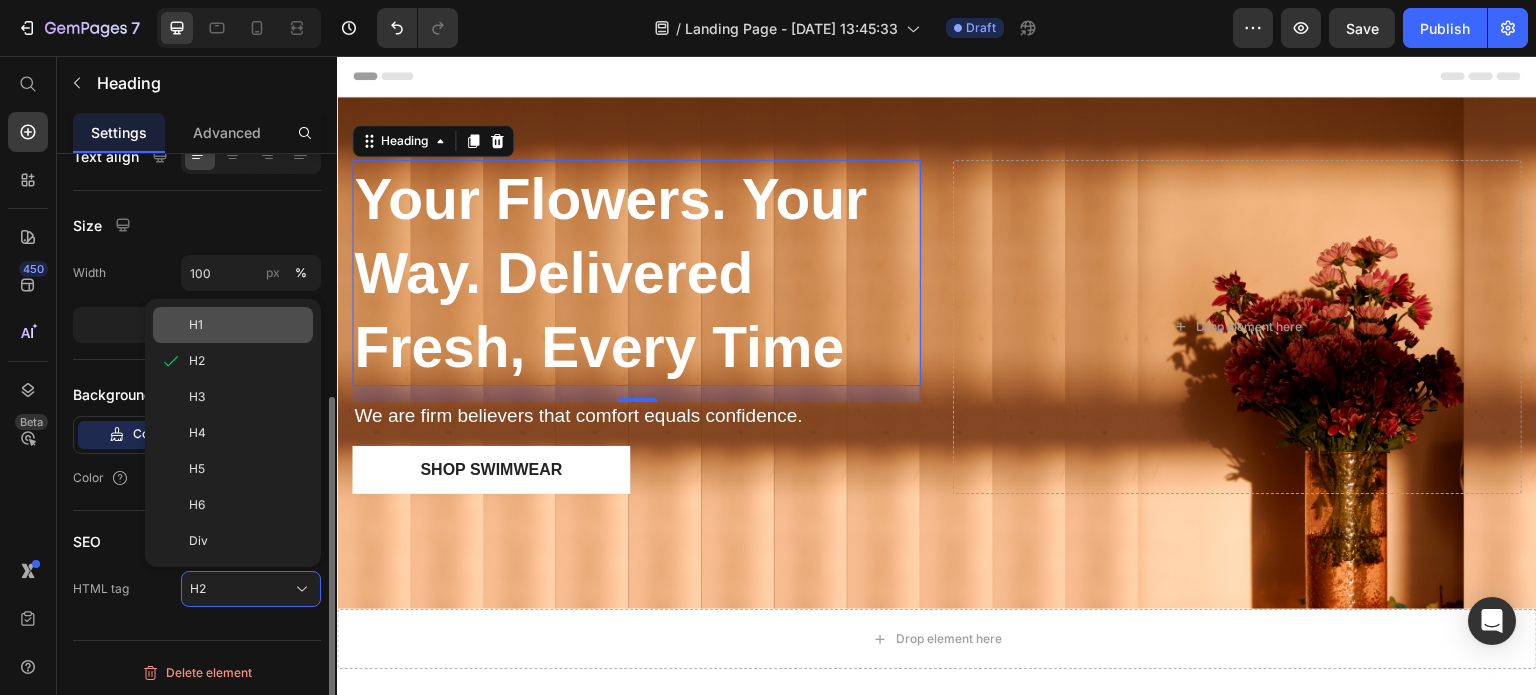 click on "H1" at bounding box center [247, 325] 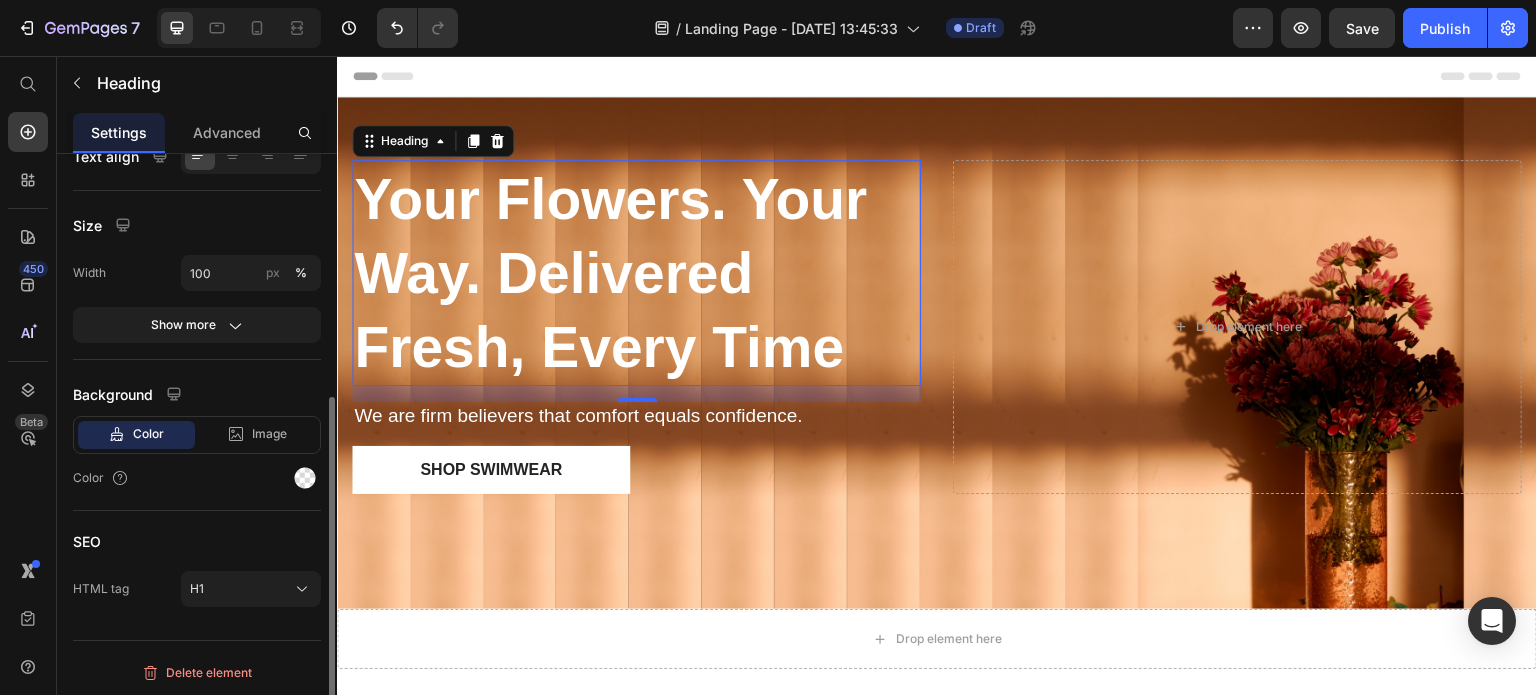 click on "Background" at bounding box center [197, 394] 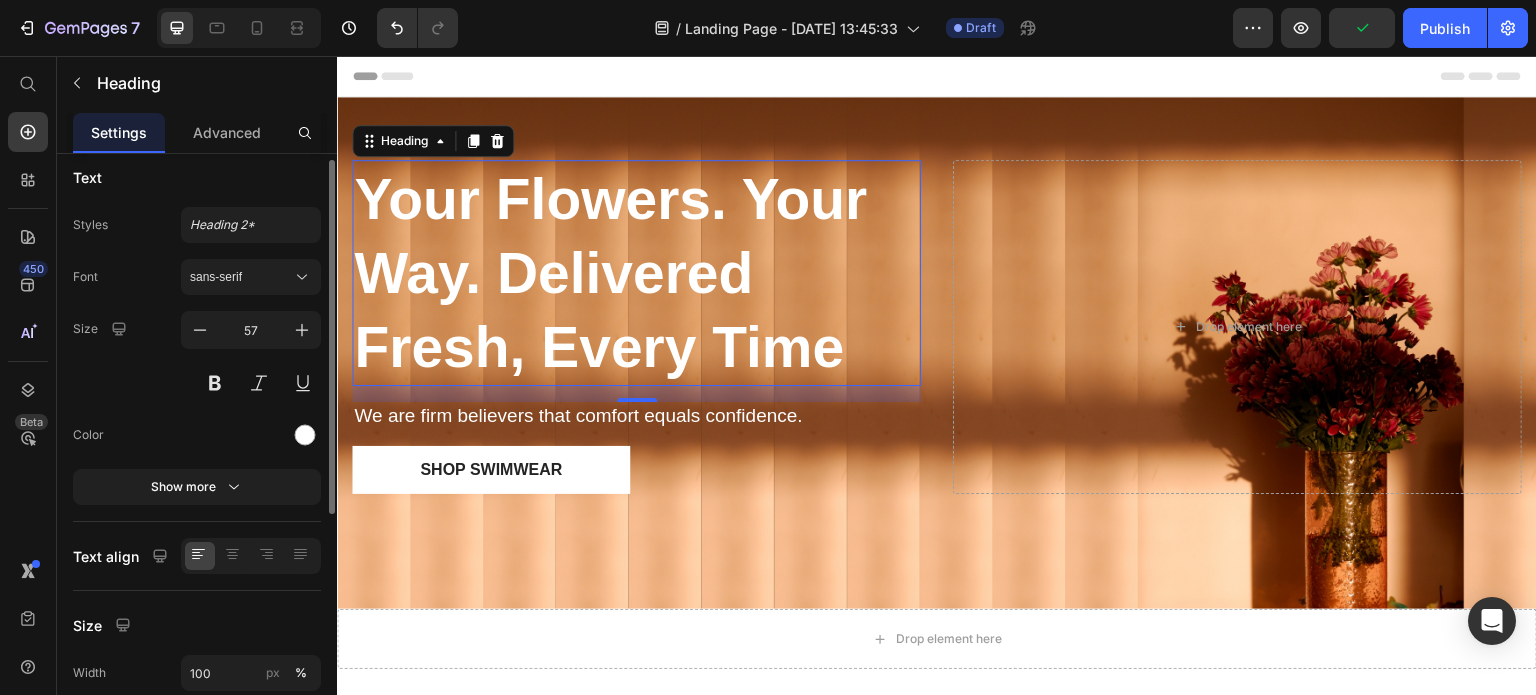 scroll, scrollTop: 0, scrollLeft: 0, axis: both 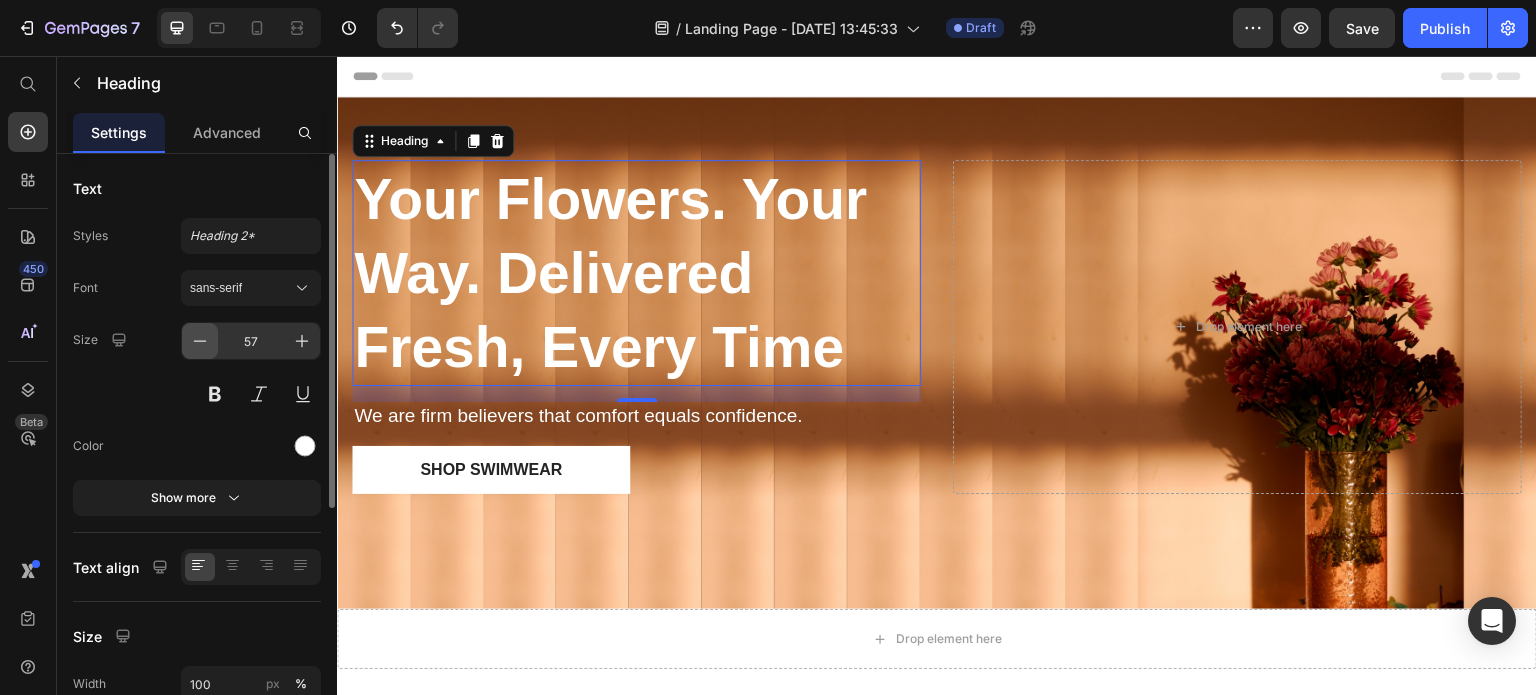 click at bounding box center [200, 341] 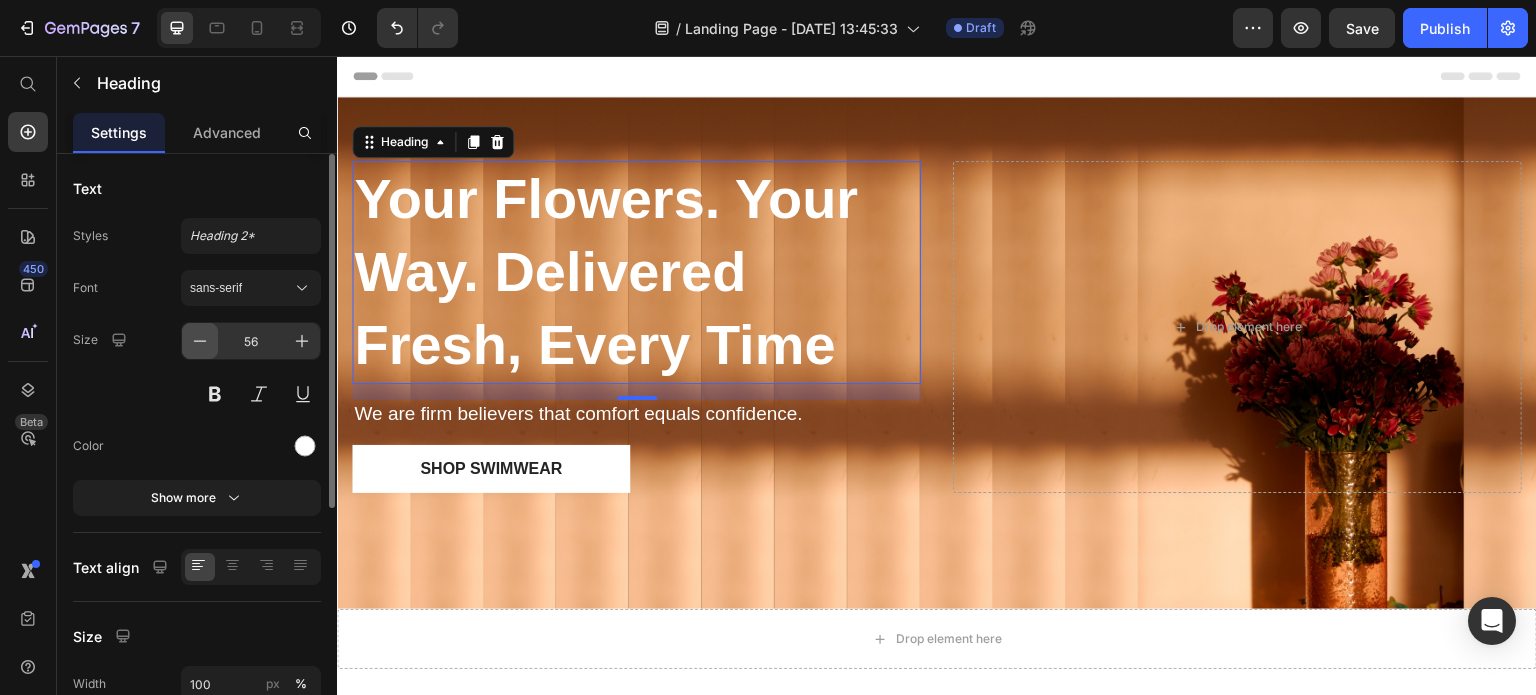 click at bounding box center (200, 341) 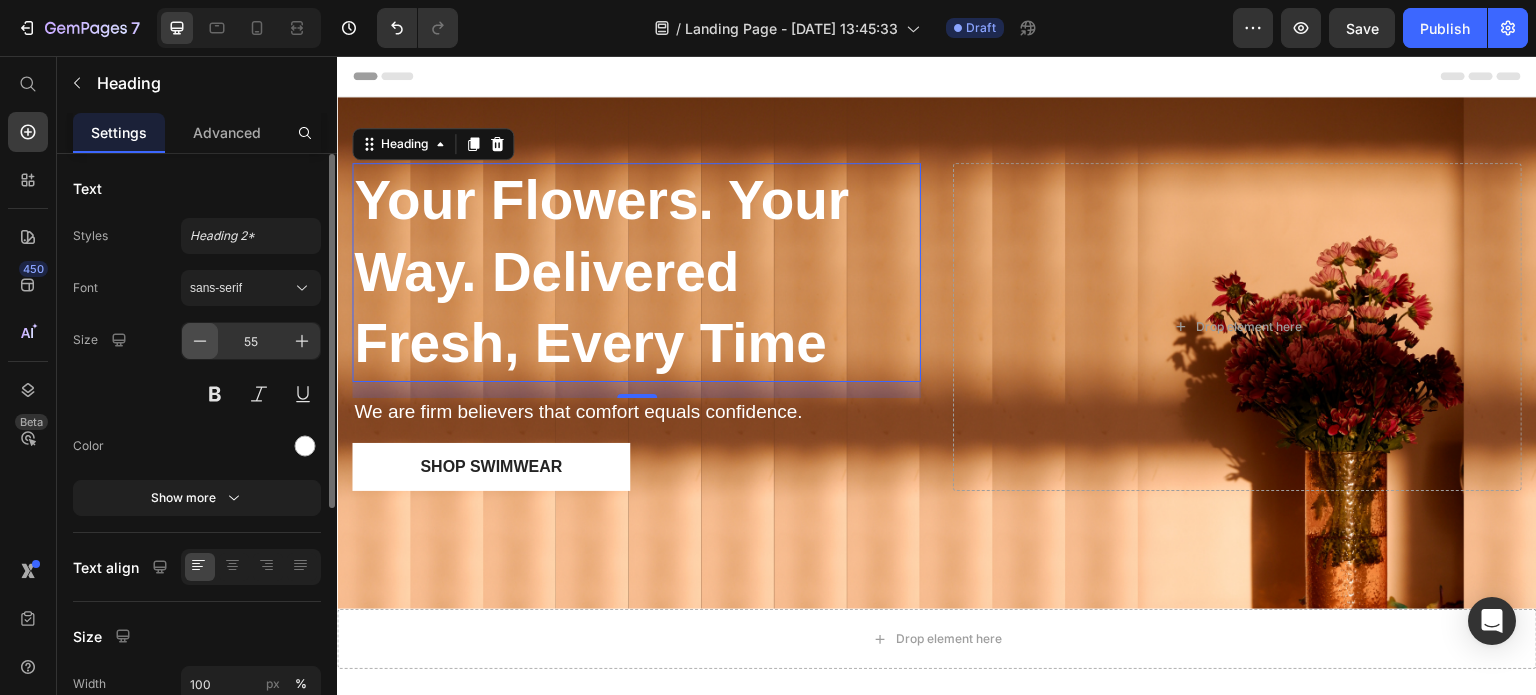 click at bounding box center (200, 341) 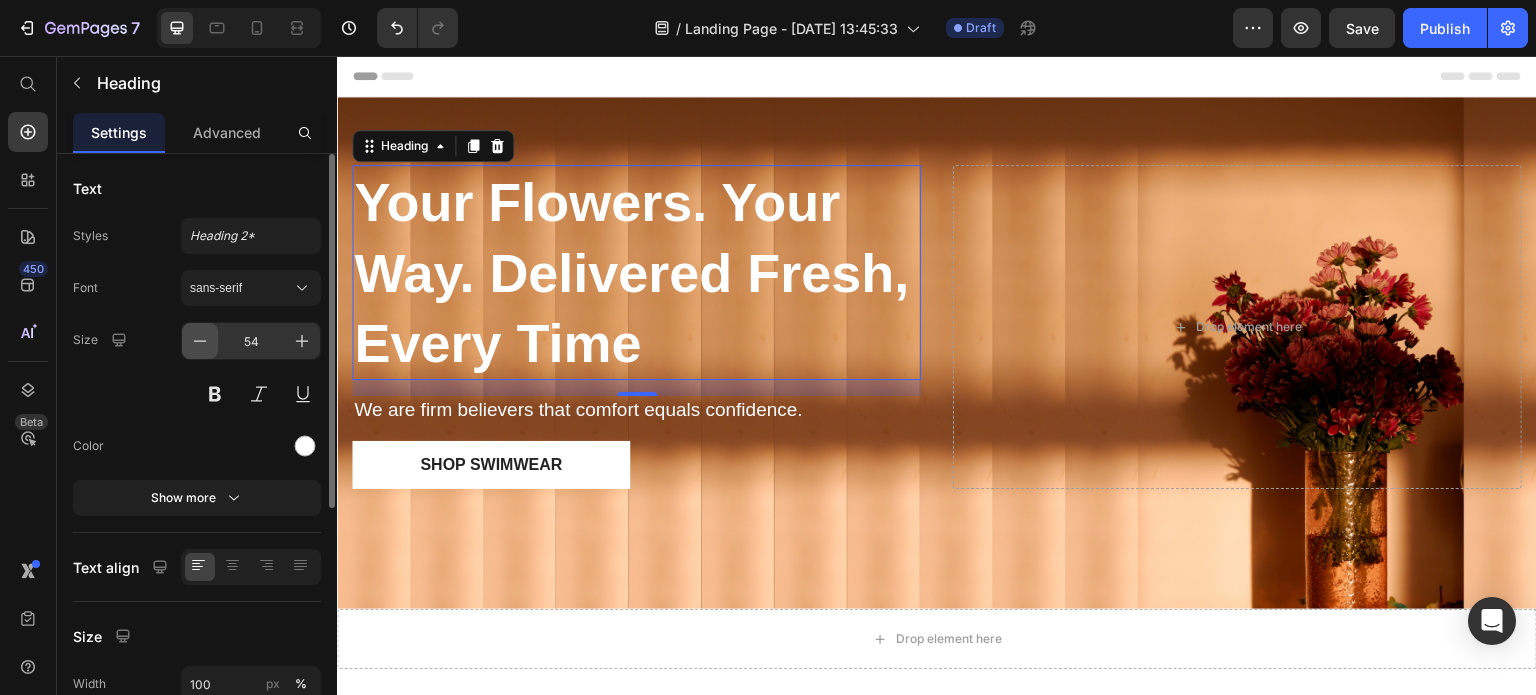 click at bounding box center (200, 341) 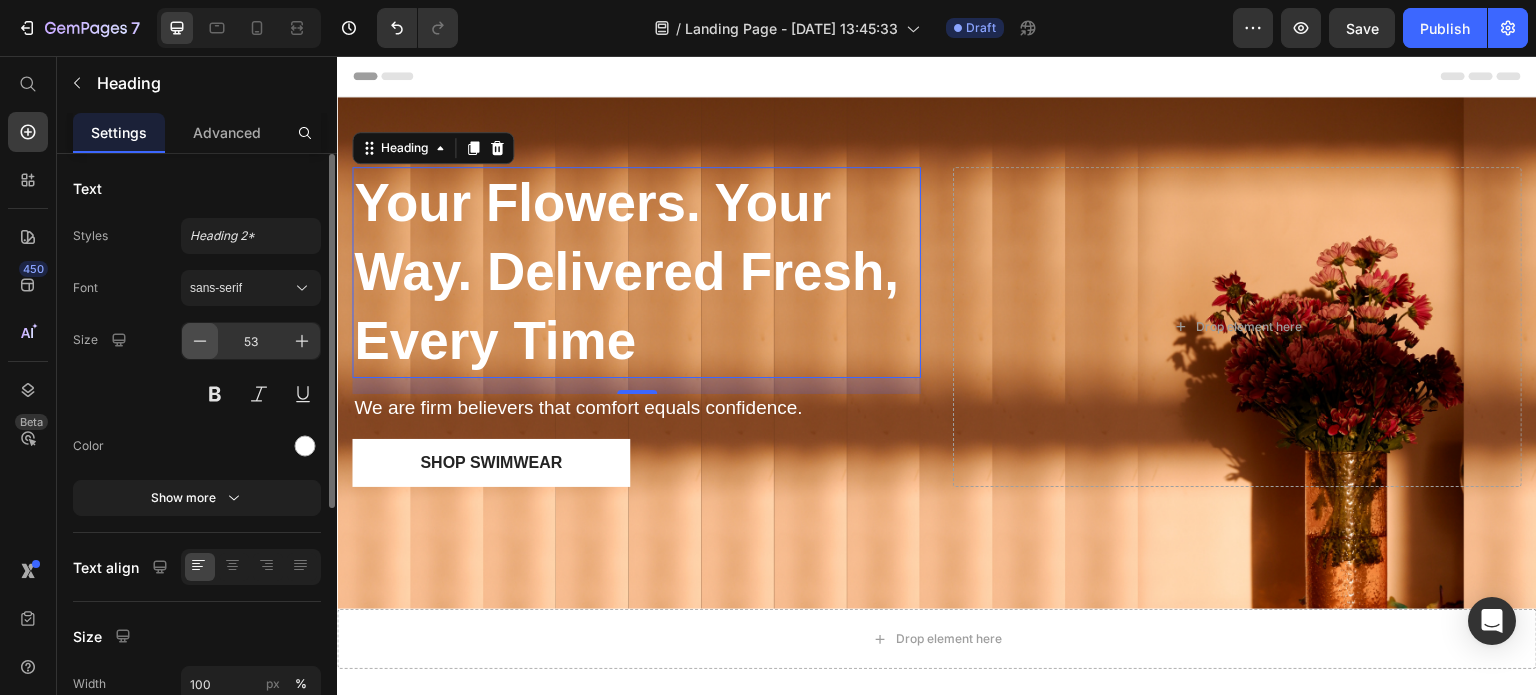 click at bounding box center [200, 341] 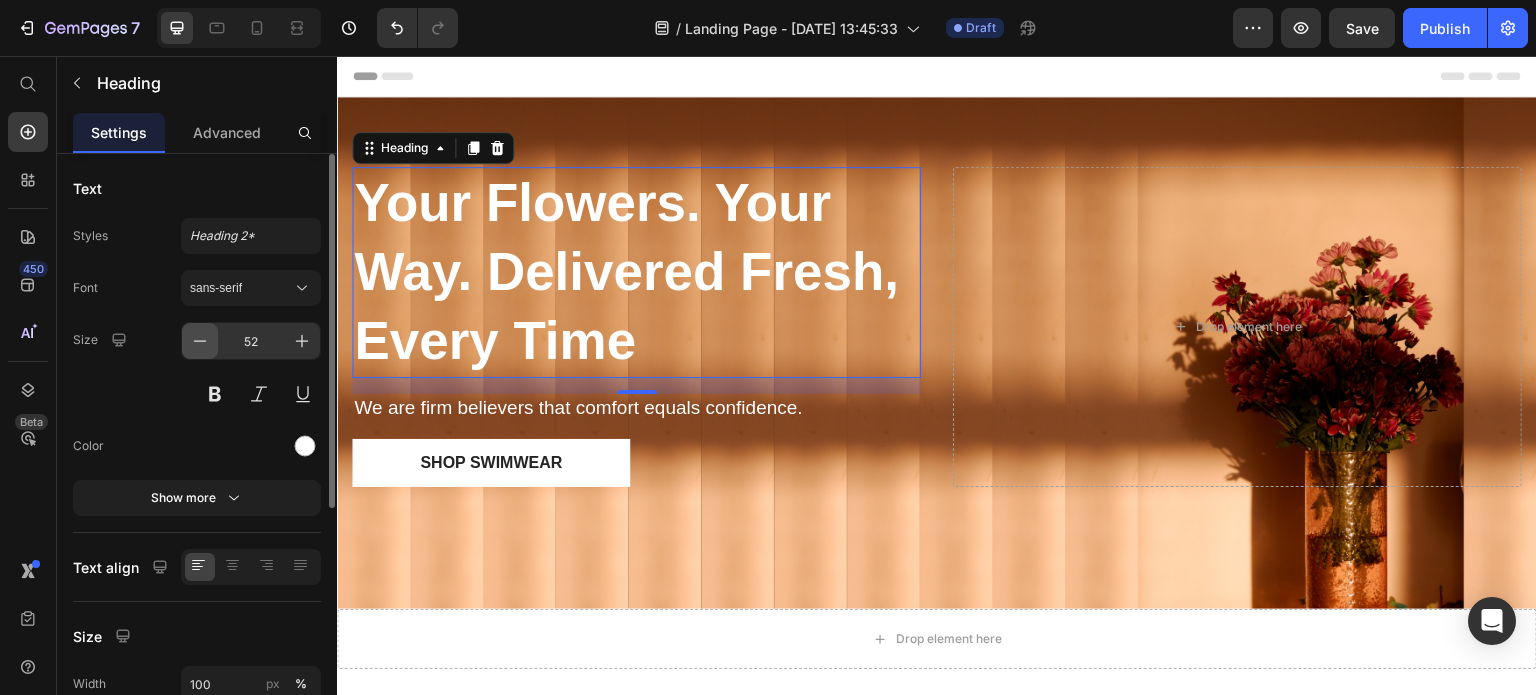 click at bounding box center (200, 341) 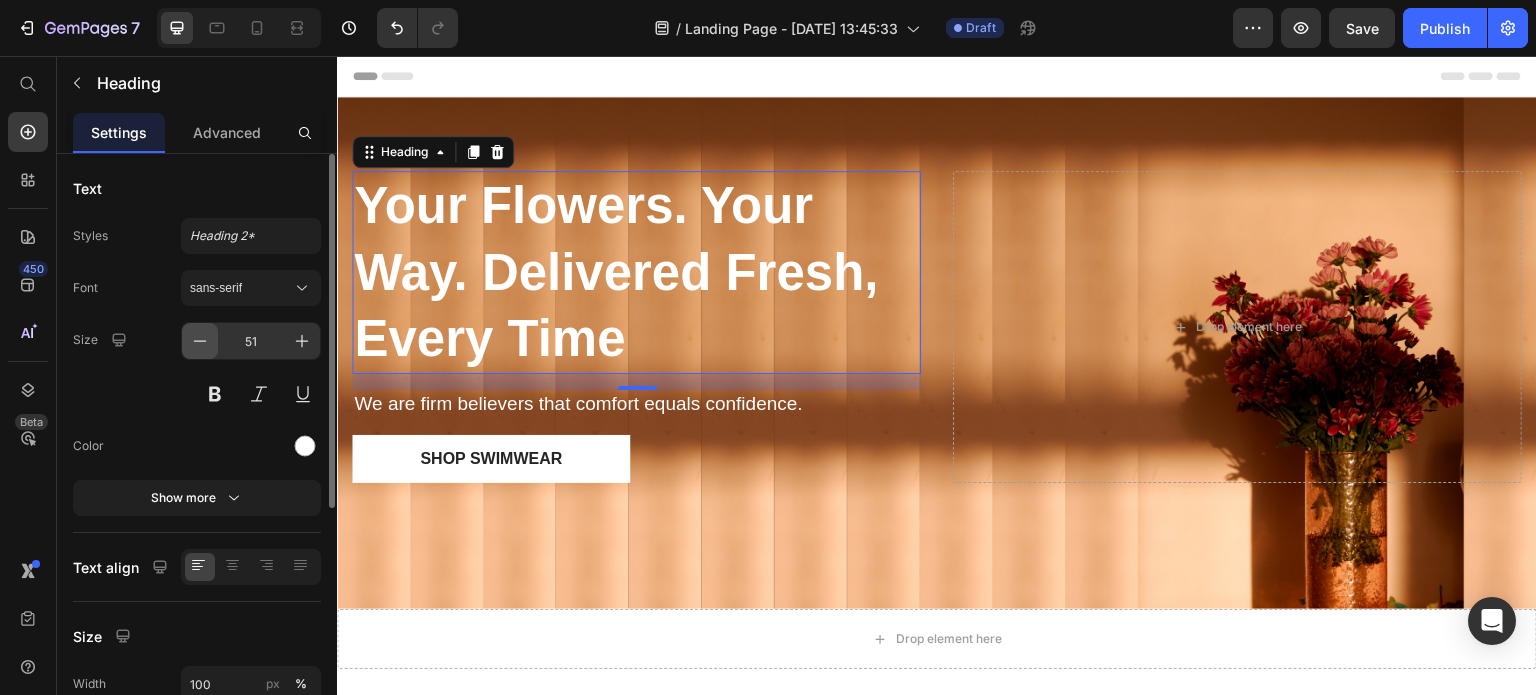 click at bounding box center (200, 341) 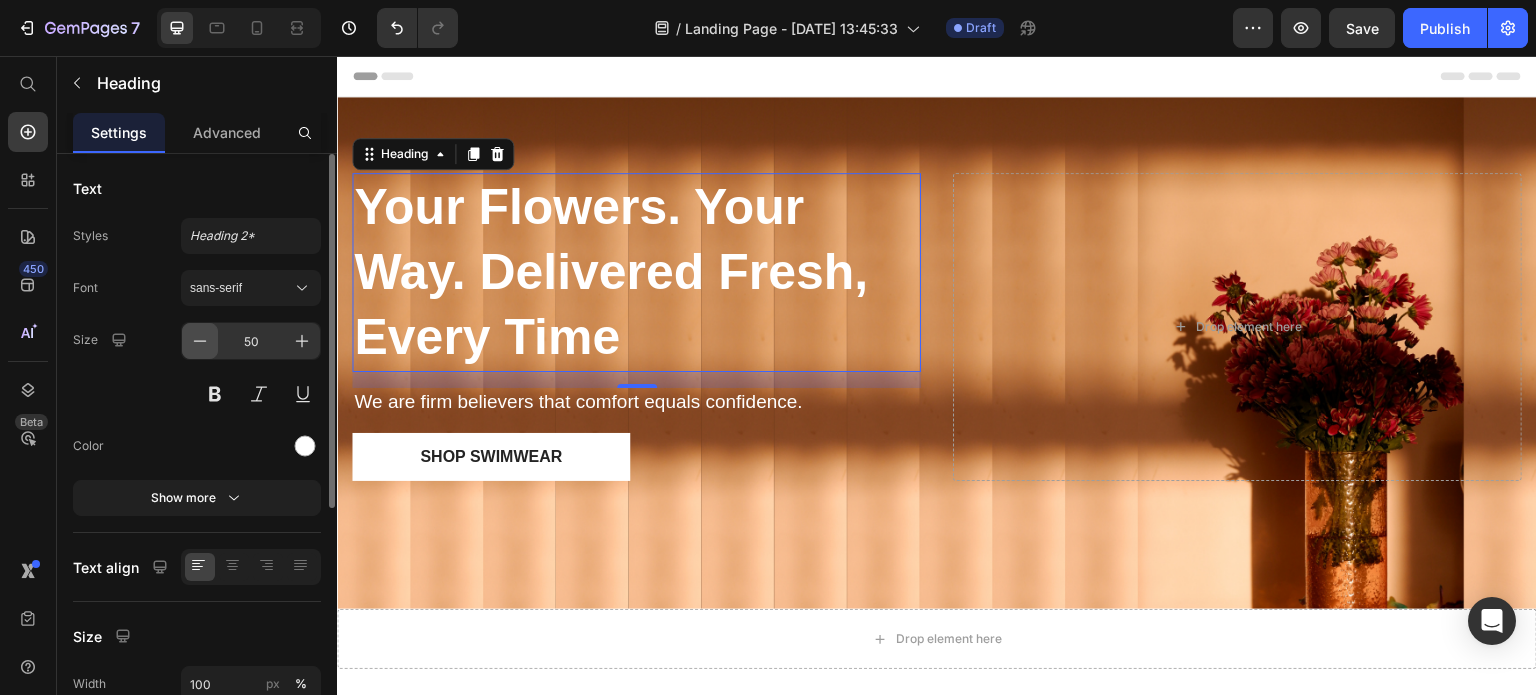 click at bounding box center (200, 341) 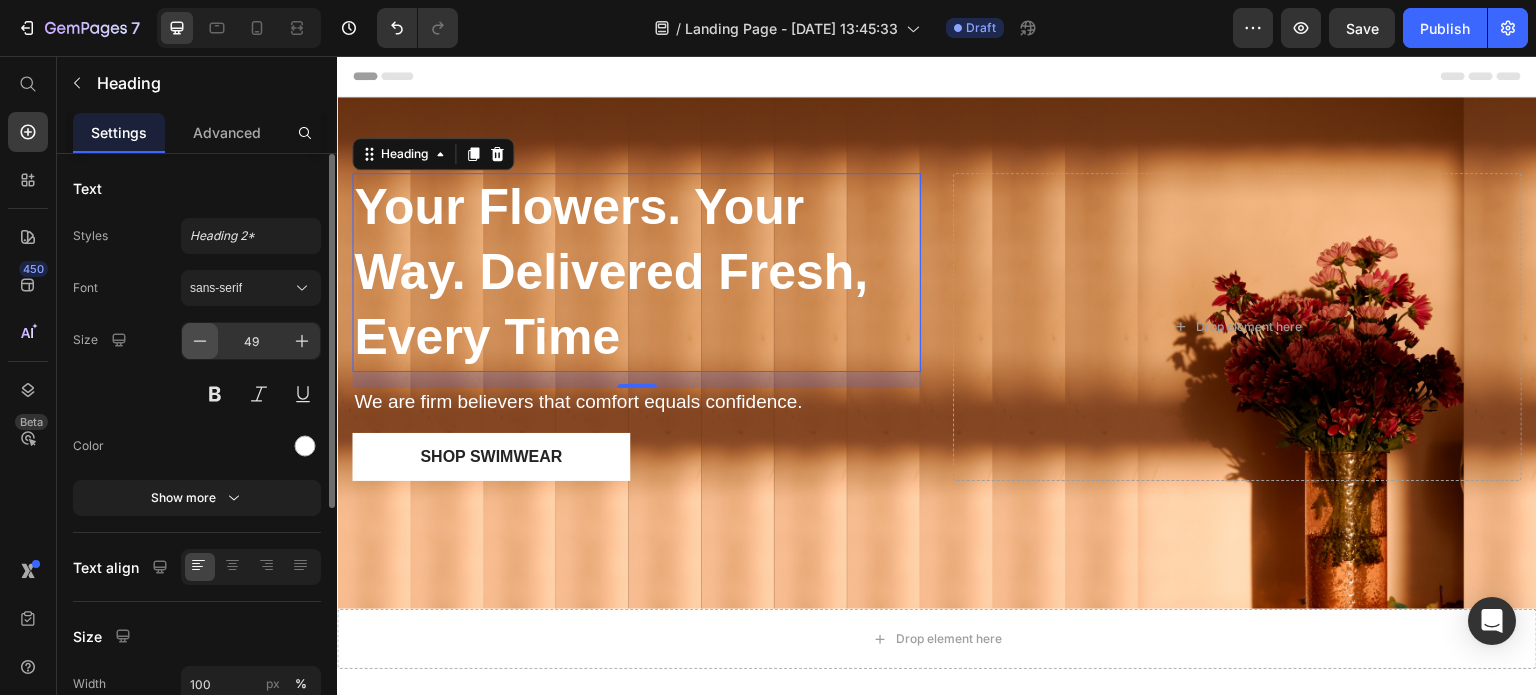click at bounding box center [200, 341] 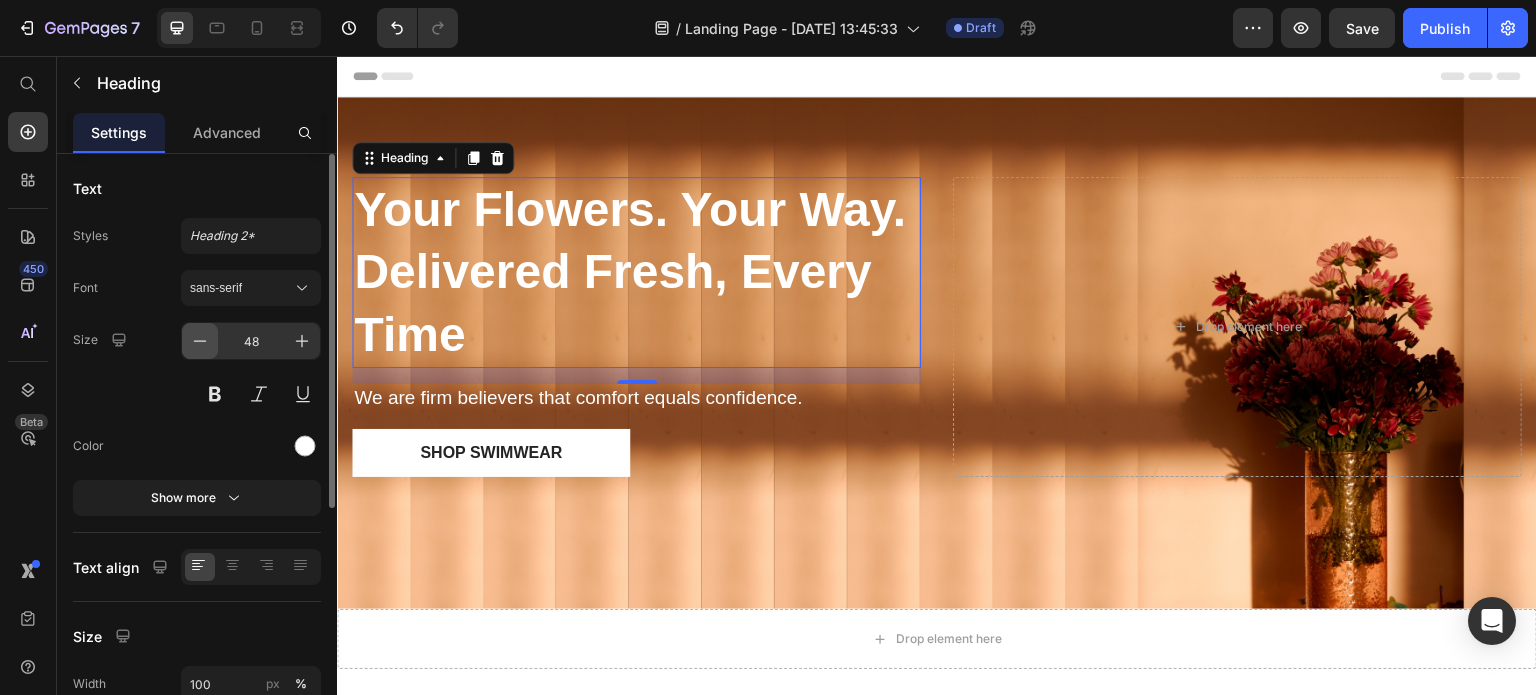 click at bounding box center (200, 341) 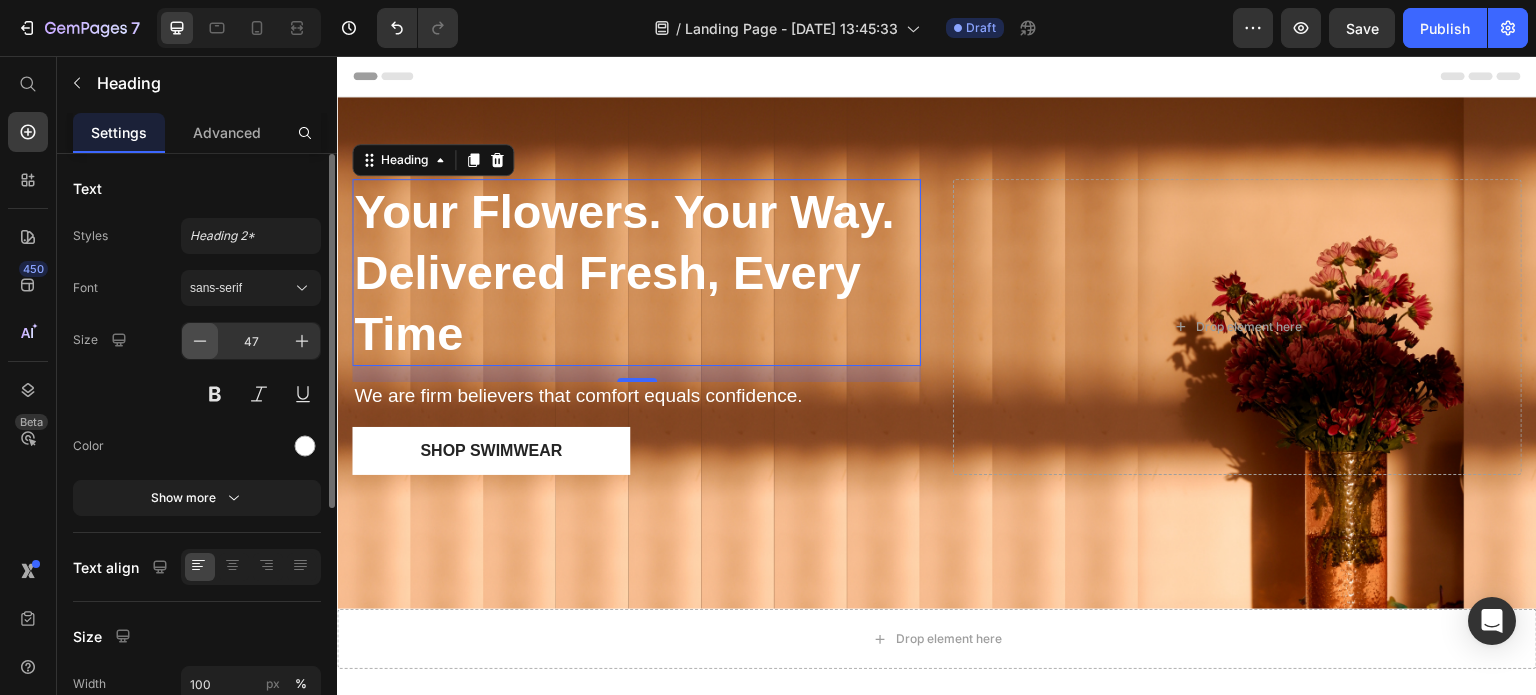 click at bounding box center [200, 341] 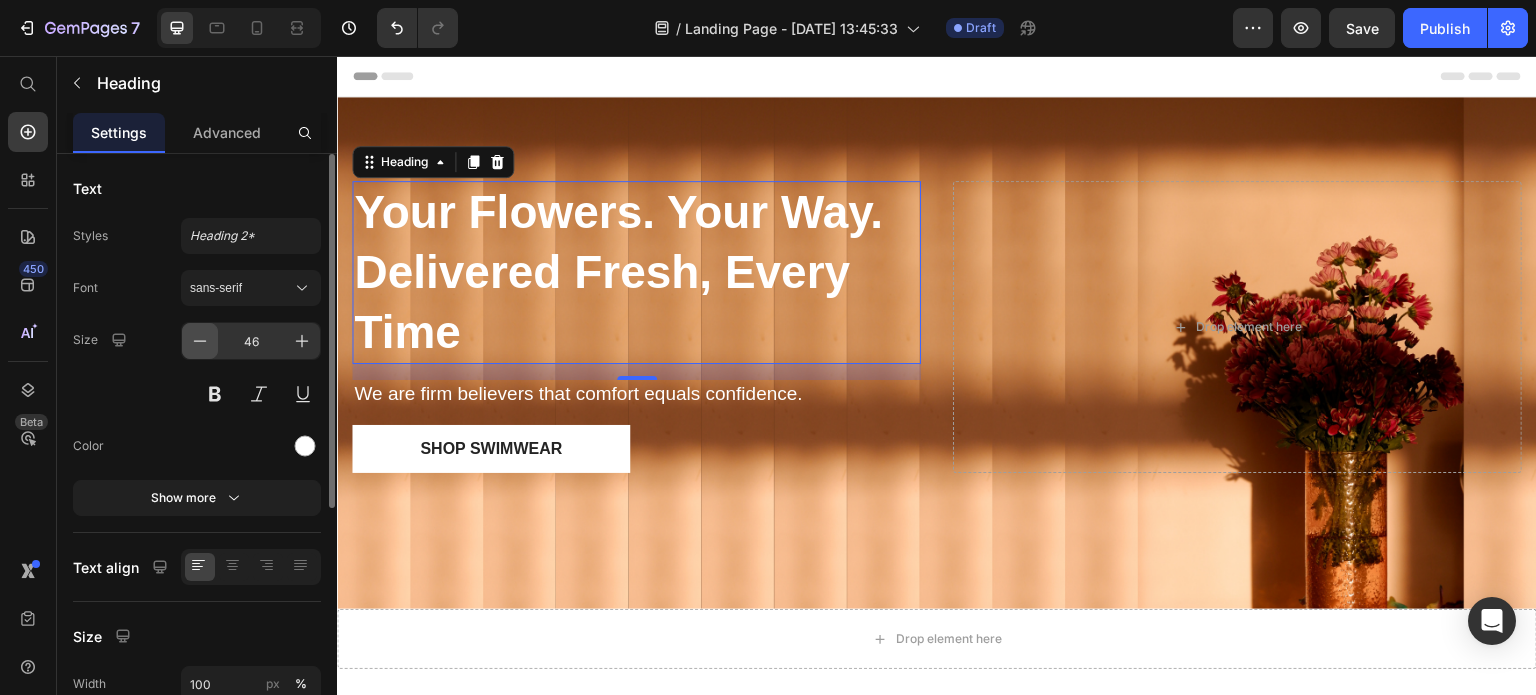 click at bounding box center (200, 341) 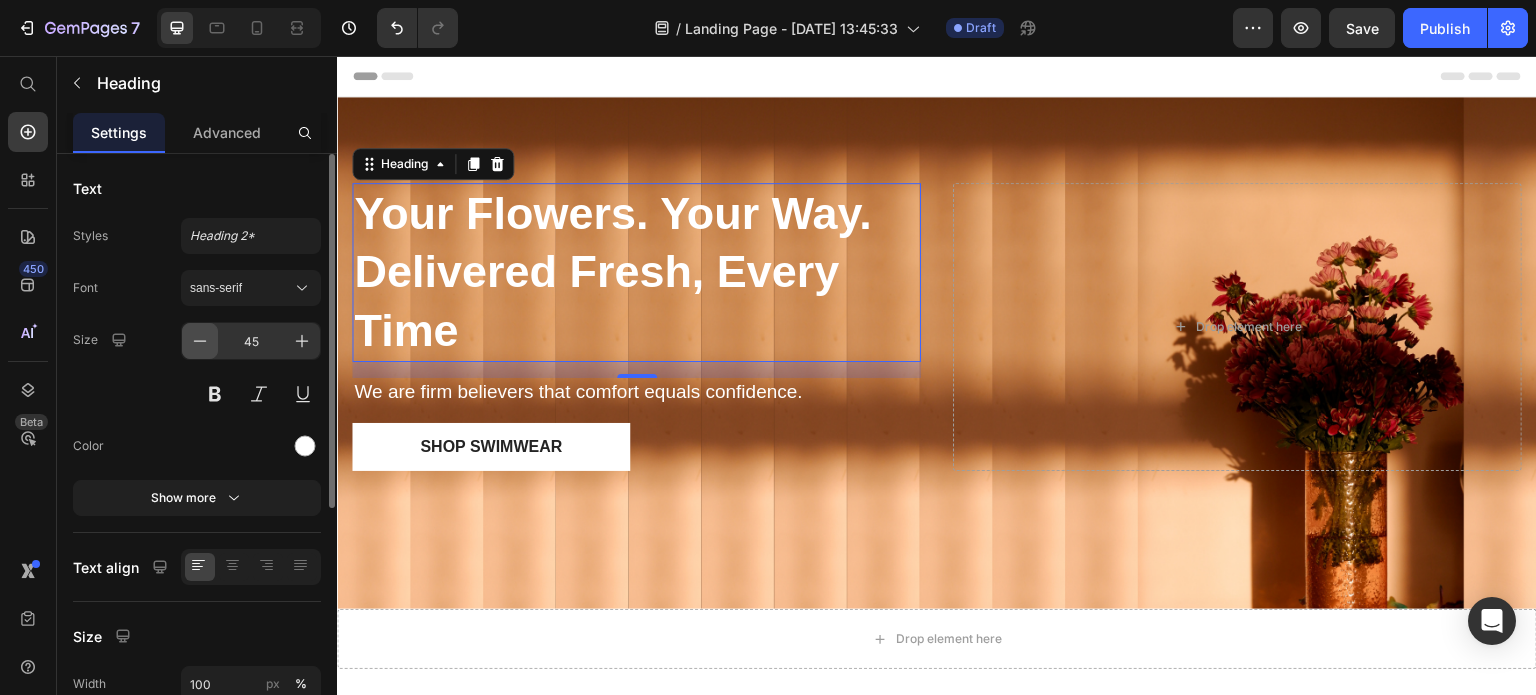 click 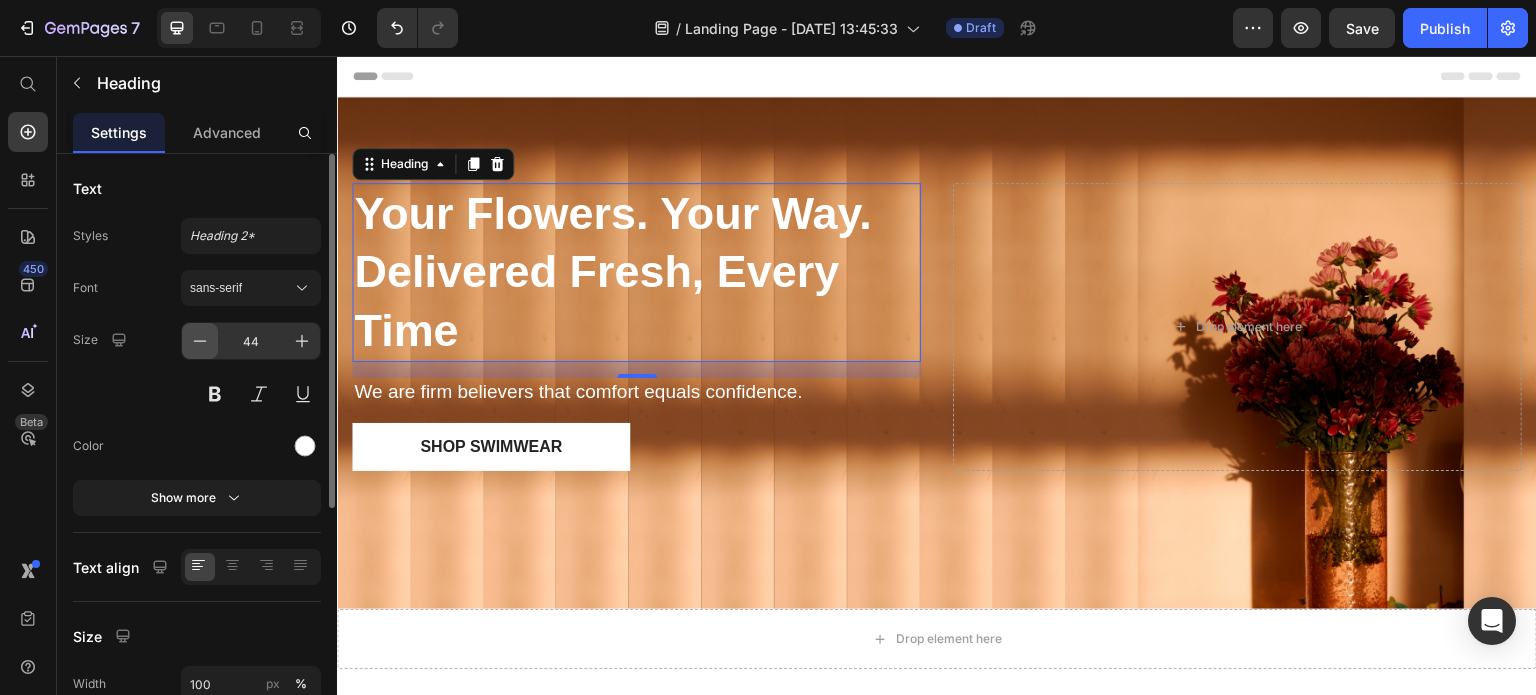click 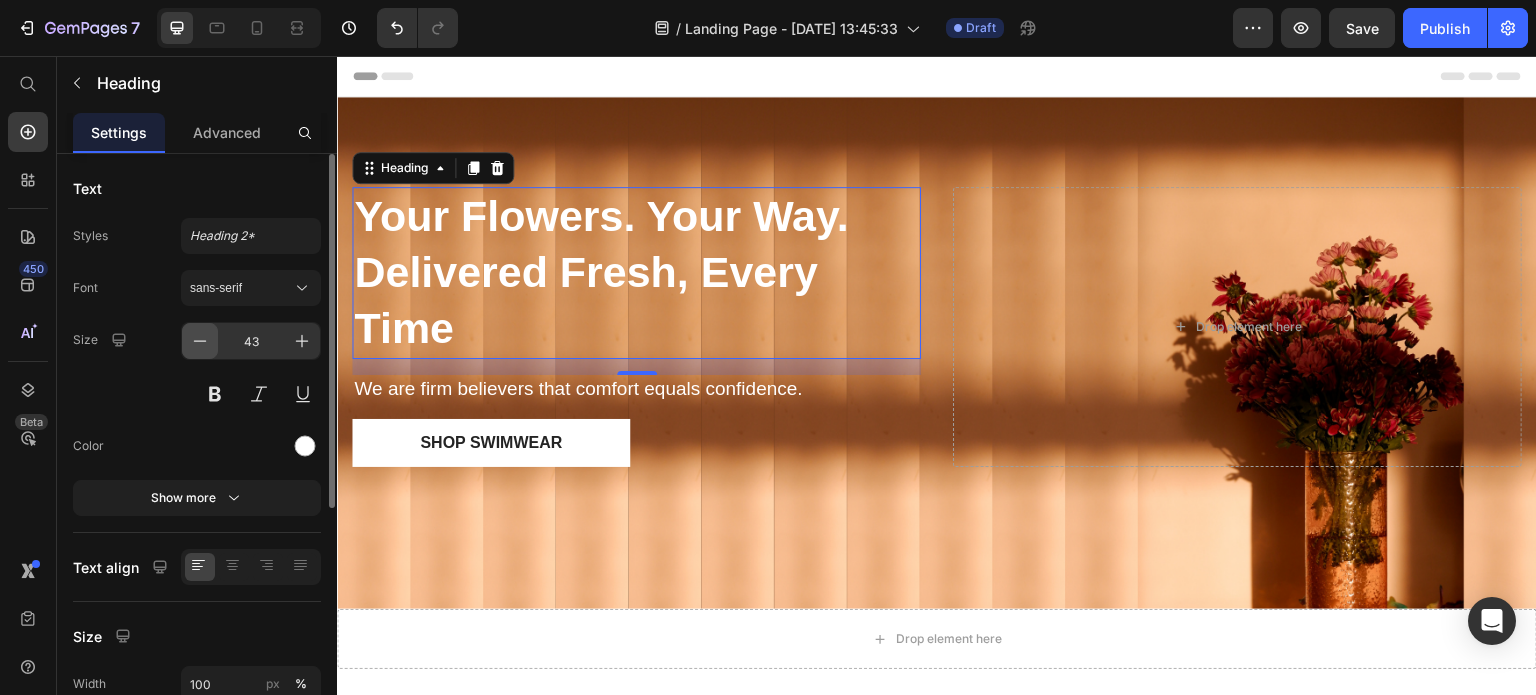 click 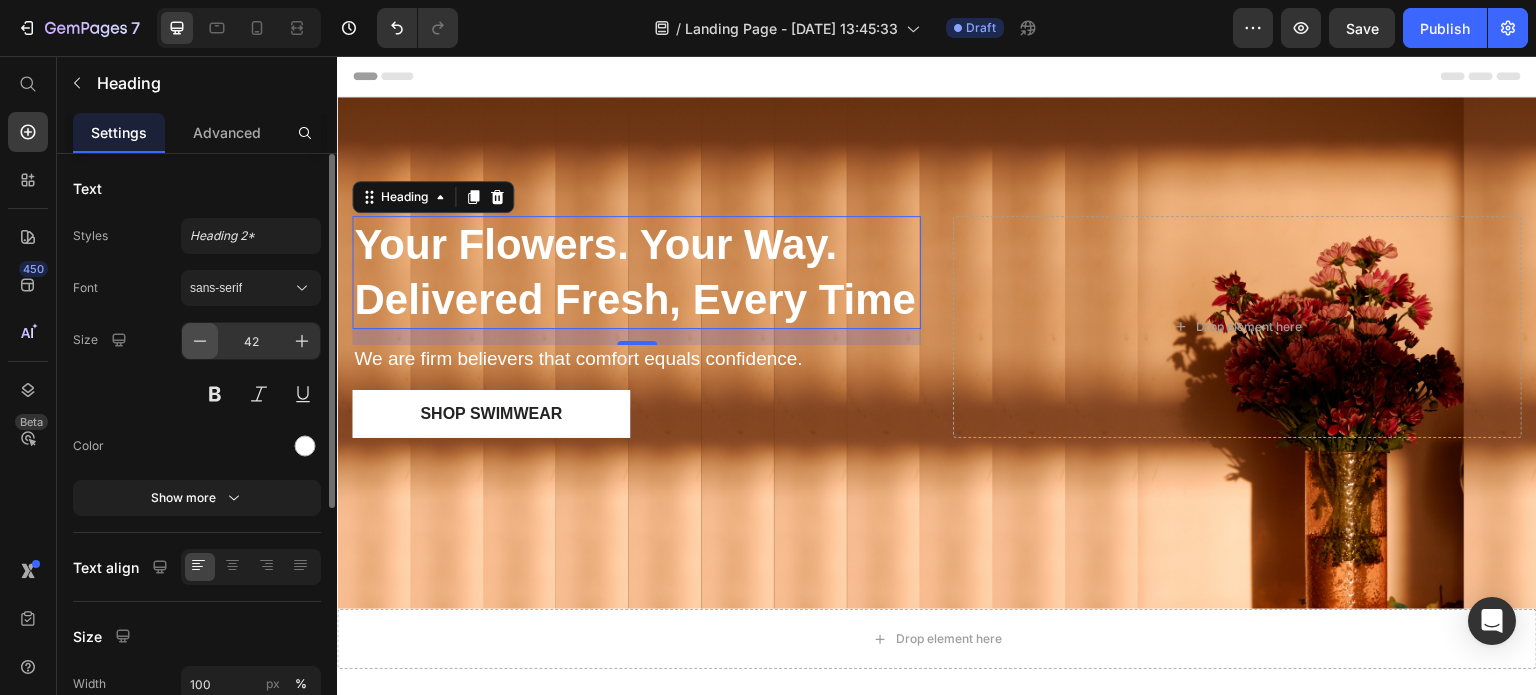 click 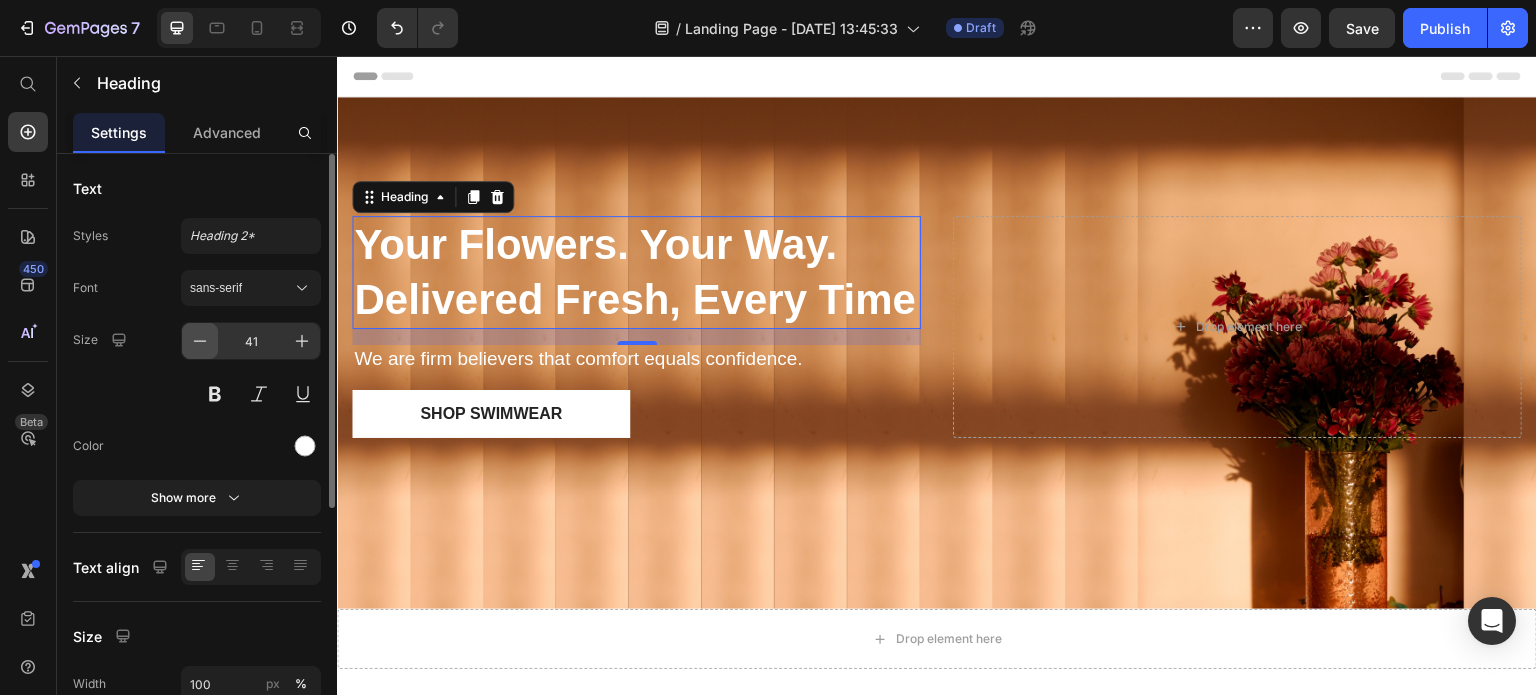 click 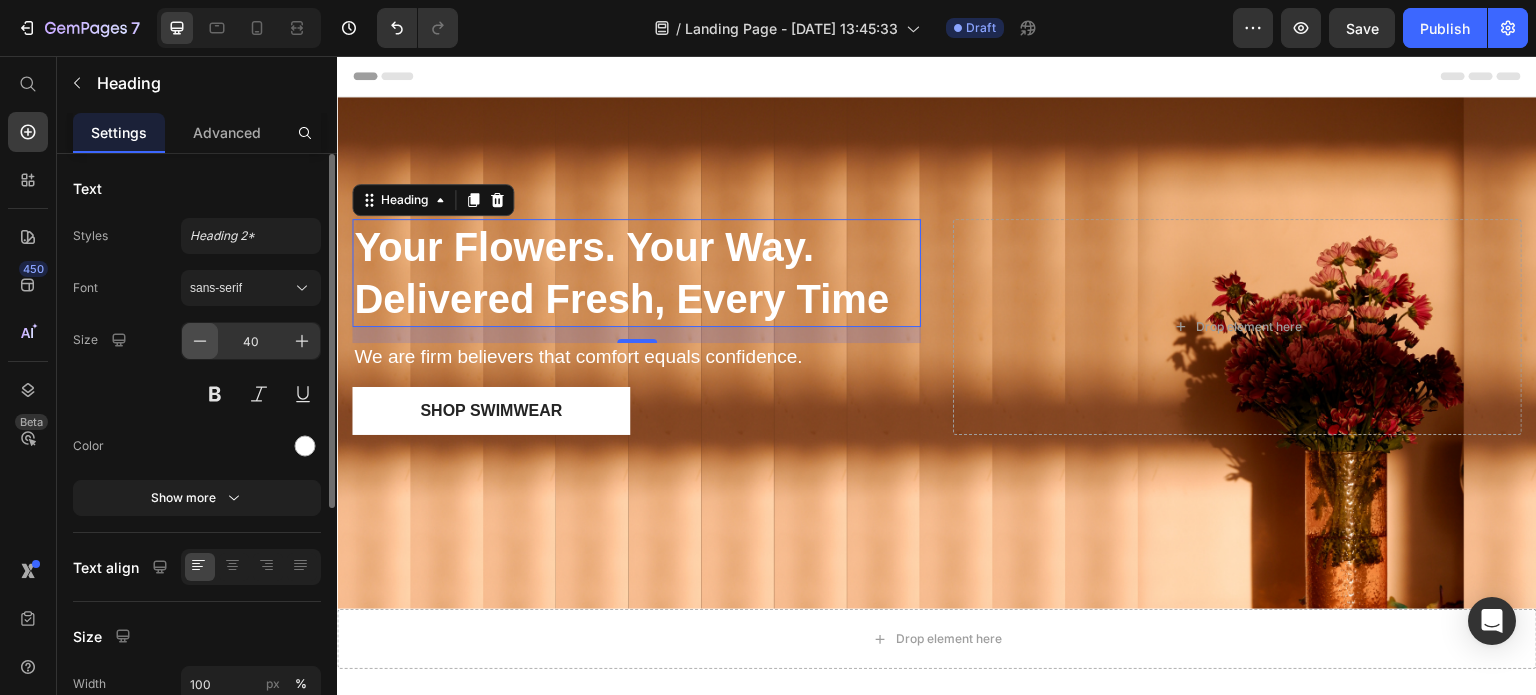 click 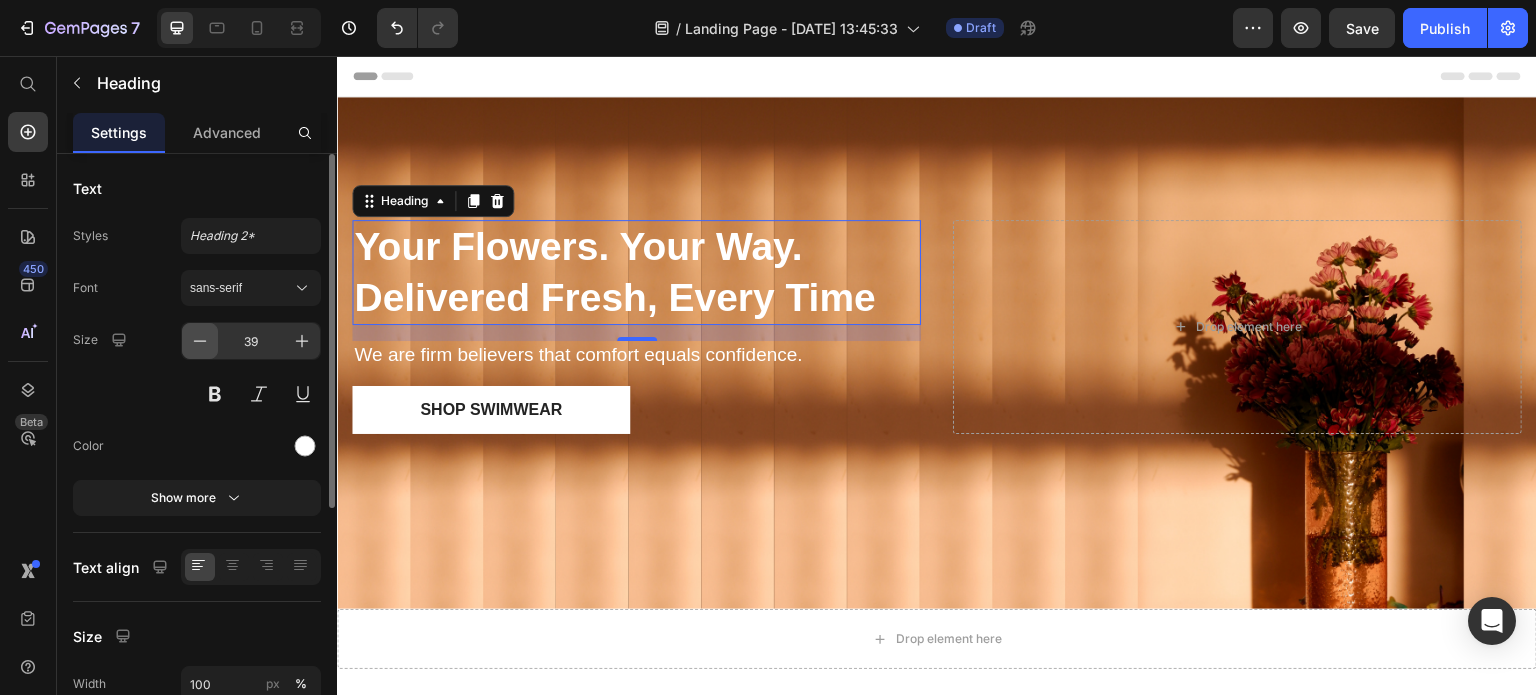 click 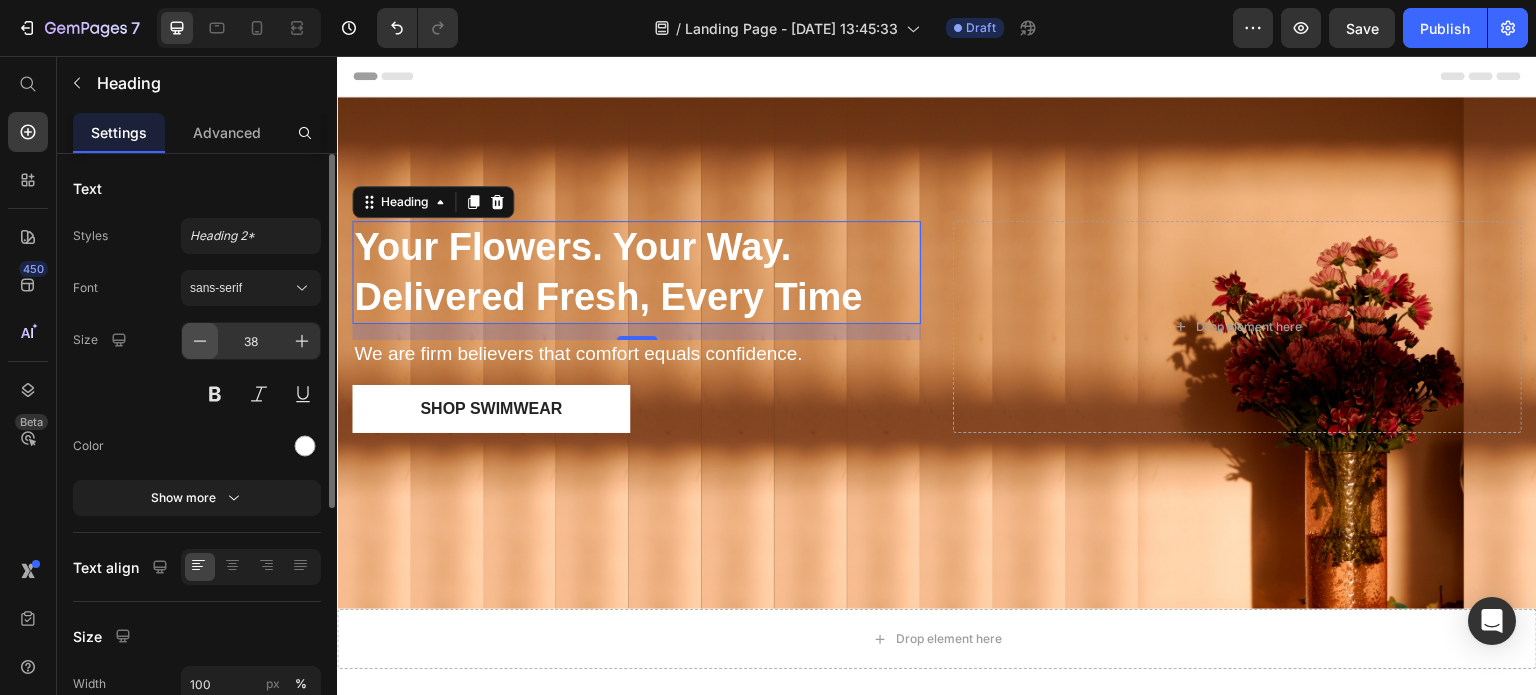 click 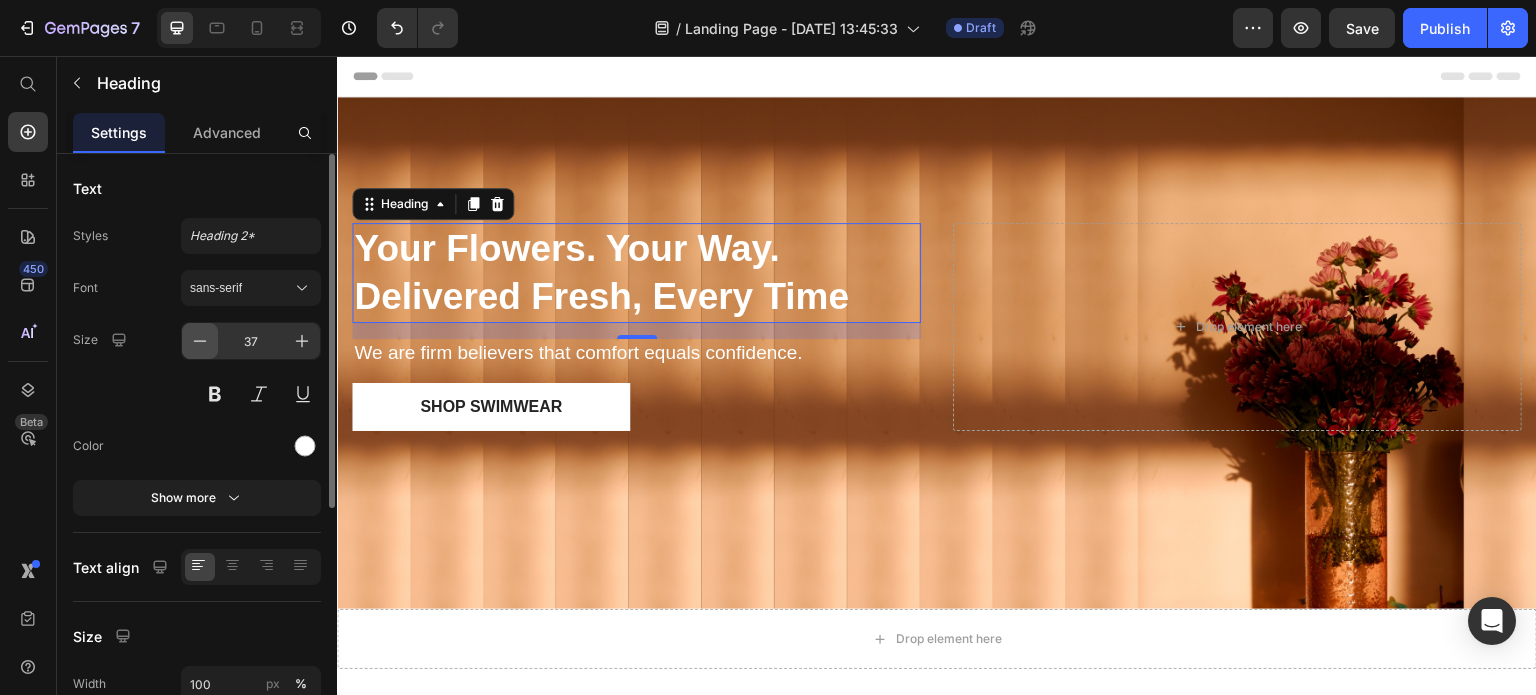 click 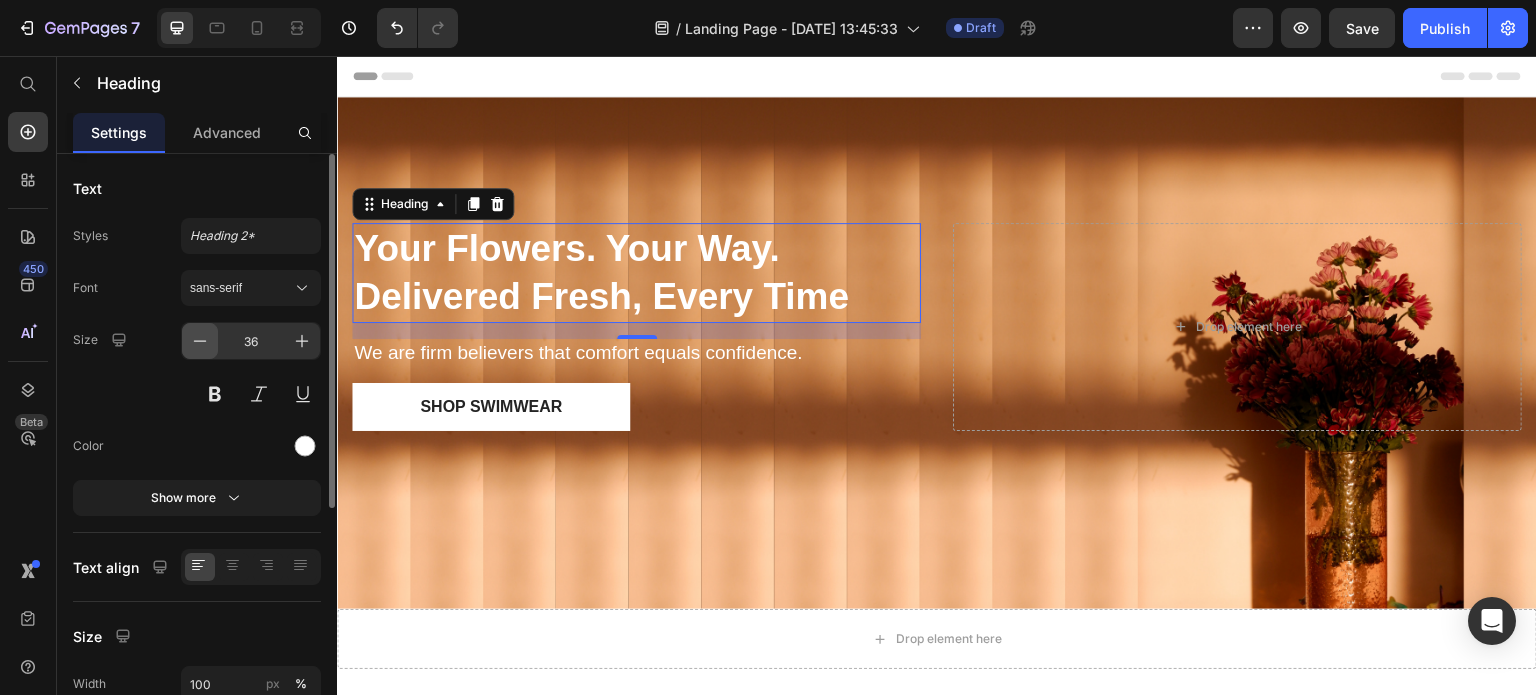 click 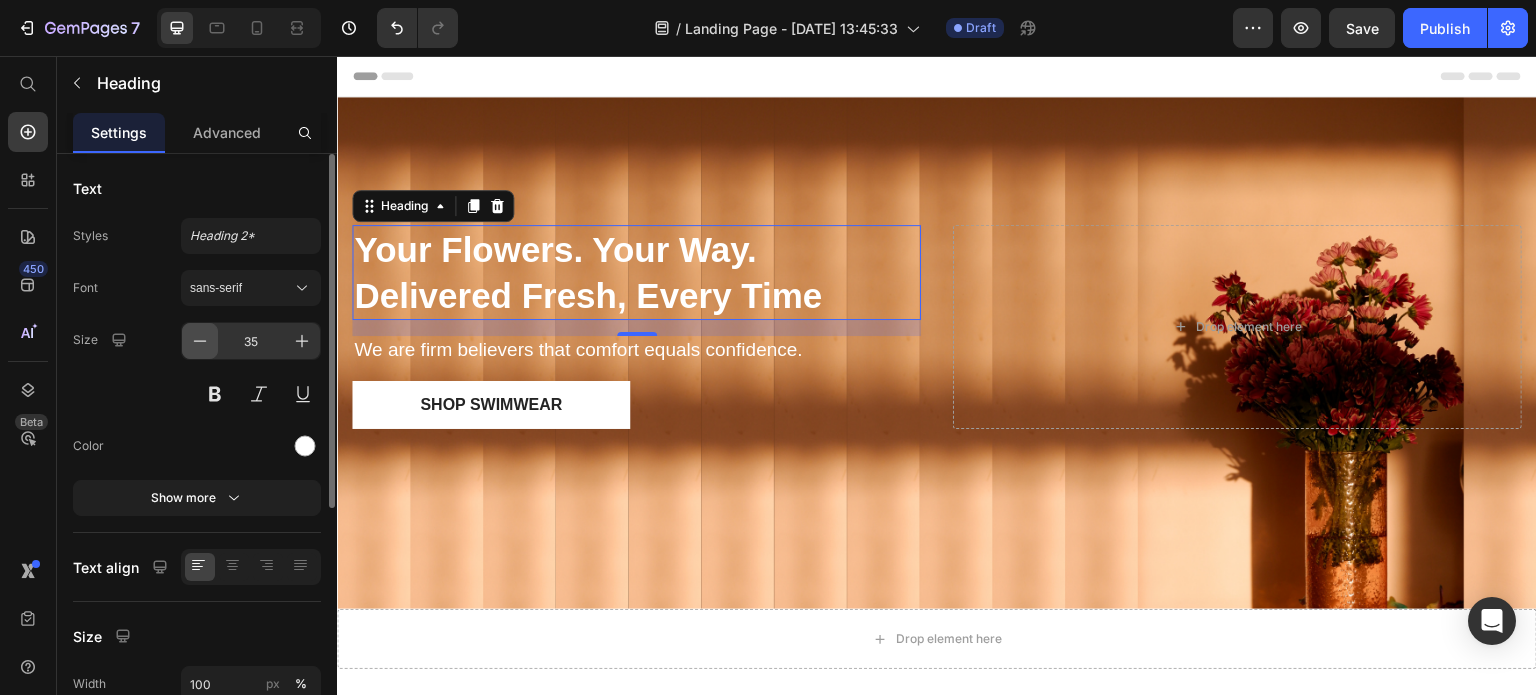 click 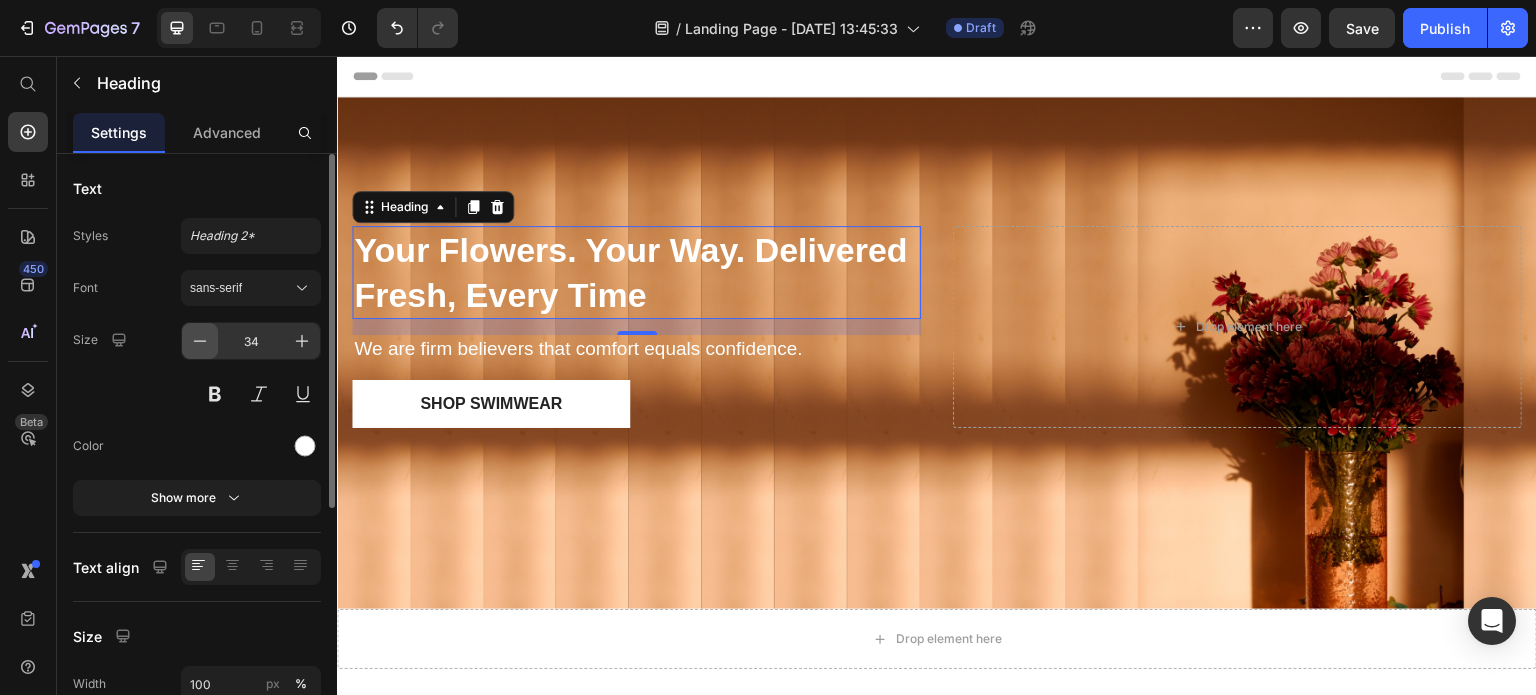 click 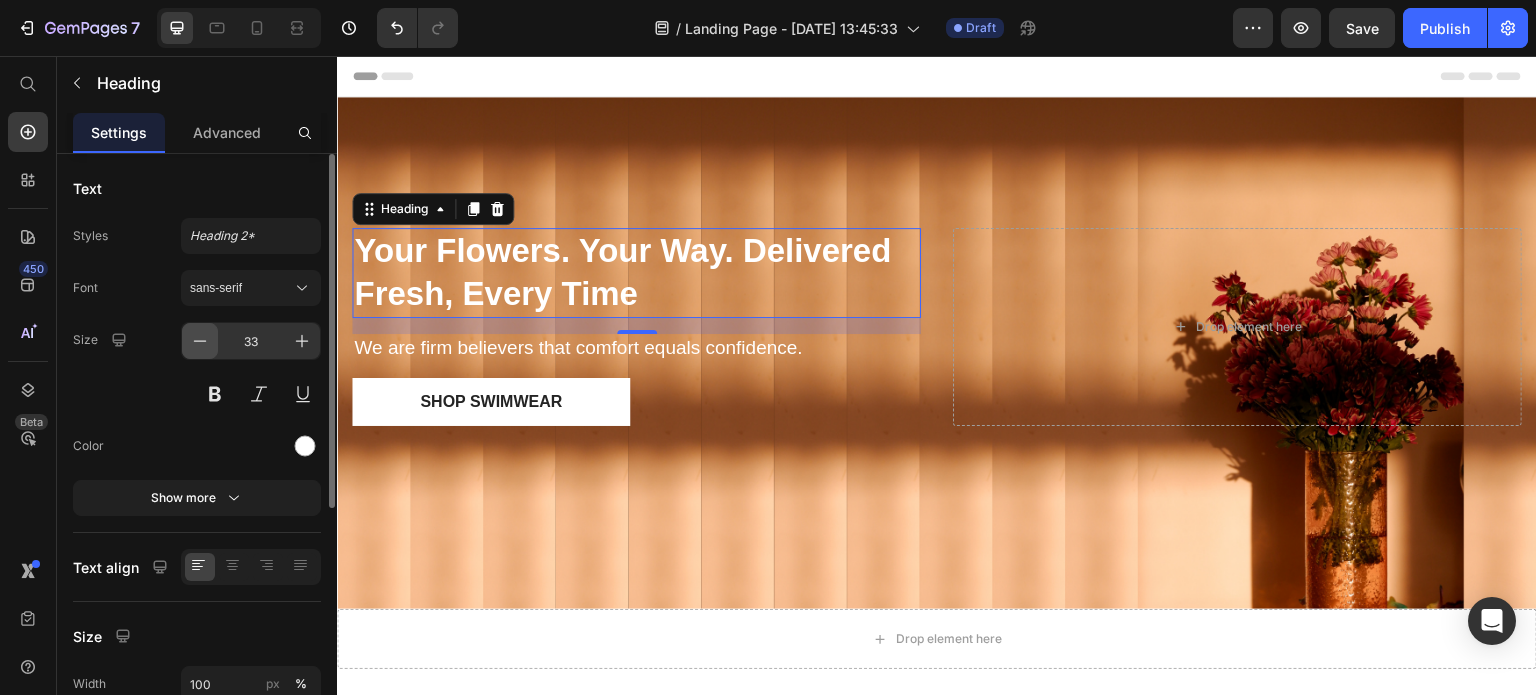 click 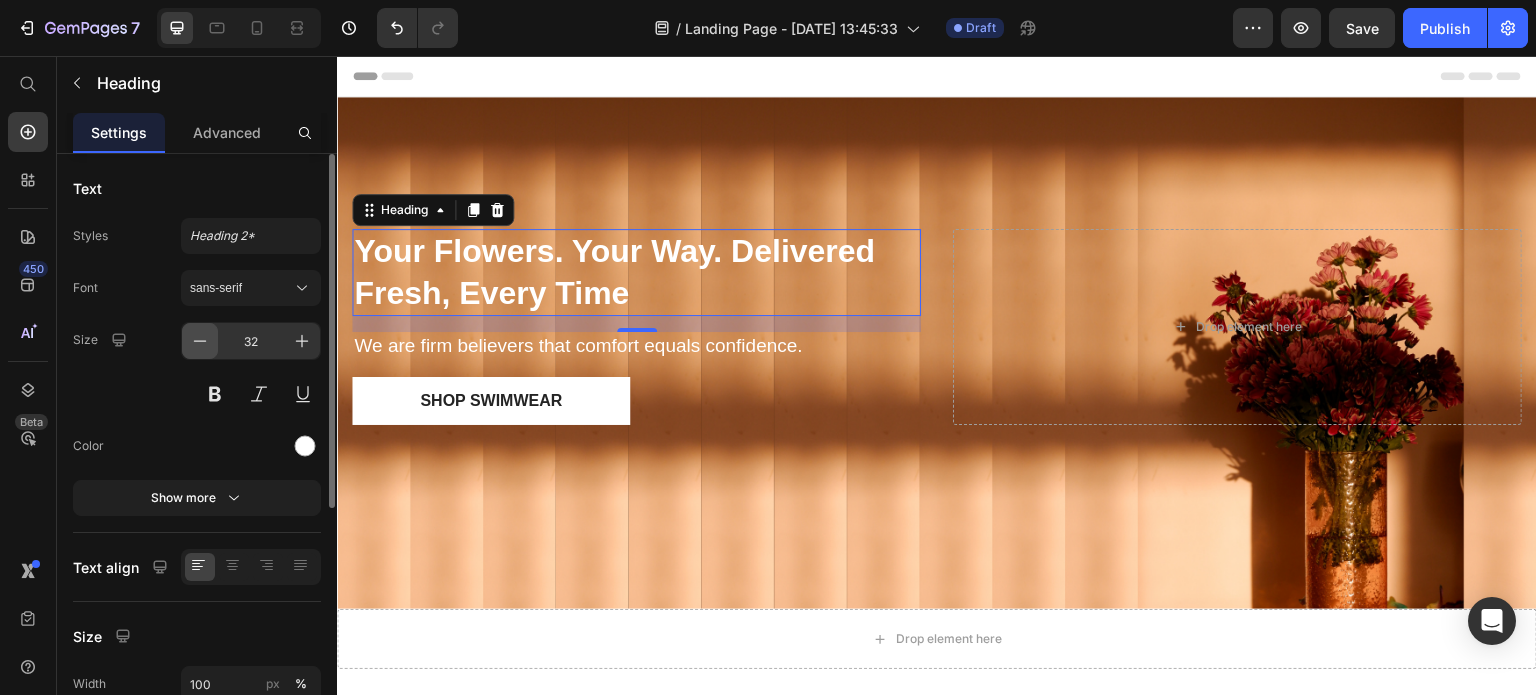 click 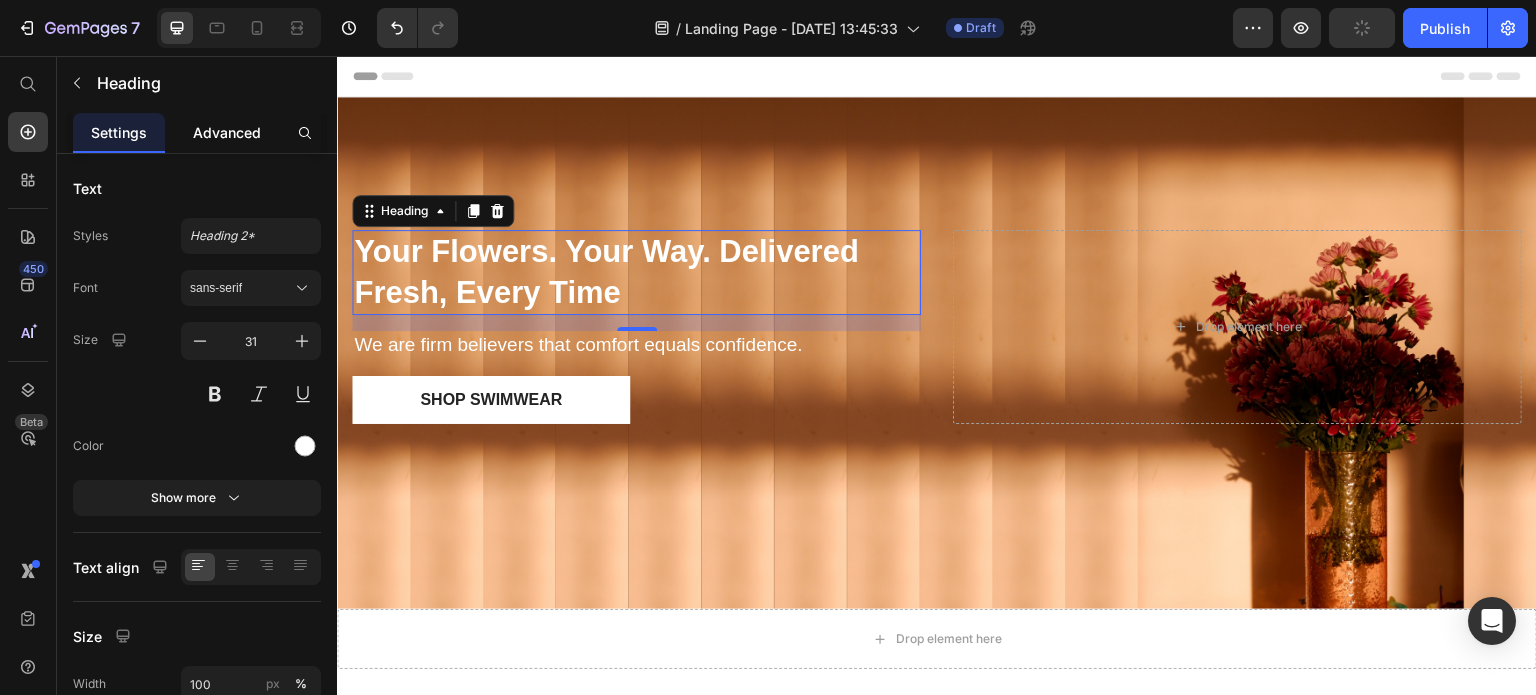 click on "Advanced" at bounding box center (227, 132) 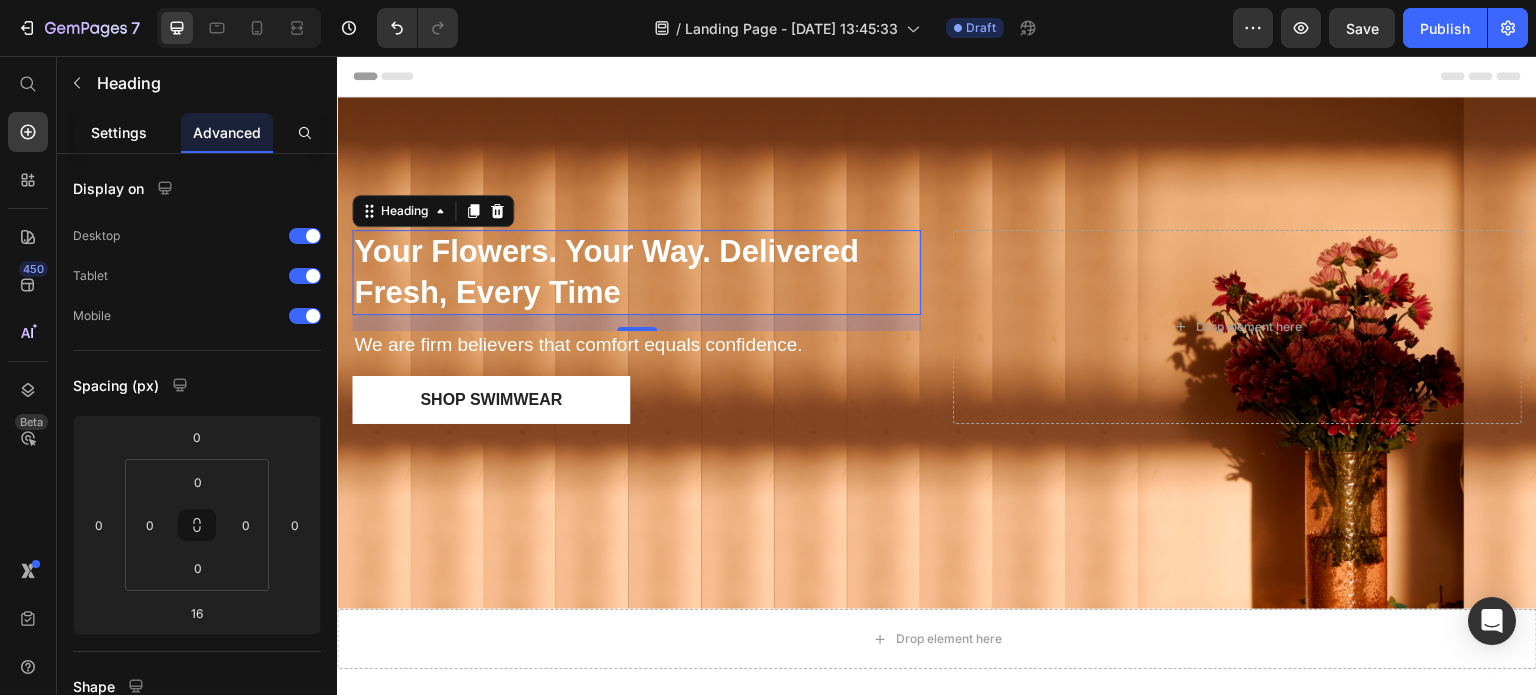 click on "Settings" at bounding box center [119, 132] 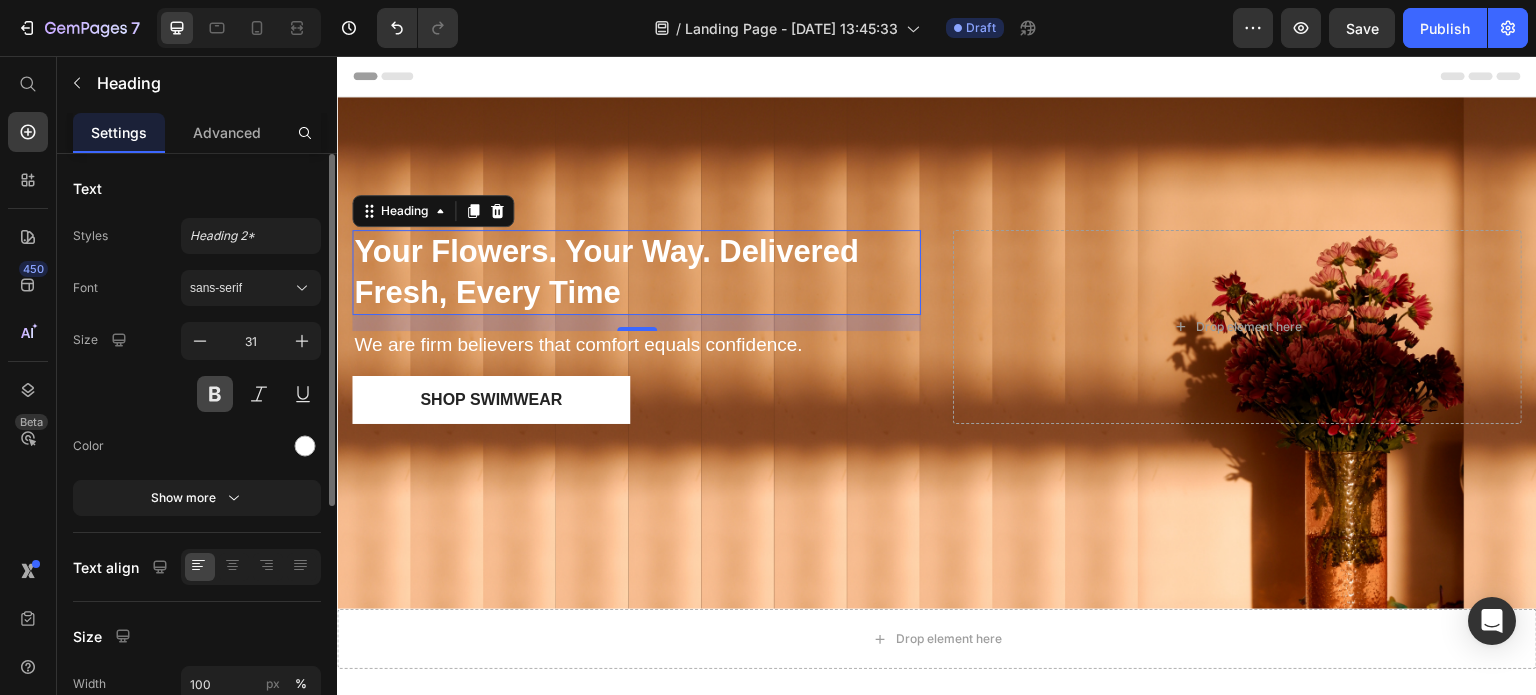 click at bounding box center (215, 394) 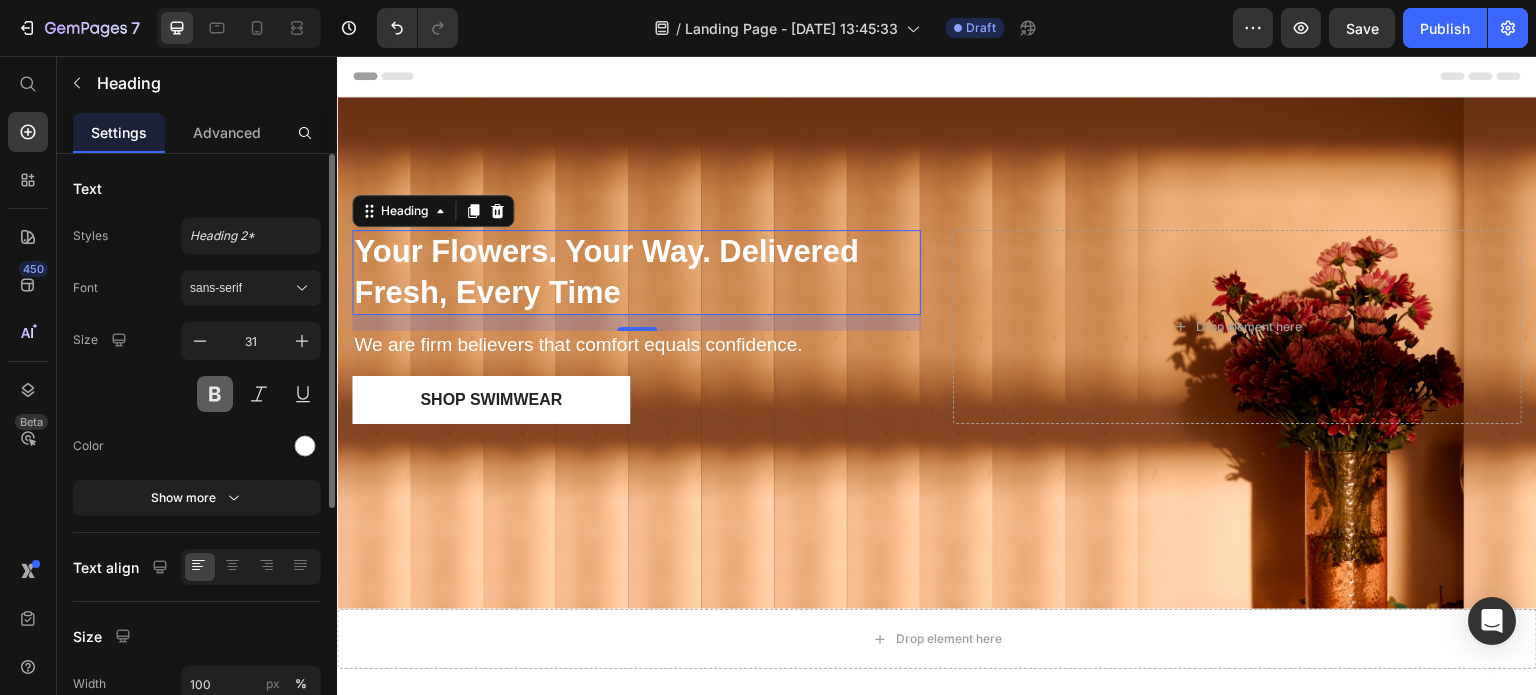 click at bounding box center [215, 394] 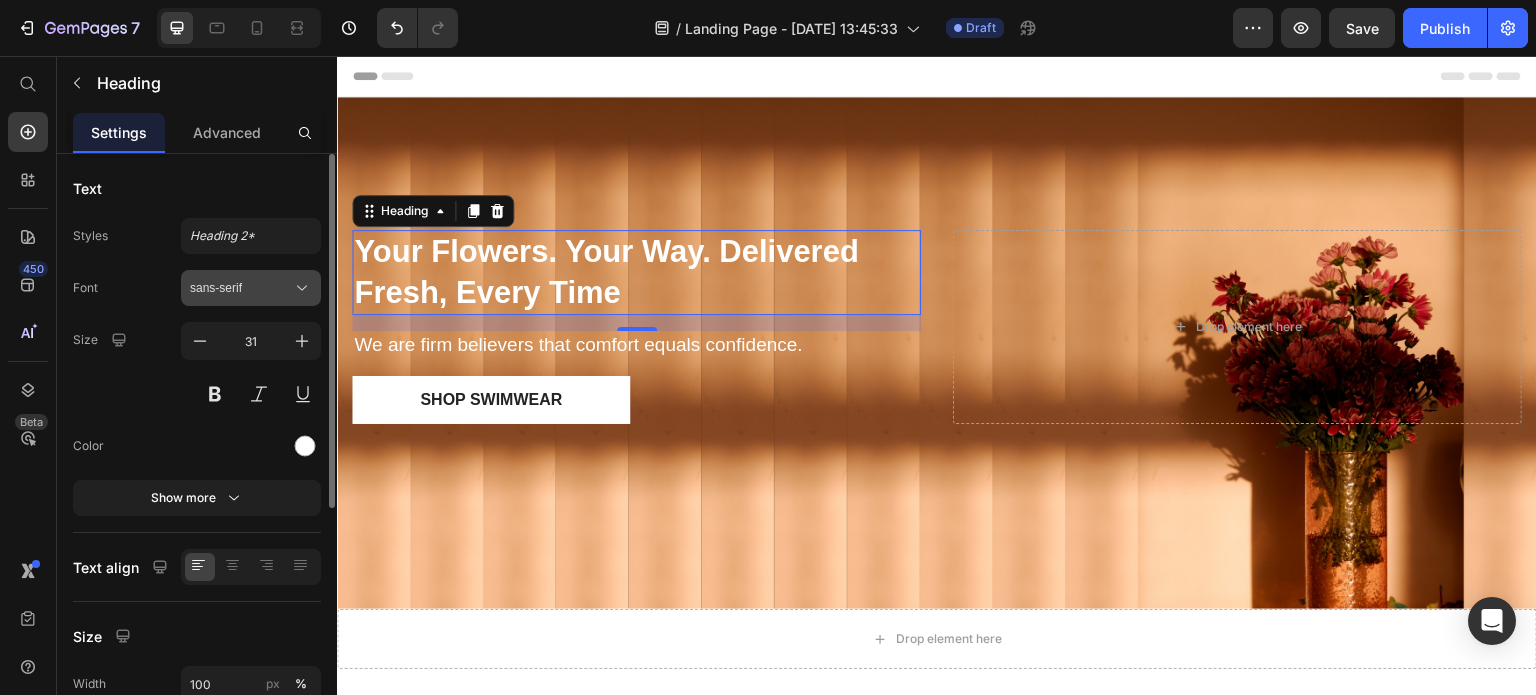 click on "sans-serif" at bounding box center (241, 288) 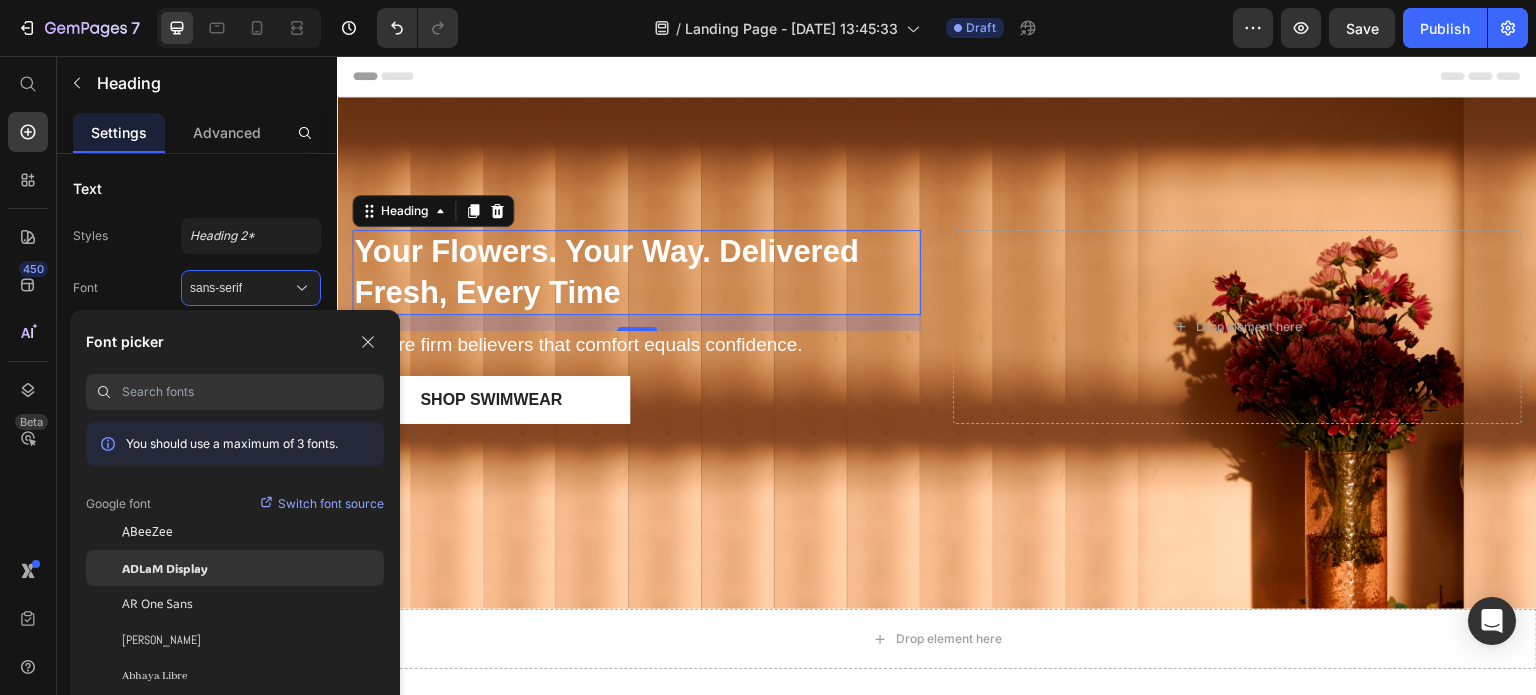 click on "ADLaM Display" 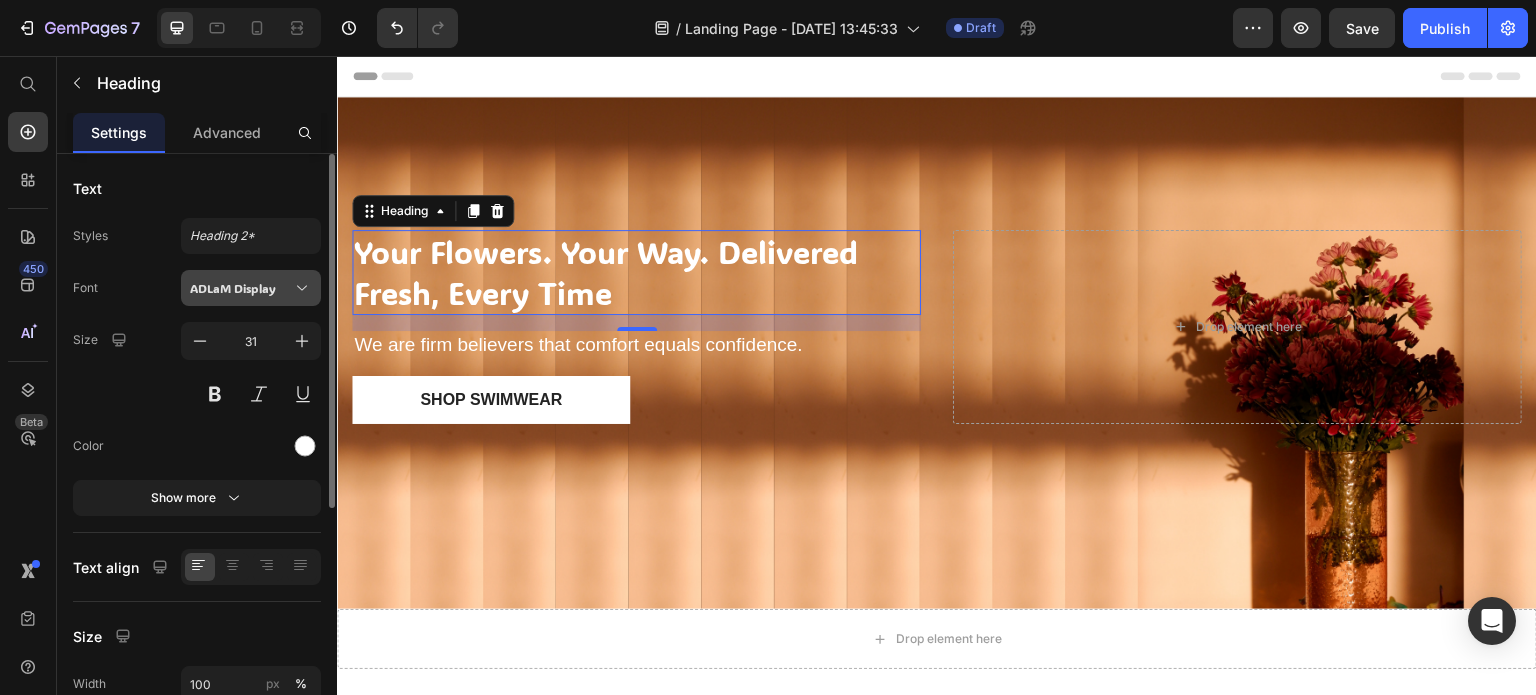 click on "ADLaM Display" at bounding box center [241, 288] 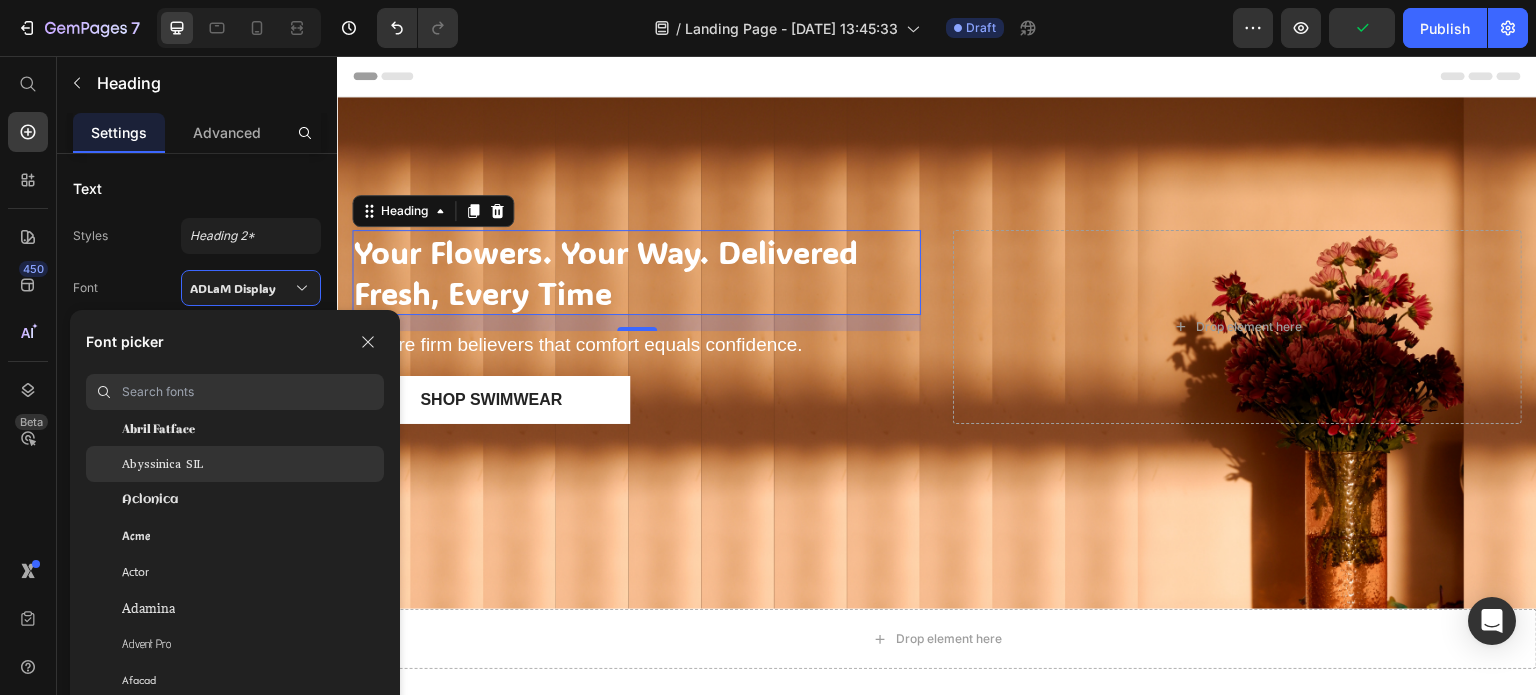 scroll, scrollTop: 400, scrollLeft: 0, axis: vertical 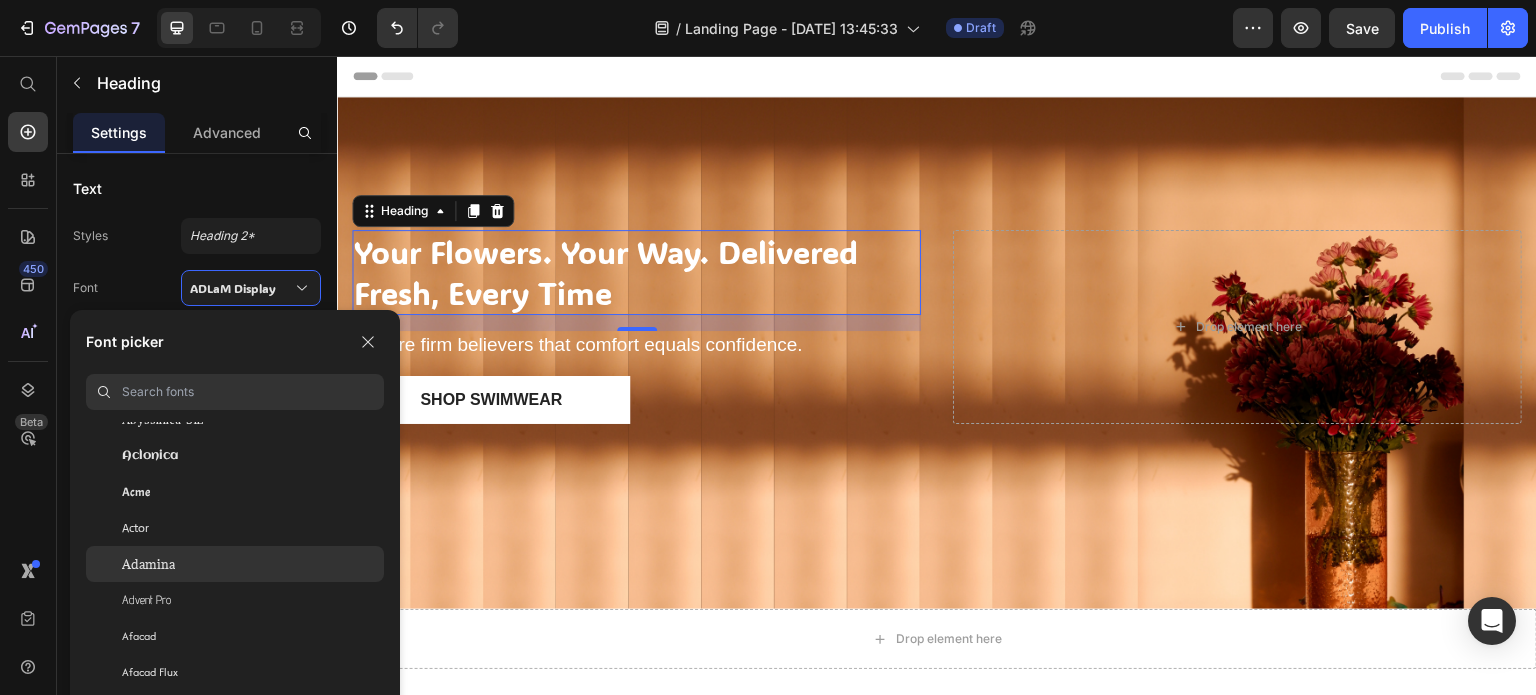 click on "Adamina" 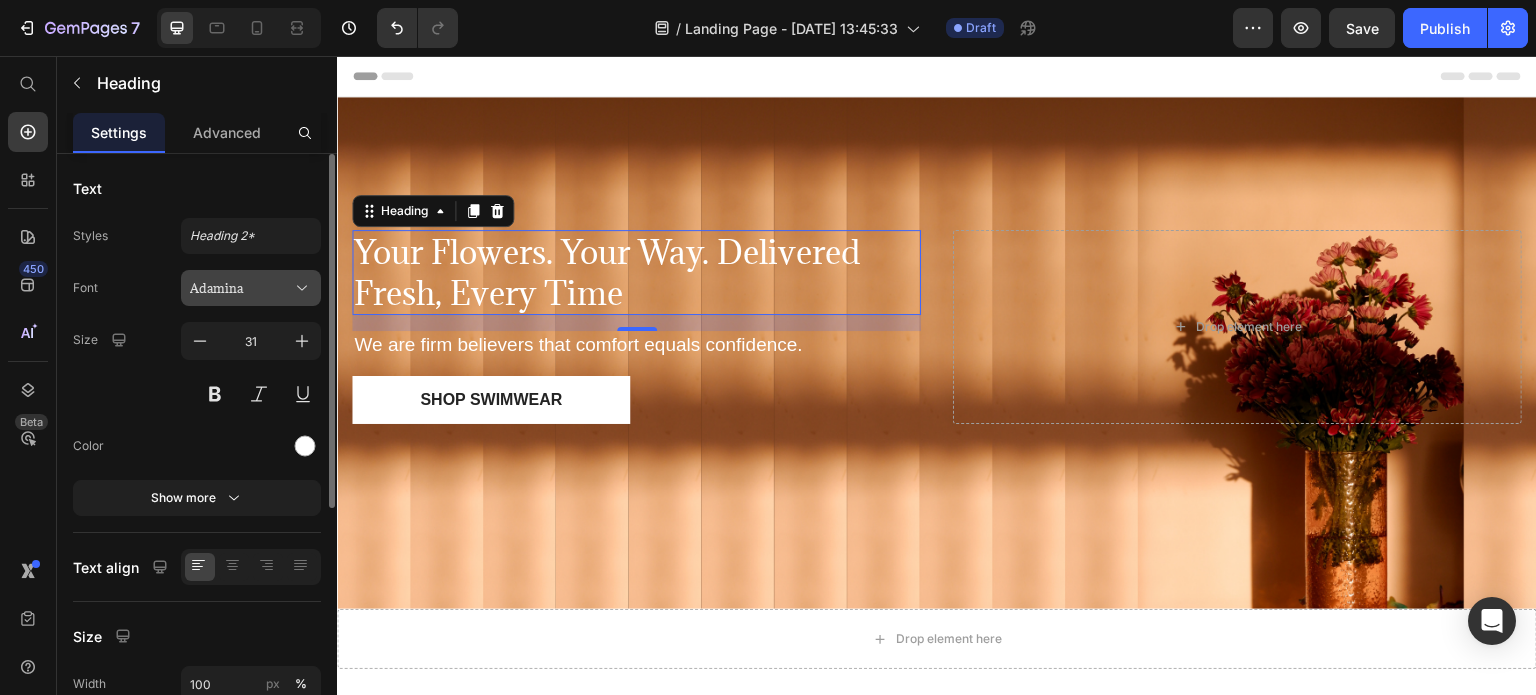 click on "Adamina" at bounding box center (241, 288) 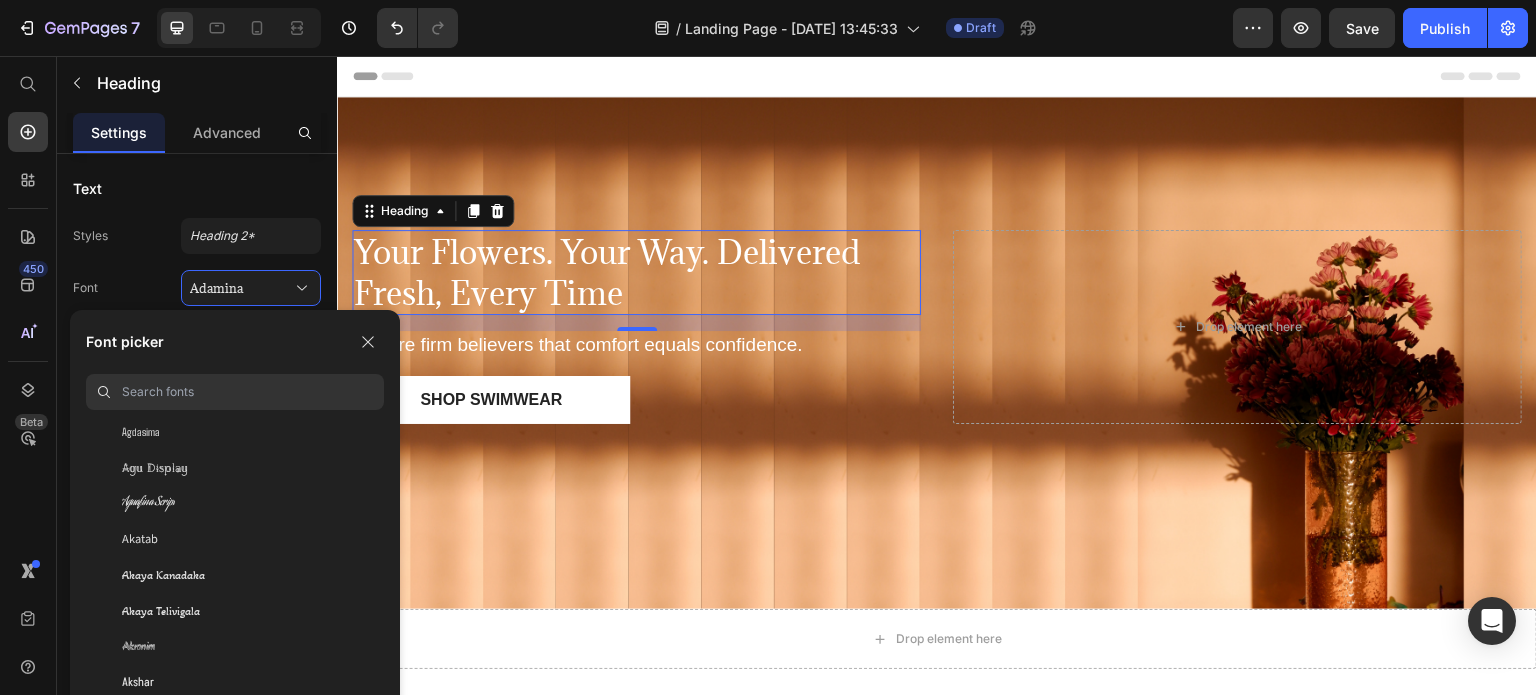 scroll, scrollTop: 800, scrollLeft: 0, axis: vertical 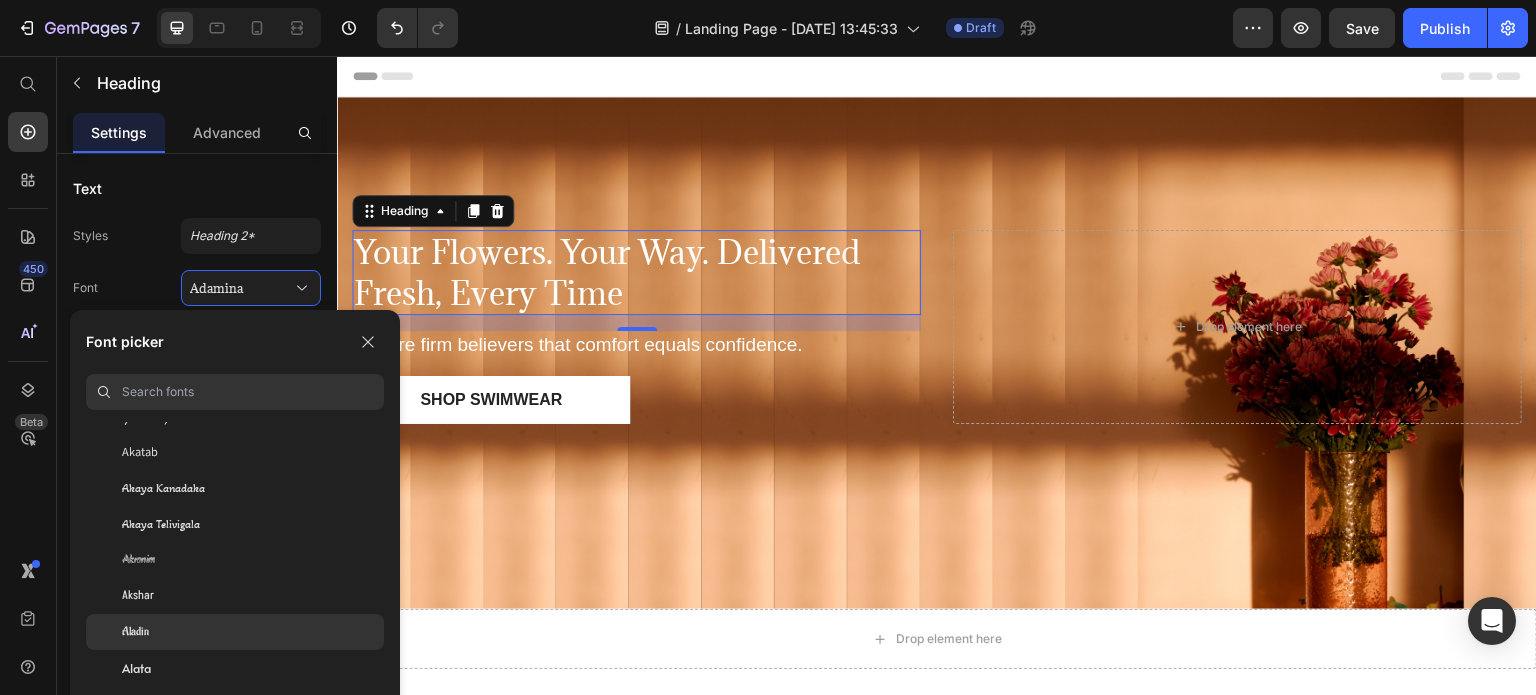 click on "Aladin" 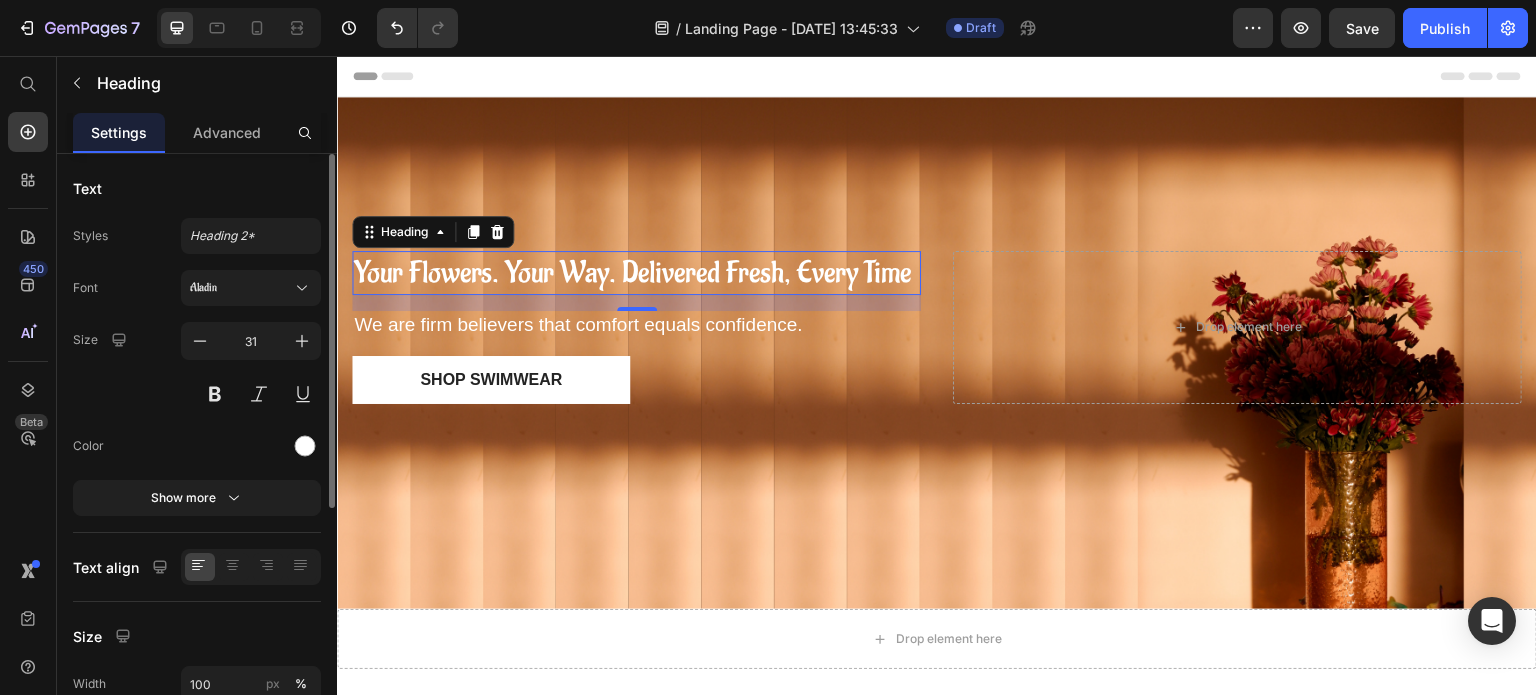 click on "Styles Heading 2* Font Aladin Size 31 Color Show more" 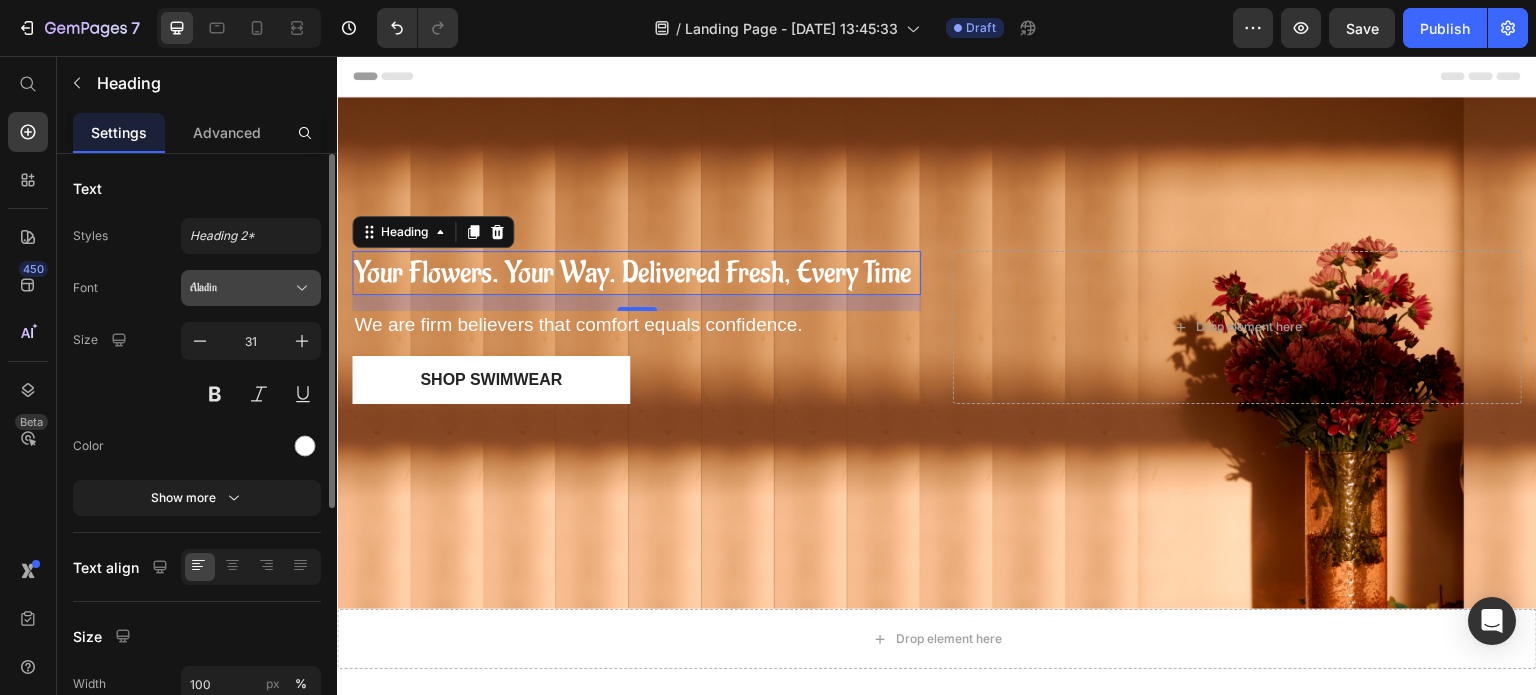 click on "Aladin" at bounding box center [241, 288] 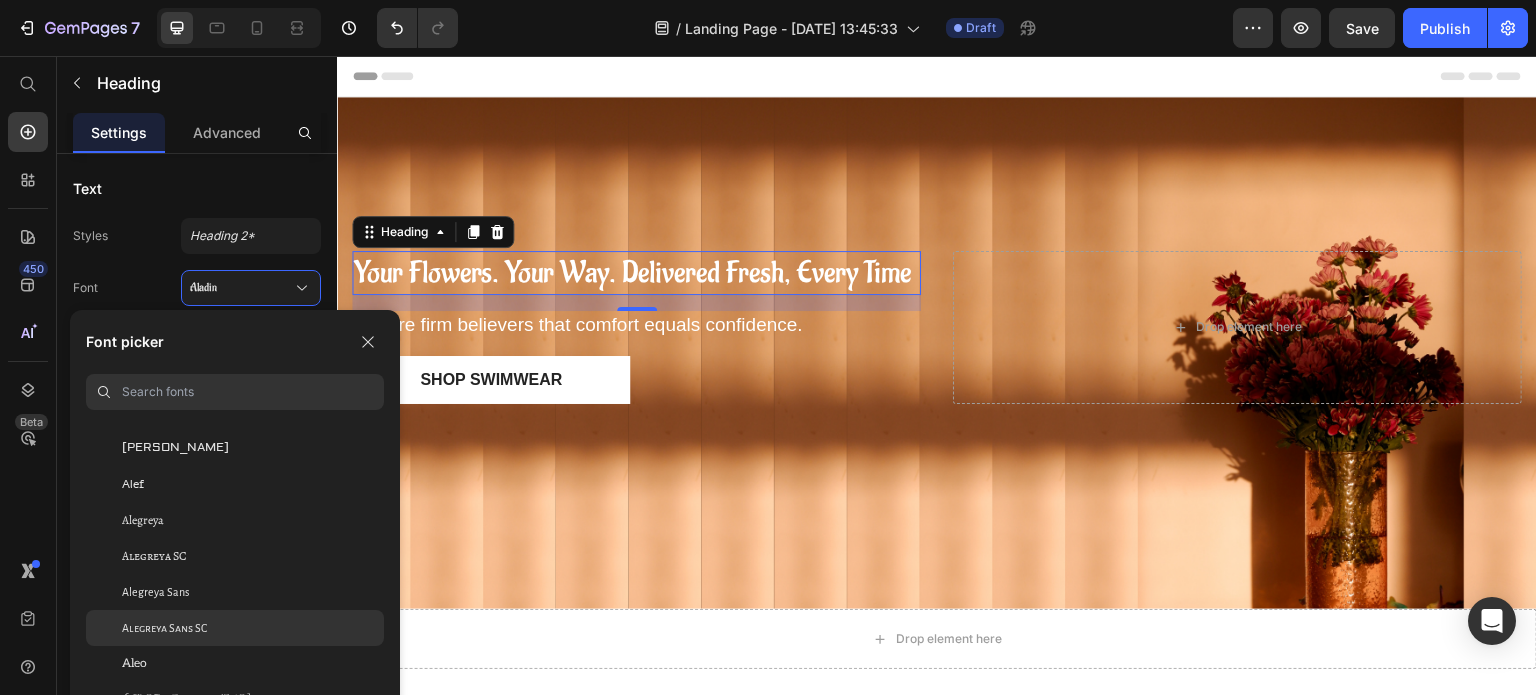 scroll, scrollTop: 1300, scrollLeft: 0, axis: vertical 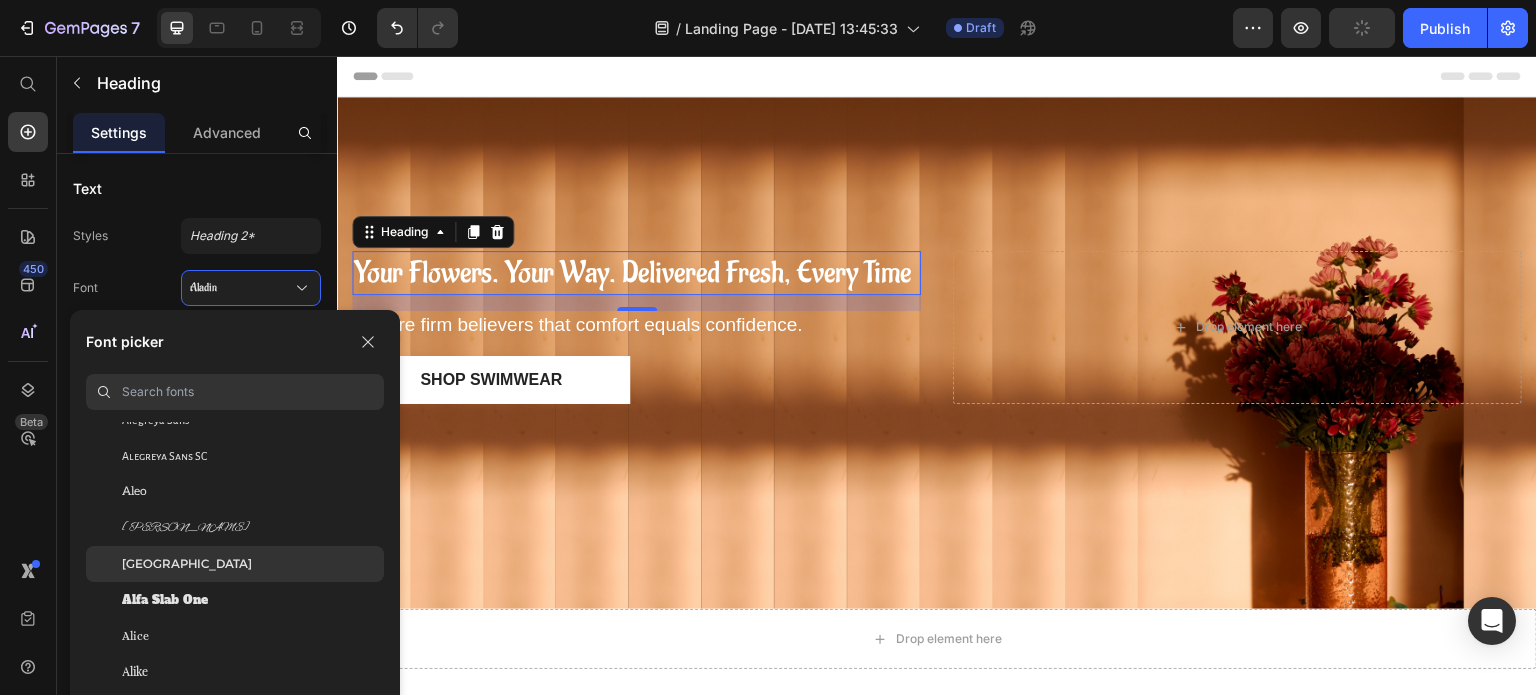 click on "[GEOGRAPHIC_DATA]" 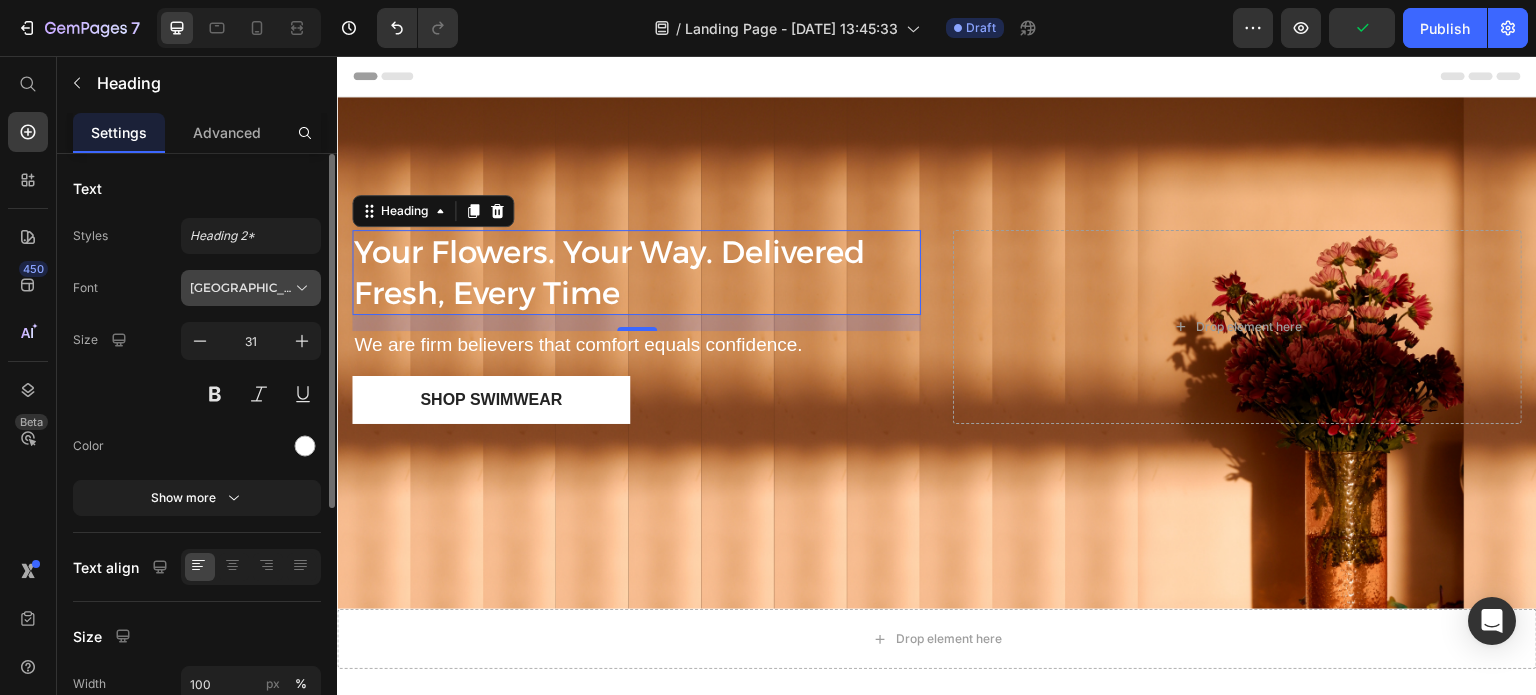 click on "[GEOGRAPHIC_DATA]" at bounding box center [241, 288] 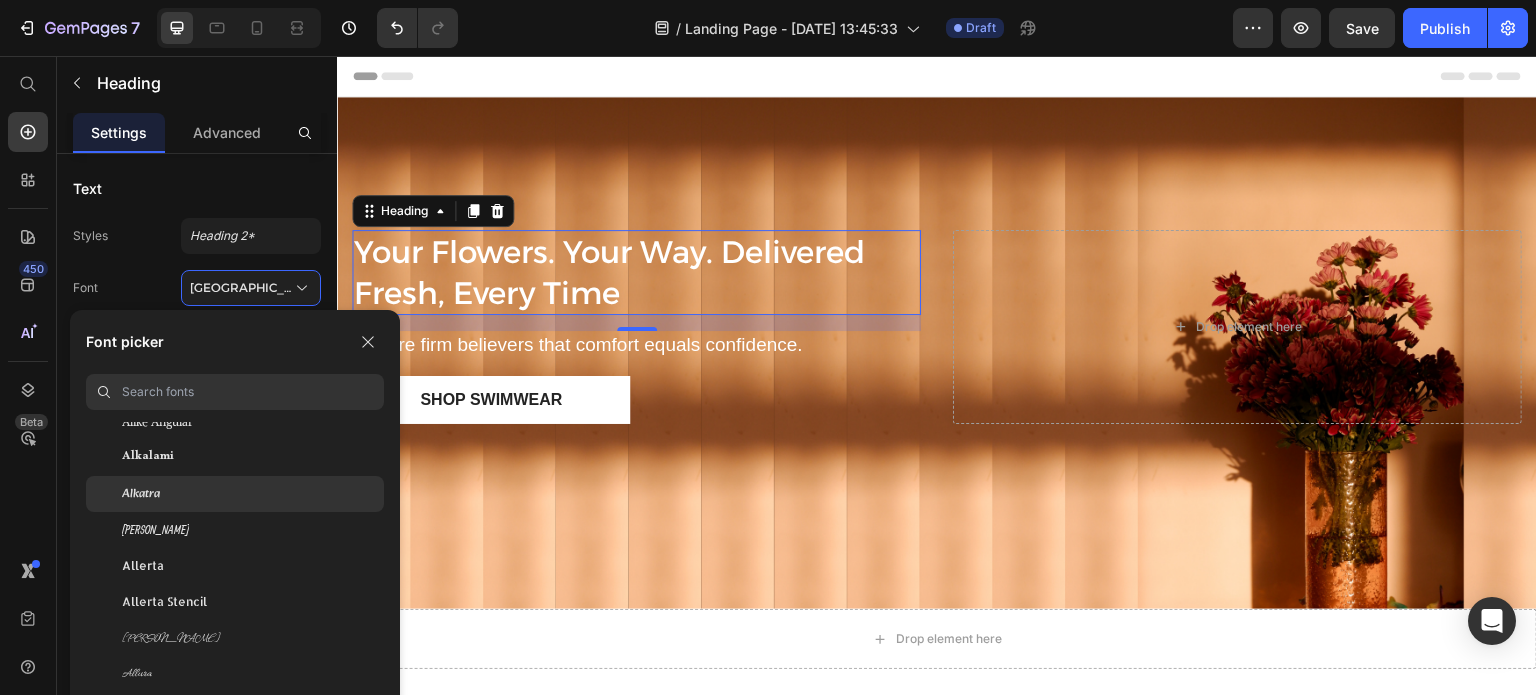 scroll, scrollTop: 1600, scrollLeft: 0, axis: vertical 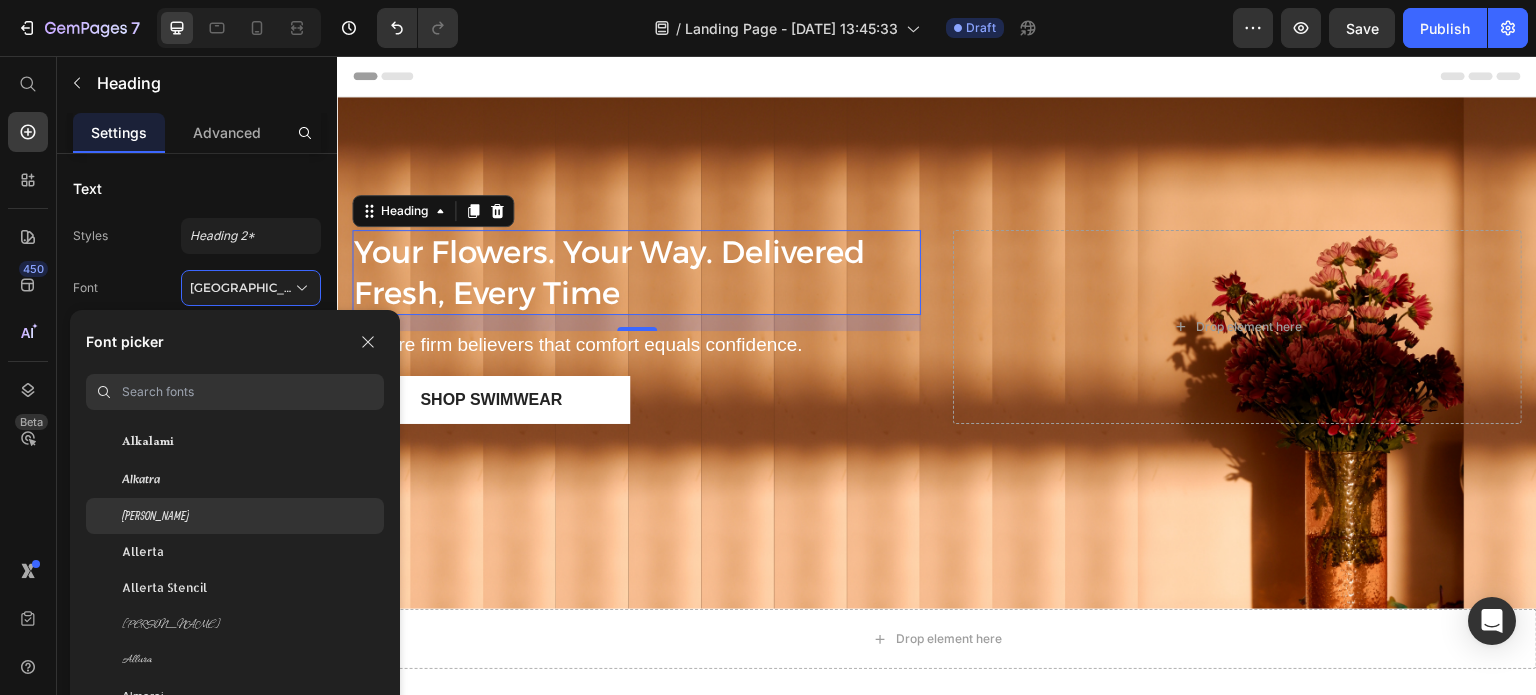 click on "[PERSON_NAME]" 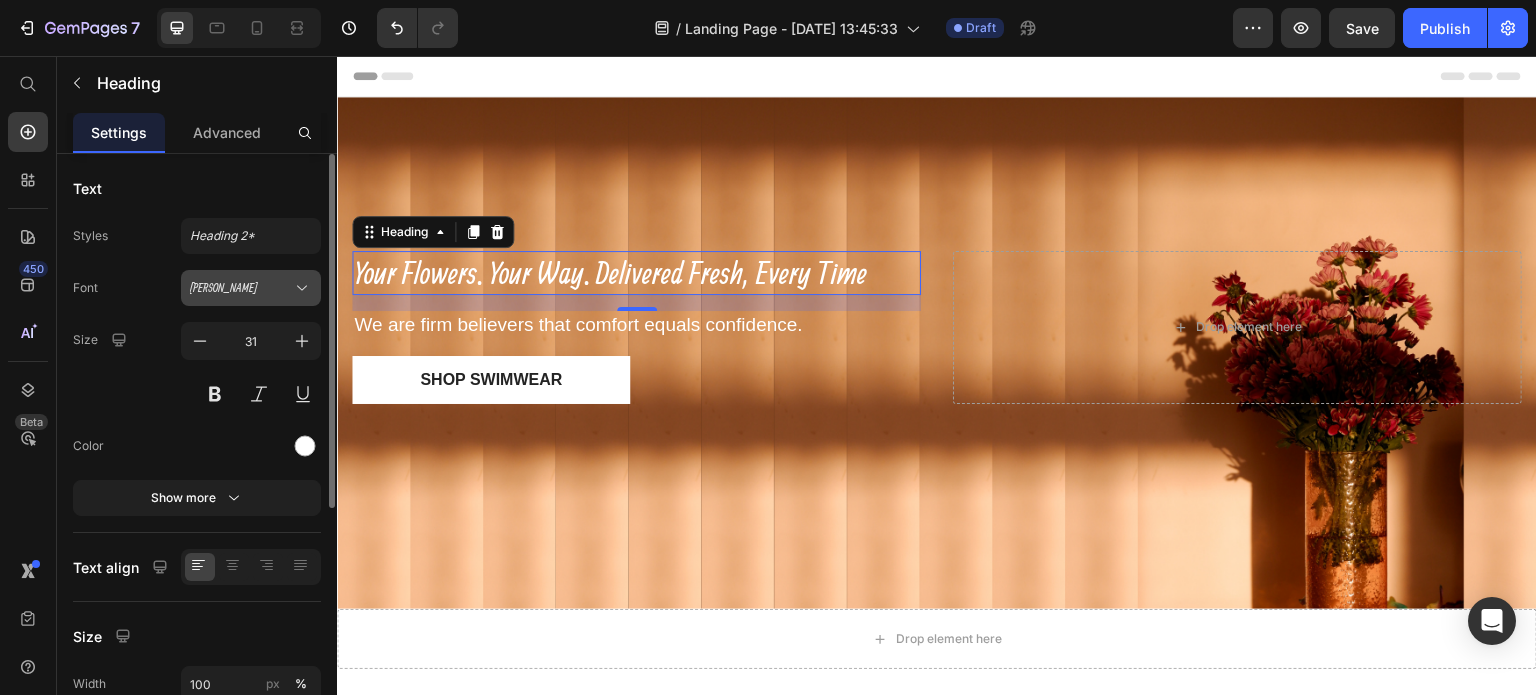 click on "[PERSON_NAME]" at bounding box center [241, 288] 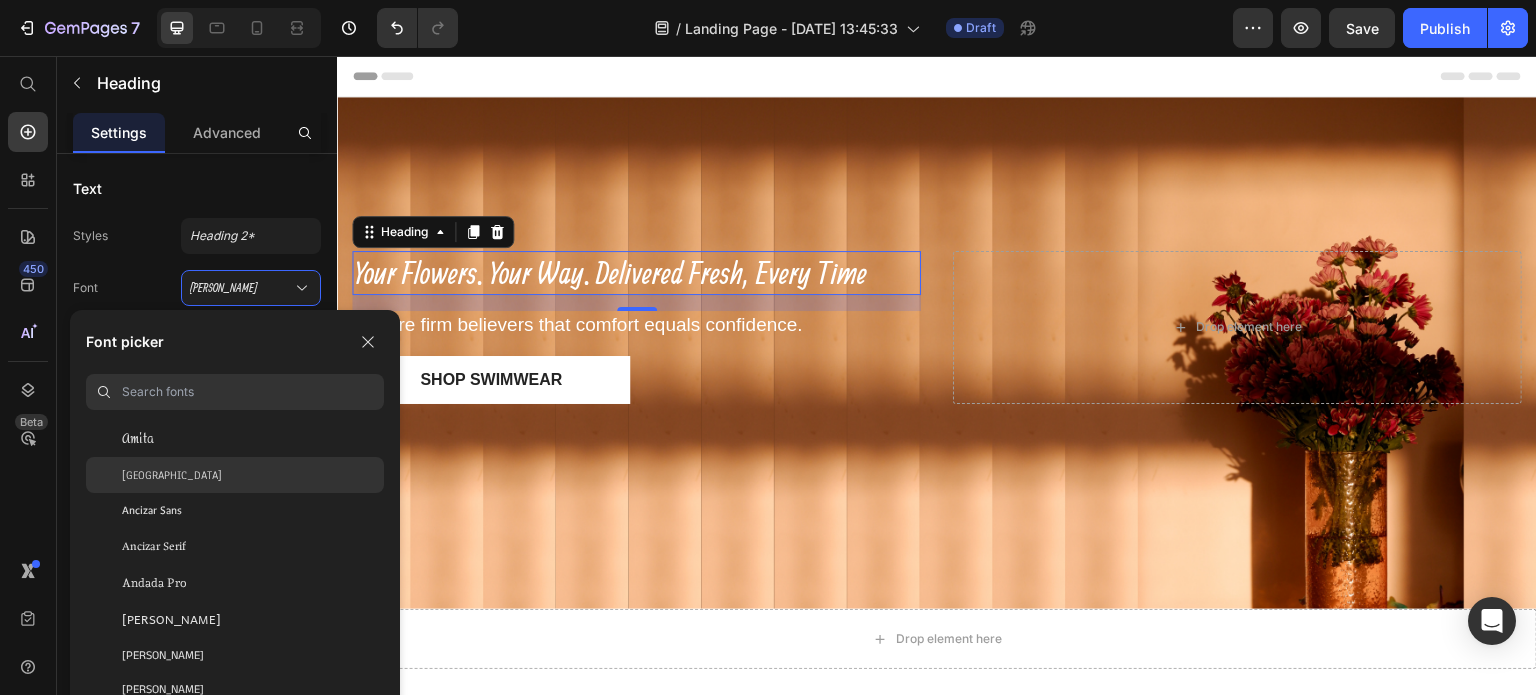 scroll, scrollTop: 2800, scrollLeft: 0, axis: vertical 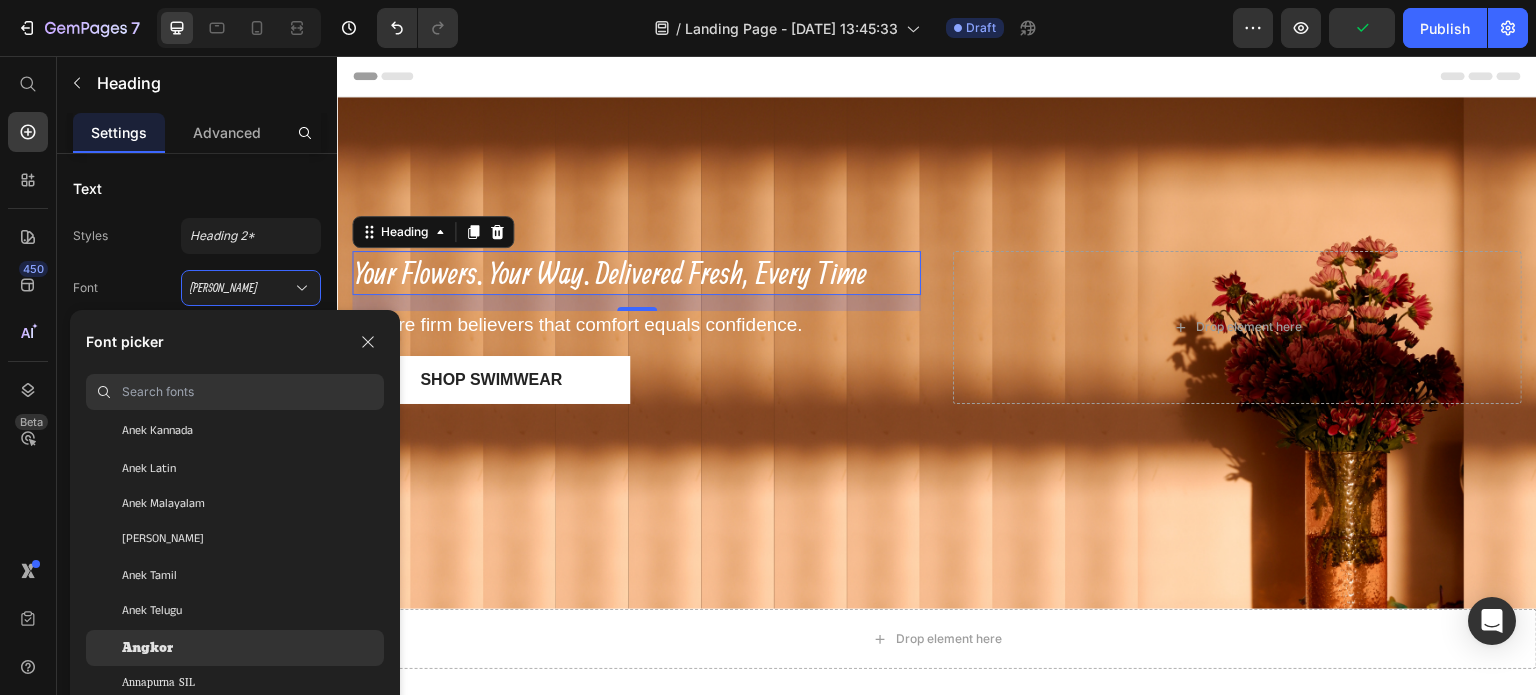 click on "Angkor" 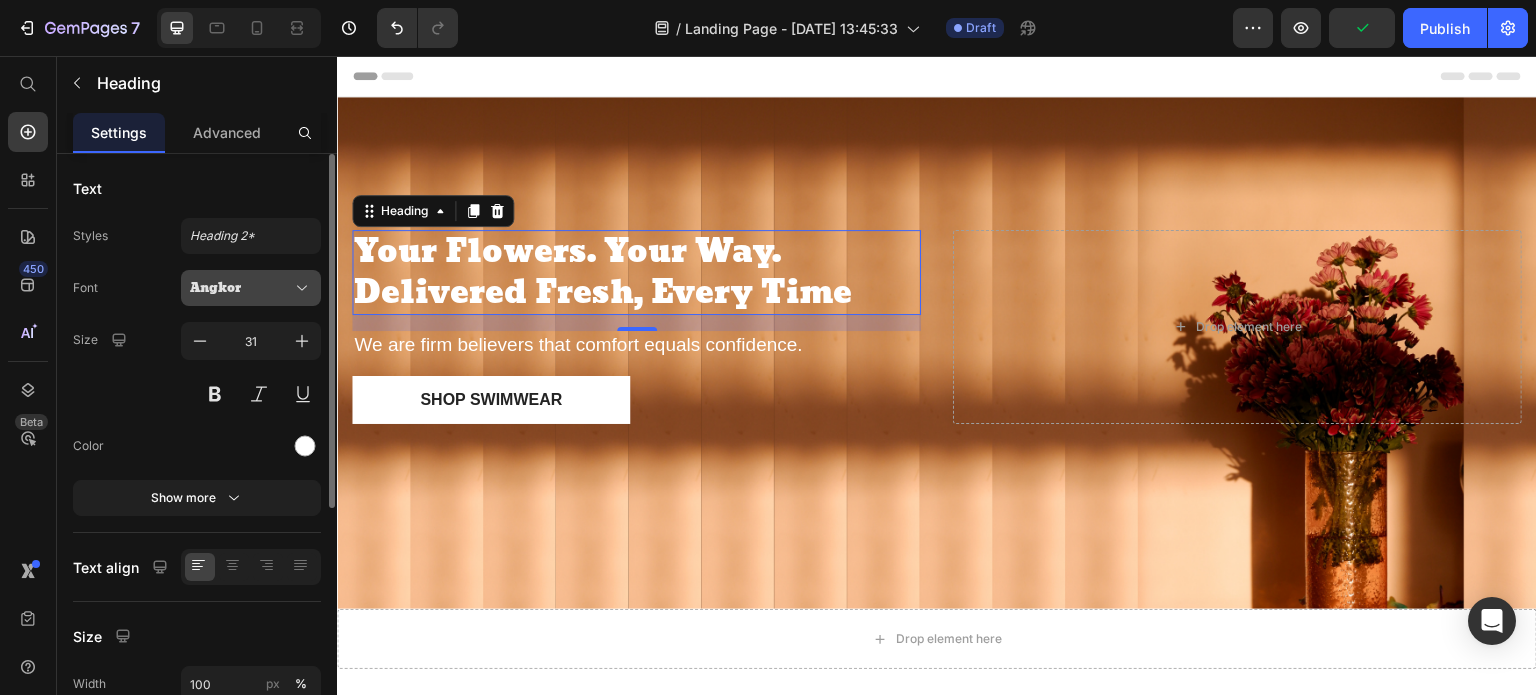 click on "Angkor" at bounding box center (251, 288) 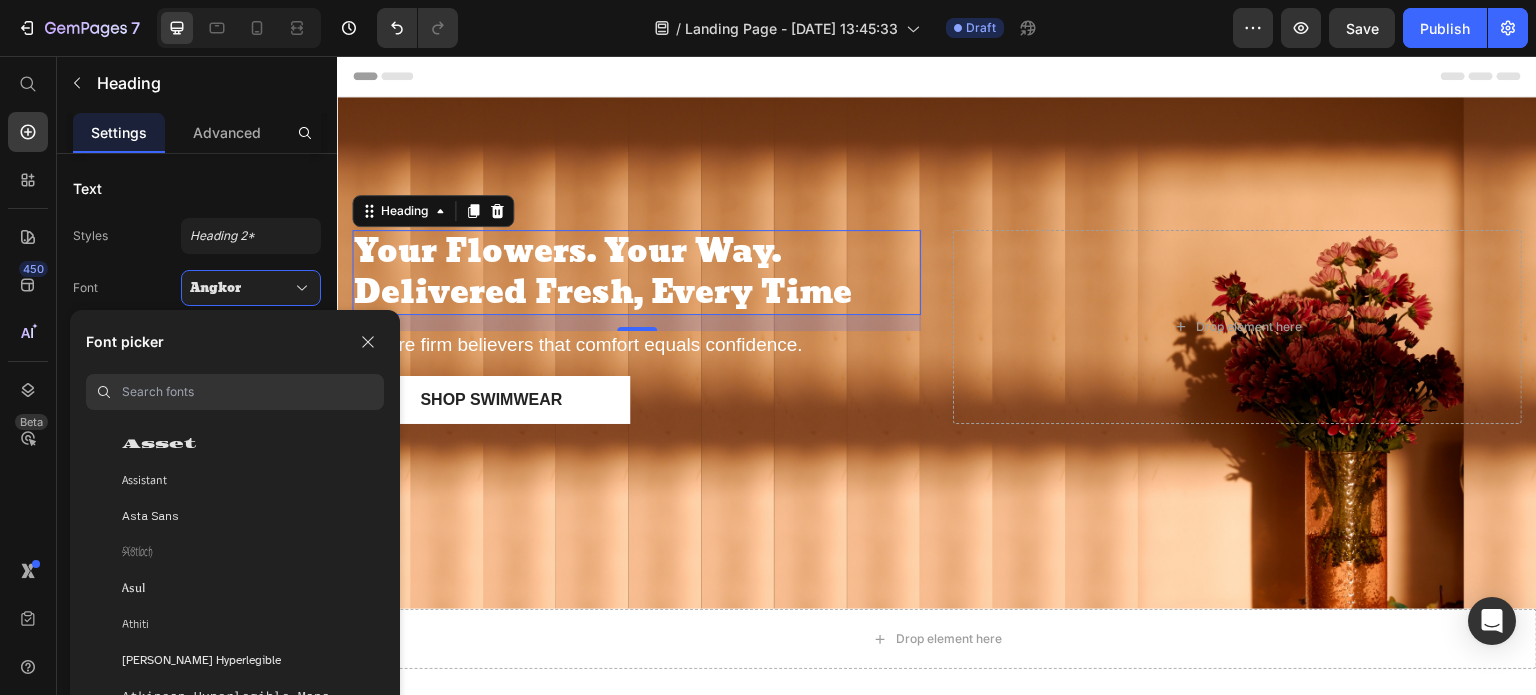 scroll, scrollTop: 4400, scrollLeft: 0, axis: vertical 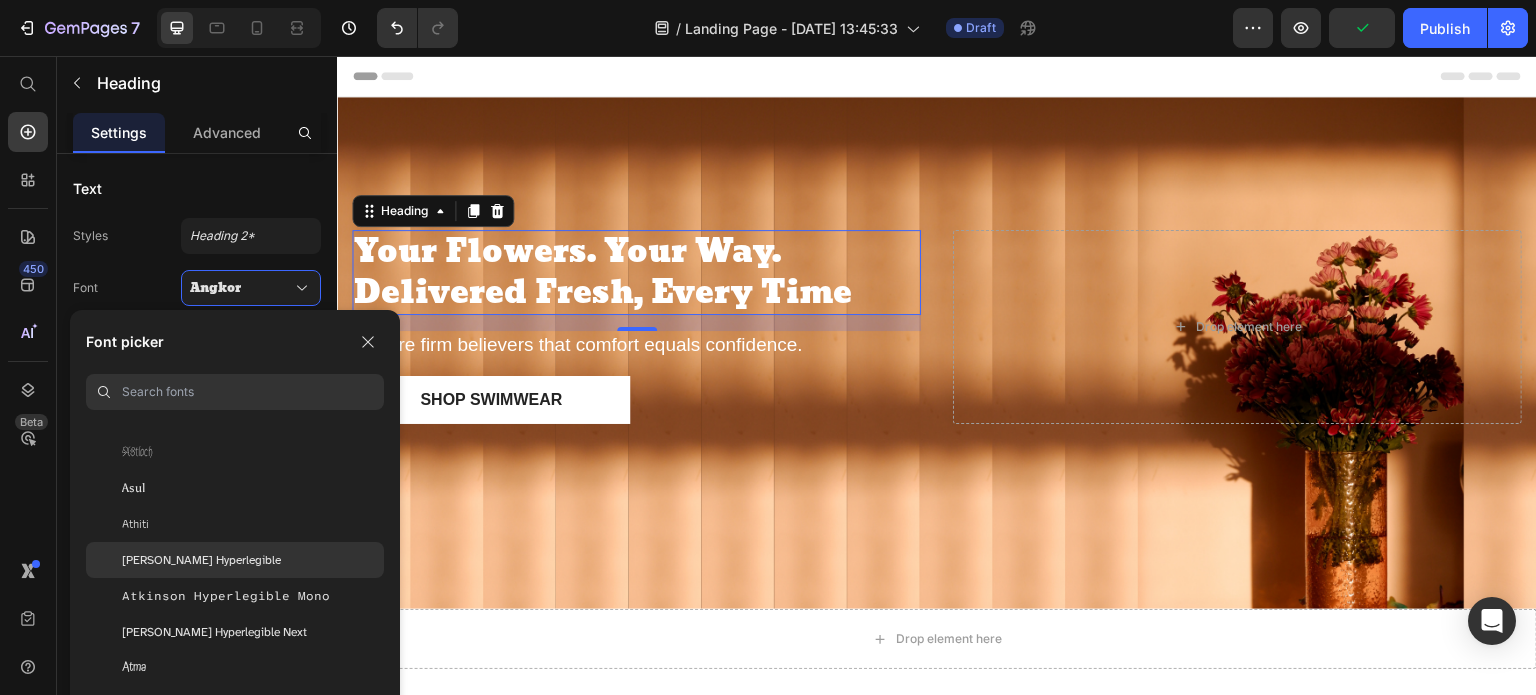 click on "[PERSON_NAME] Hyperlegible" 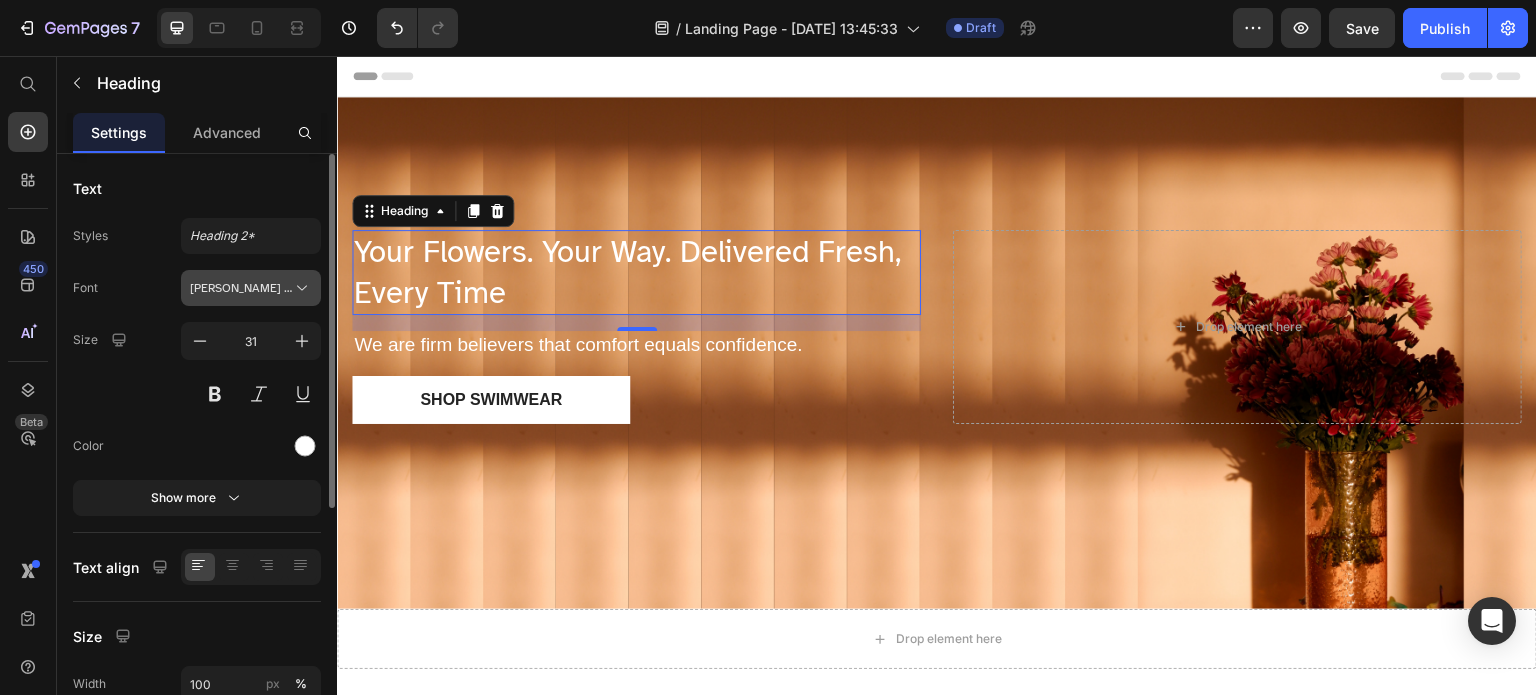 click on "[PERSON_NAME] Hyperlegible" at bounding box center (241, 288) 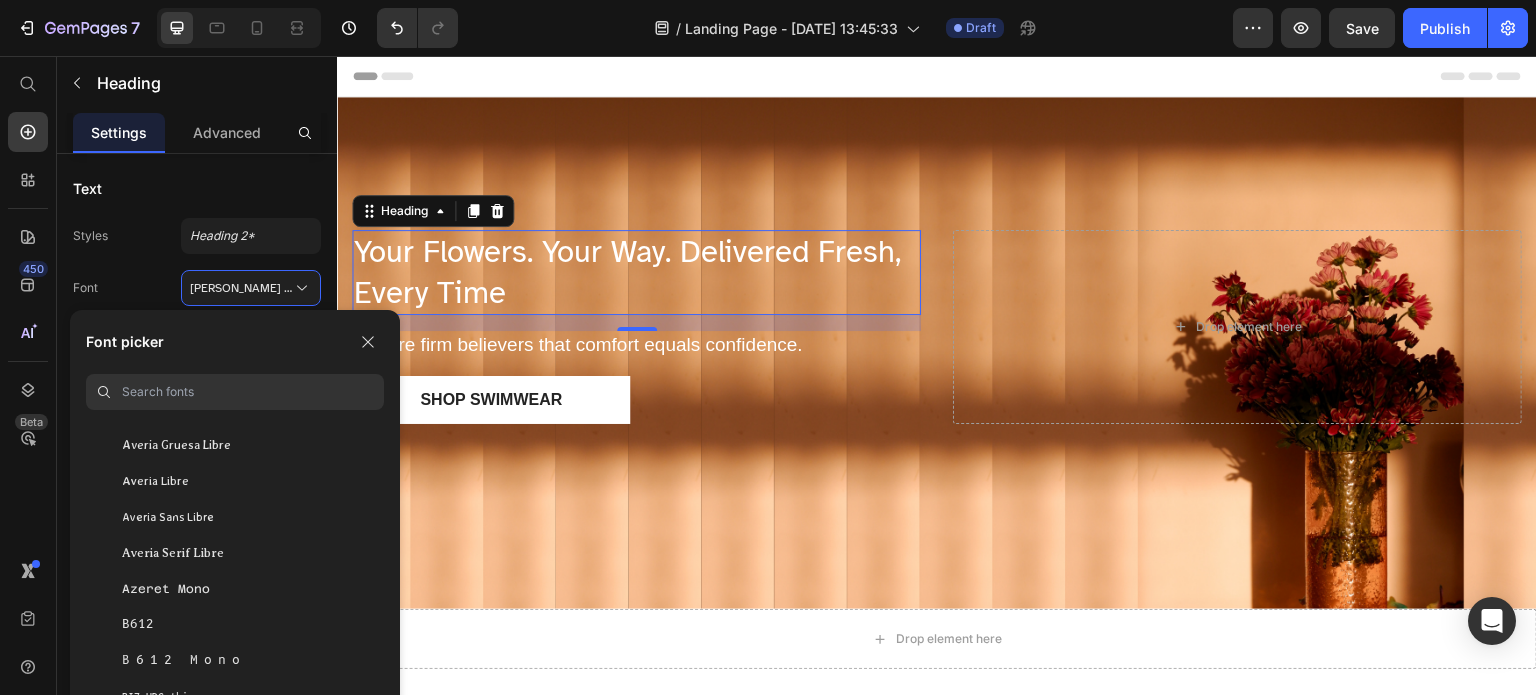 scroll, scrollTop: 4900, scrollLeft: 0, axis: vertical 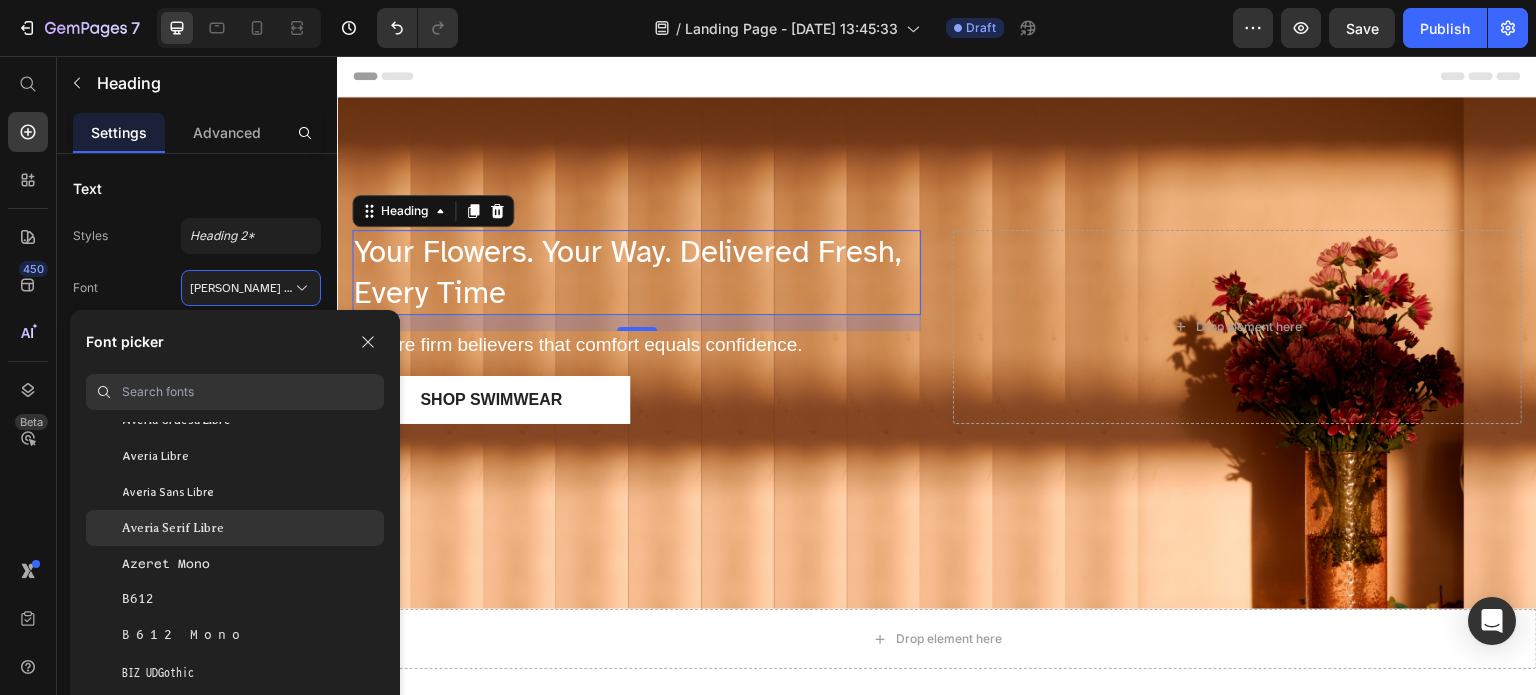 click on "Averia Serif Libre" 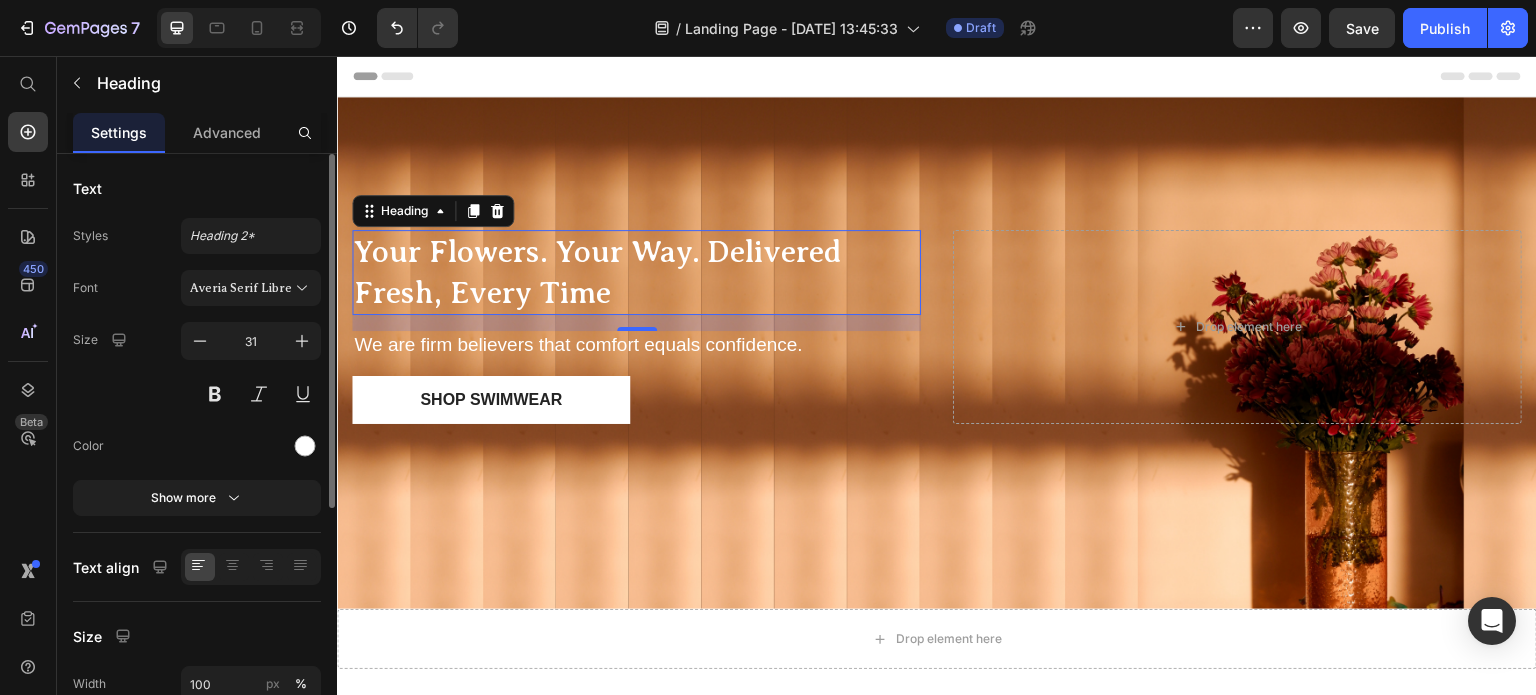 click on "Font Averia Serif Libre Size 31 Color Show more" at bounding box center [197, 393] 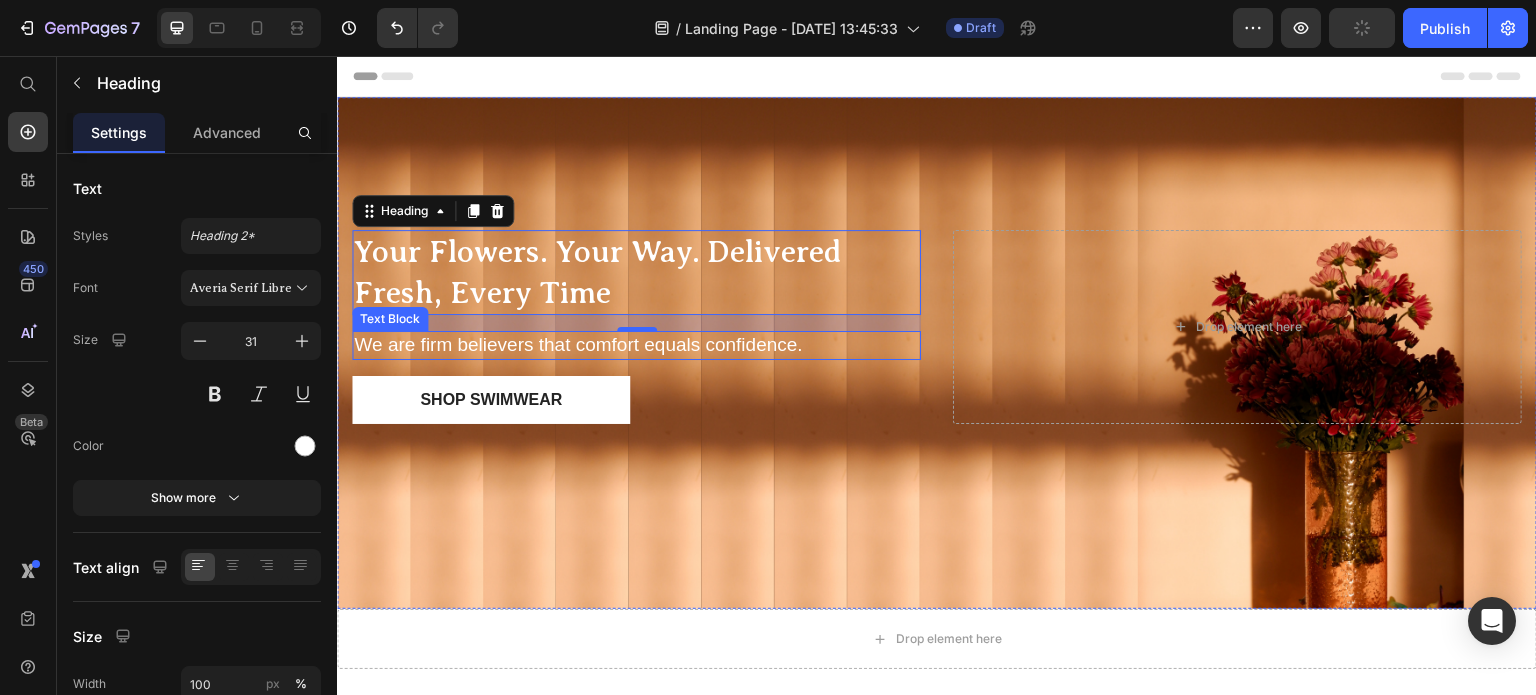click on "We are firm believers that comfort equals confidence." at bounding box center (636, 345) 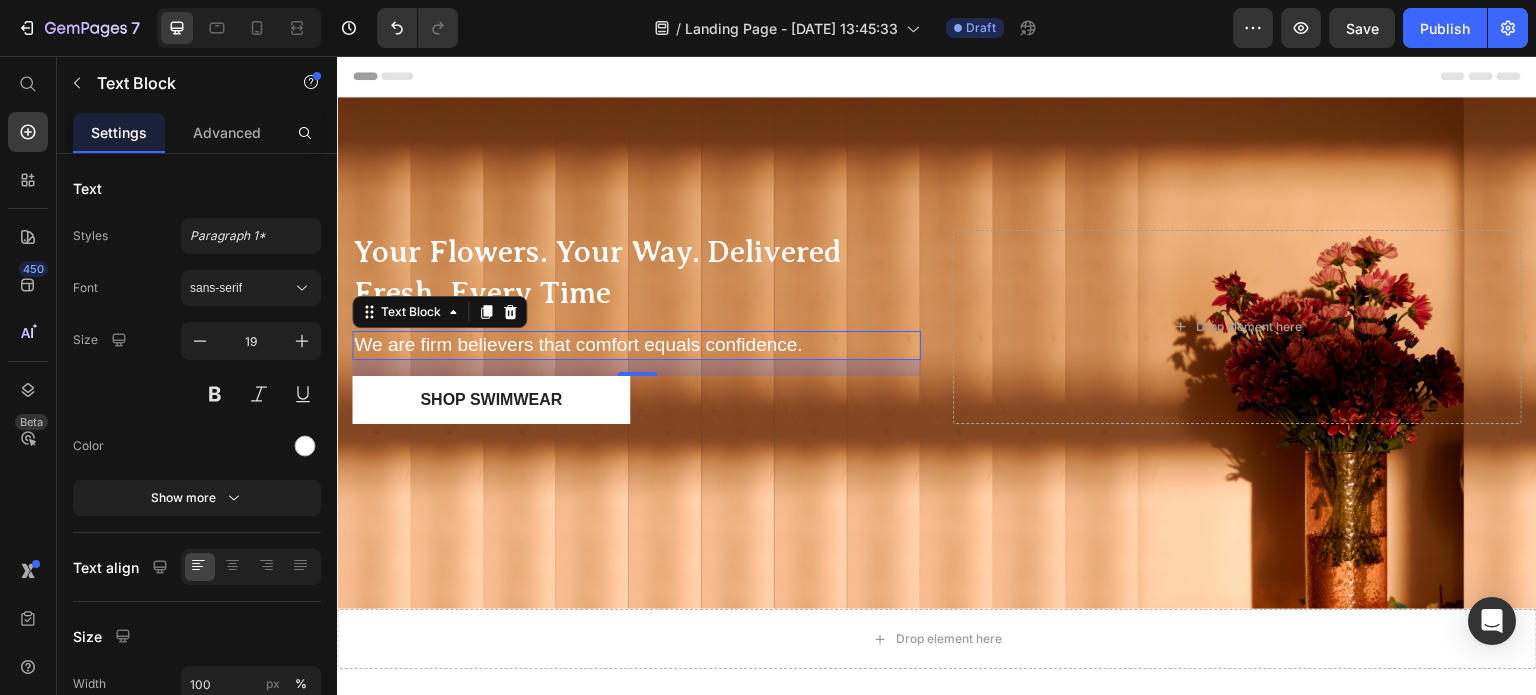 click on "We are firm believers that comfort equals confidence." at bounding box center [636, 345] 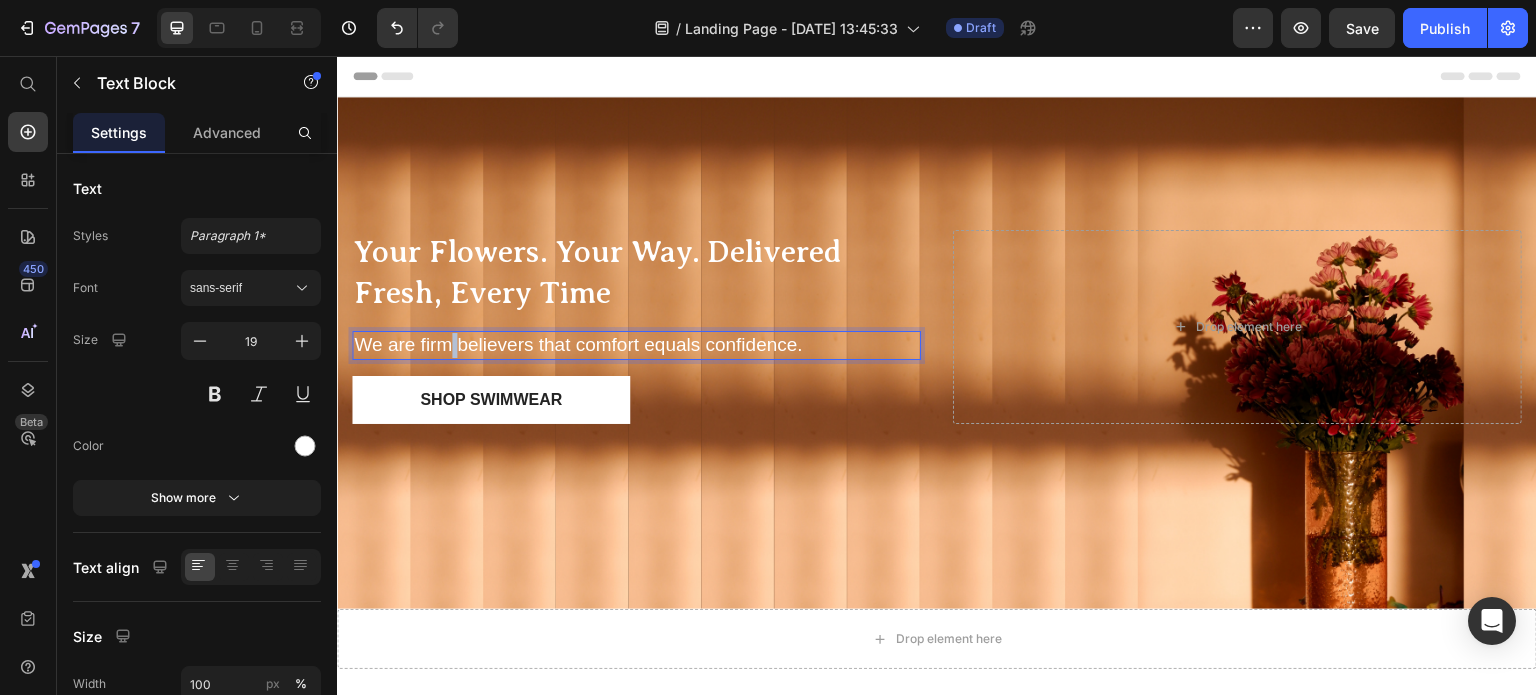 click on "We are firm believers that comfort equals confidence." at bounding box center [636, 345] 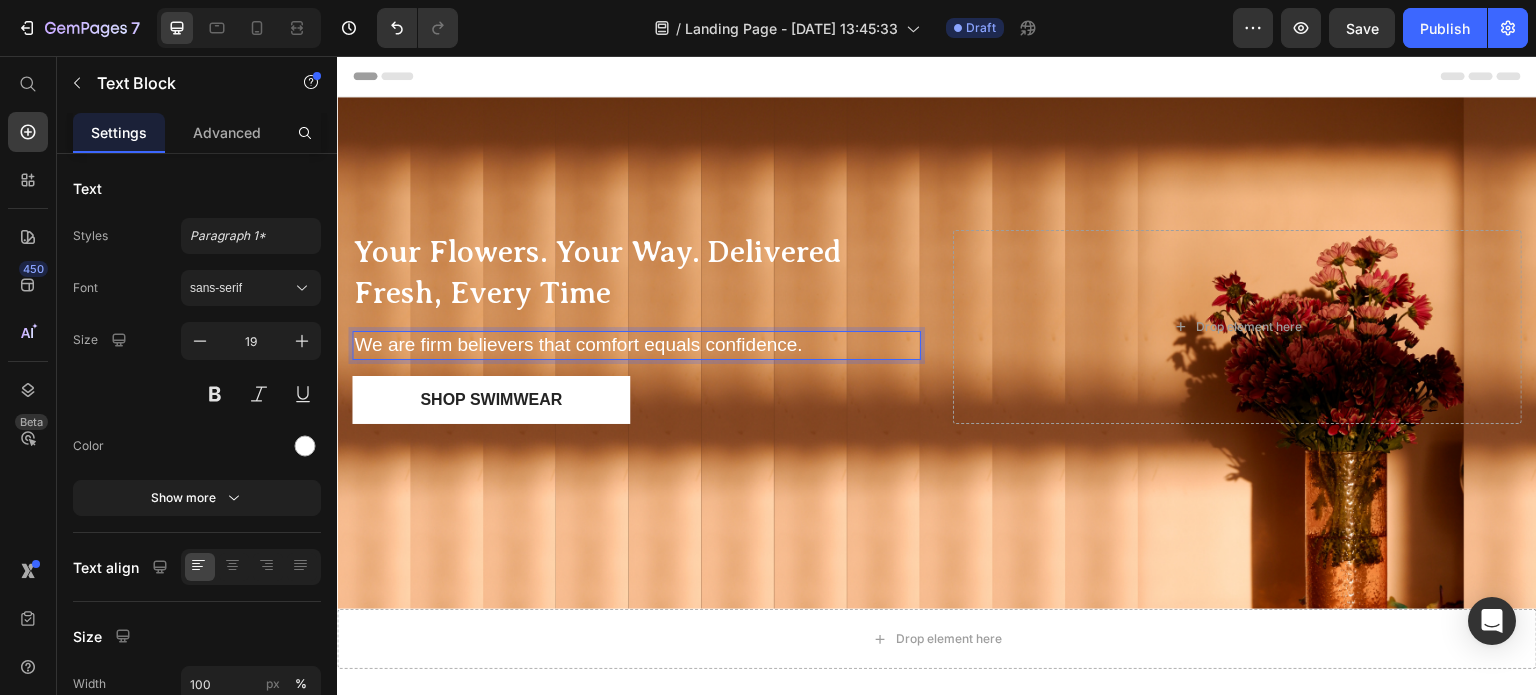 click on "We are firm believers that comfort equals confidence." at bounding box center (636, 345) 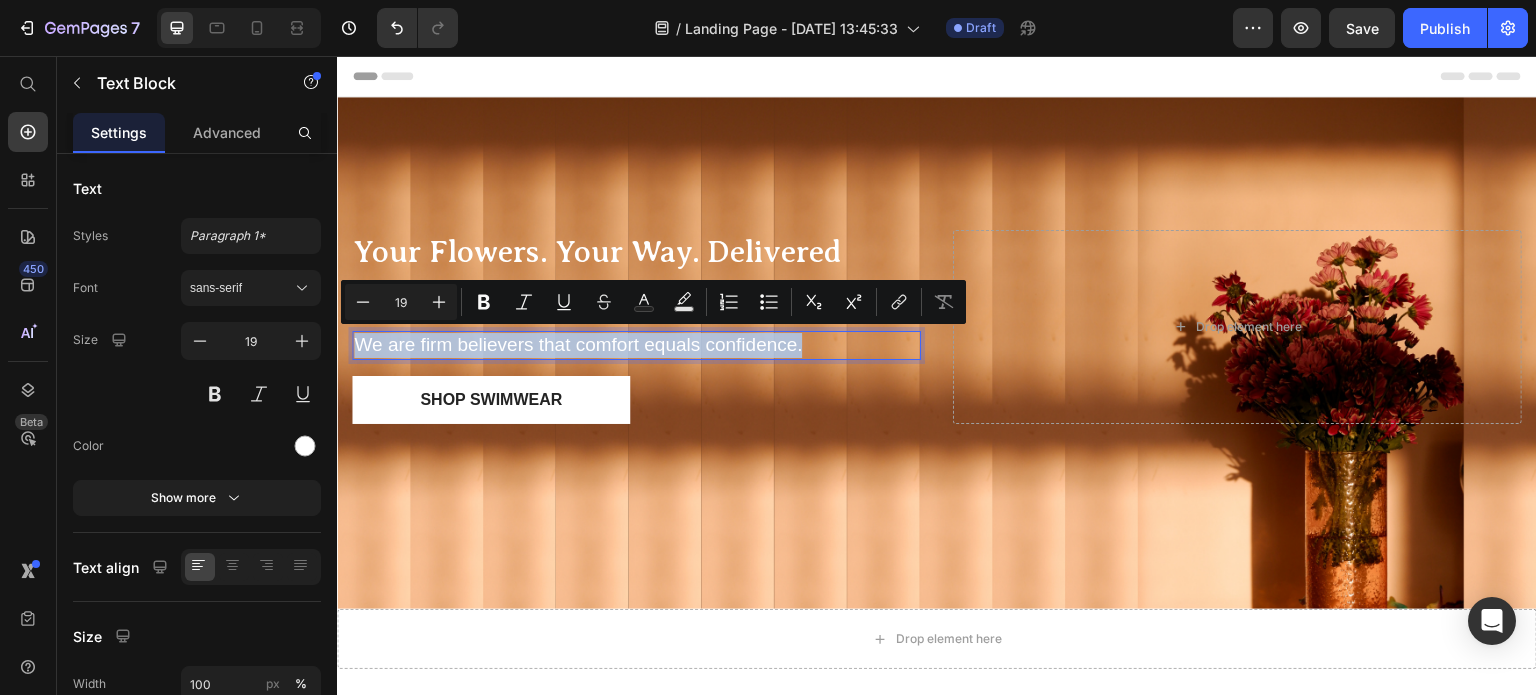 drag, startPoint x: 801, startPoint y: 346, endPoint x: 356, endPoint y: 354, distance: 445.0719 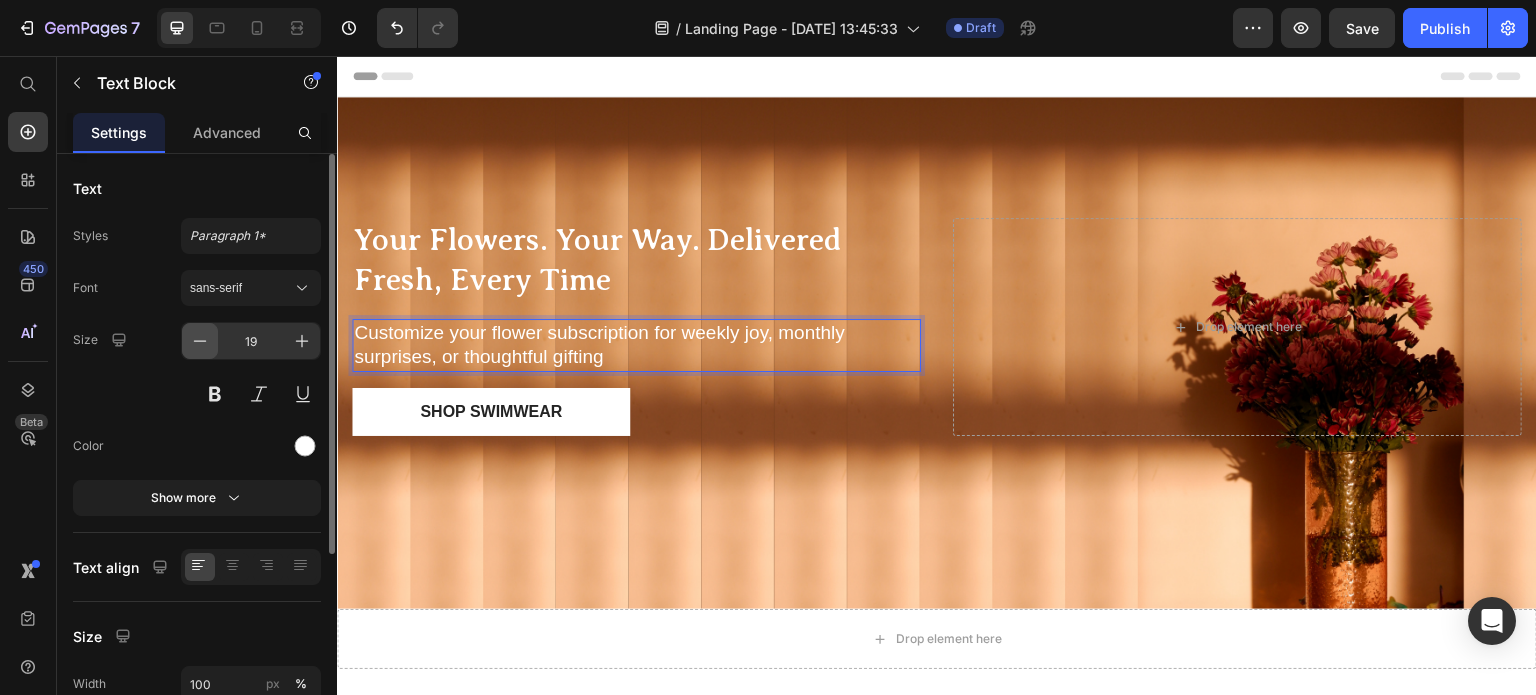 click 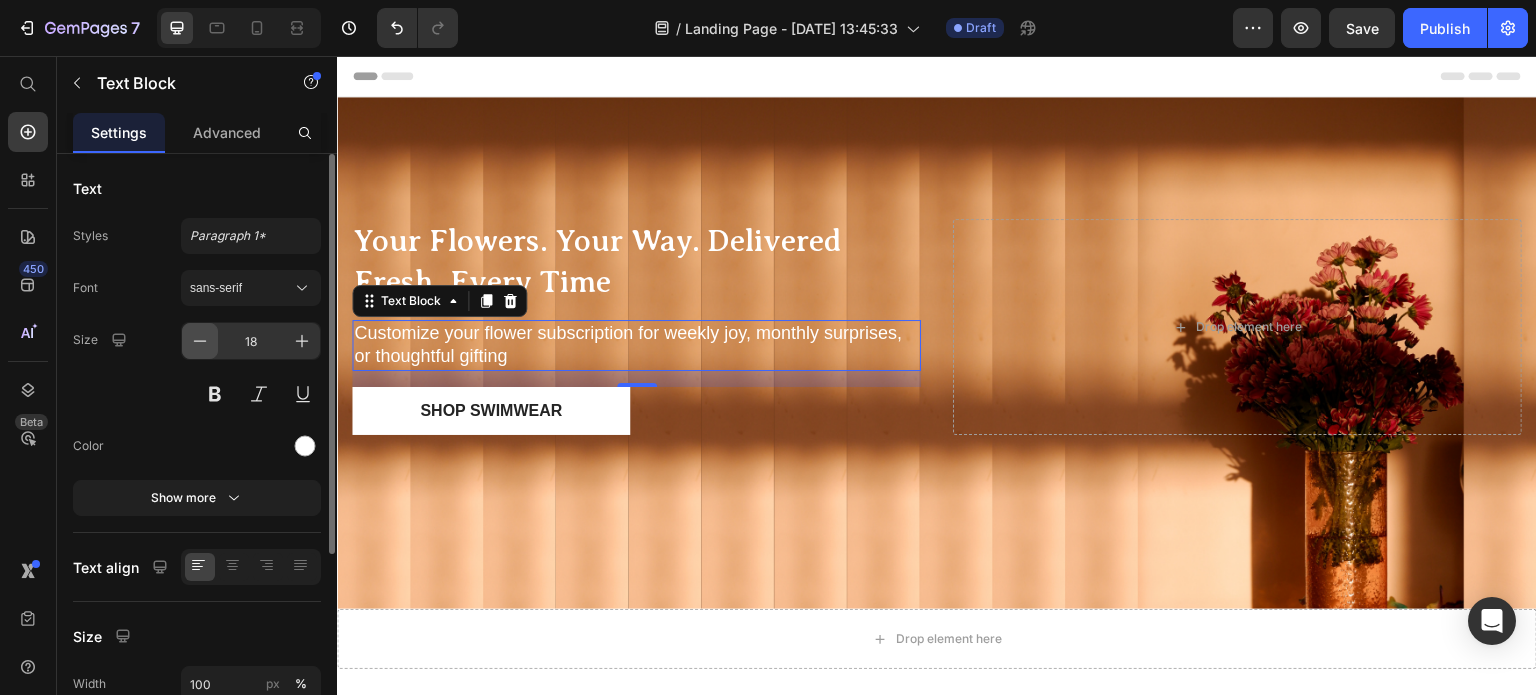click 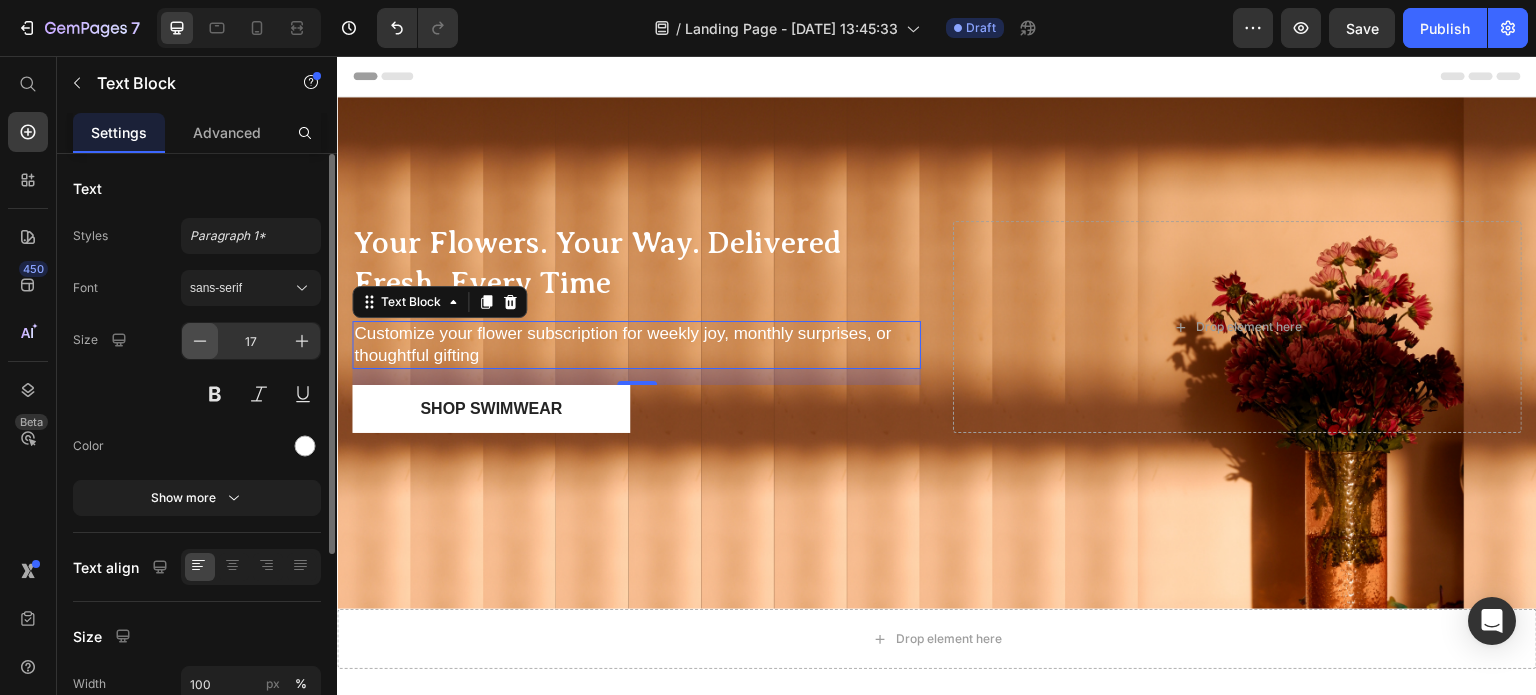 click 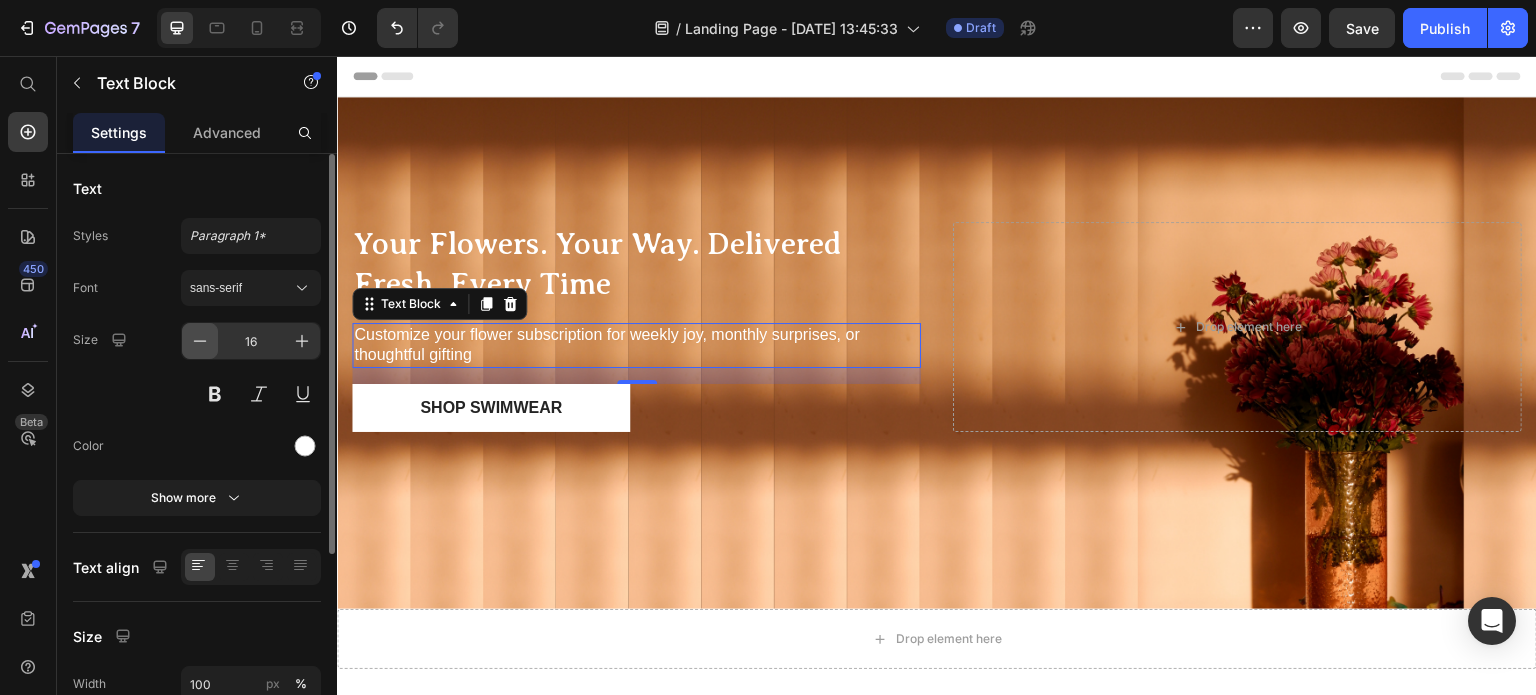 click 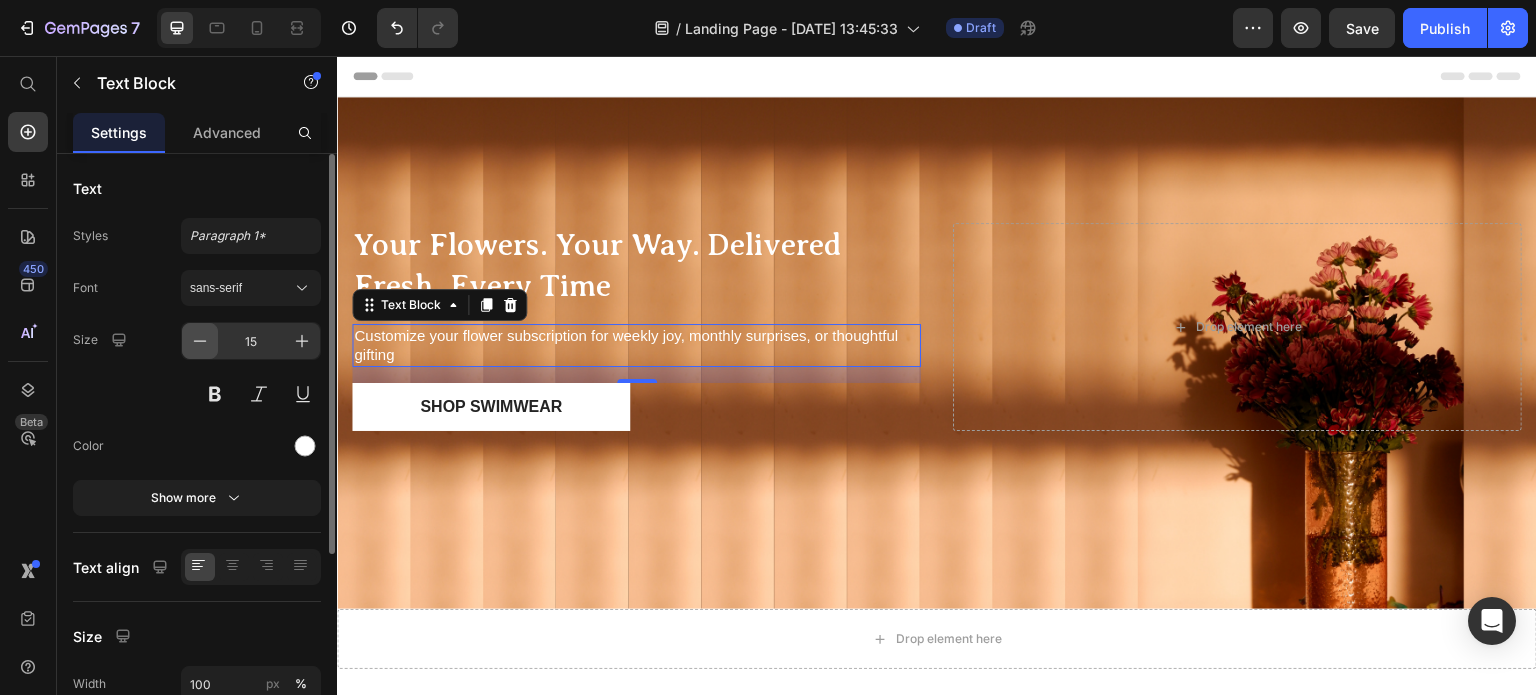 click 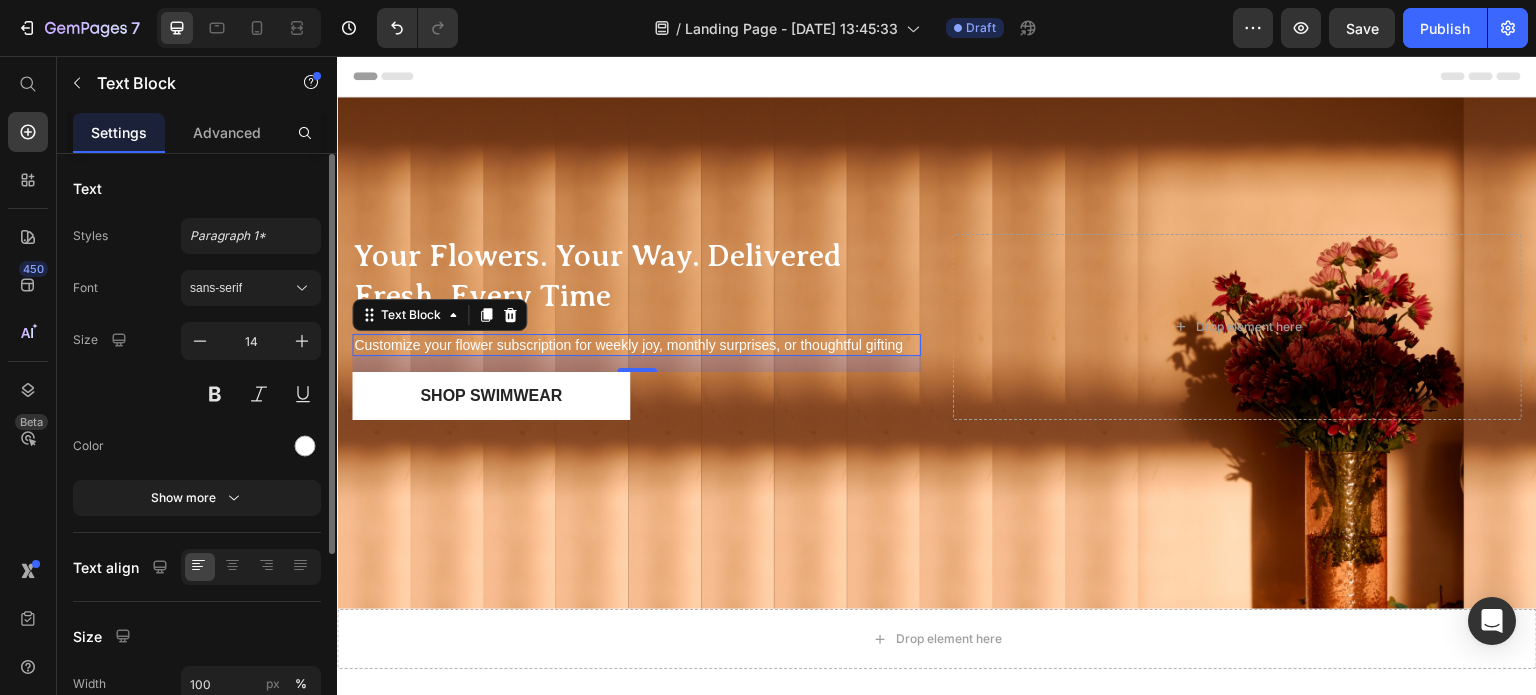 click on "Size 14" at bounding box center [197, 367] 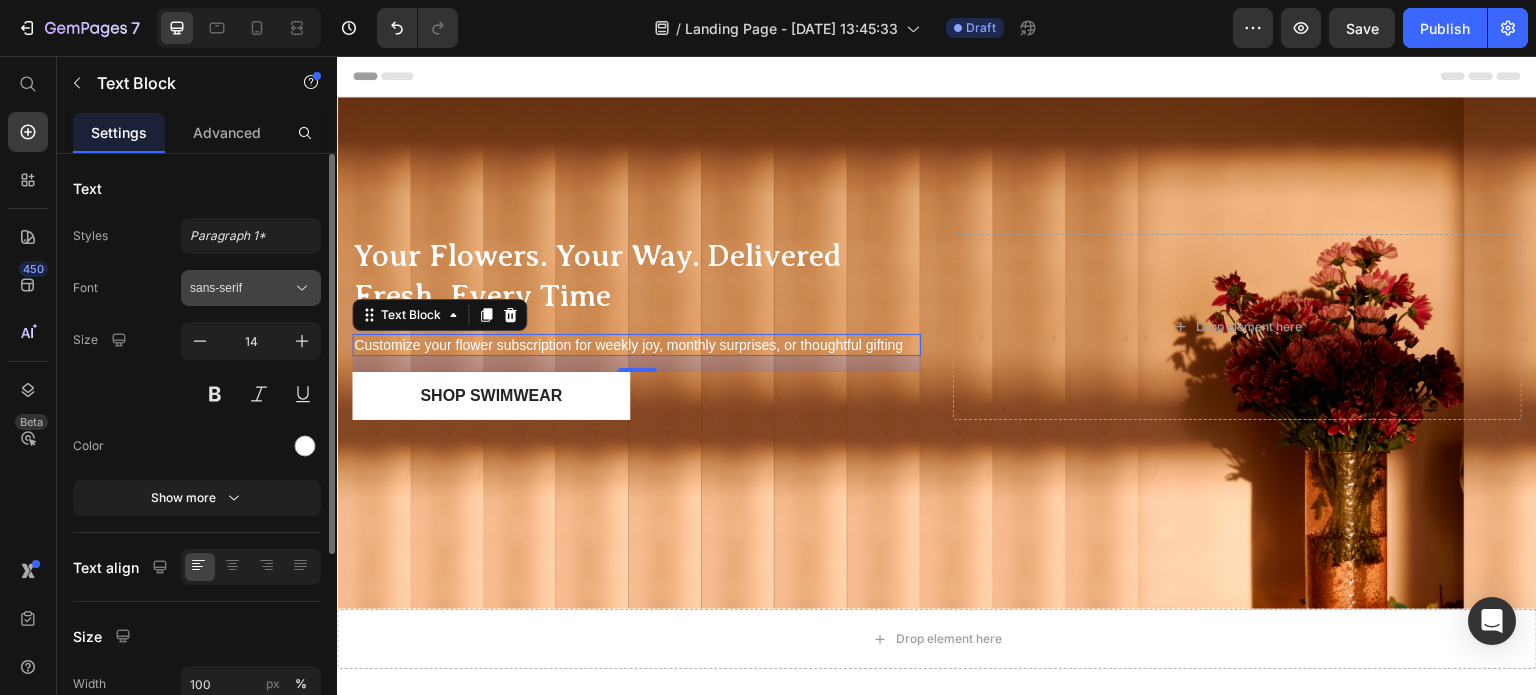 click on "sans-serif" at bounding box center [241, 288] 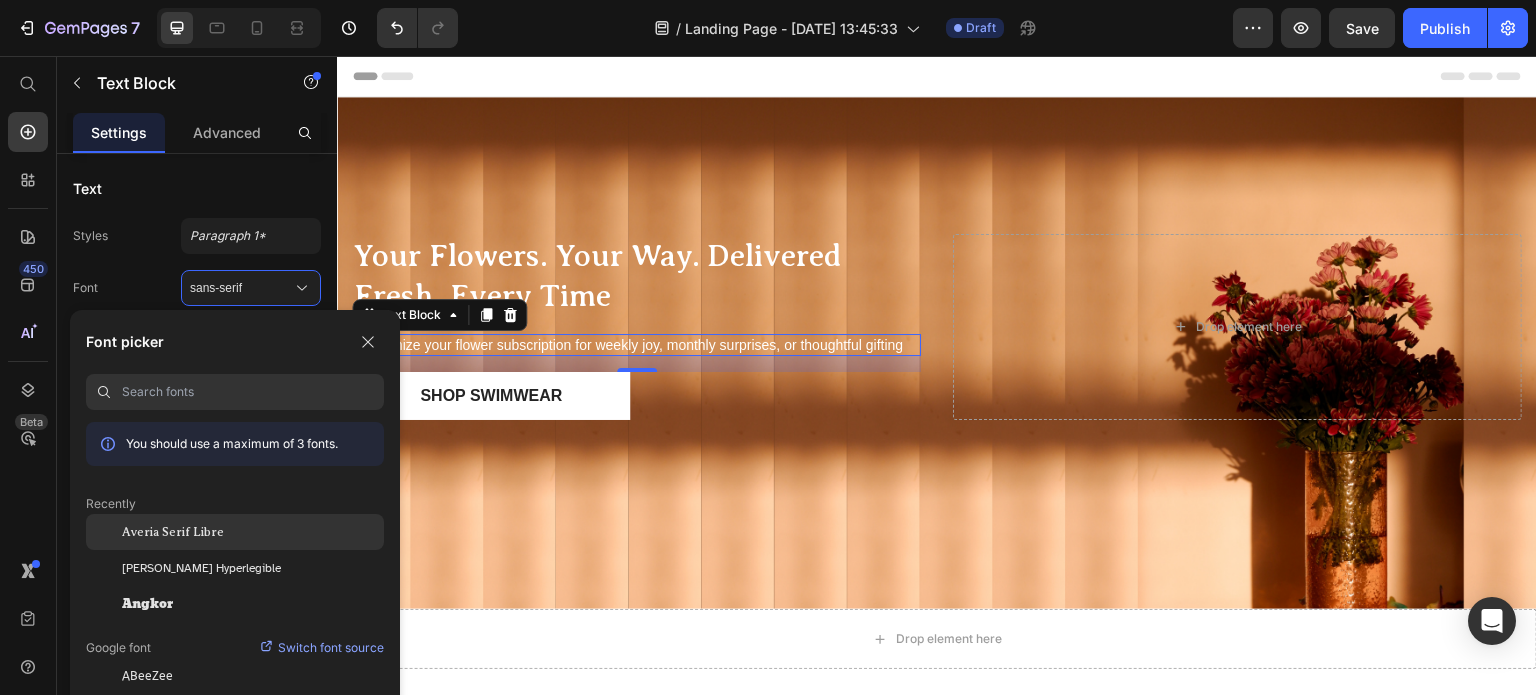 click on "Averia Serif Libre" 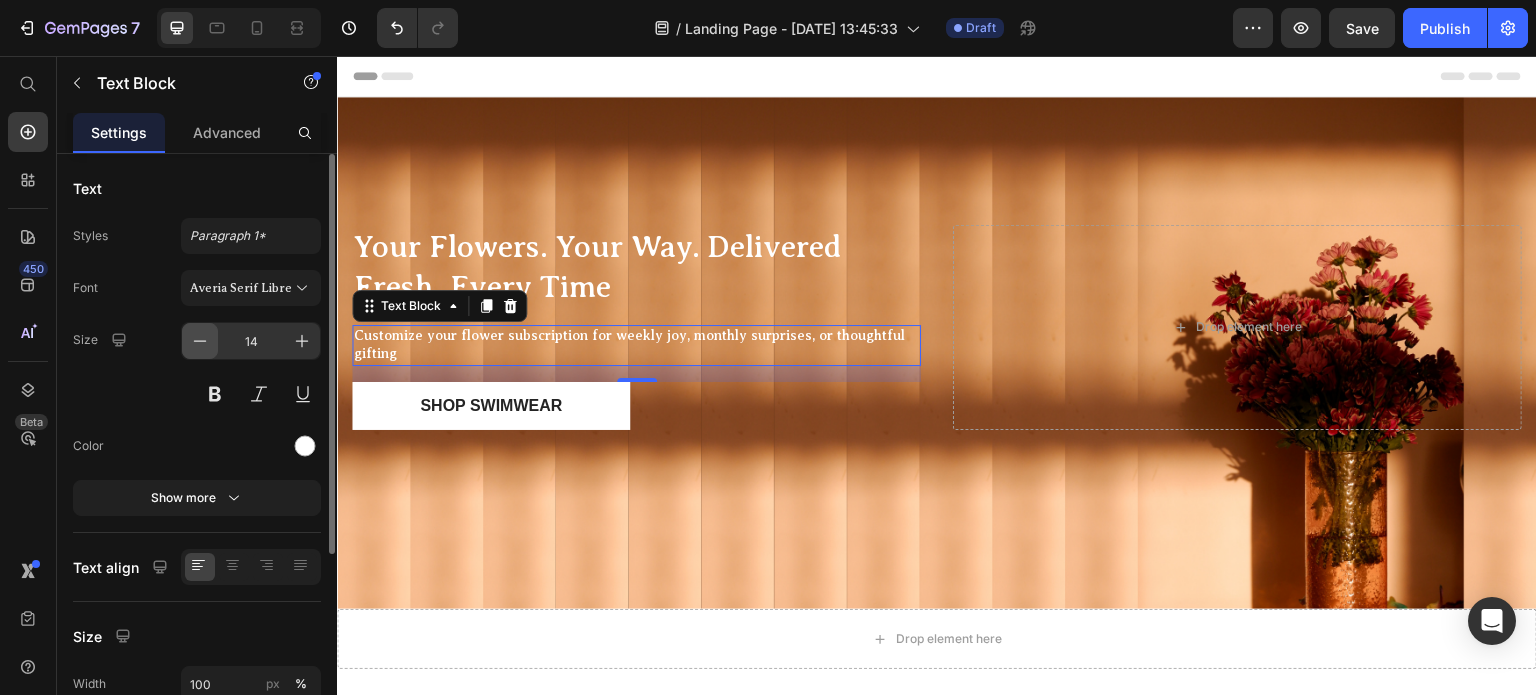 click 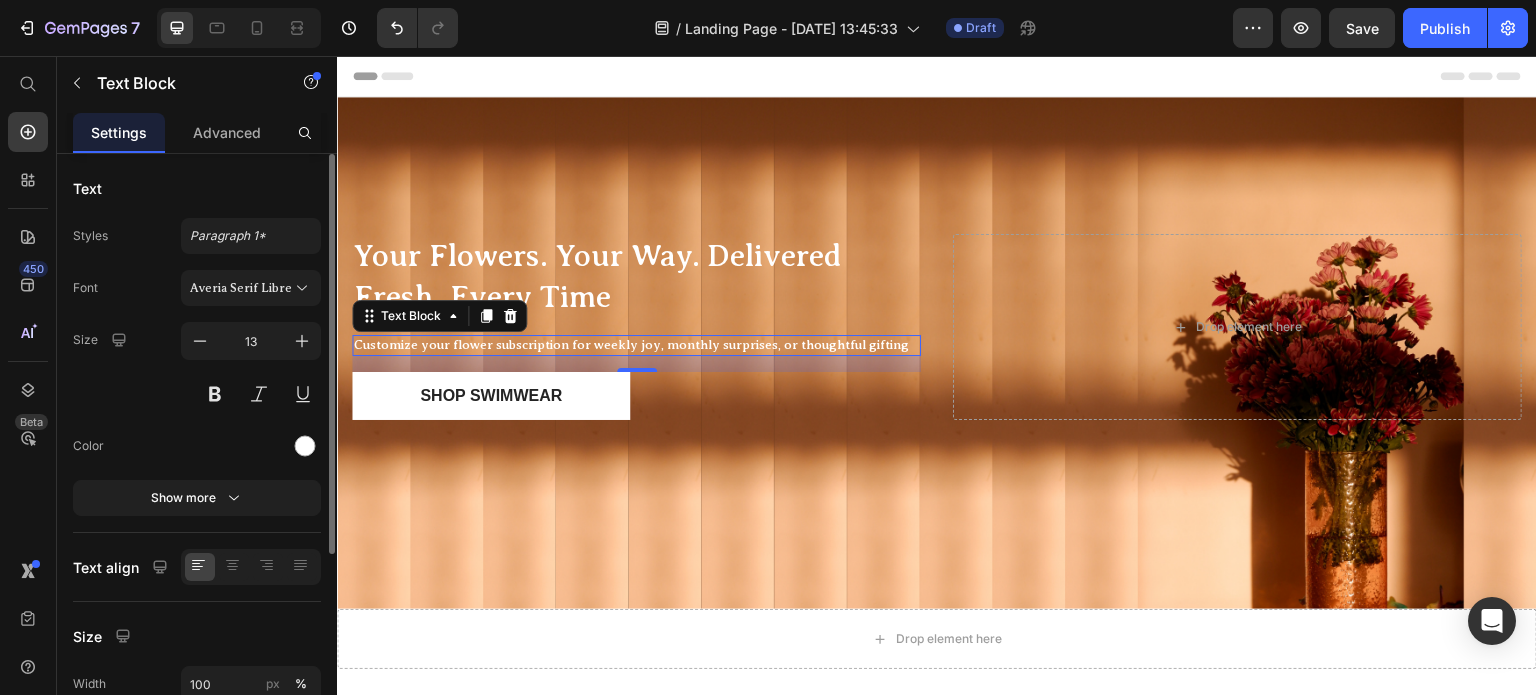 click on "Size 13" at bounding box center (197, 367) 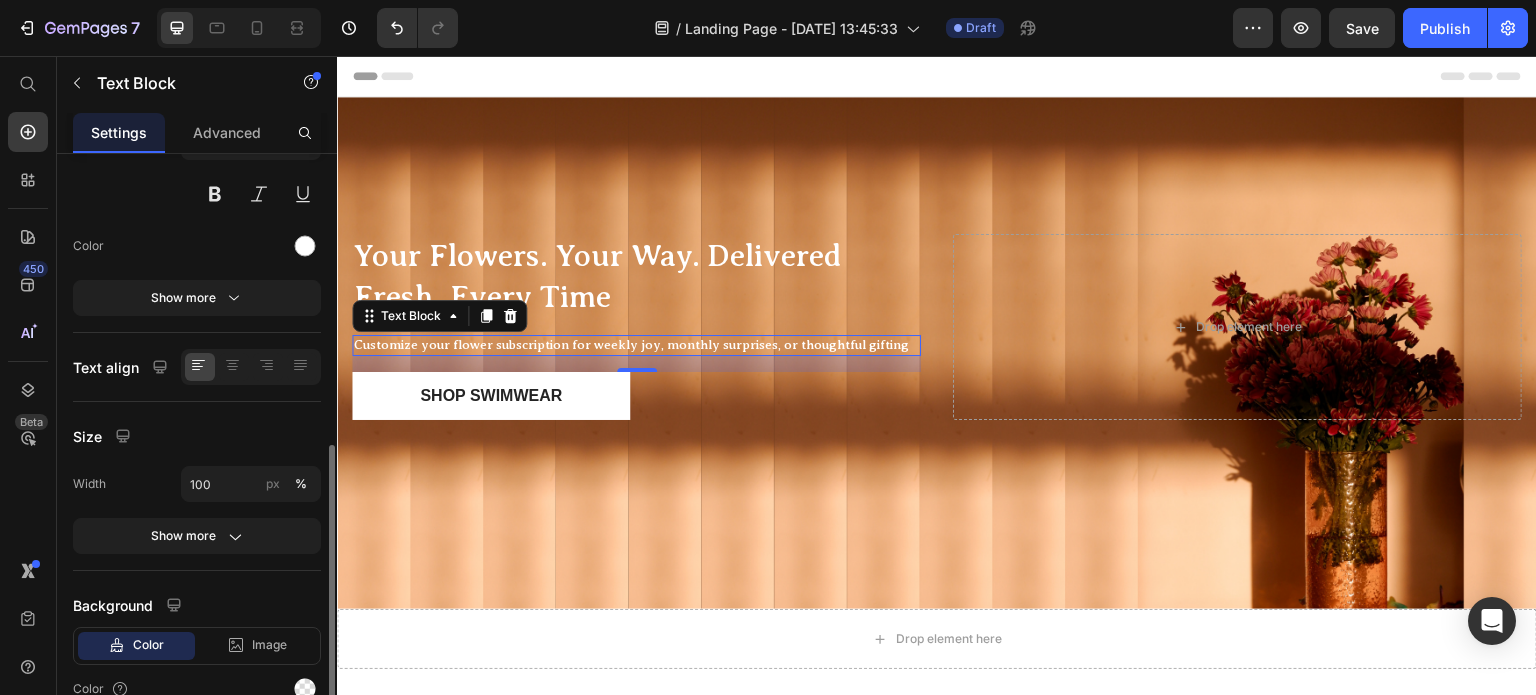 scroll, scrollTop: 294, scrollLeft: 0, axis: vertical 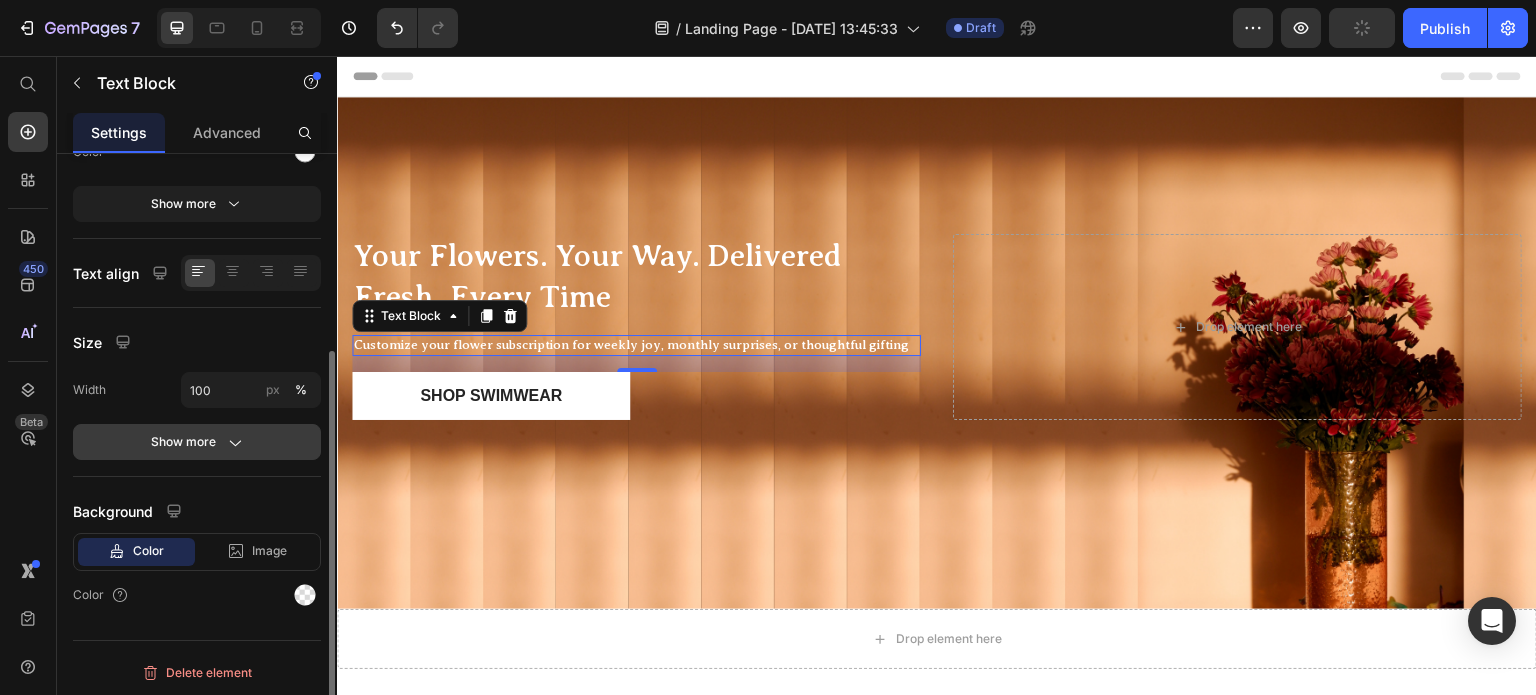 click on "Show more" at bounding box center [197, 442] 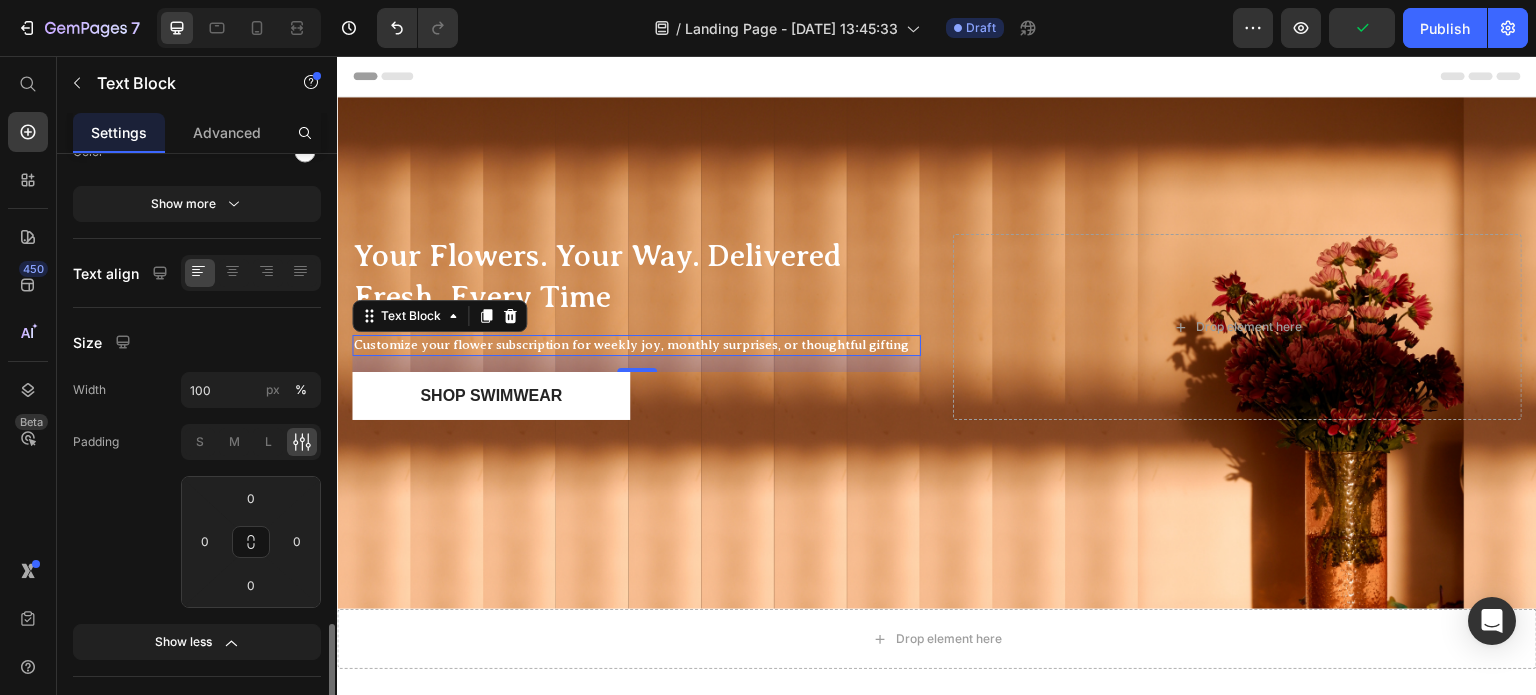 scroll, scrollTop: 494, scrollLeft: 0, axis: vertical 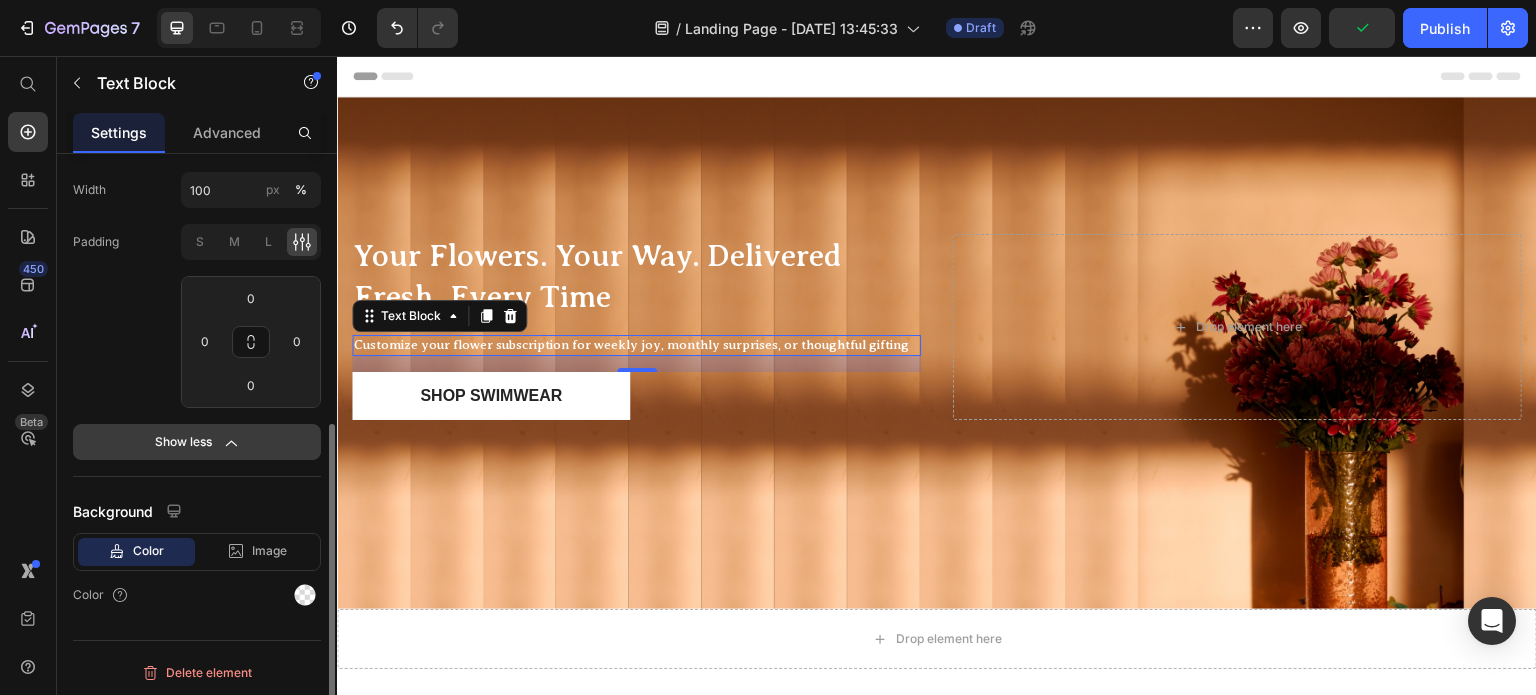 click on "Show less" at bounding box center [197, 442] 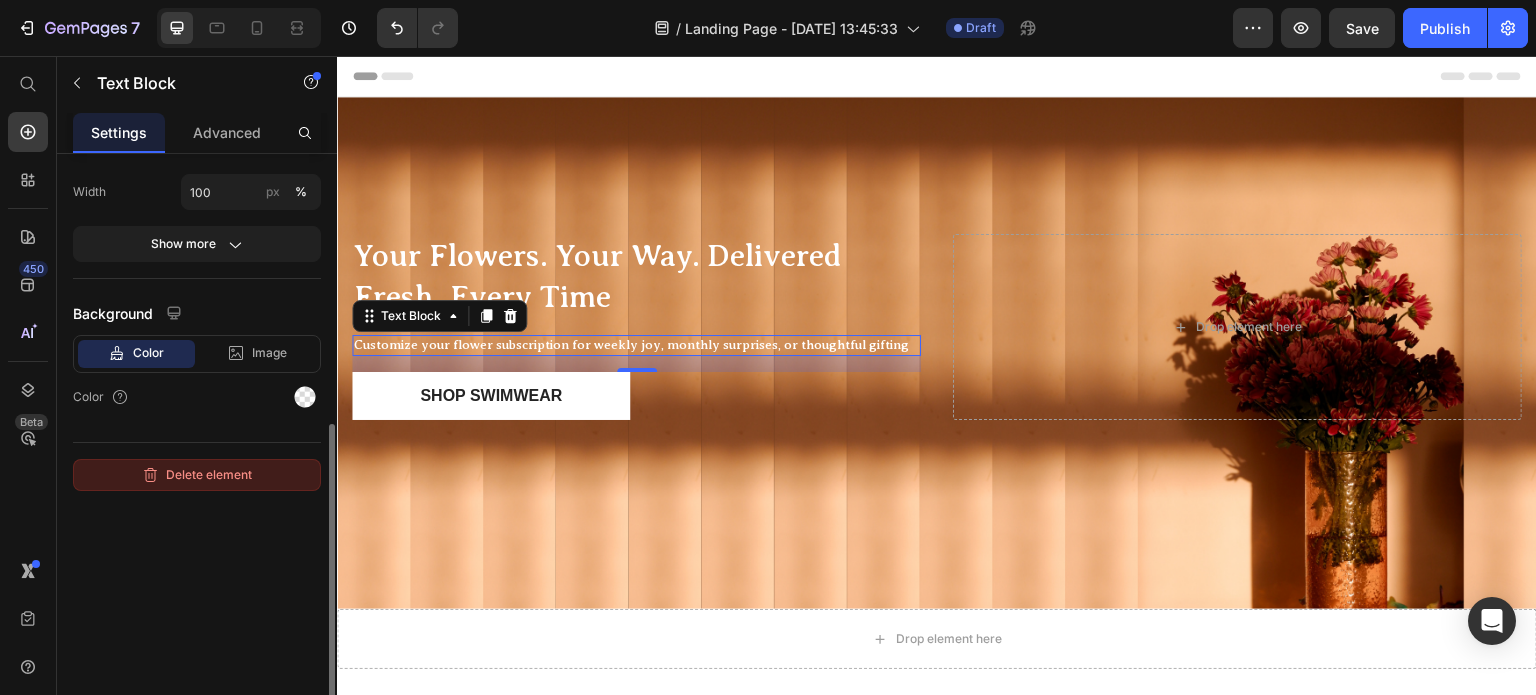 scroll, scrollTop: 192, scrollLeft: 0, axis: vertical 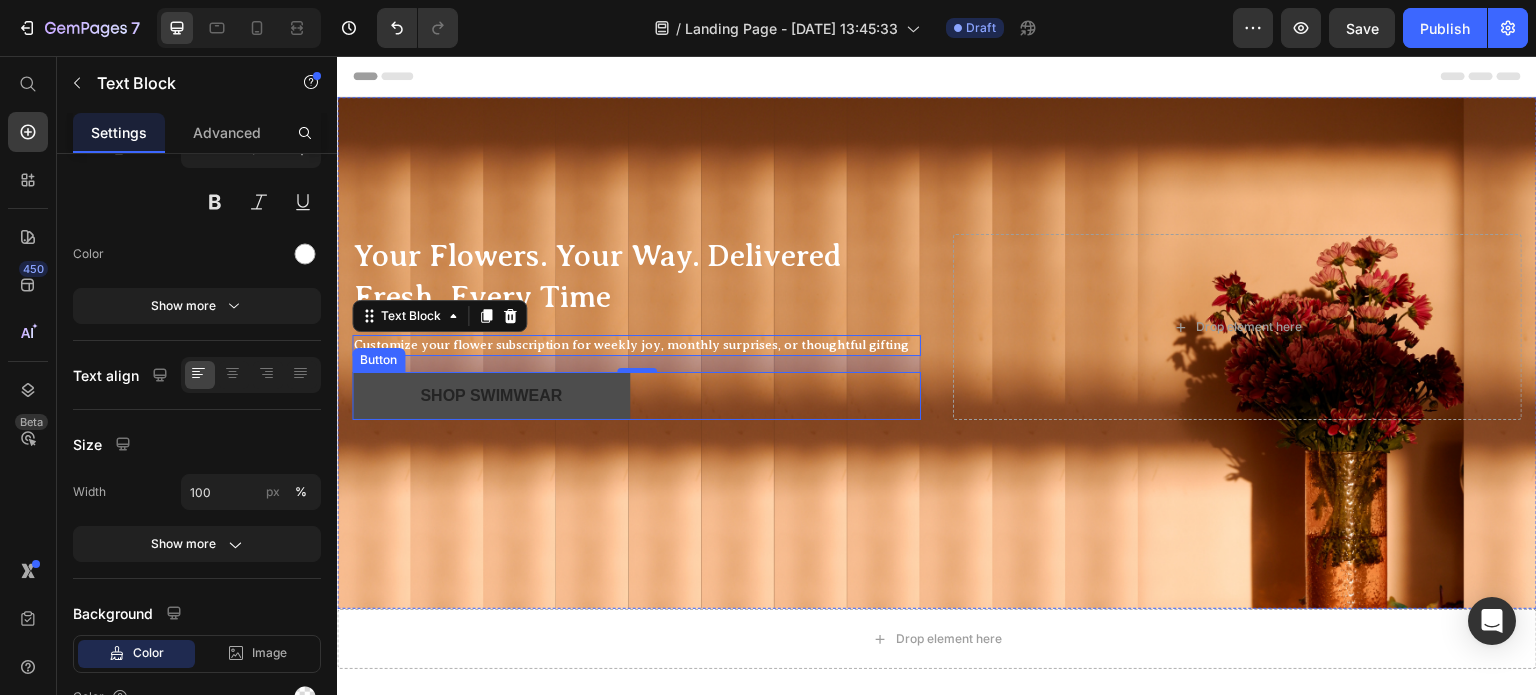 click on "Shop Swimwear" at bounding box center (491, 396) 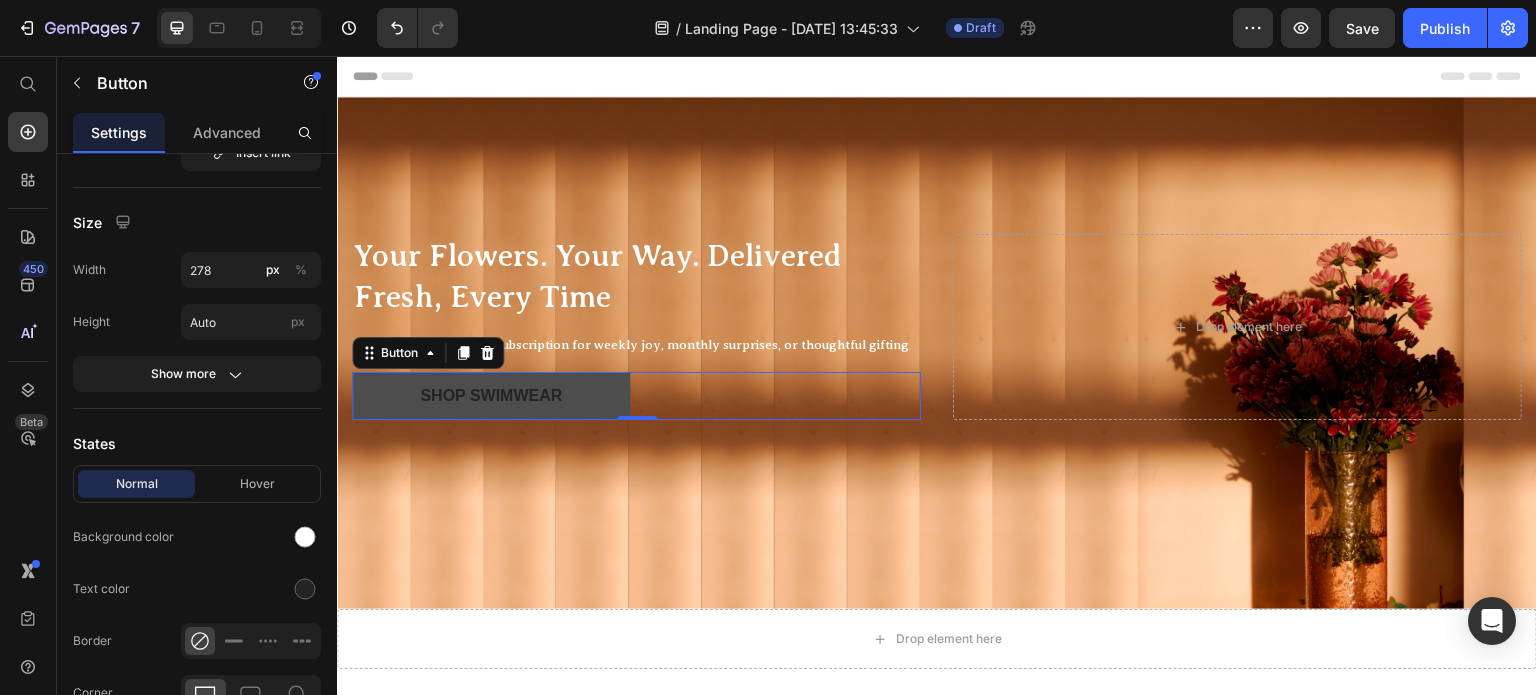 scroll, scrollTop: 0, scrollLeft: 0, axis: both 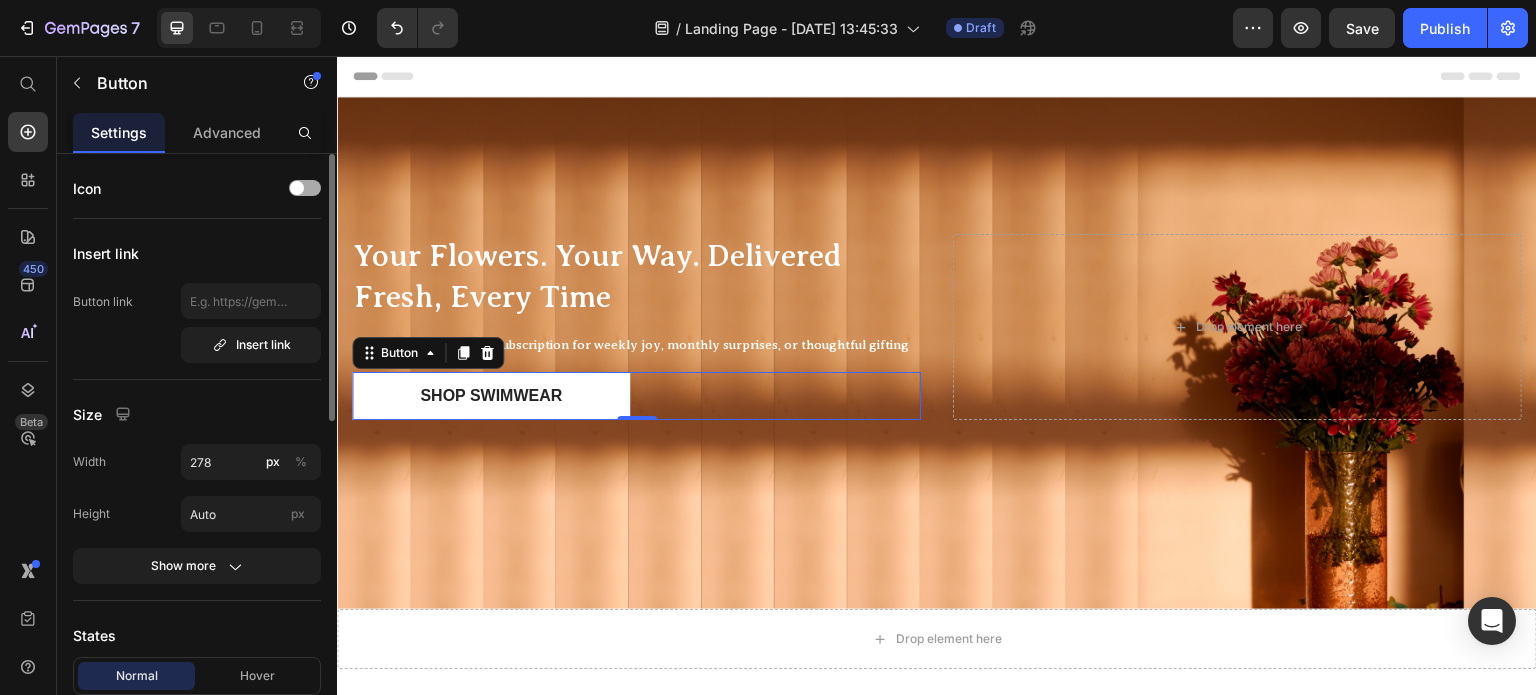 click at bounding box center [305, 188] 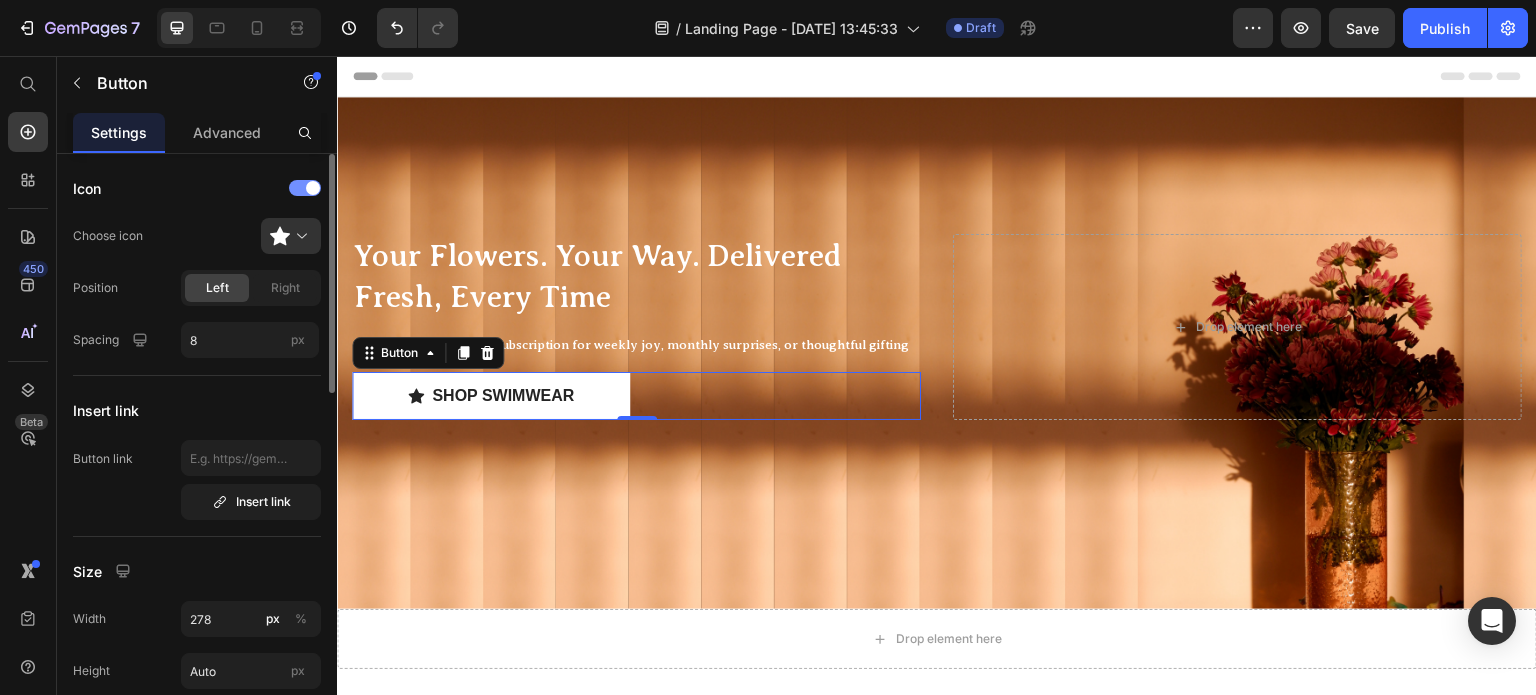 click at bounding box center (305, 188) 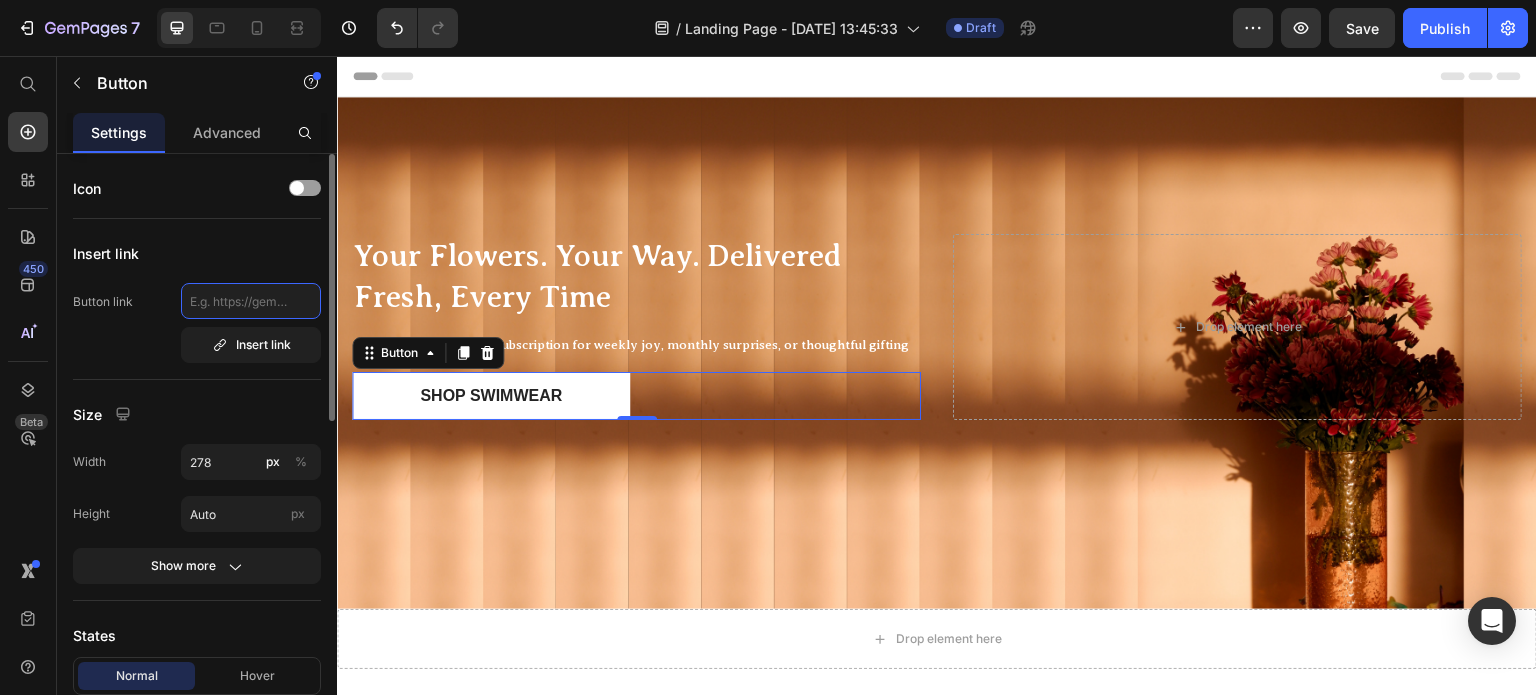 click 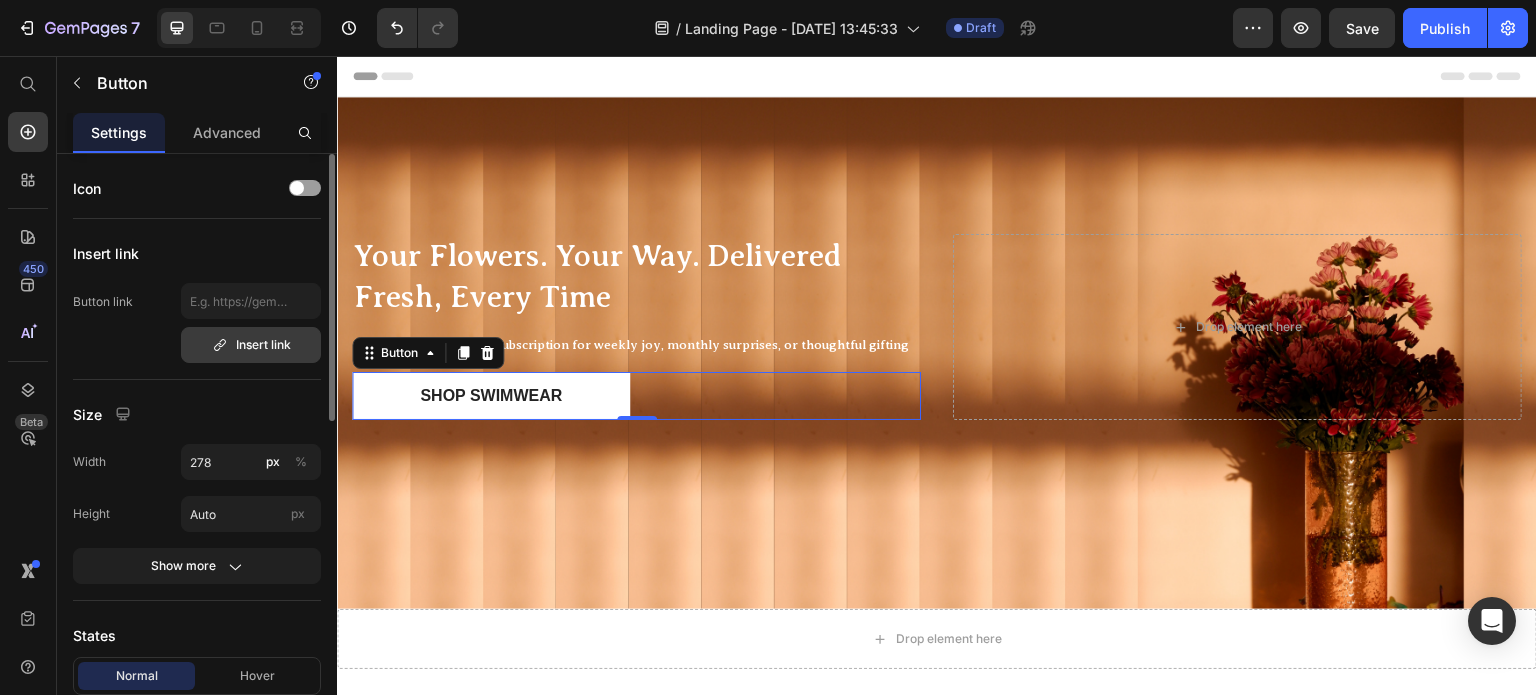 click on "Insert link" at bounding box center [251, 345] 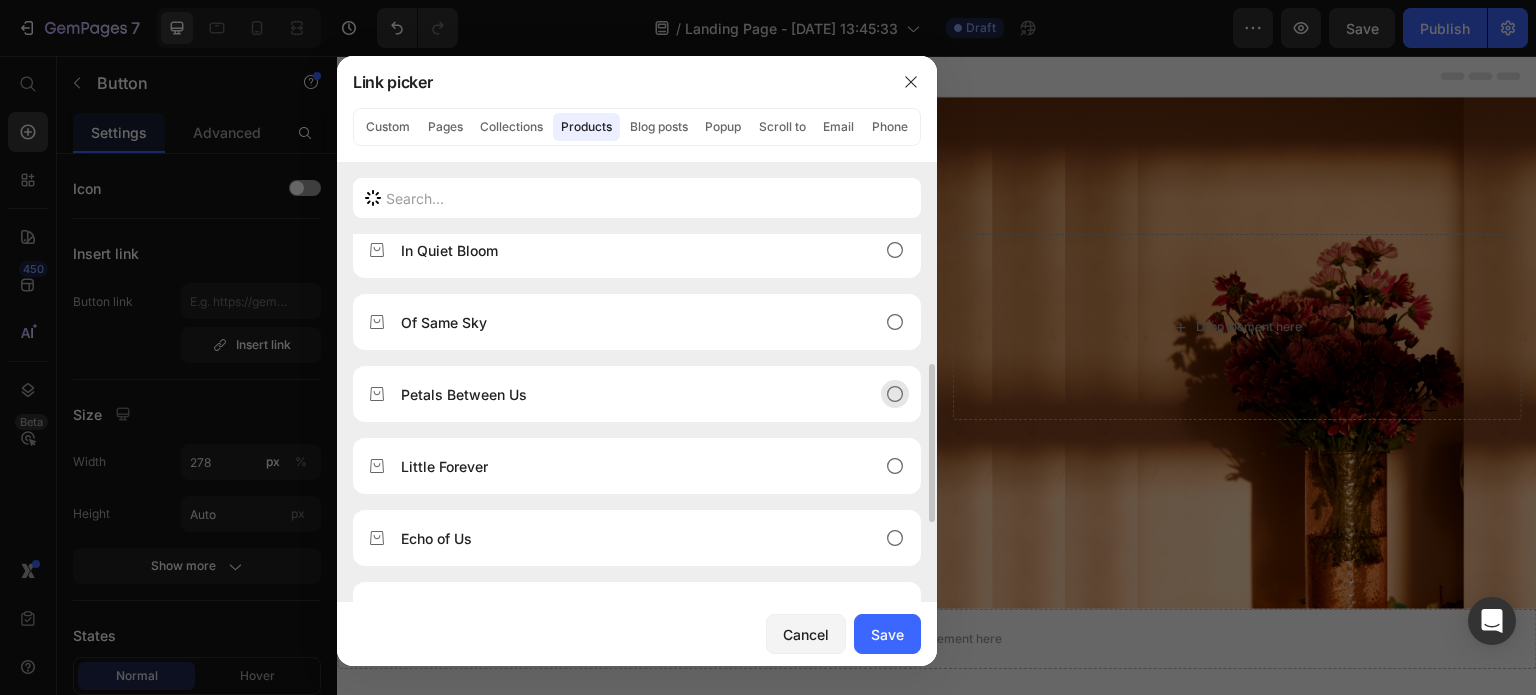 scroll, scrollTop: 0, scrollLeft: 0, axis: both 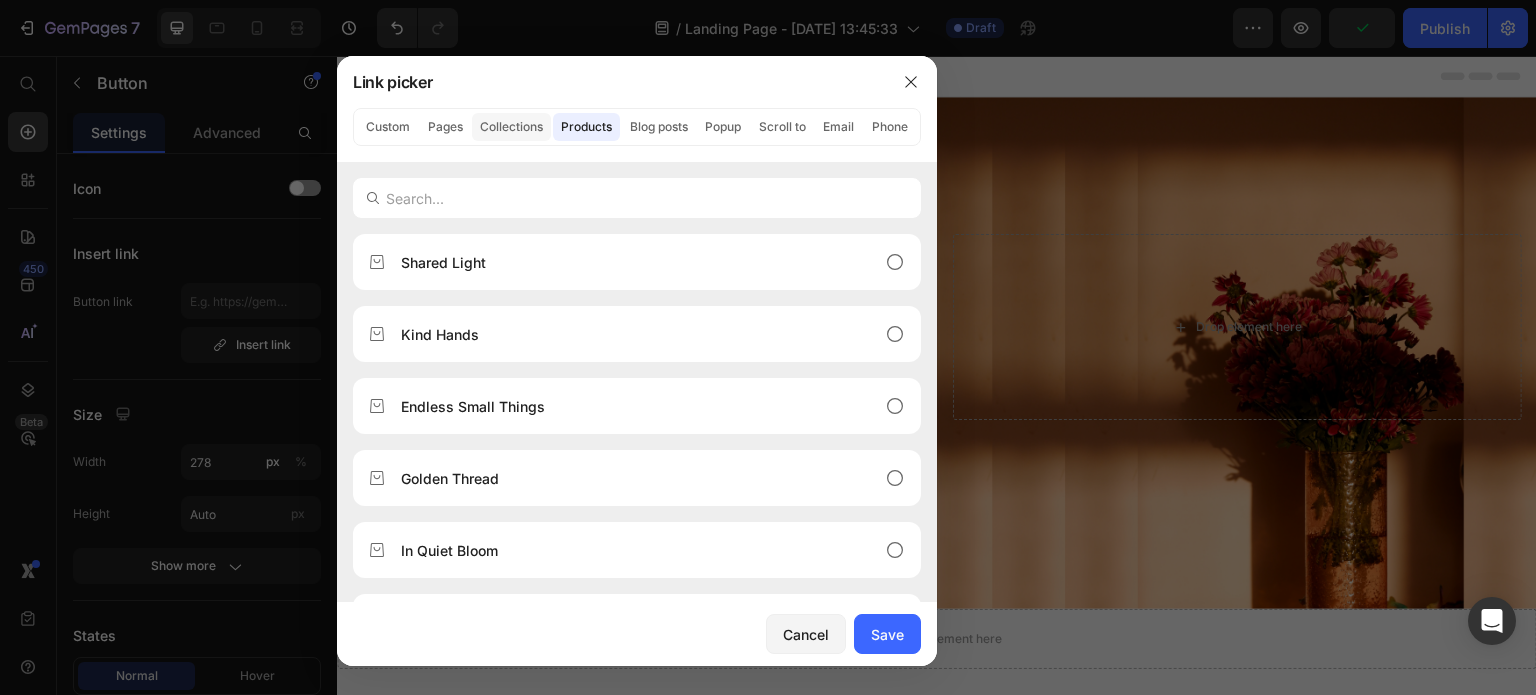 click on "Collections" 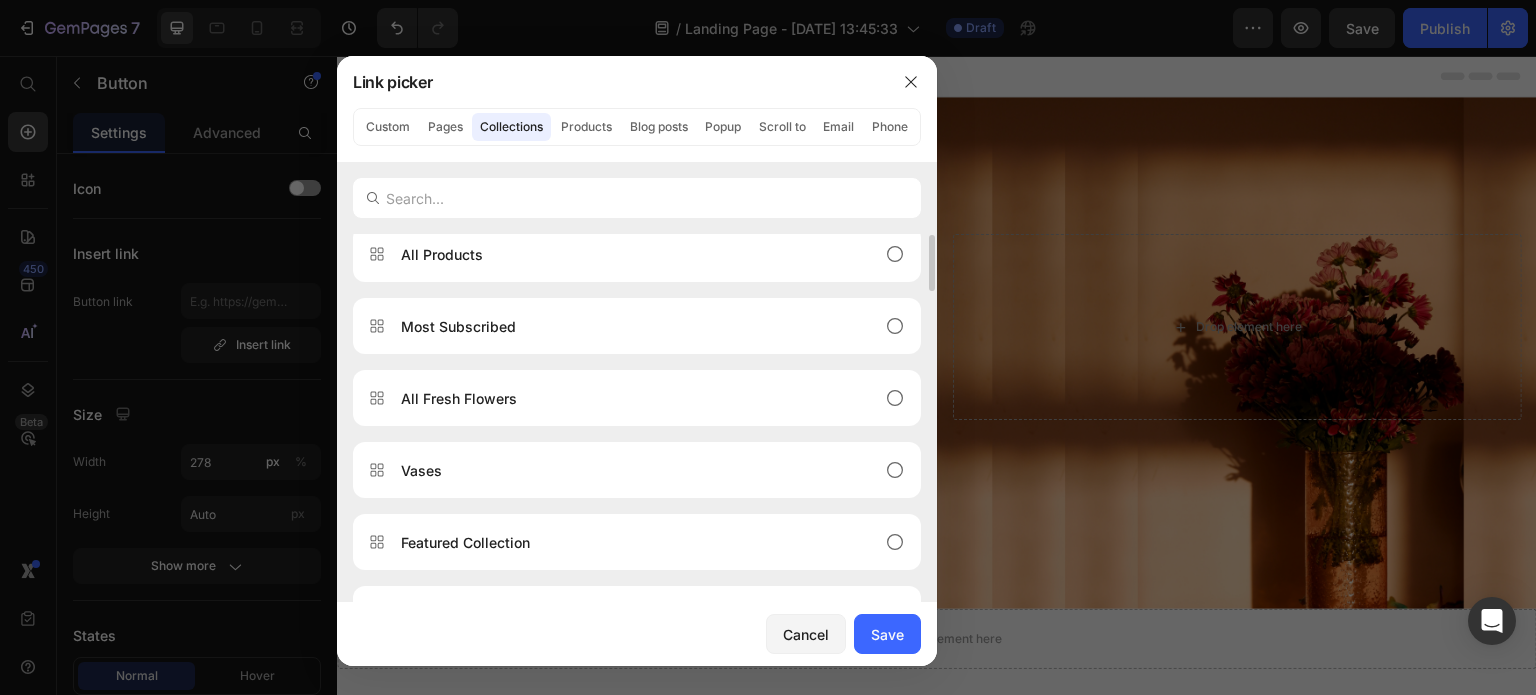 scroll, scrollTop: 0, scrollLeft: 0, axis: both 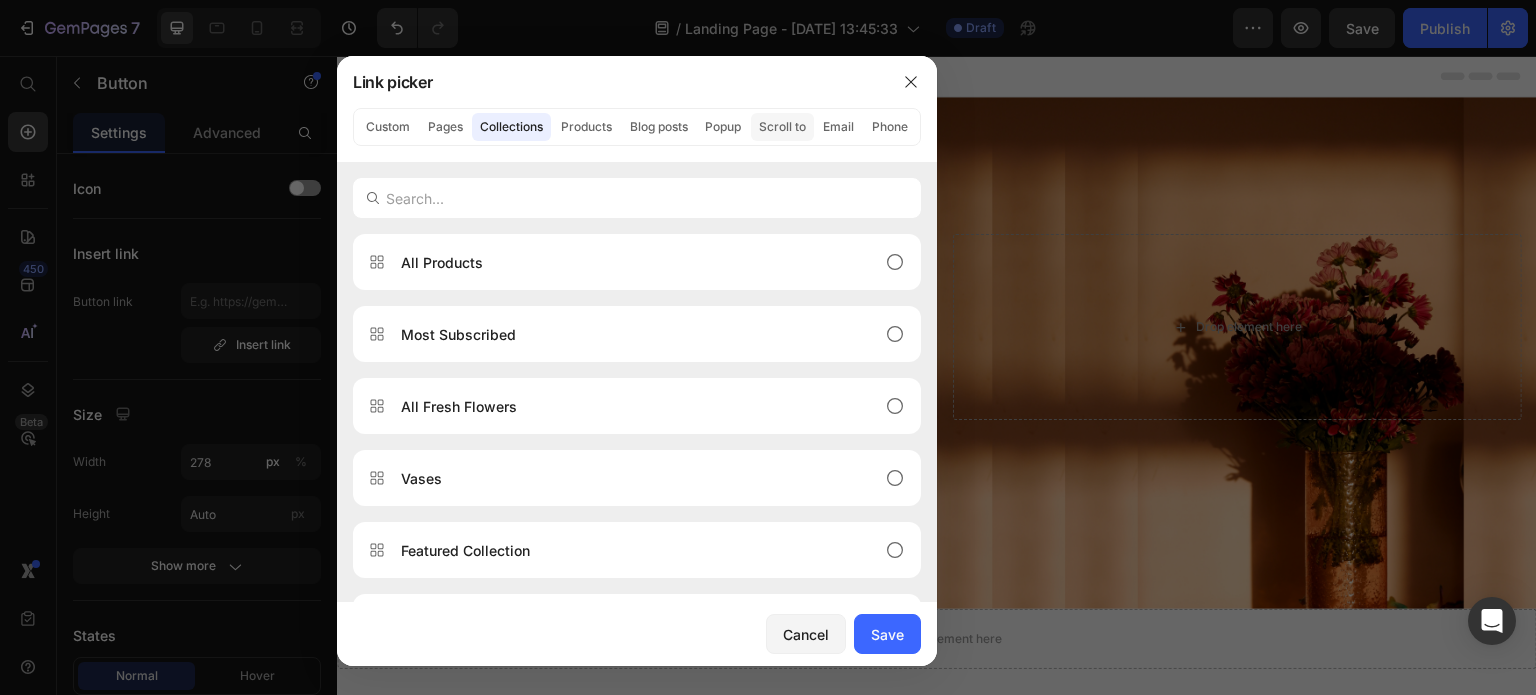 click on "Scroll to" 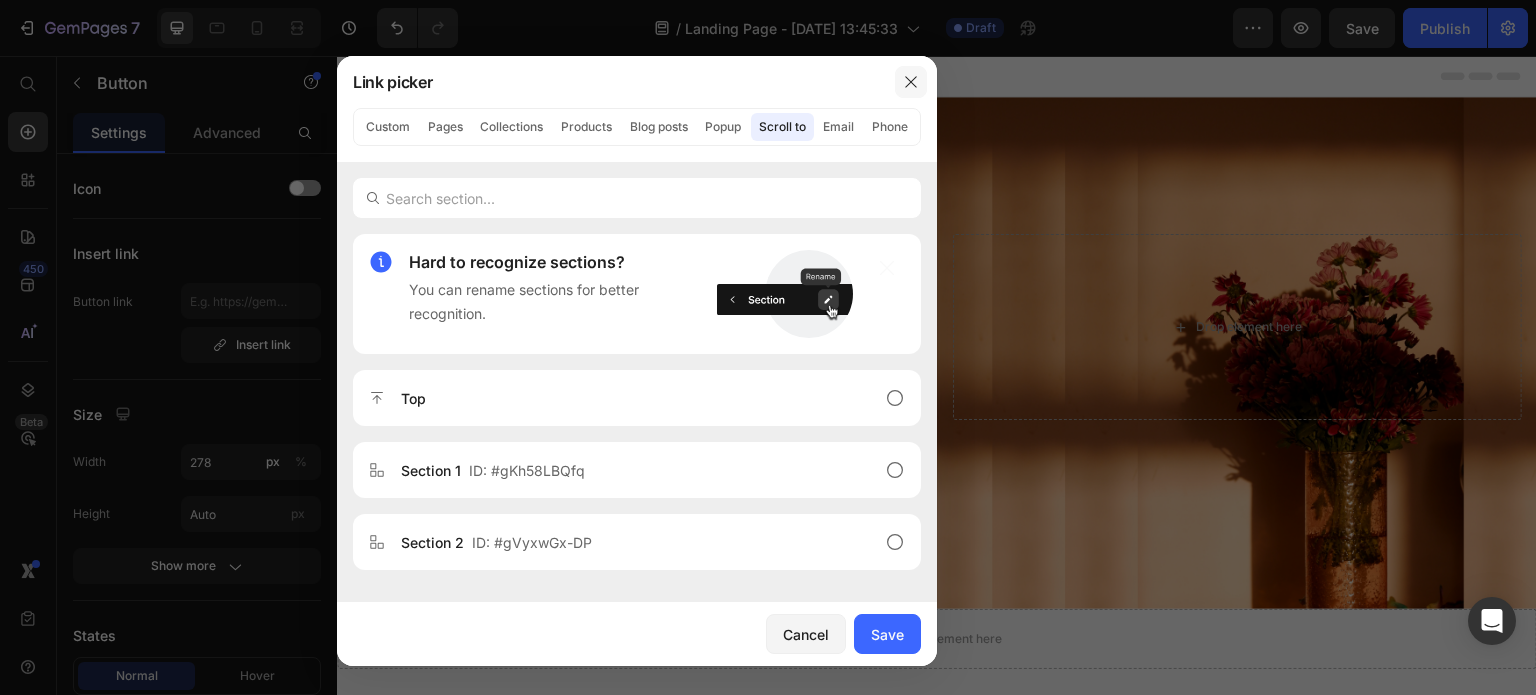 click at bounding box center [911, 82] 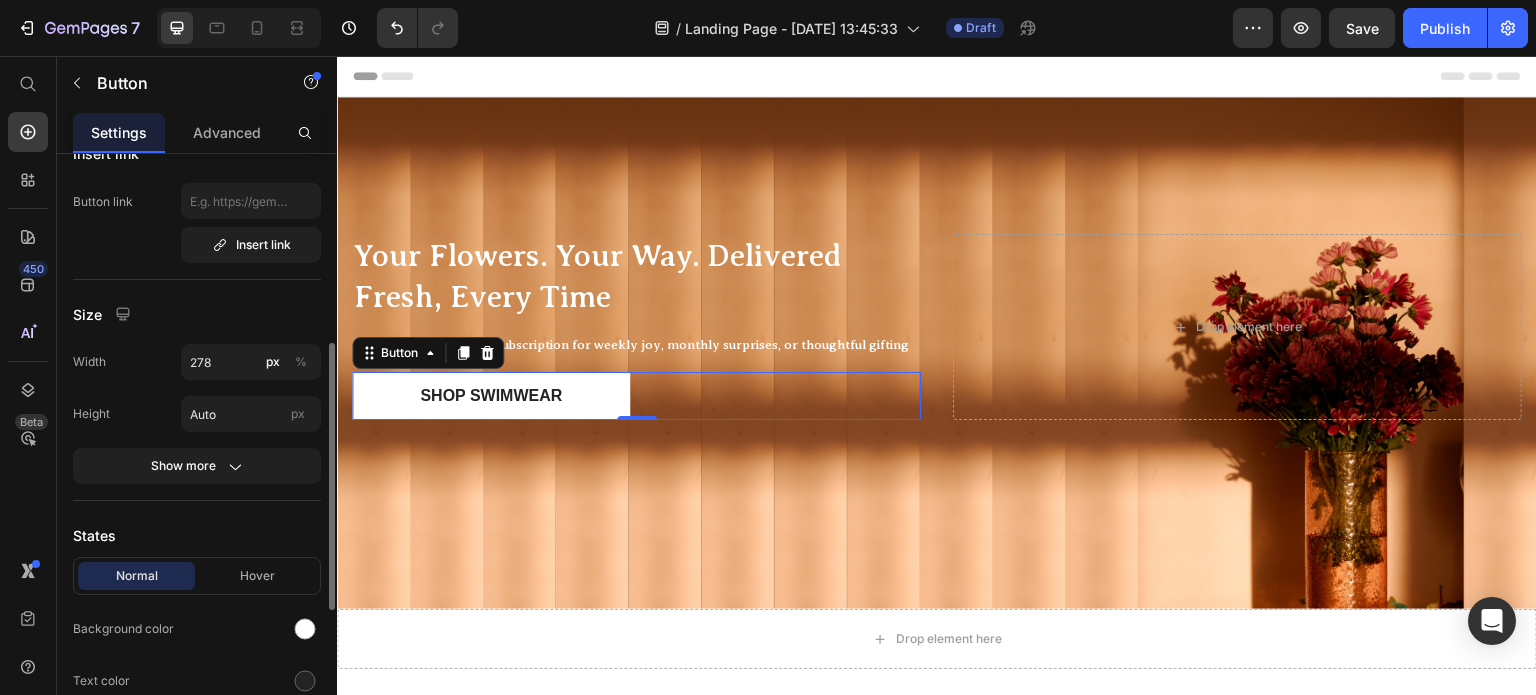 scroll, scrollTop: 200, scrollLeft: 0, axis: vertical 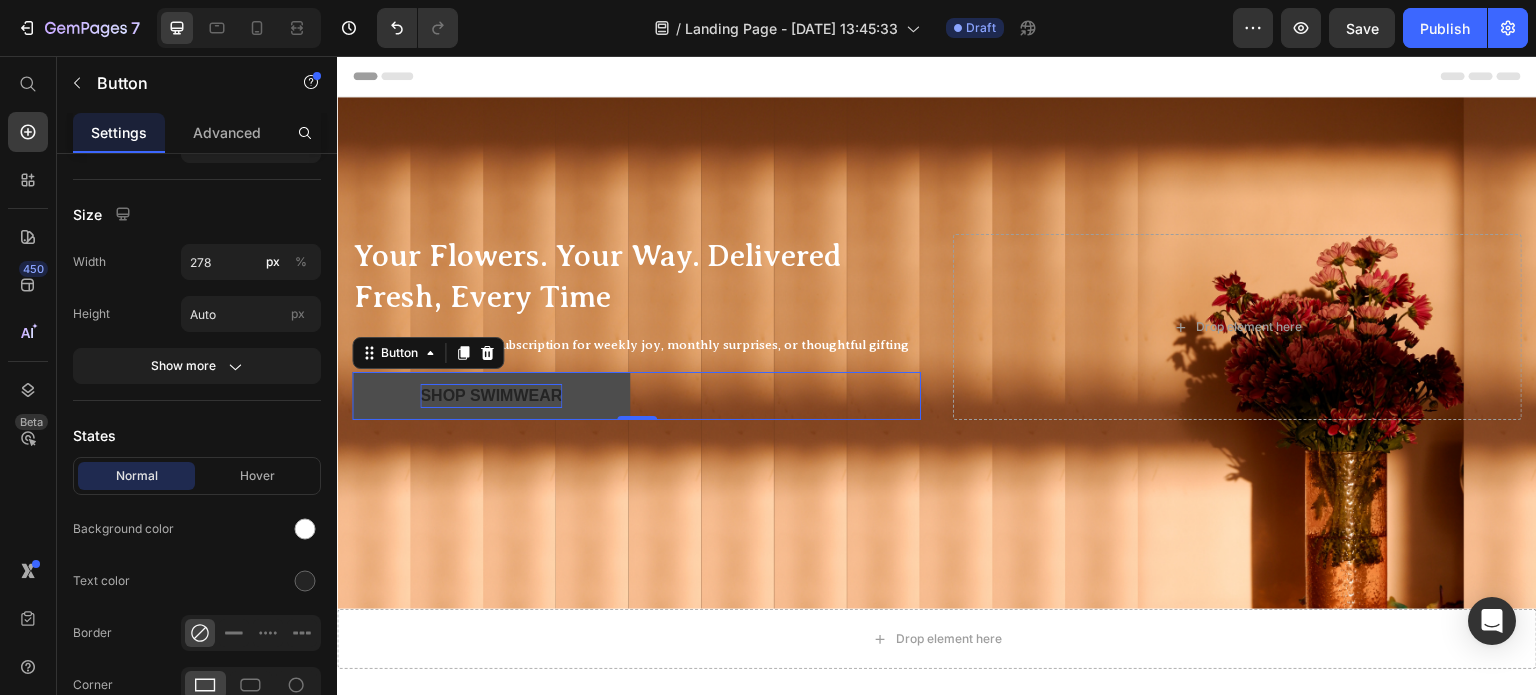 click on "Shop Swimwear" at bounding box center (491, 396) 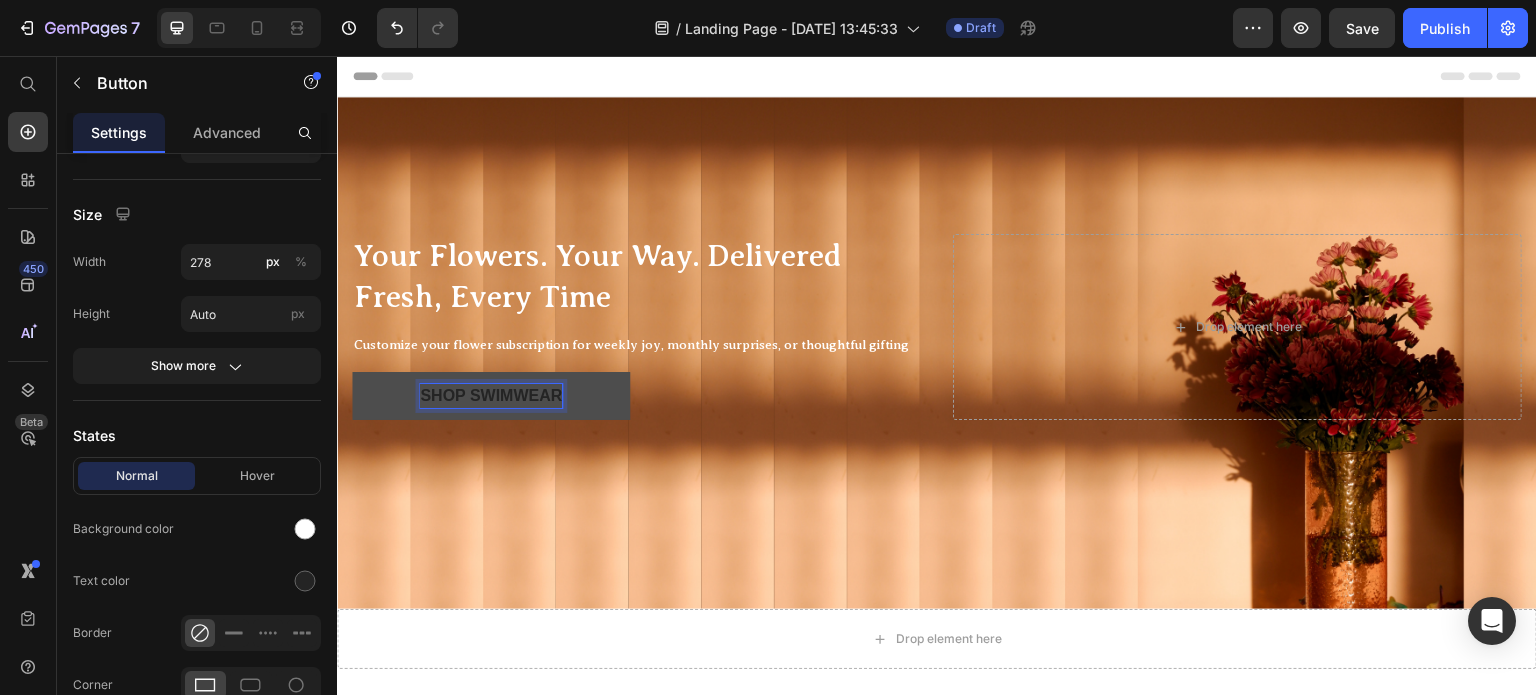 click on "Shop Swimwear" at bounding box center [491, 396] 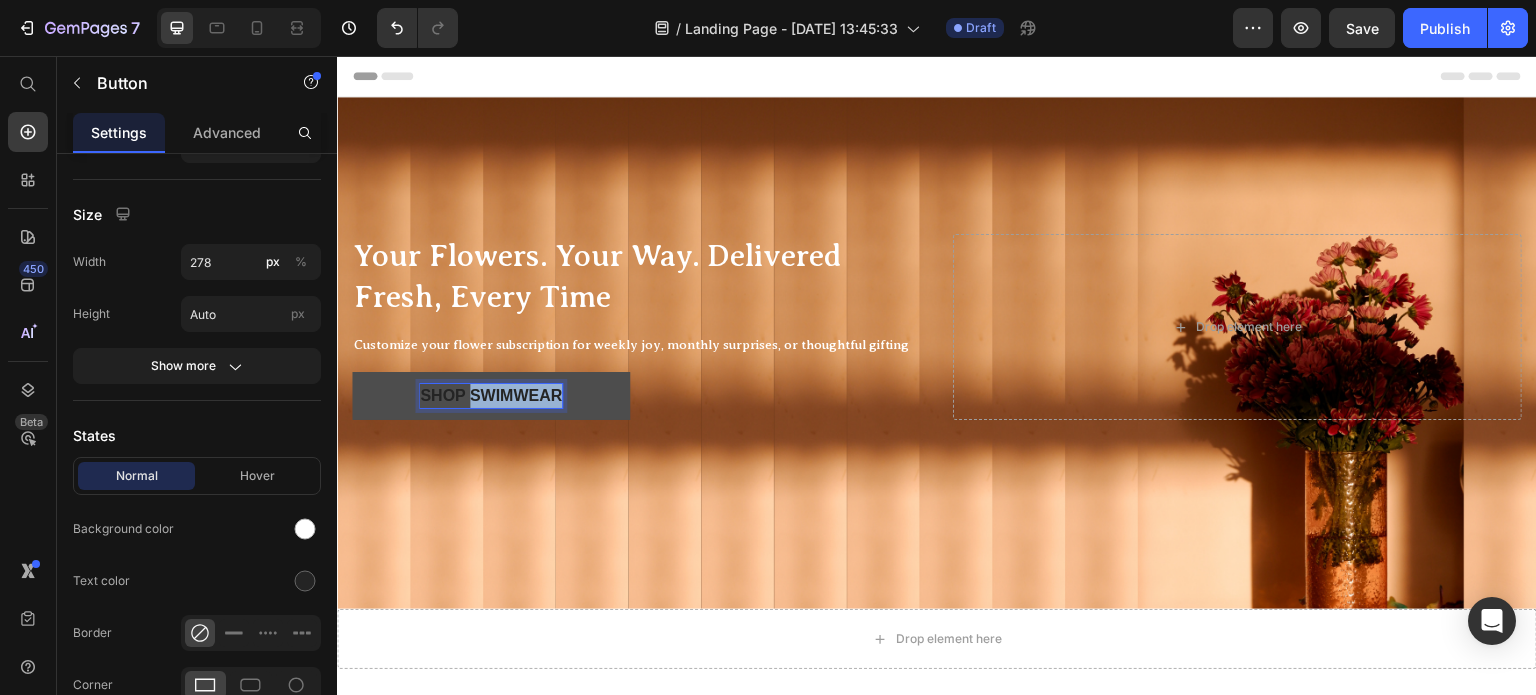 click on "Shop Swimwear" at bounding box center (491, 396) 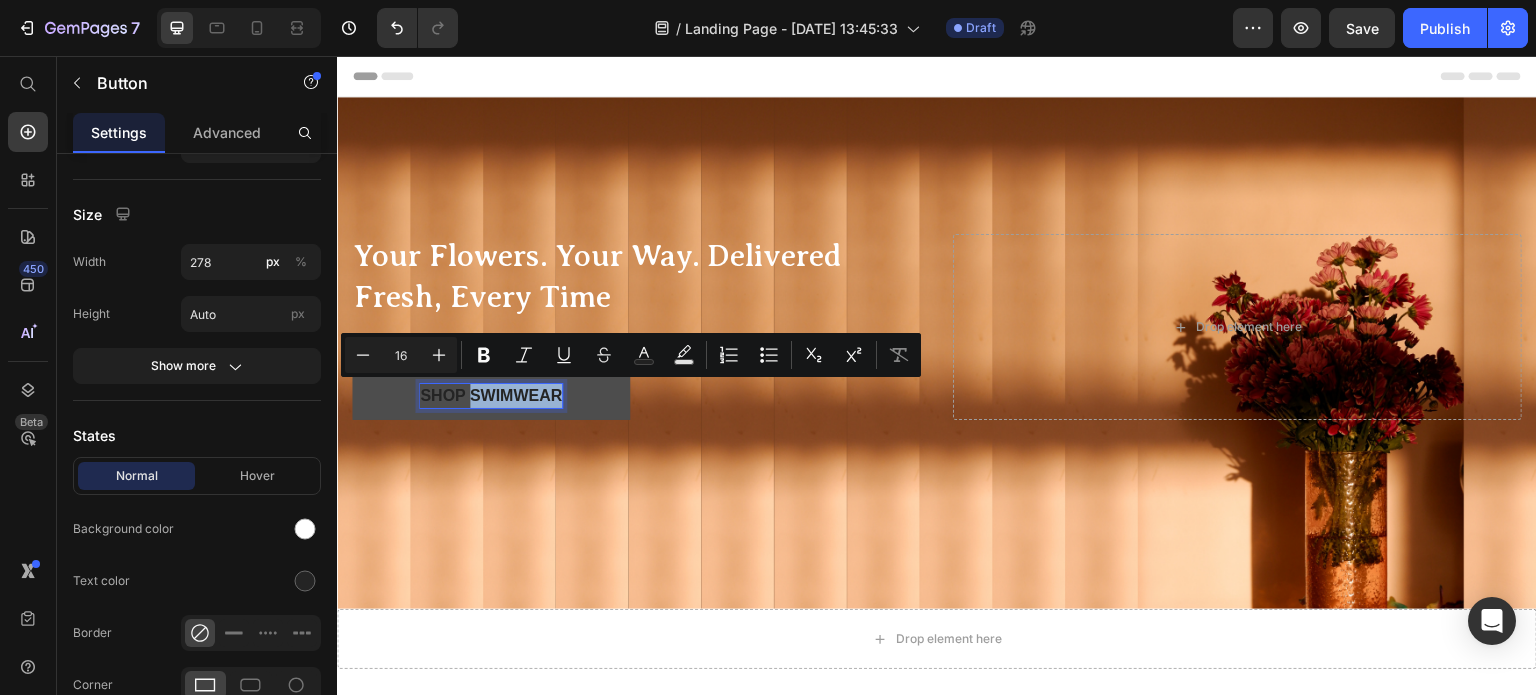 click on "Shop Swimwear" at bounding box center (491, 396) 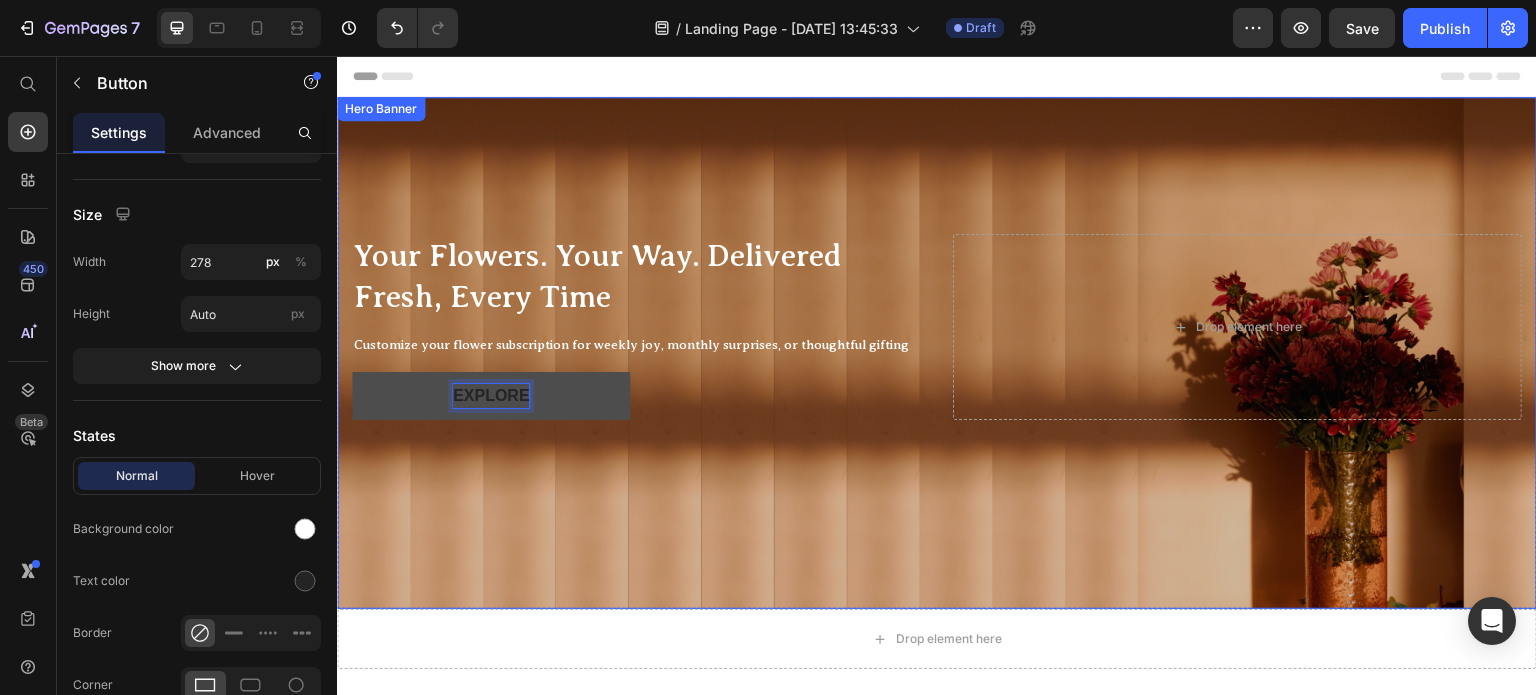 click on "Explore" at bounding box center [491, 396] 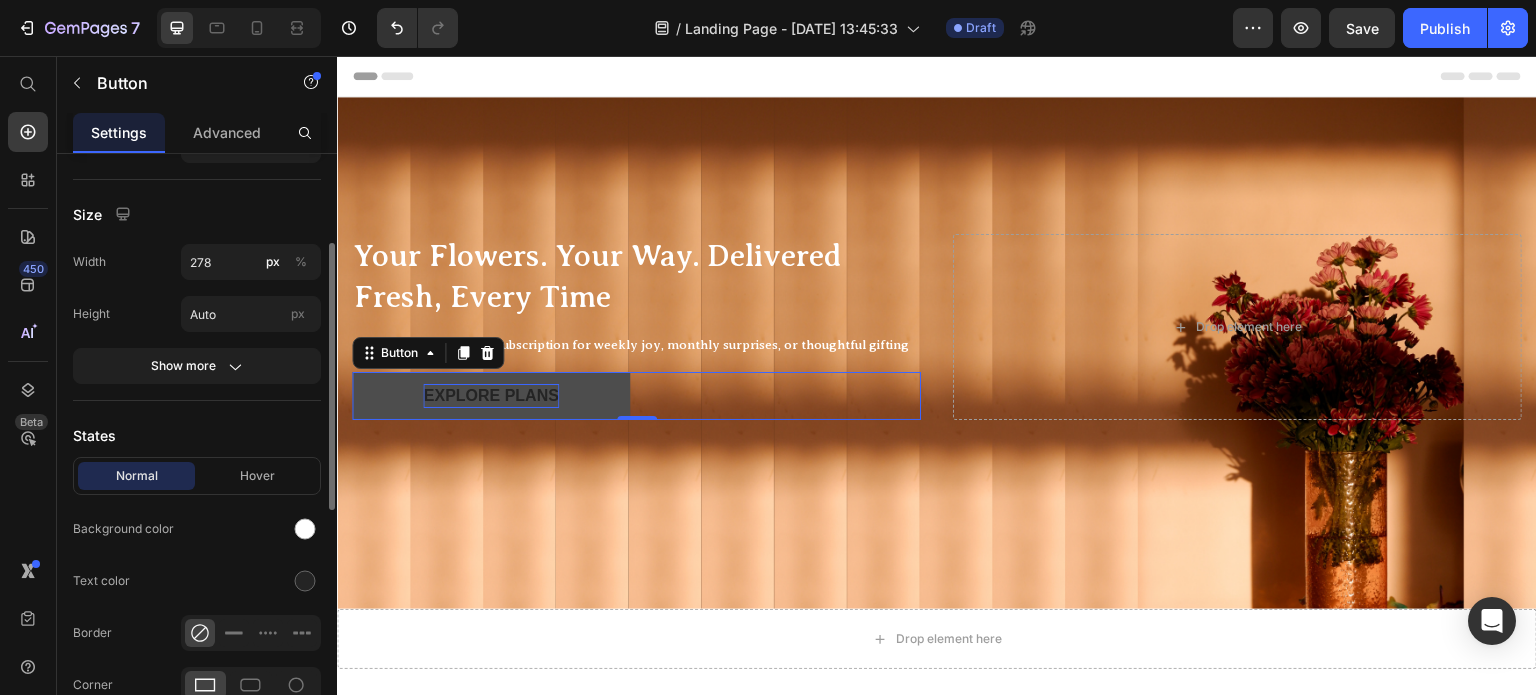 click on "States" at bounding box center (197, 435) 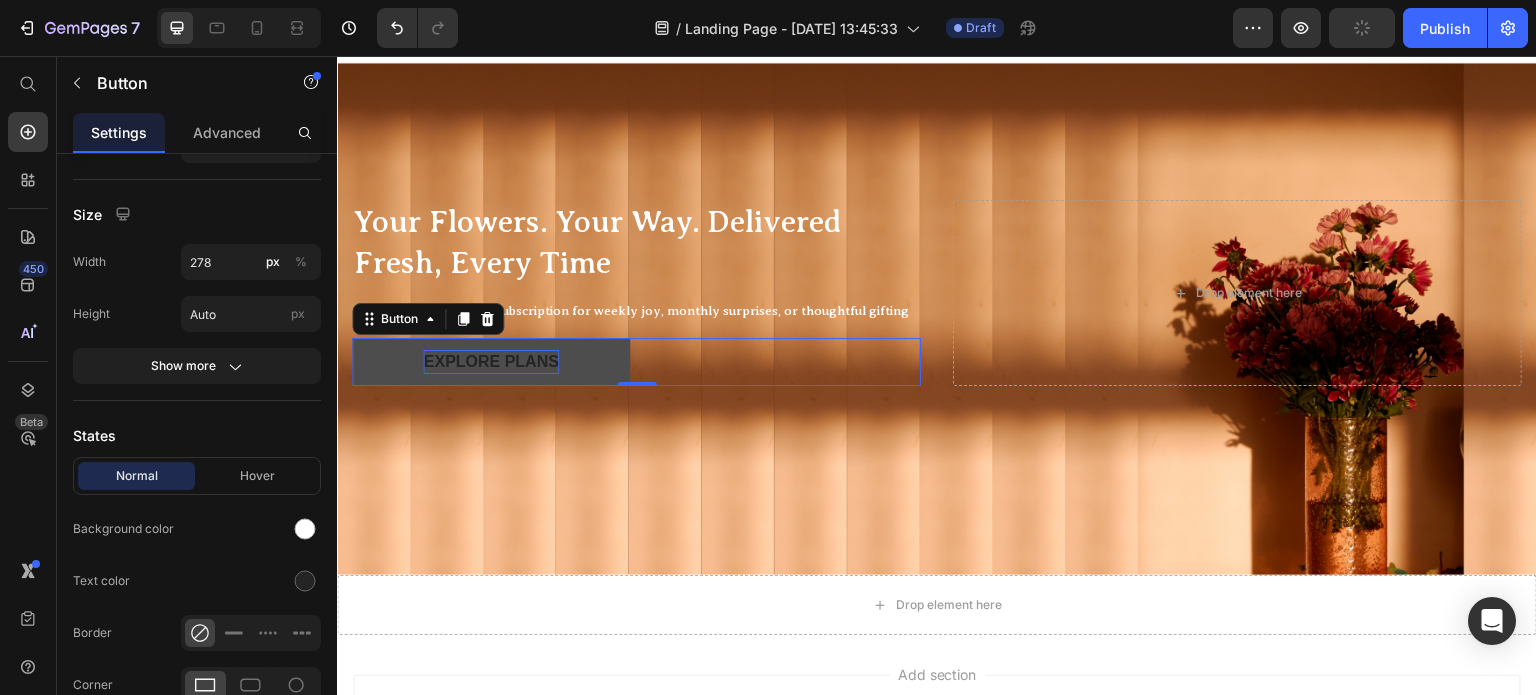 scroll, scrollTop: 0, scrollLeft: 0, axis: both 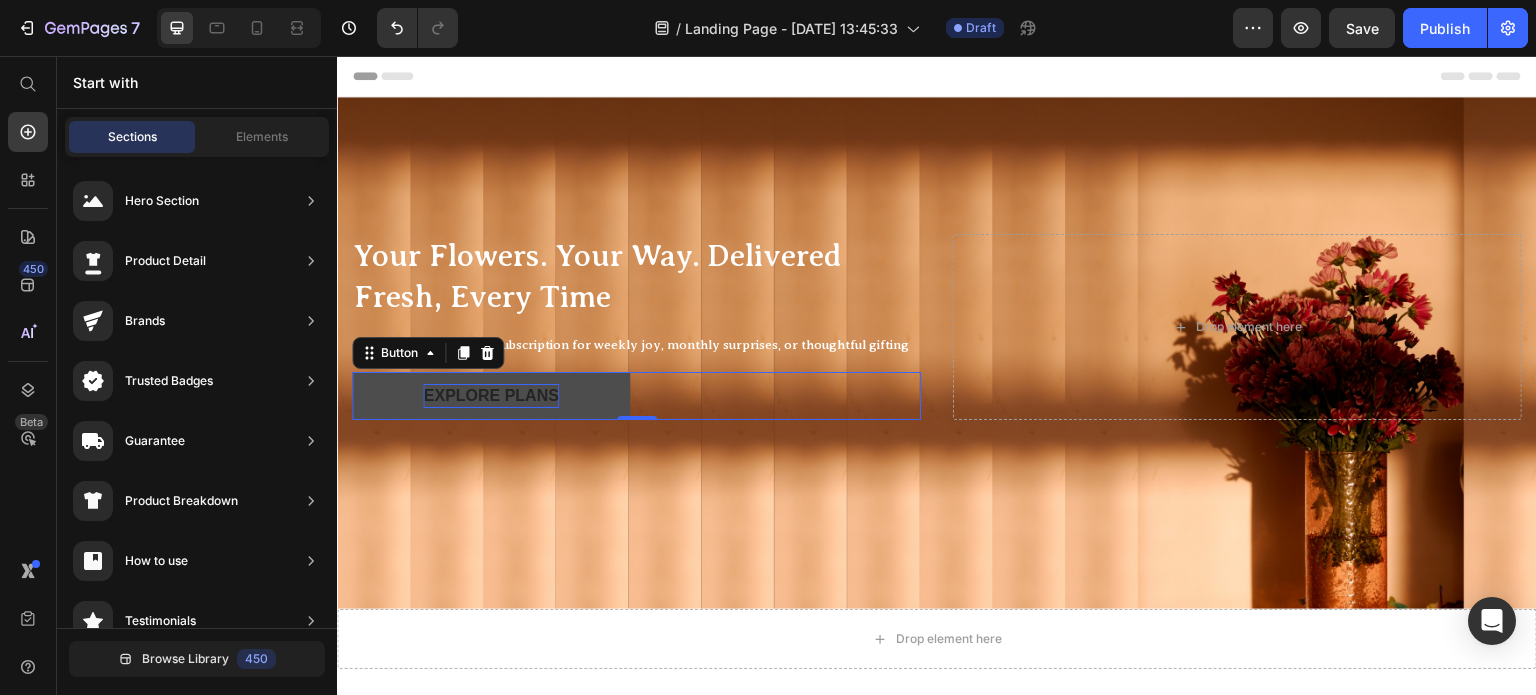 click on "Header" at bounding box center (394, 76) 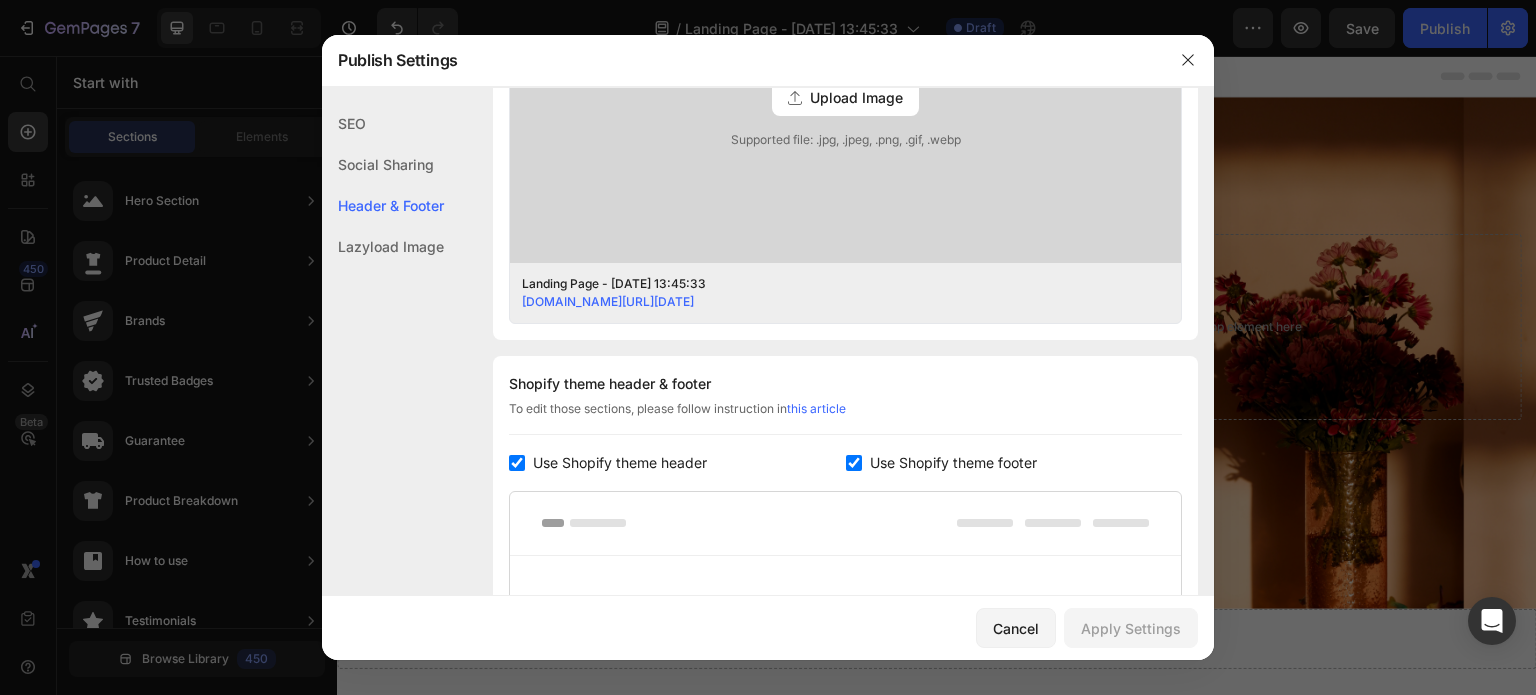 scroll, scrollTop: 936, scrollLeft: 0, axis: vertical 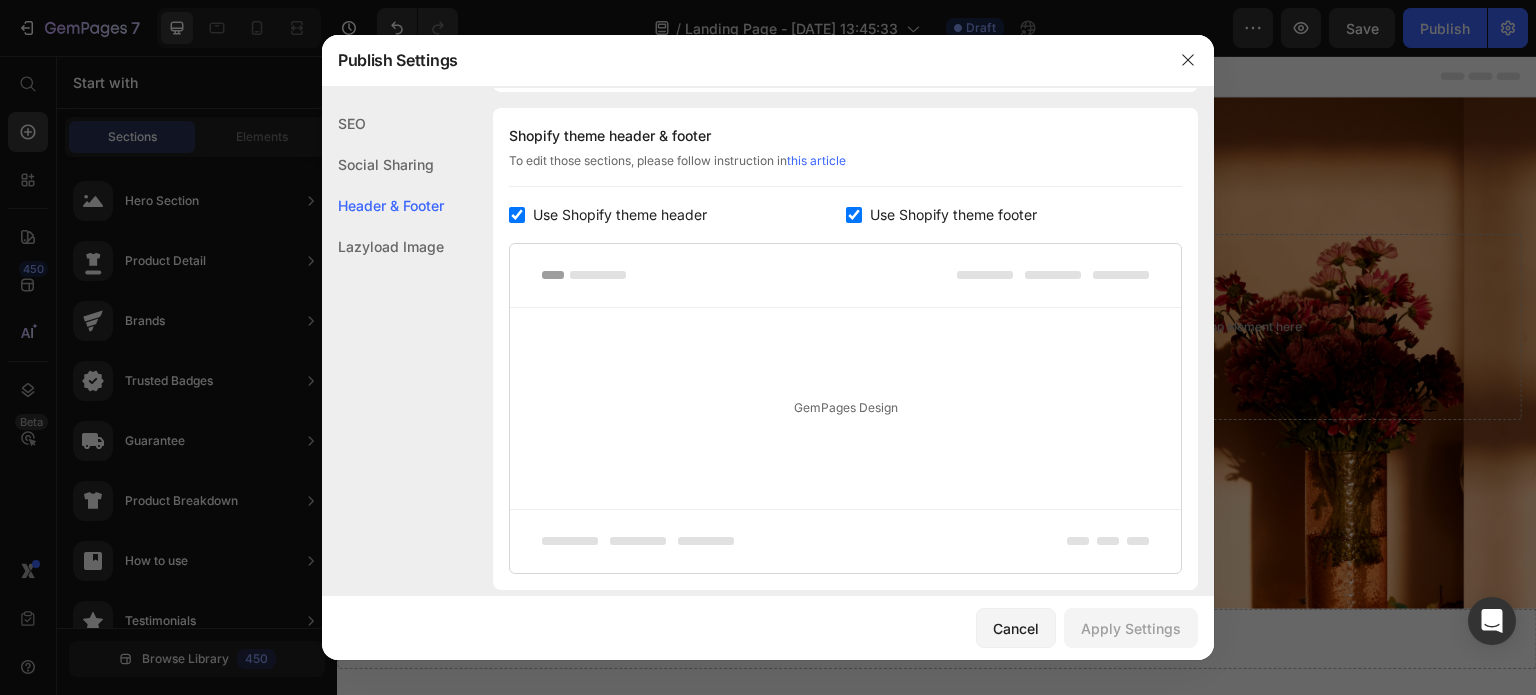 click on "Use Shopify theme header" at bounding box center [616, 215] 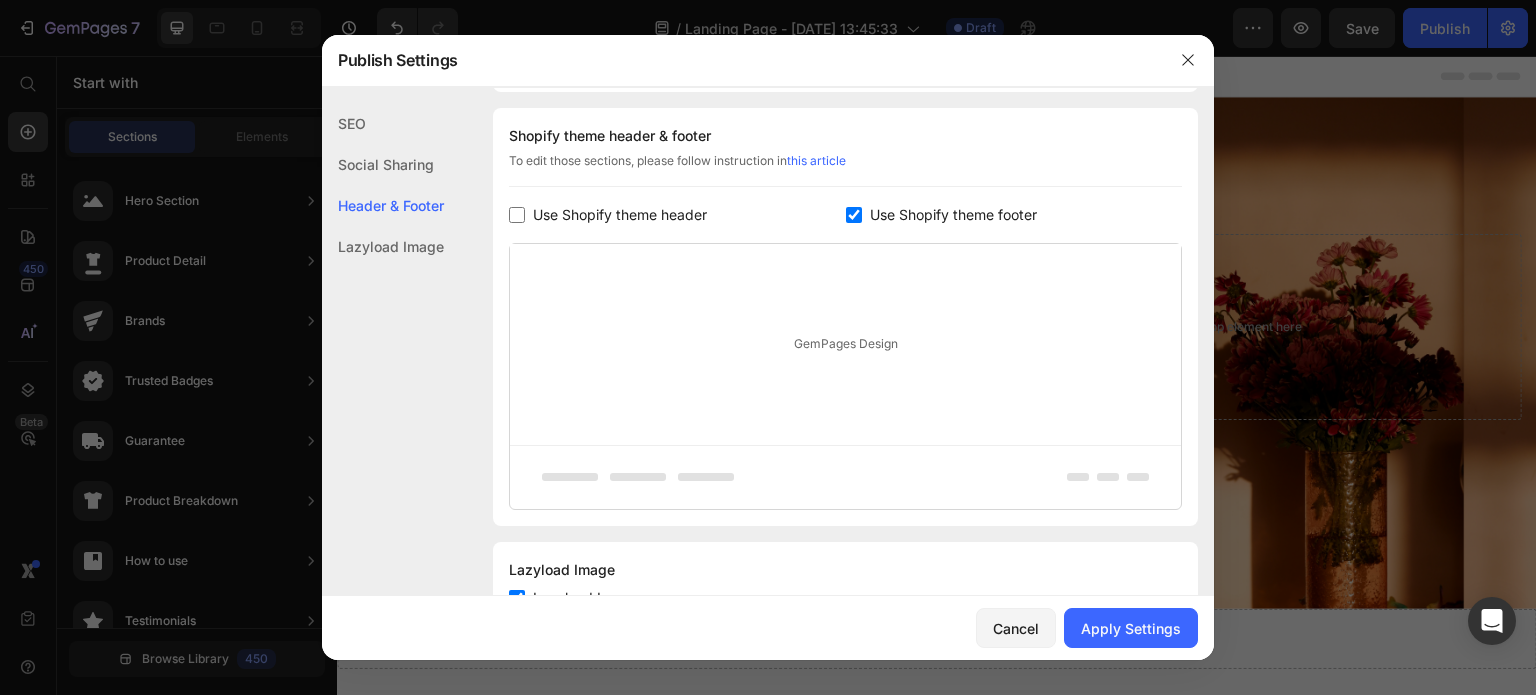 click at bounding box center (517, 215) 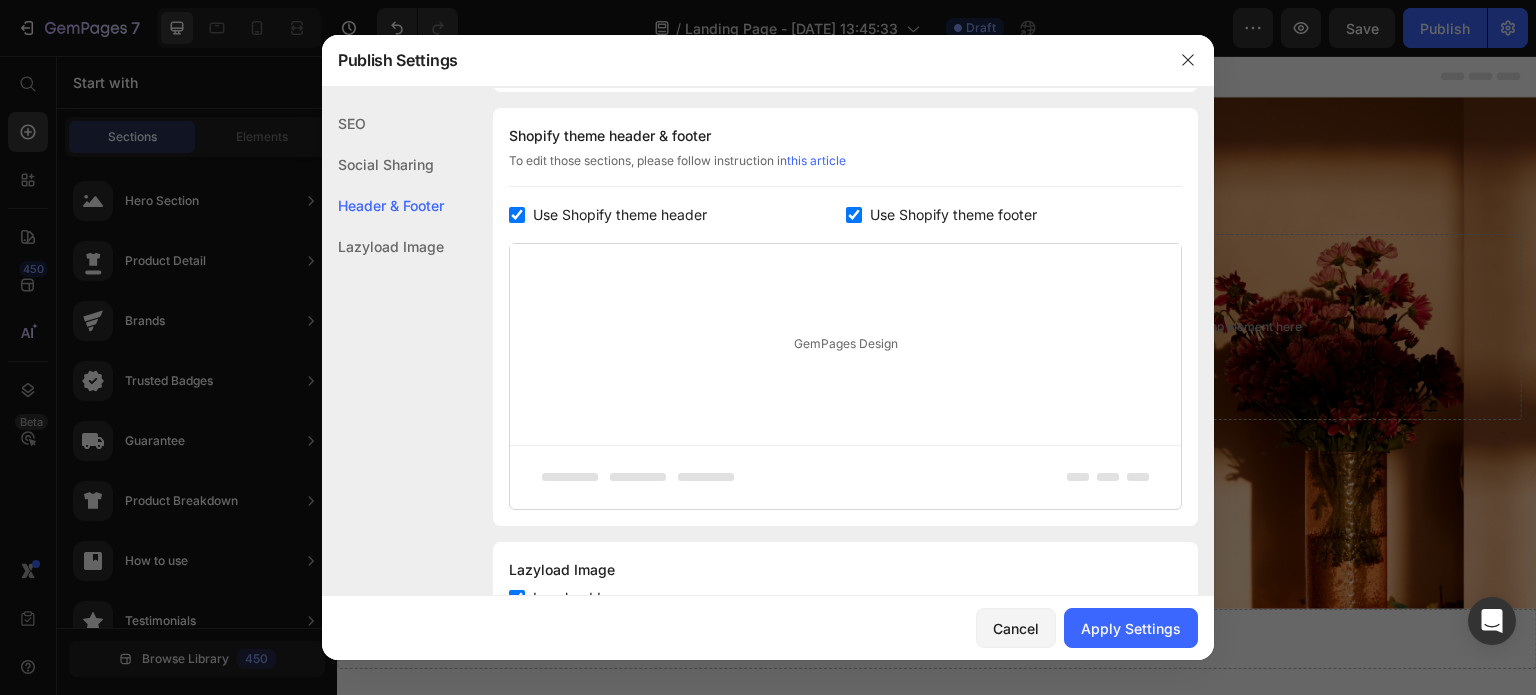 checkbox on "true" 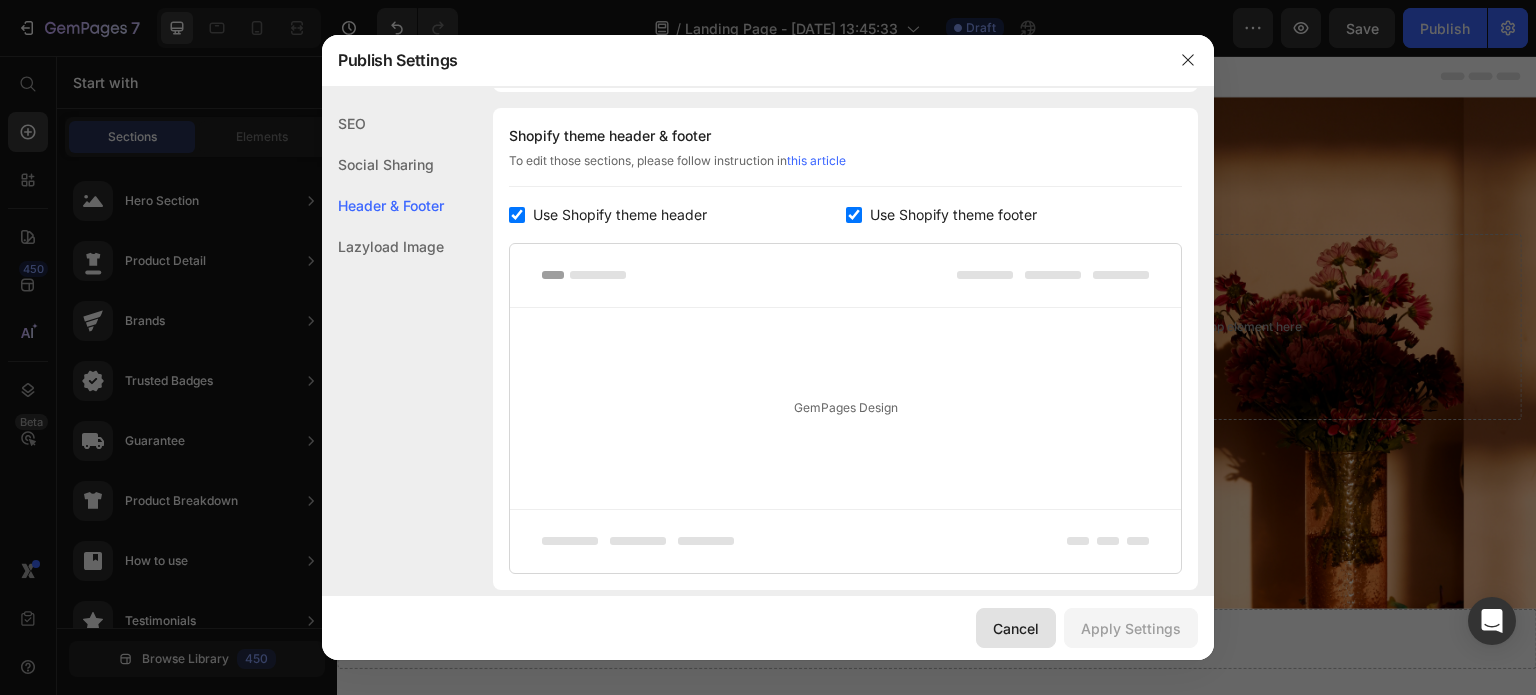click on "Cancel" at bounding box center (1016, 628) 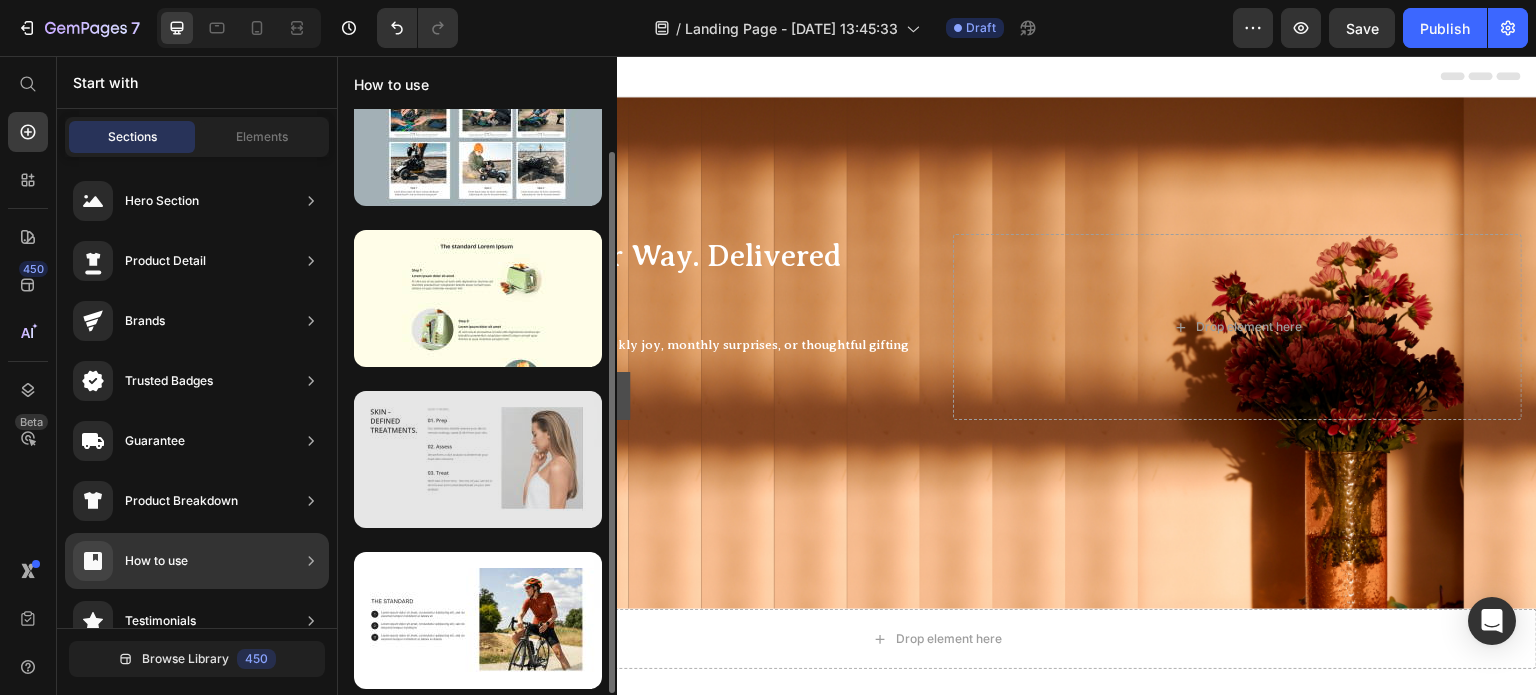 scroll, scrollTop: 0, scrollLeft: 0, axis: both 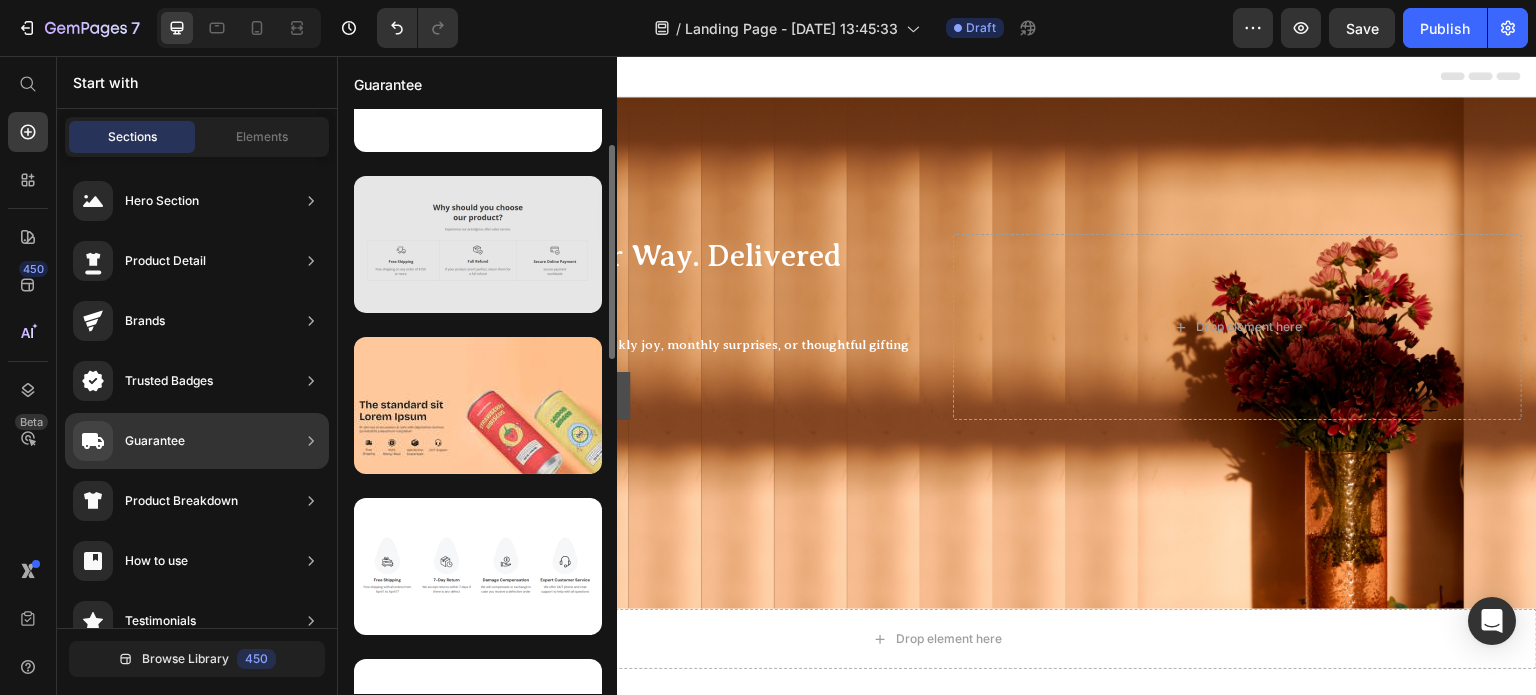 click at bounding box center (478, 244) 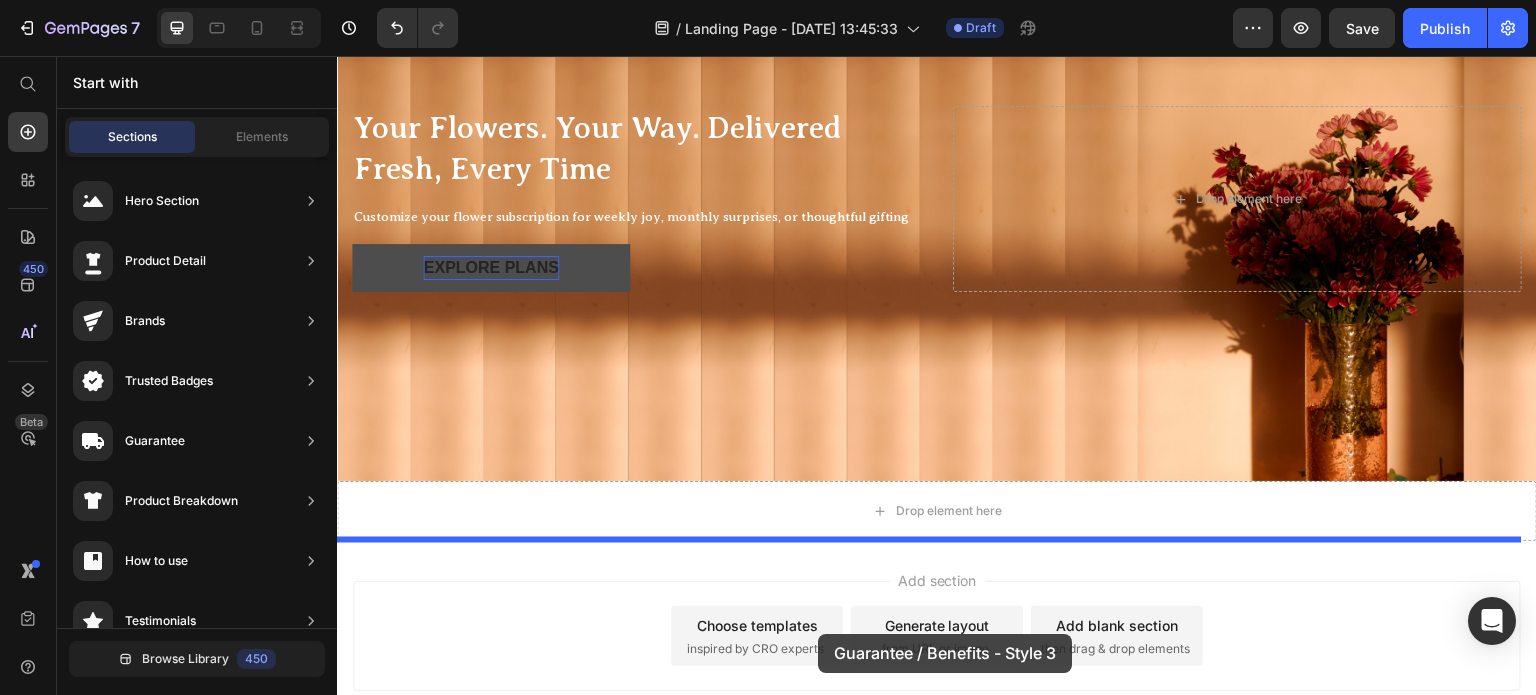 scroll, scrollTop: 175, scrollLeft: 0, axis: vertical 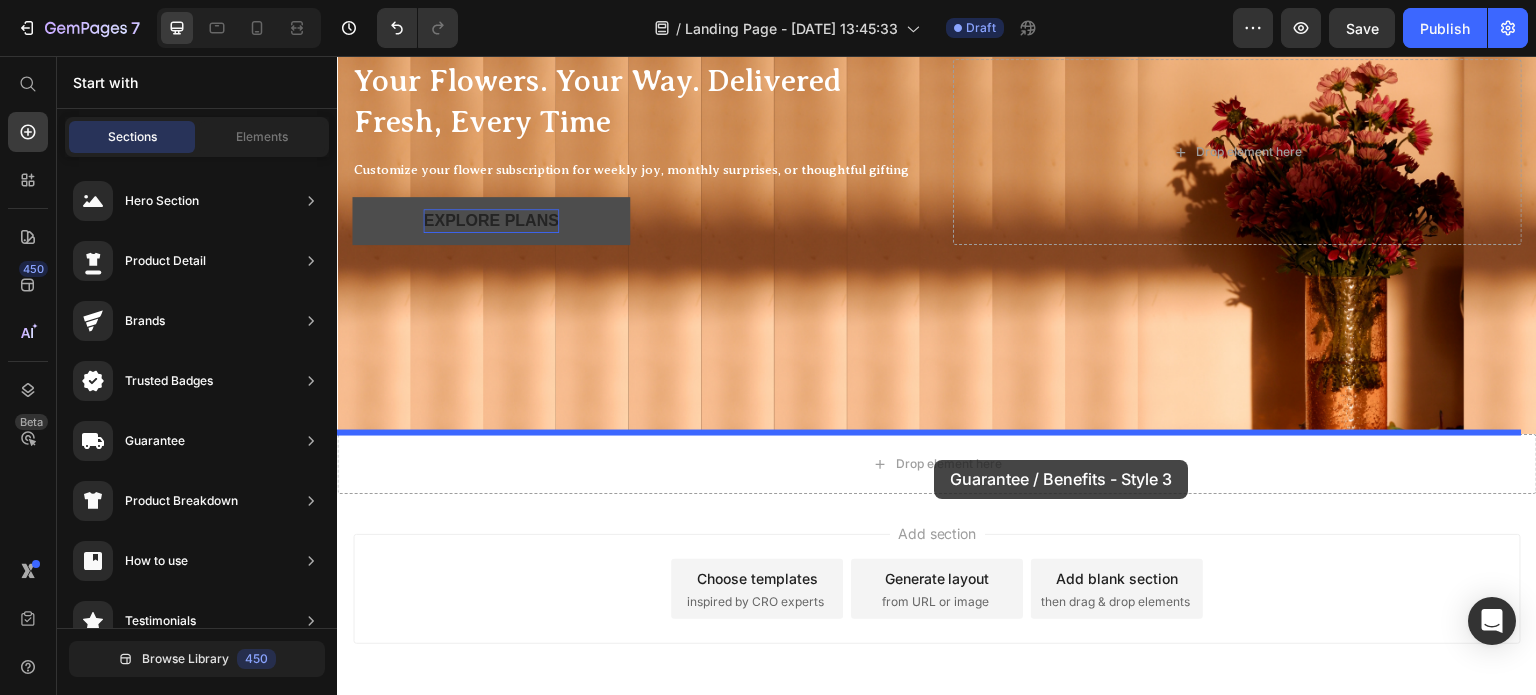 drag, startPoint x: 800, startPoint y: 295, endPoint x: 934, endPoint y: 460, distance: 212.55823 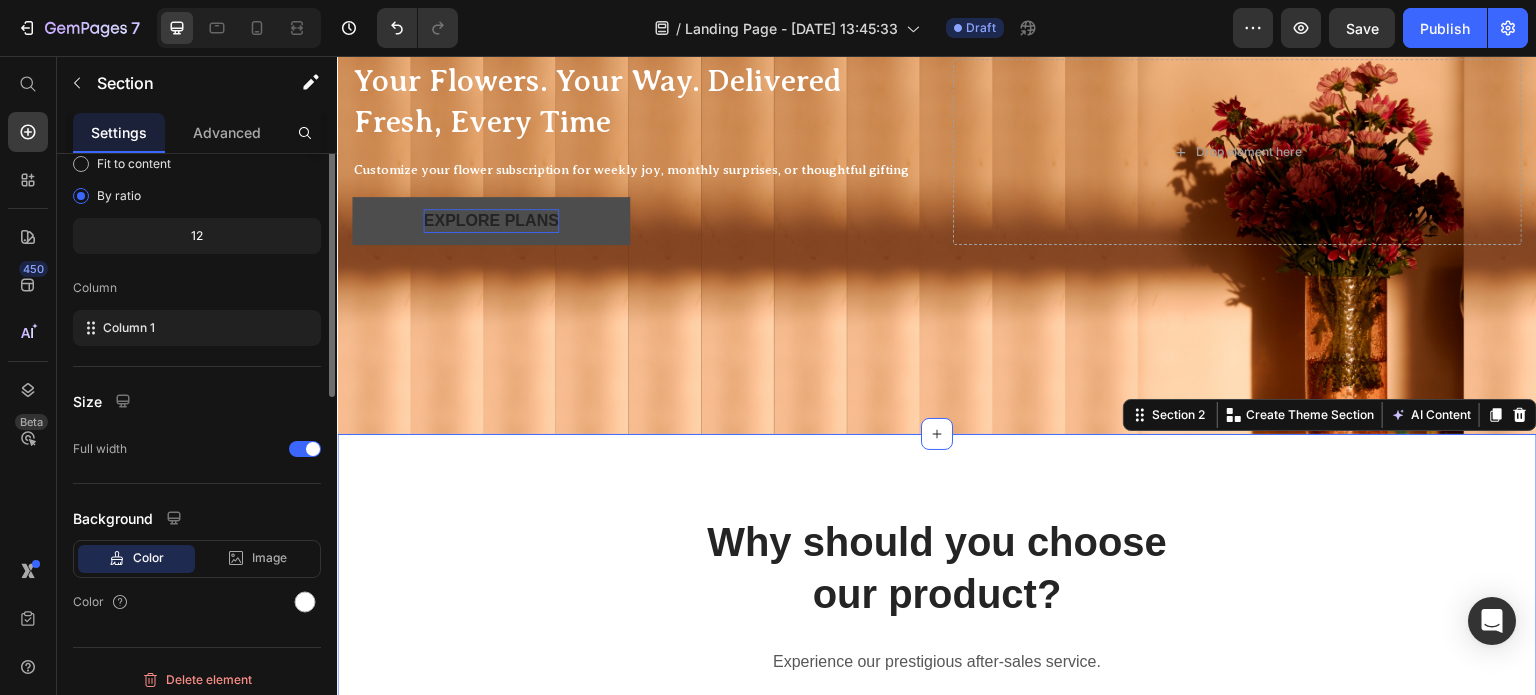 scroll, scrollTop: 0, scrollLeft: 0, axis: both 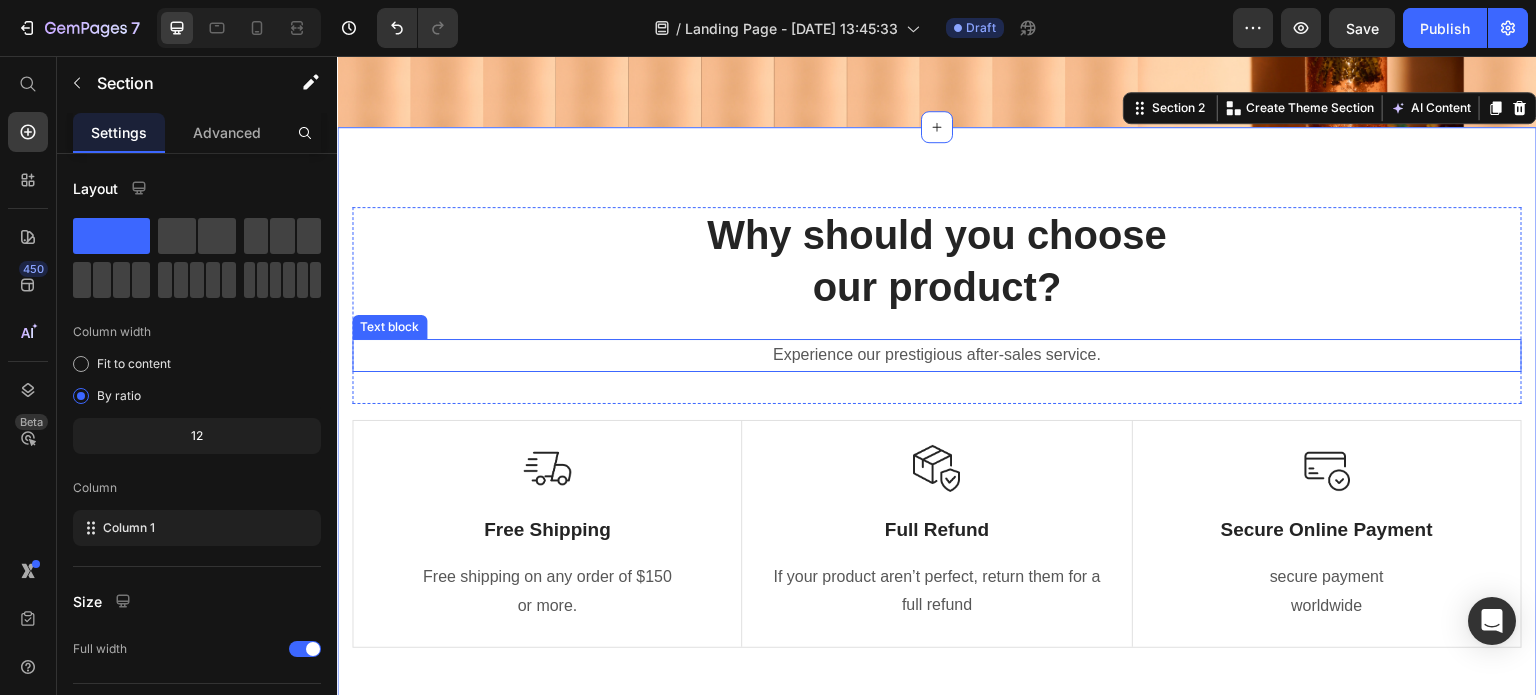 click on "Experience our prestigious after-sales service." at bounding box center [937, 355] 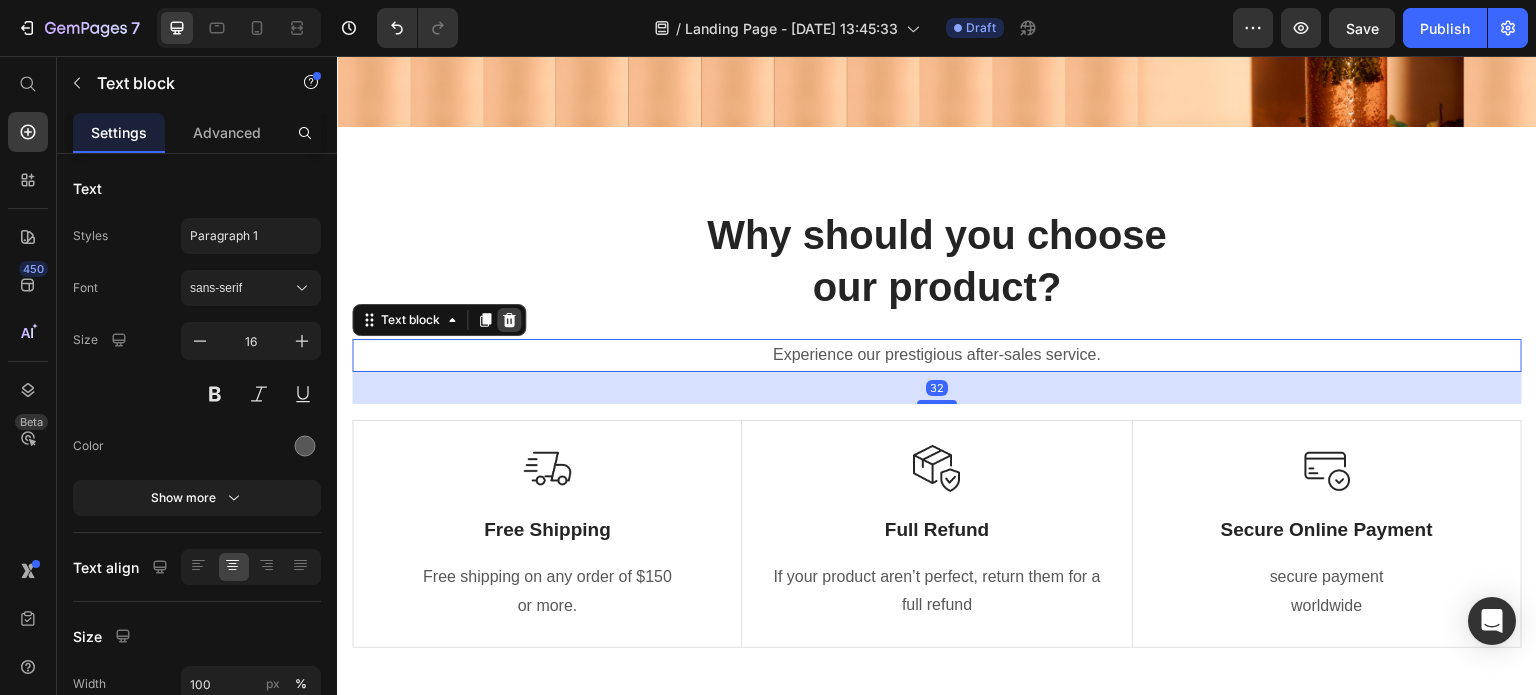 click 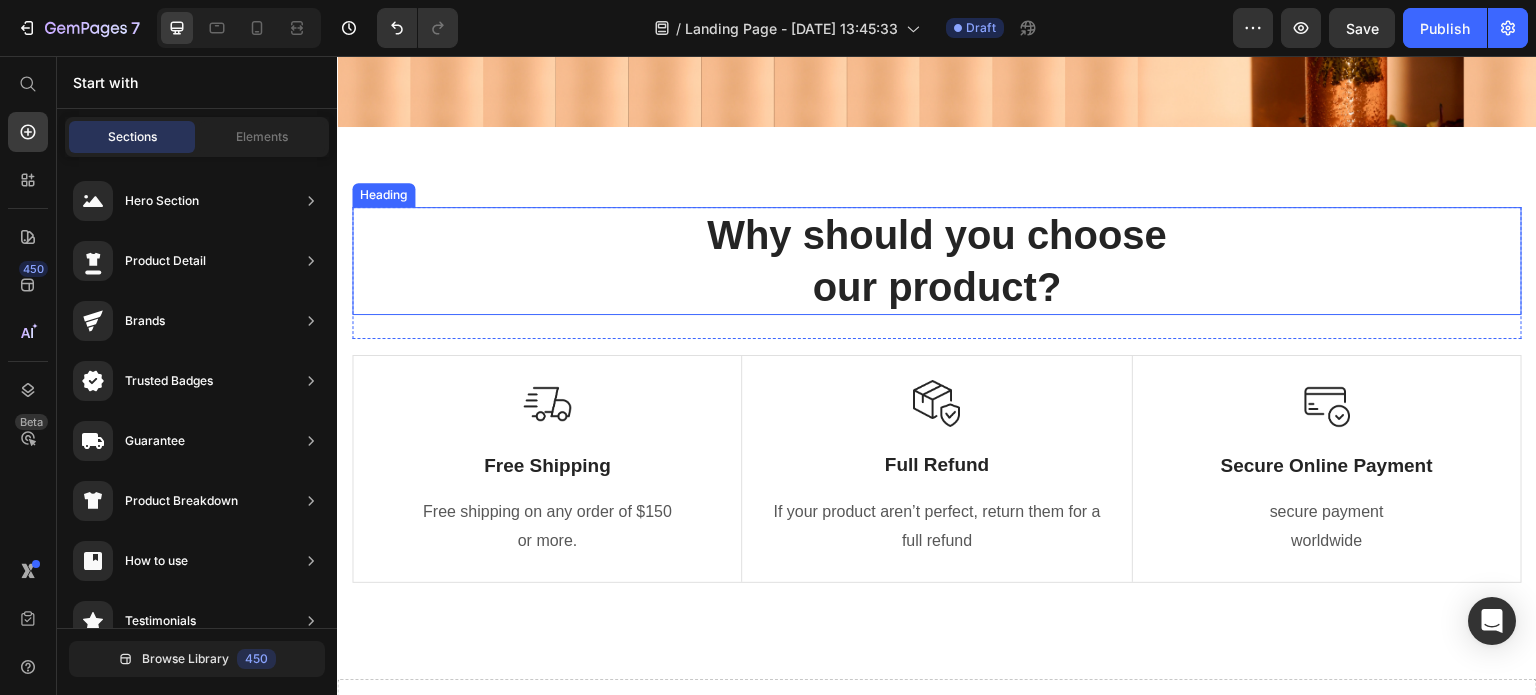 click on "Why should you choose our product?" at bounding box center (937, 261) 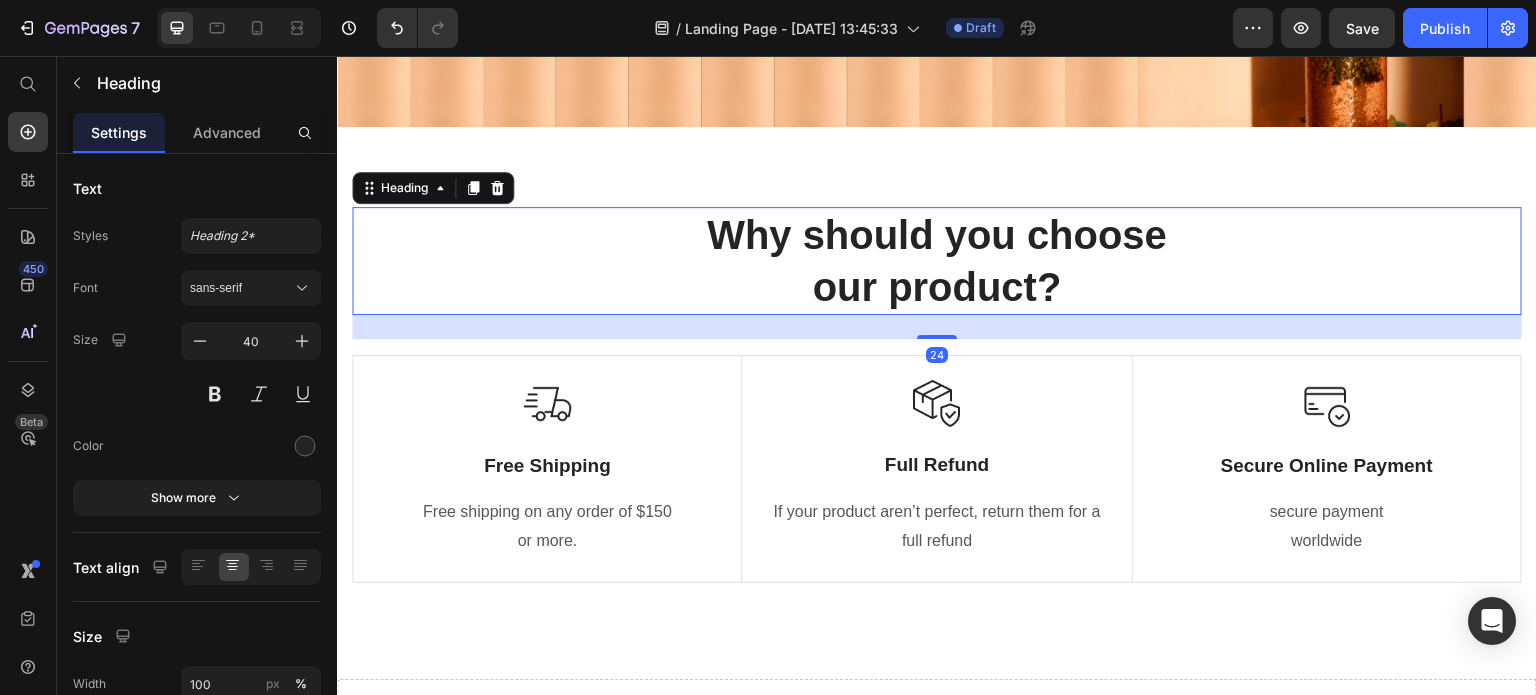 click on "Why should you choose our product?" at bounding box center [937, 261] 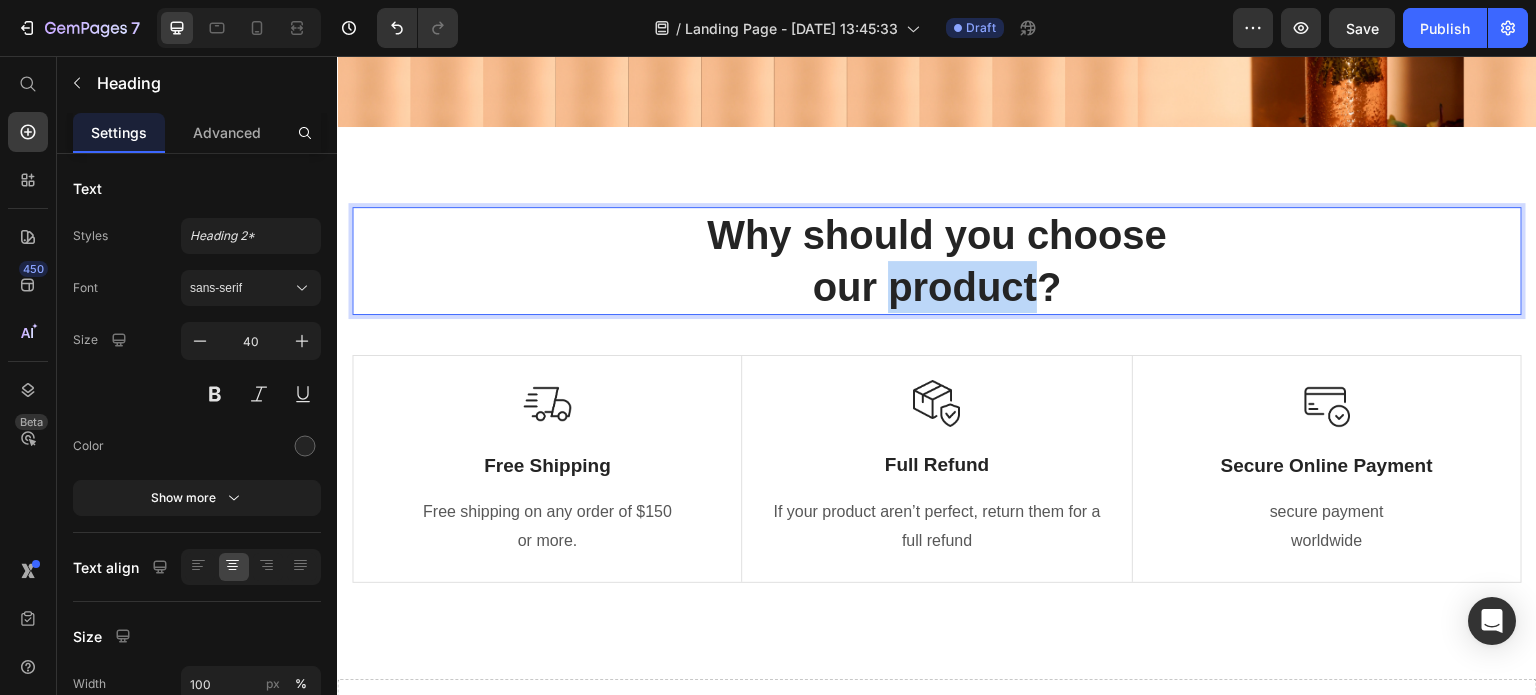 click on "Why should you choose our product?" at bounding box center [937, 261] 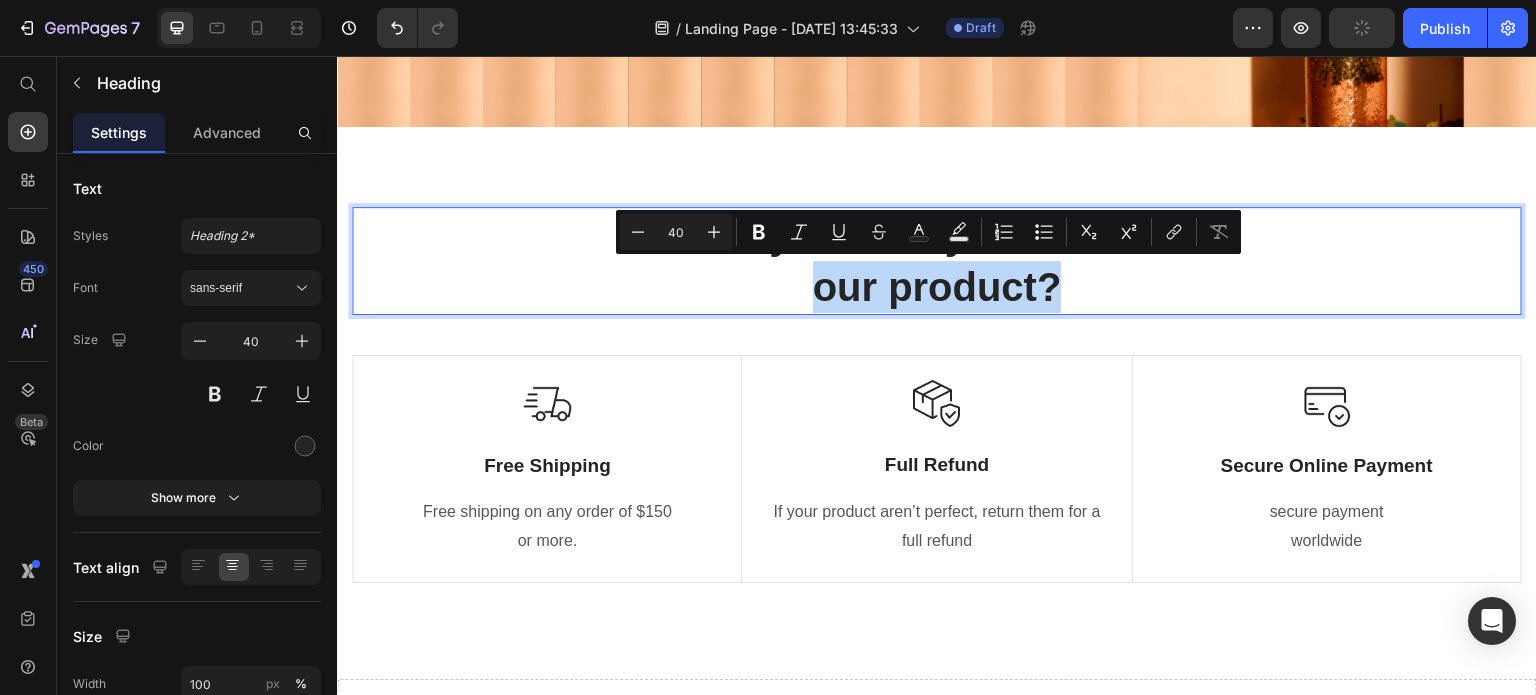 drag, startPoint x: 1068, startPoint y: 286, endPoint x: 815, endPoint y: 286, distance: 253 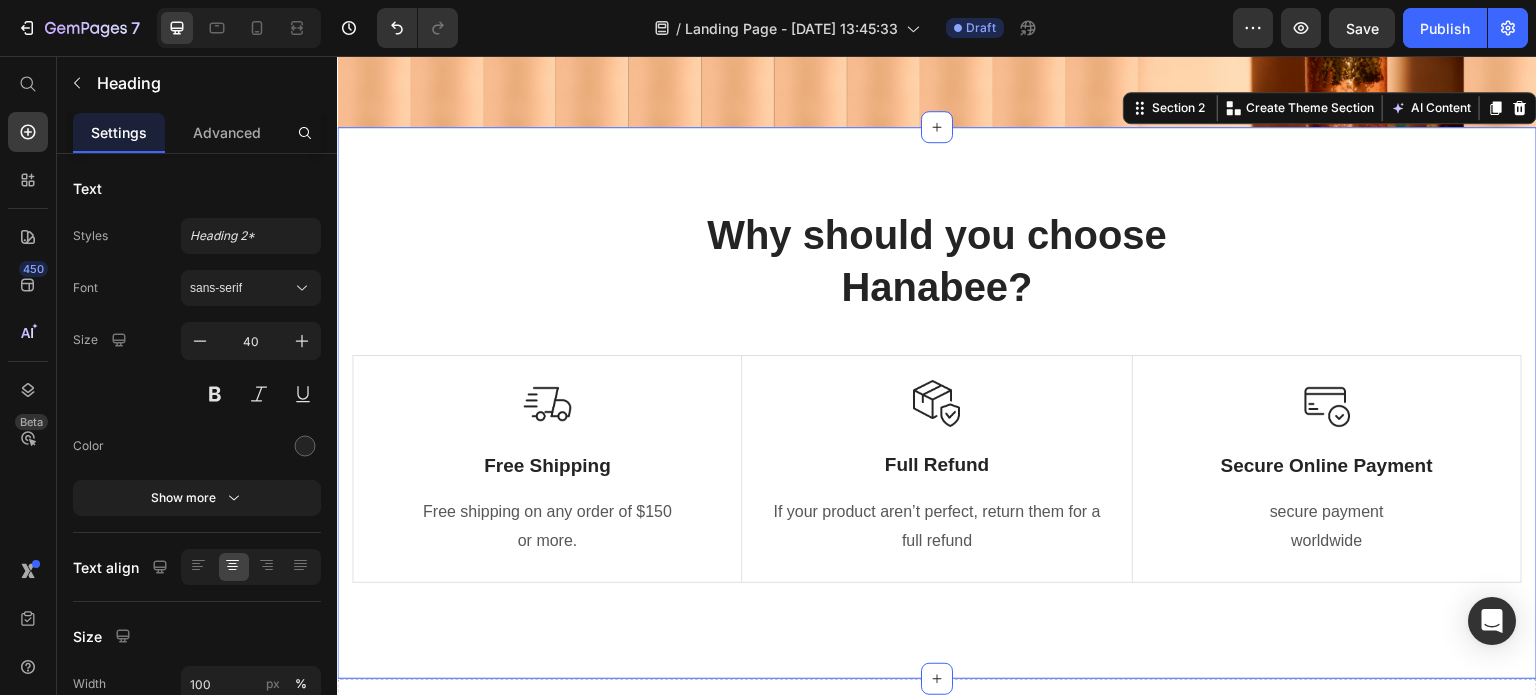 click on "Why should you choose [PERSON_NAME]? Heading Row Image Free Shipping Text Block Free shipping on any order of $150  or more. Text block Row Image Full Refund Text Block If your product aren’t perfect, return them for a full refund Text block Row Image Secure Online Payment Text Block secure payment worldwide Text block Row Row Image Free Shipping Text Block Free shipping on any order of $150  or more. Text block Row Image Full Refund Text Block If your product aren’t perfect, return them for a full refund Text block Row Image Secure Online Payment Text Block secure payment worldwide Text block Row Row Section 2   You can create reusable sections Create Theme Section AI Content Write with GemAI What would you like to describe here? Tone and Voice Persuasive Product Shared Light Show more Generate" at bounding box center (937, 403) 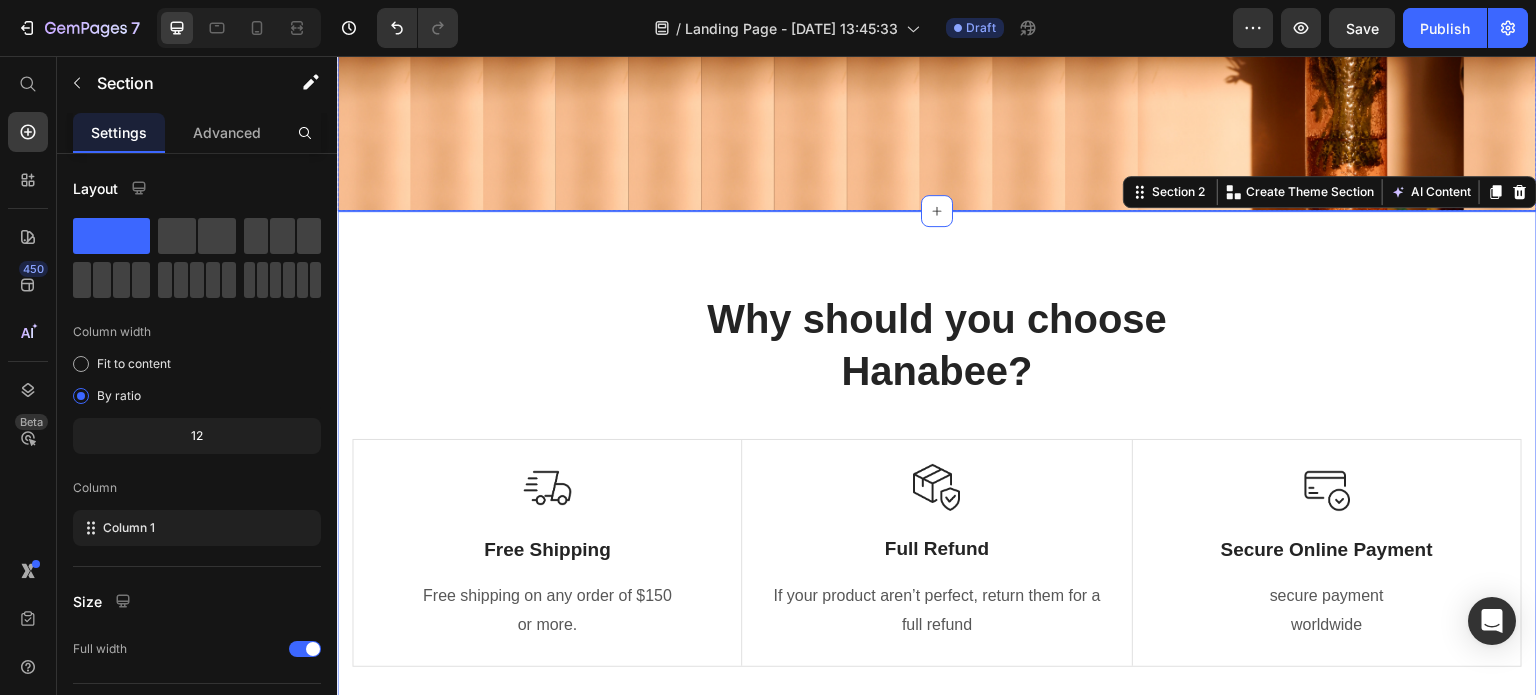 scroll, scrollTop: 400, scrollLeft: 0, axis: vertical 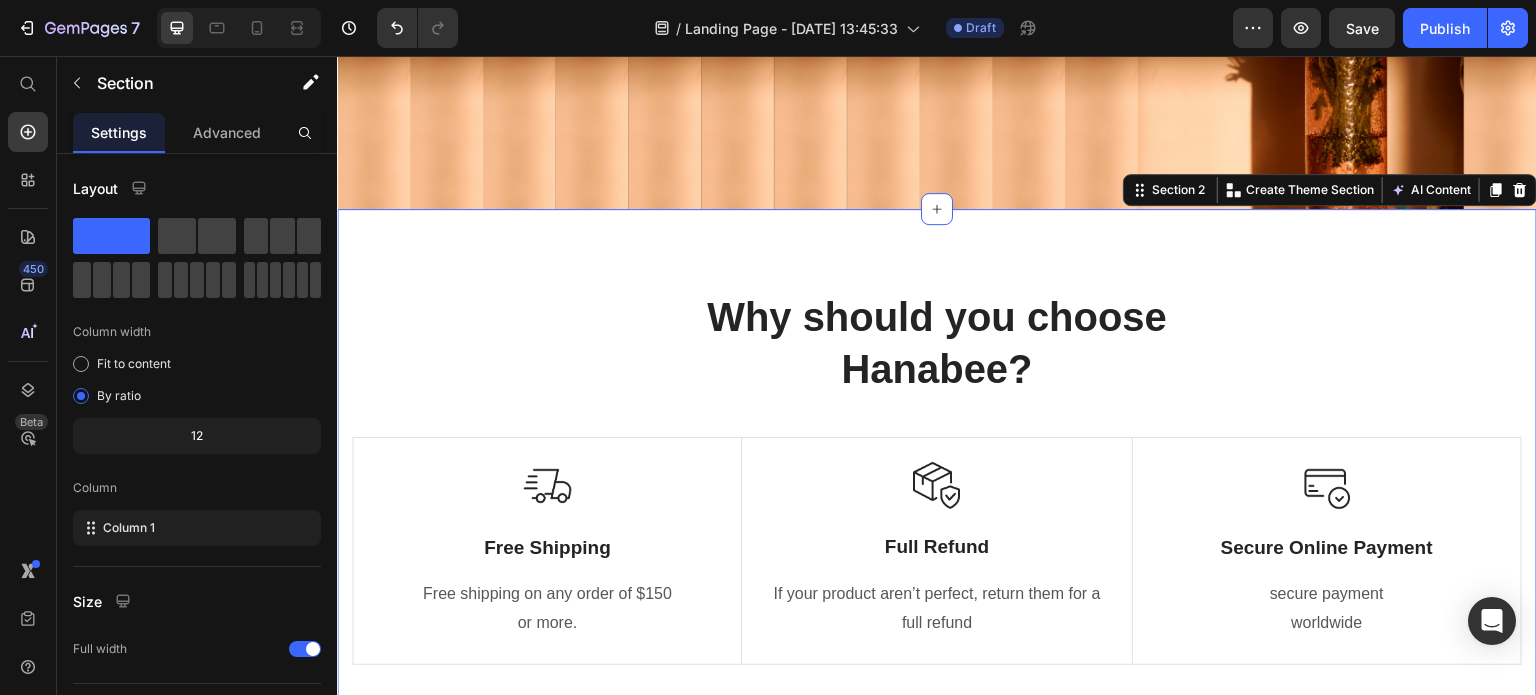 click on "Why should you choose [PERSON_NAME]? Heading Row Image Free Shipping Text Block Free shipping on any order of $150  or more. Text block Row Image Full Refund Text Block If your product aren’t perfect, return them for a full refund Text block Row Image Secure Online Payment Text Block secure payment worldwide Text block Row Row Image Free Shipping Text Block Free shipping on any order of $150  or more. Text block Row Image Full Refund Text Block If your product aren’t perfect, return them for a full refund Text block Row Image Secure Online Payment Text Block secure payment worldwide Text block Row Row Section 2   You can create reusable sections Create Theme Section AI Content Write with GemAI What would you like to describe here? Tone and Voice Persuasive Product Shared Light Show more Generate" at bounding box center [937, 485] 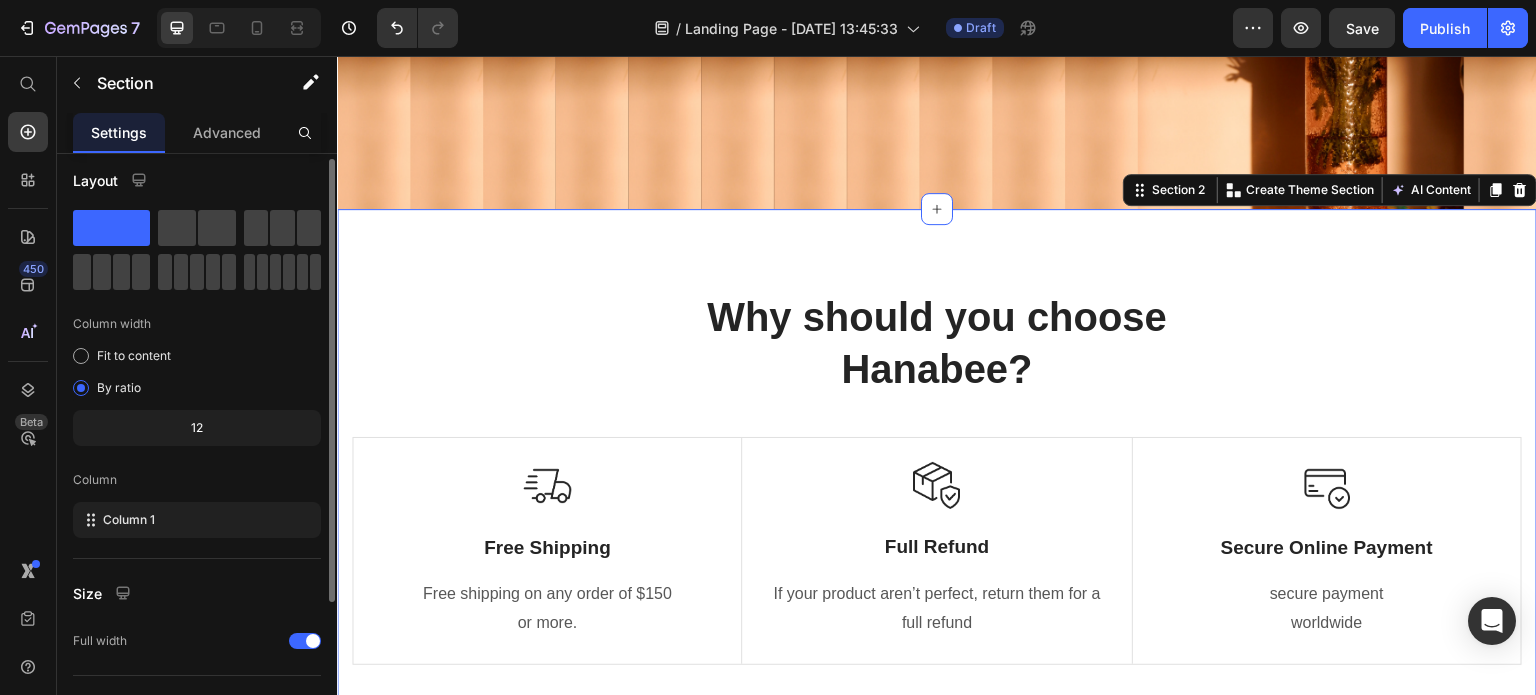 scroll, scrollTop: 0, scrollLeft: 0, axis: both 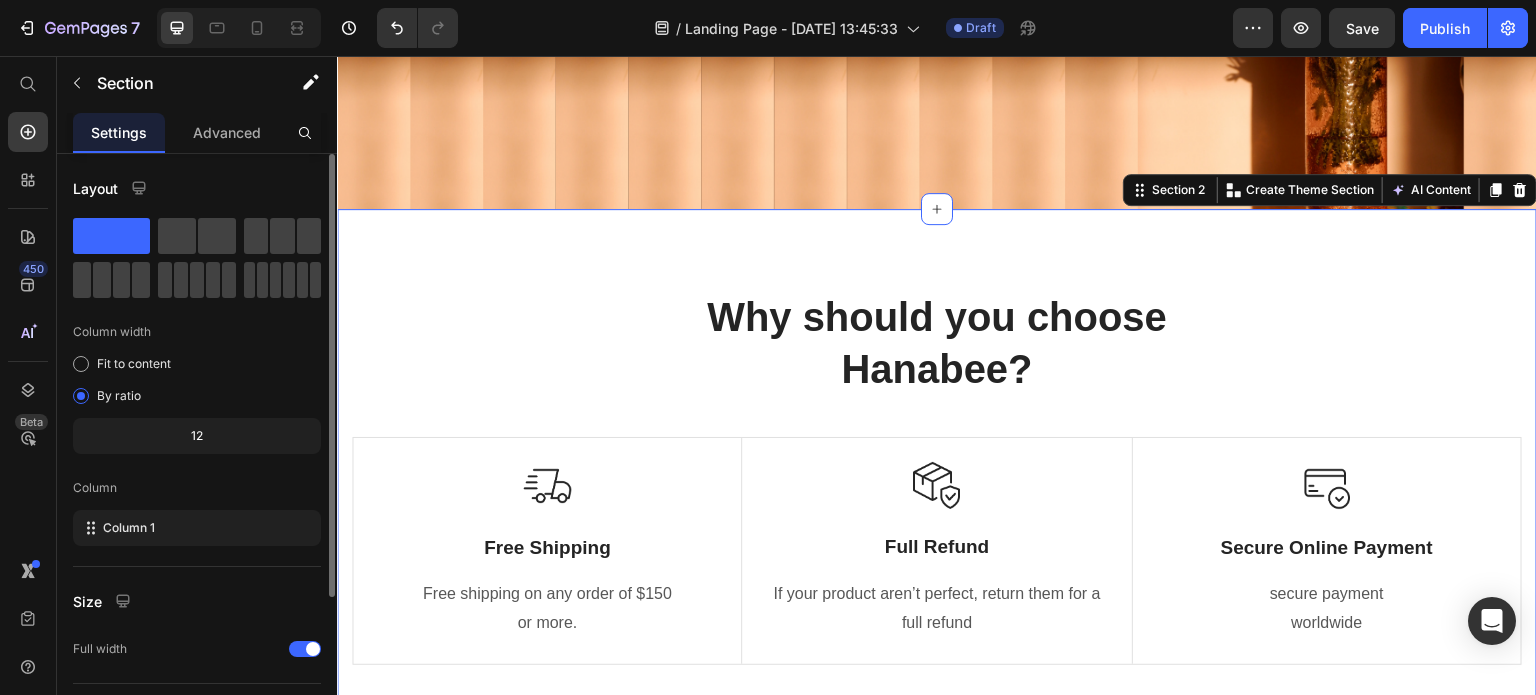 click on "Layout Column width Fit to content By ratio 12 Column Column 1" 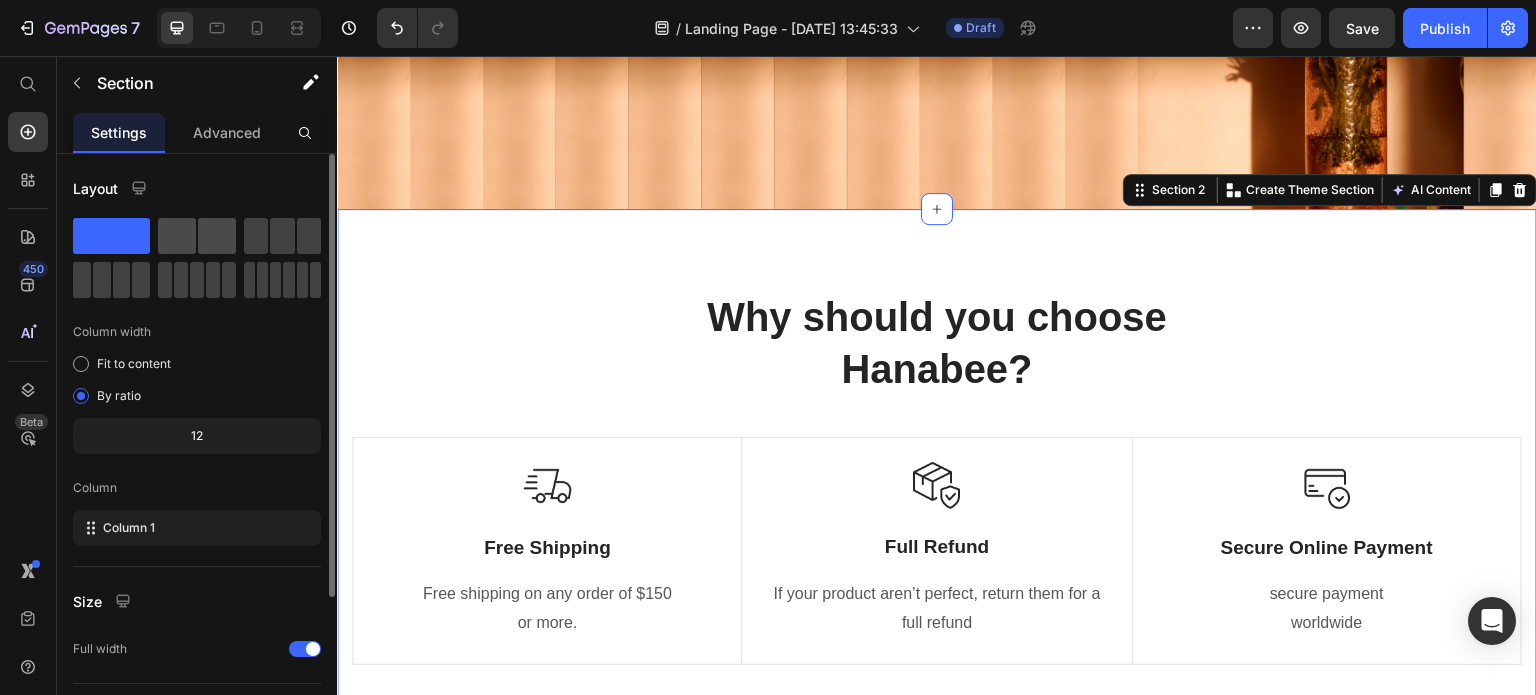click 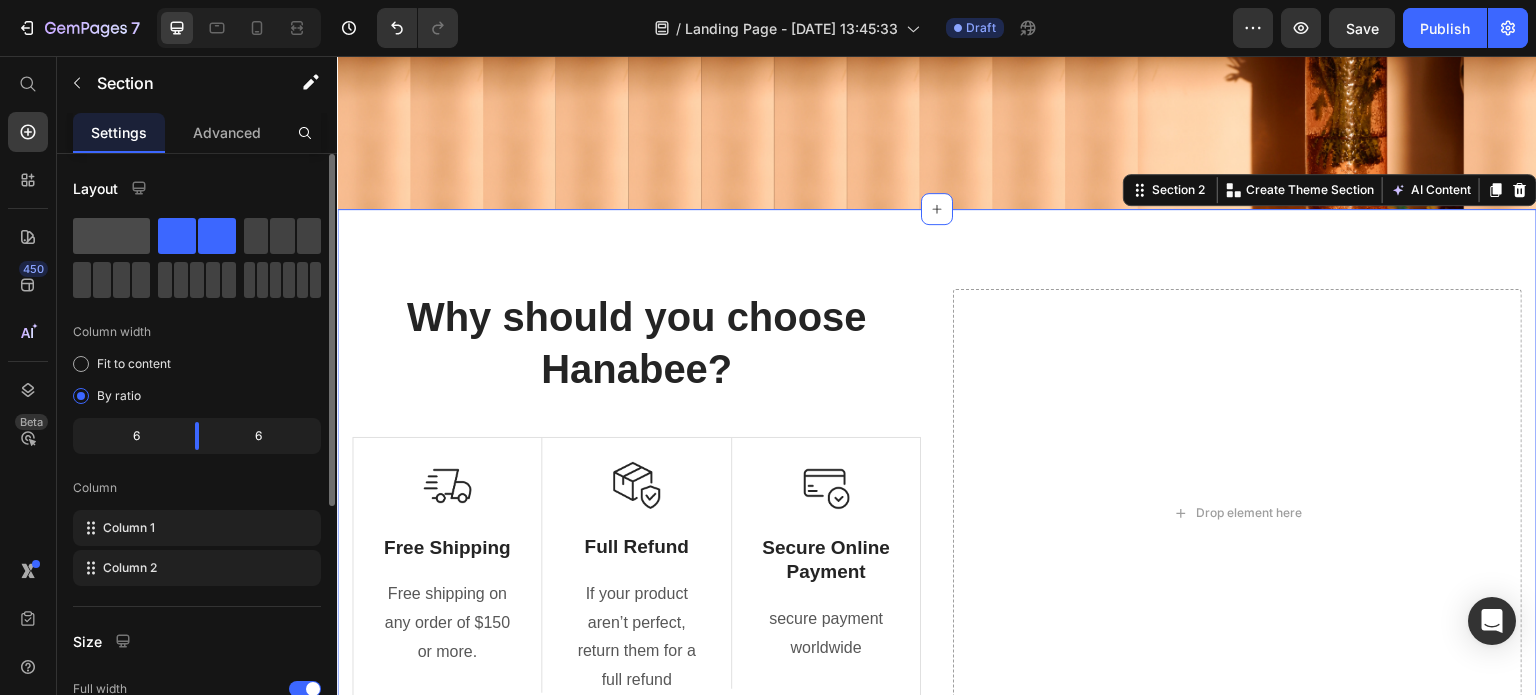 click 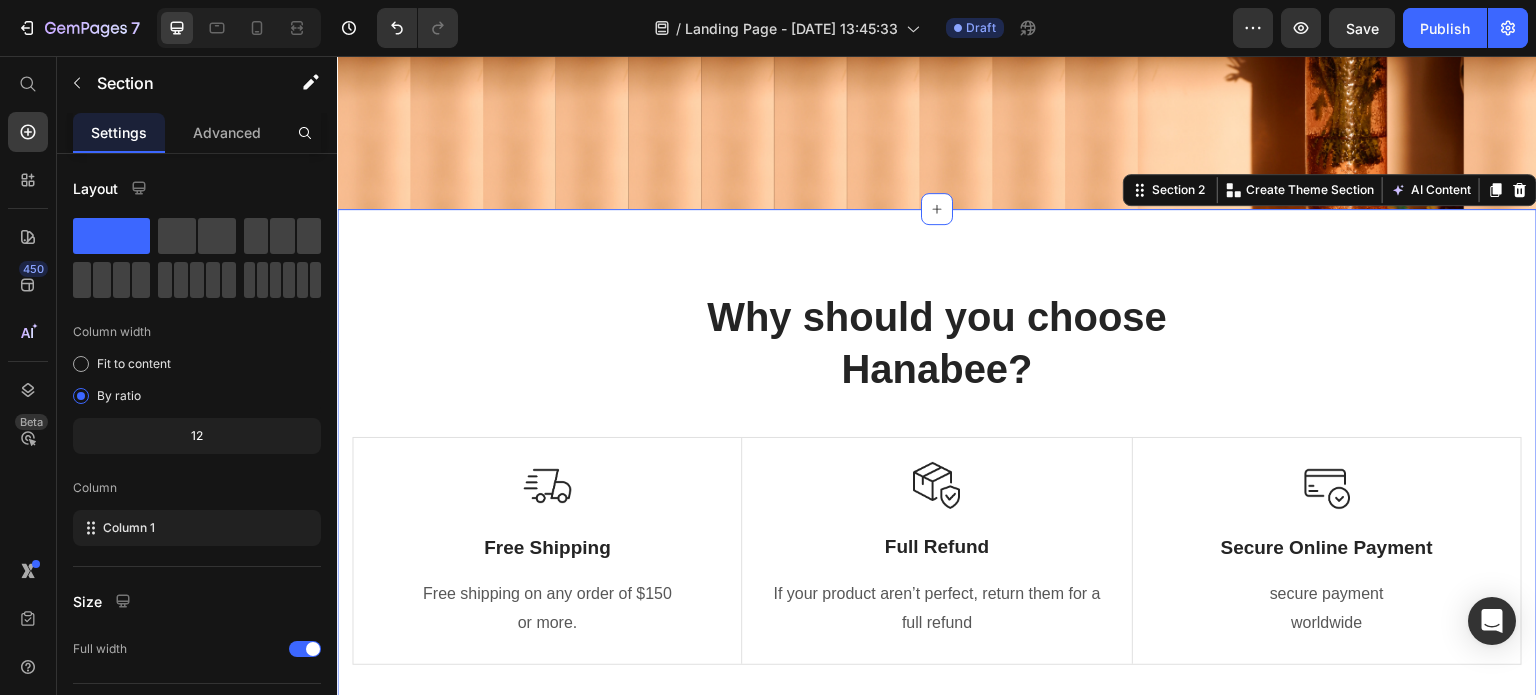 click on "Why should you choose [PERSON_NAME]? Heading Row Image Free Shipping Text Block Free shipping on any order of $150  or more. Text block Row Image Full Refund Text Block If your product aren’t perfect, return them for a full refund Text block Row Image Secure Online Payment Text Block secure payment worldwide Text block Row Row Image Free Shipping Text Block Free shipping on any order of $150  or more. Text block Row Image Full Refund Text Block If your product aren’t perfect, return them for a full refund Text block Row Image Secure Online Payment Text Block secure payment worldwide Text block Row Row Section 2   You can create reusable sections Create Theme Section AI Content Write with GemAI What would you like to describe here? Tone and Voice Persuasive Product Shared Light Show more Generate" at bounding box center [937, 485] 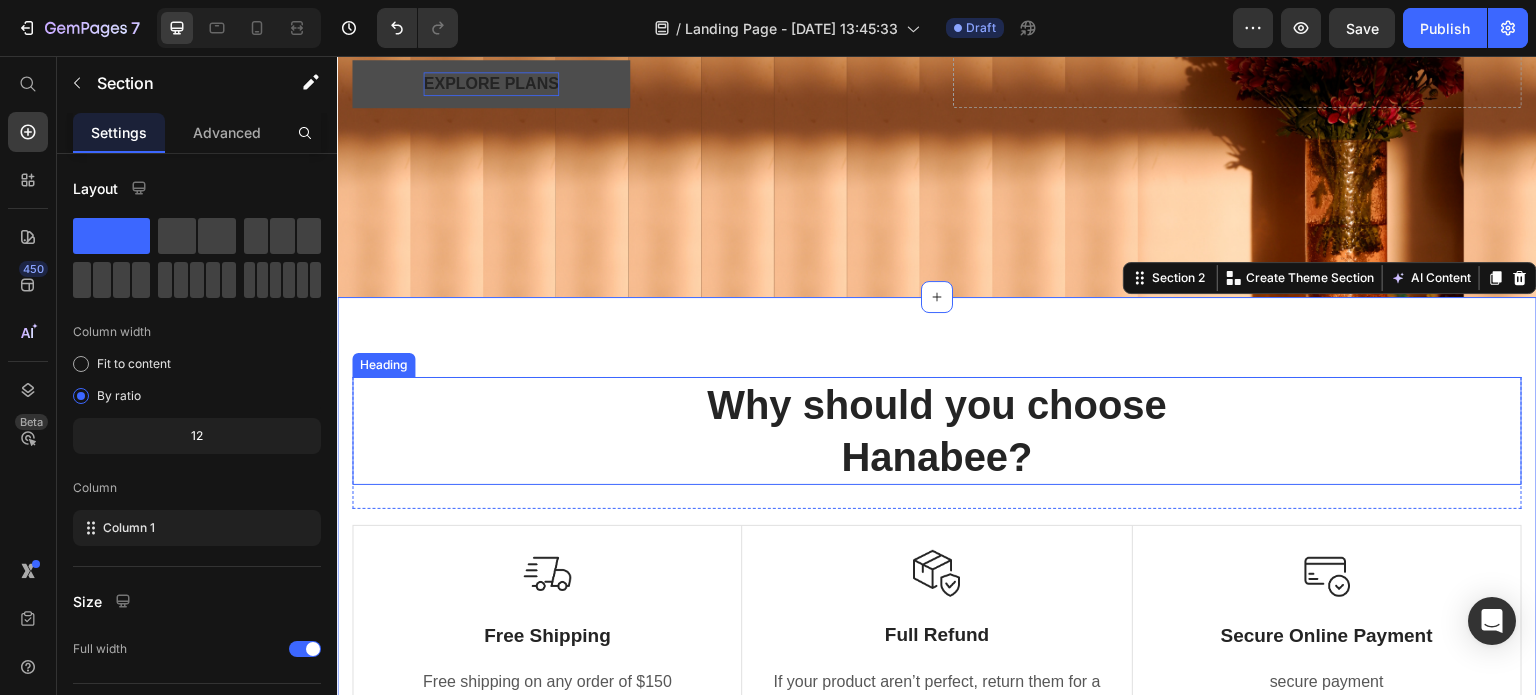 scroll, scrollTop: 0, scrollLeft: 0, axis: both 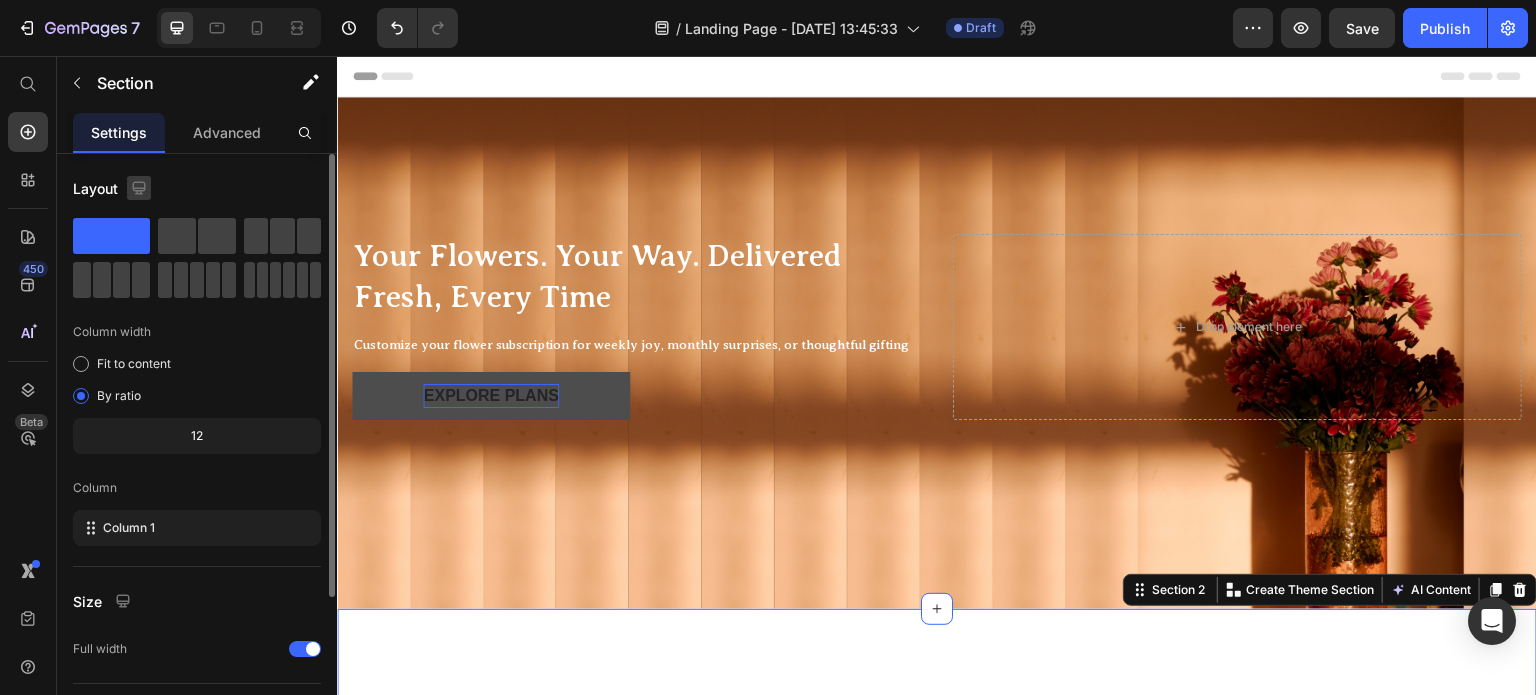 click 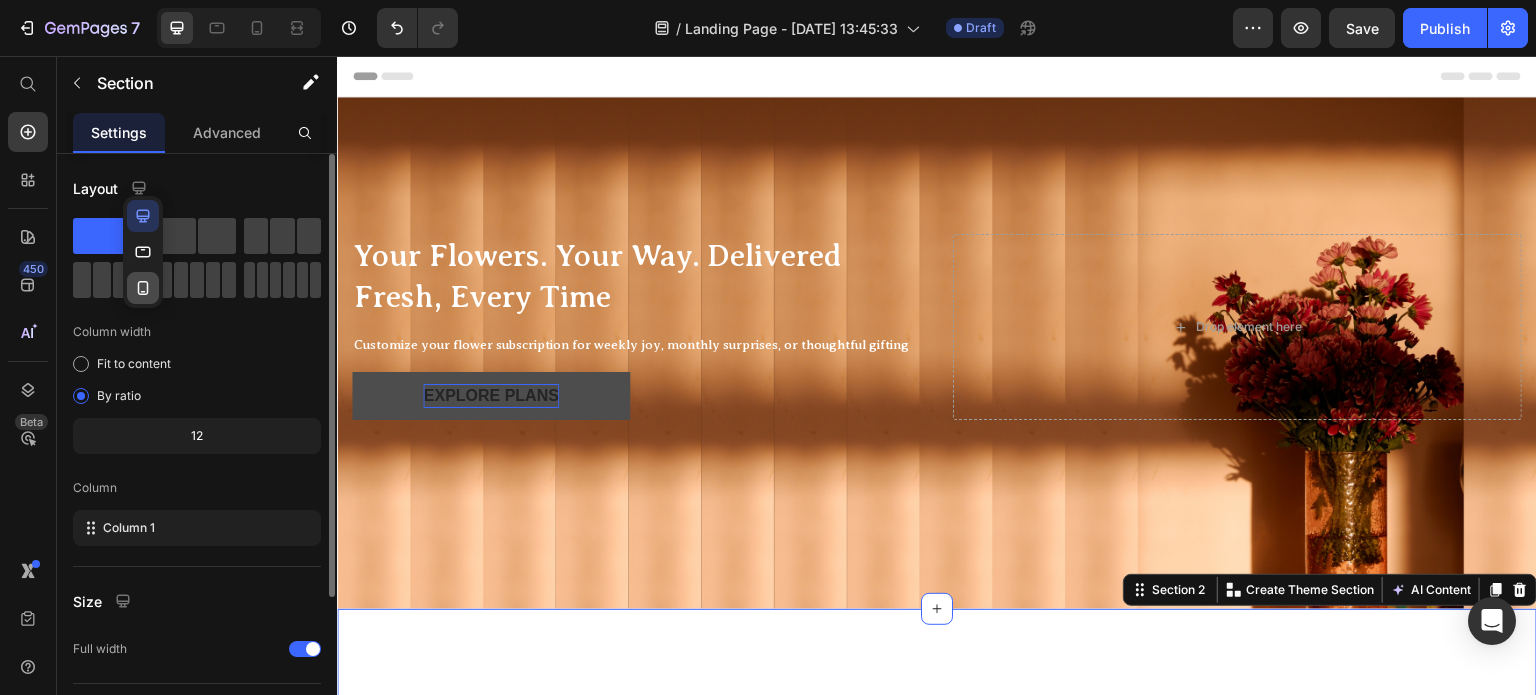 click 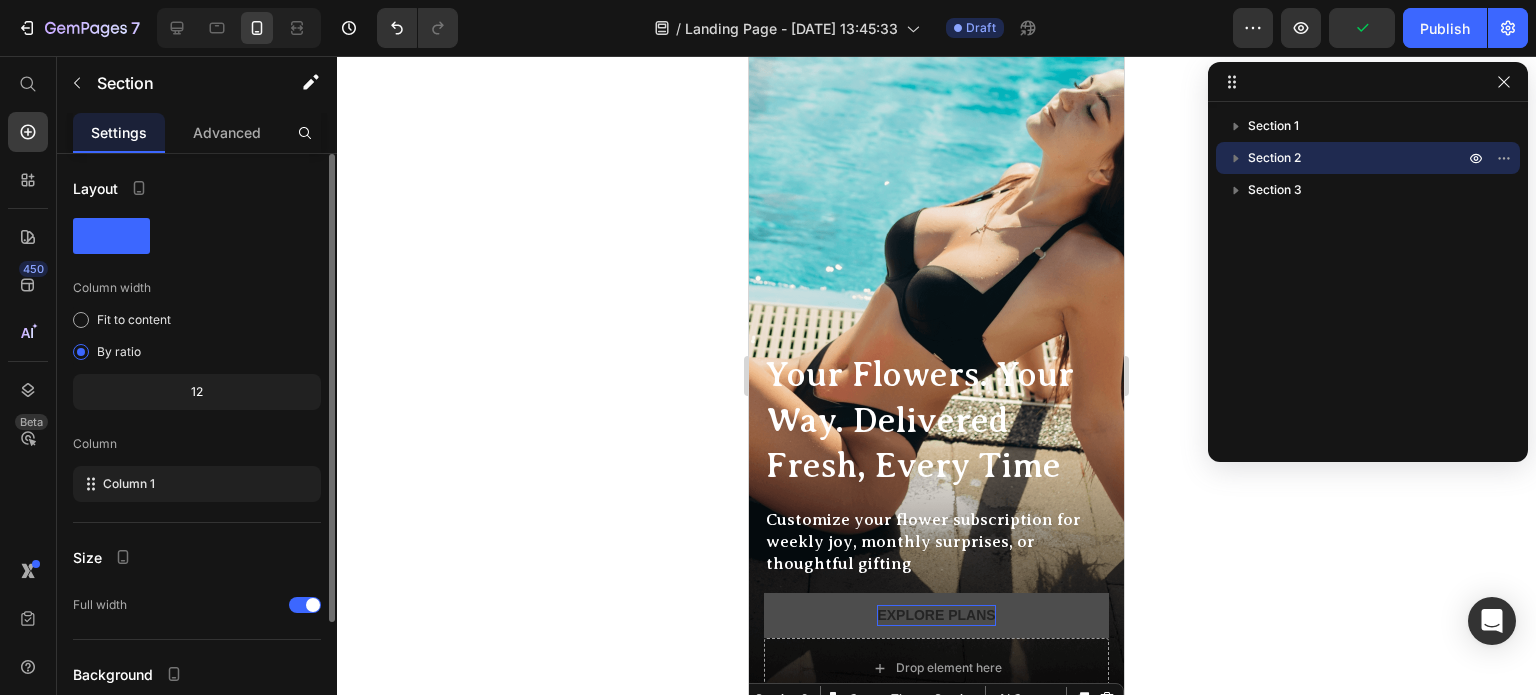 scroll, scrollTop: 0, scrollLeft: 0, axis: both 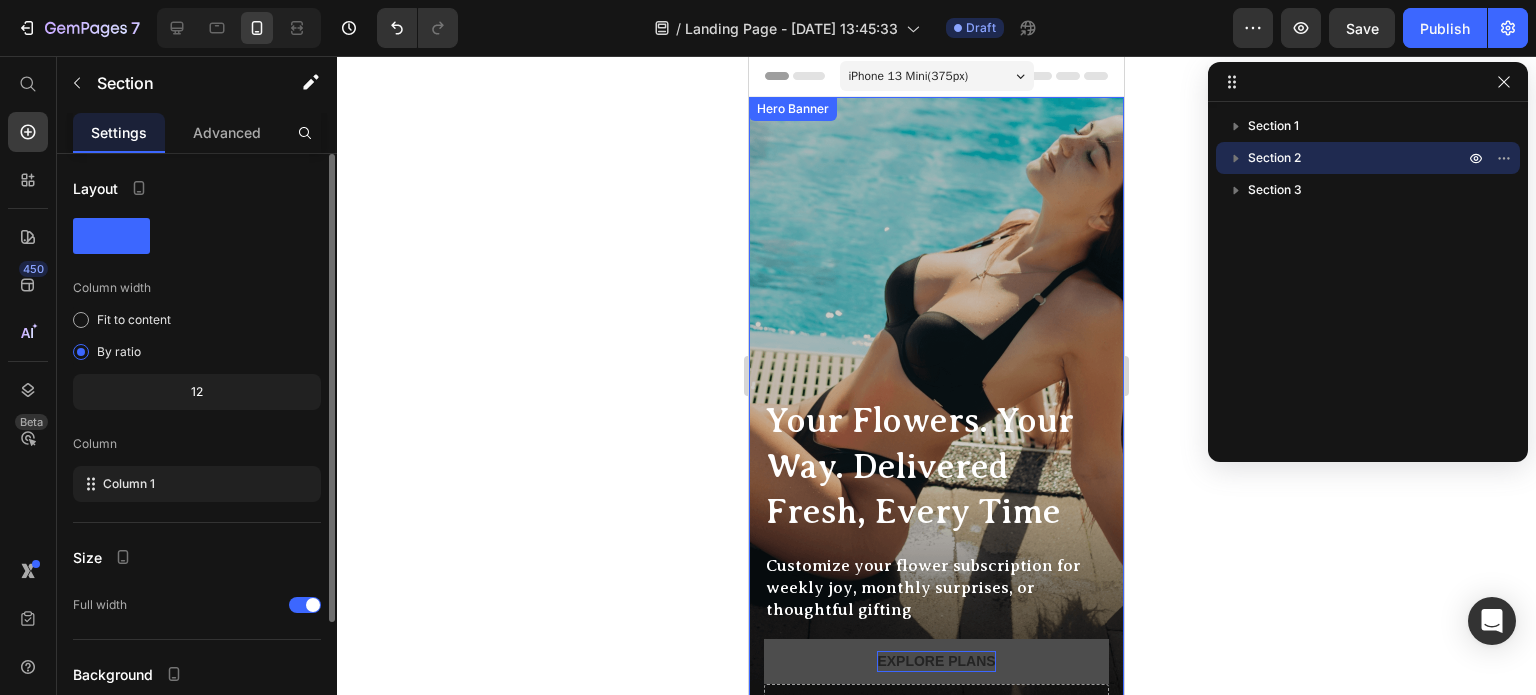 click at bounding box center (936, 430) 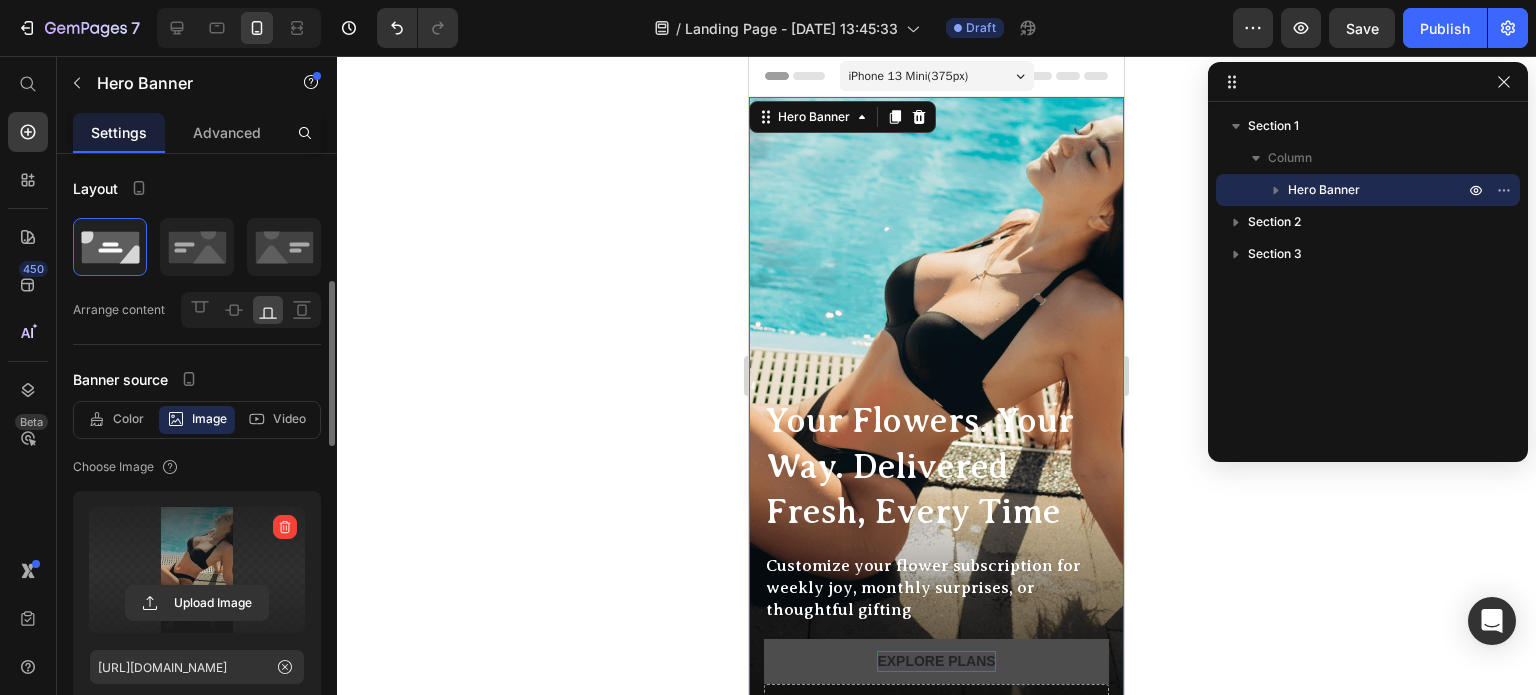 scroll, scrollTop: 200, scrollLeft: 0, axis: vertical 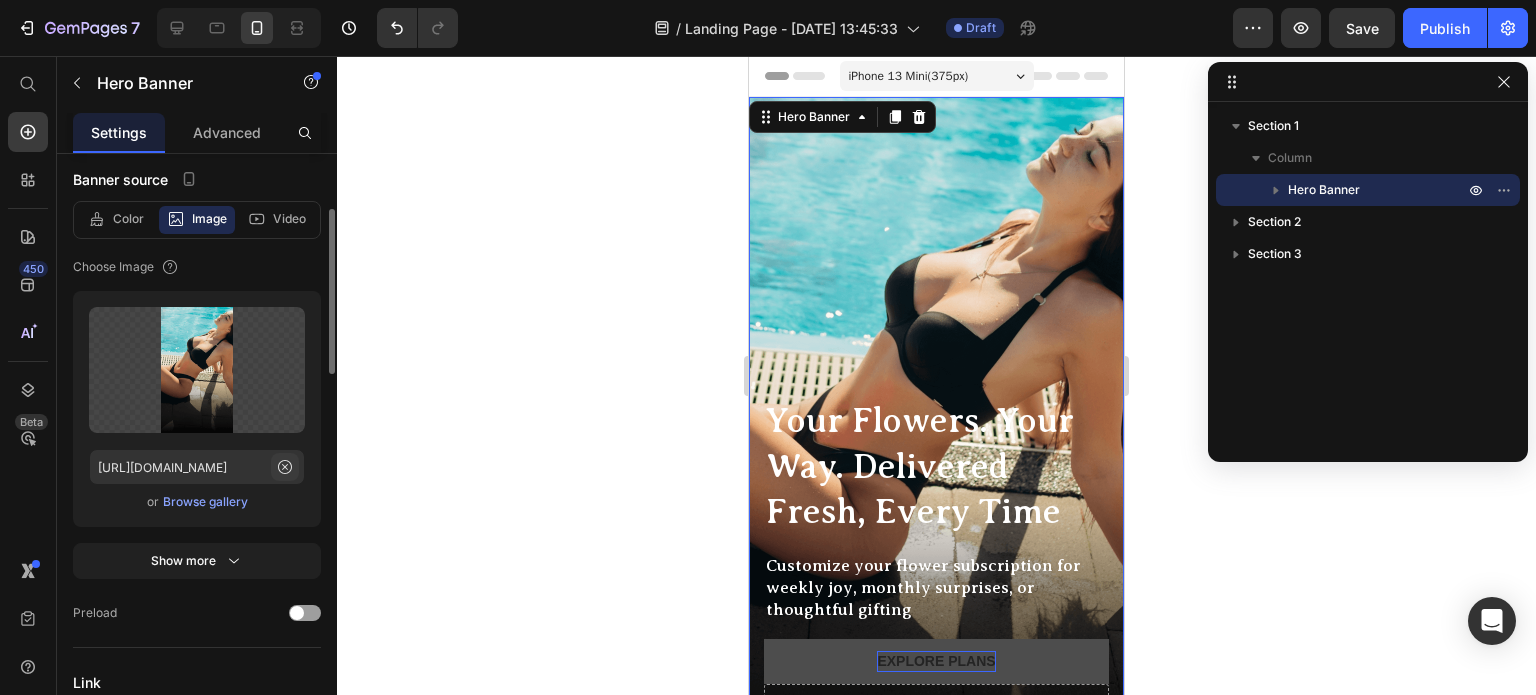 click 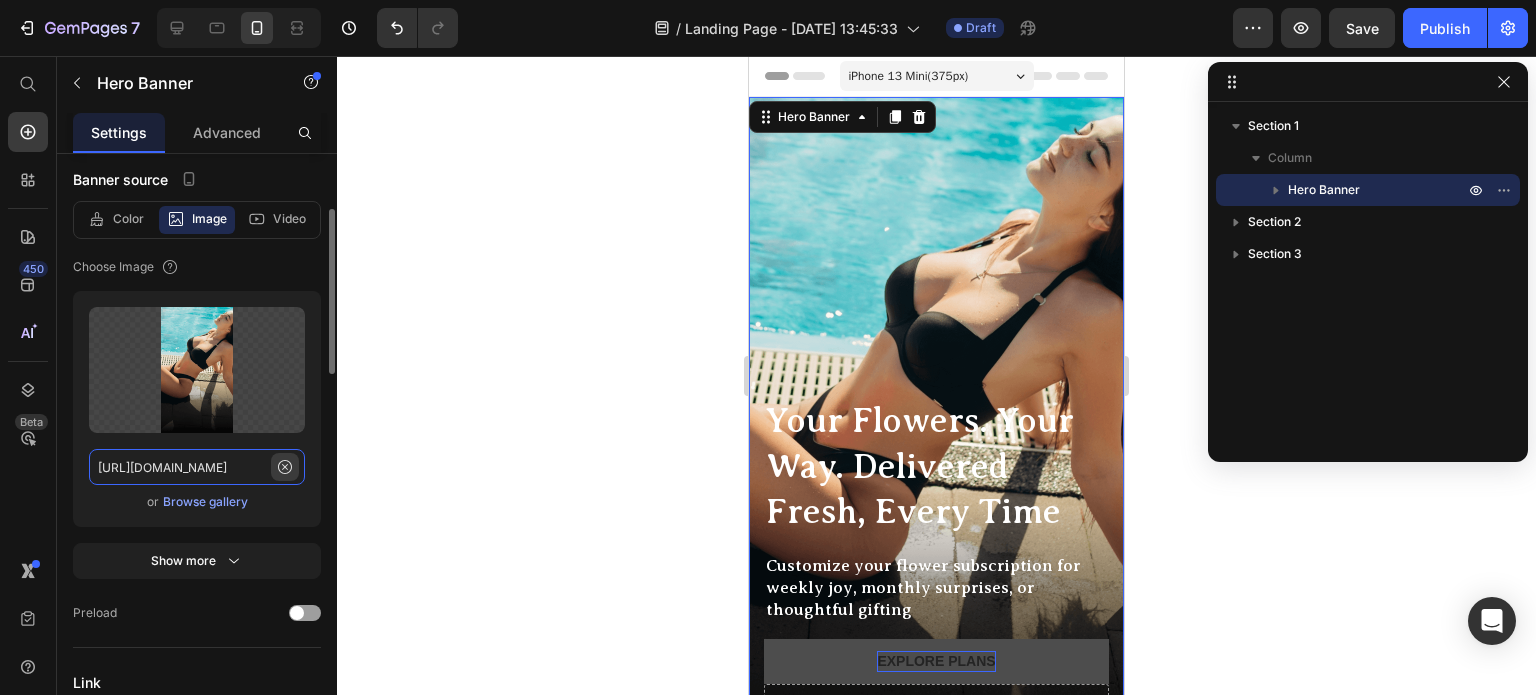 type 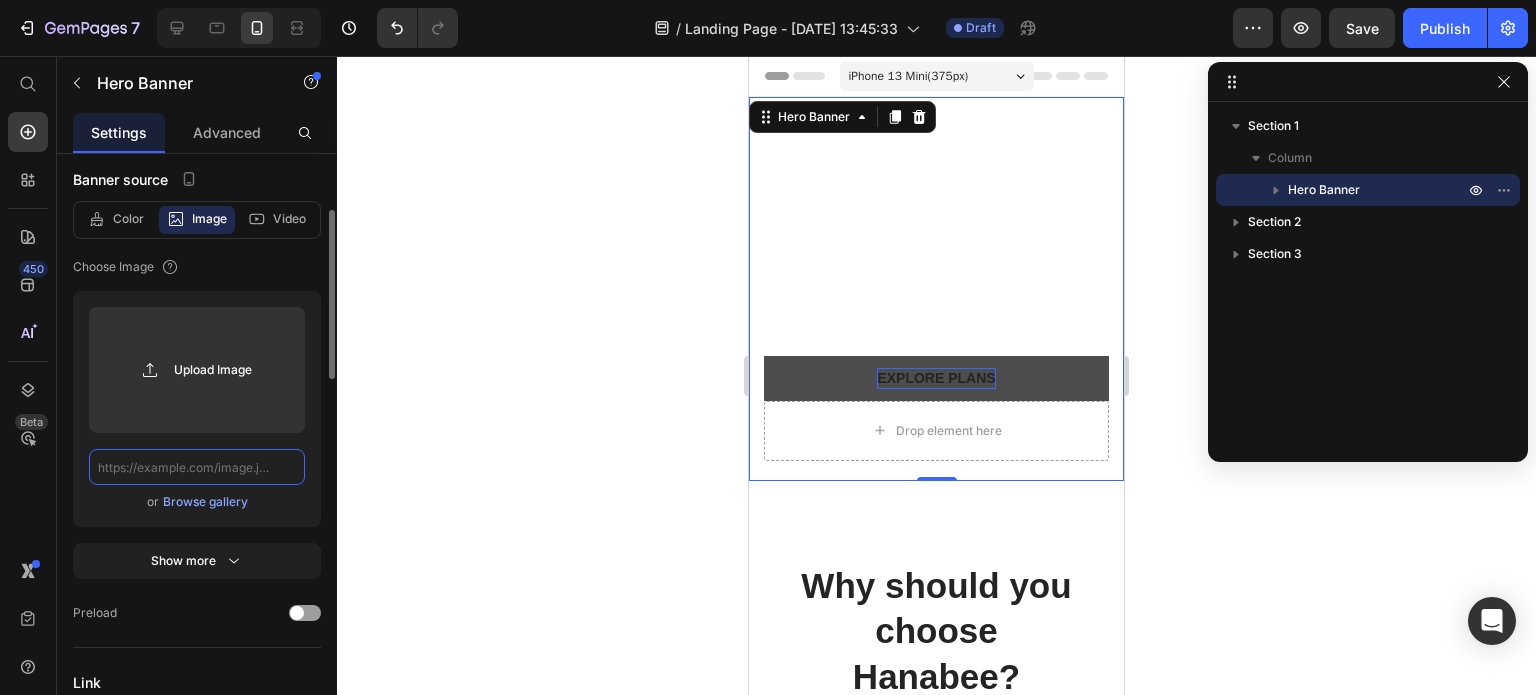 scroll, scrollTop: 0, scrollLeft: 0, axis: both 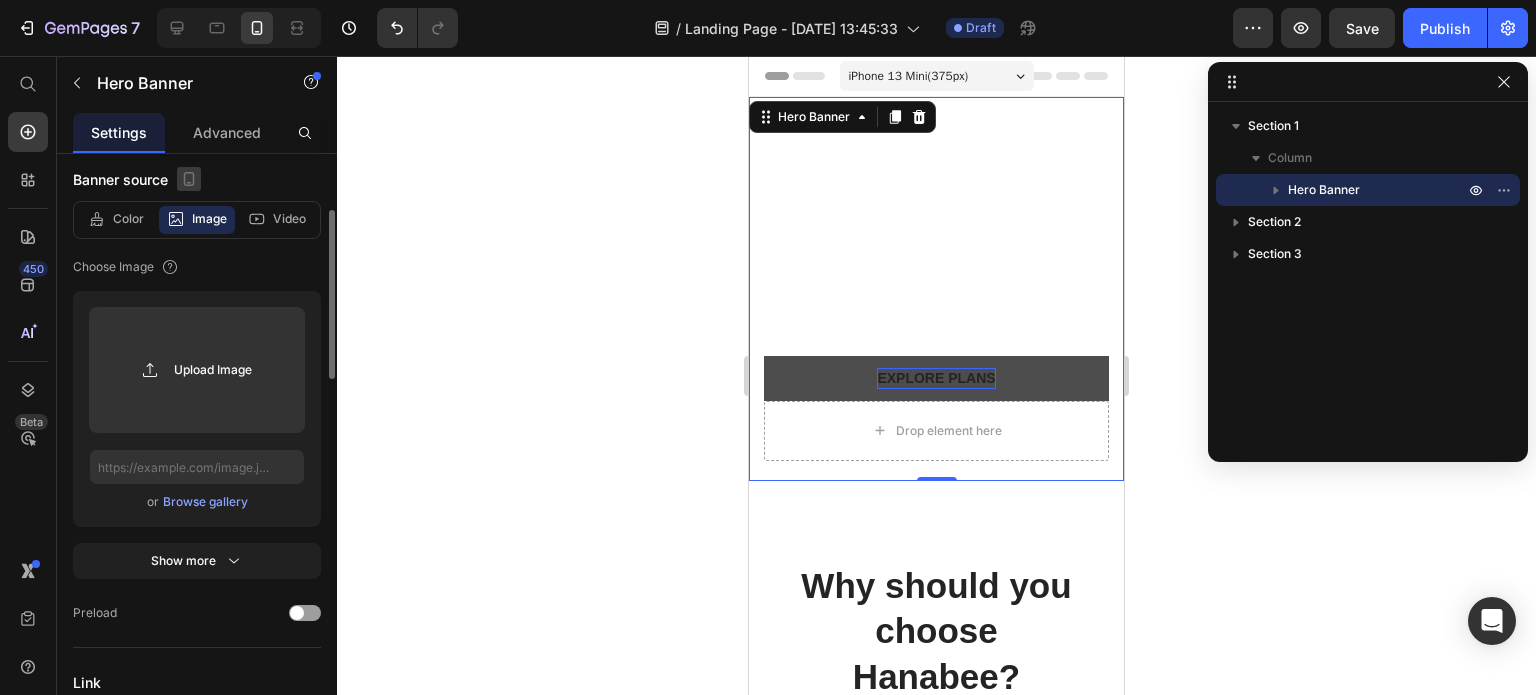 click 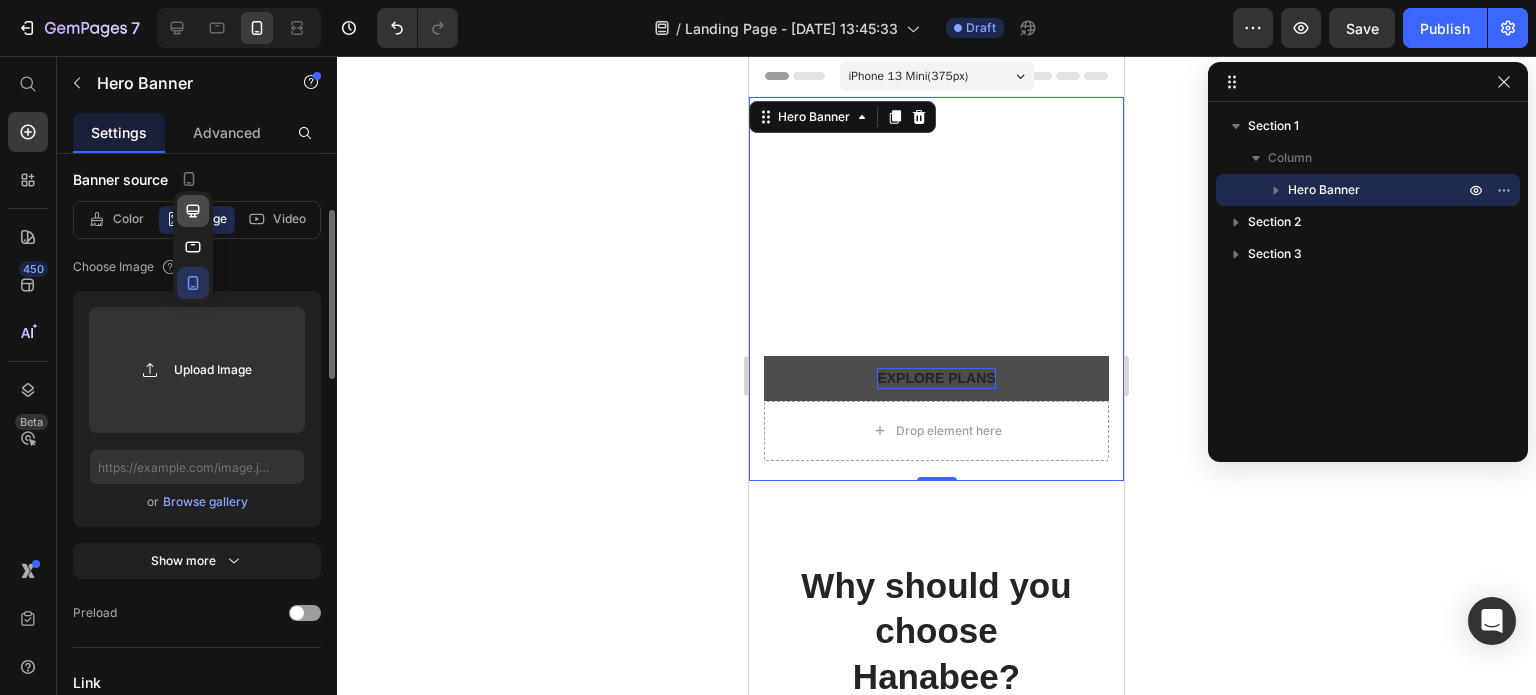 click 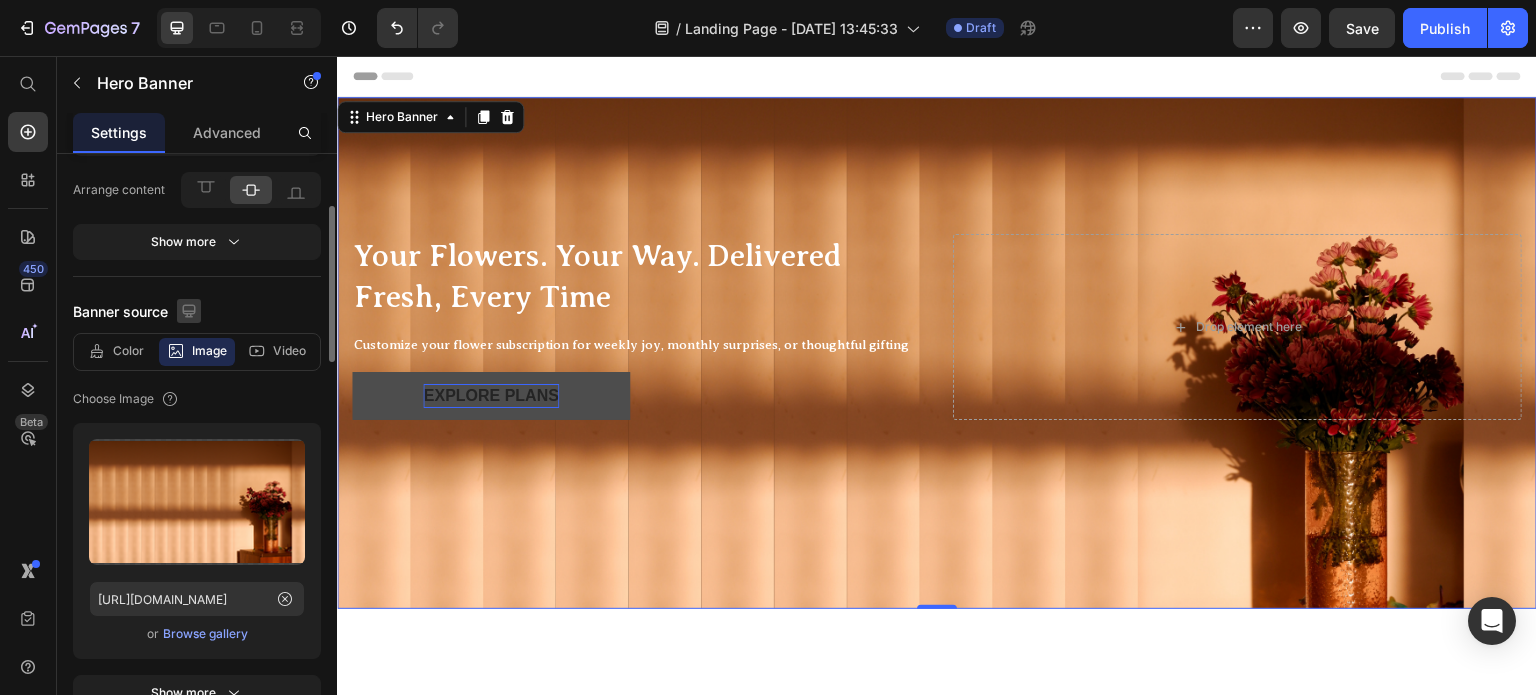 click 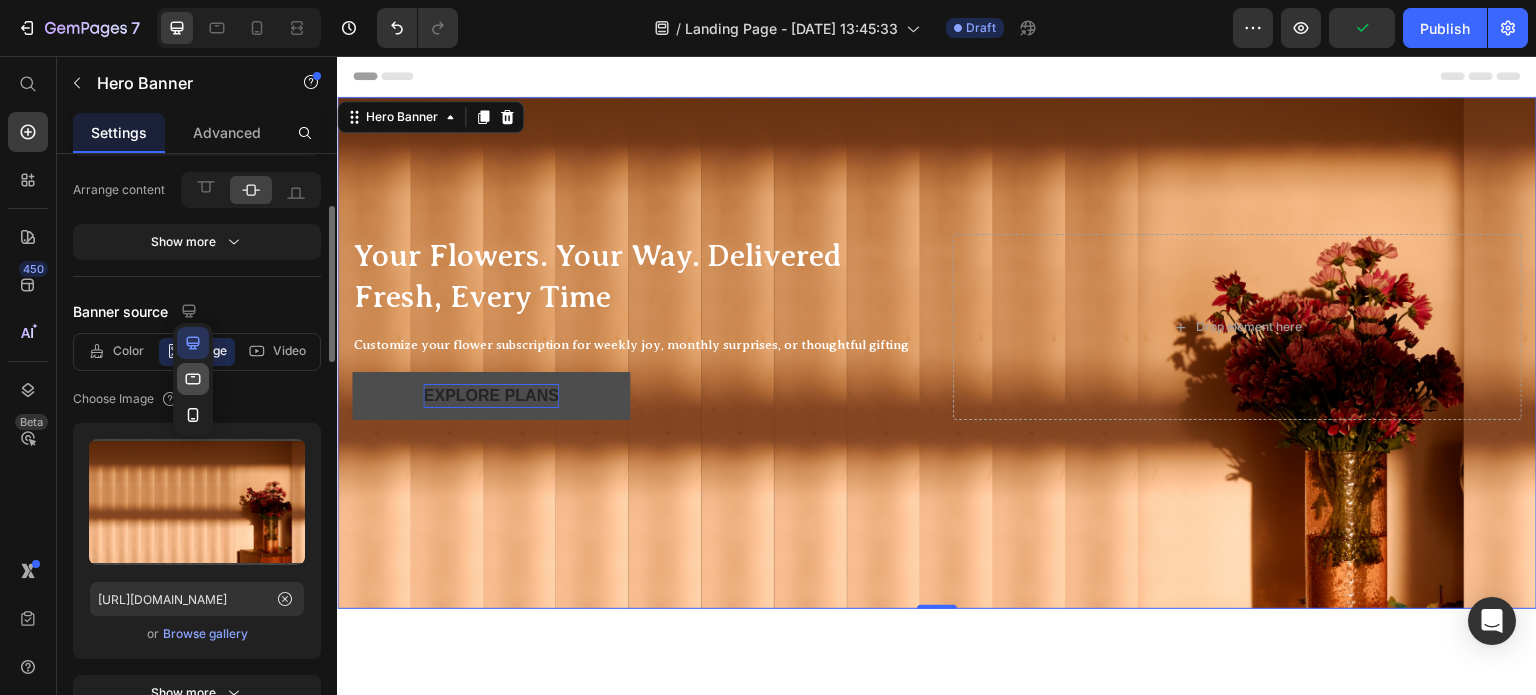 click 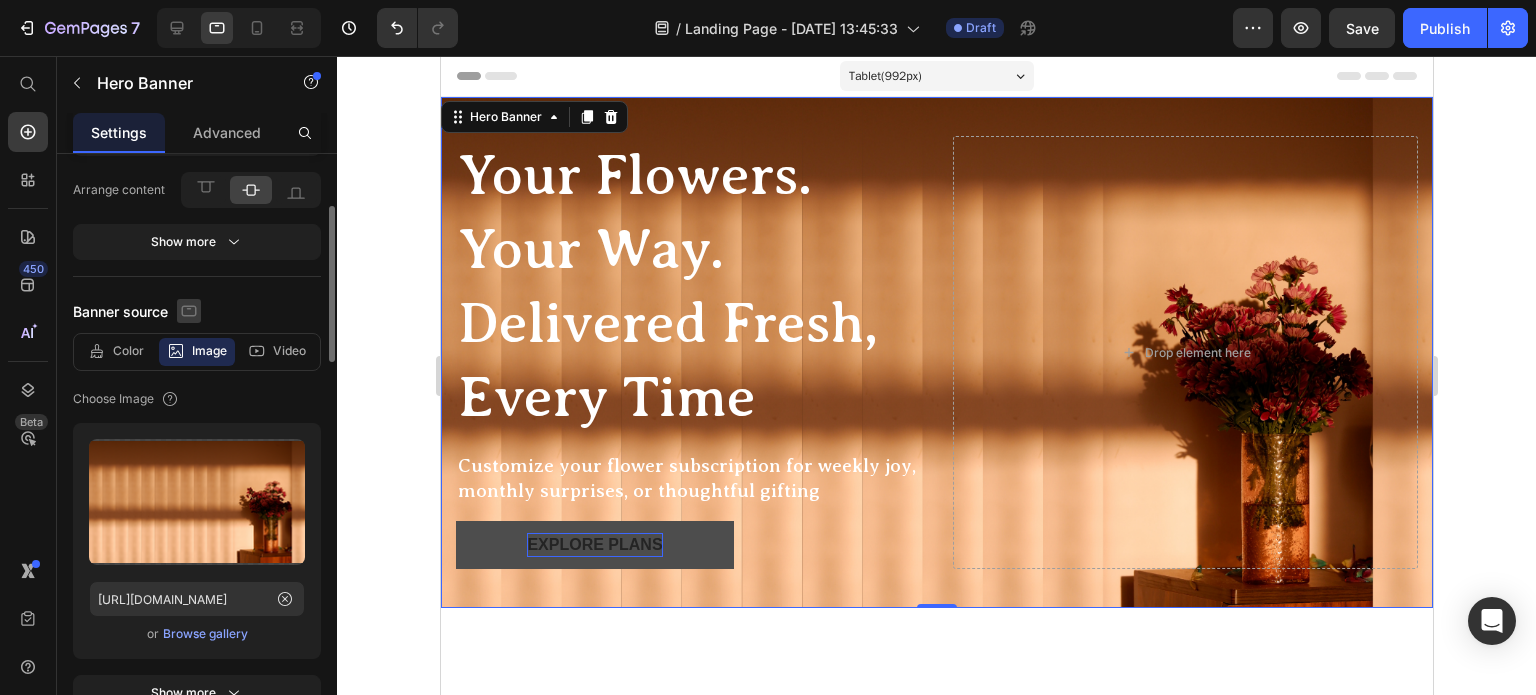 click 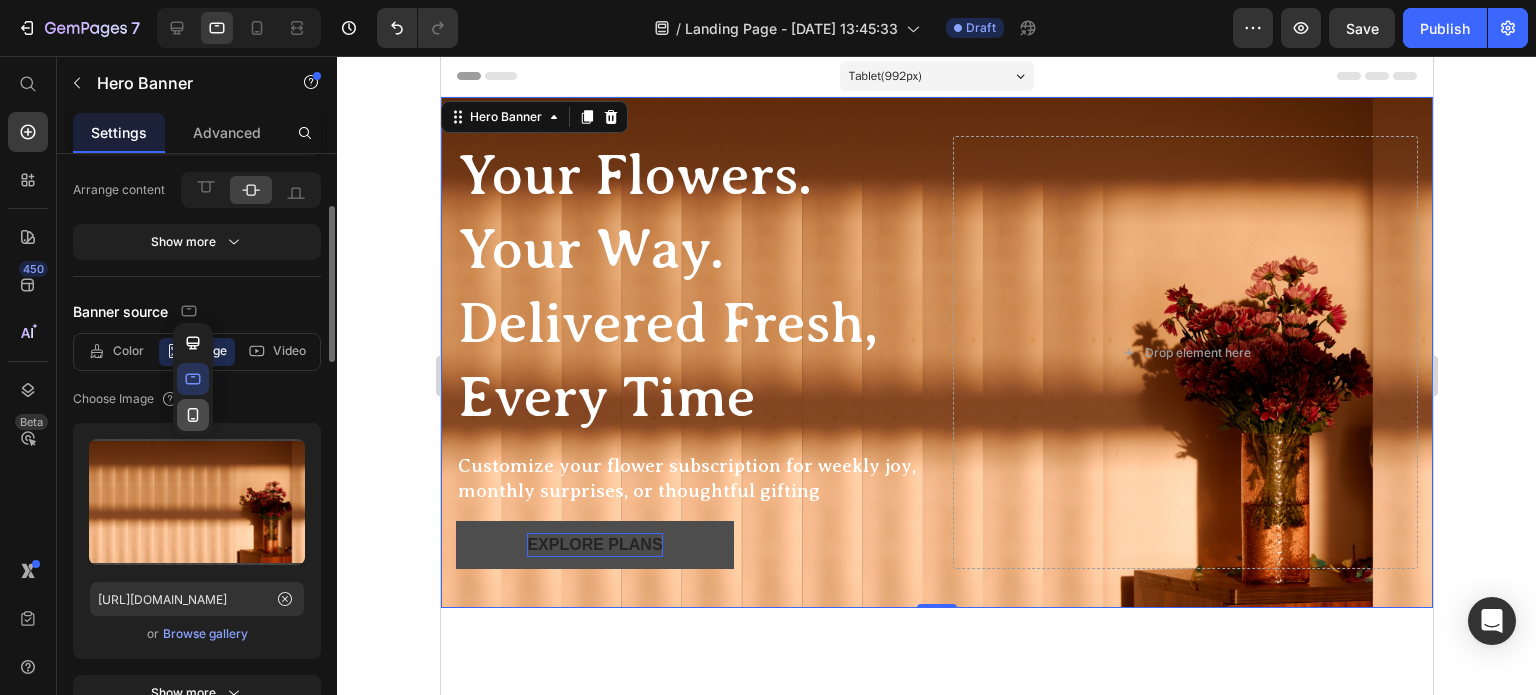 click 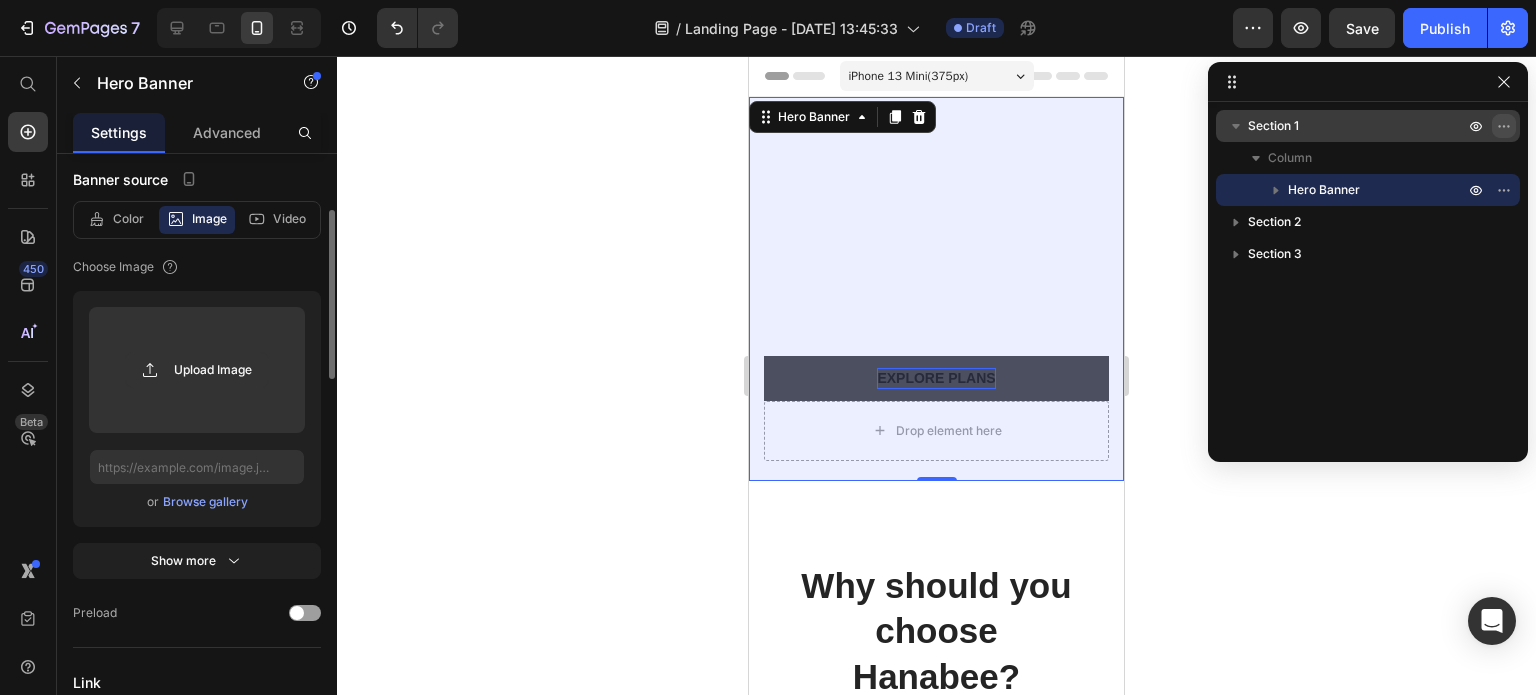 click 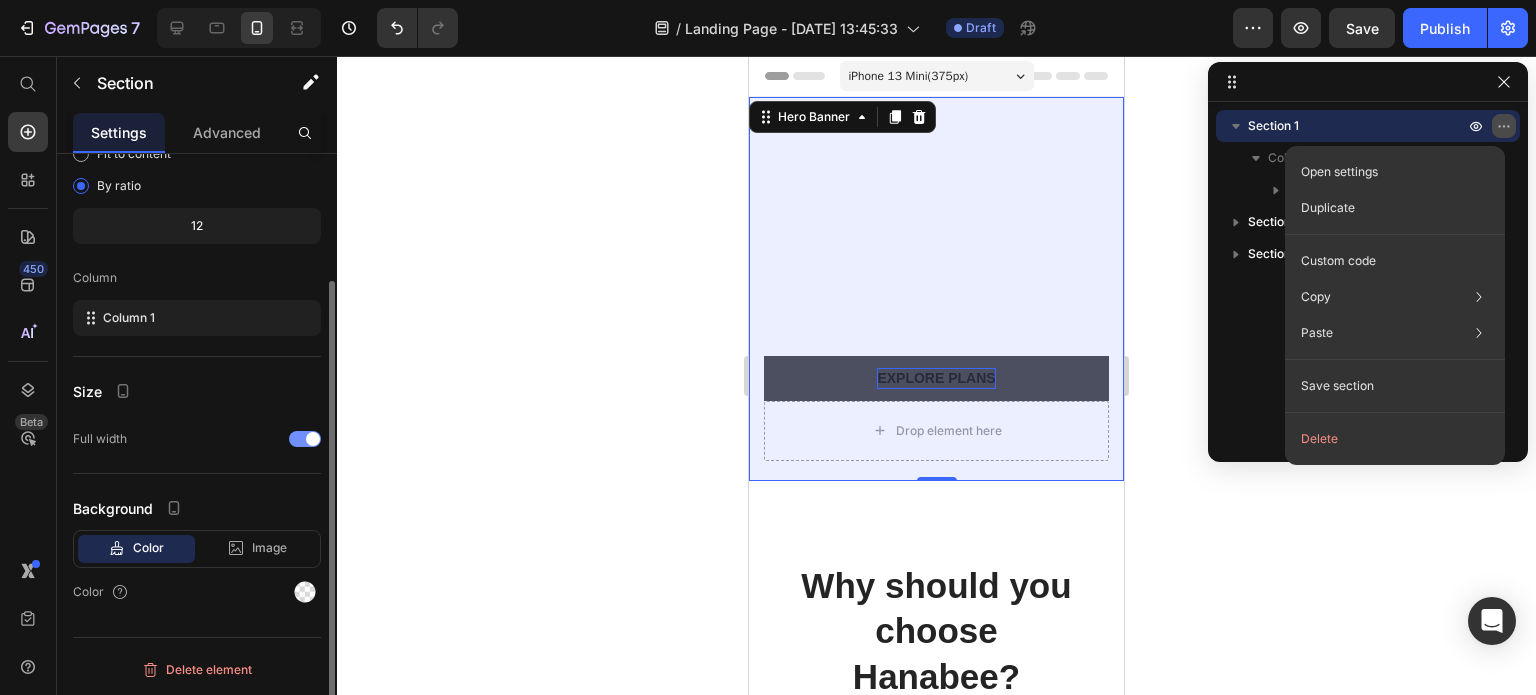 scroll, scrollTop: 0, scrollLeft: 0, axis: both 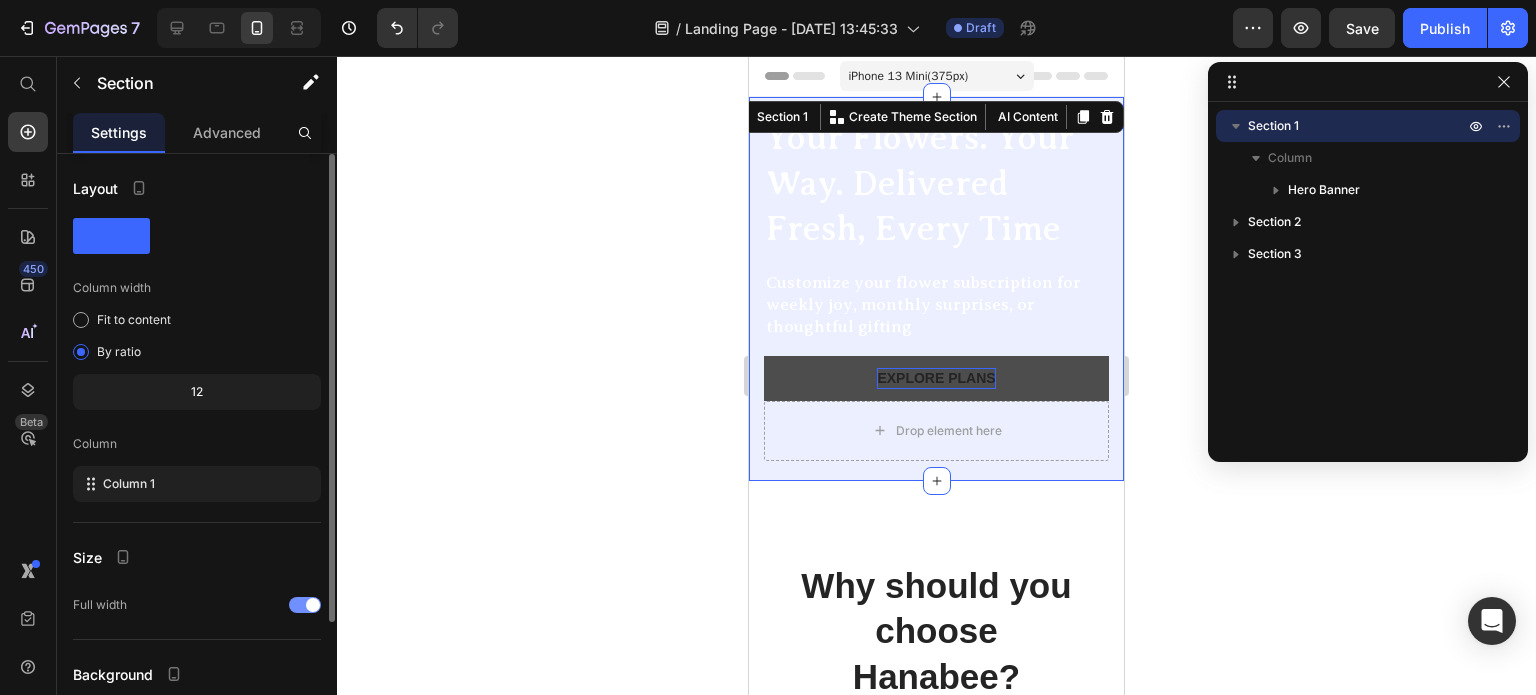 click 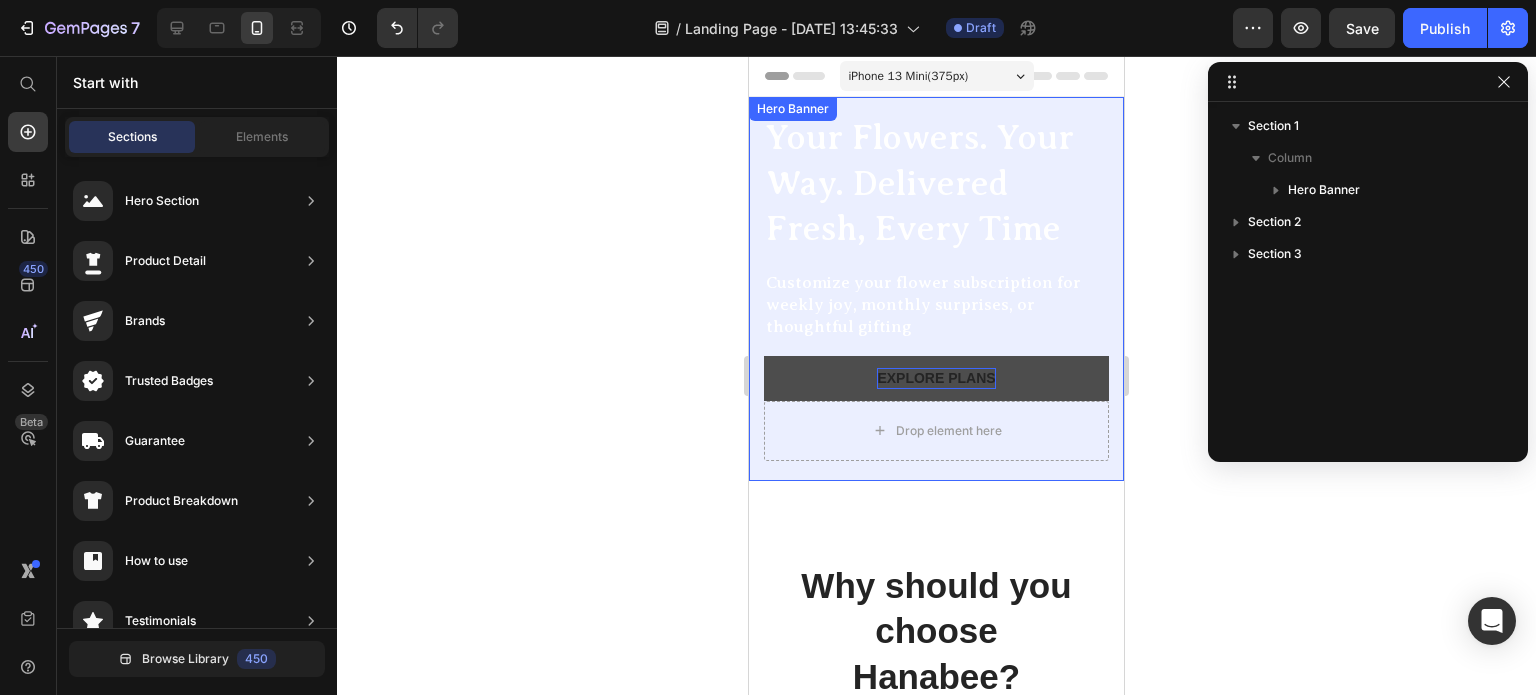 click on "Your Flowers. Your Way. Delivered Fresh, Every Time Heading Customize your flower subscription for weekly joy, monthly surprises, or thoughtful gifting Text Block Explore plans Button
Drop element here" at bounding box center [936, 289] 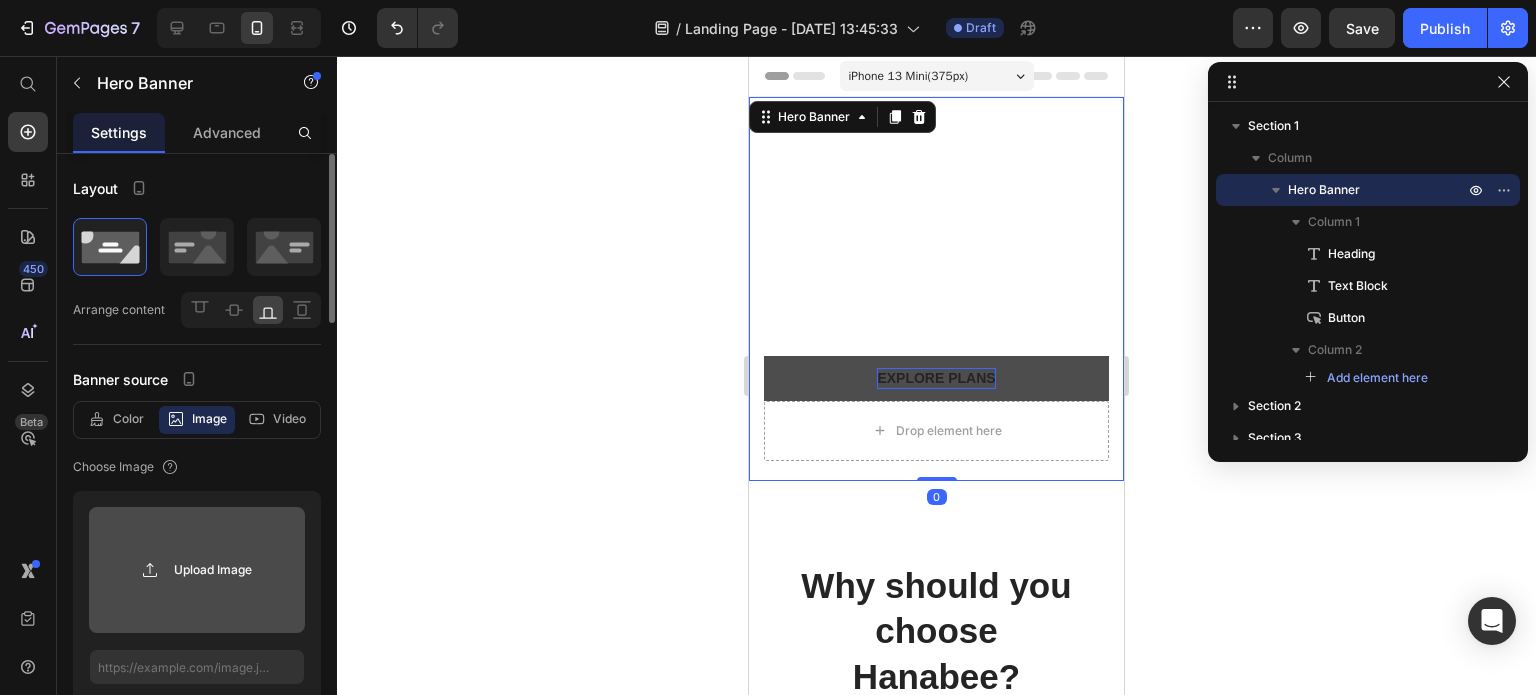 click 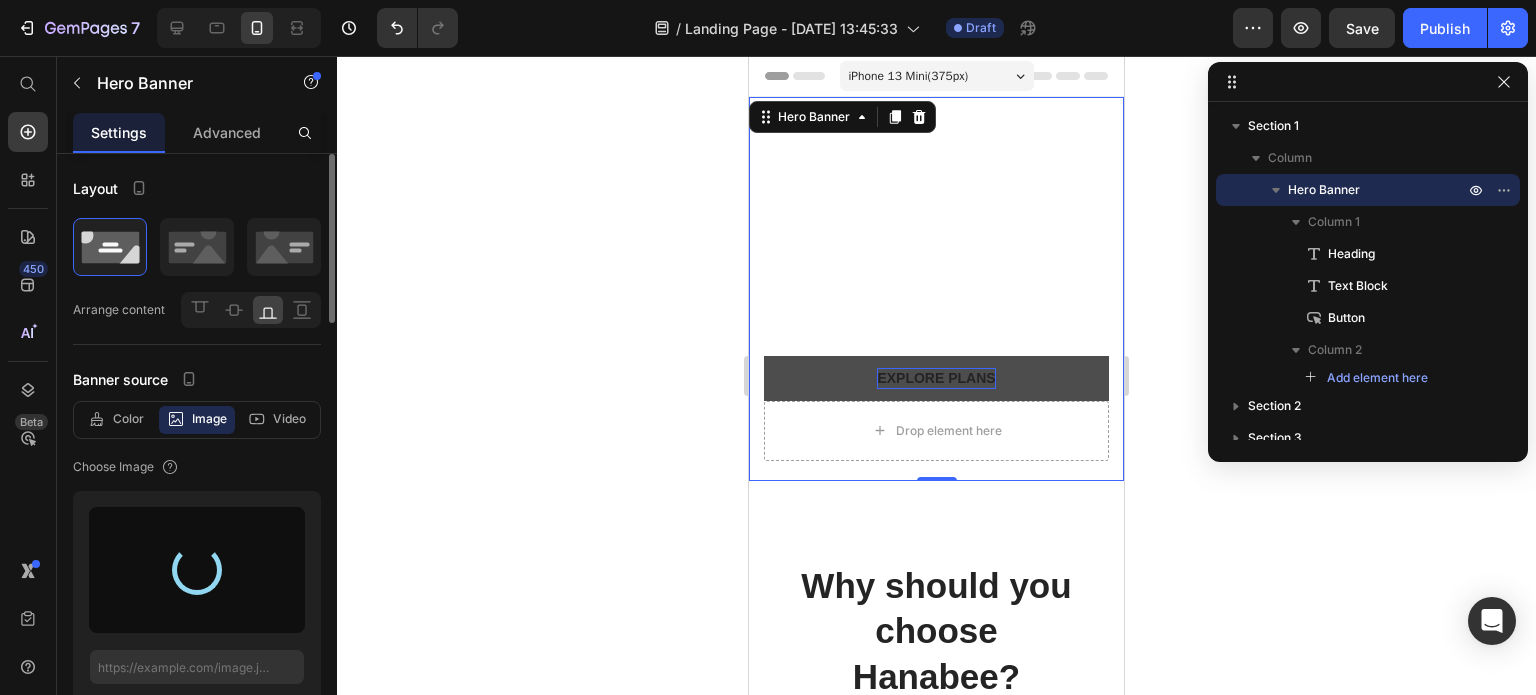 type on "[URL][DOMAIN_NAME]" 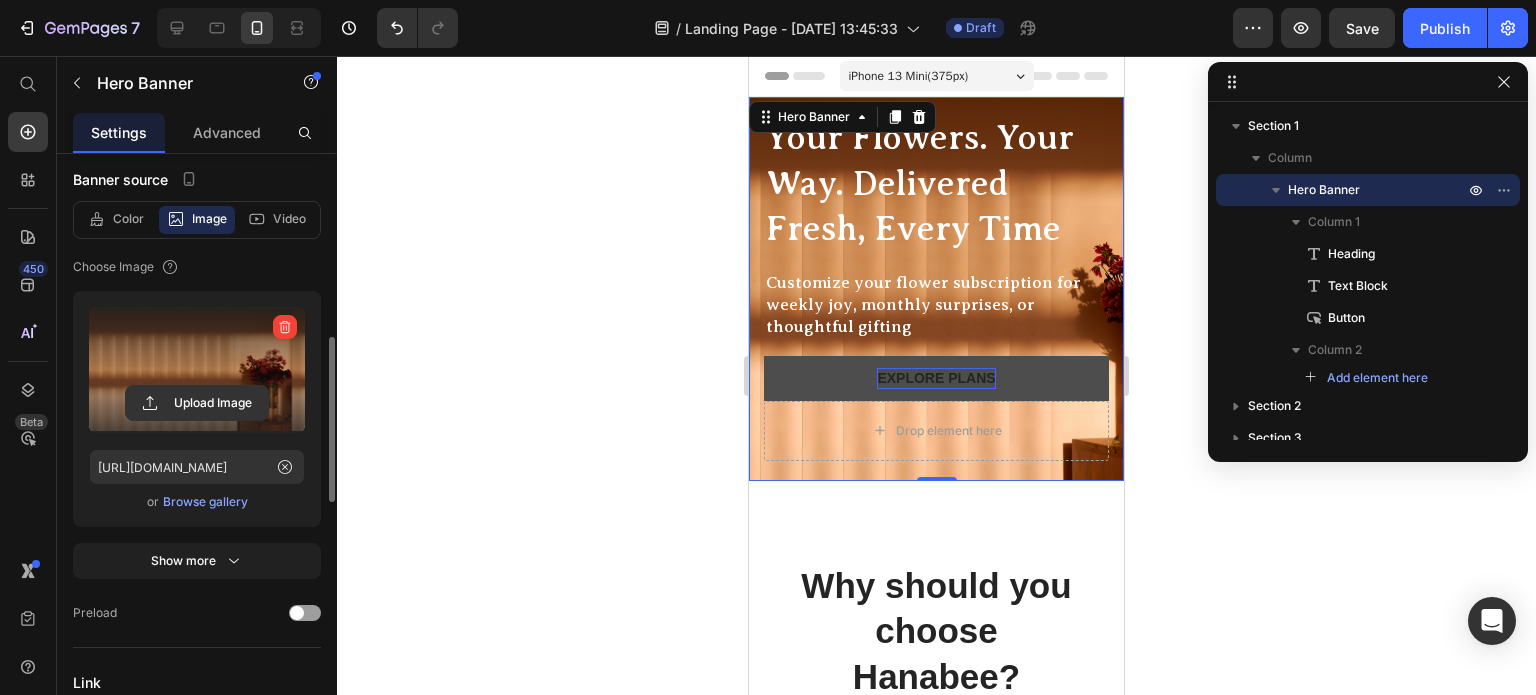 scroll, scrollTop: 300, scrollLeft: 0, axis: vertical 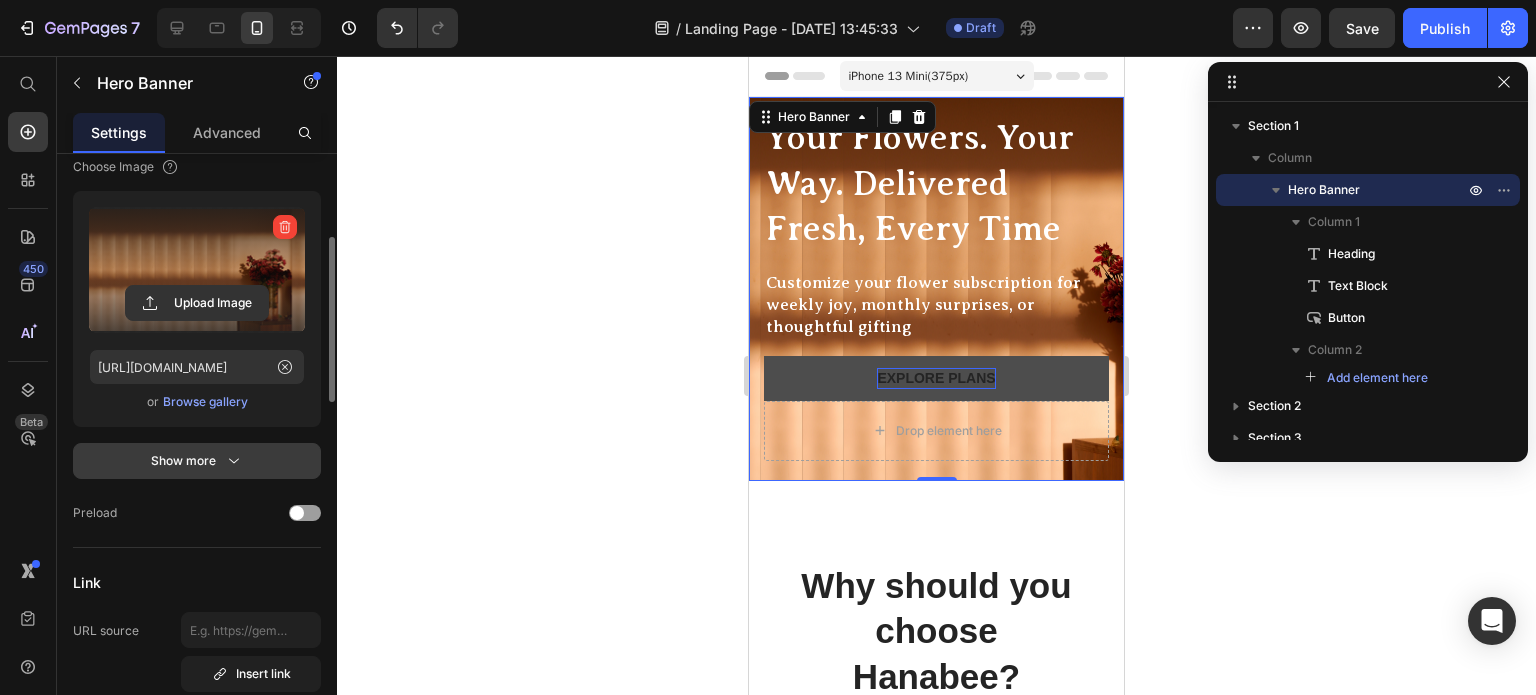 click 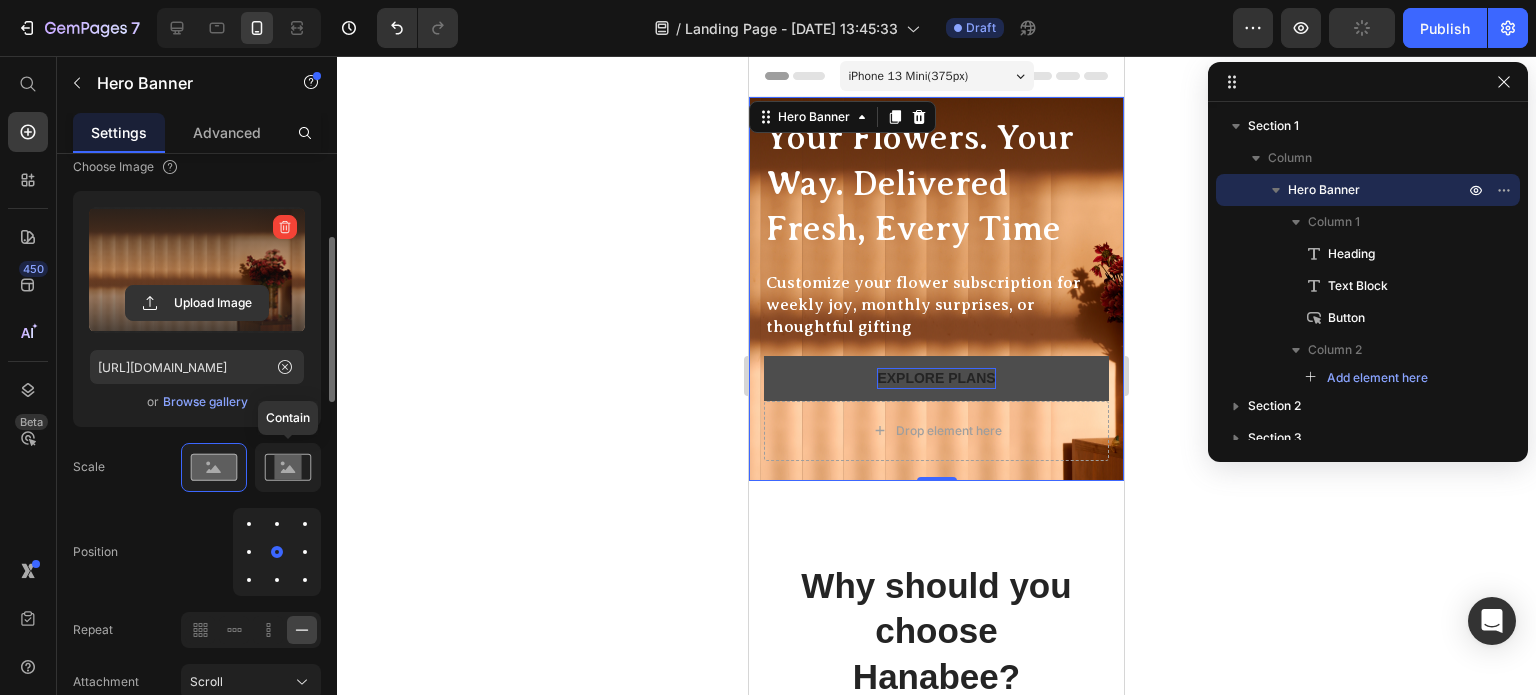 click 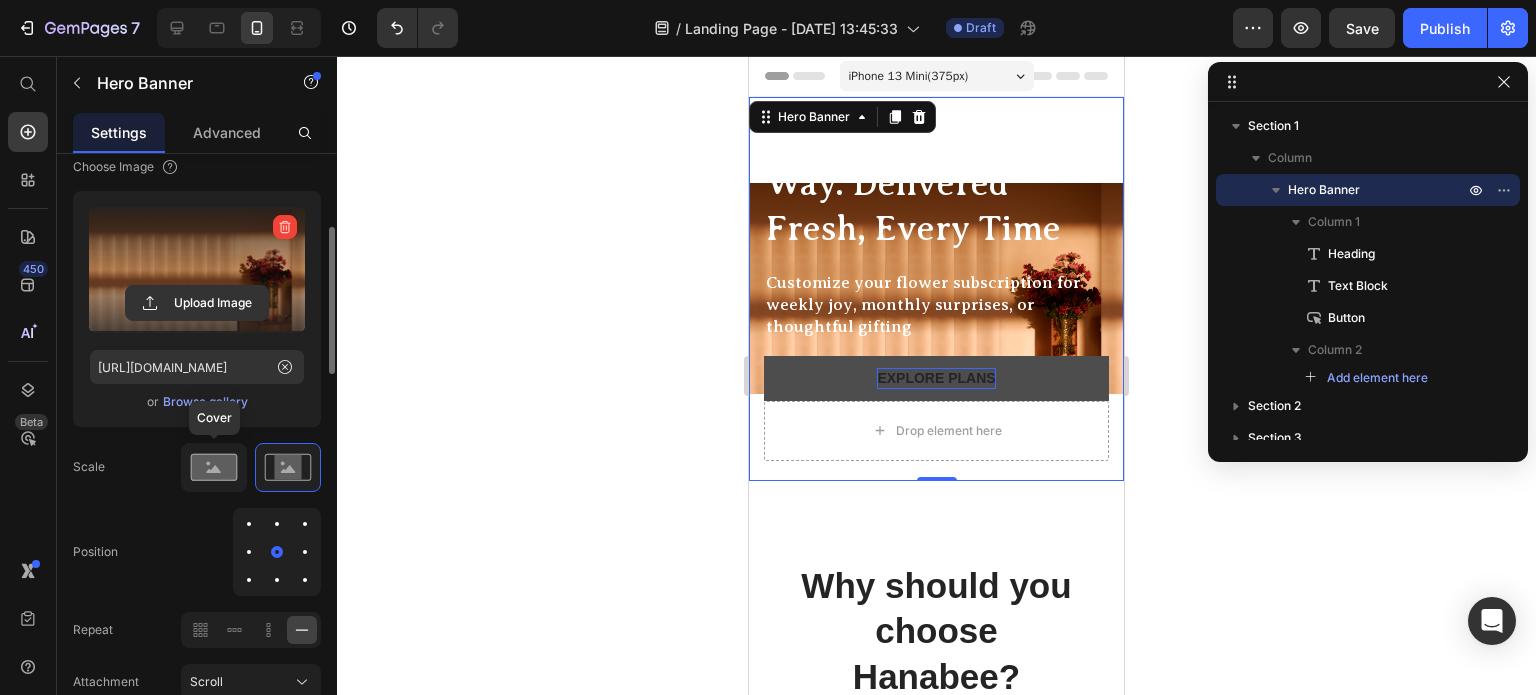 click 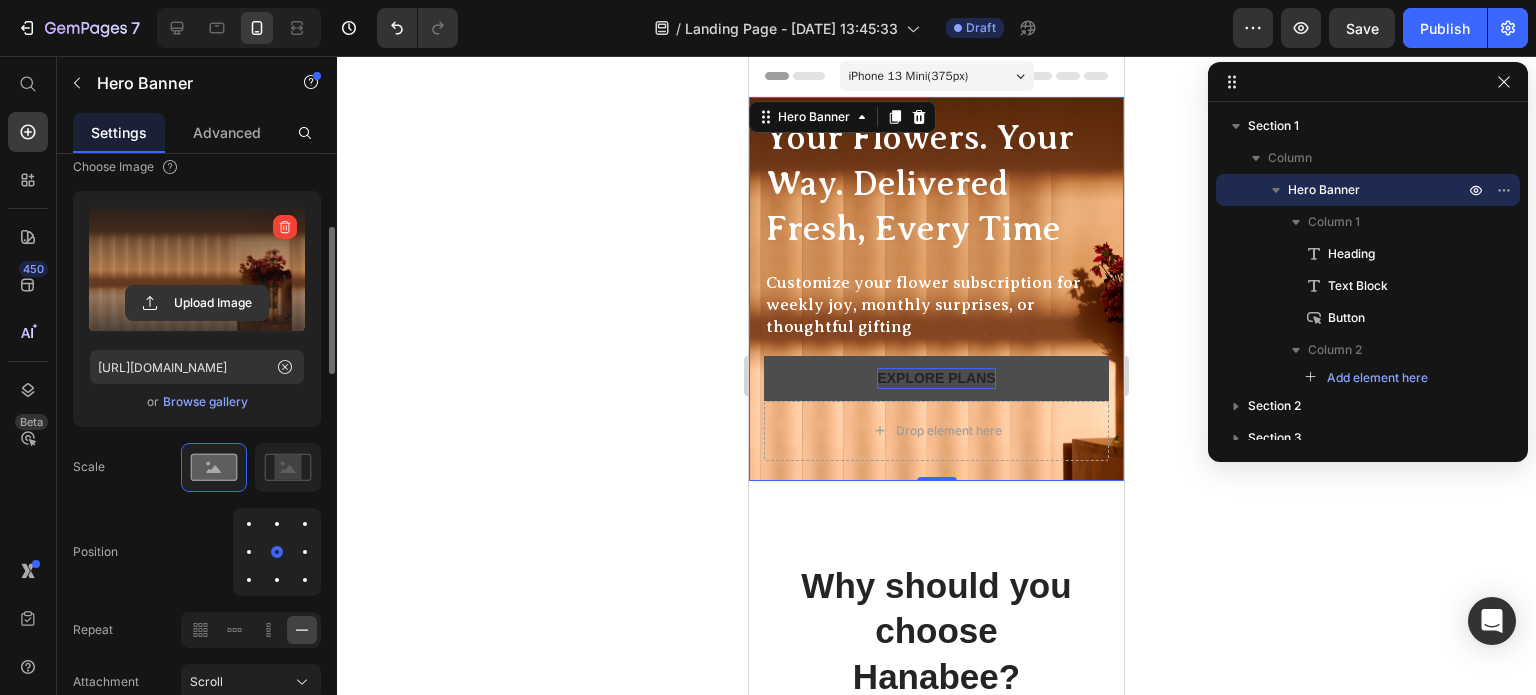 drag, startPoint x: 278, startPoint y: 547, endPoint x: 304, endPoint y: 547, distance: 26 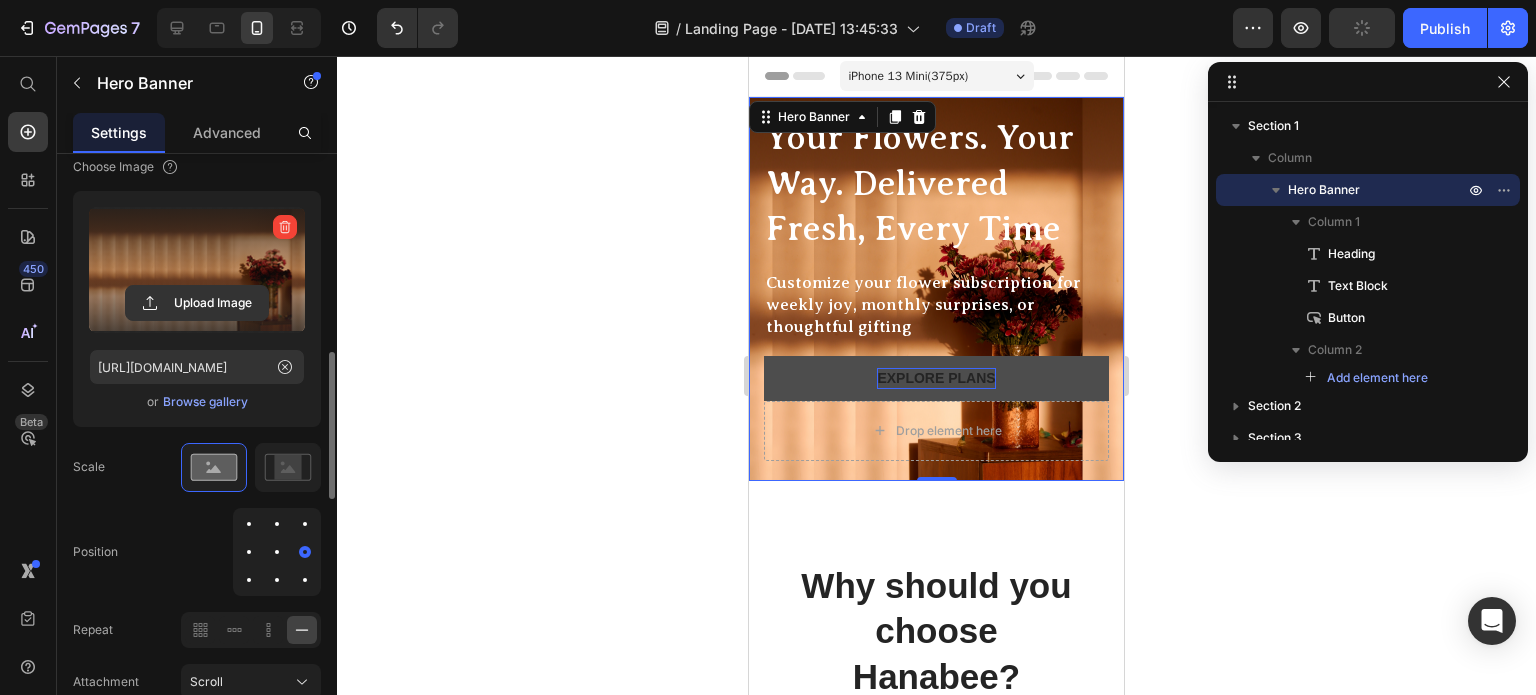 scroll, scrollTop: 400, scrollLeft: 0, axis: vertical 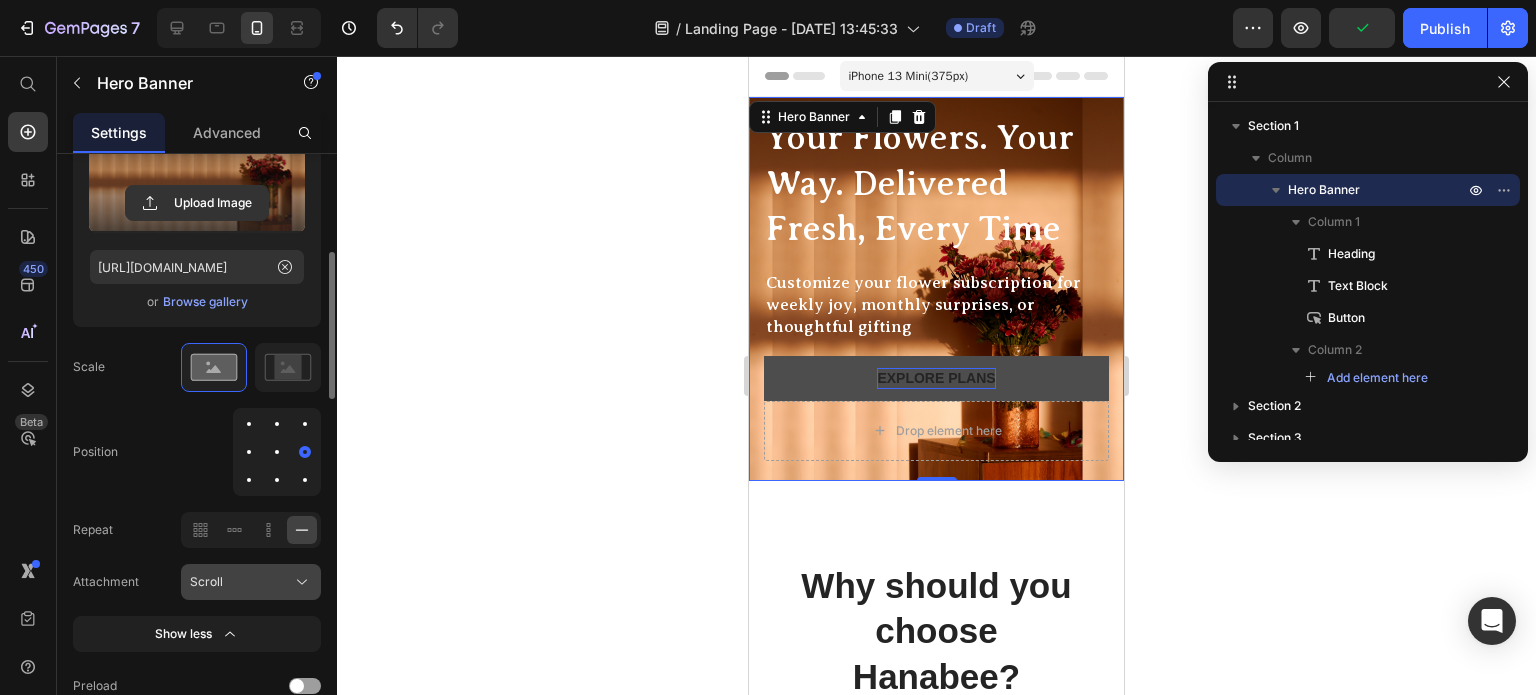 click on "Scroll" 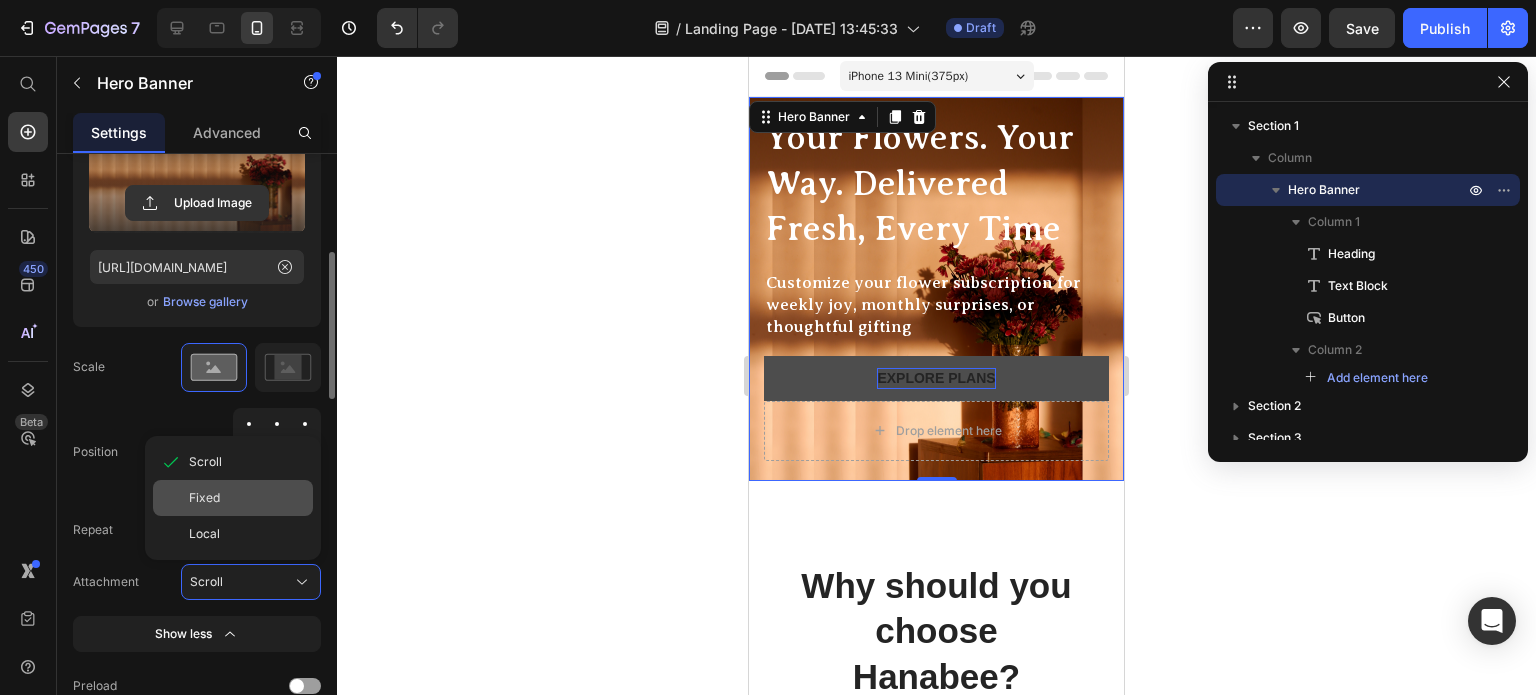 click on "Fixed" at bounding box center [247, 498] 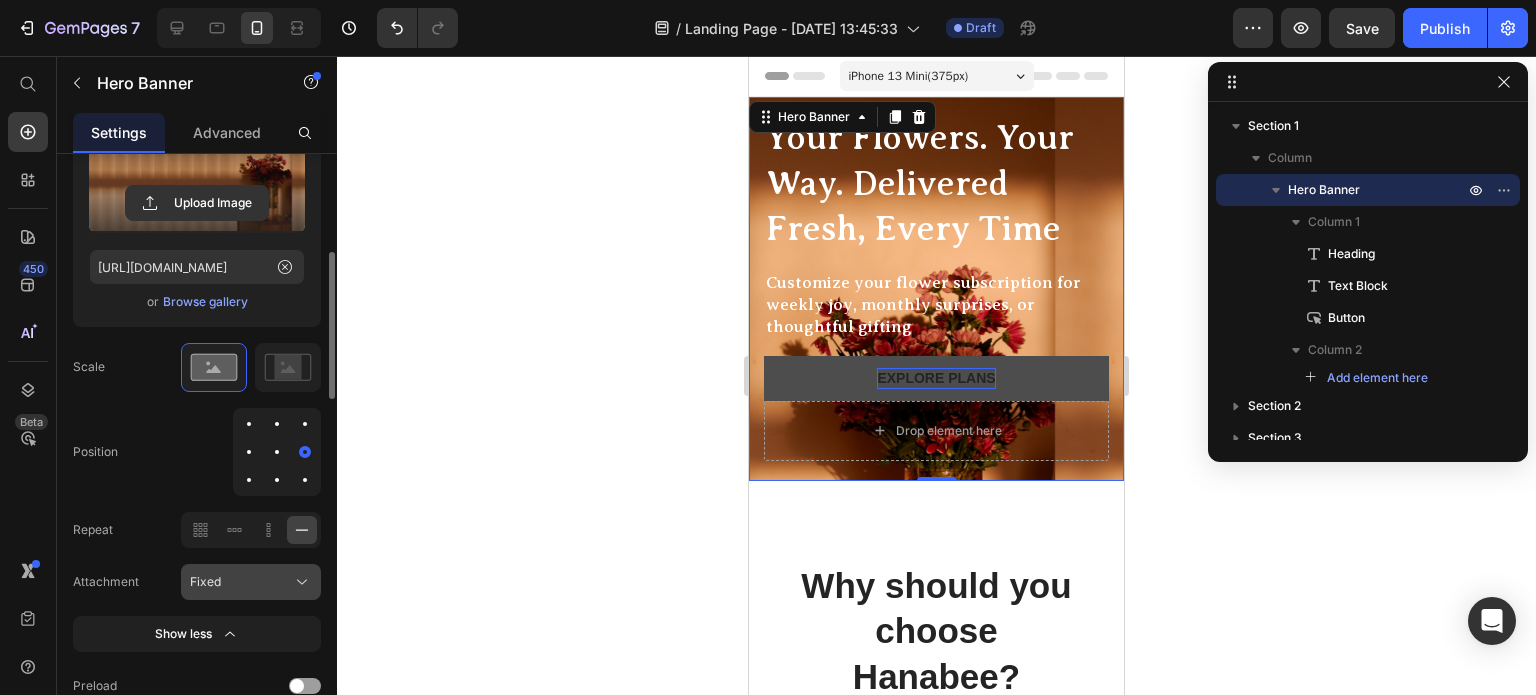 click on "Fixed" 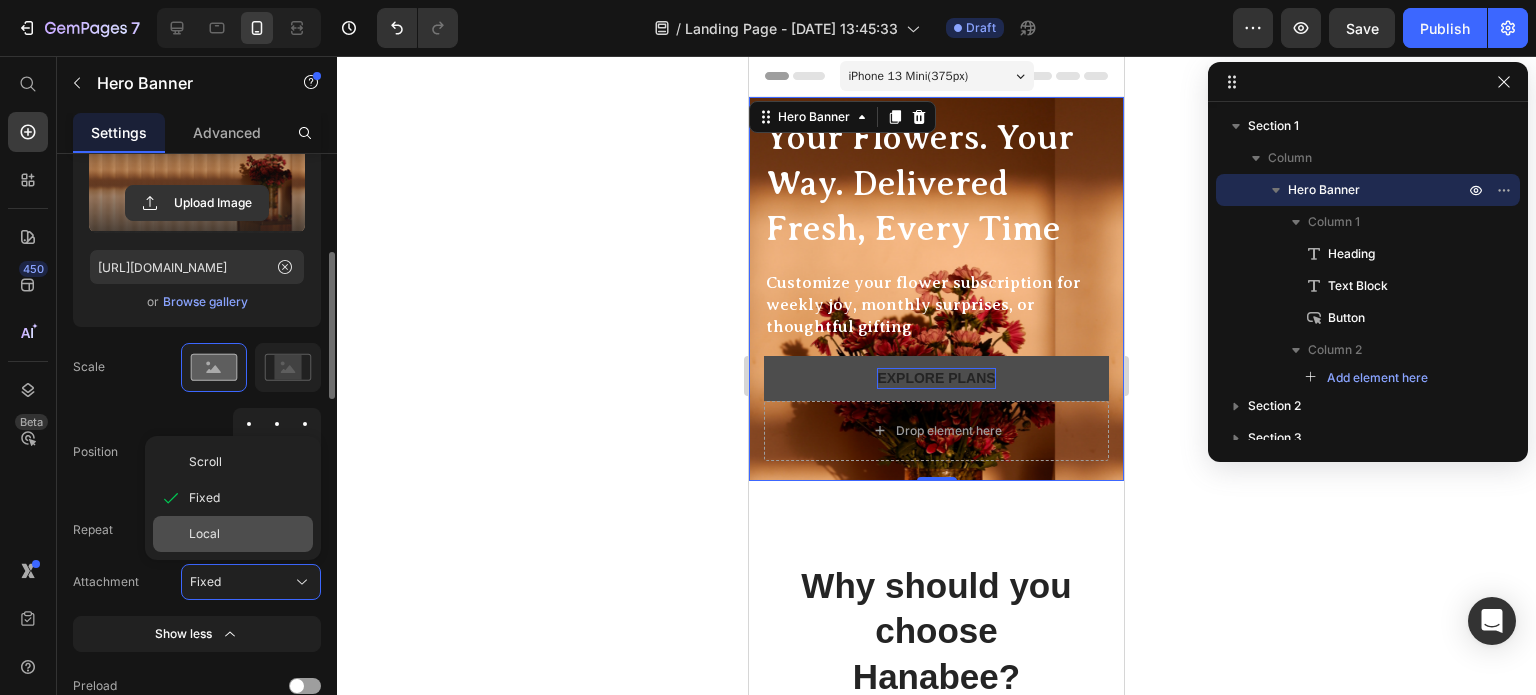 click on "Local" 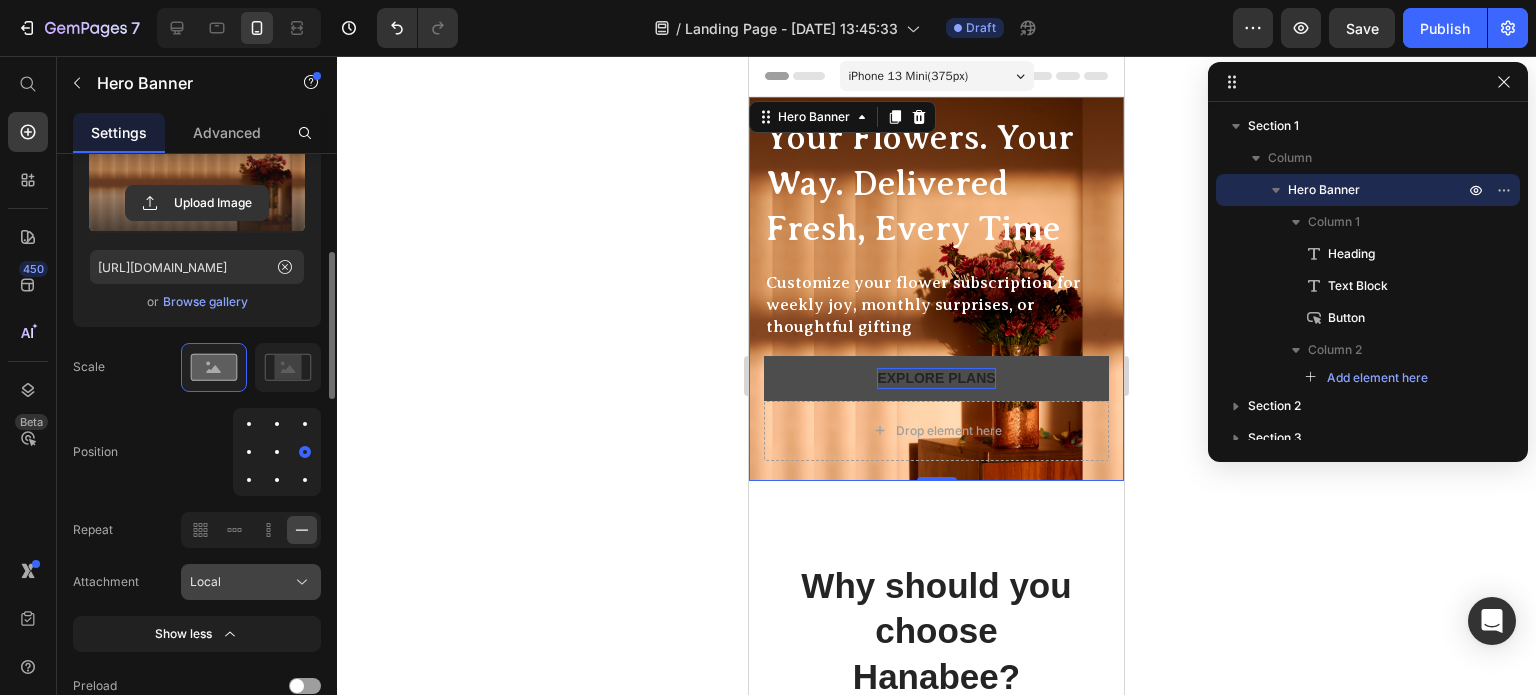 click on "Local" 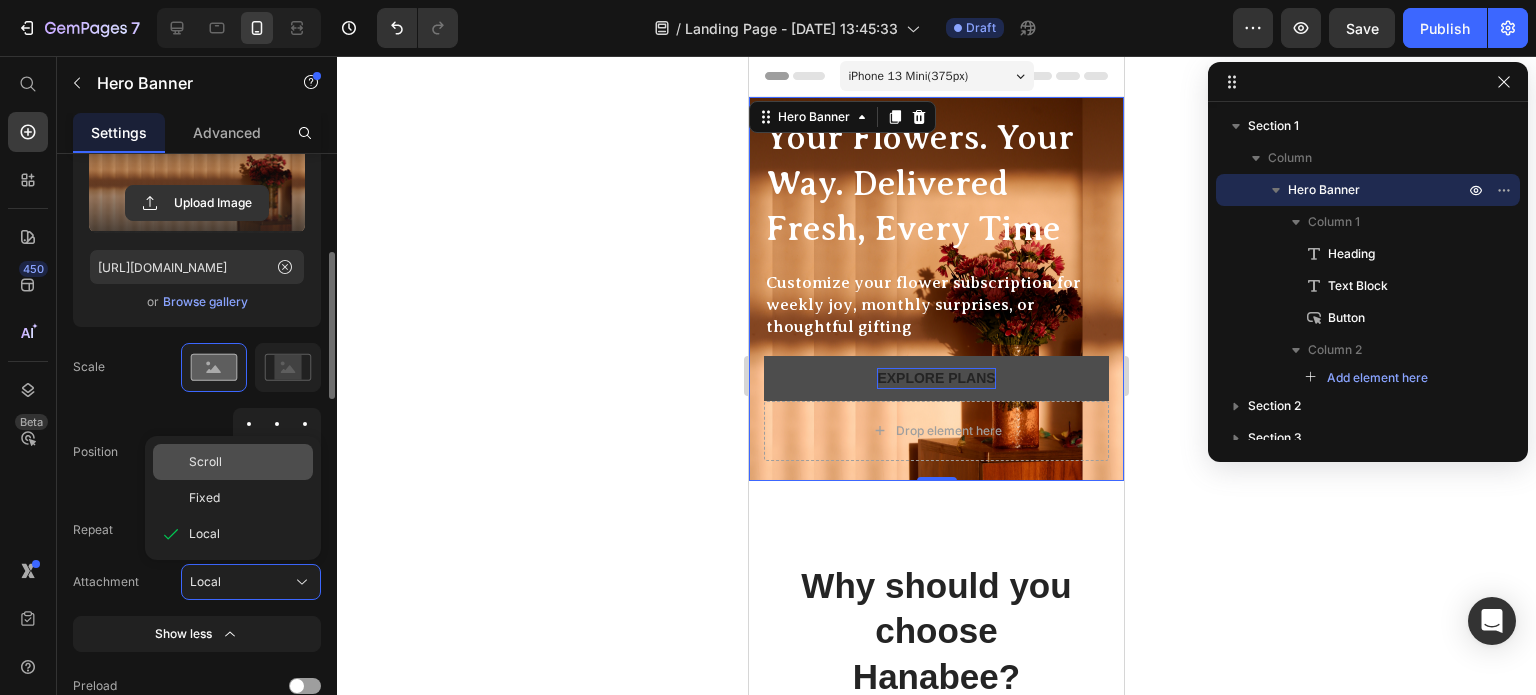 click on "Scroll" at bounding box center (247, 462) 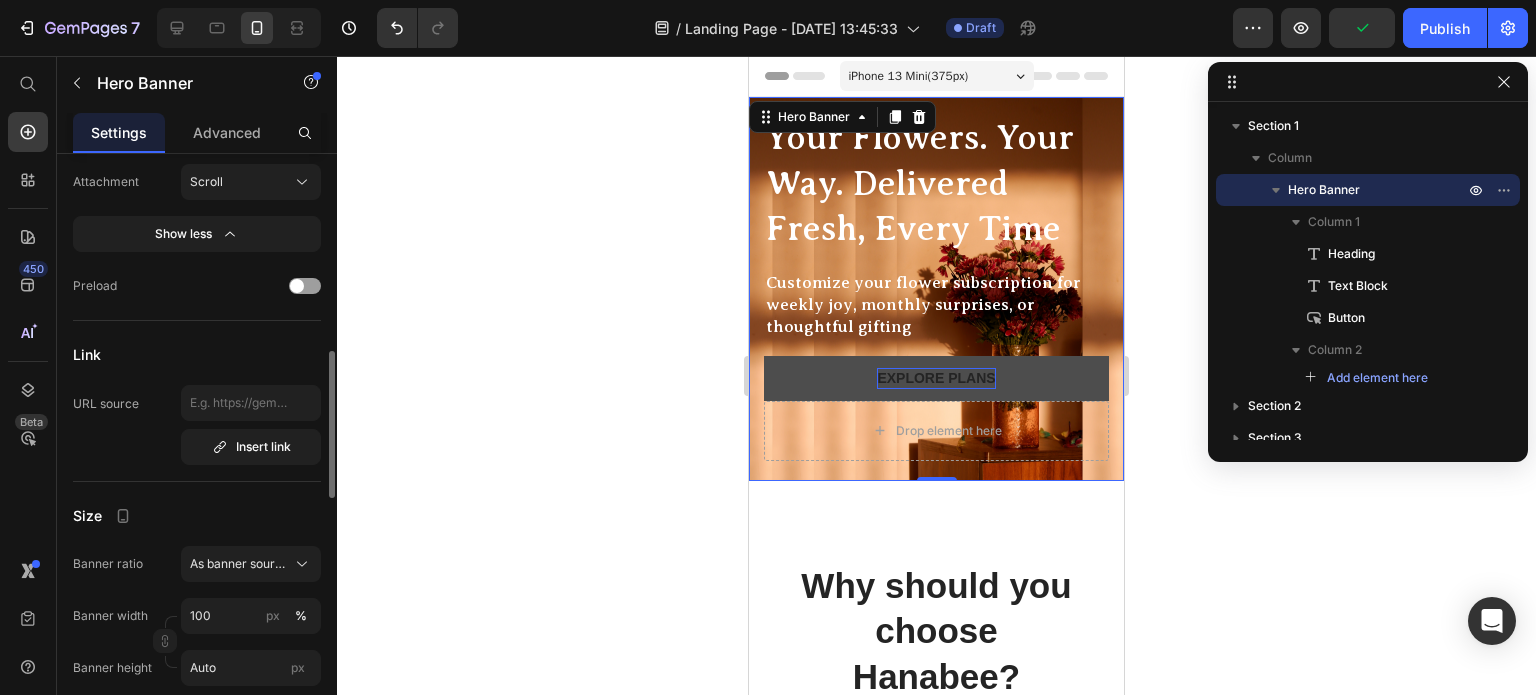 scroll, scrollTop: 900, scrollLeft: 0, axis: vertical 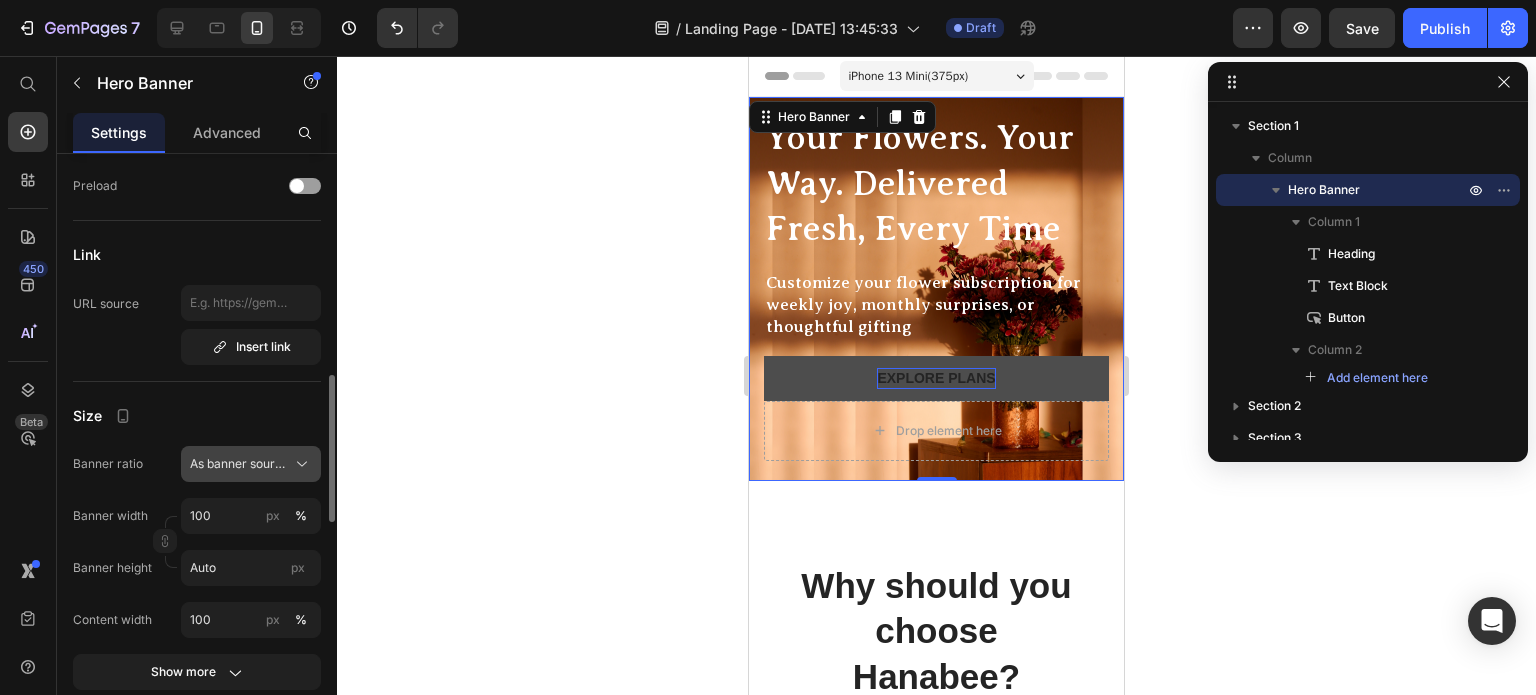 click on "As banner source" at bounding box center (239, 464) 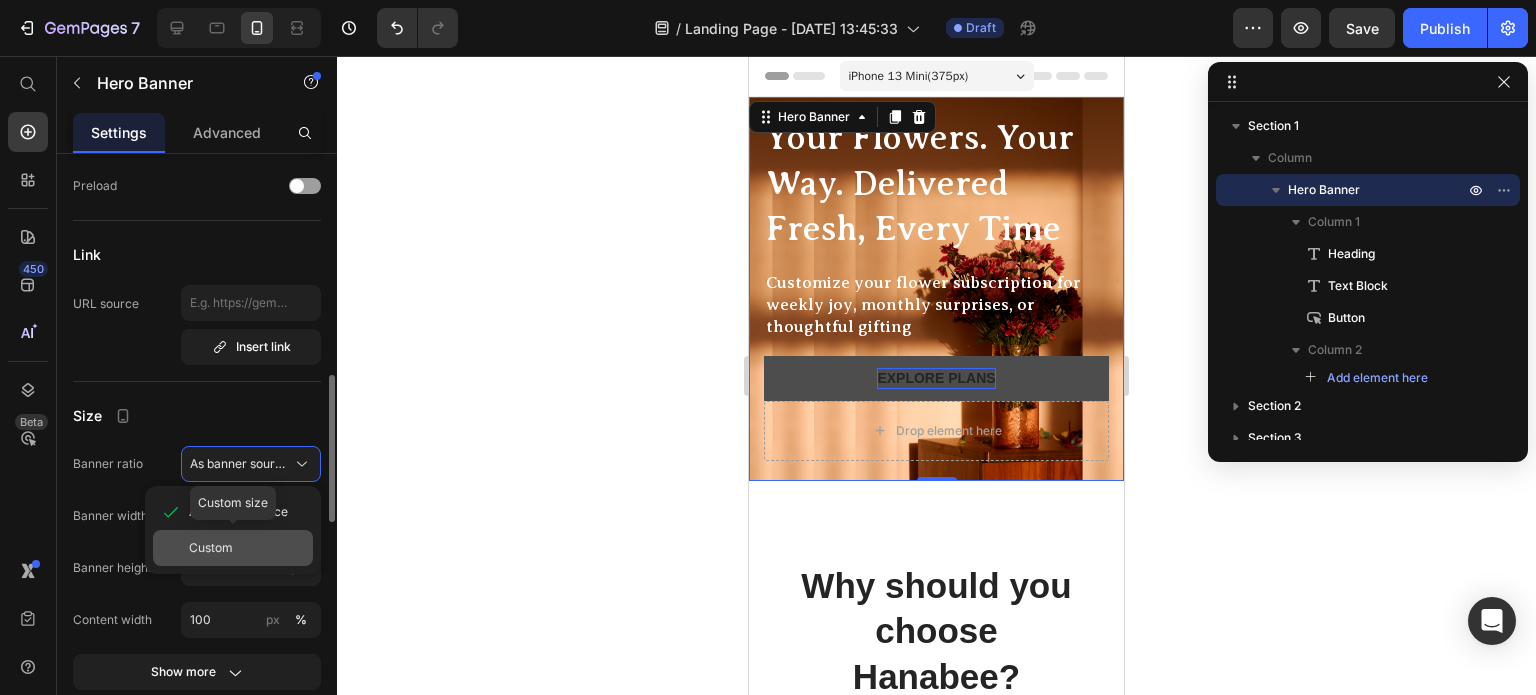 click on "Custom" at bounding box center [211, 548] 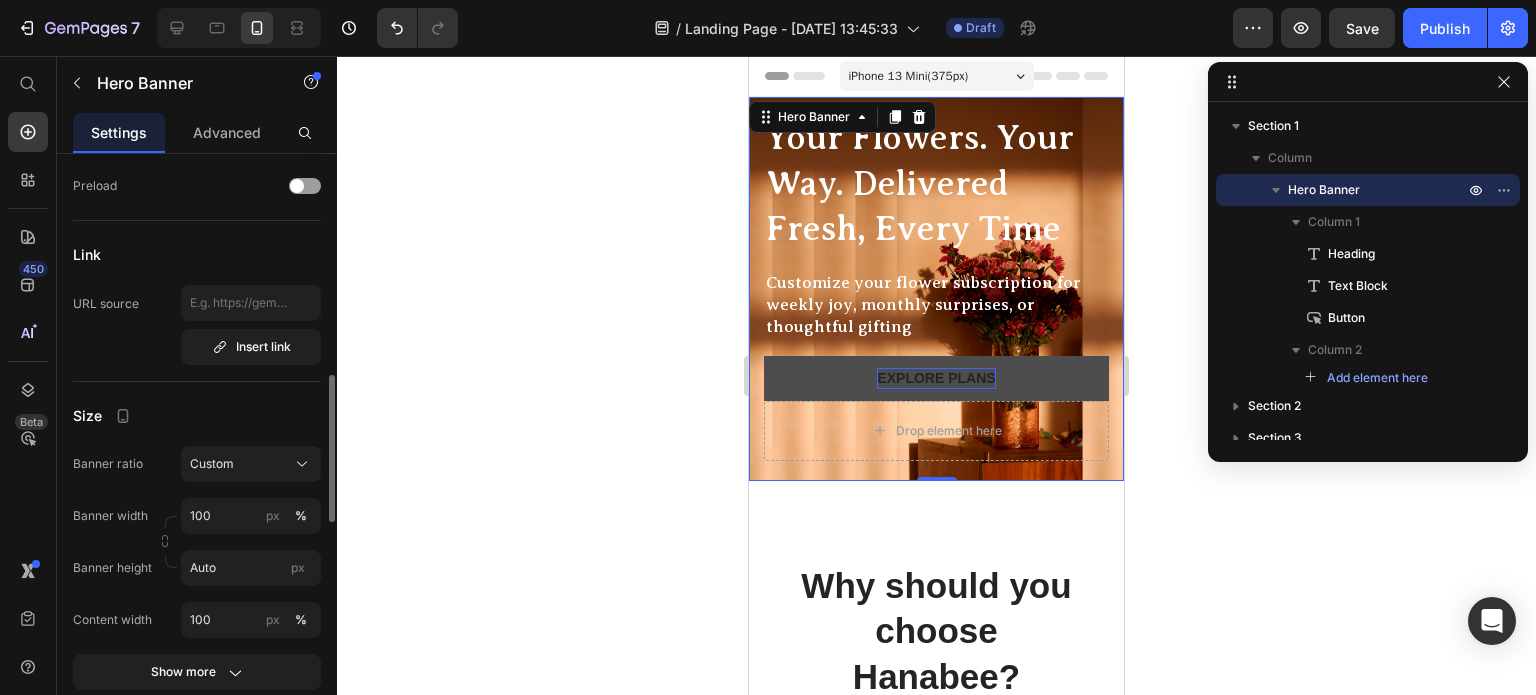 click on "Banner width 100 px % Banner height Auto px" 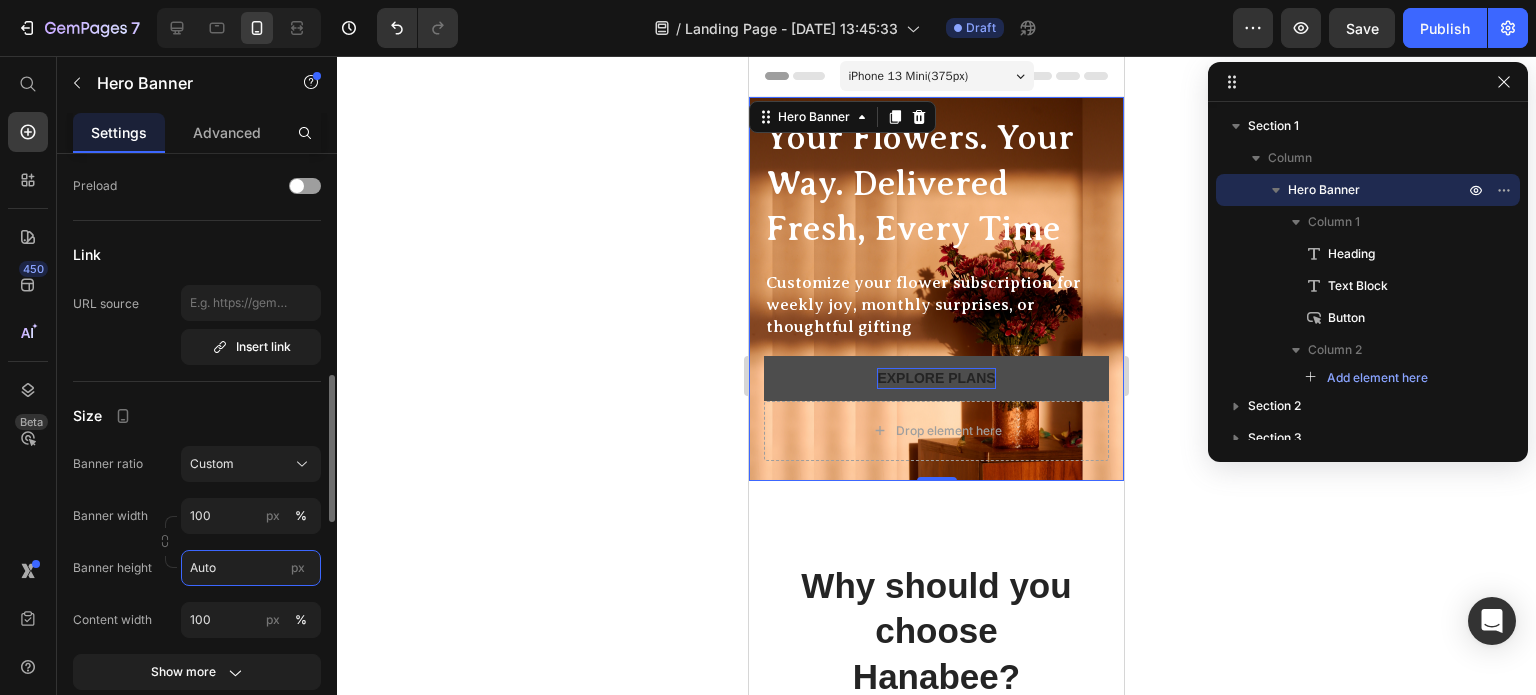 click on "Auto" at bounding box center (251, 568) 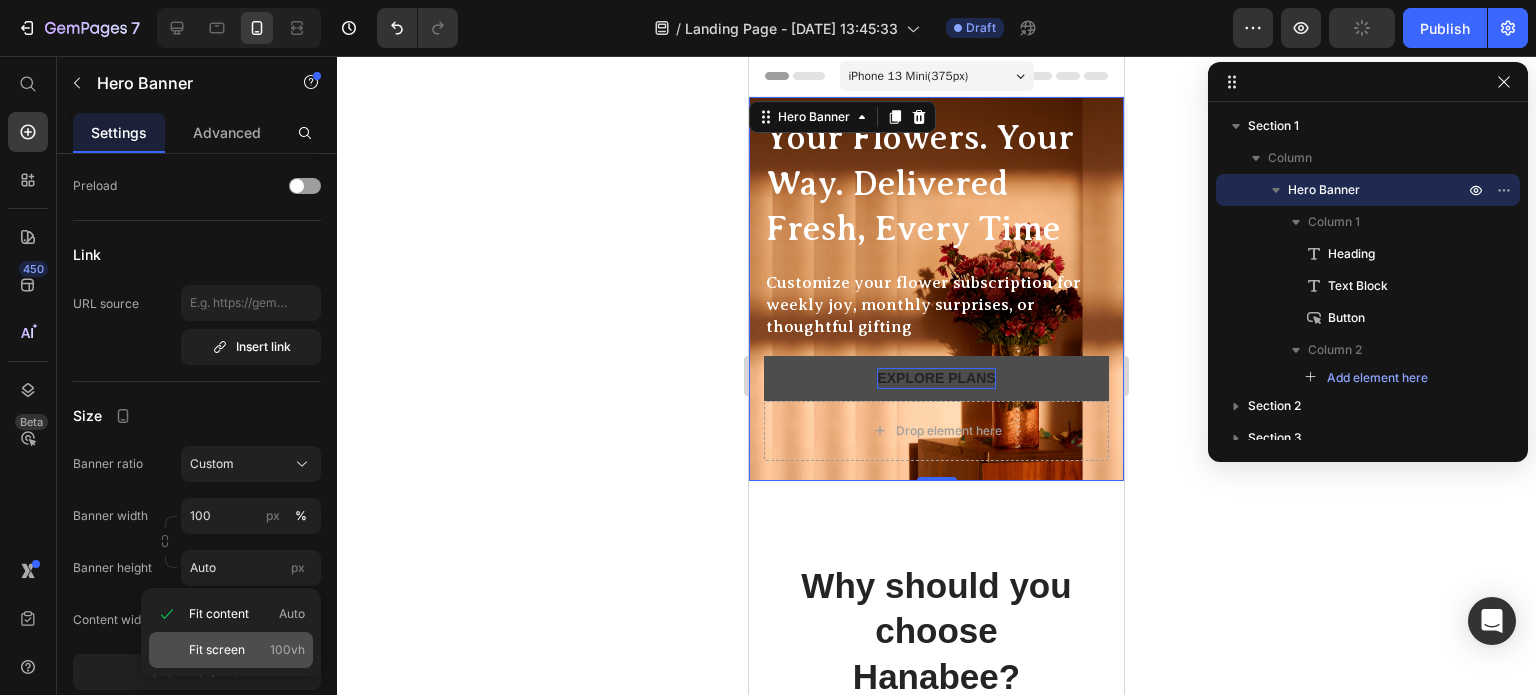 click on "Fit screen" at bounding box center [217, 650] 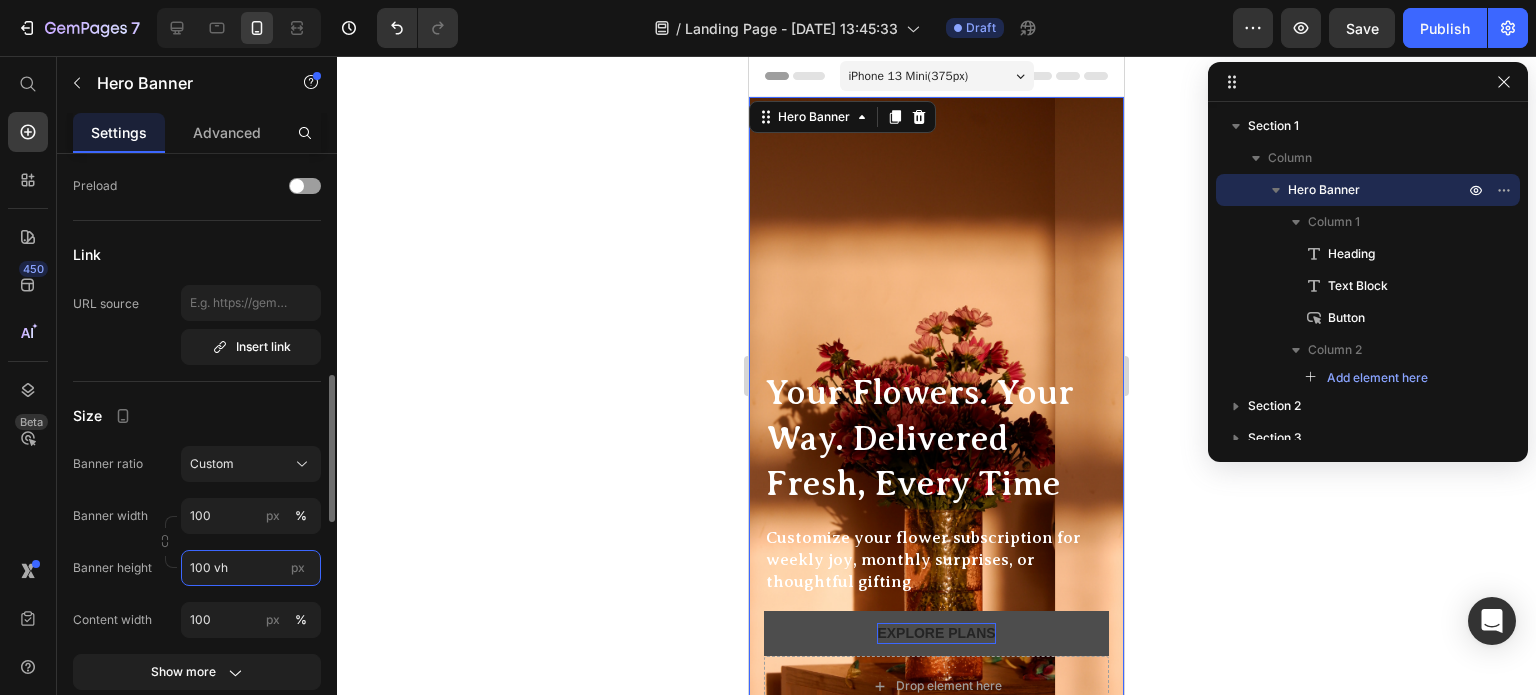click on "100 vh" at bounding box center [251, 568] 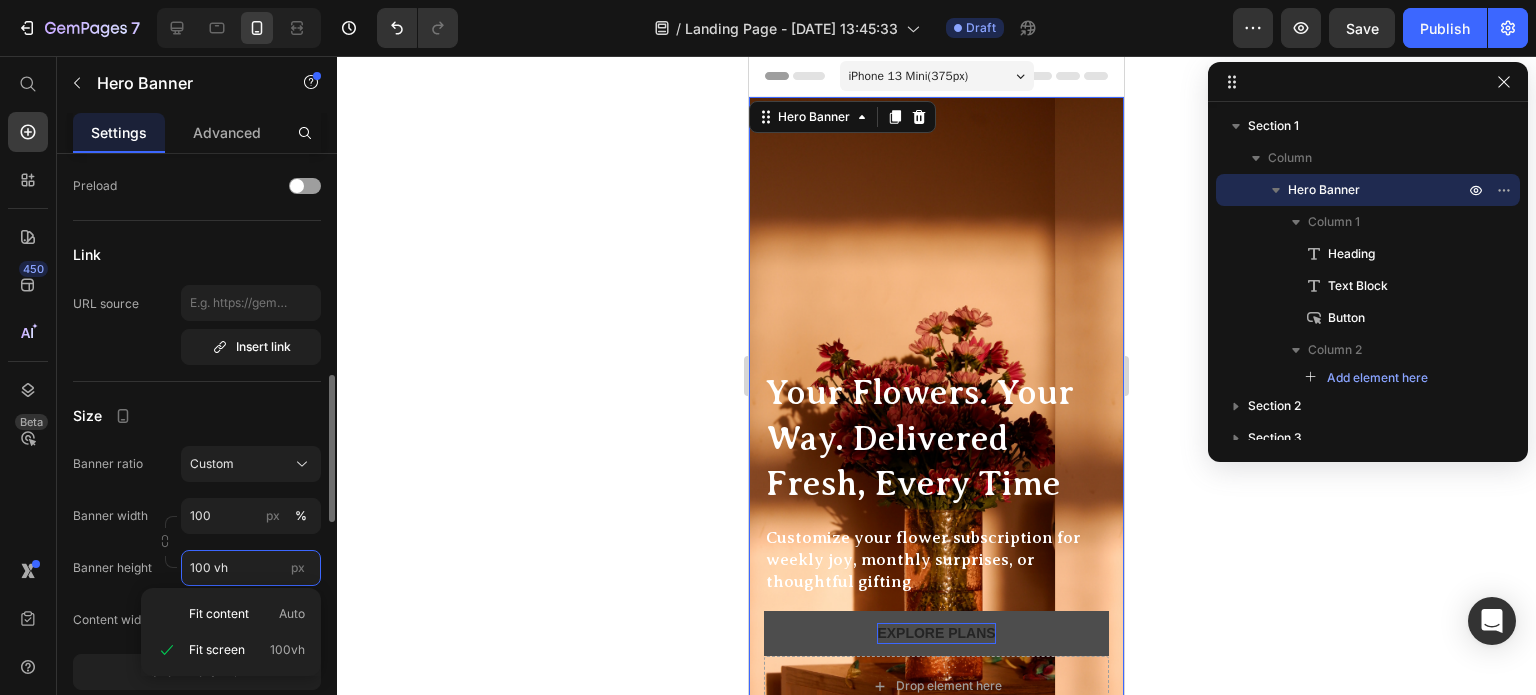 click on "100 vh" at bounding box center [251, 568] 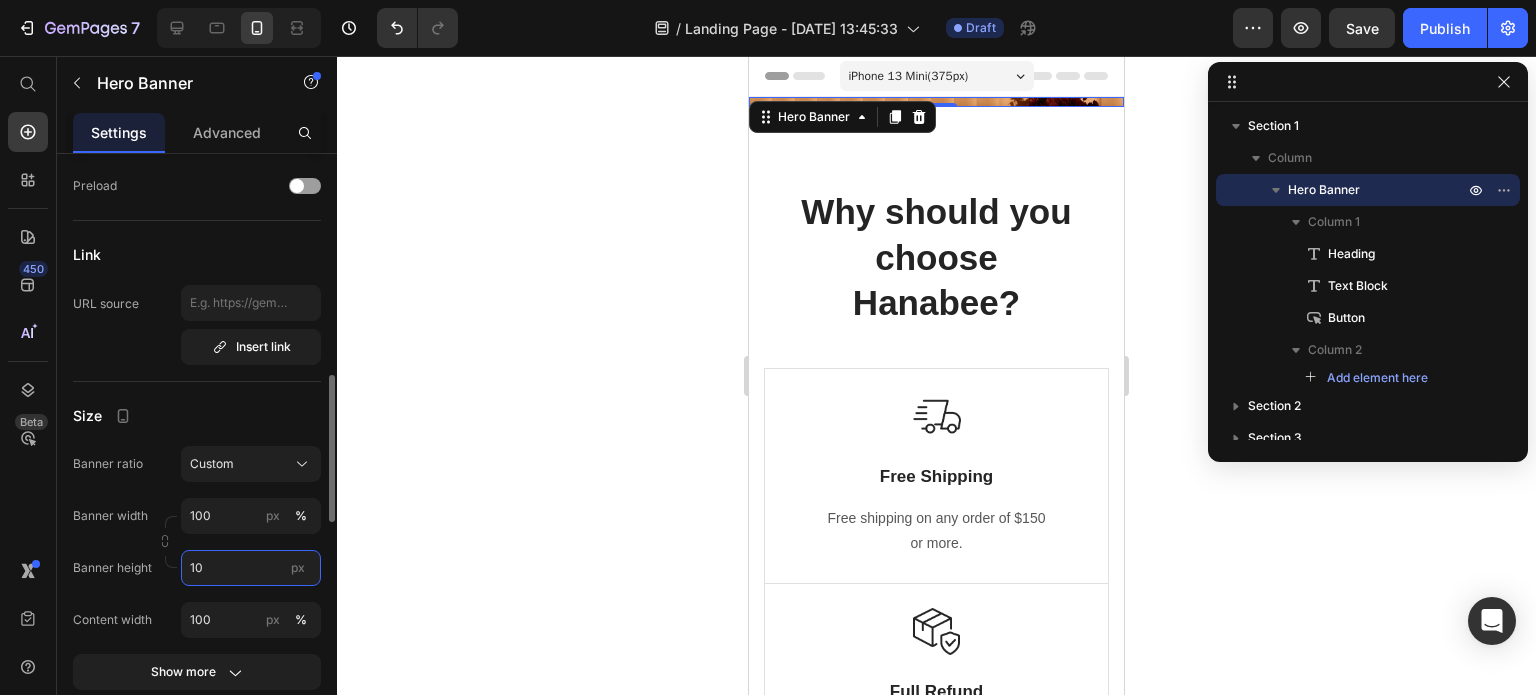 type on "1" 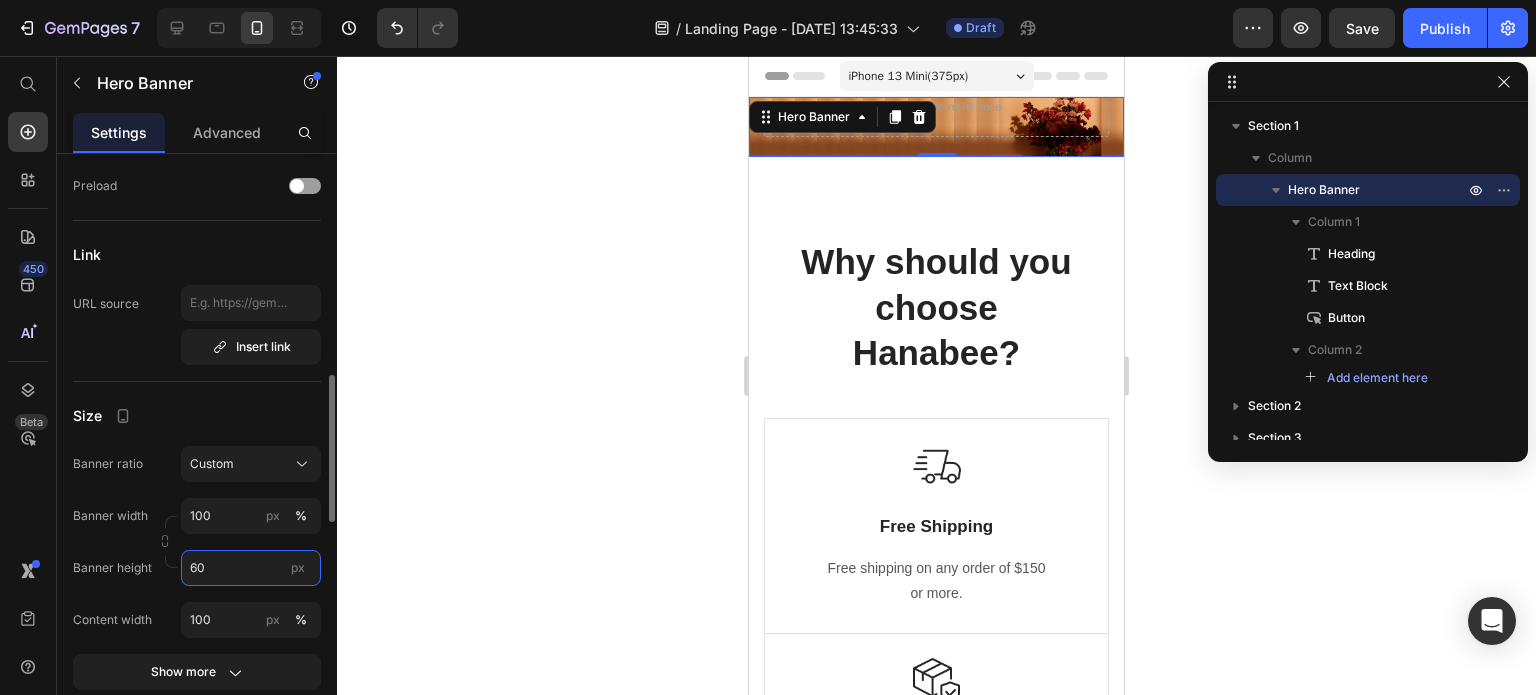 click on "60" at bounding box center (251, 568) 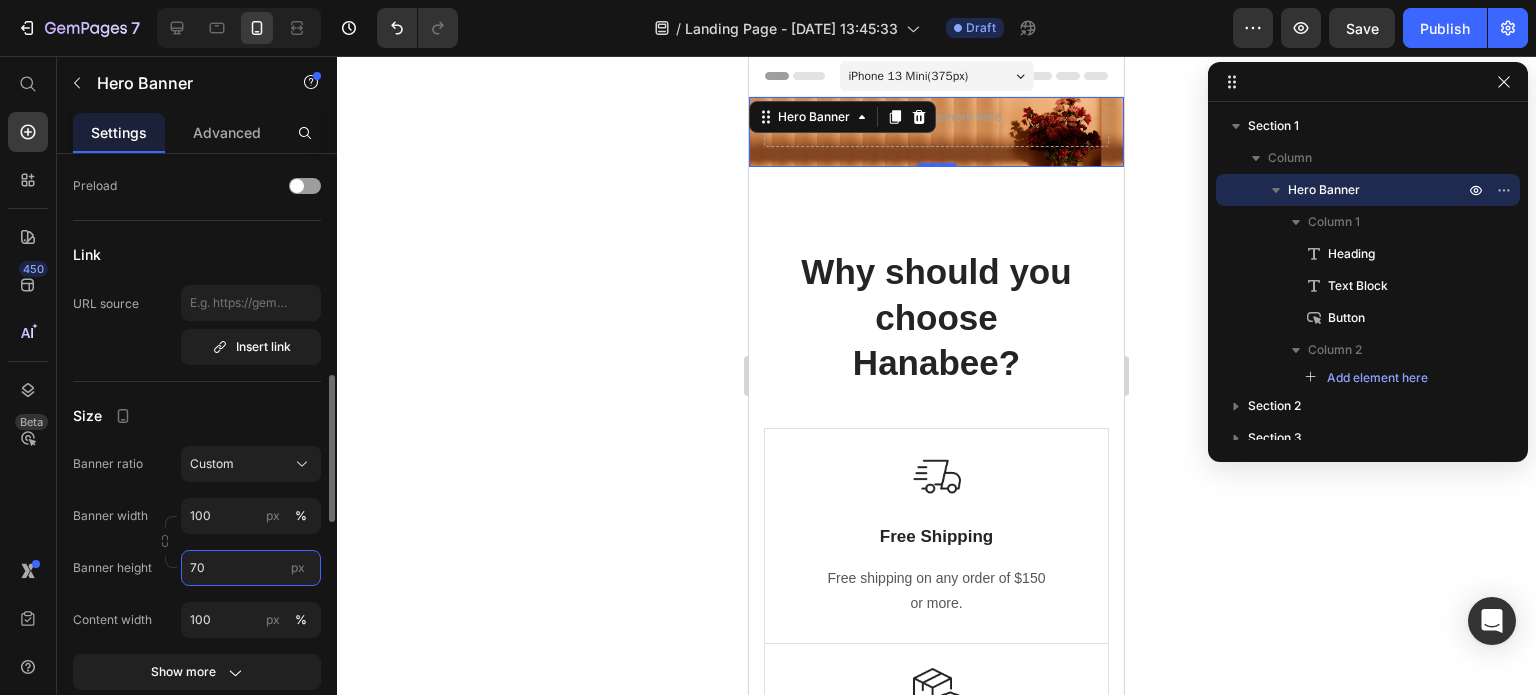 click on "70" at bounding box center (251, 568) 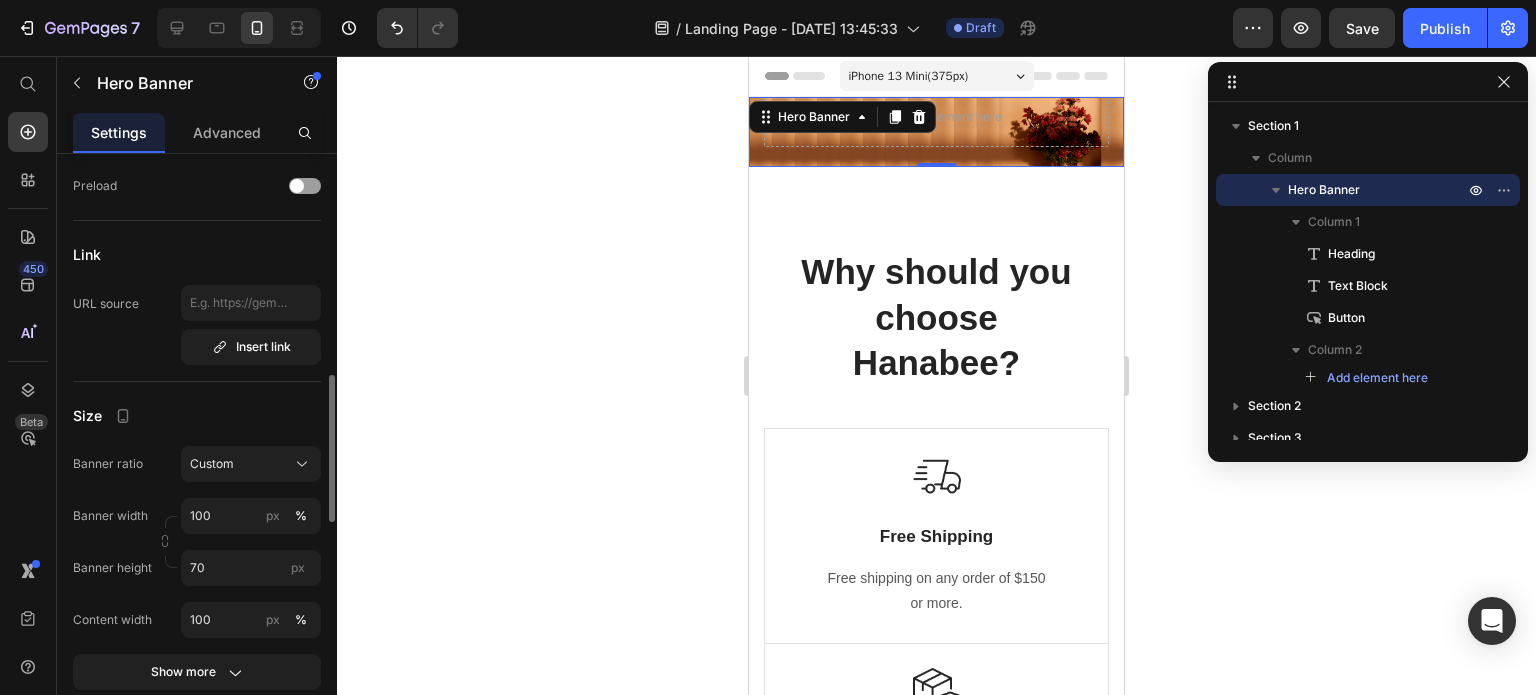 click on "Size Banner ratio Custom Banner width 100 px % Banner height 70 px Content width 100 px % Show more" 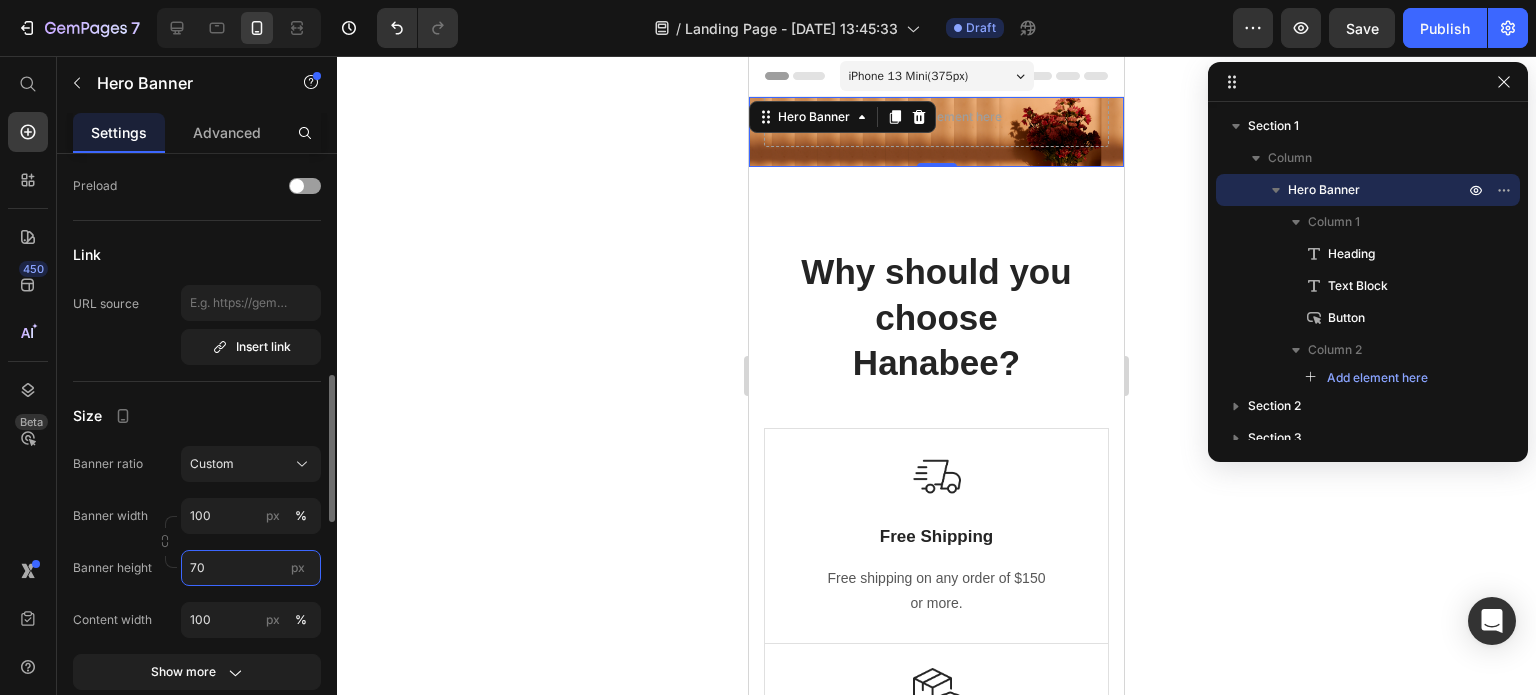 click on "70" at bounding box center [251, 568] 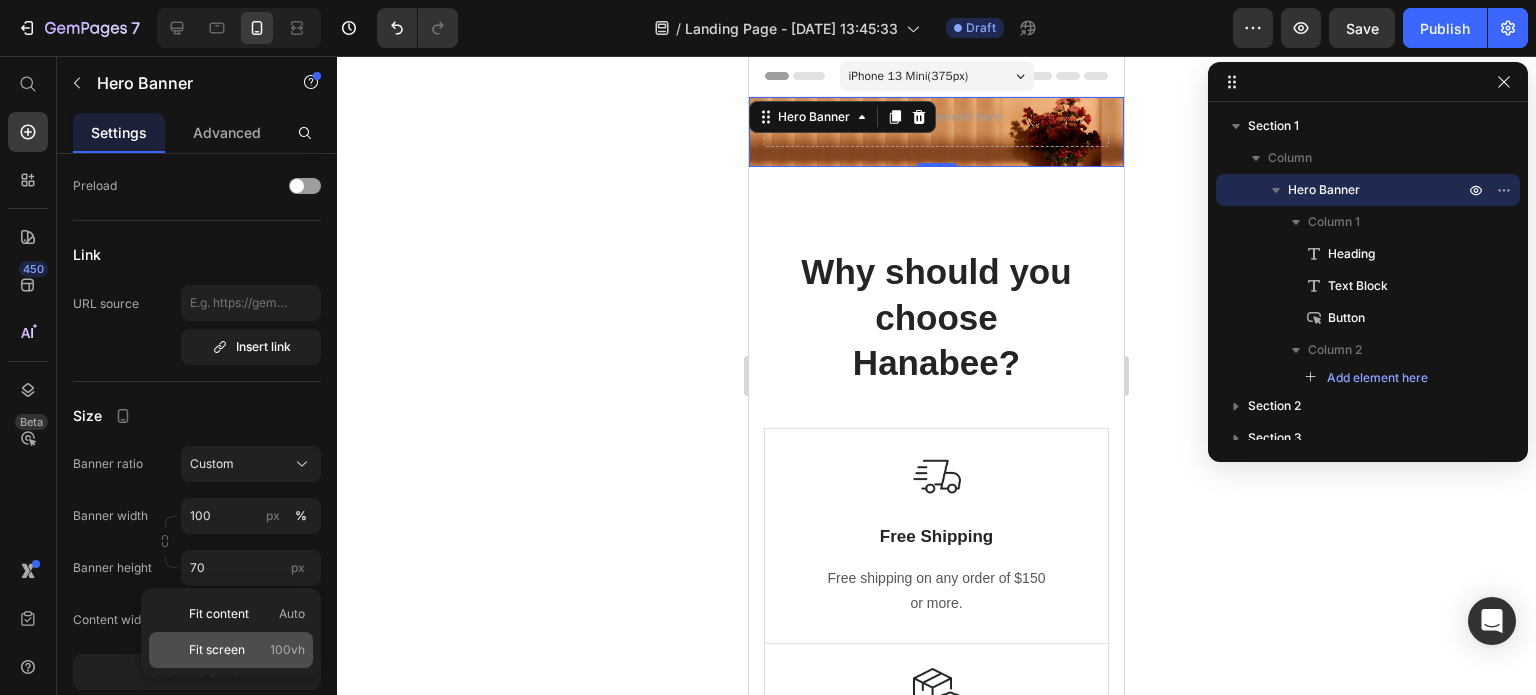 click on "Fit screen 100vh" at bounding box center (247, 650) 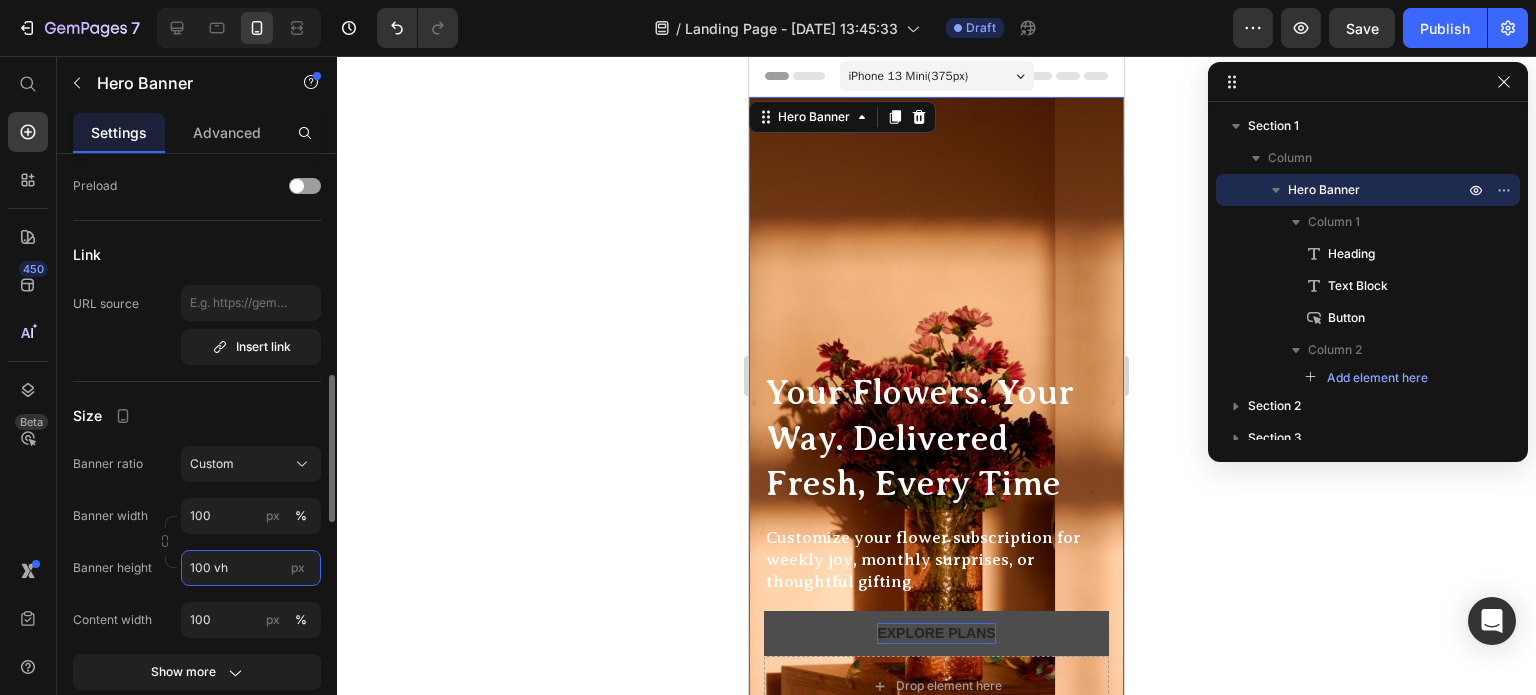 click on "100 vh" at bounding box center (251, 568) 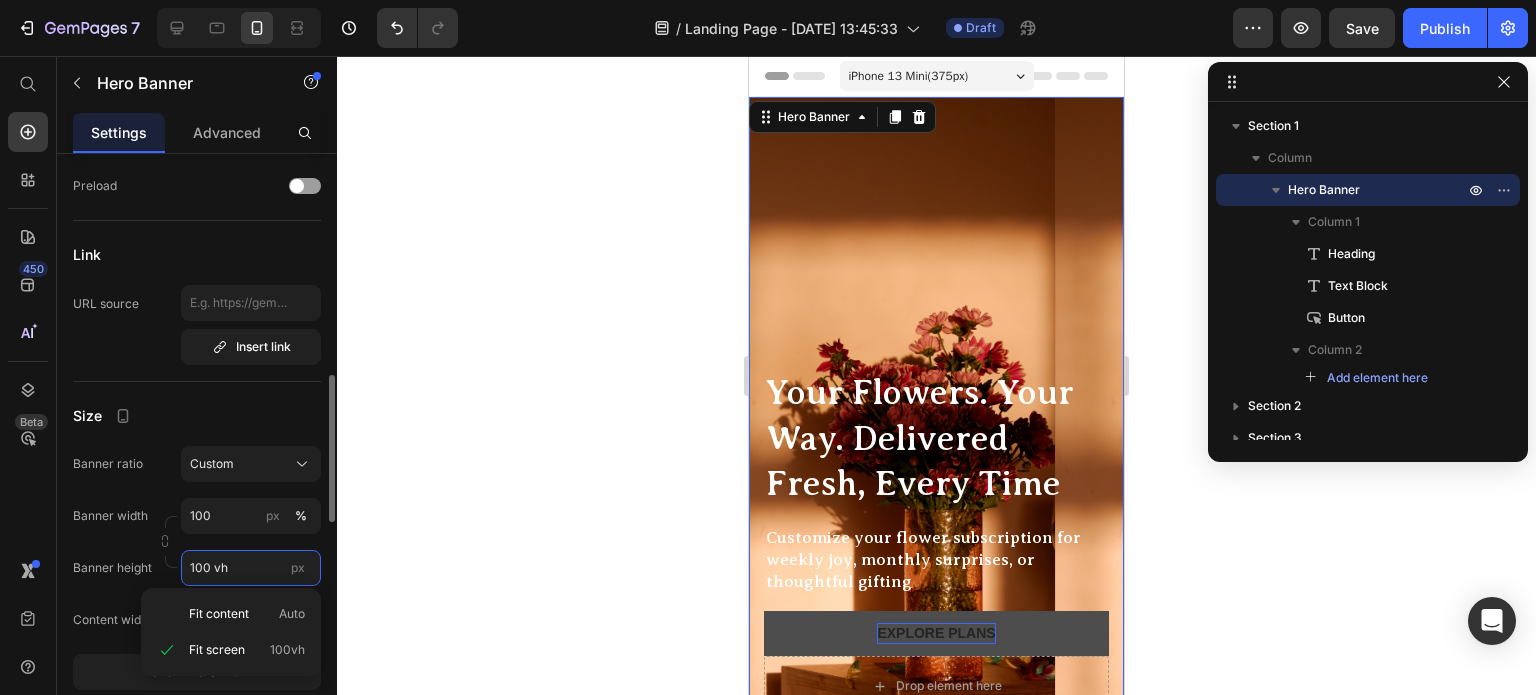 click on "100 vh" at bounding box center [251, 568] 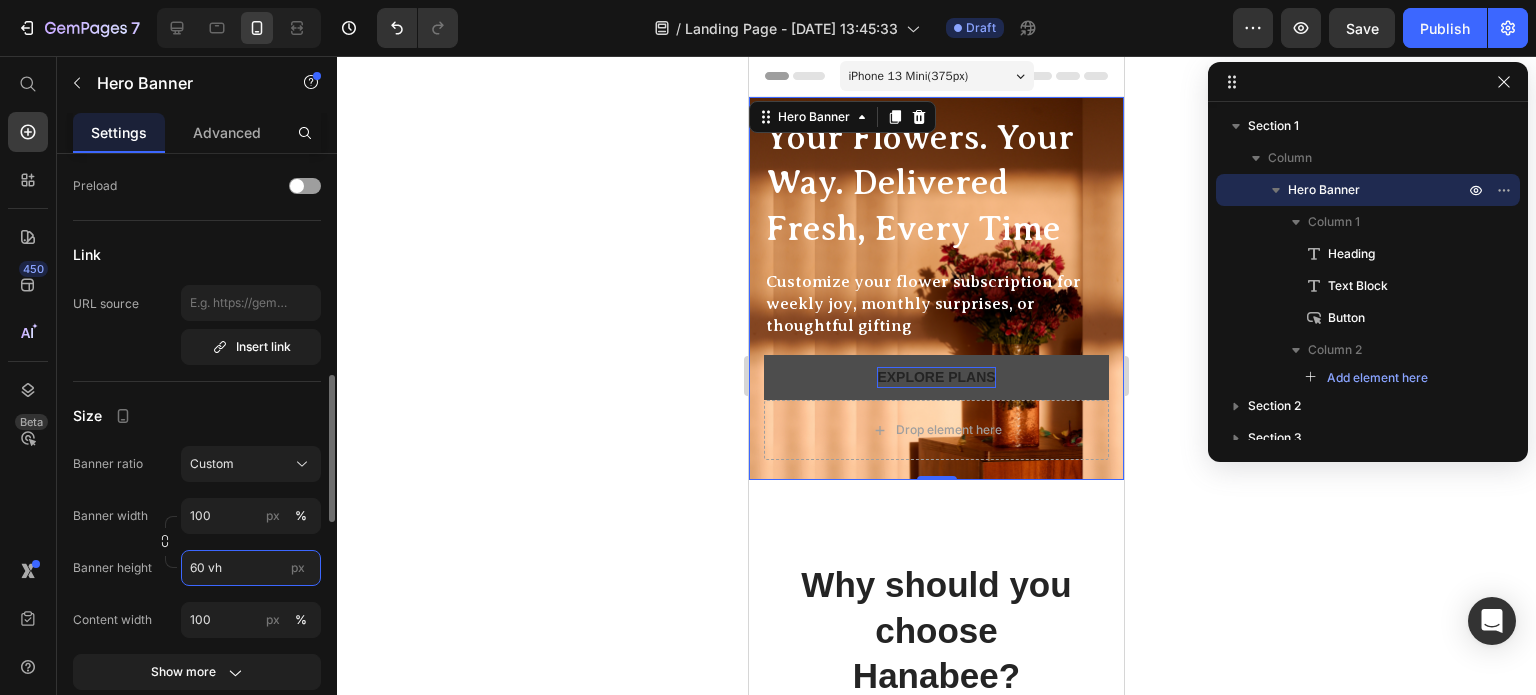 type on "60 vh" 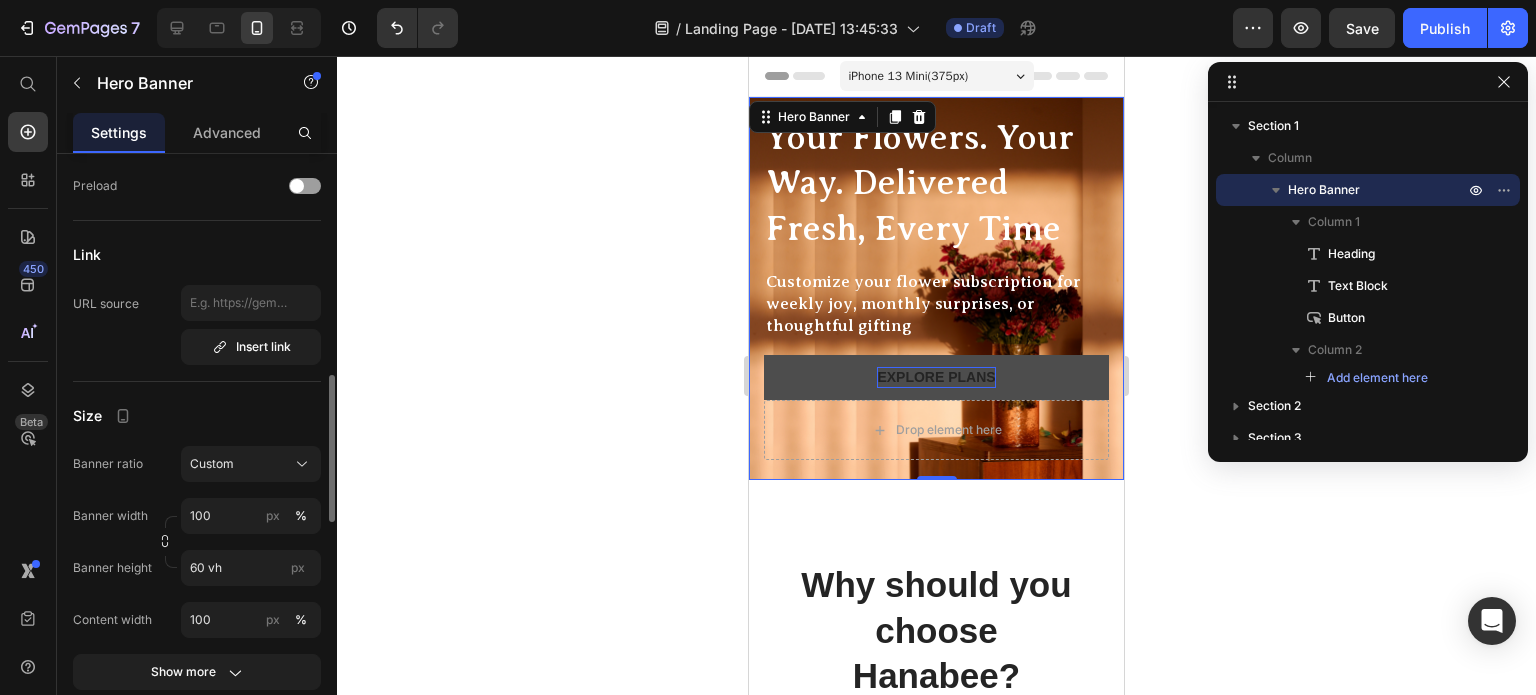 click on "Size" at bounding box center (197, 416) 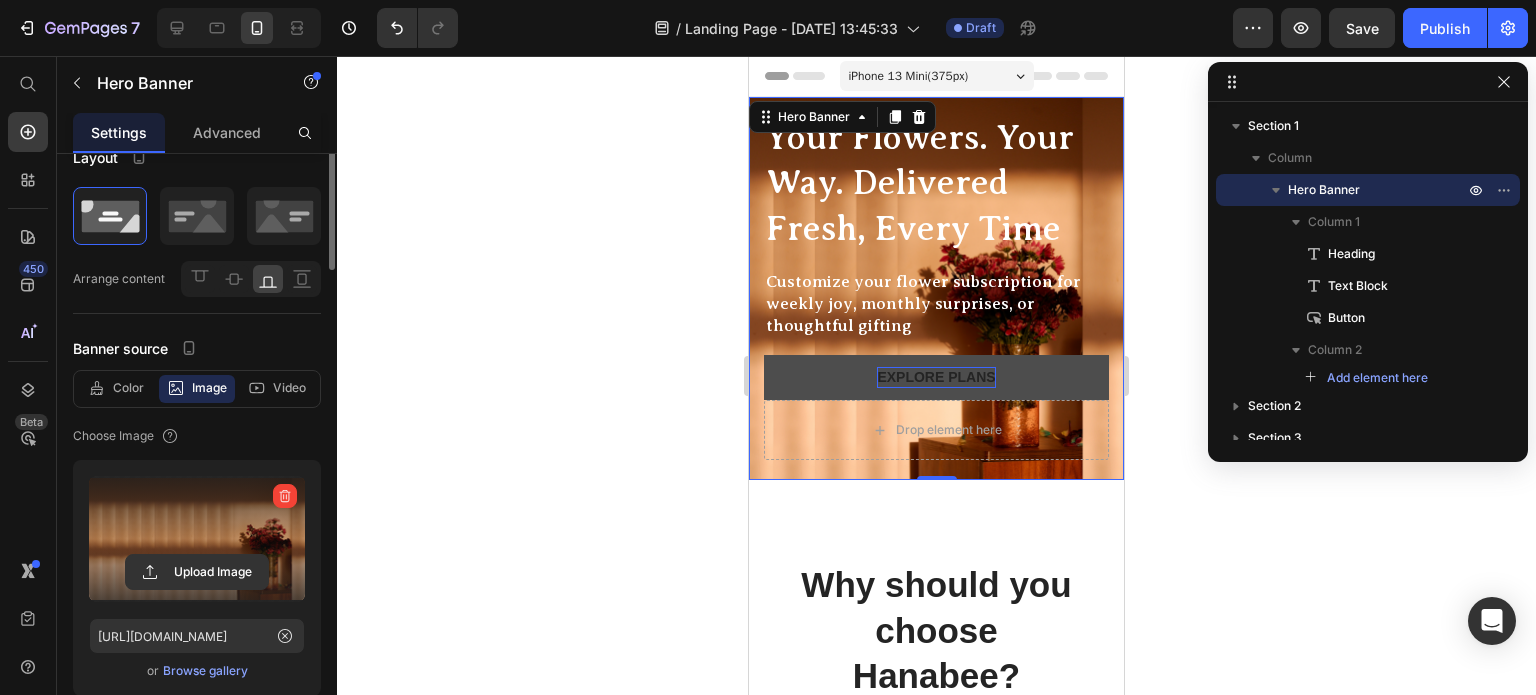 scroll, scrollTop: 0, scrollLeft: 0, axis: both 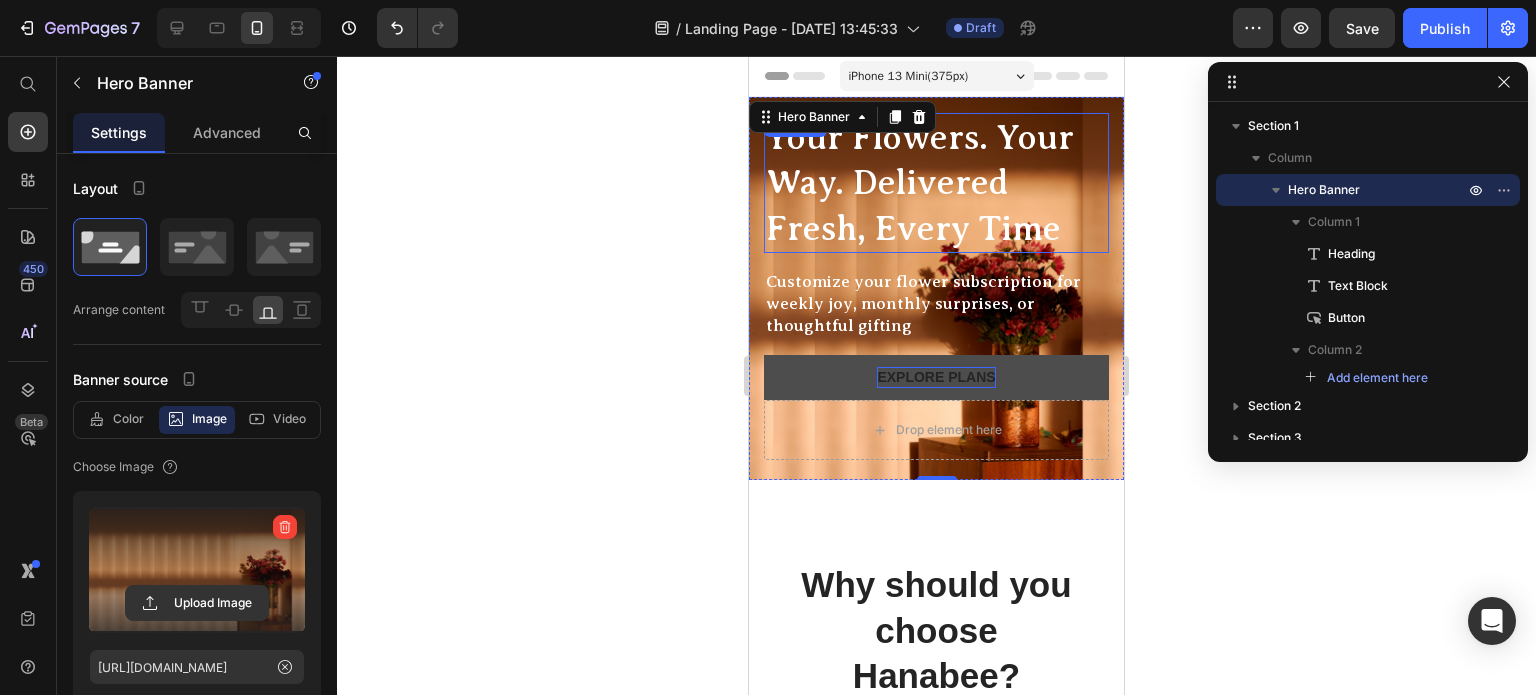 click on "Your Flowers. Your Way. Delivered Fresh, Every Time" at bounding box center (936, 183) 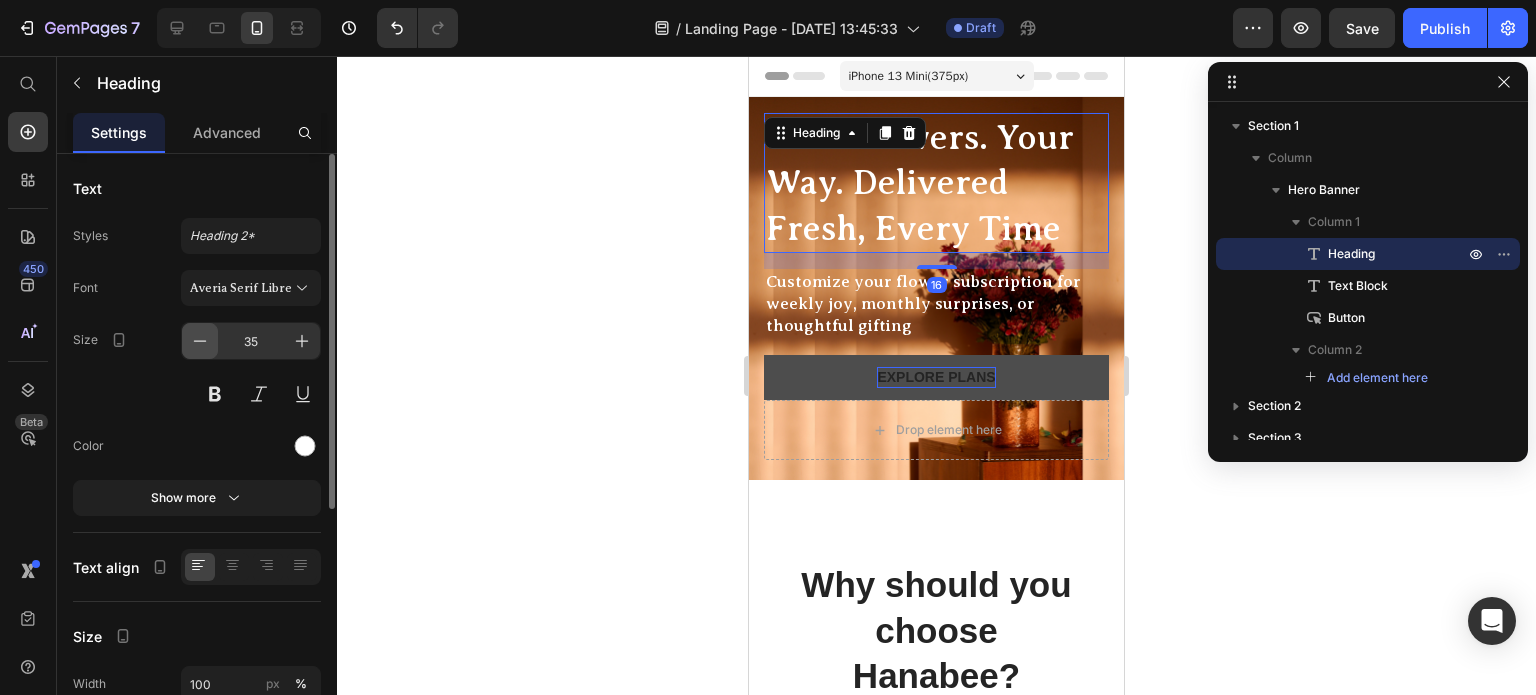 click 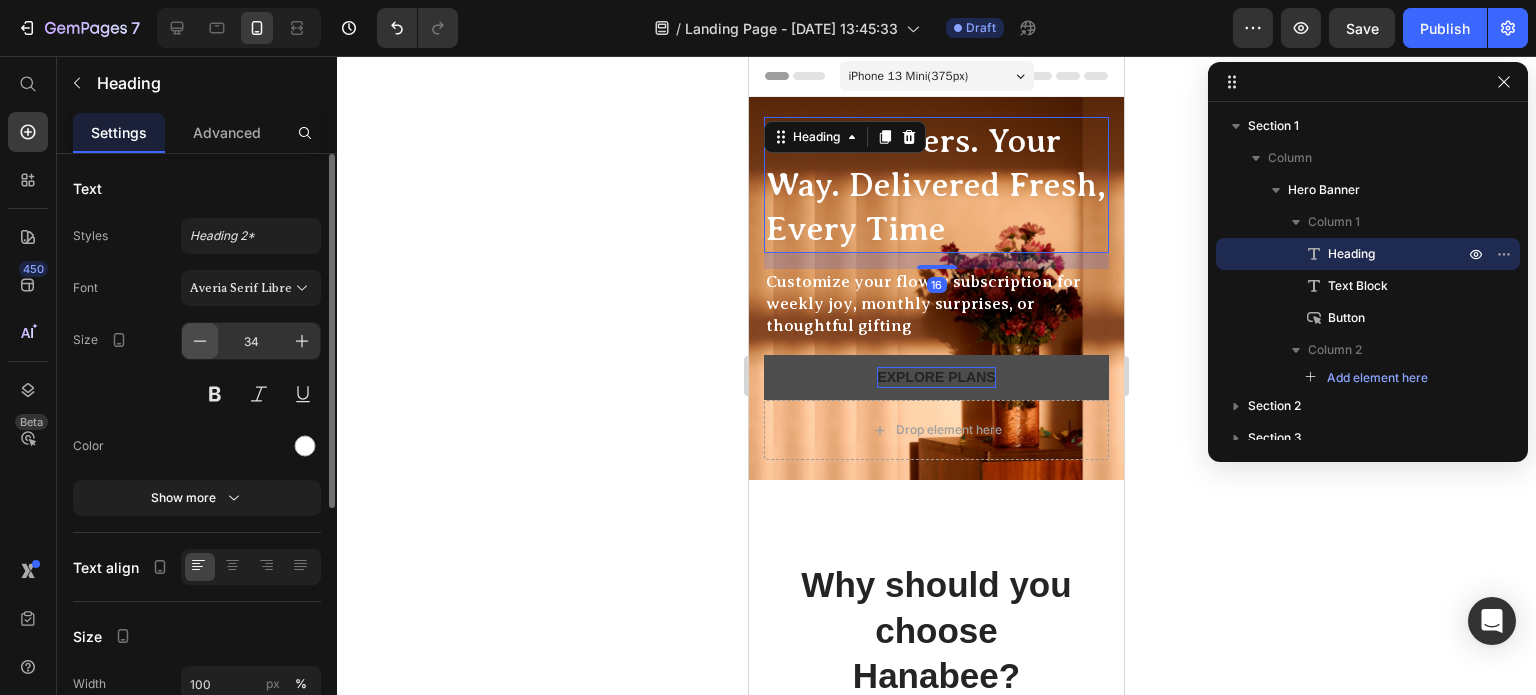 click 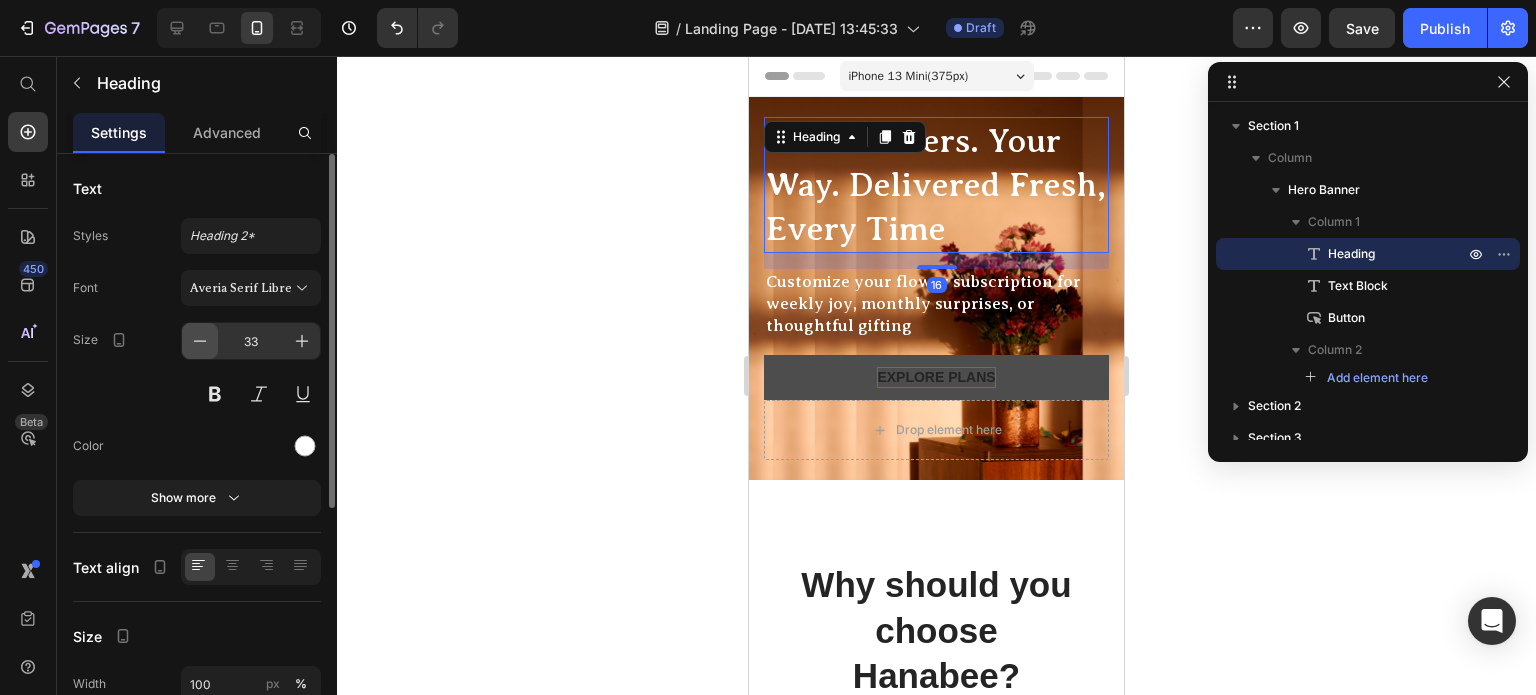 click 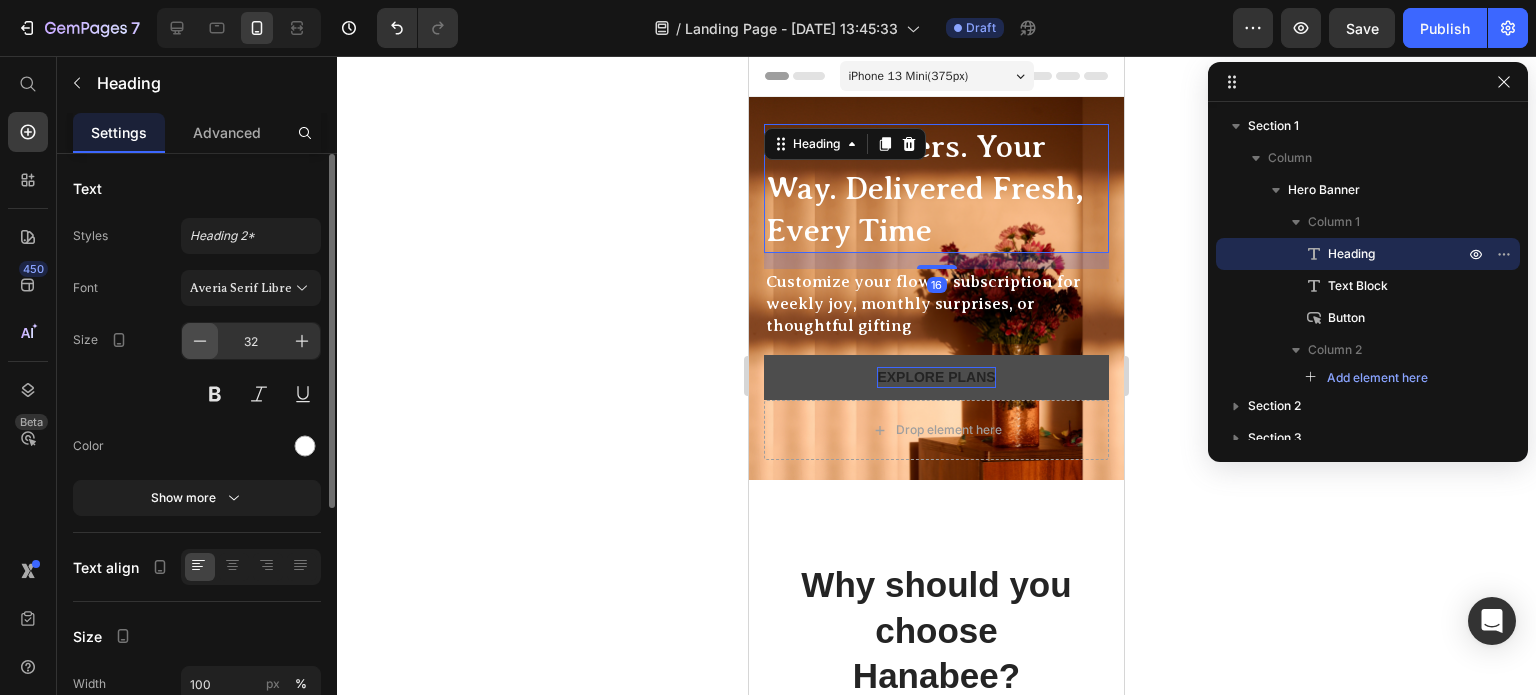 click 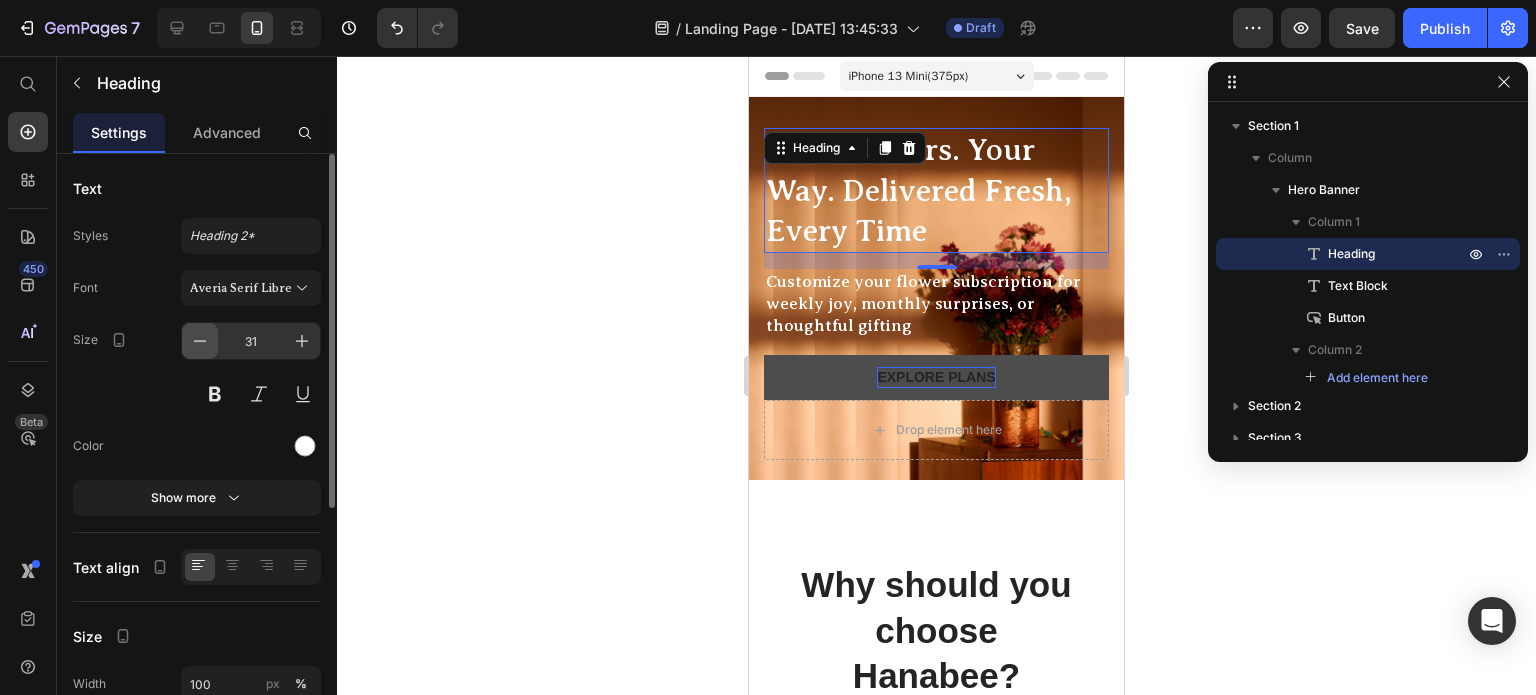 click 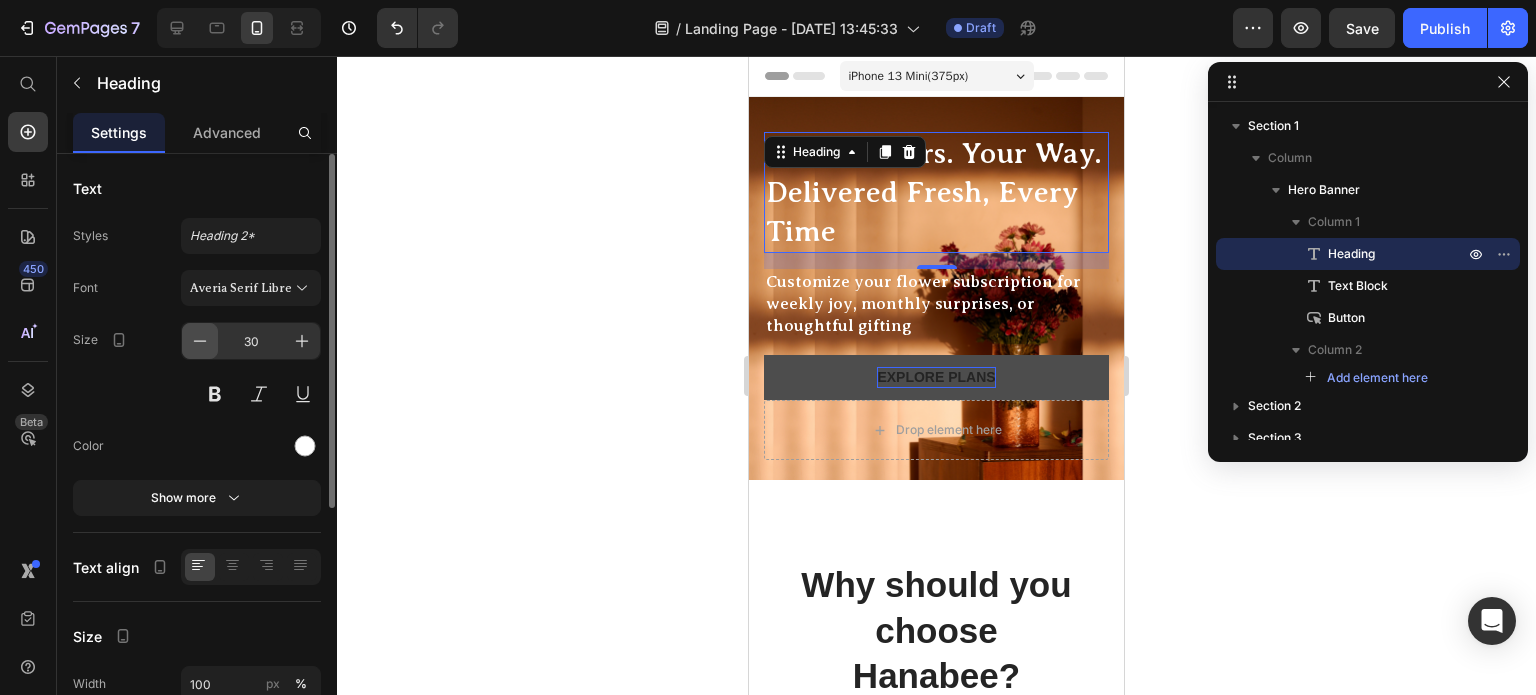 click 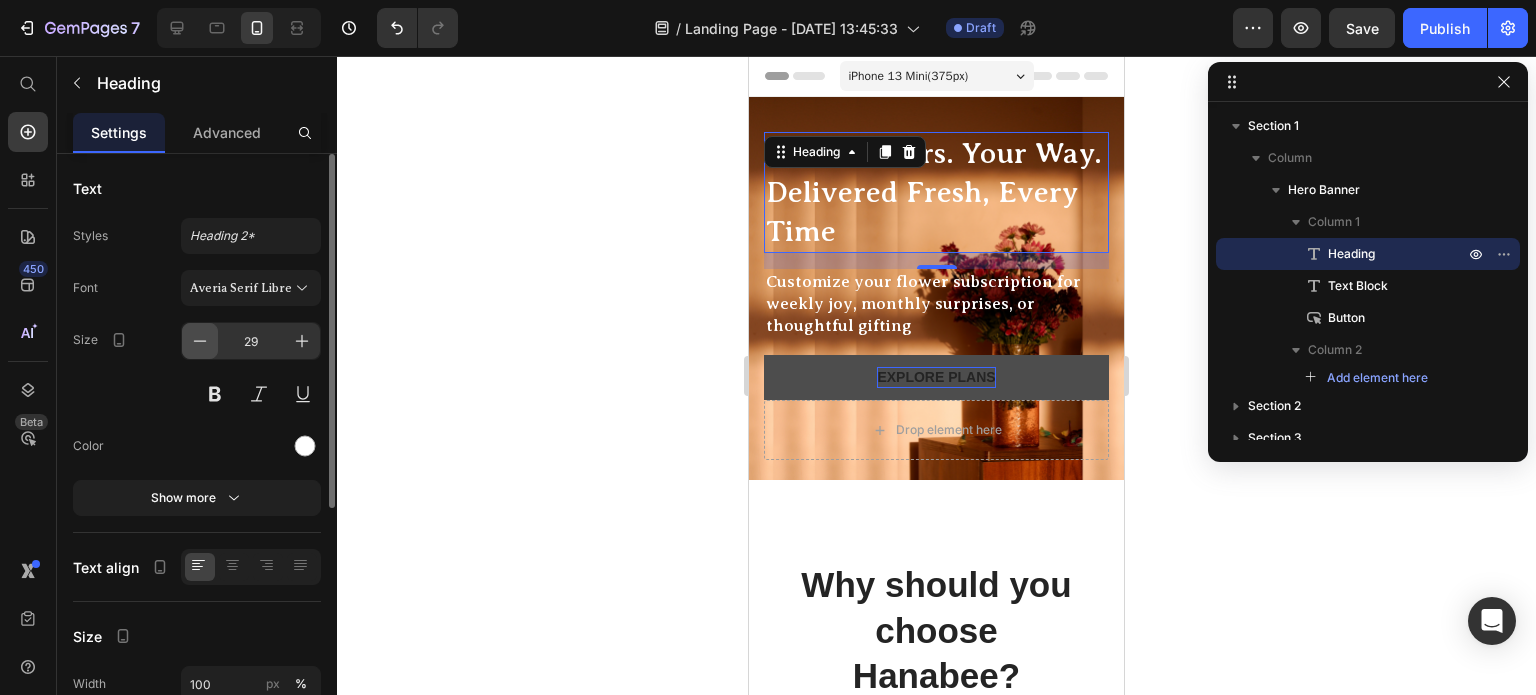 click 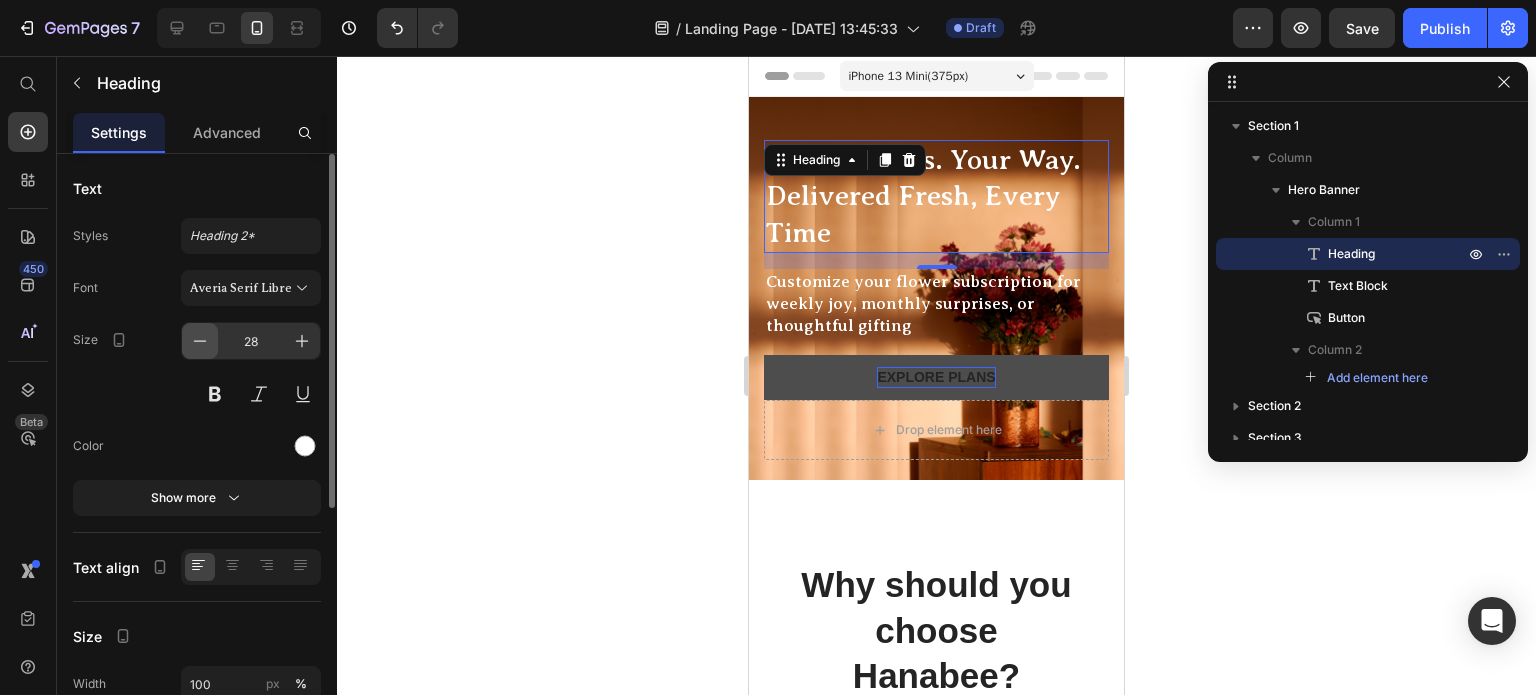 click 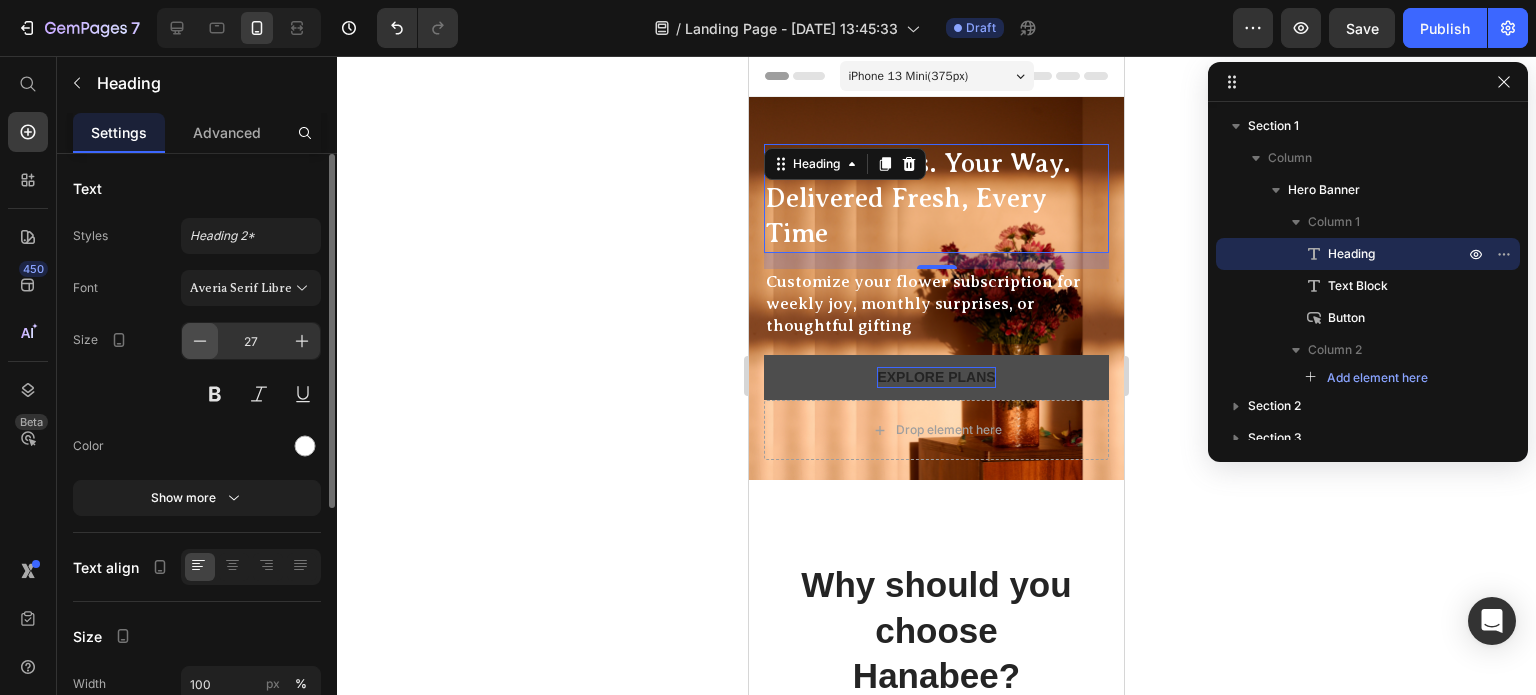 click 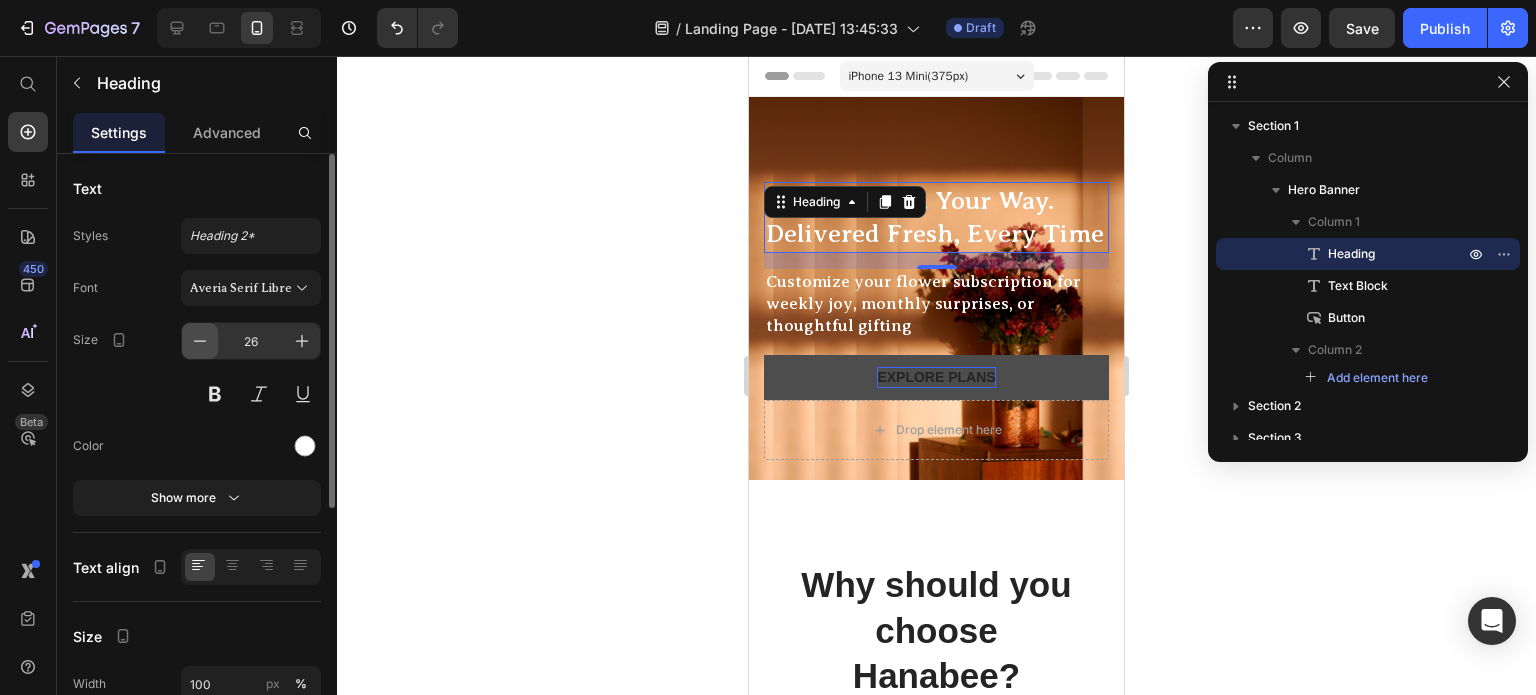 click 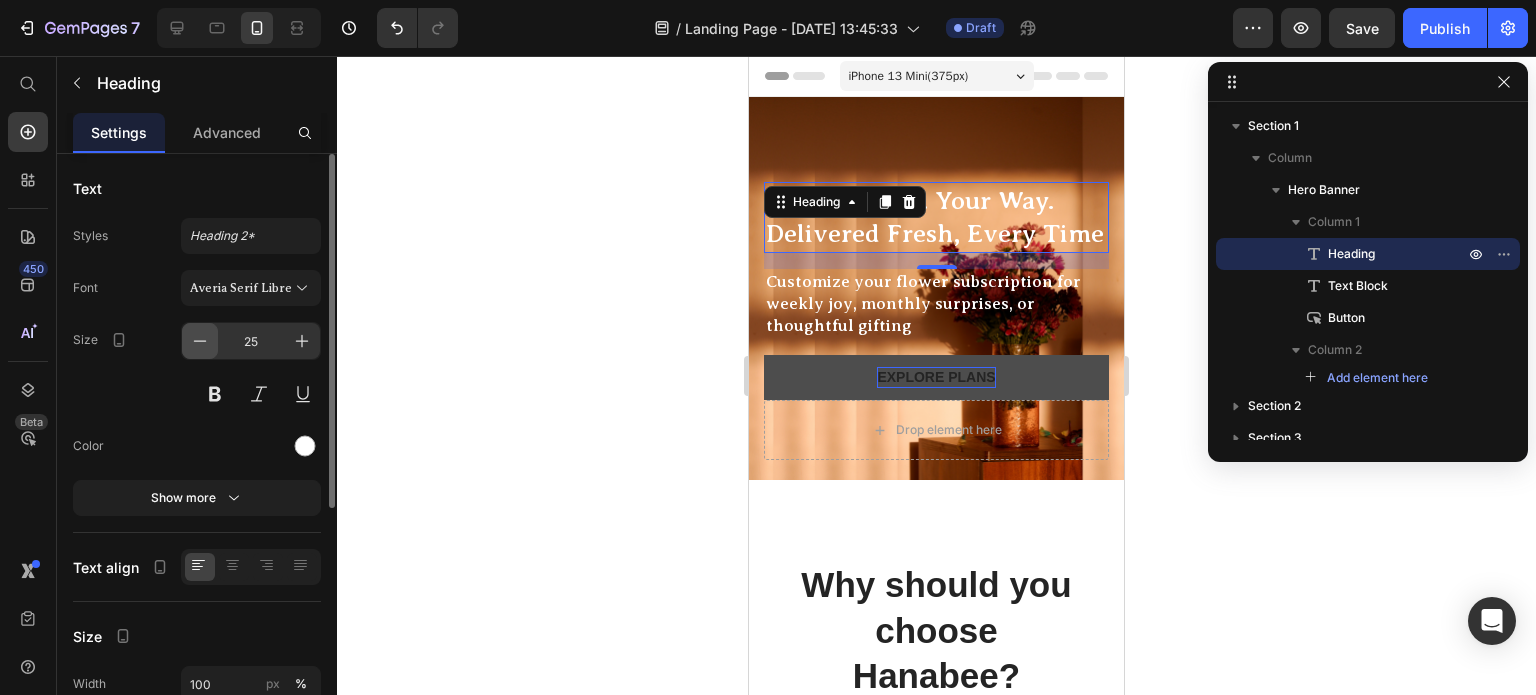 click 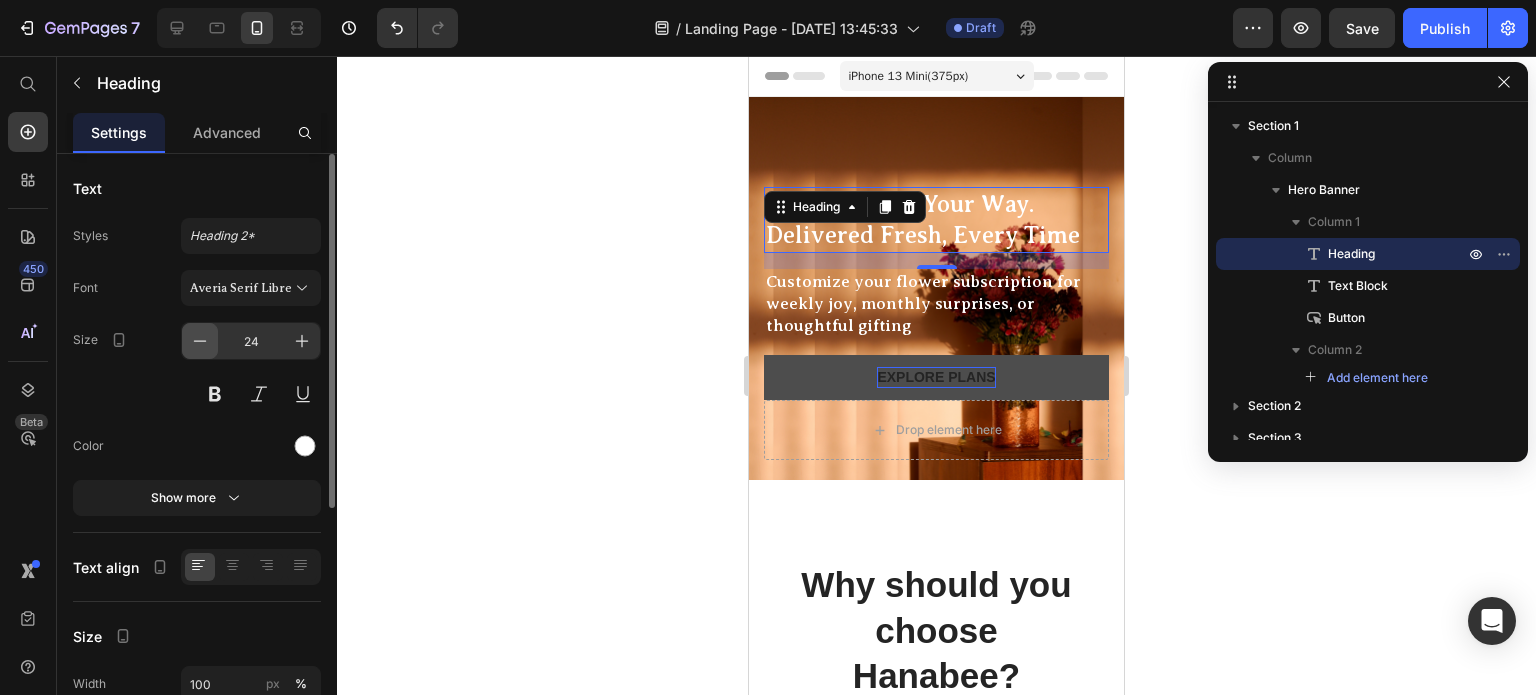 click 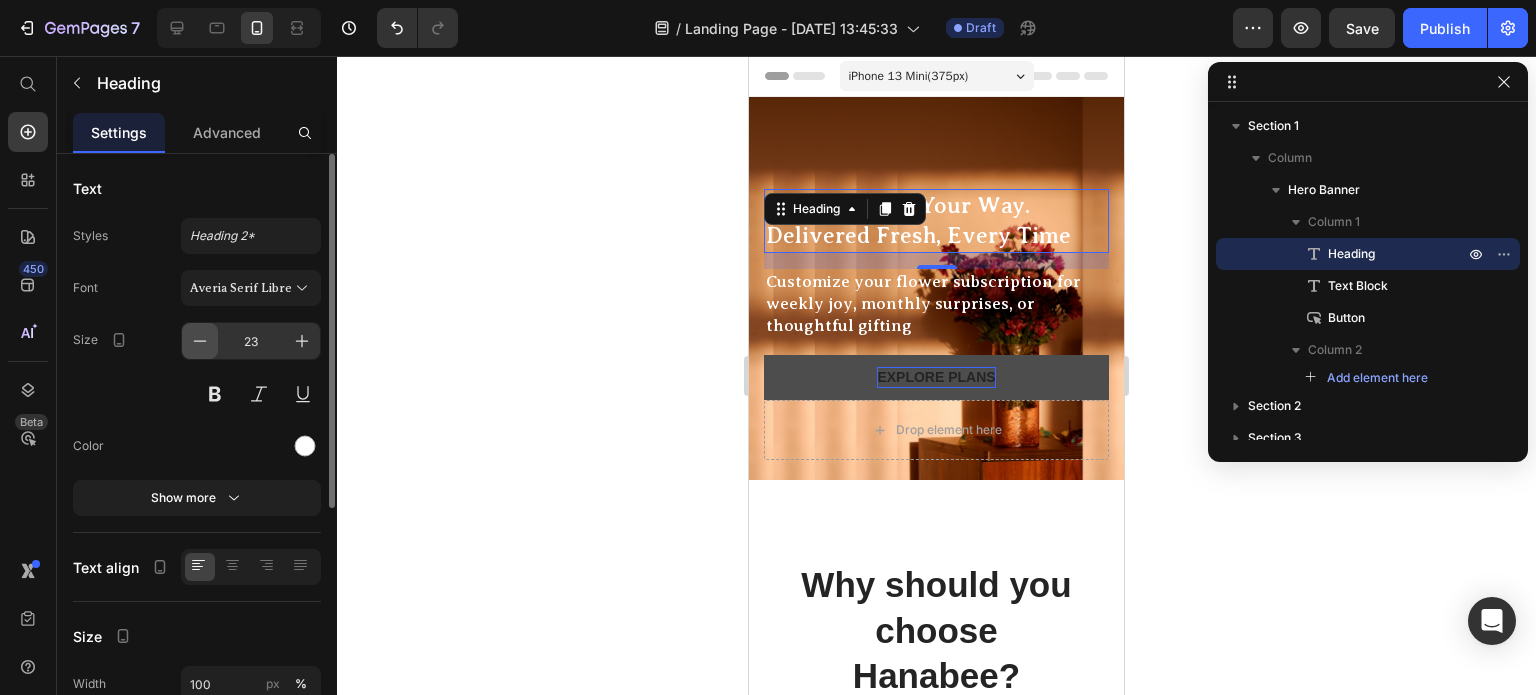 click 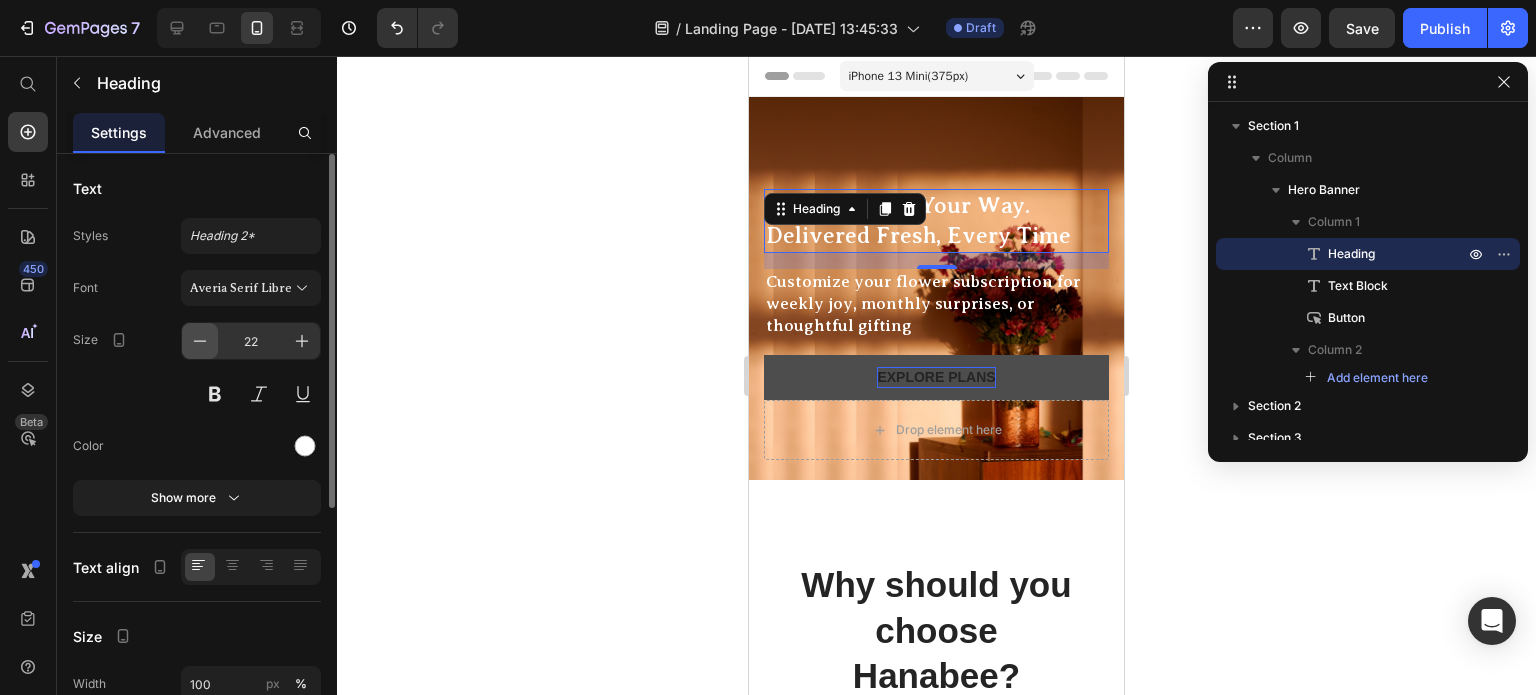 click 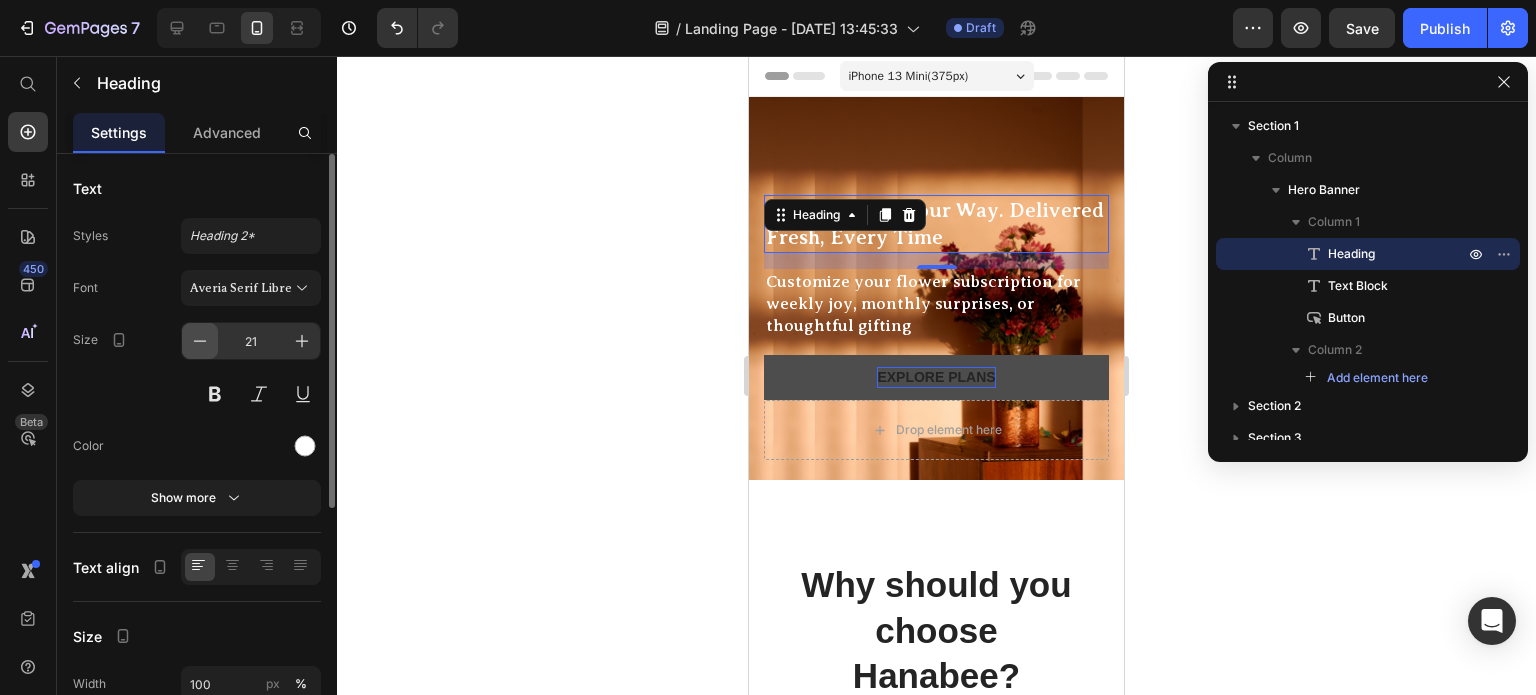click 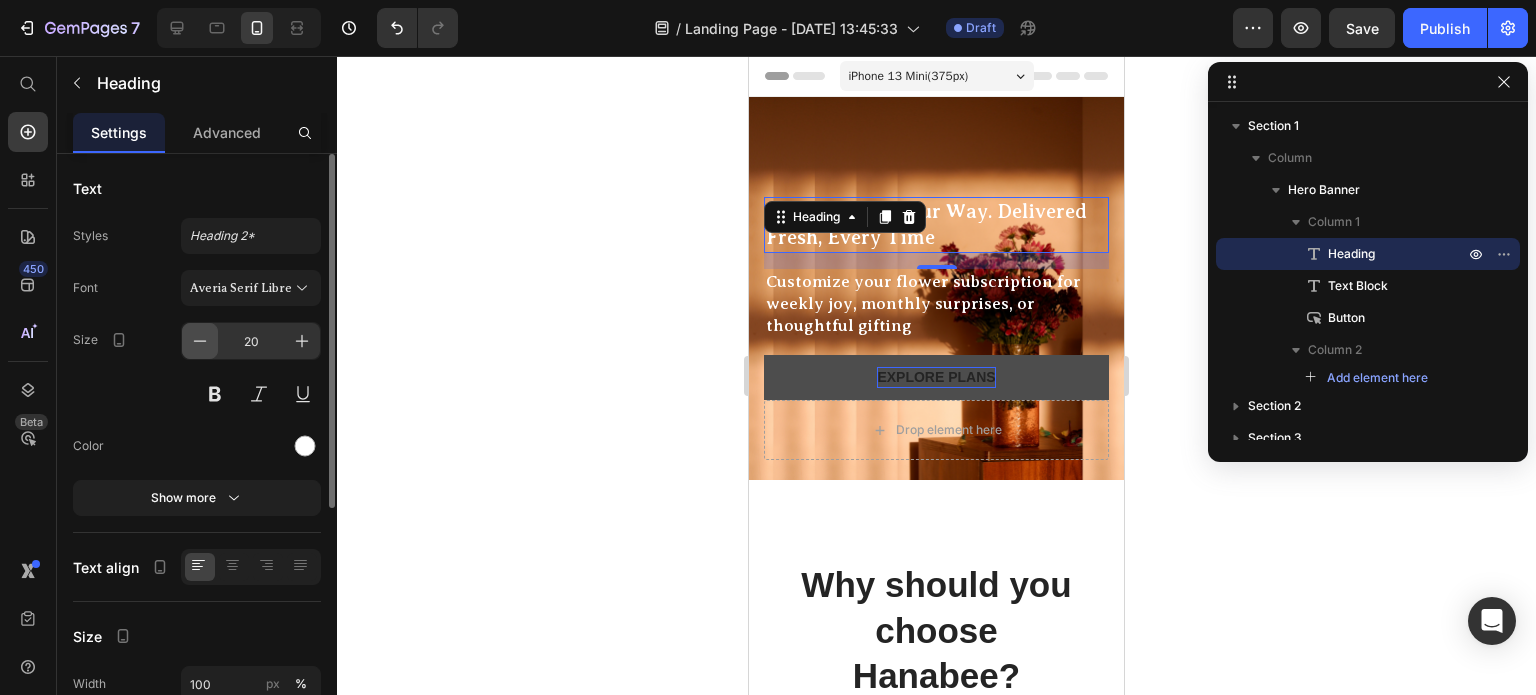 click 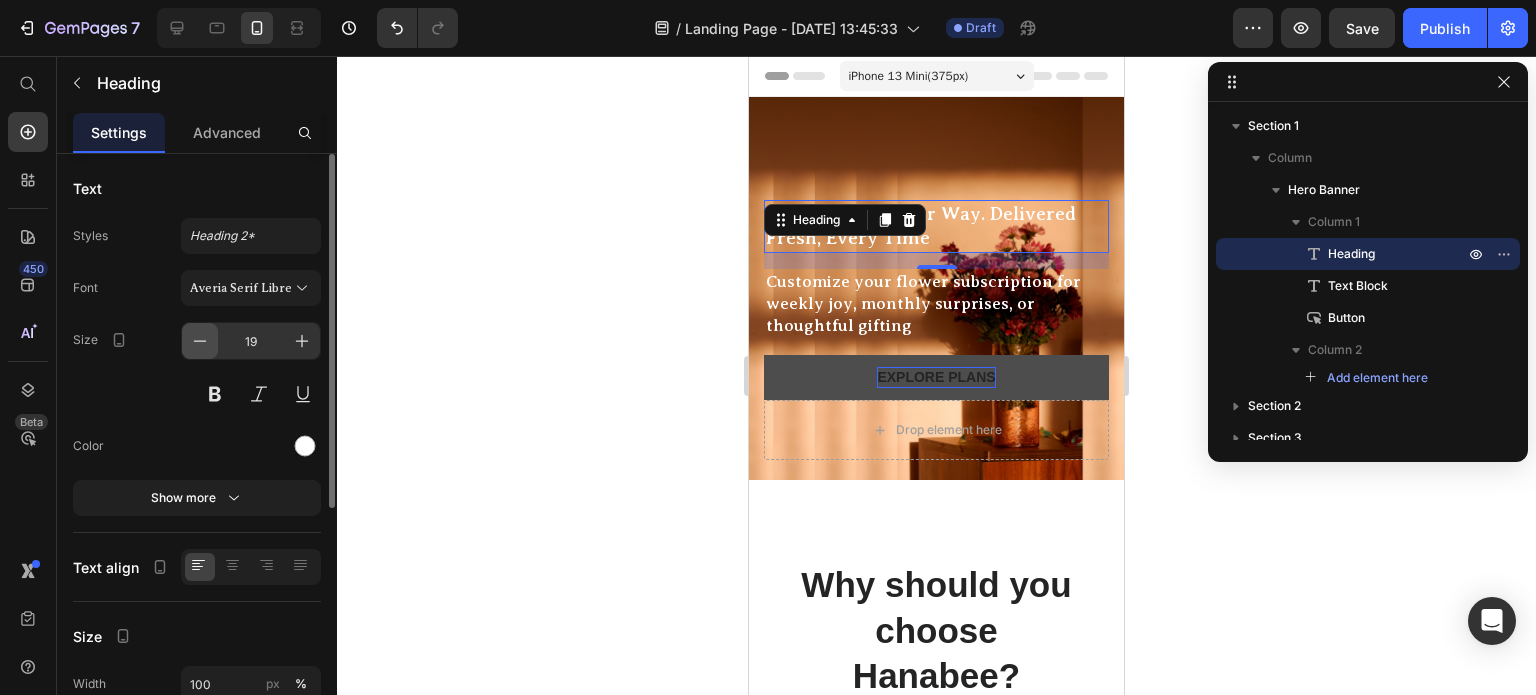 click 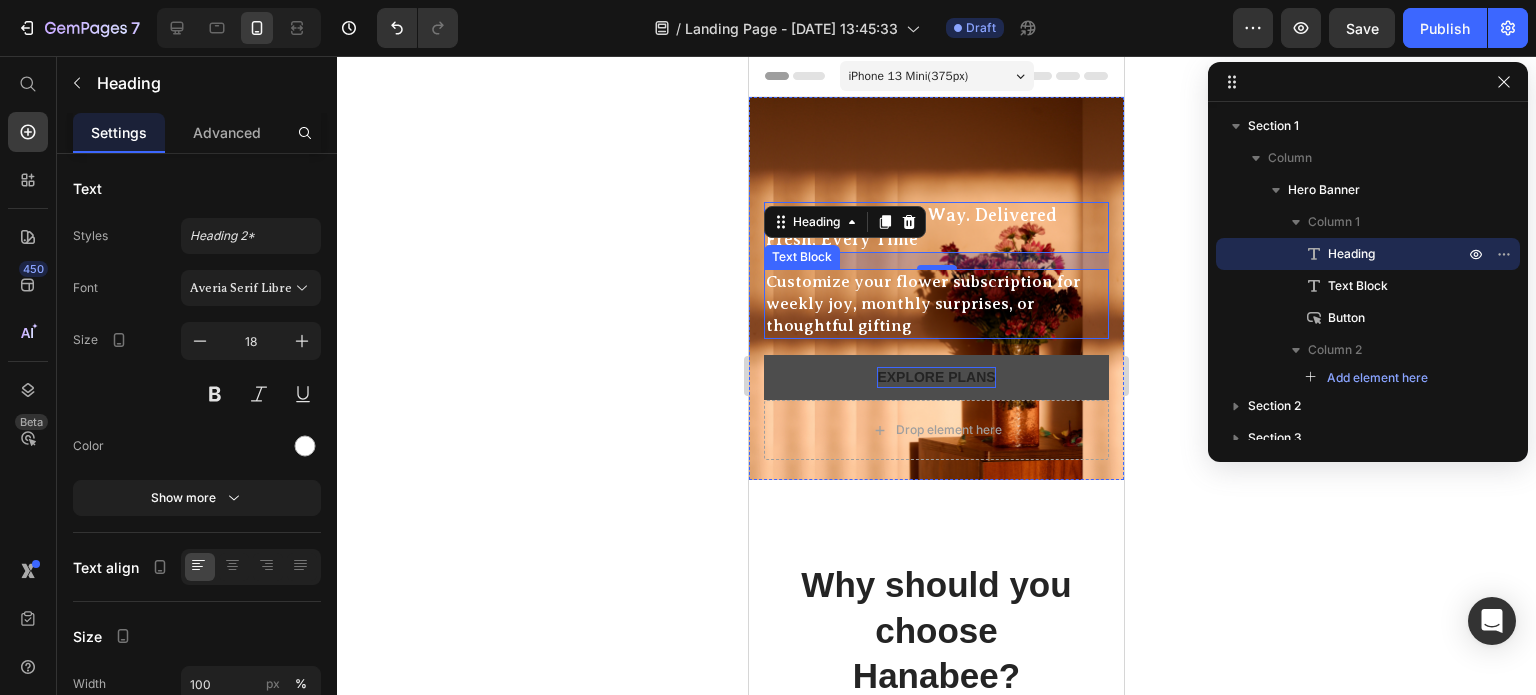 click on "Customize your flower subscription for weekly joy, monthly surprises, or thoughtful gifting" at bounding box center (936, 304) 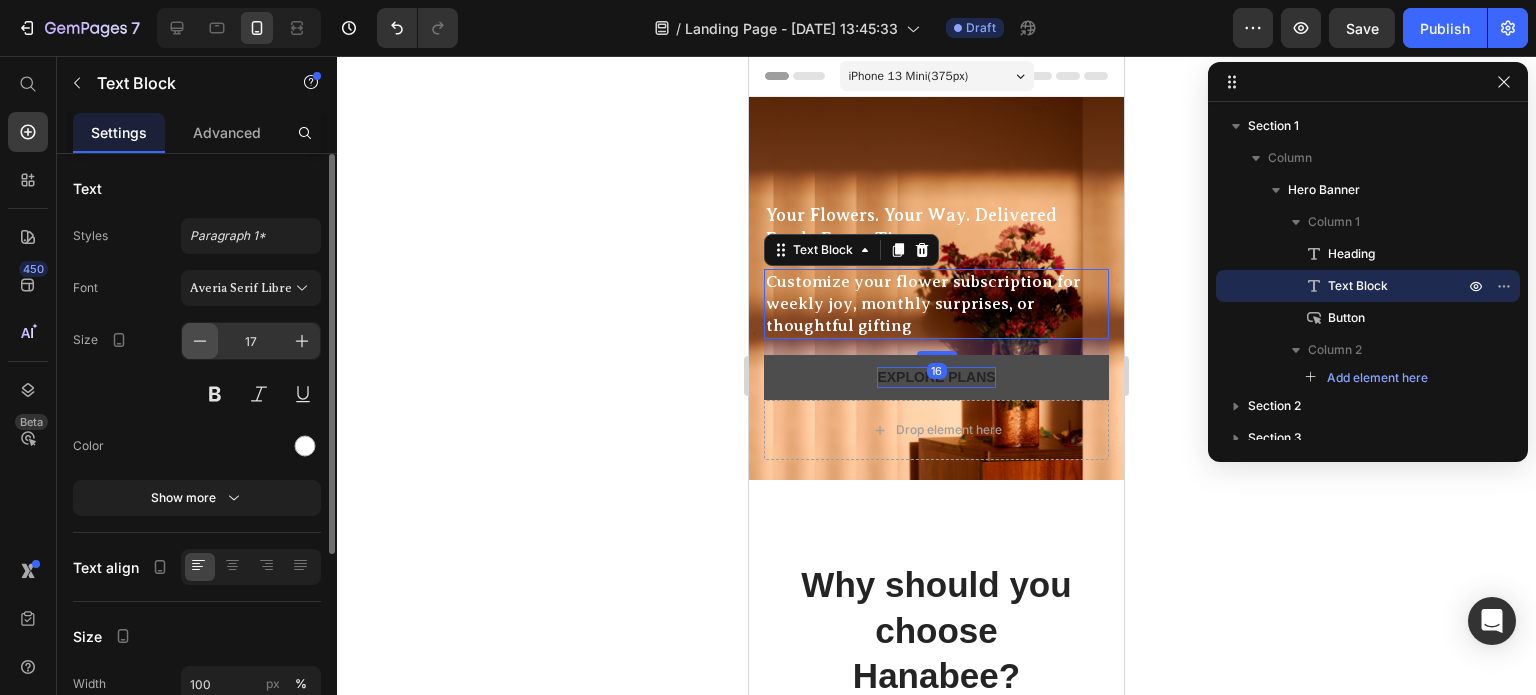 click at bounding box center (200, 341) 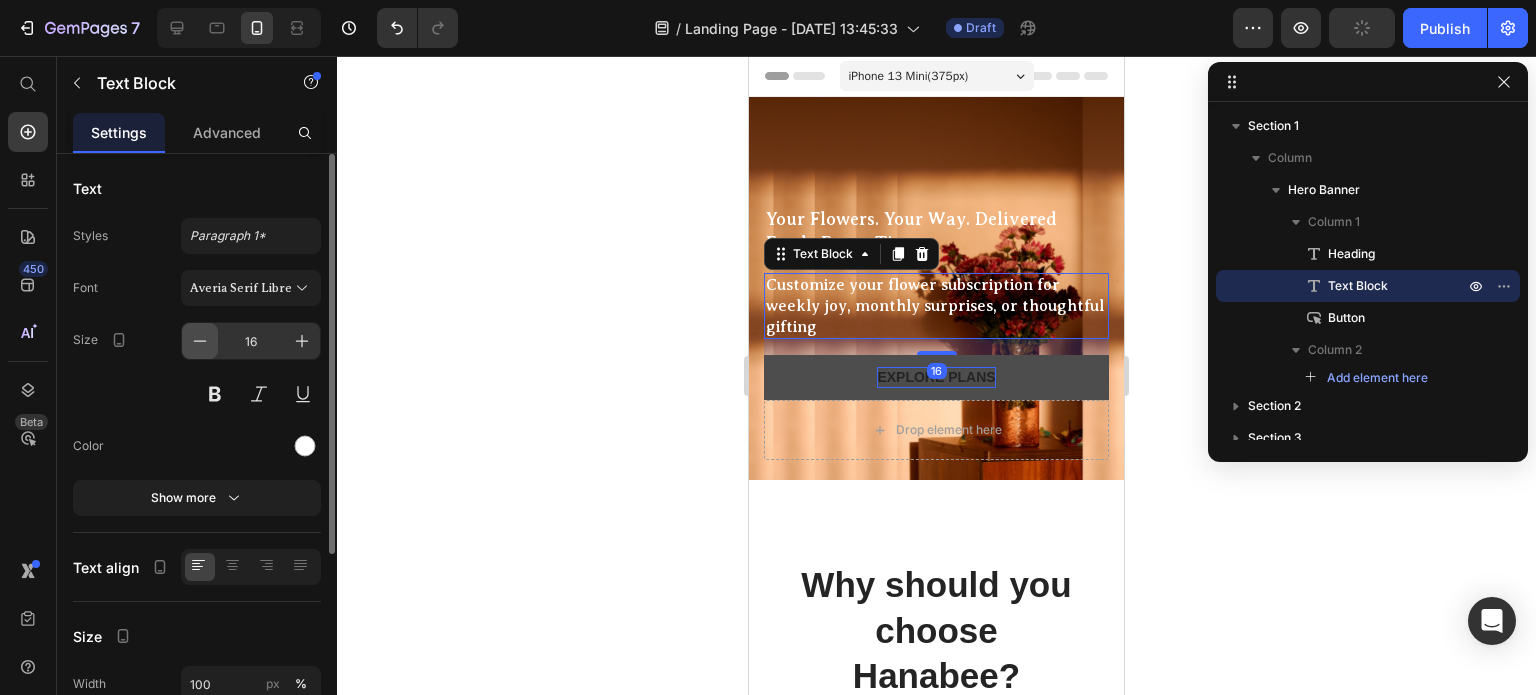 click at bounding box center [200, 341] 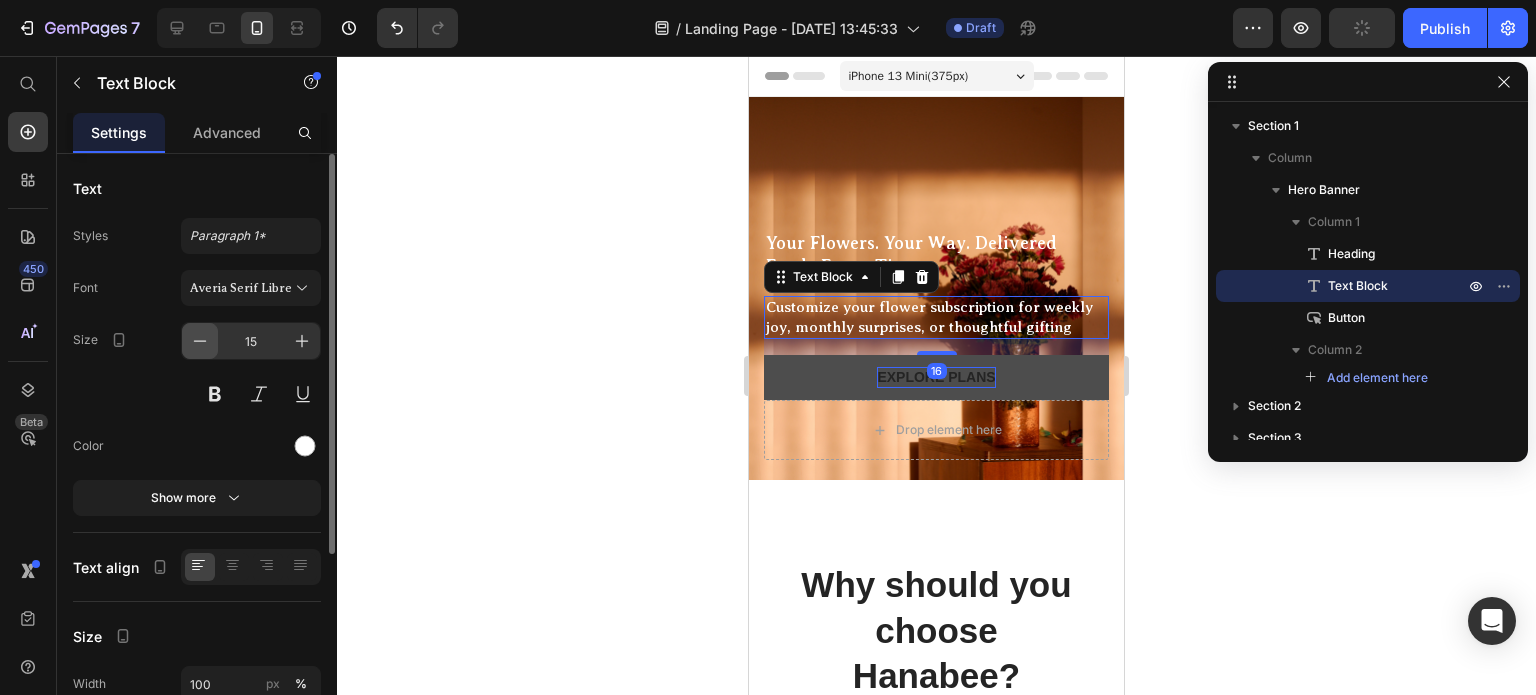 click at bounding box center [200, 341] 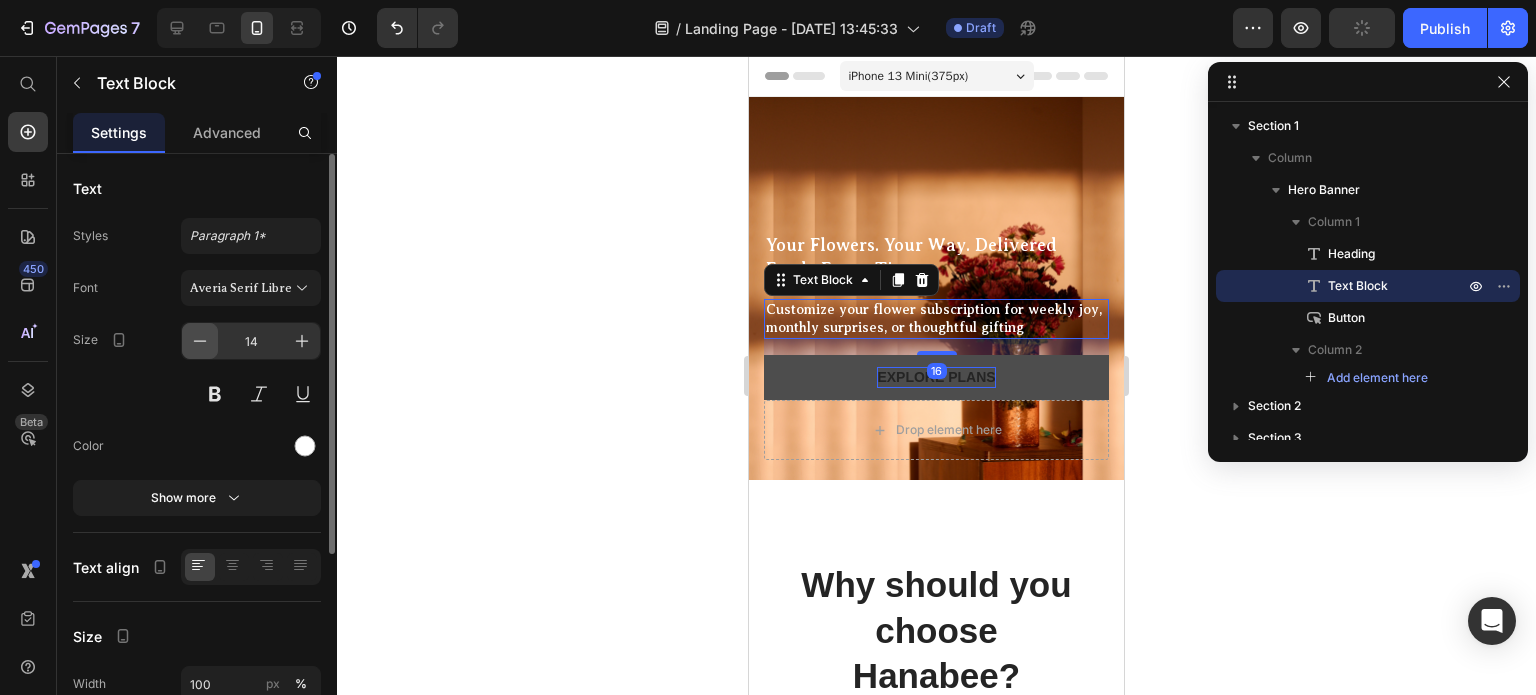 click at bounding box center [200, 341] 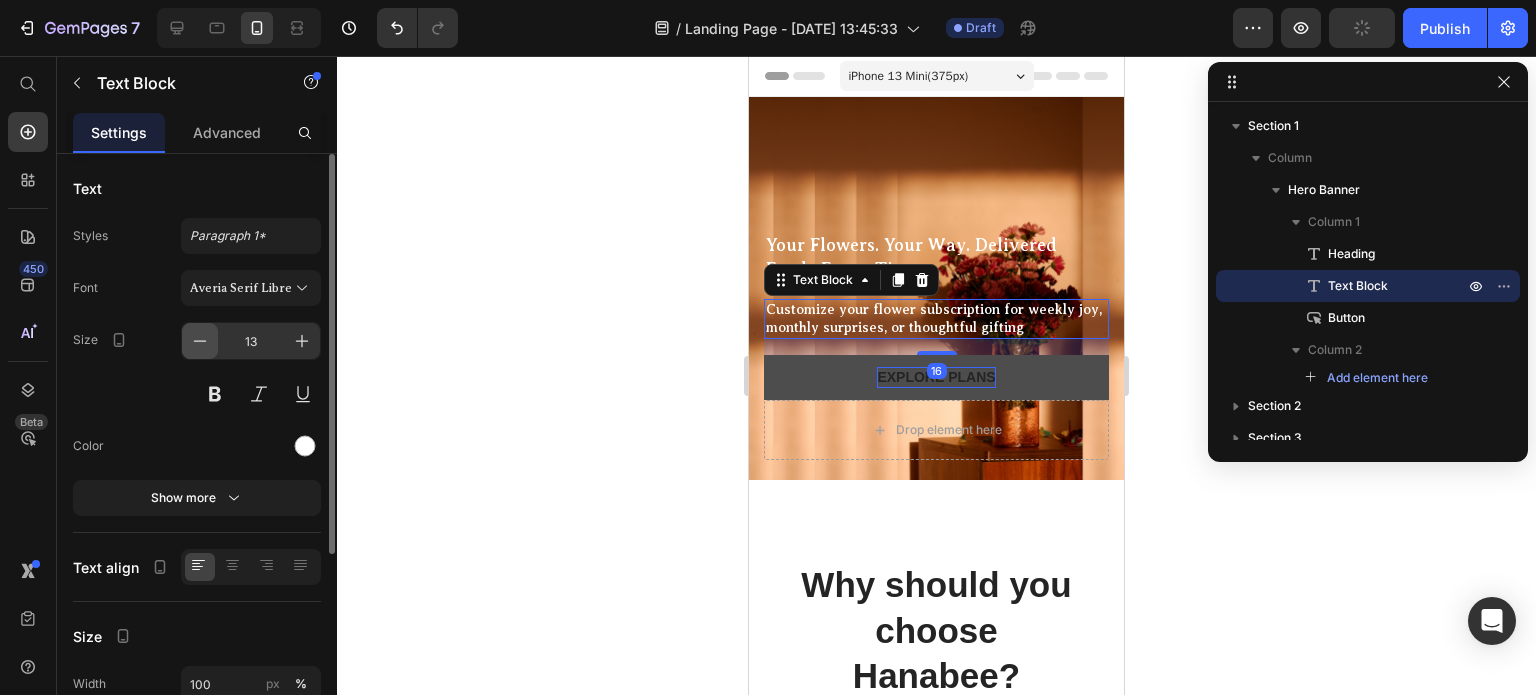 click at bounding box center (200, 341) 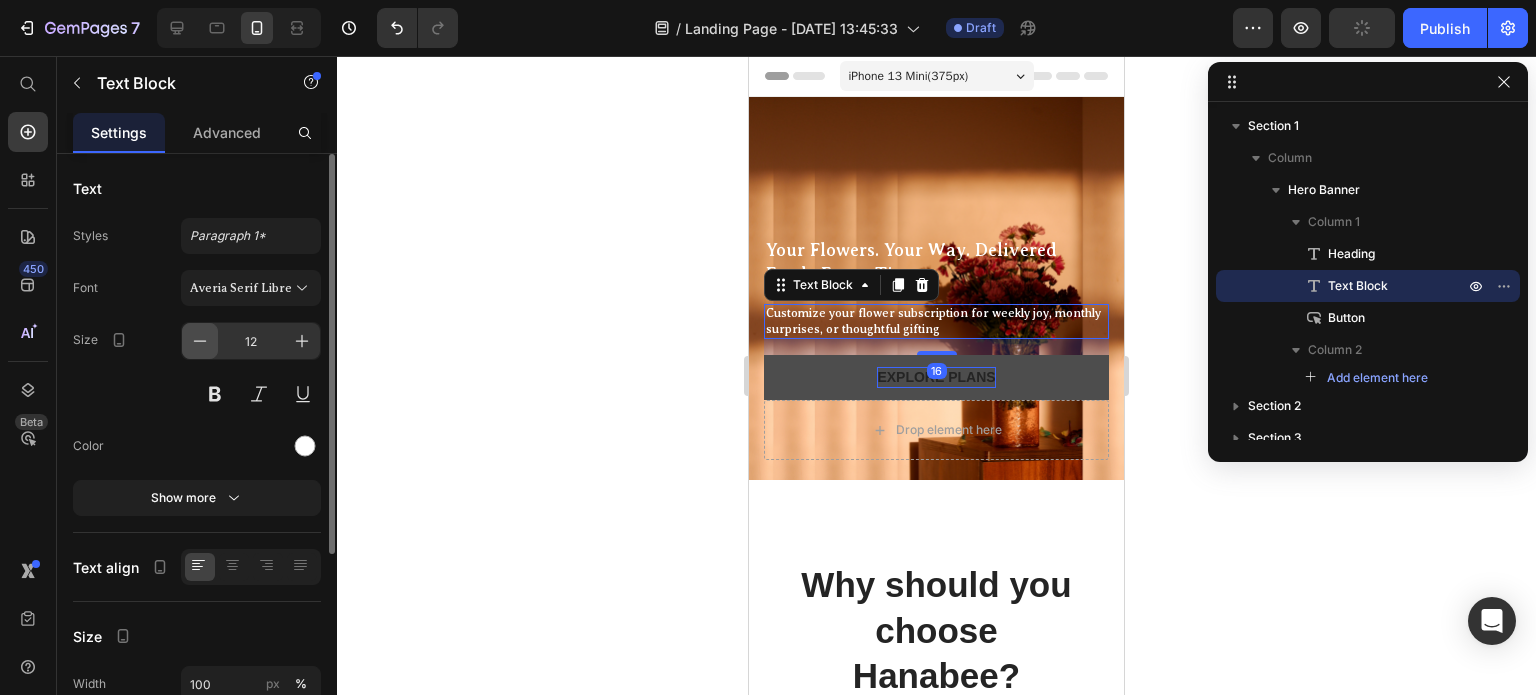 click at bounding box center (200, 341) 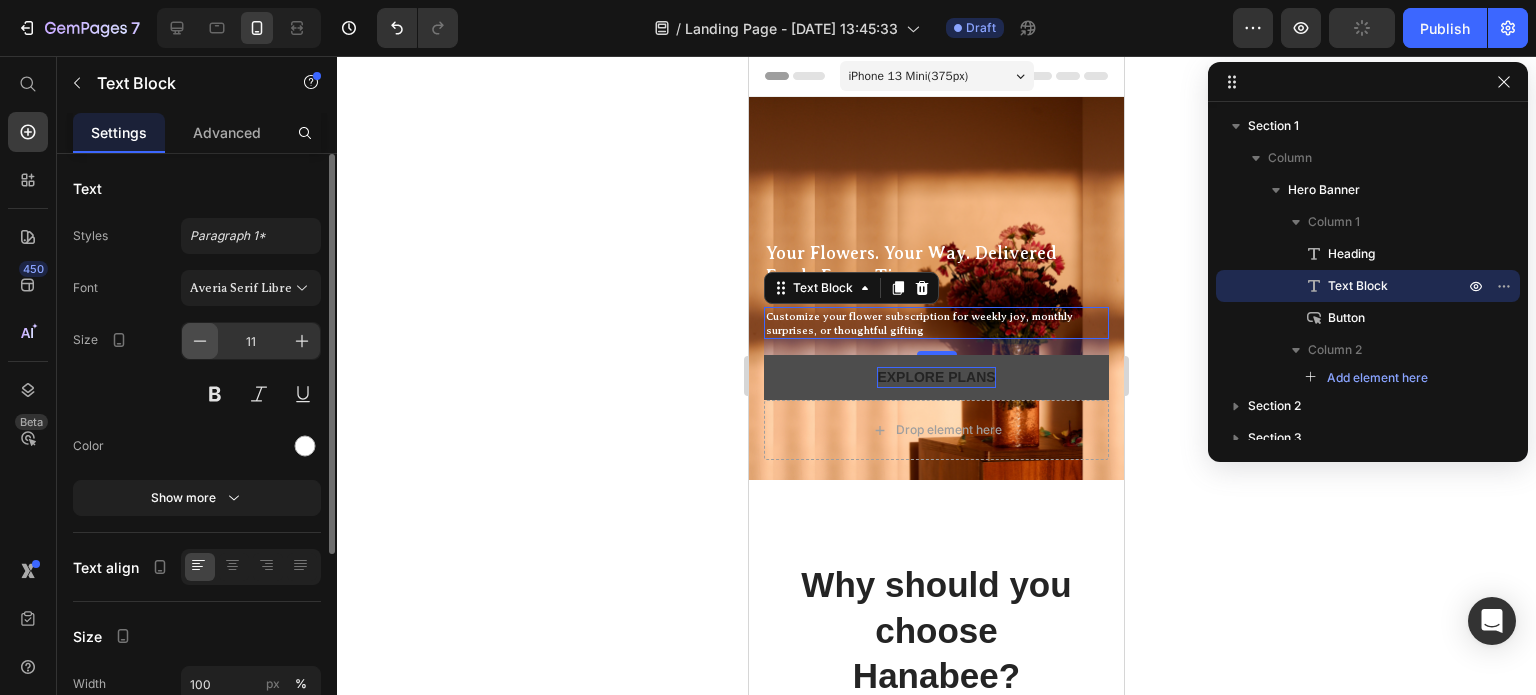 click at bounding box center (200, 341) 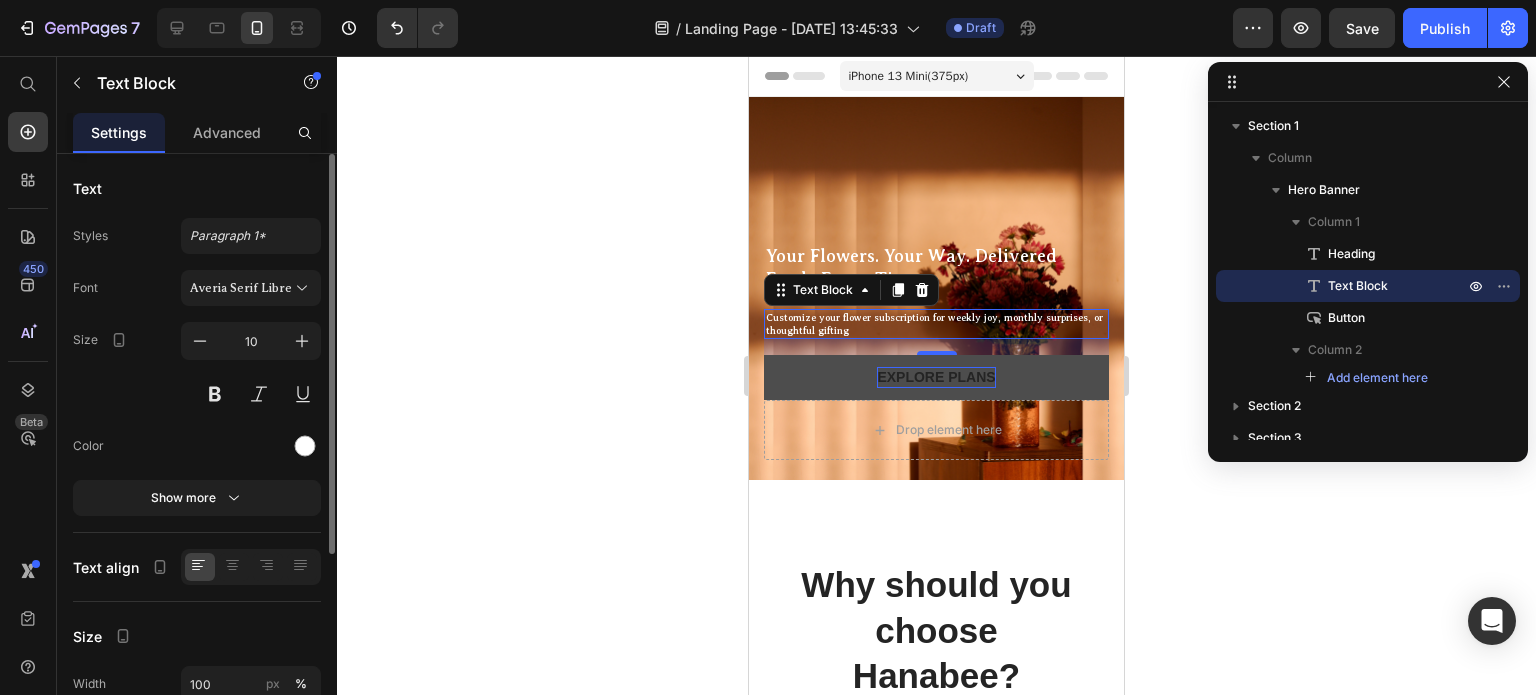 click on "Font Averia Serif Libre Size 10 Color Show more" at bounding box center (197, 393) 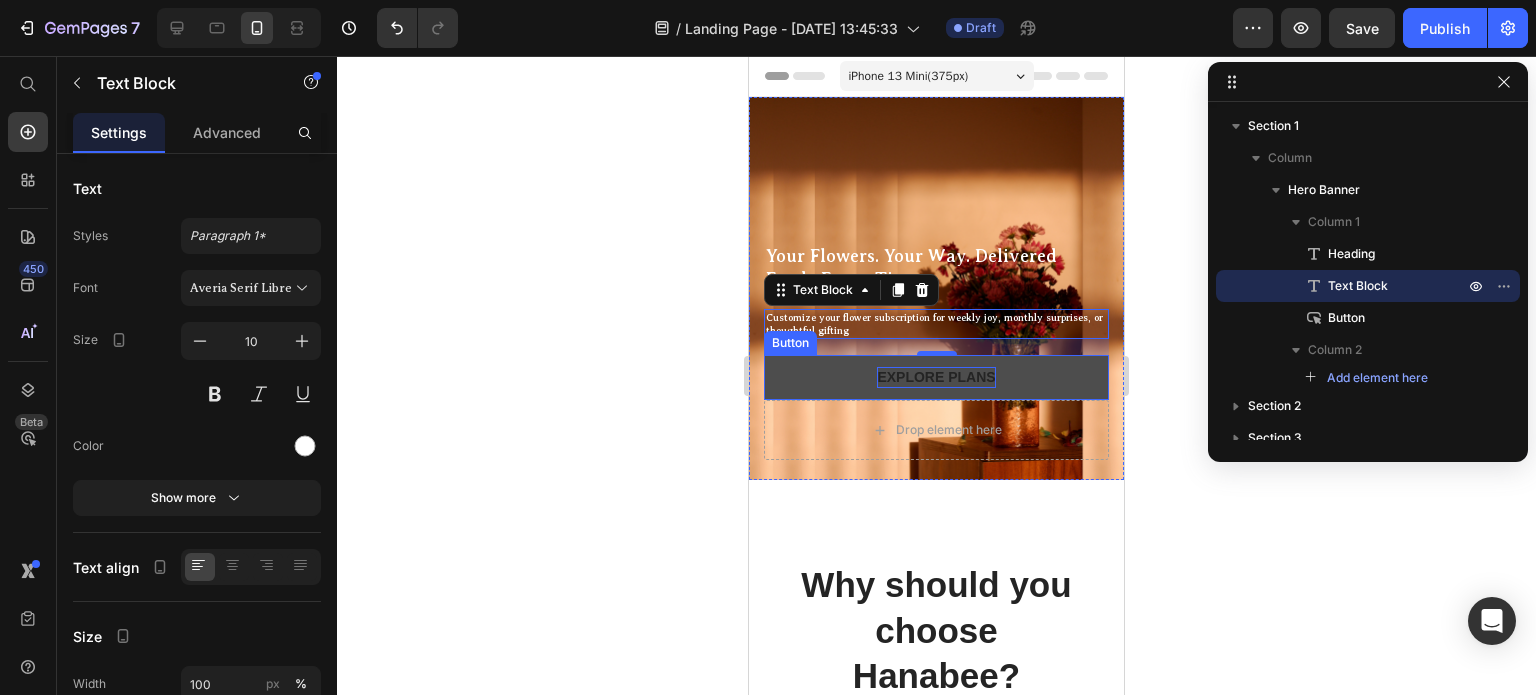 click on "Explore plans" at bounding box center [936, 377] 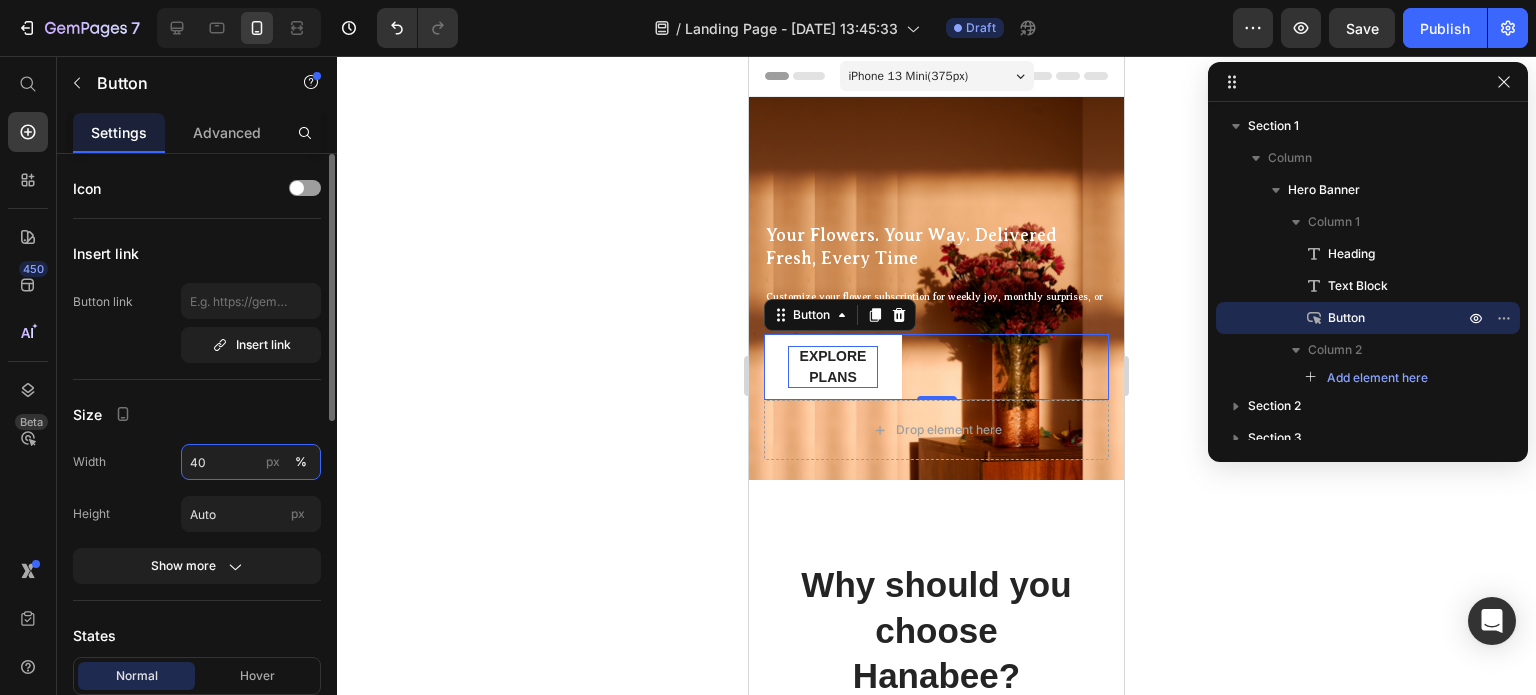 type on "4" 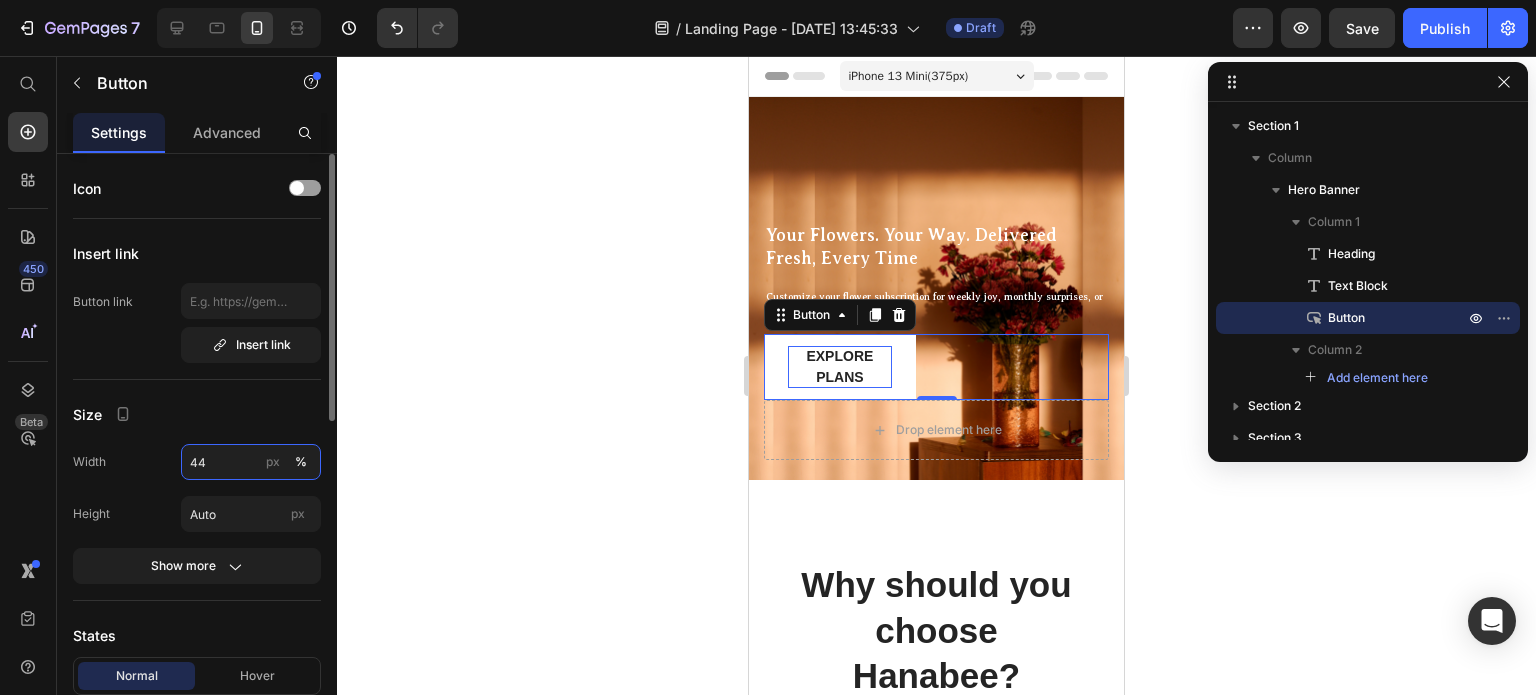 type on "4" 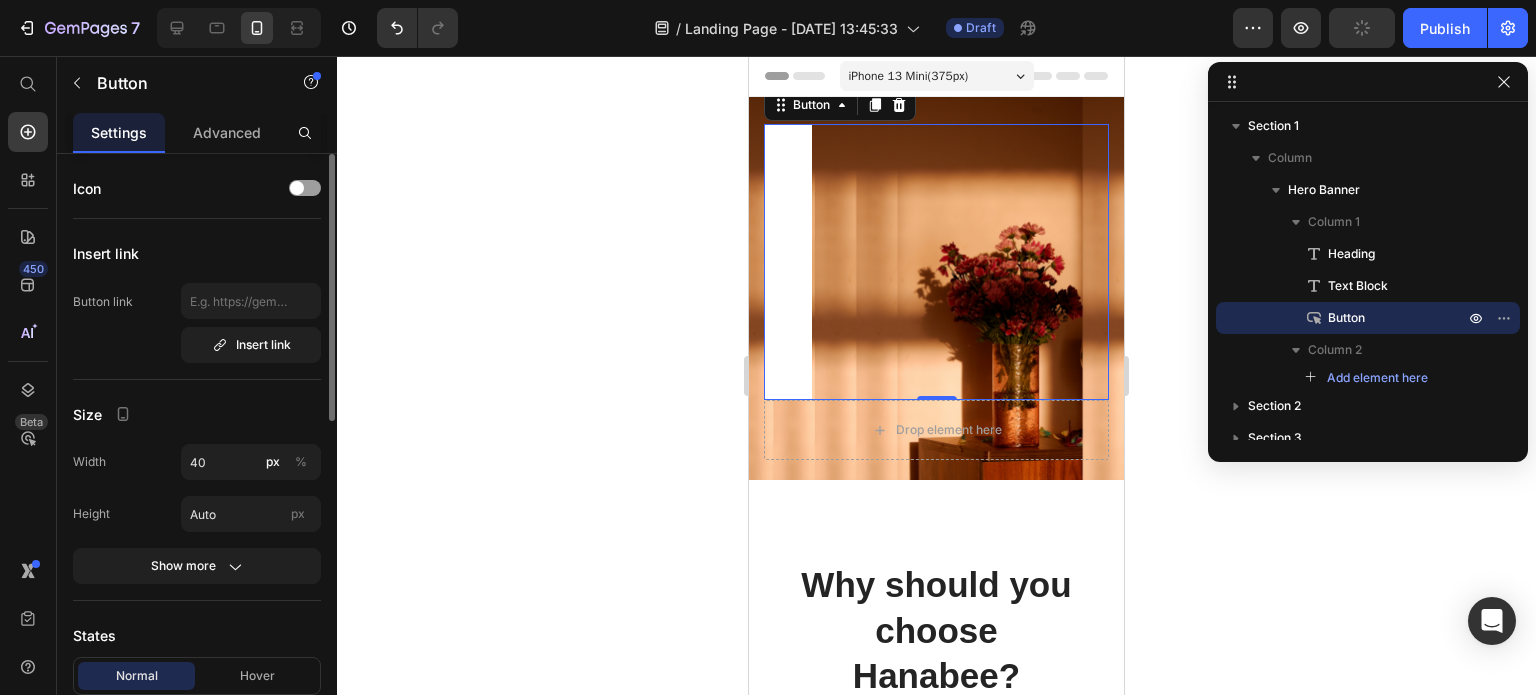 click on "Size" at bounding box center [197, 414] 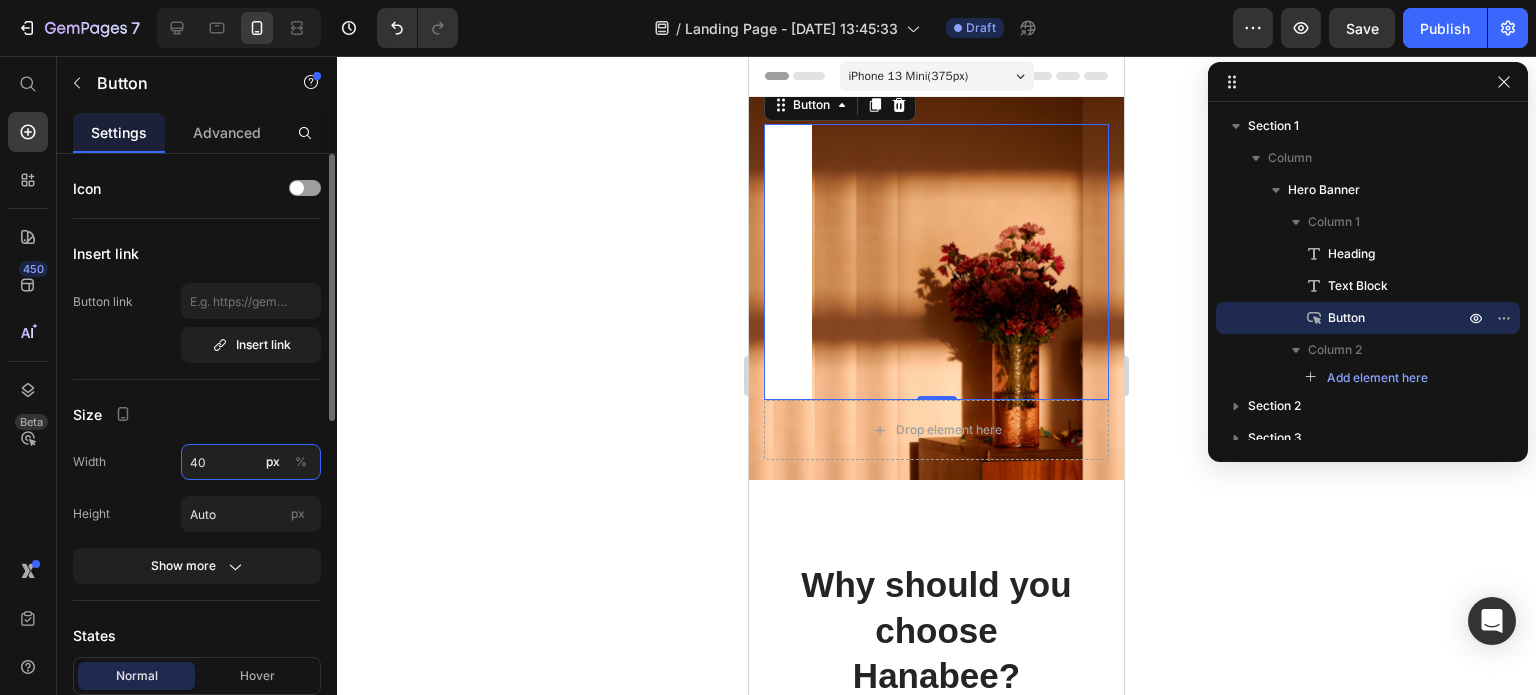 click on "40" at bounding box center [251, 462] 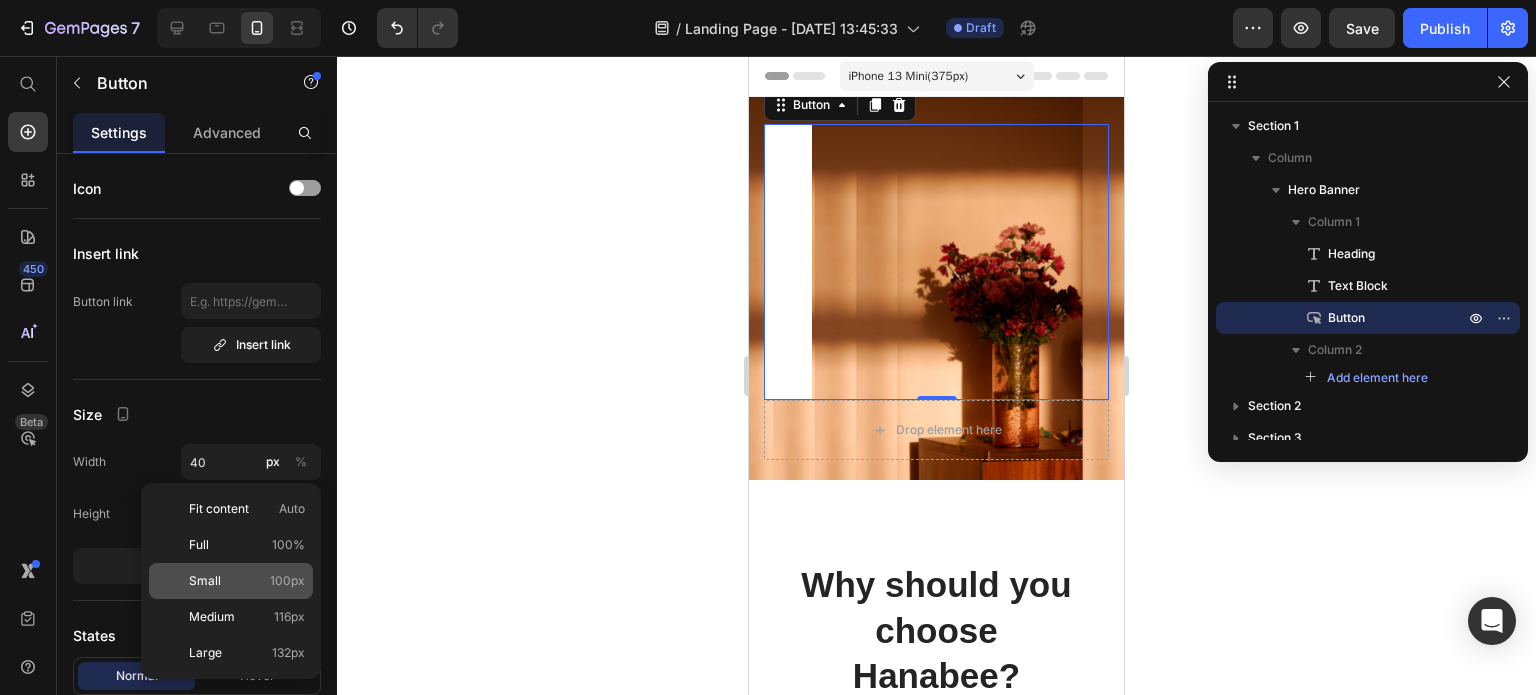 click on "Small" at bounding box center (205, 581) 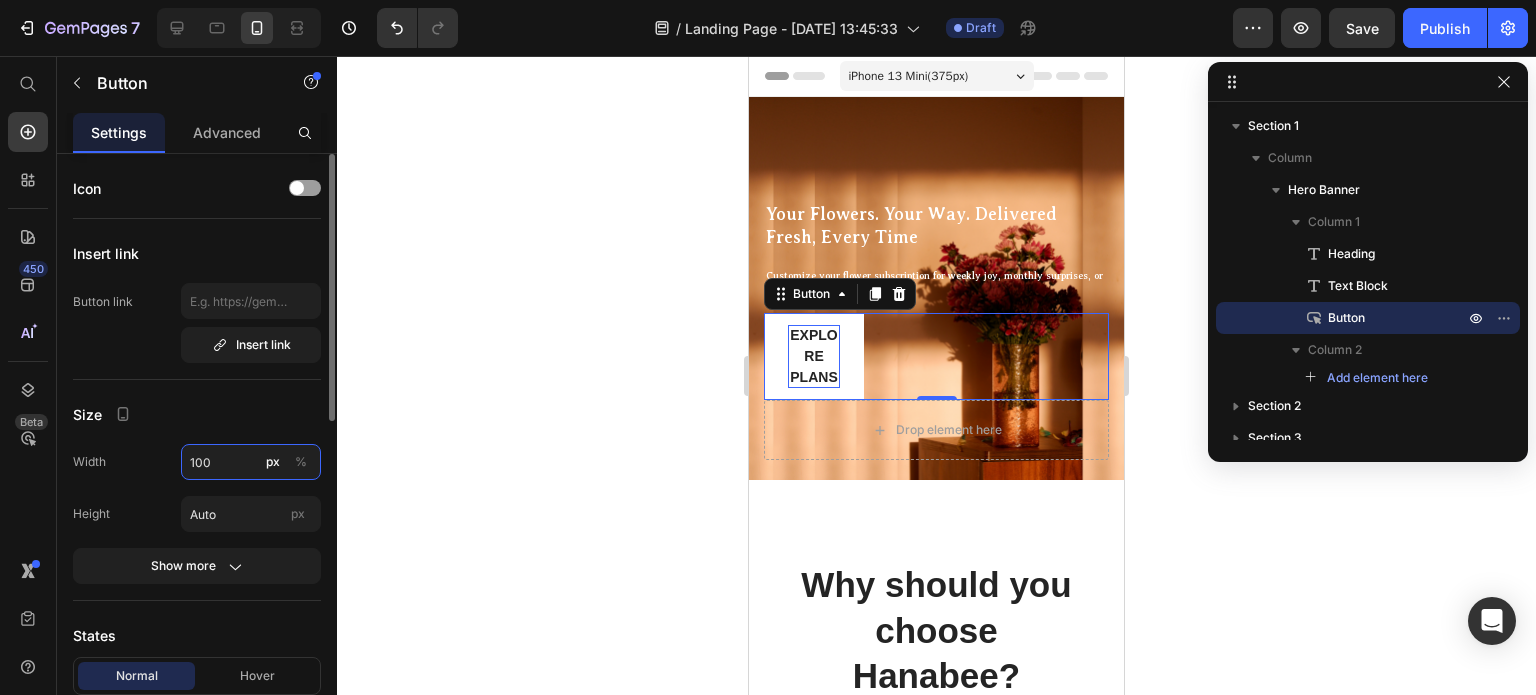 click on "100" at bounding box center [251, 462] 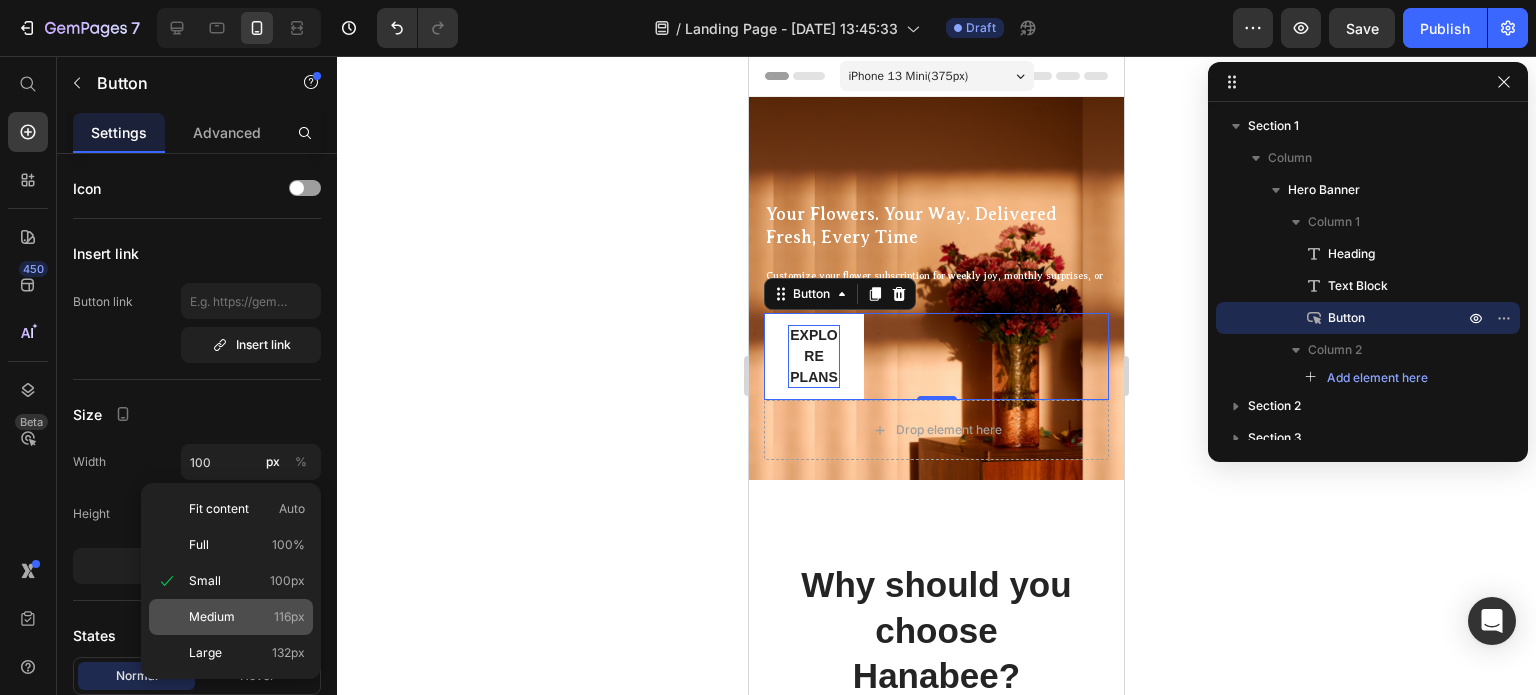 click on "Medium 116px" 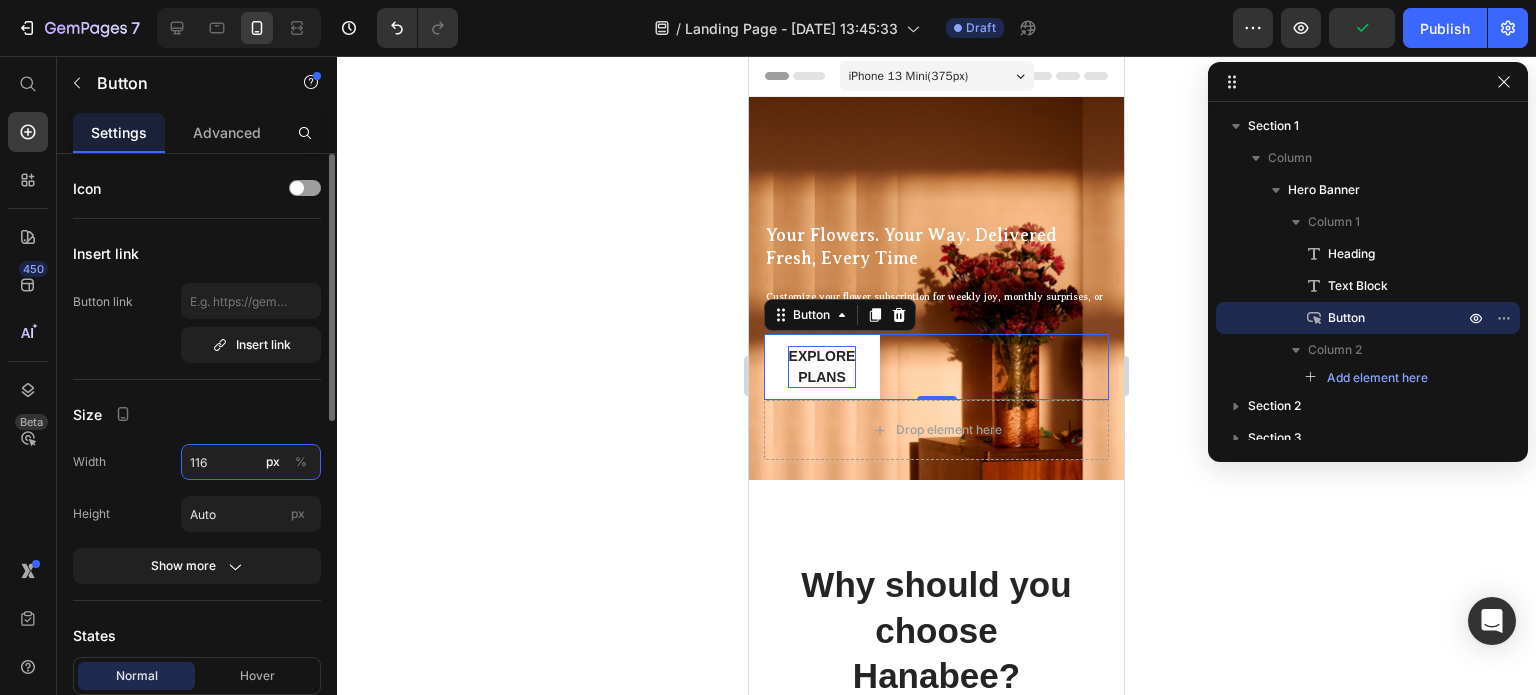 click on "116" at bounding box center (251, 462) 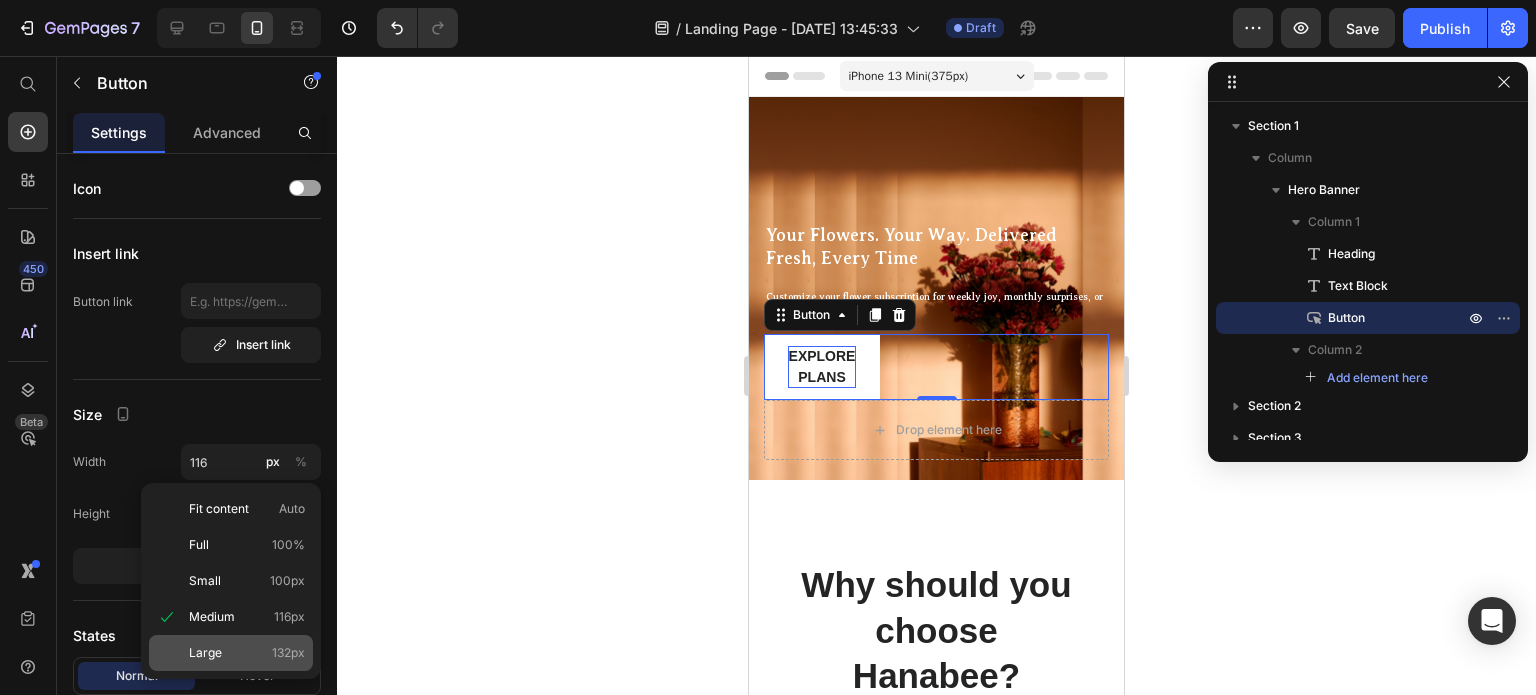 click on "Large 132px" at bounding box center [247, 653] 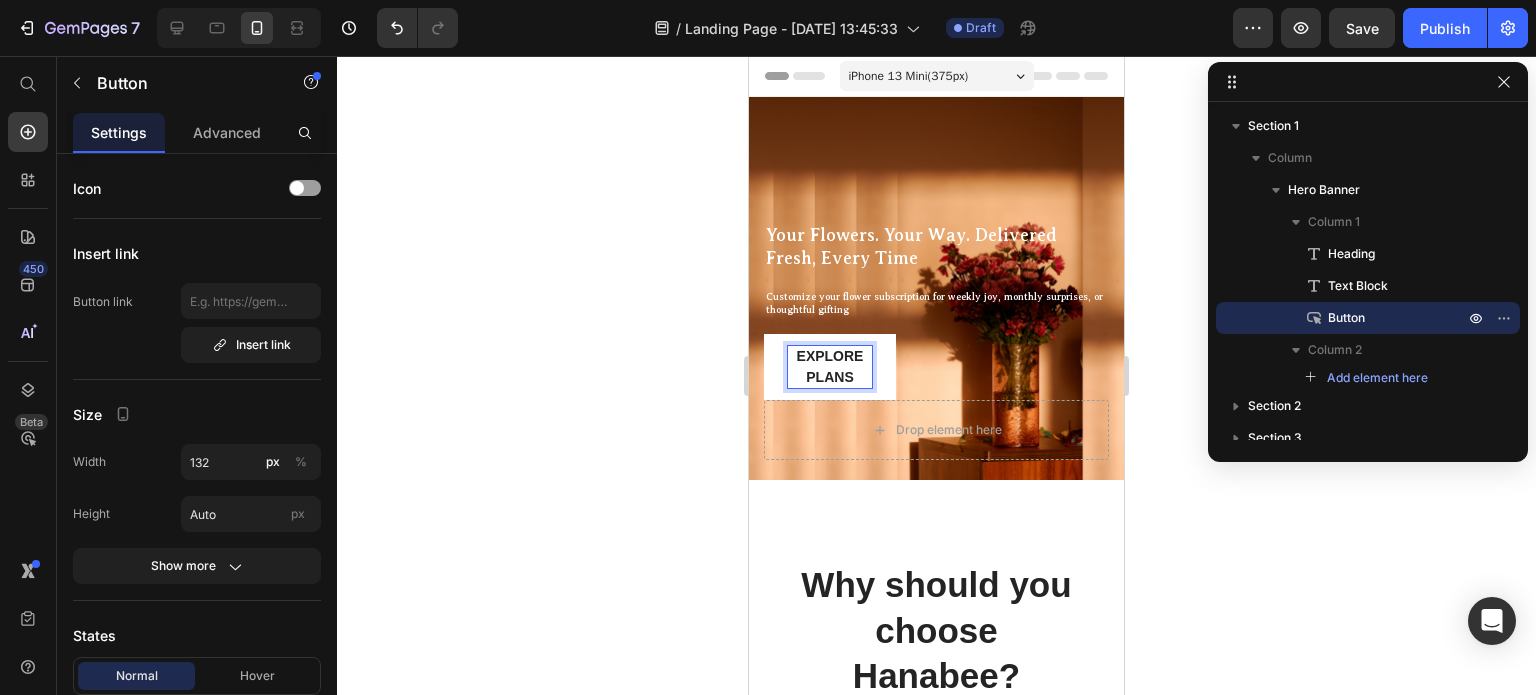 click on "Explore plans" at bounding box center [830, 367] 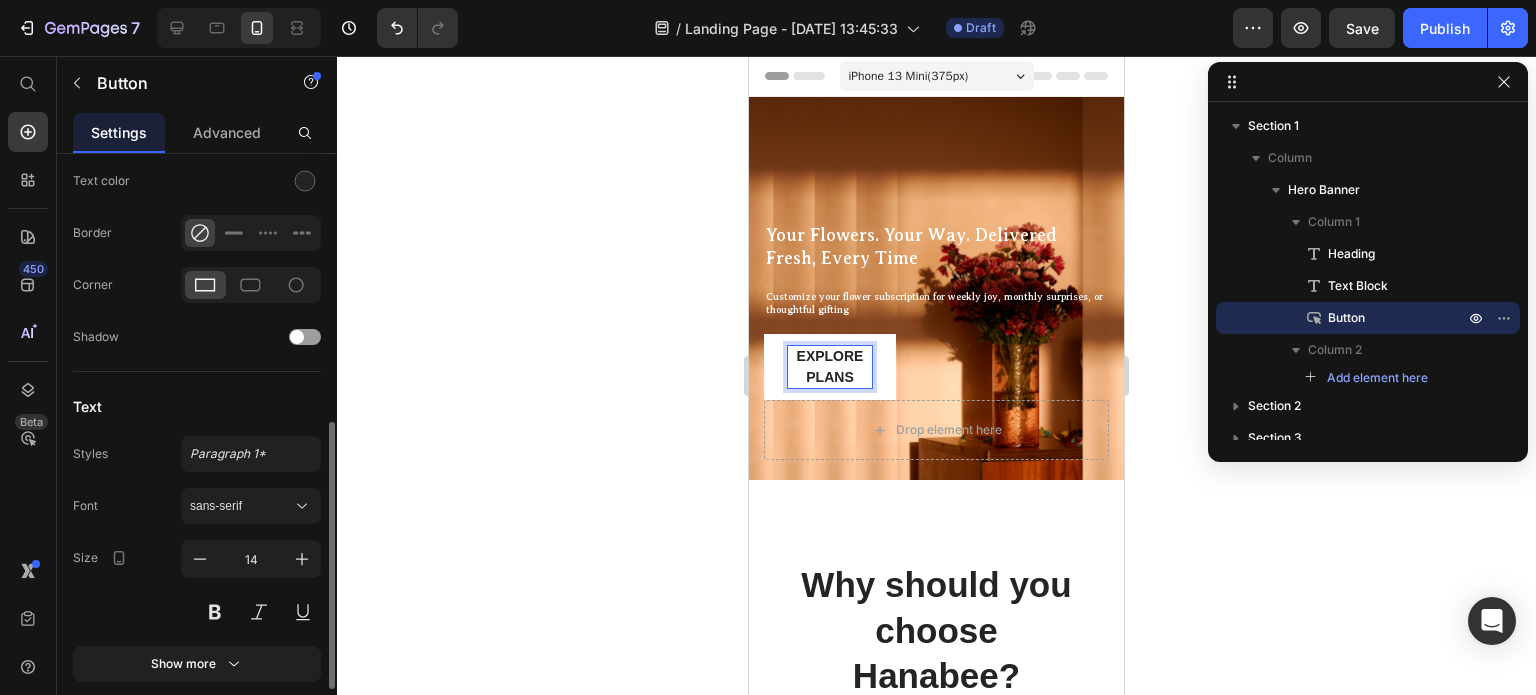 scroll, scrollTop: 700, scrollLeft: 0, axis: vertical 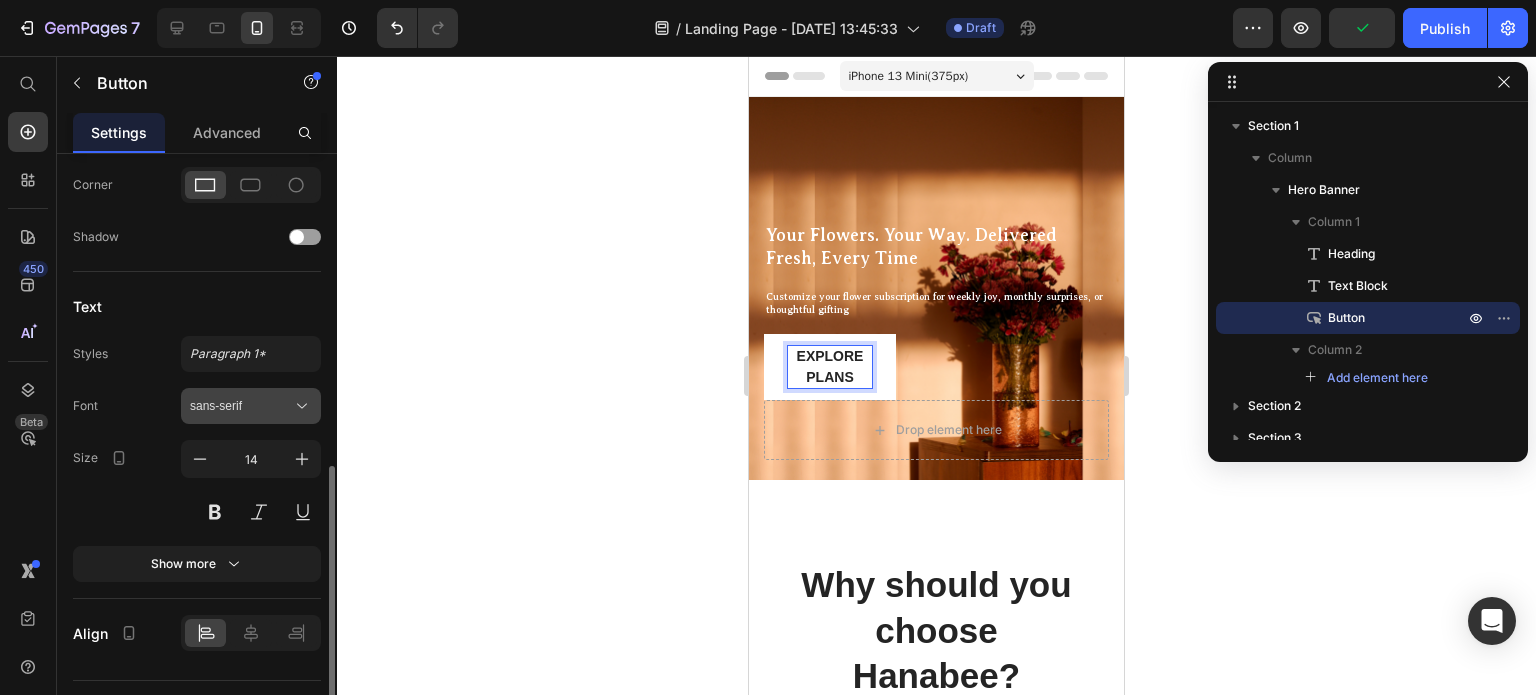click on "sans-serif" at bounding box center (241, 406) 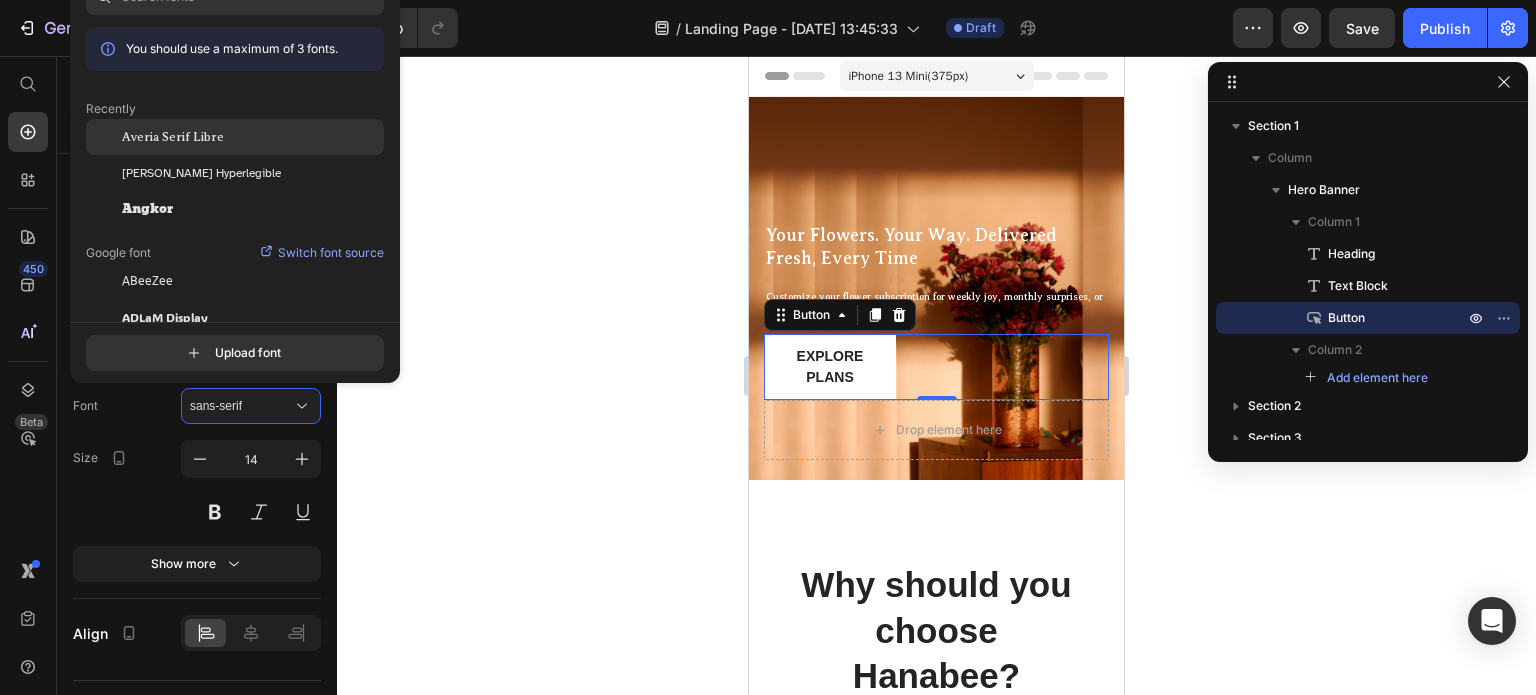 click on "Averia Serif Libre" 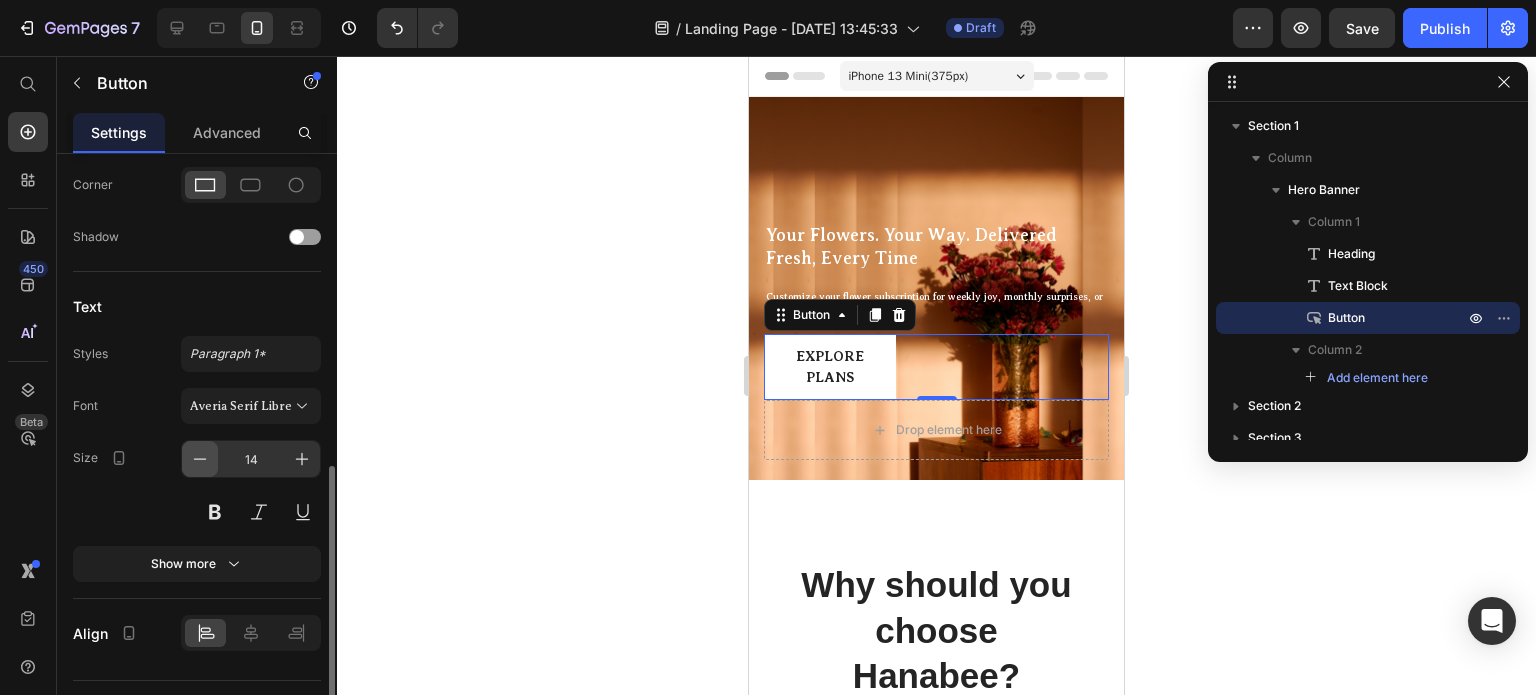 click 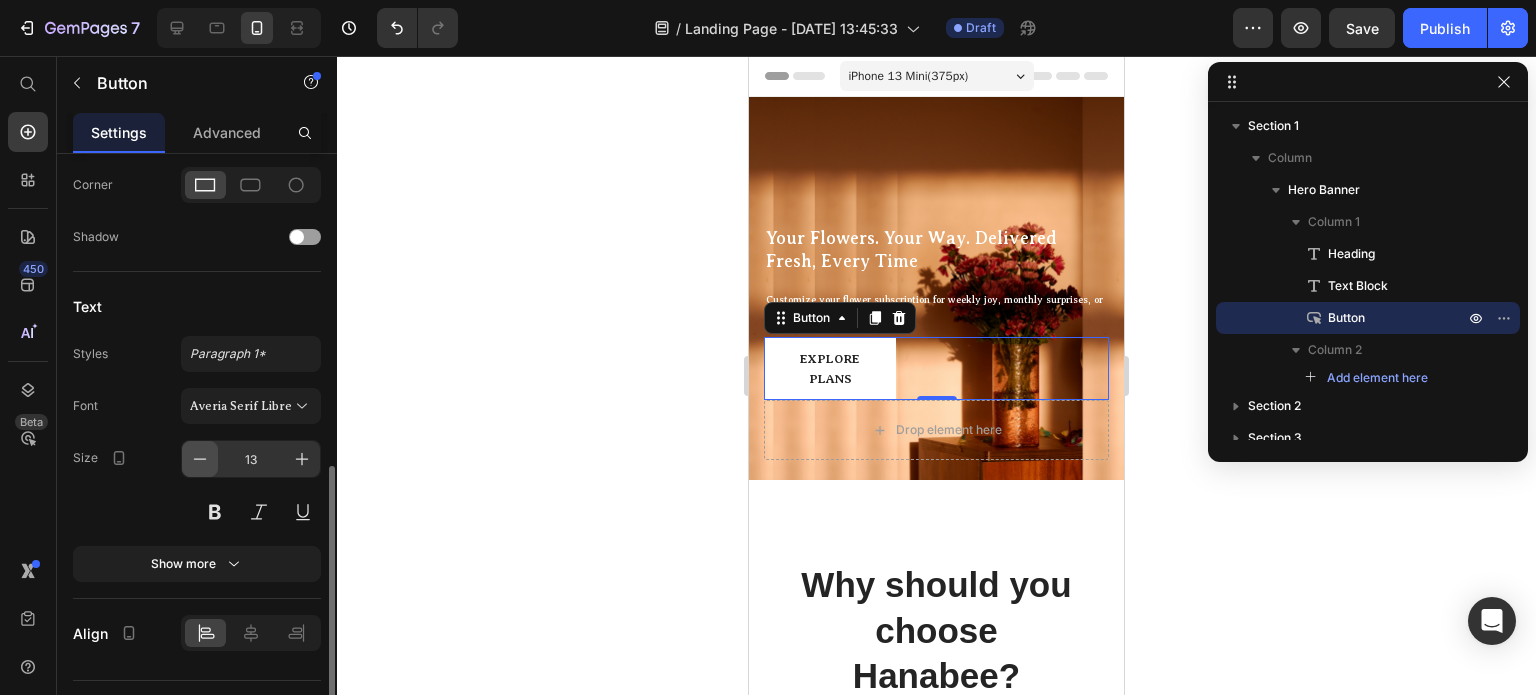 click 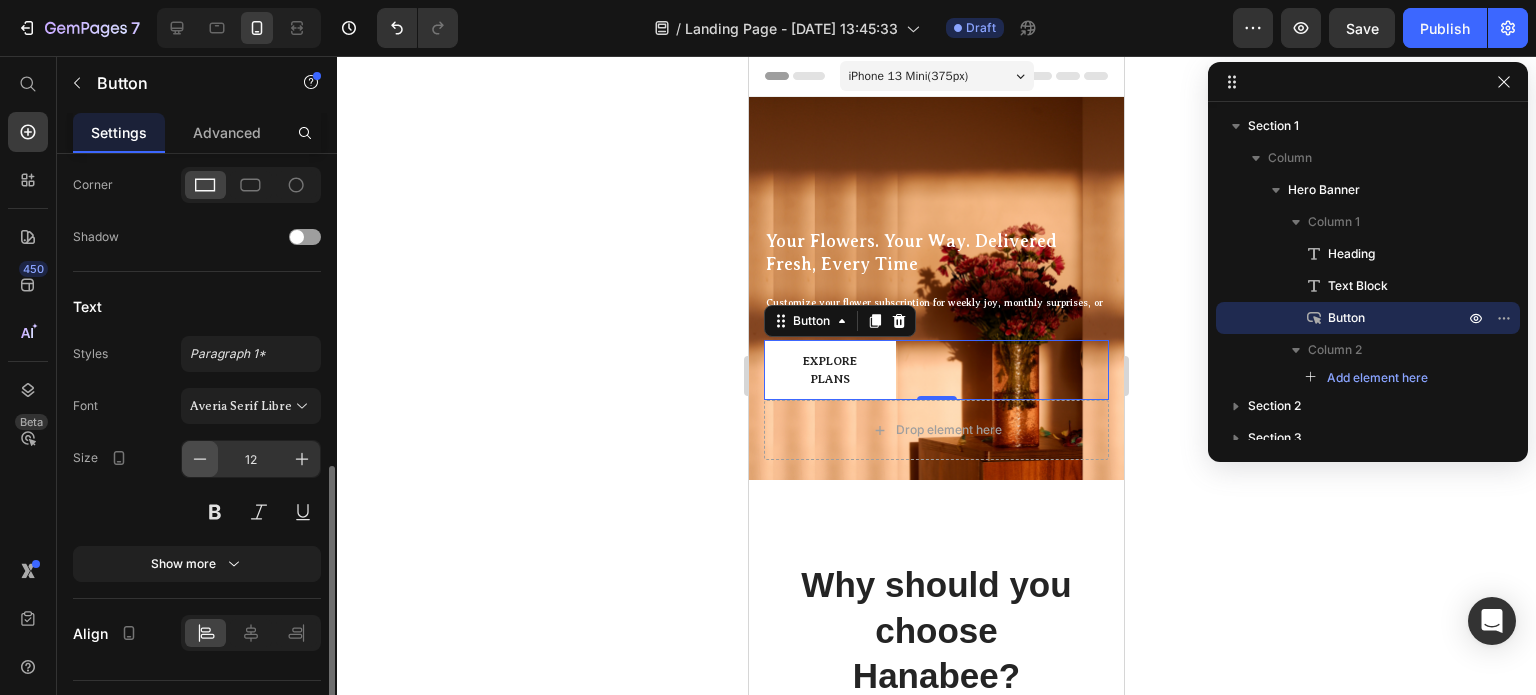 click 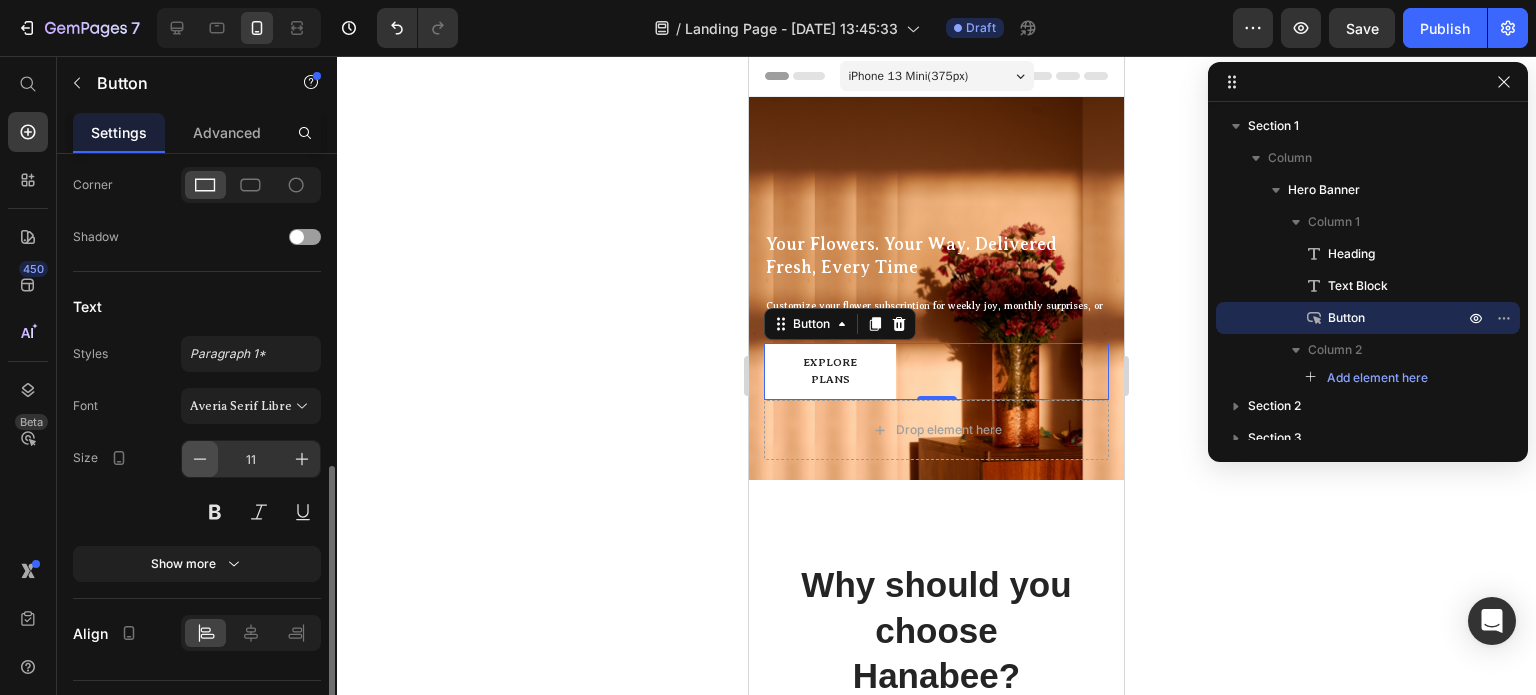 click 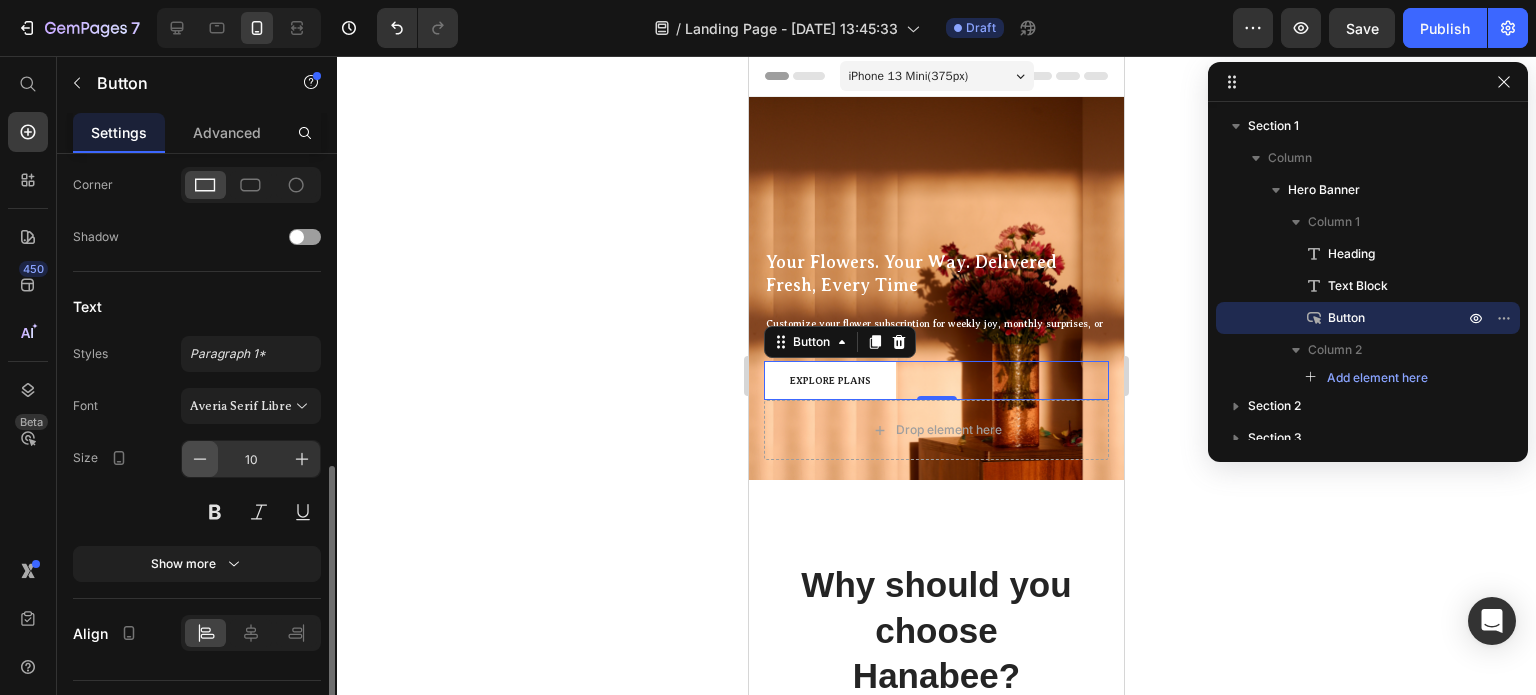 click 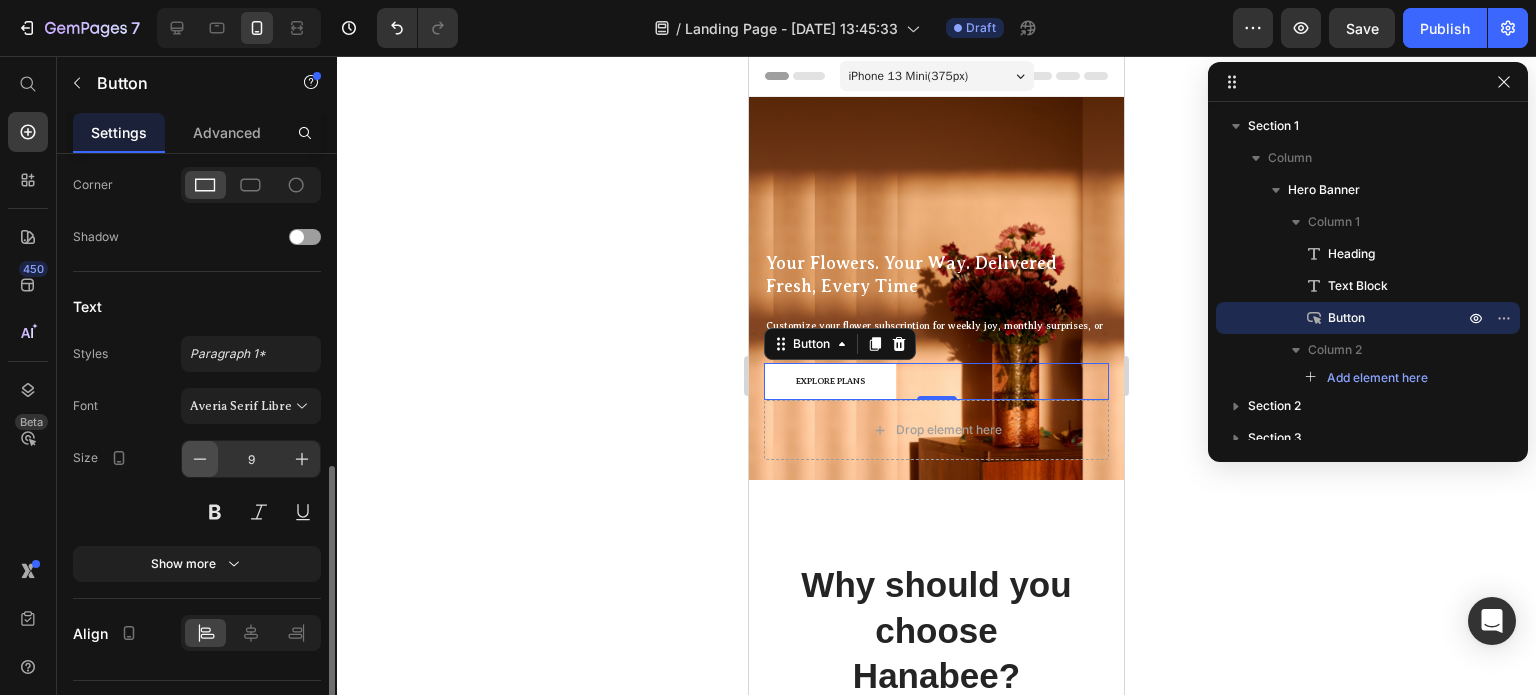 click 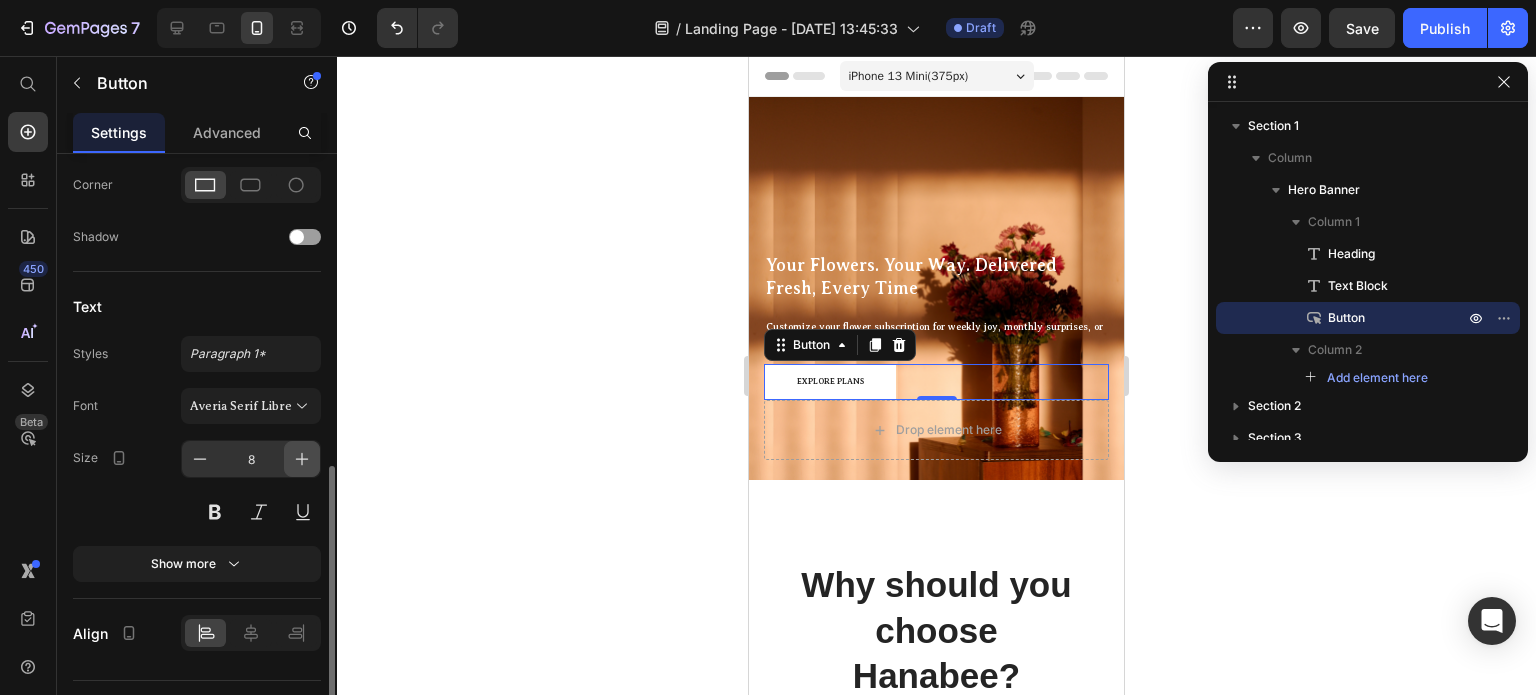 click 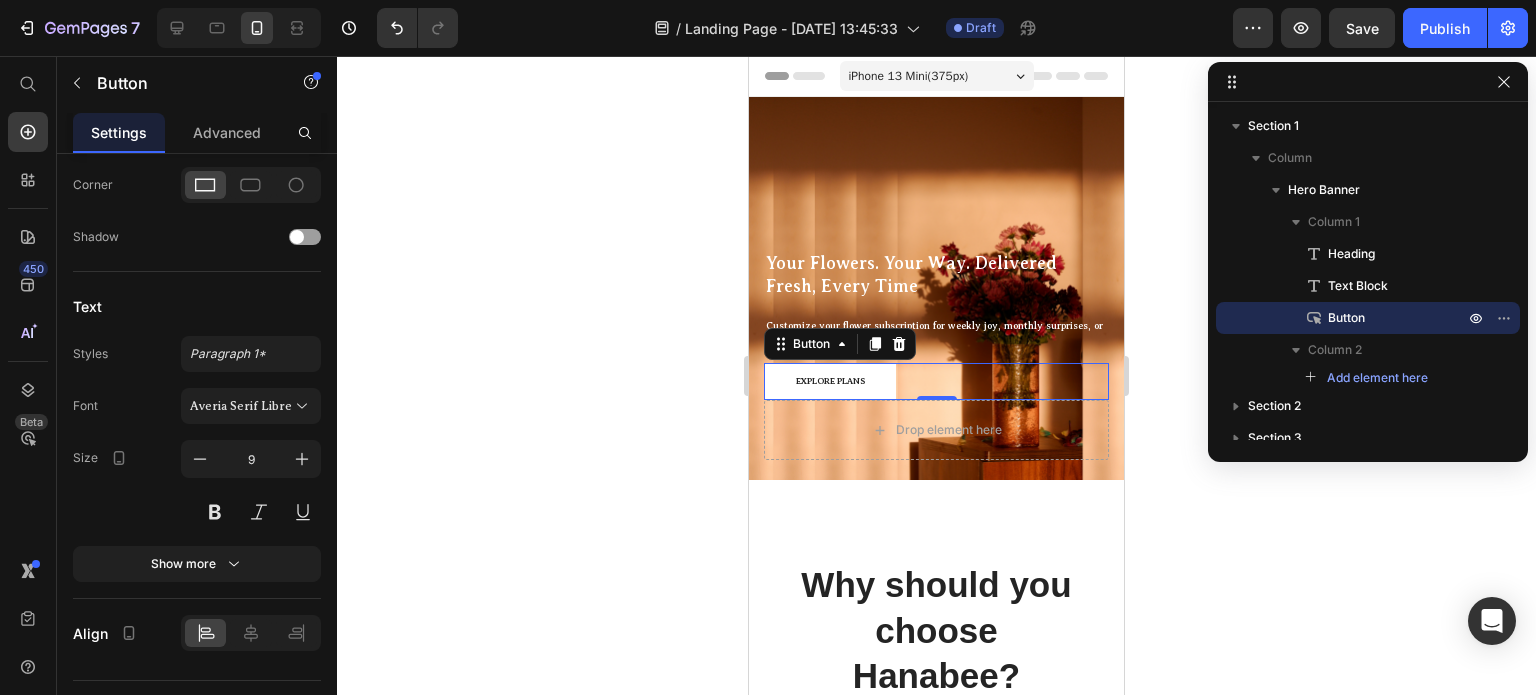 click 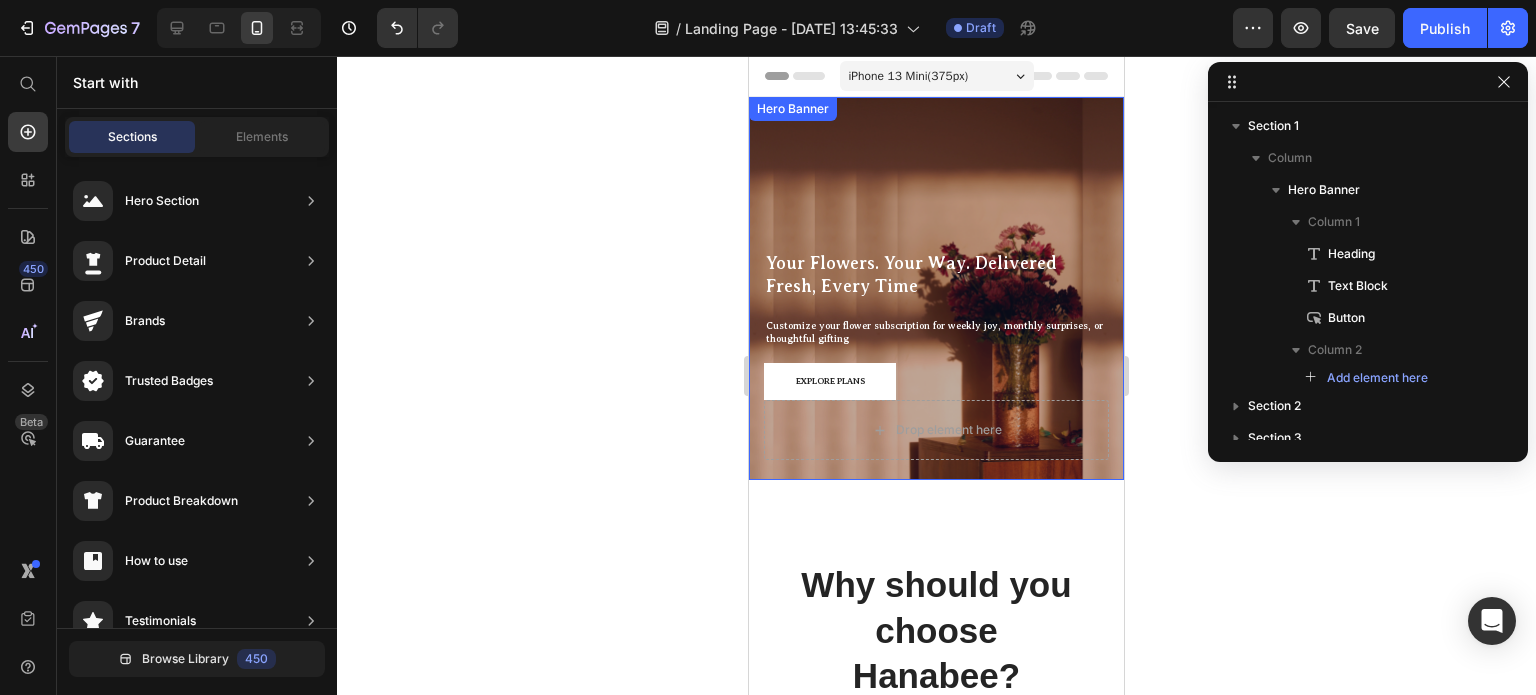 click at bounding box center (936, 288) 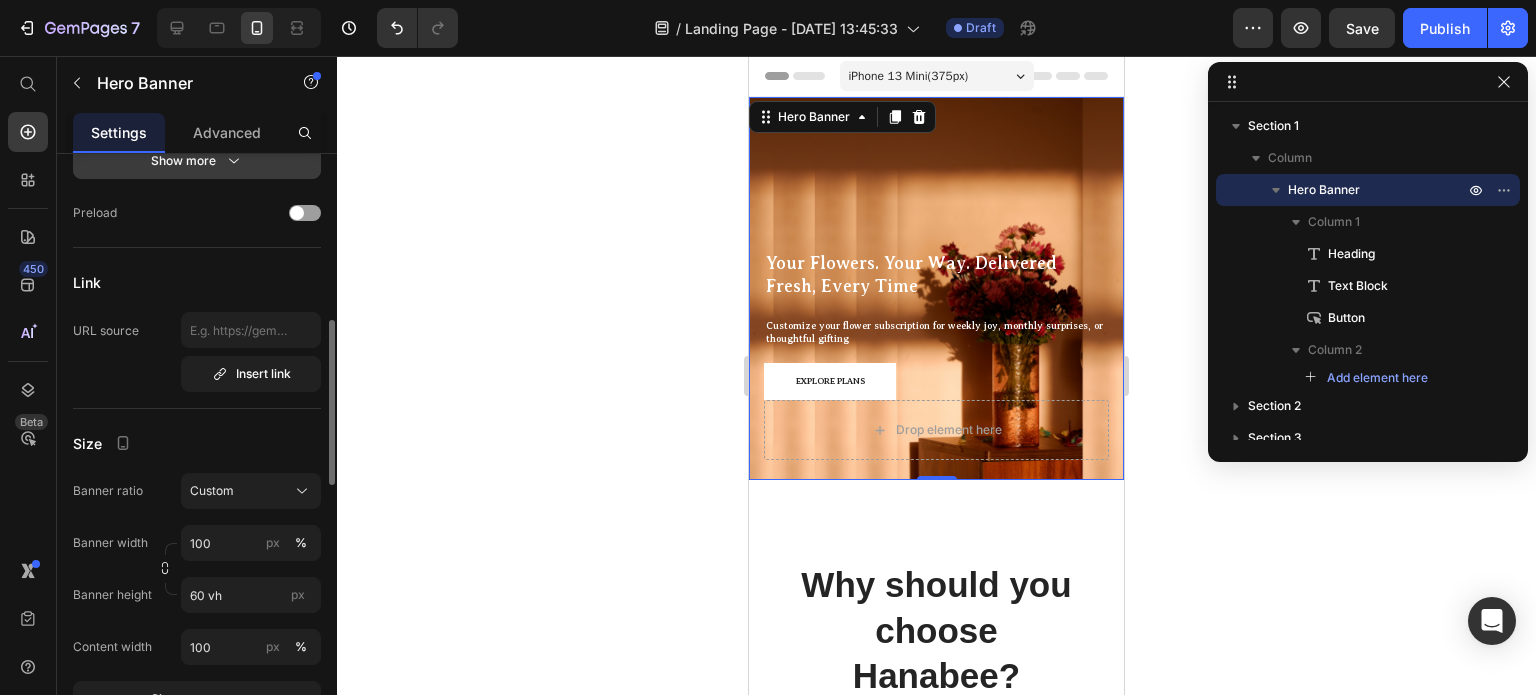 scroll, scrollTop: 700, scrollLeft: 0, axis: vertical 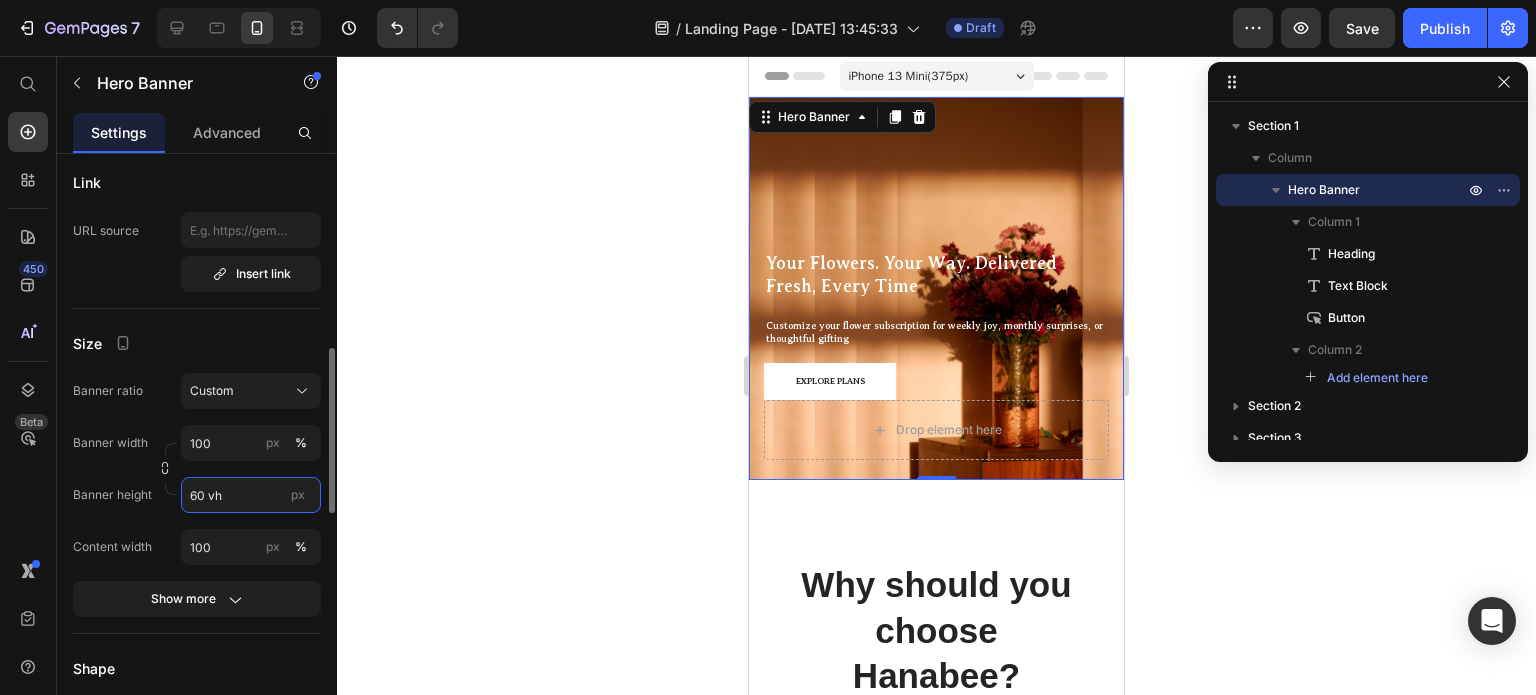 click on "60 vh" at bounding box center [251, 495] 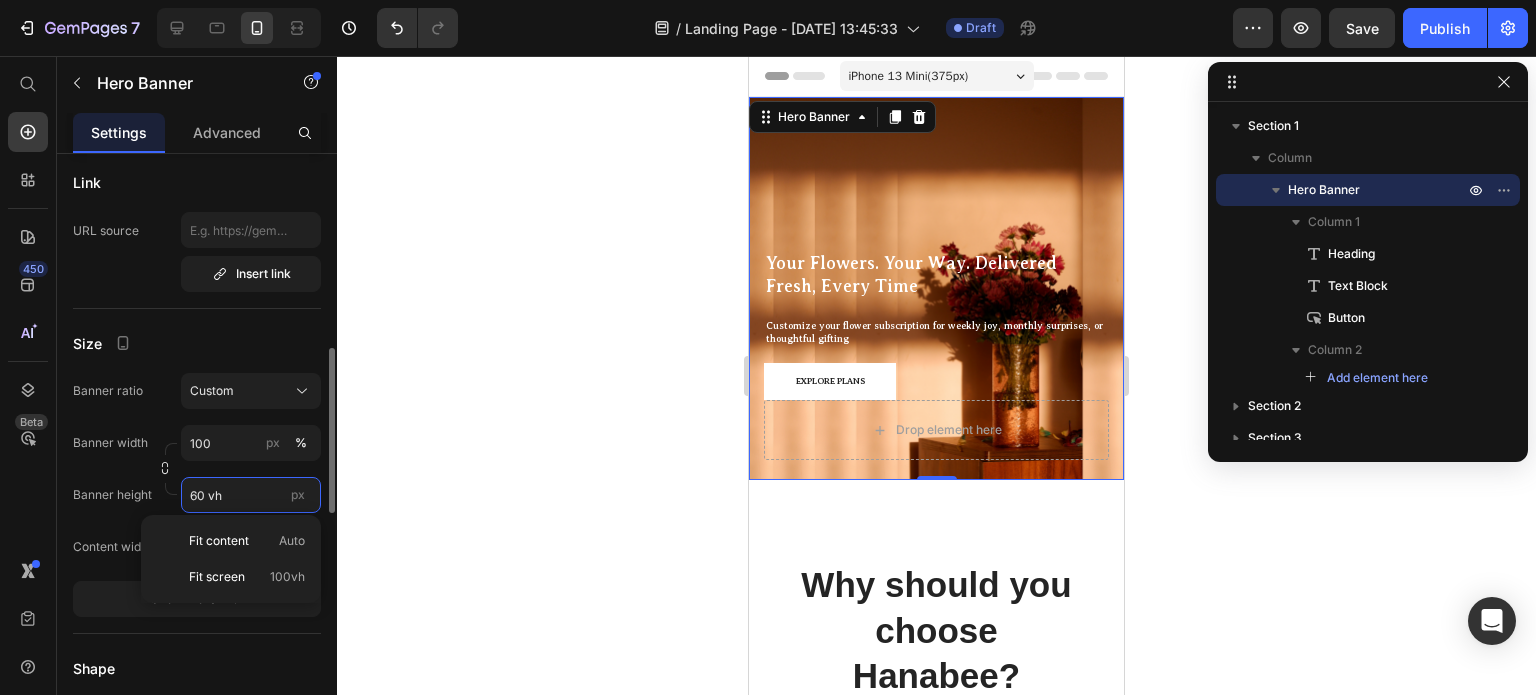 click on "60 vh" at bounding box center [251, 495] 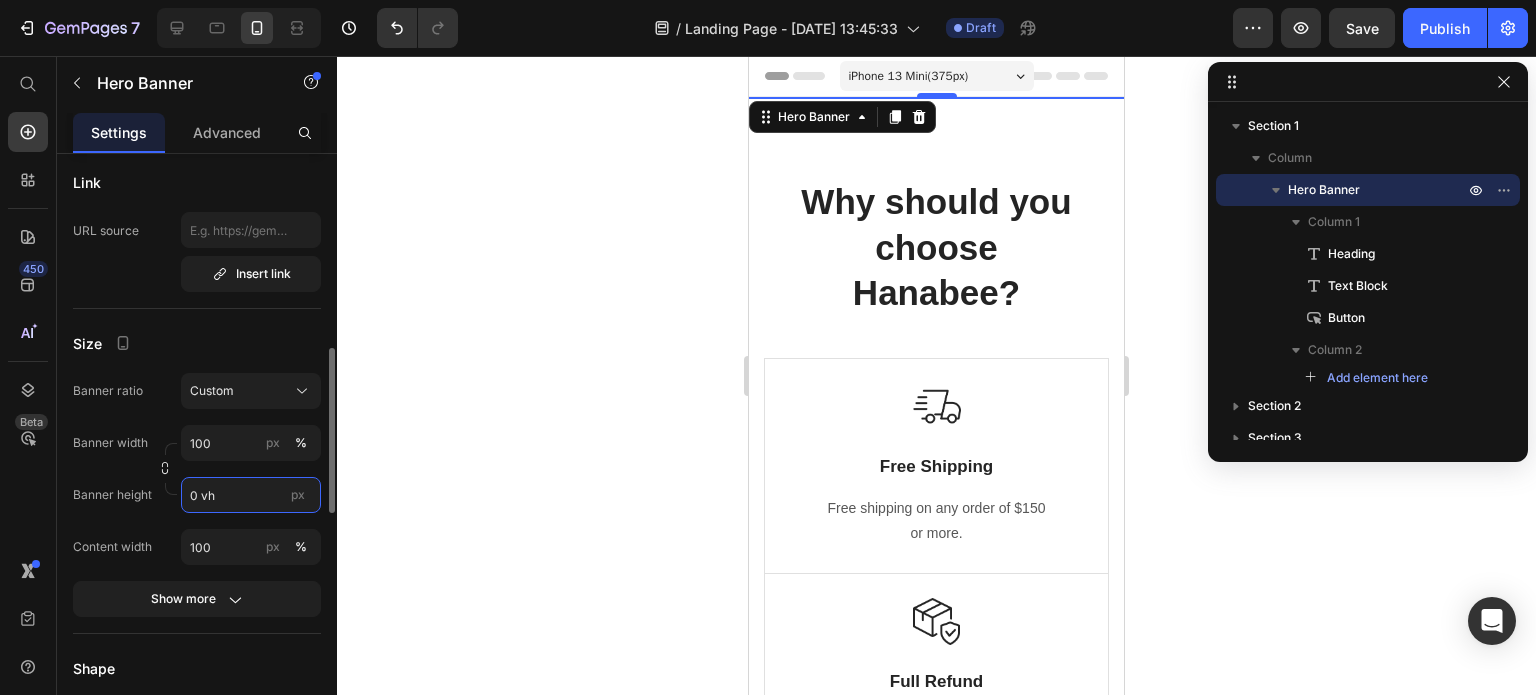 type on "50 vh" 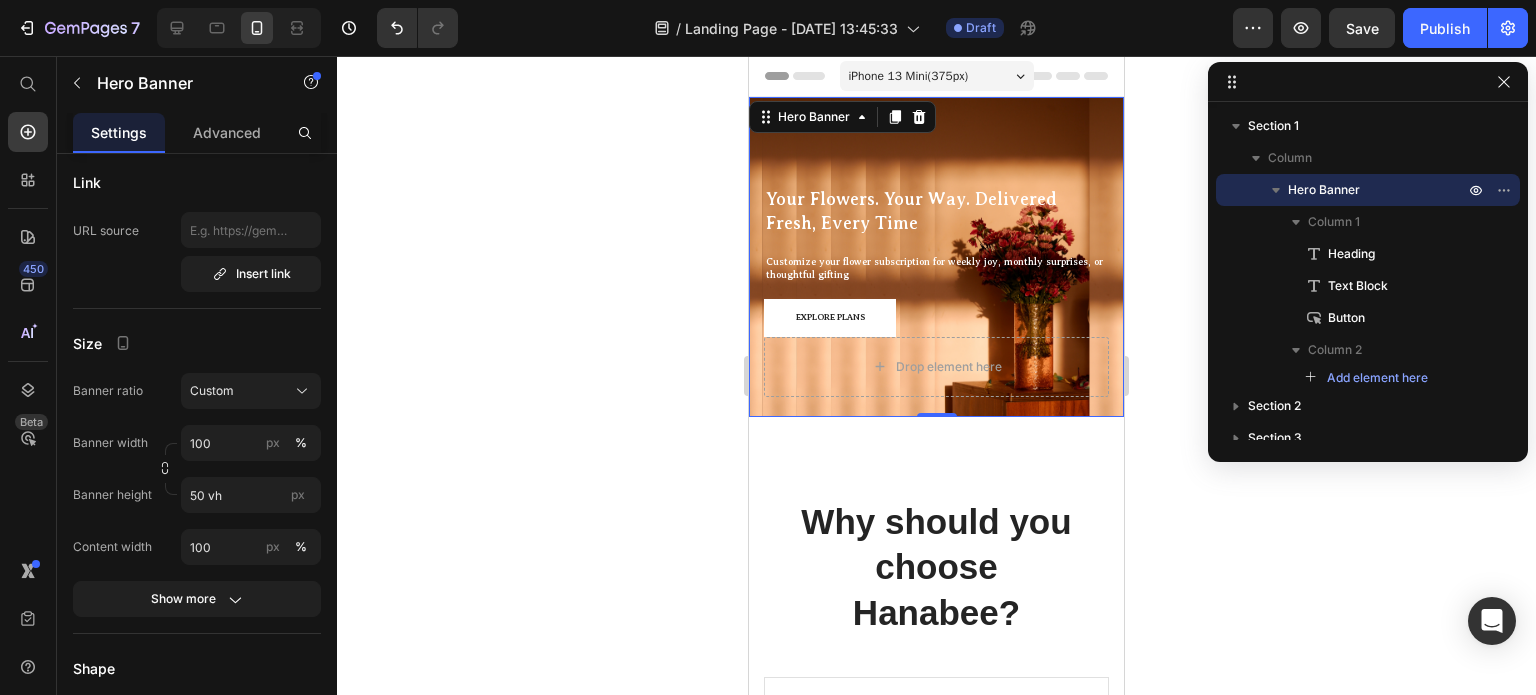 click 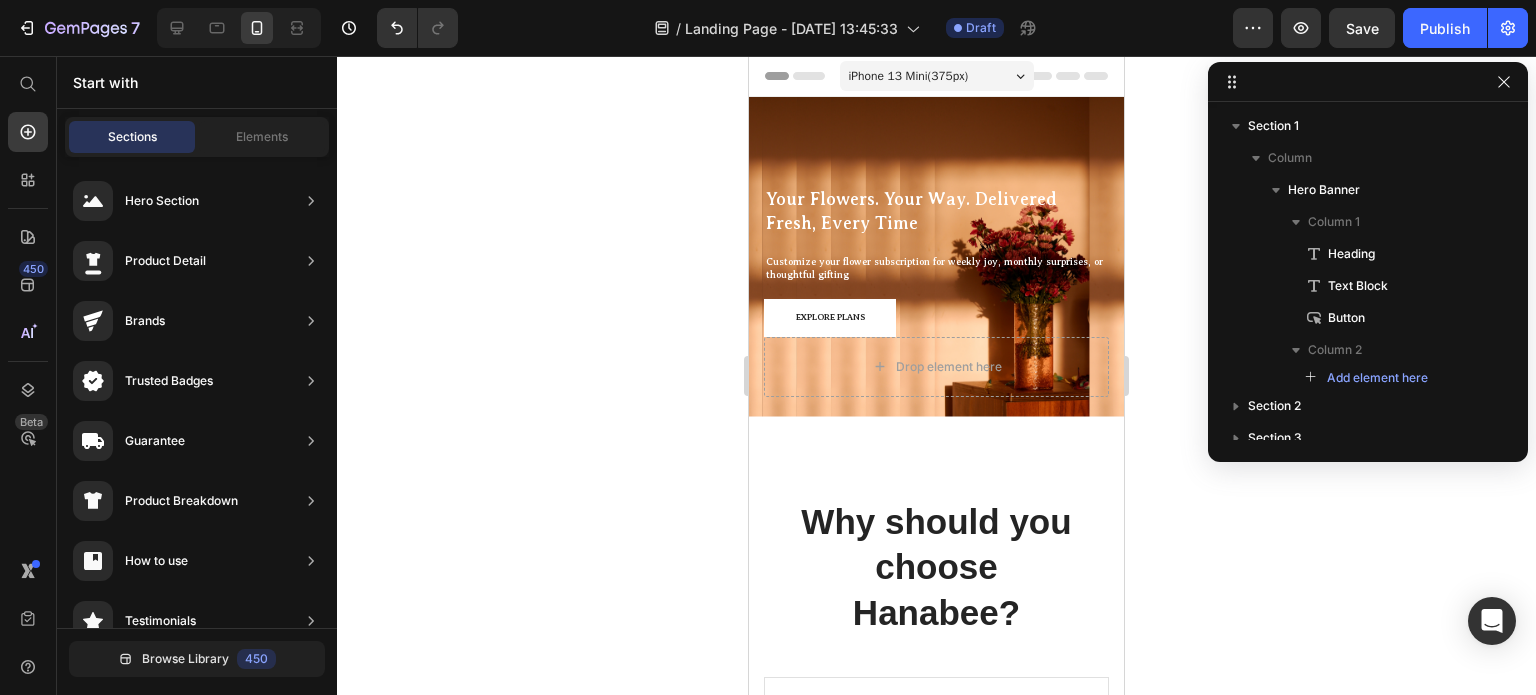 click 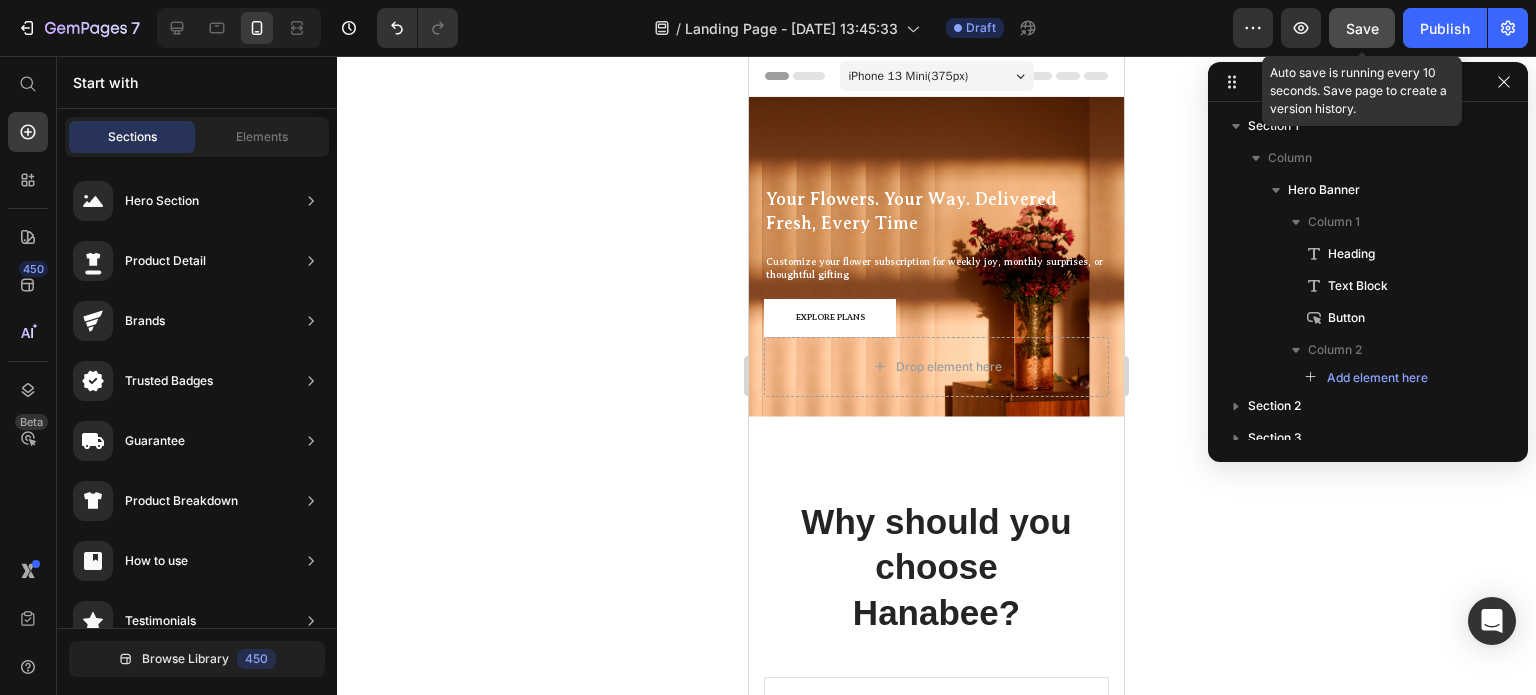 click on "Save" 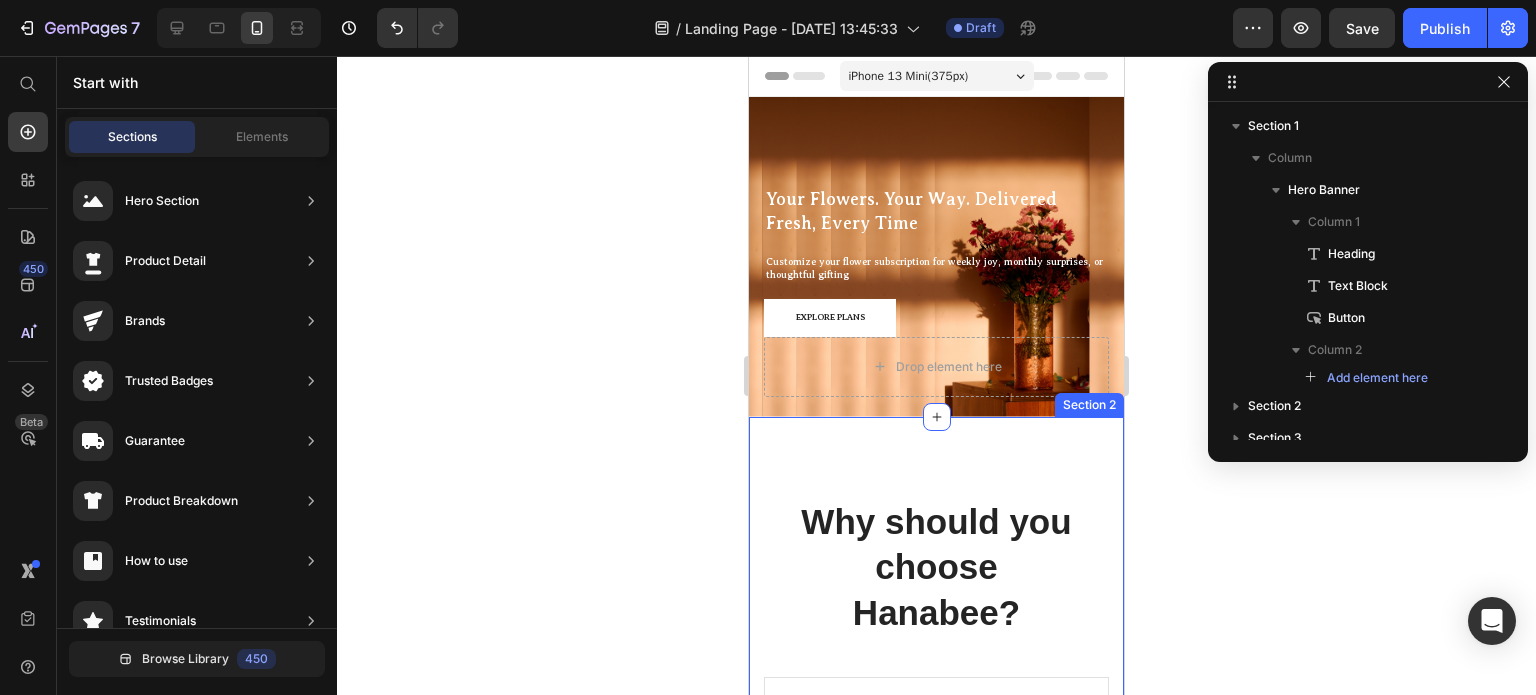 click 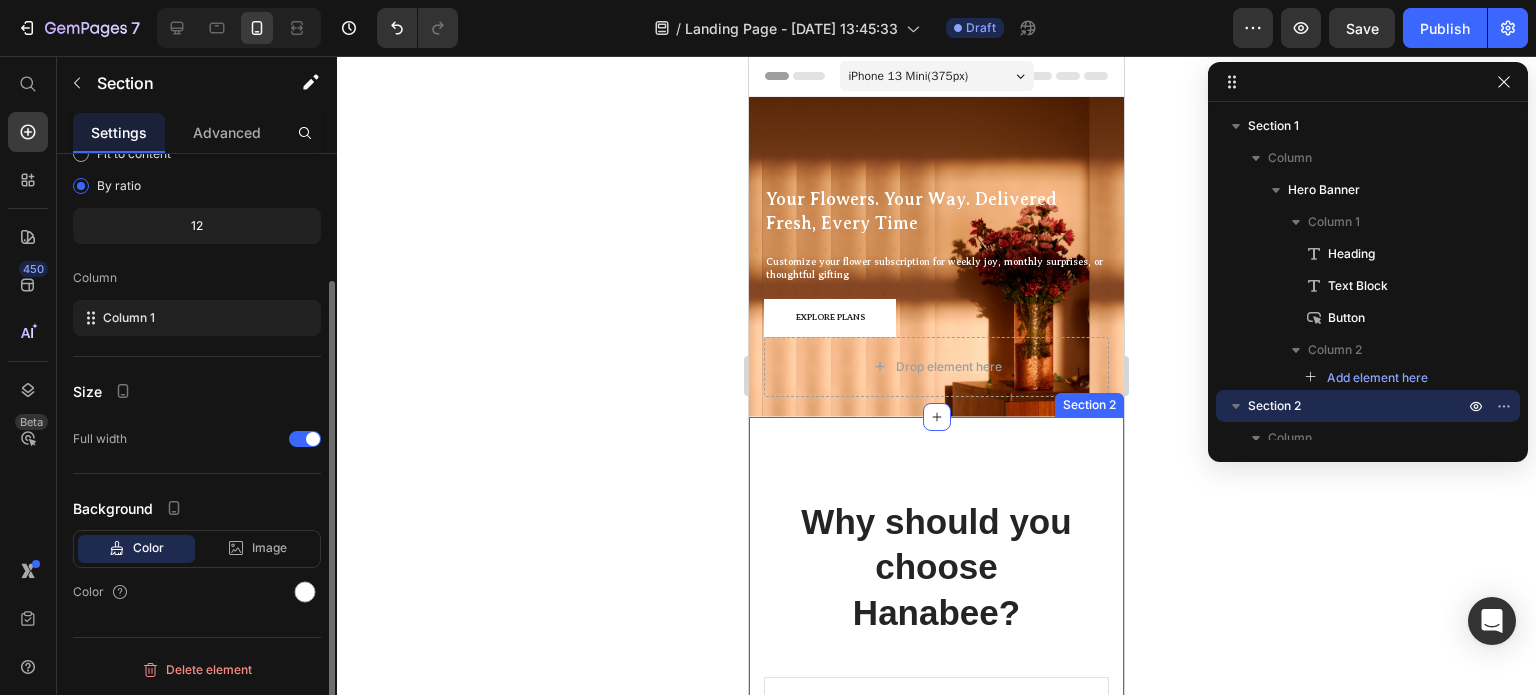 click on "Why should you choose [PERSON_NAME]? Heading Row Image Free Shipping Text Block Free shipping on any order of $150  or more. Text block Row Image Full Refund Text Block If your product aren’t perfect, return them for a full refund Text block Row Image Secure Online Payment Text Block secure payment worldwide Text block Row Row Image Free Shipping Text Block Free shipping on any order of $150  or more. Text block Row Image Full Refund Text Block If your product aren’t perfect, return them for a full refund Text block Row Image Secure Online Payment Text Block secure payment worldwide Text block Row Row Section 2" at bounding box center (936, 894) 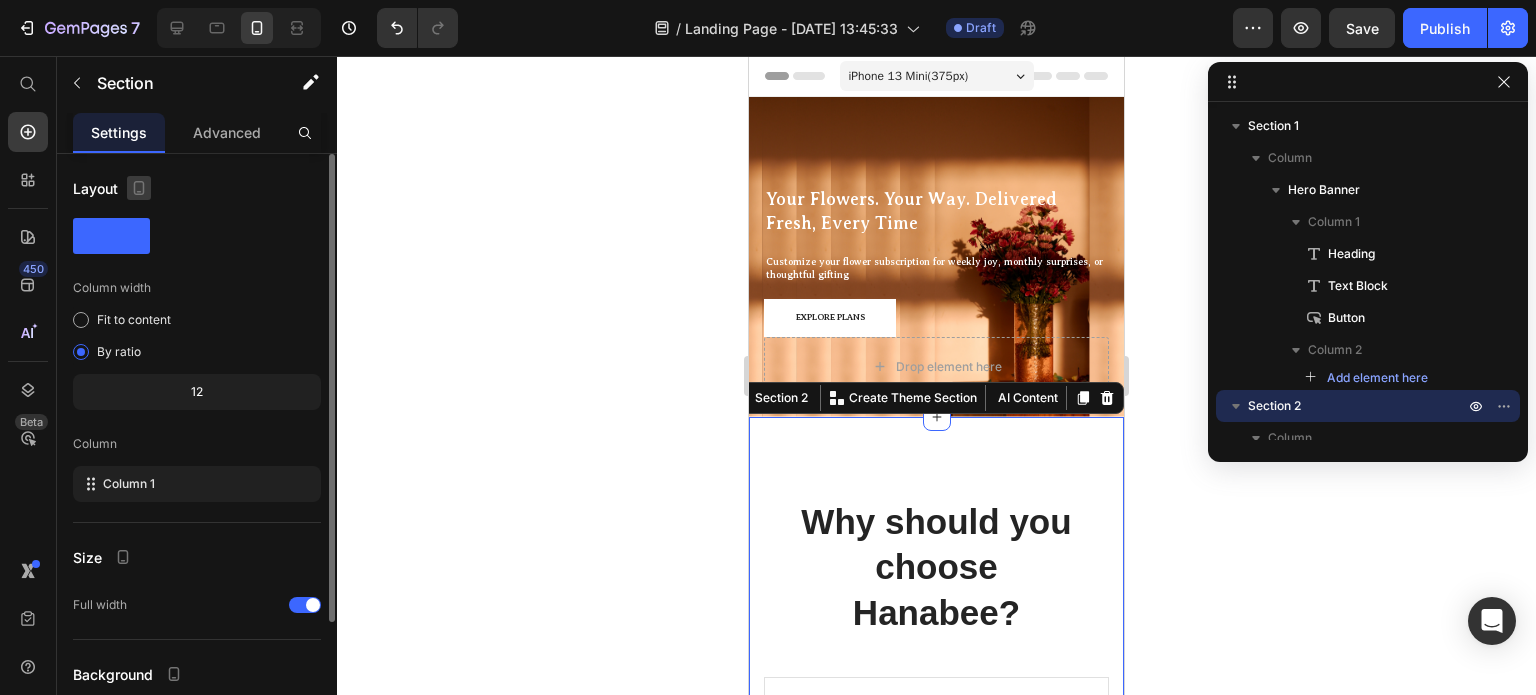 click 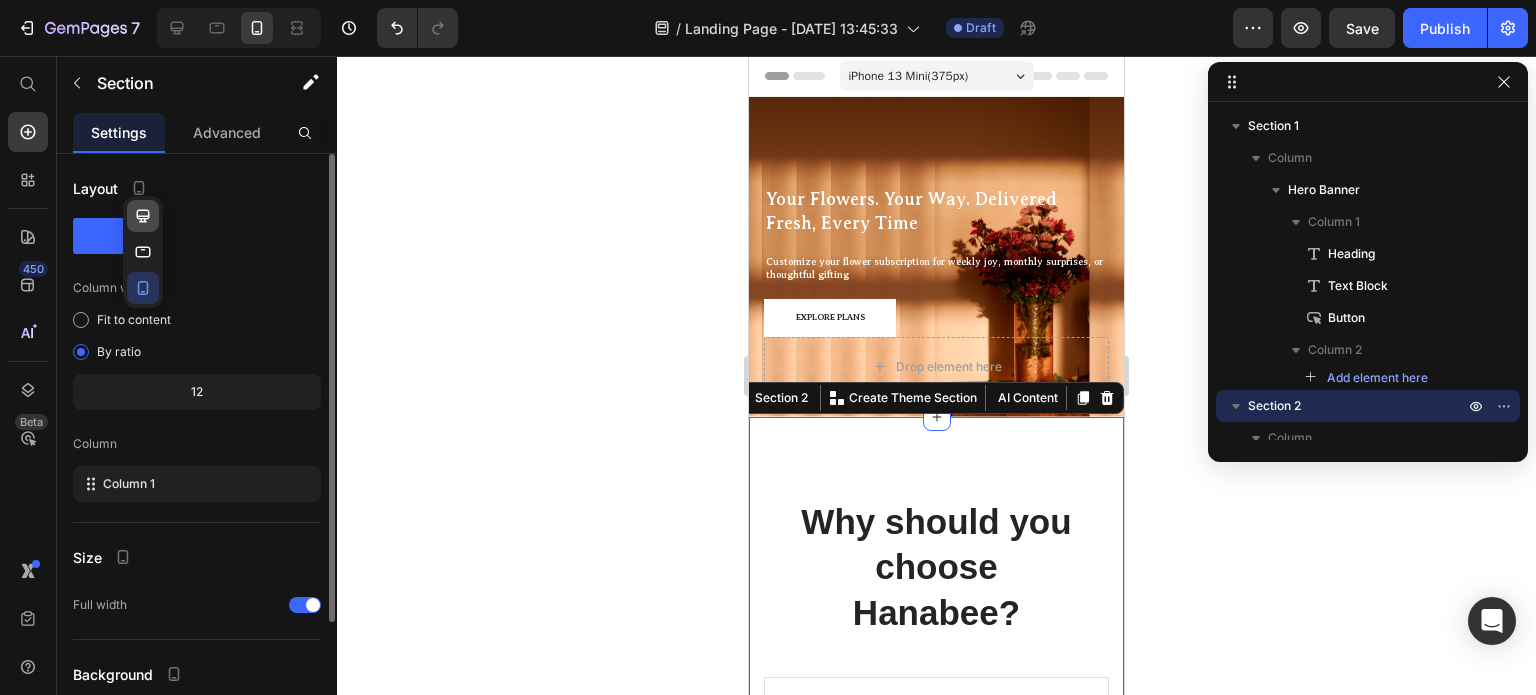 click 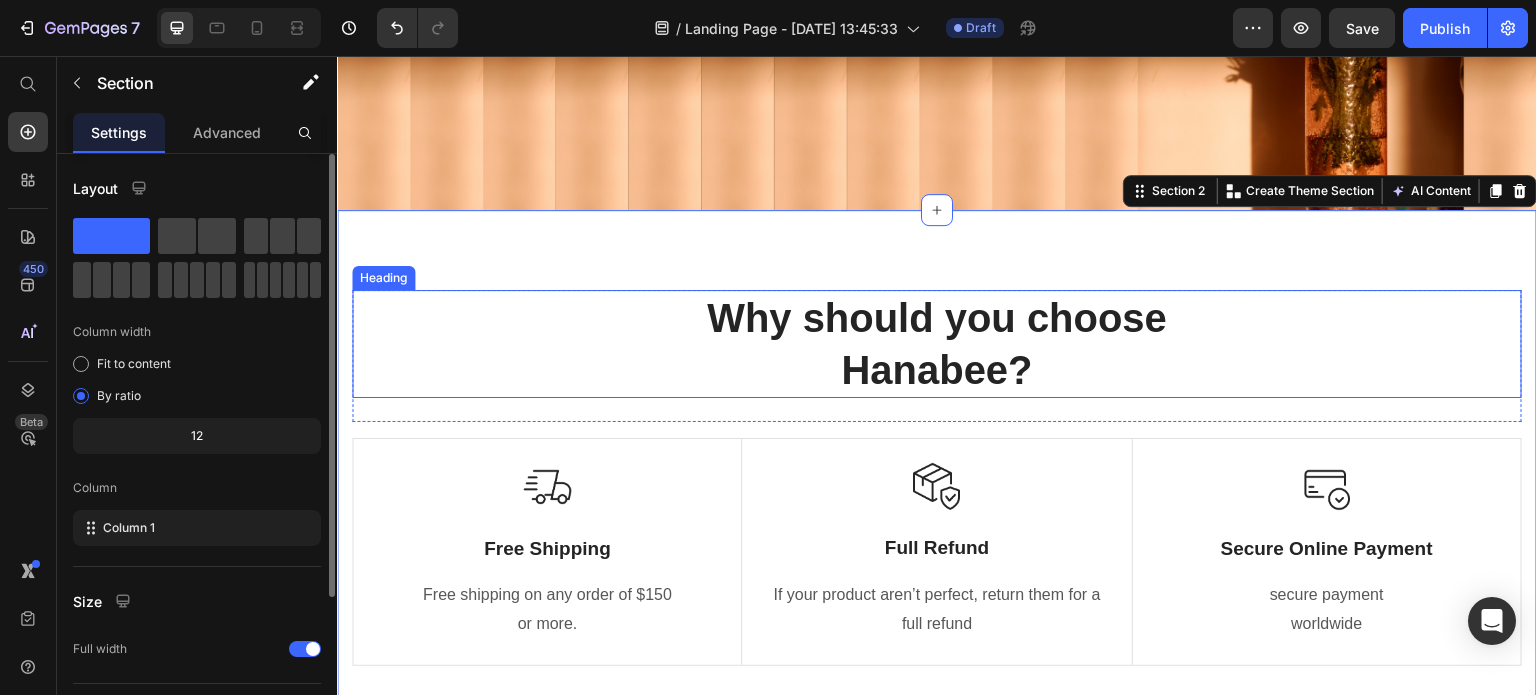 scroll, scrollTop: 400, scrollLeft: 0, axis: vertical 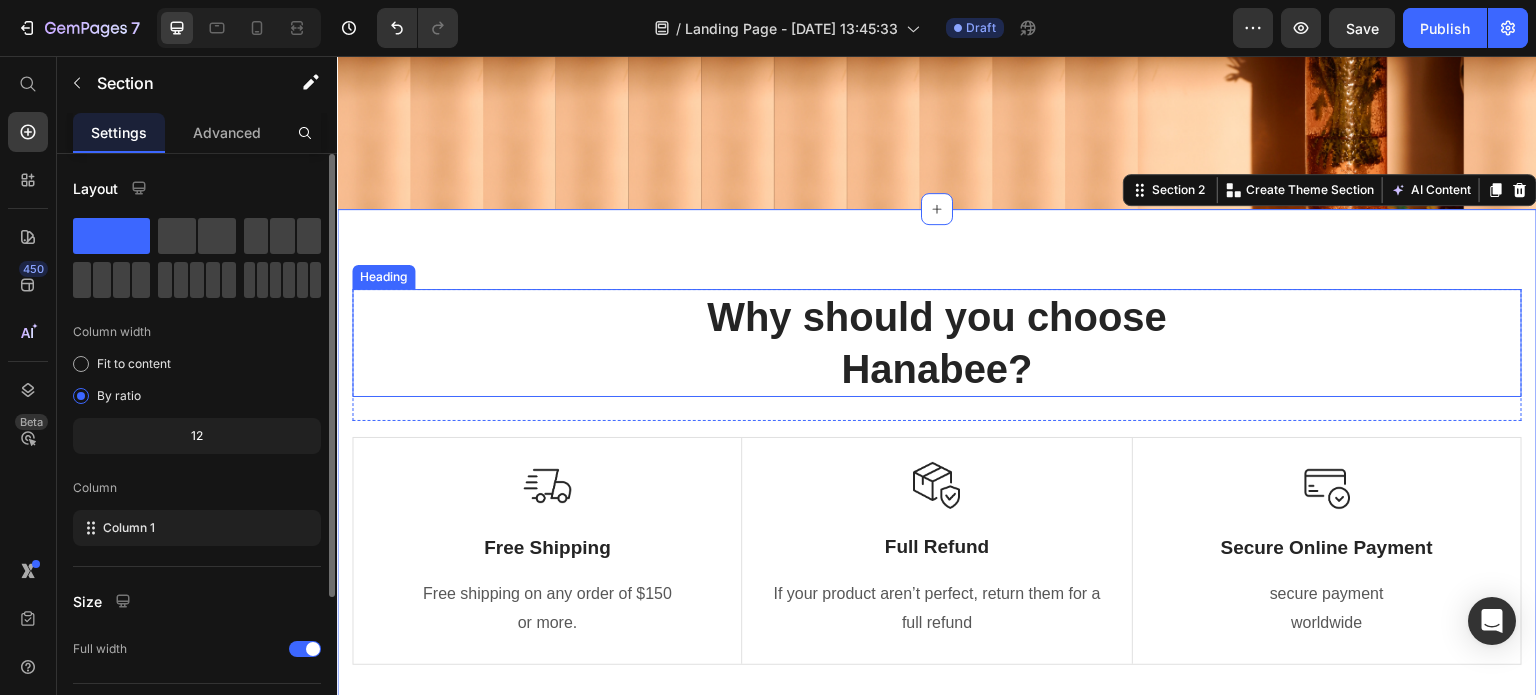 click on "Why should you choose [PERSON_NAME]?" at bounding box center [937, 343] 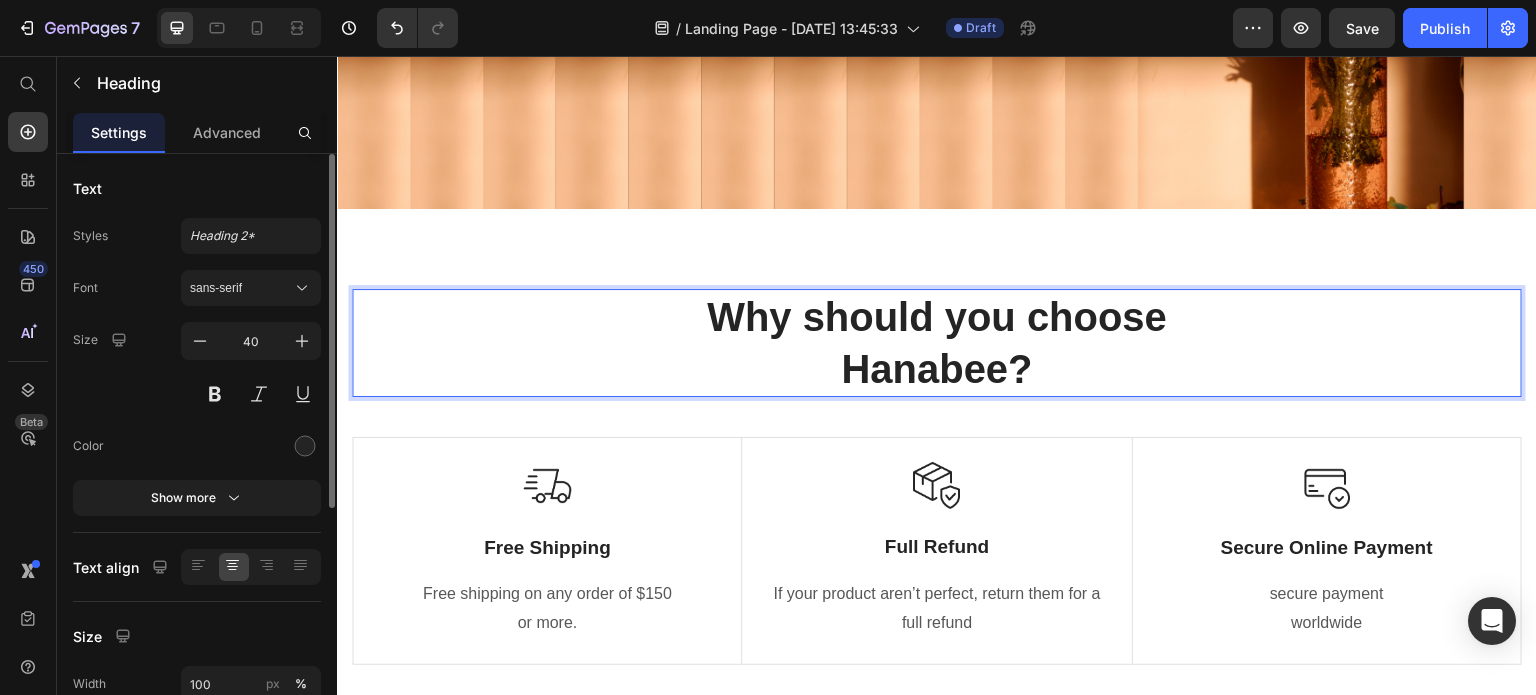 click on "Why should you choose [PERSON_NAME]?" at bounding box center [937, 343] 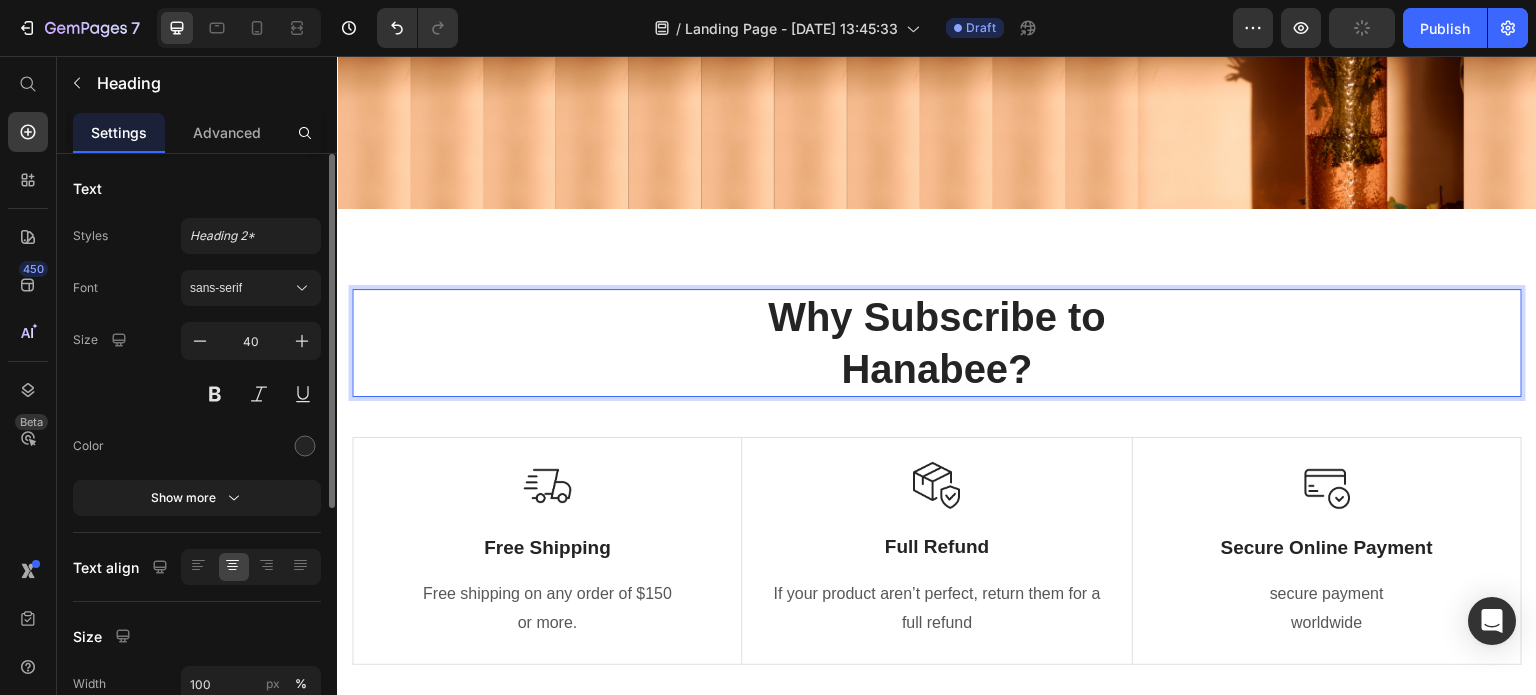 click on "Why Subscribe to [PERSON_NAME]?" at bounding box center [937, 343] 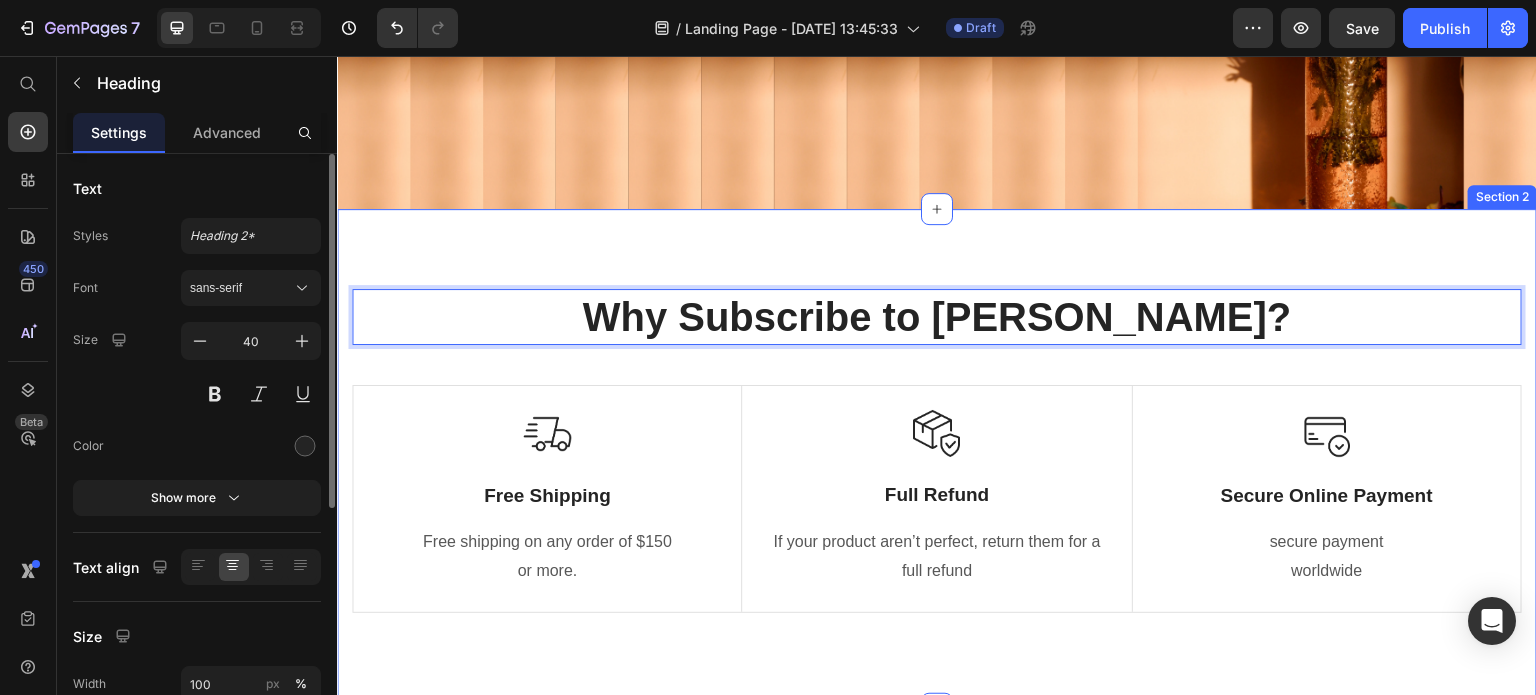 click on "Why Subscribe to [PERSON_NAME]? Heading   24 Row Image Free Shipping Text Block Free shipping on any order of $150  or more. Text block Row Image Full Refund Text Block If your product aren’t perfect, return them for a full refund Text block Row Image Secure Online Payment Text Block secure payment worldwide Text block Row Row Image Free Shipping Text Block Free shipping on any order of $150  or more. Text block Row Image Full Refund Text Block If your product aren’t perfect, return them for a full refund Text block Row Image Secure Online Payment Text Block secure payment worldwide Text block Row Row Section 2" at bounding box center [937, 459] 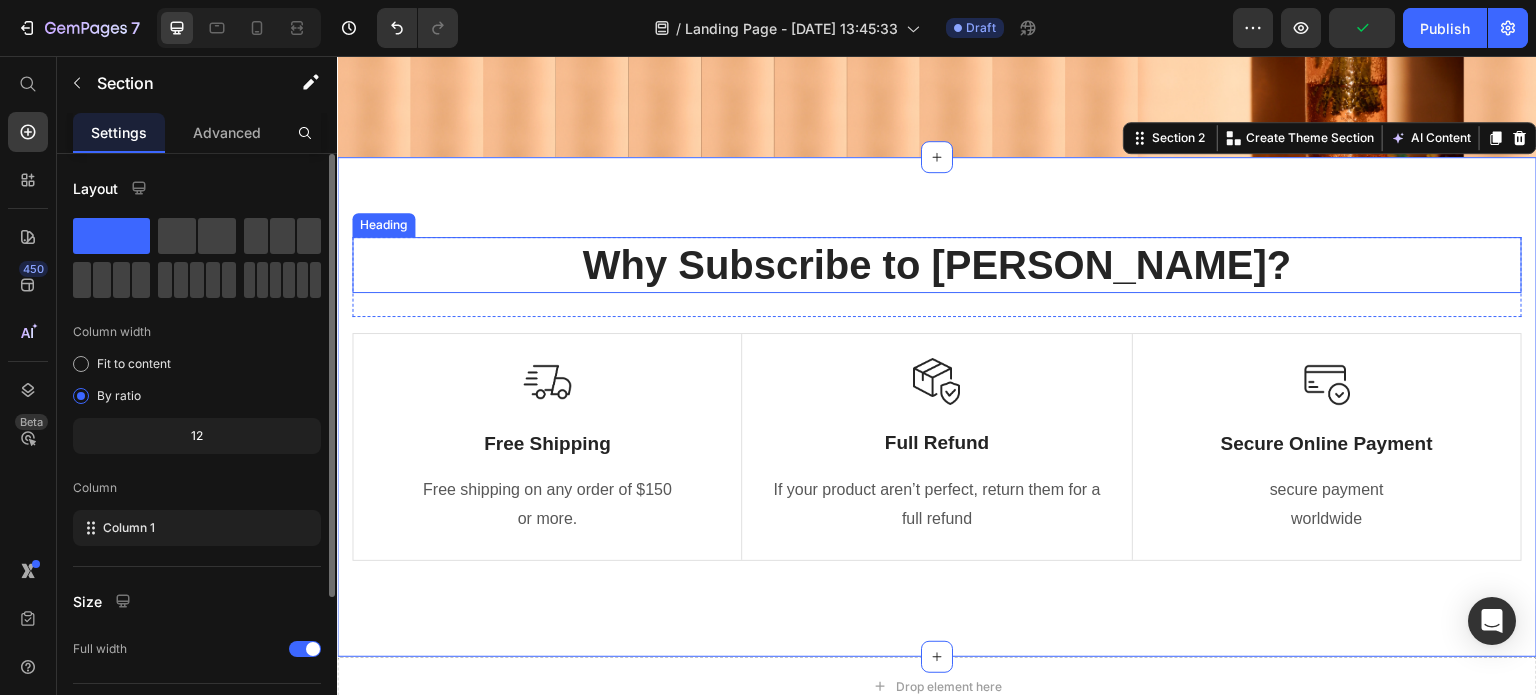 scroll, scrollTop: 500, scrollLeft: 0, axis: vertical 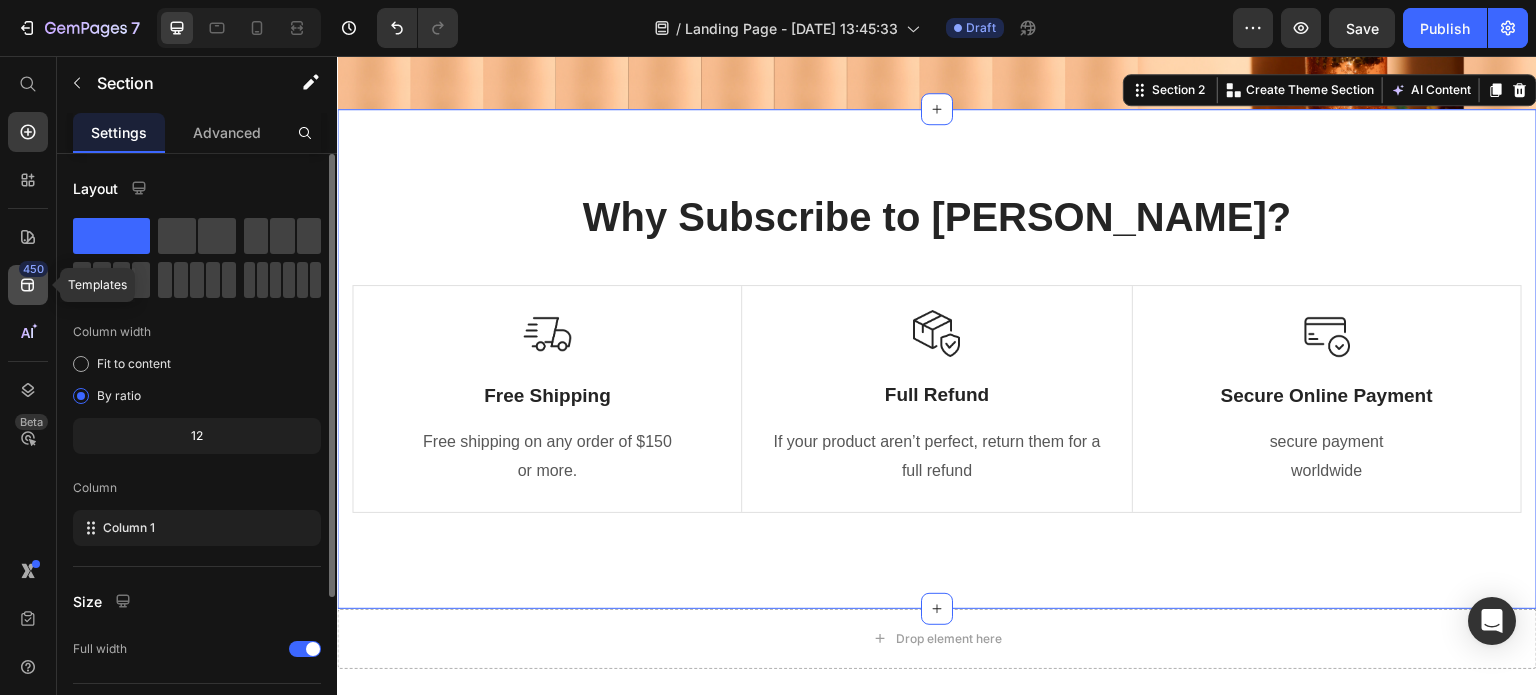 click on "450" 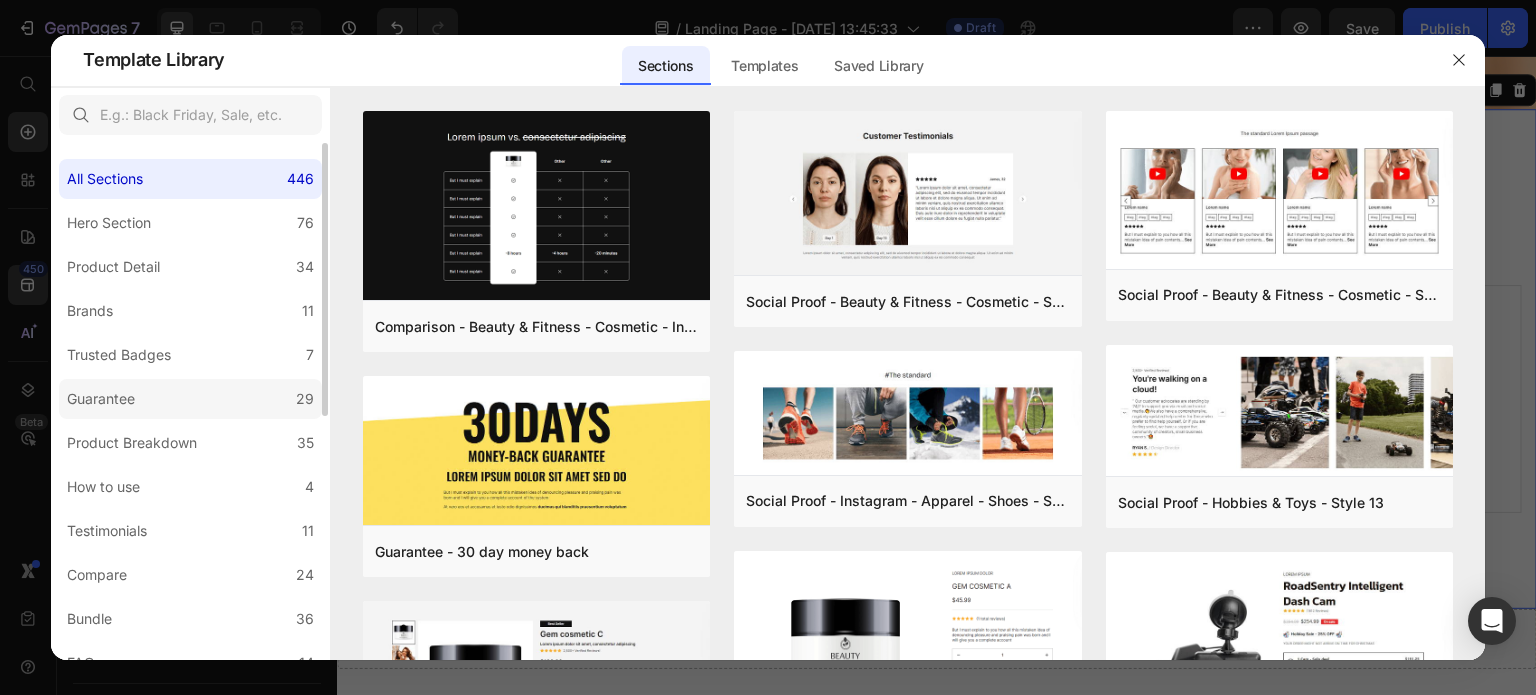 click on "Guarantee 29" 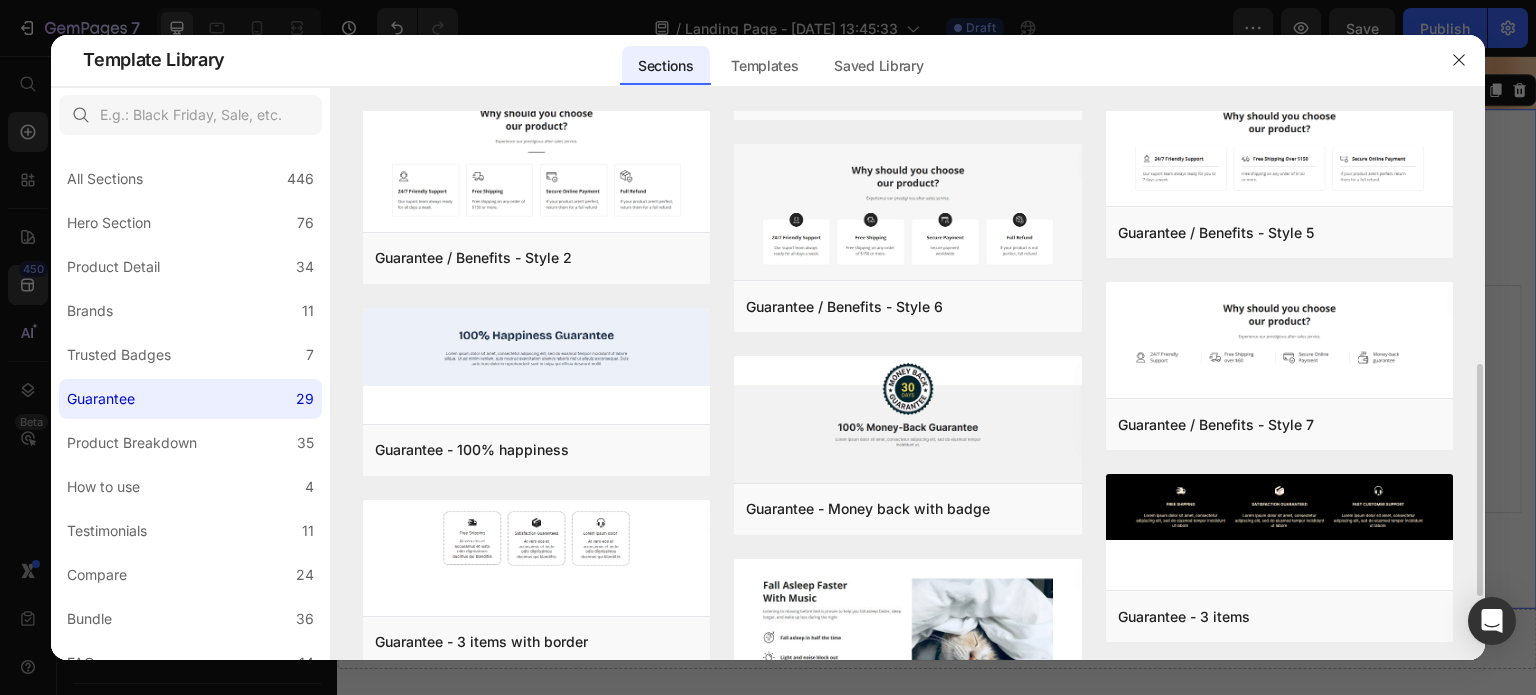 scroll, scrollTop: 400, scrollLeft: 0, axis: vertical 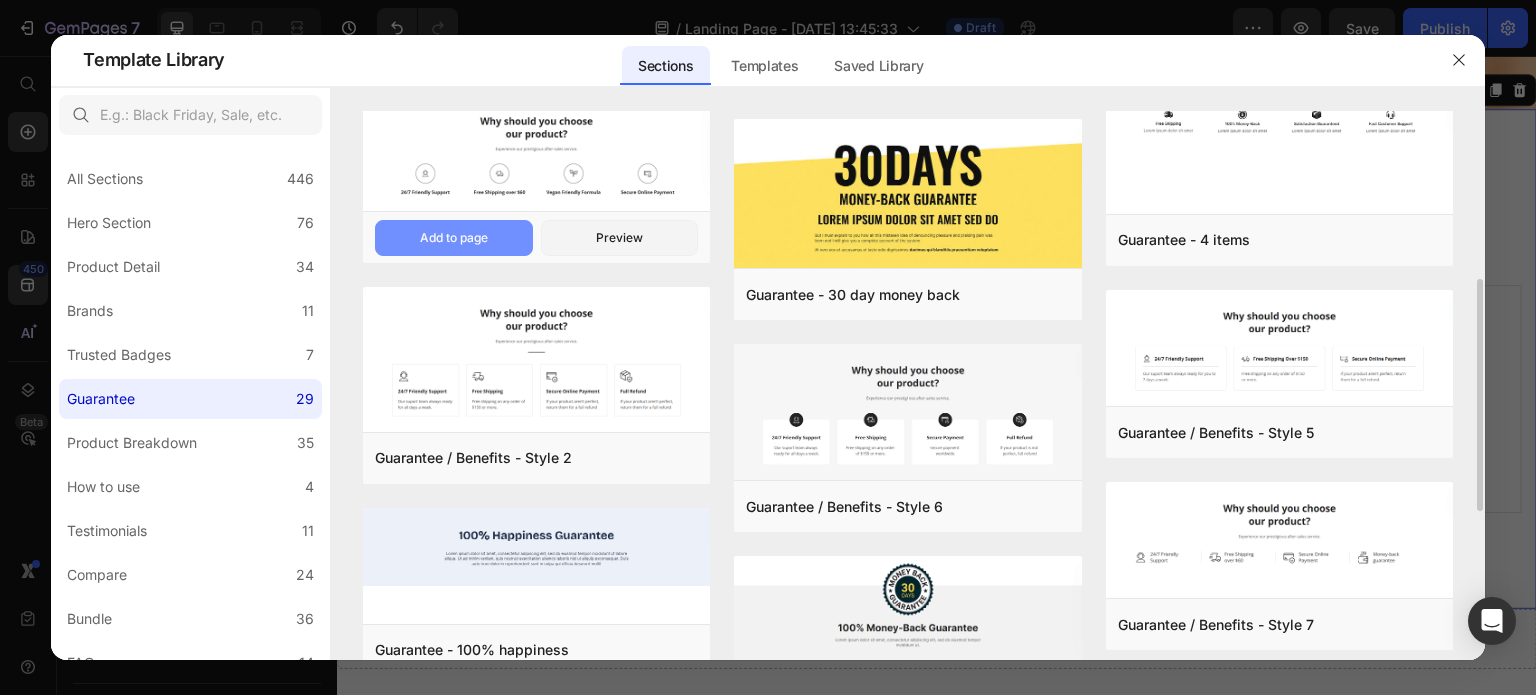 click on "Add to page" at bounding box center (454, 238) 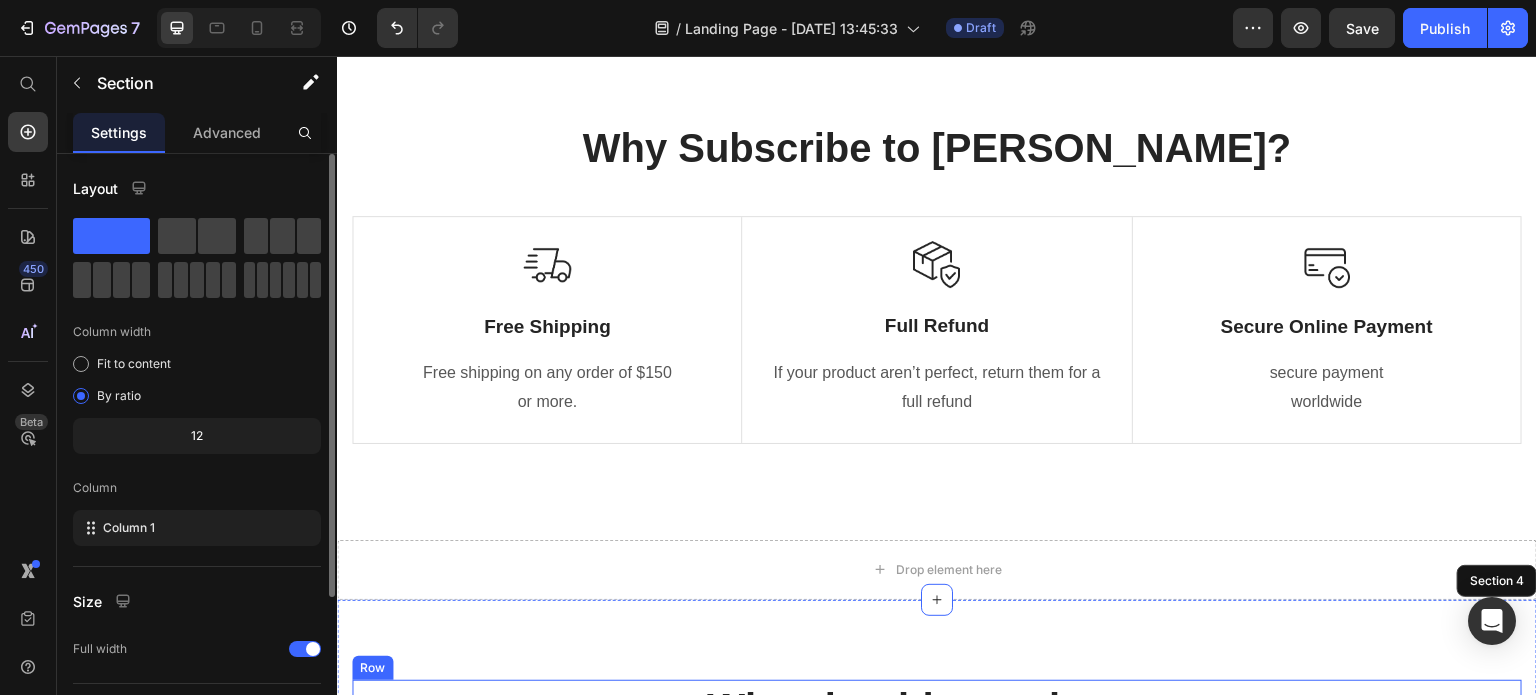 scroll, scrollTop: 512, scrollLeft: 0, axis: vertical 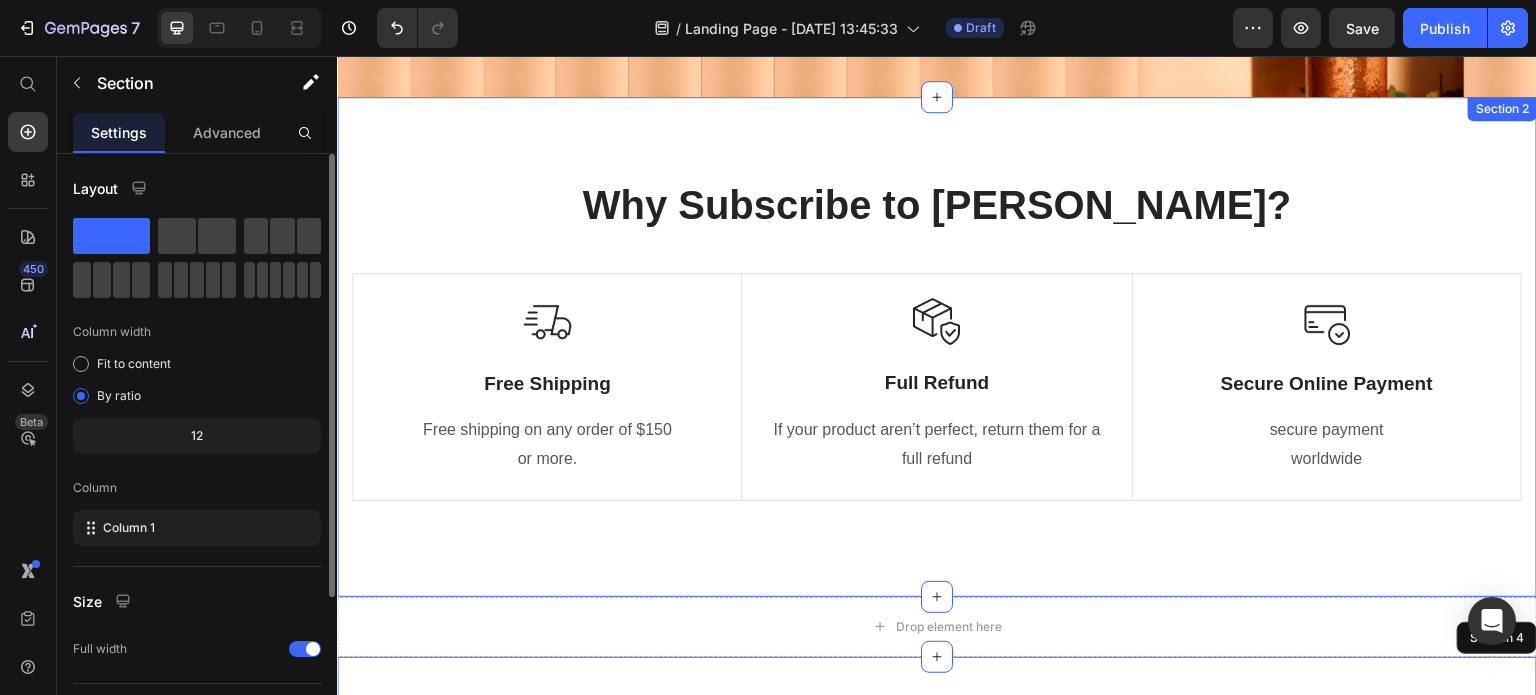 click on "Why Subscribe to [PERSON_NAME]? Heading Row Image Free Shipping Text Block Free shipping on any order of $150  or more. Text block Row Image Full Refund Text Block If your product aren’t perfect, return them for a full refund Text block Row Image Secure Online Payment Text Block secure payment worldwide Text block Row Row Image Free Shipping Text Block Free shipping on any order of $150  or more. Text block Row Image Full Refund Text Block If your product aren’t perfect, return them for a full refund Text block Row Image Secure Online Payment Text Block secure payment worldwide Text block Row Row Section 2" at bounding box center (937, 347) 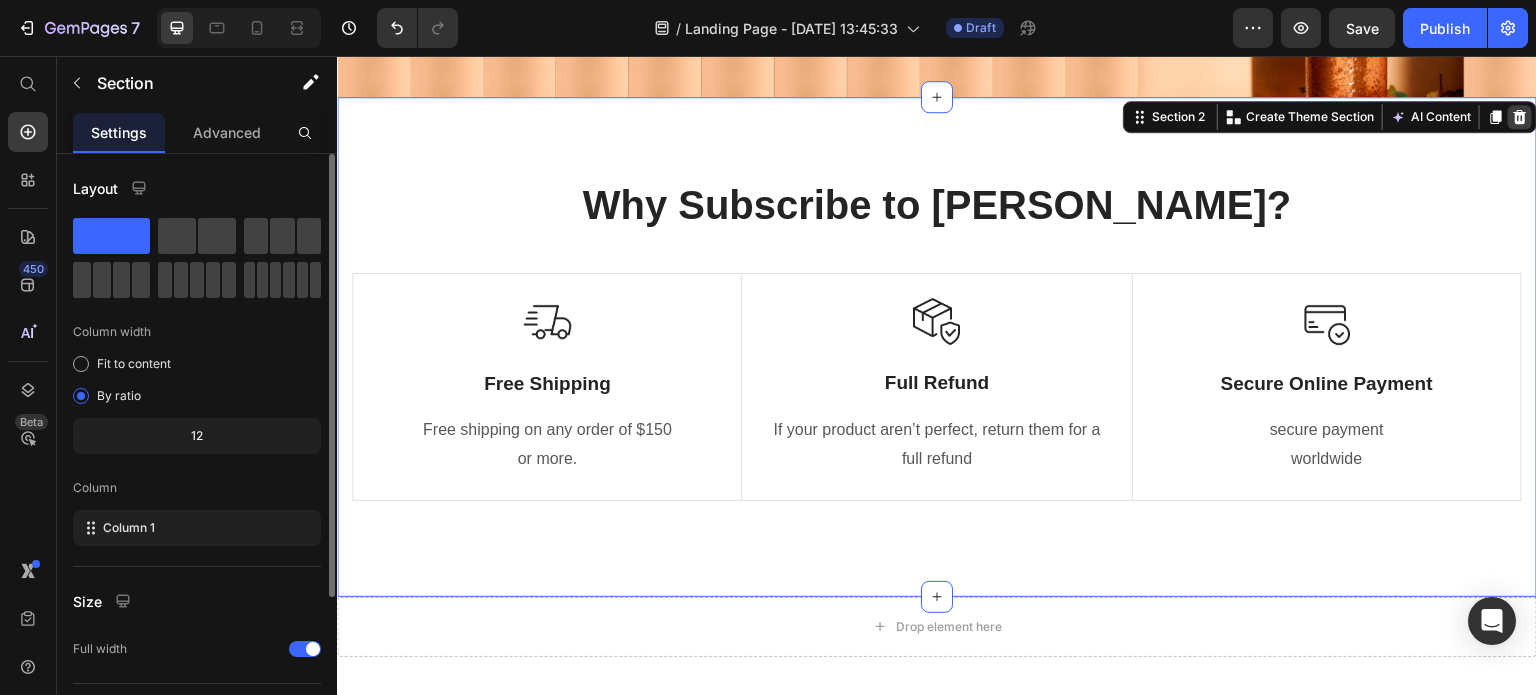 click 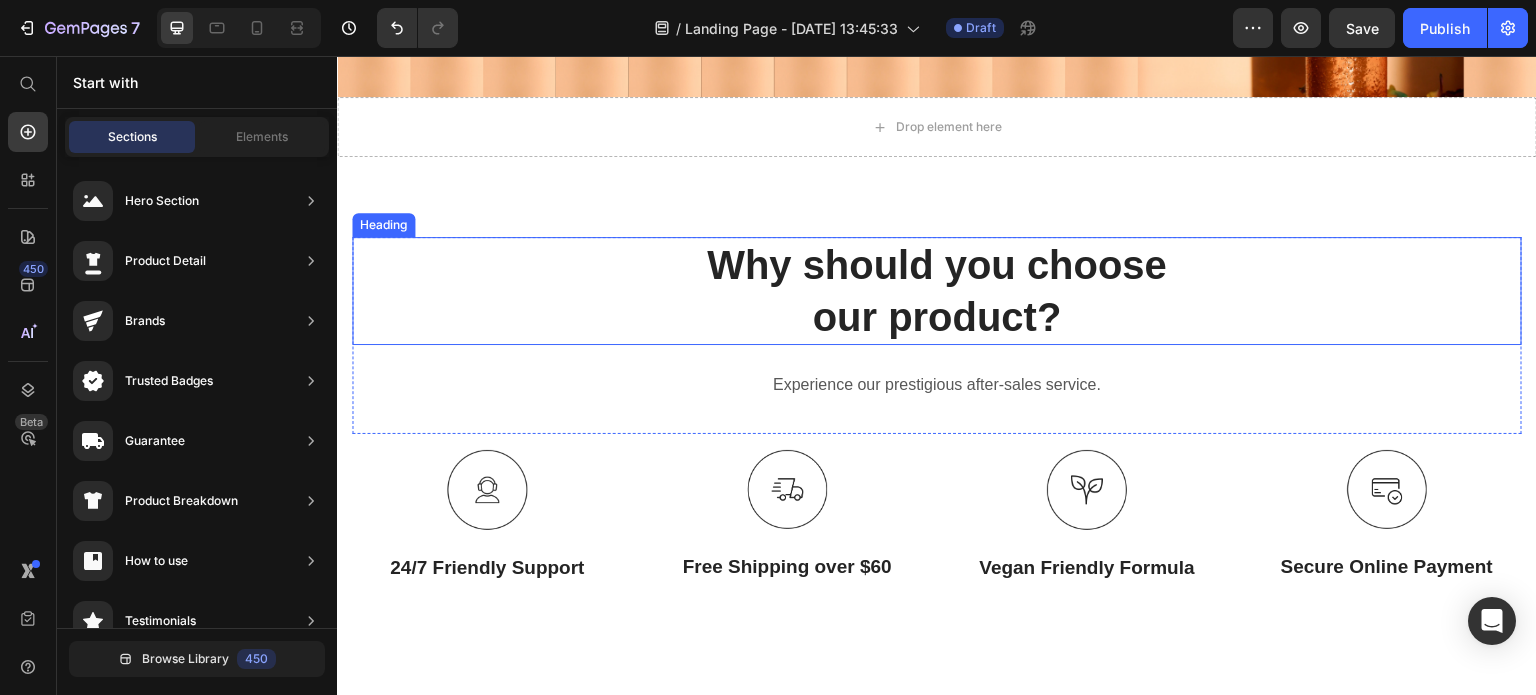 click on "Why should you choose our product?" at bounding box center (937, 291) 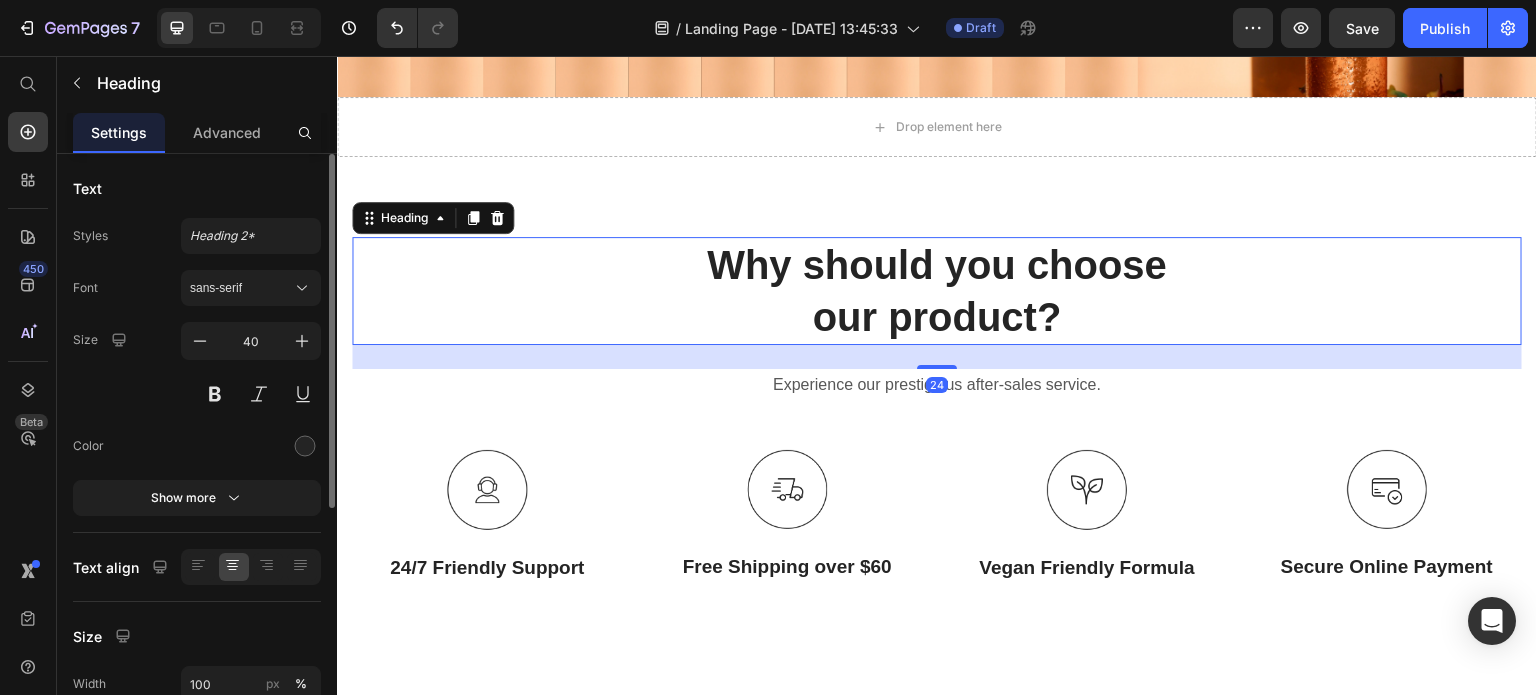 click on "Why should you choose our product?" at bounding box center [937, 291] 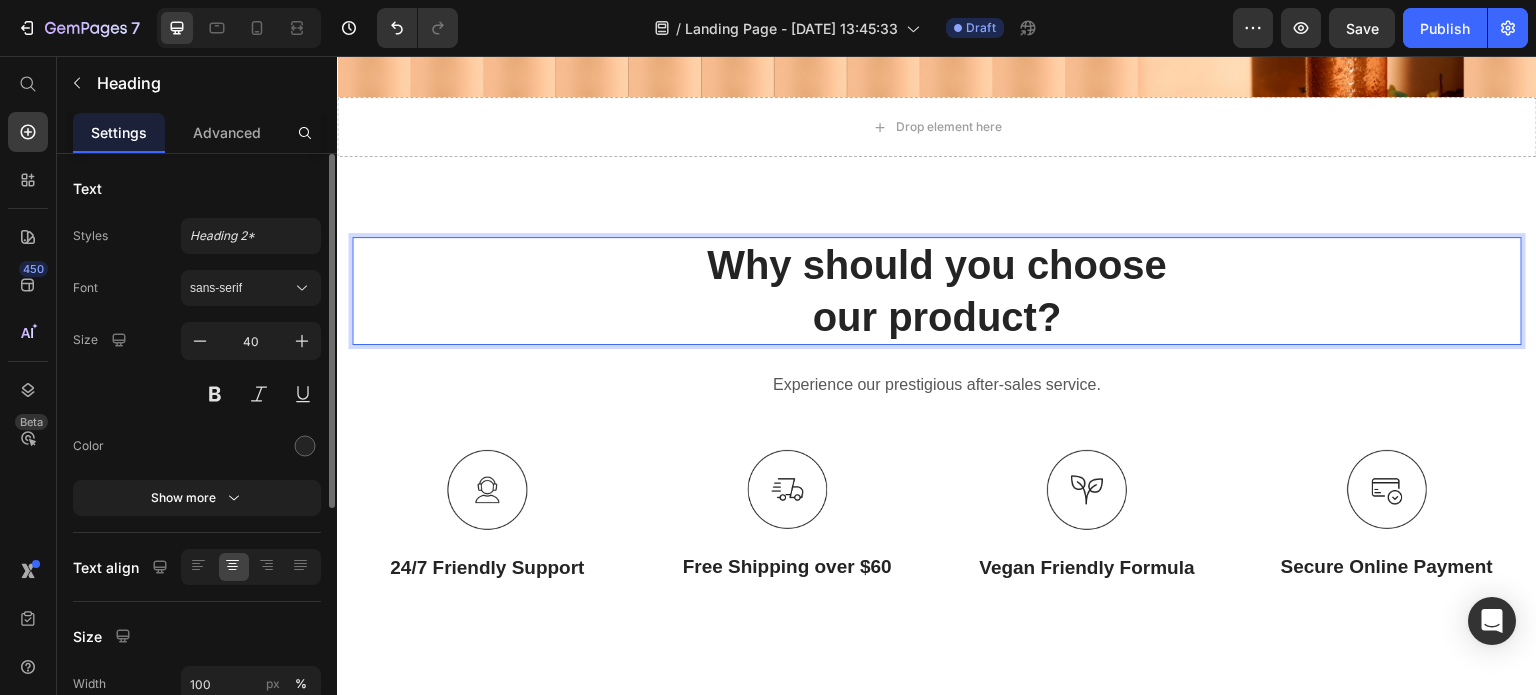 click on "Why should you choose our product?" at bounding box center [937, 291] 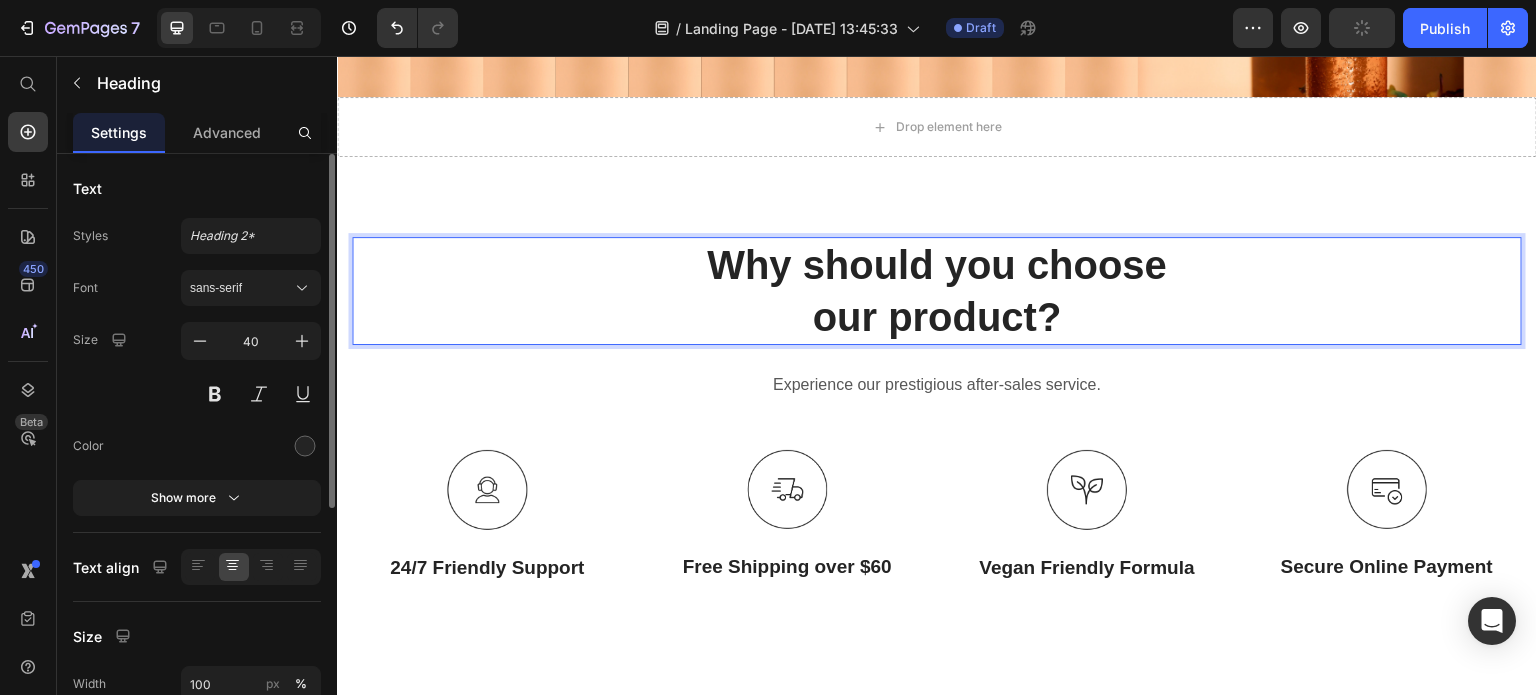 click on "Why should you choose our product?" at bounding box center [937, 291] 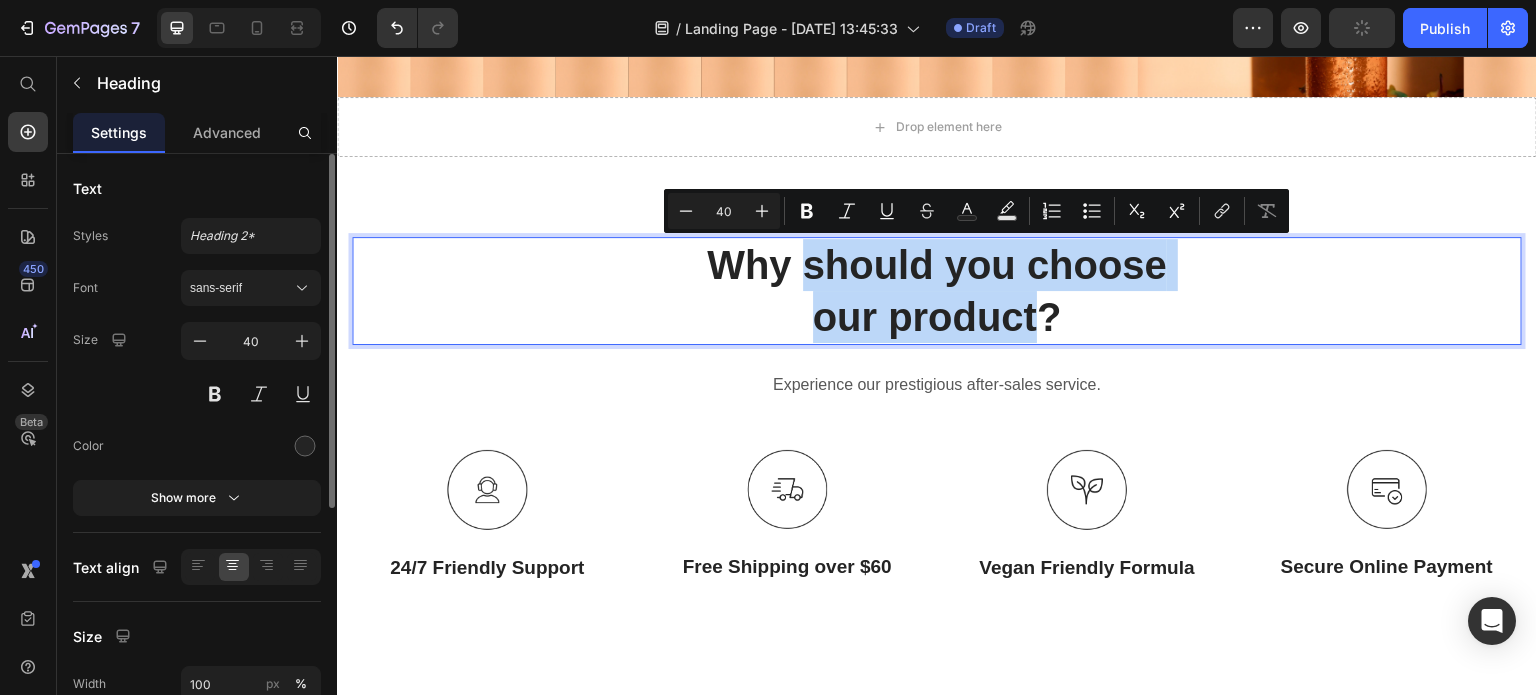 drag, startPoint x: 1033, startPoint y: 316, endPoint x: 794, endPoint y: 272, distance: 243.01646 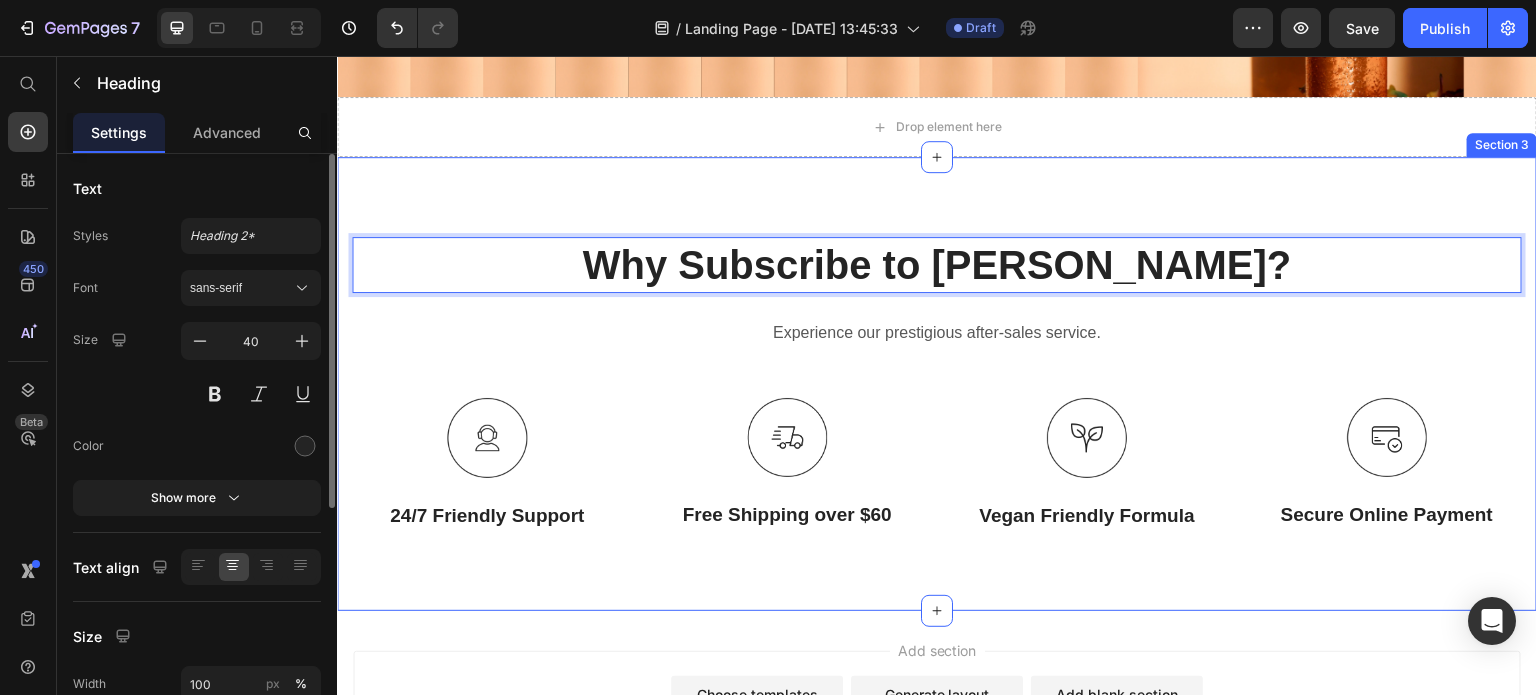 click on "Why Subscribe to [PERSON_NAME]? Heading   24 Experience our prestigious after-sales service. Text block Row Image 24/7 Friendly Support Text Block Image Free Shipping over $60 Text Block Image Vegan Friendly Formula Text Block Image Secure Online Payment Text Block Row Section 3" at bounding box center (937, 384) 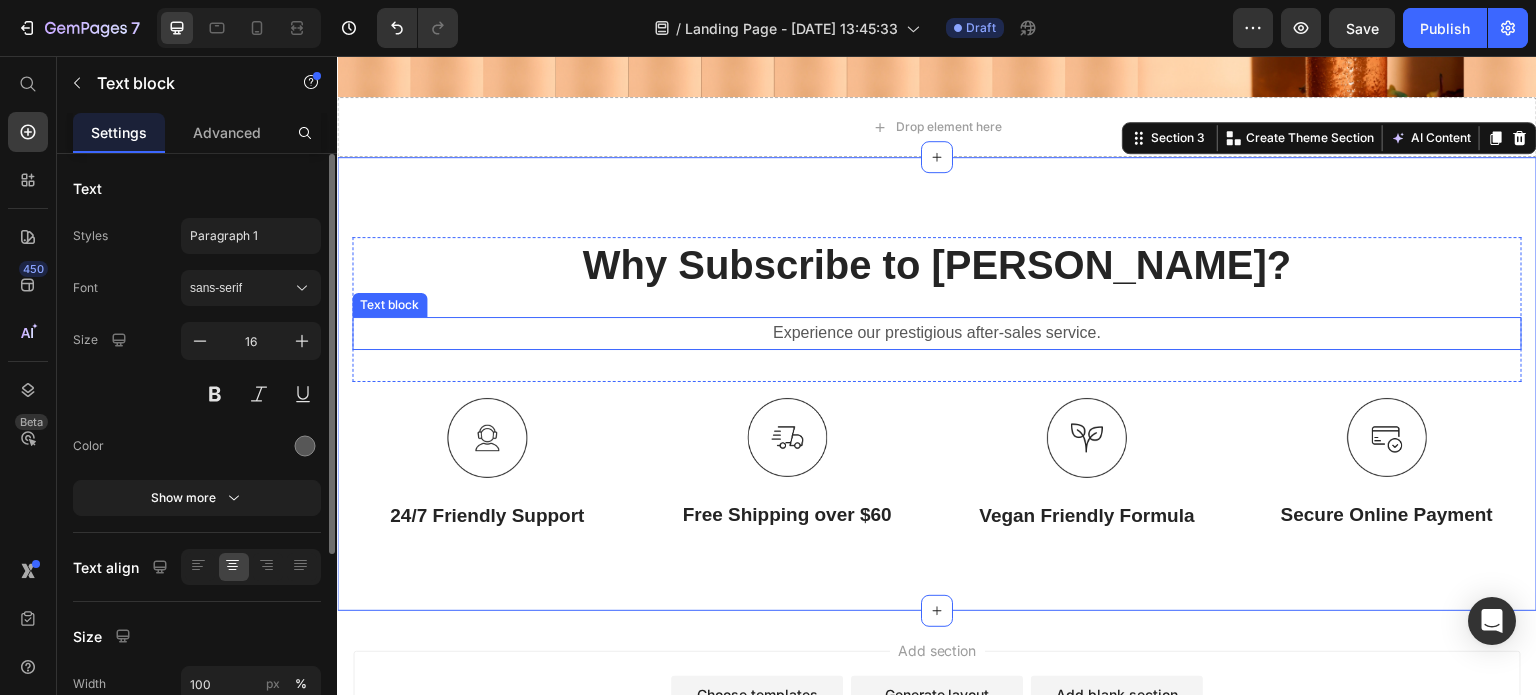 click on "Experience our prestigious after-sales service." at bounding box center [937, 333] 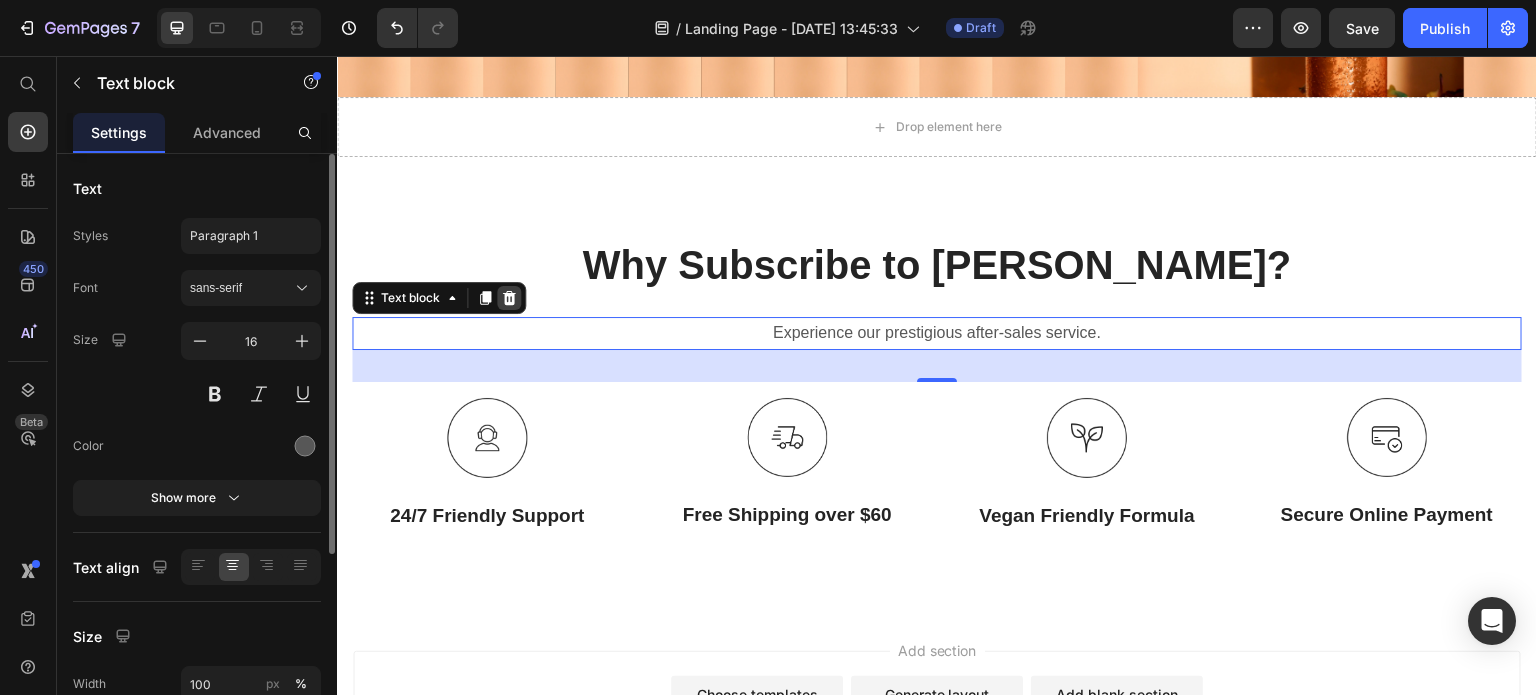 click 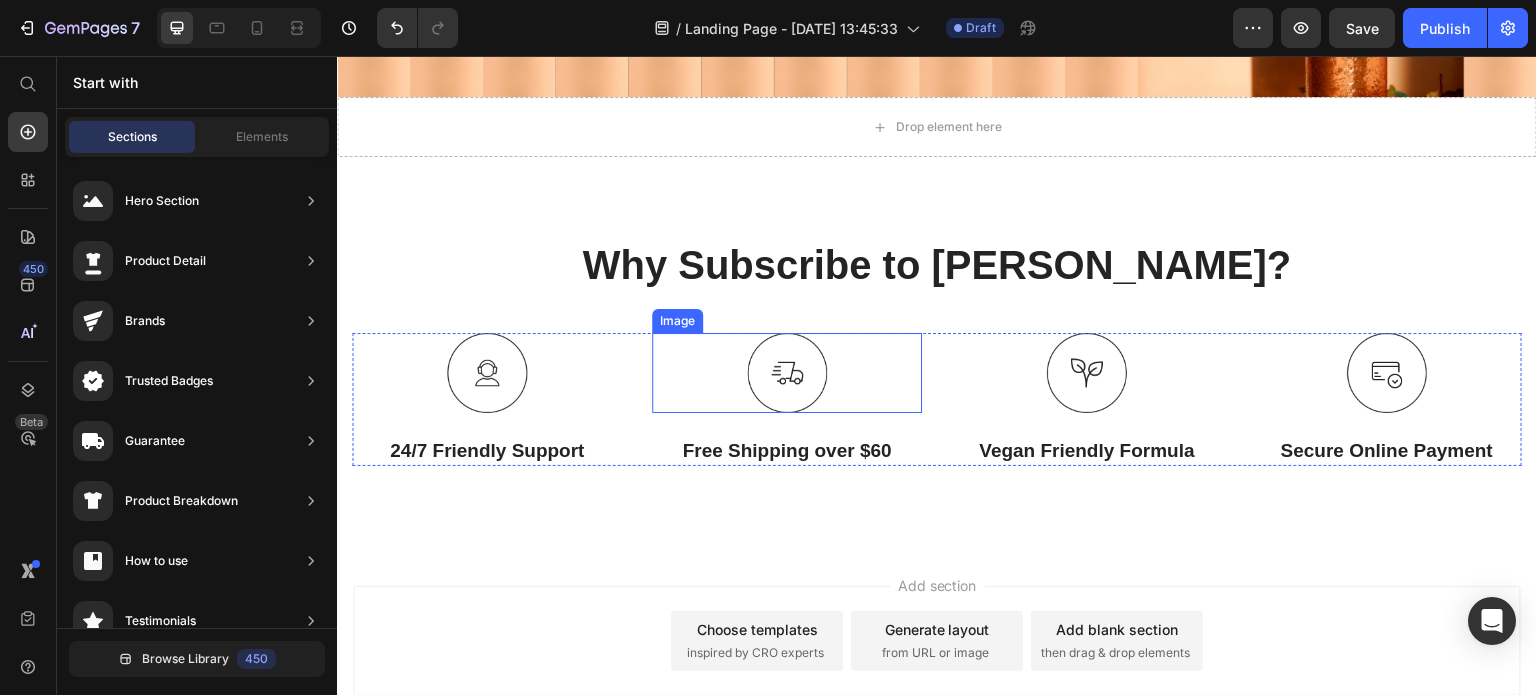 click at bounding box center [787, 373] 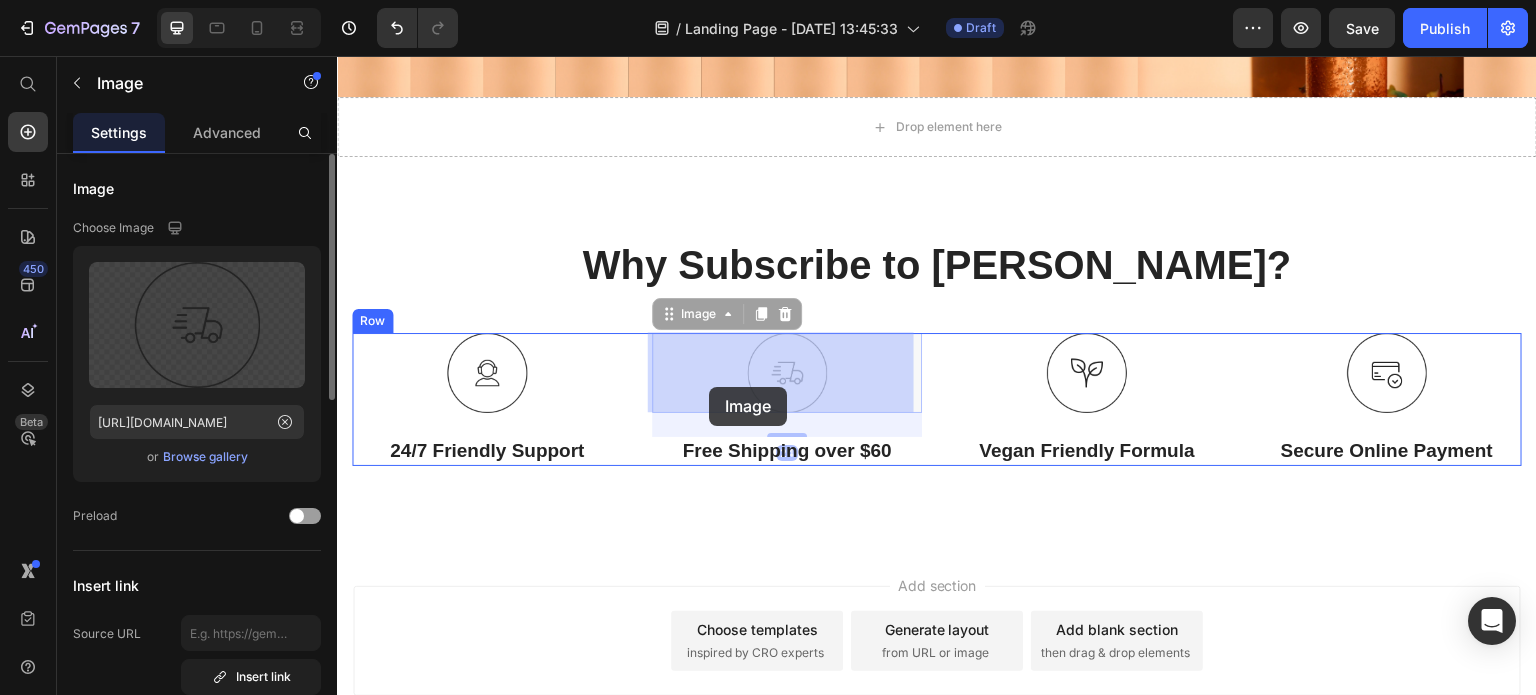 drag, startPoint x: 800, startPoint y: 377, endPoint x: 709, endPoint y: 387, distance: 91.5478 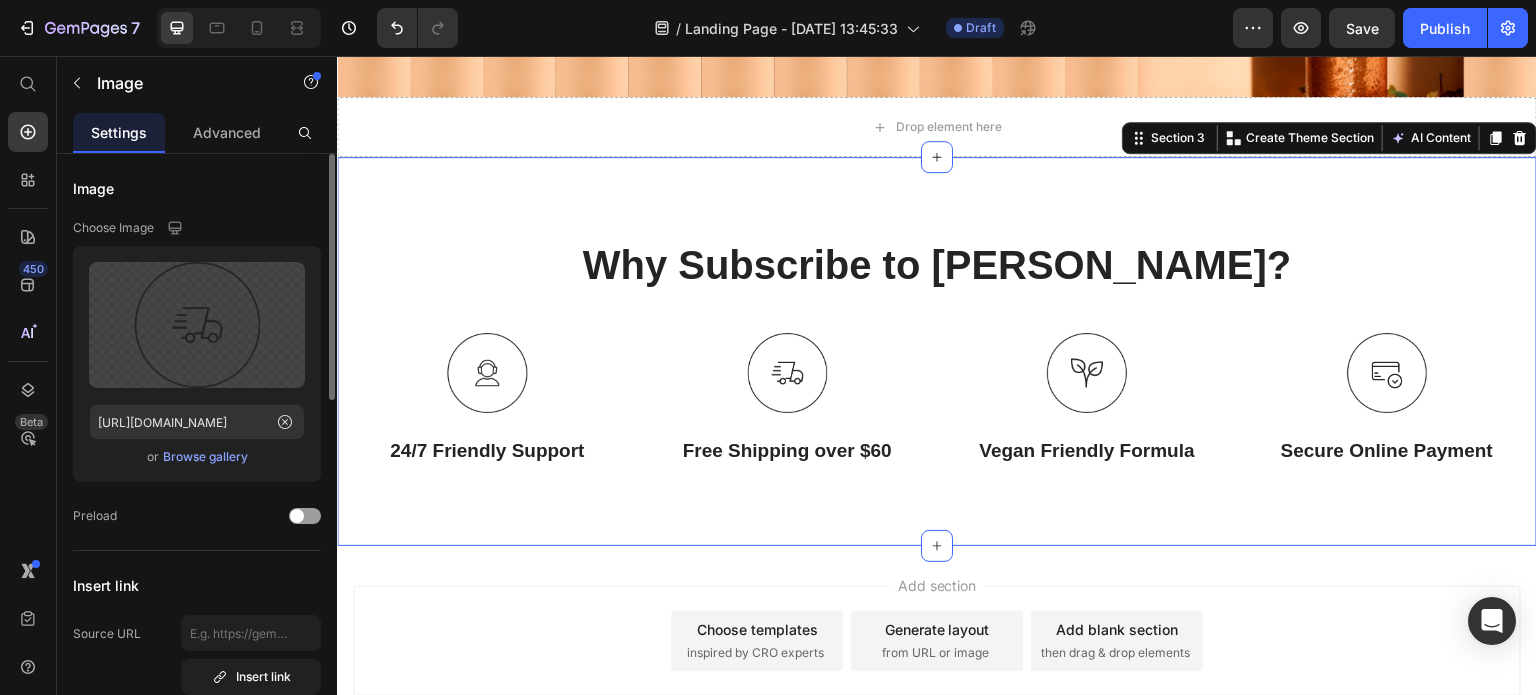 click on "Why Subscribe to [PERSON_NAME]? Heading Row Image 24/7 Friendly Support Text Block Image Free Shipping over $60 Text Block Image Vegan Friendly Formula Text Block Image Secure Online Payment Text Block Row Section 3   You can create reusable sections Create Theme Section AI Content Write with GemAI What would you like to describe here? Tone and Voice Persuasive Product Shared Light Show more Generate" at bounding box center (937, 351) 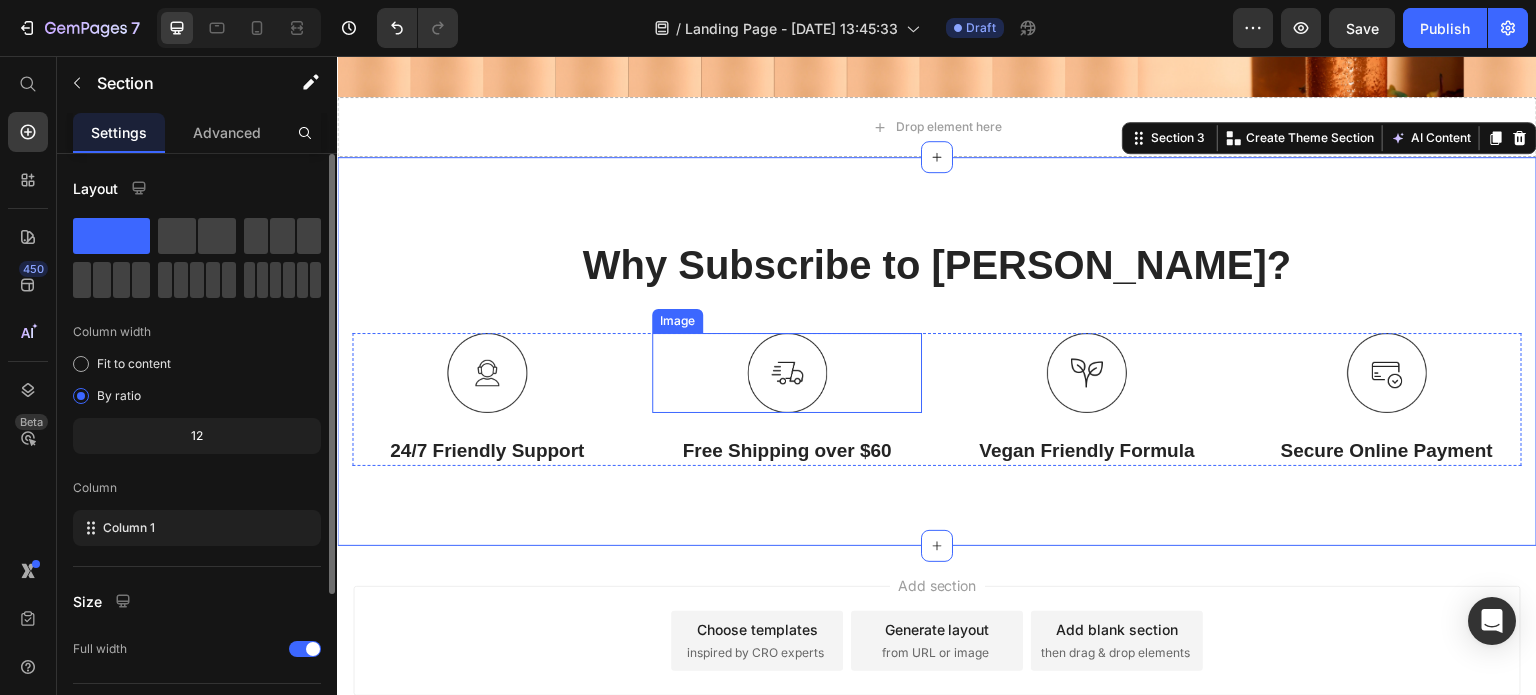click at bounding box center (787, 373) 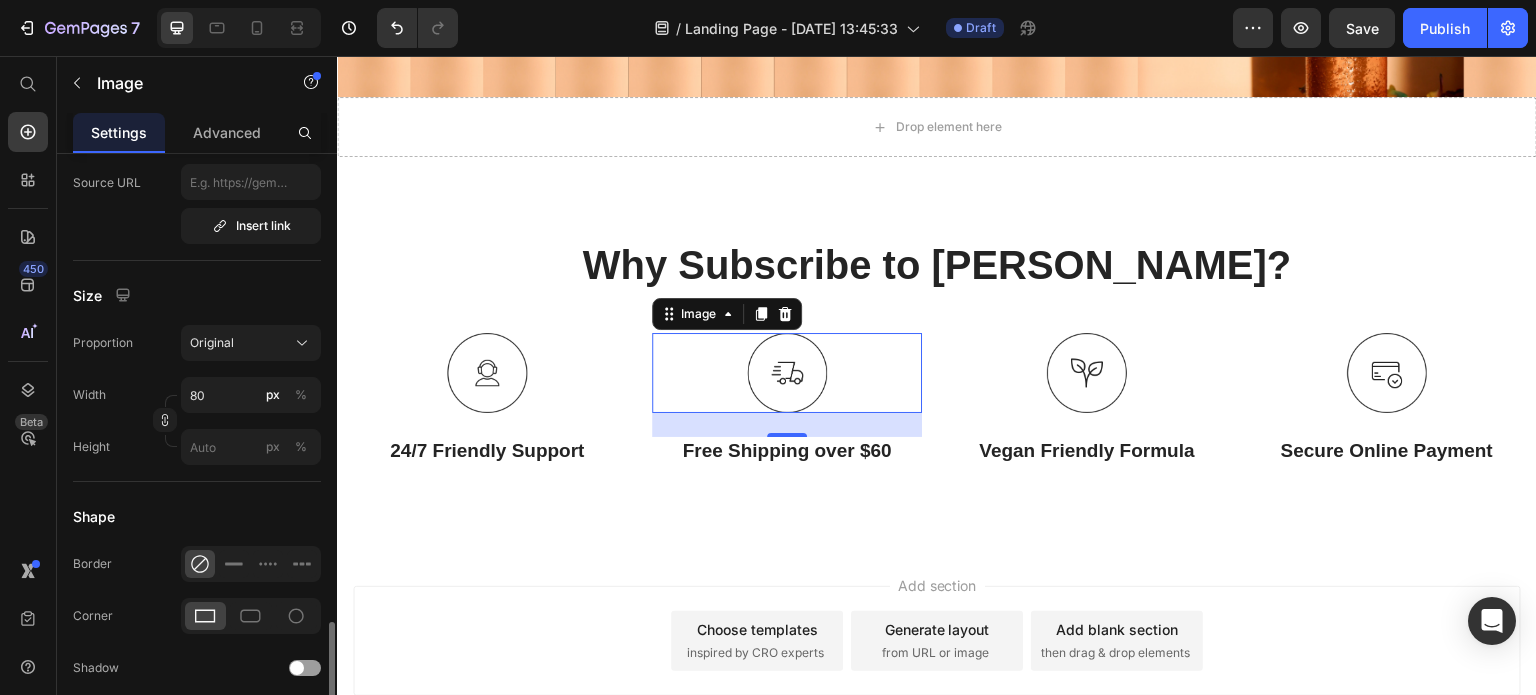 scroll, scrollTop: 251, scrollLeft: 0, axis: vertical 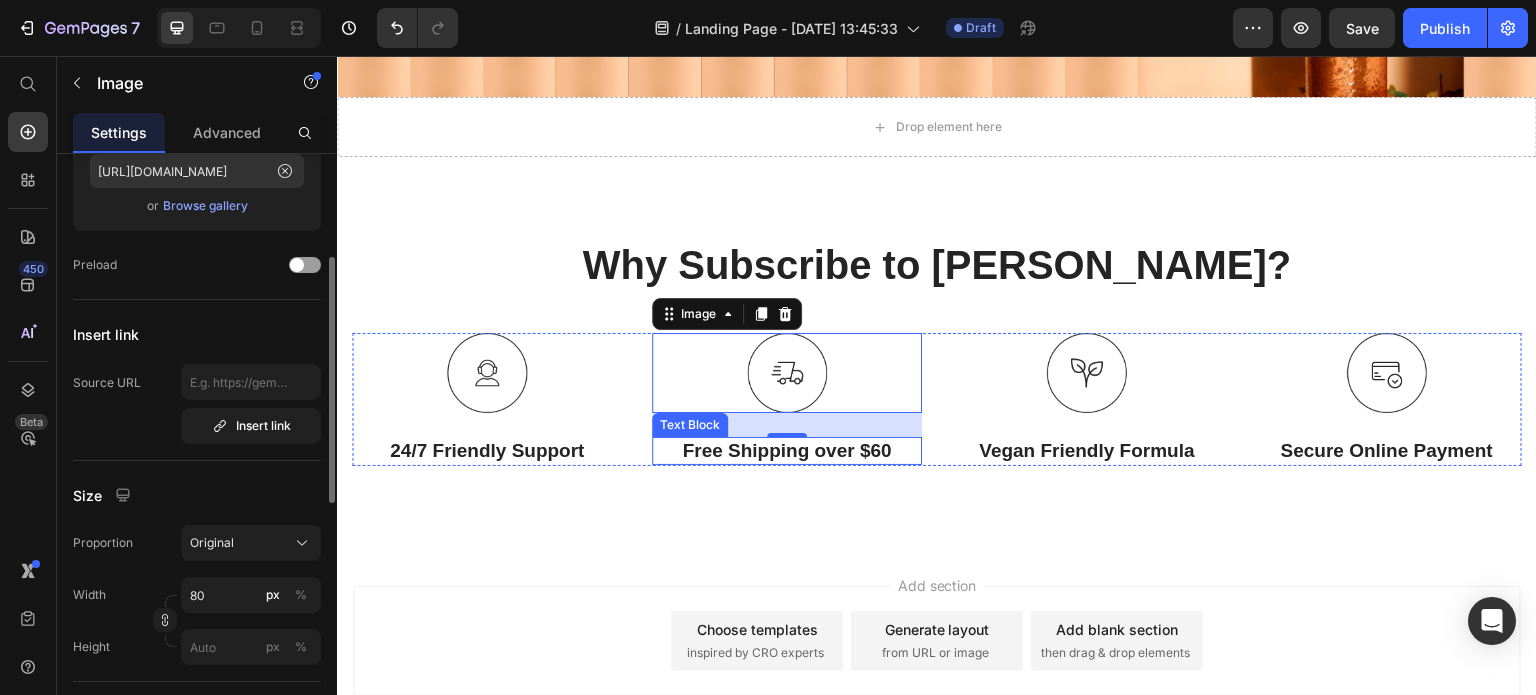 click on "Free Shipping over $60" at bounding box center [787, 451] 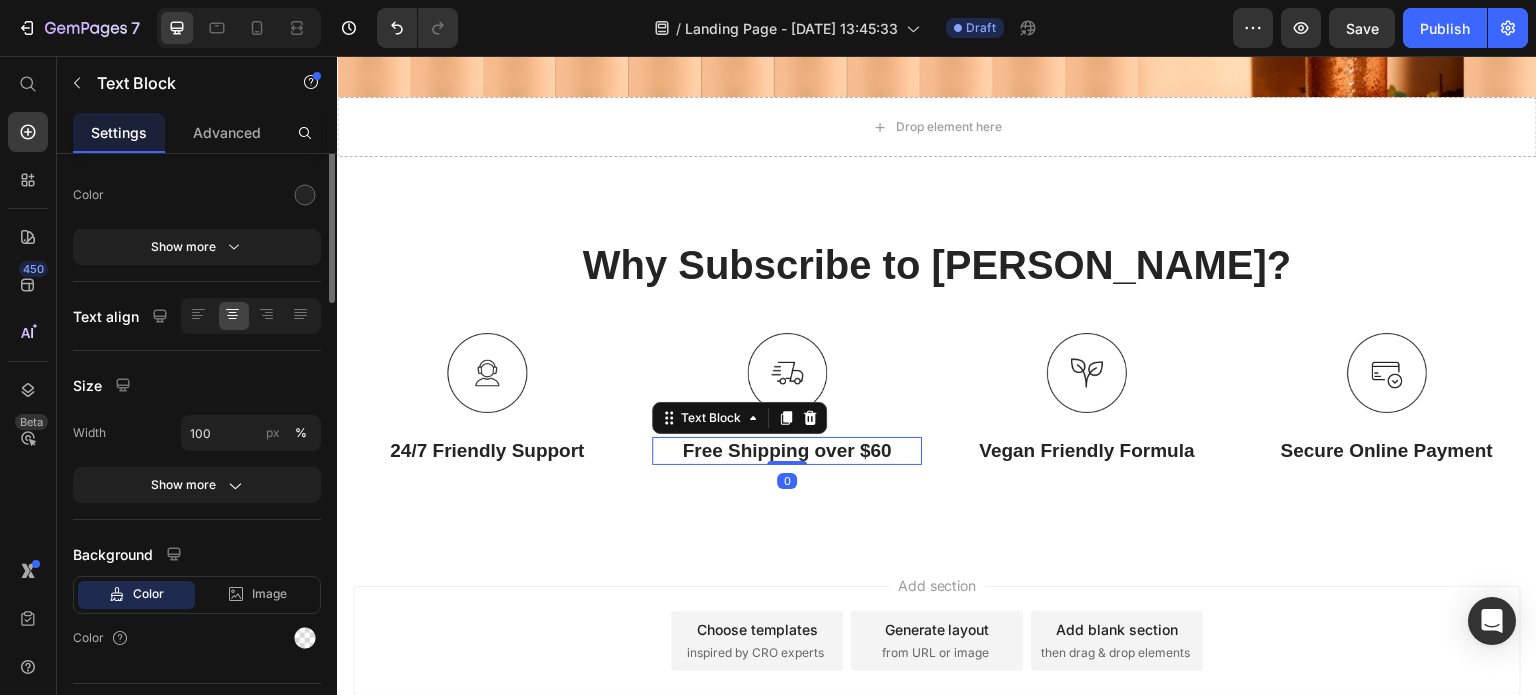 scroll, scrollTop: 0, scrollLeft: 0, axis: both 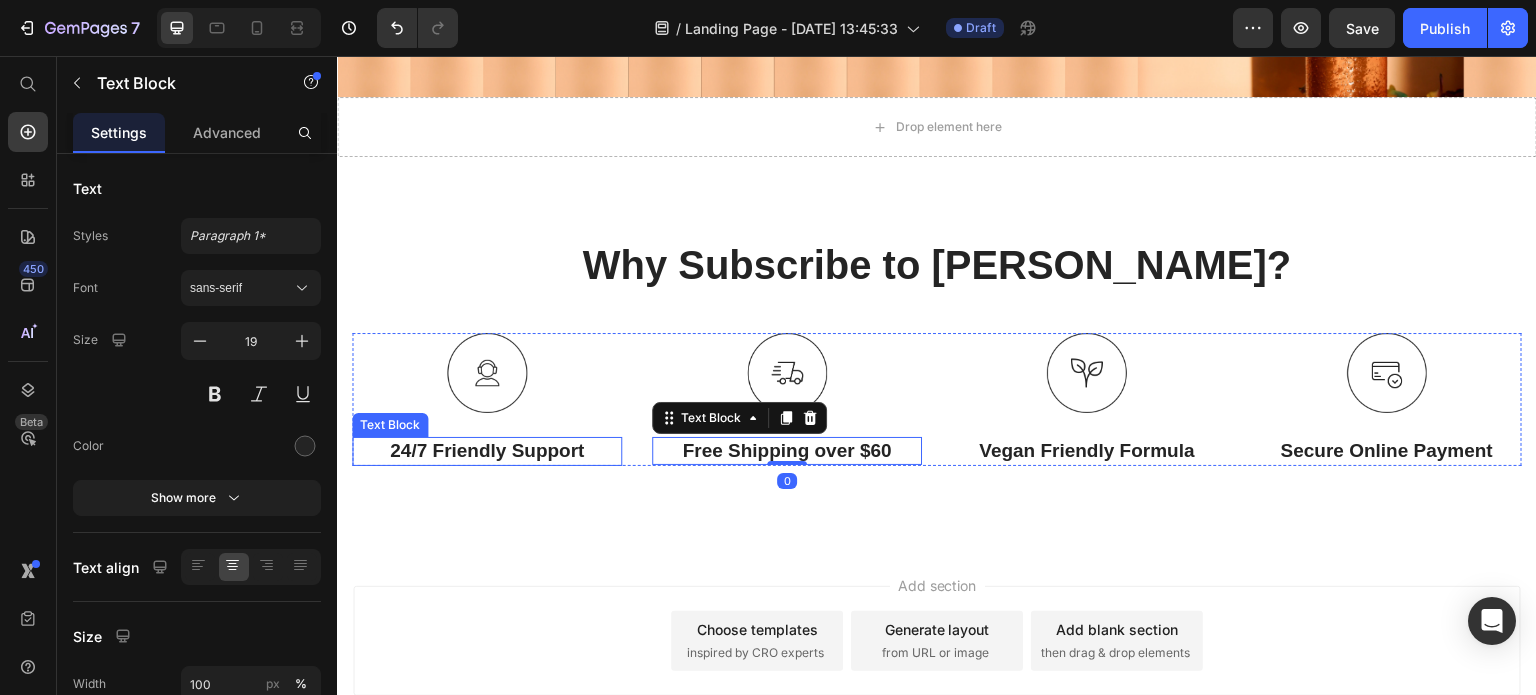 click on "24/7 Friendly Support" at bounding box center [487, 451] 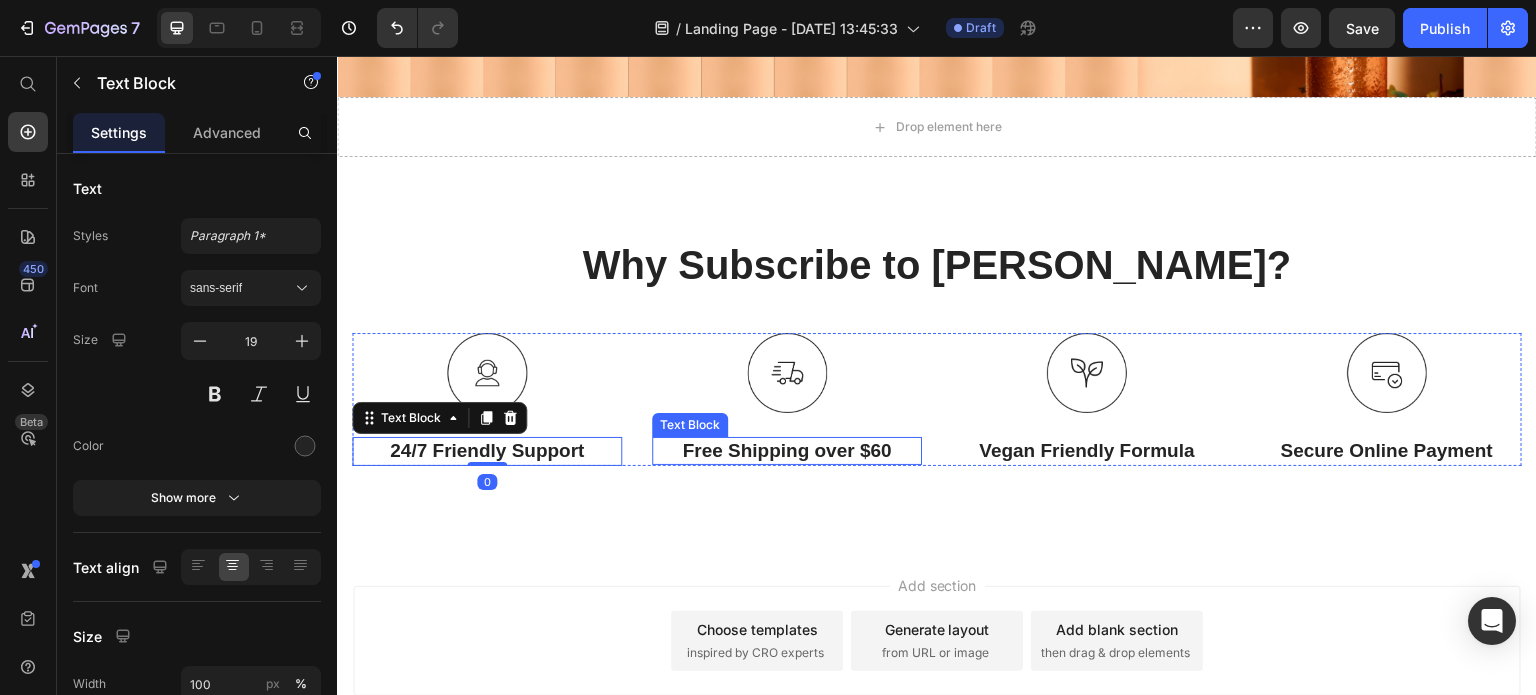 click on "Free Shipping over $60" at bounding box center [787, 451] 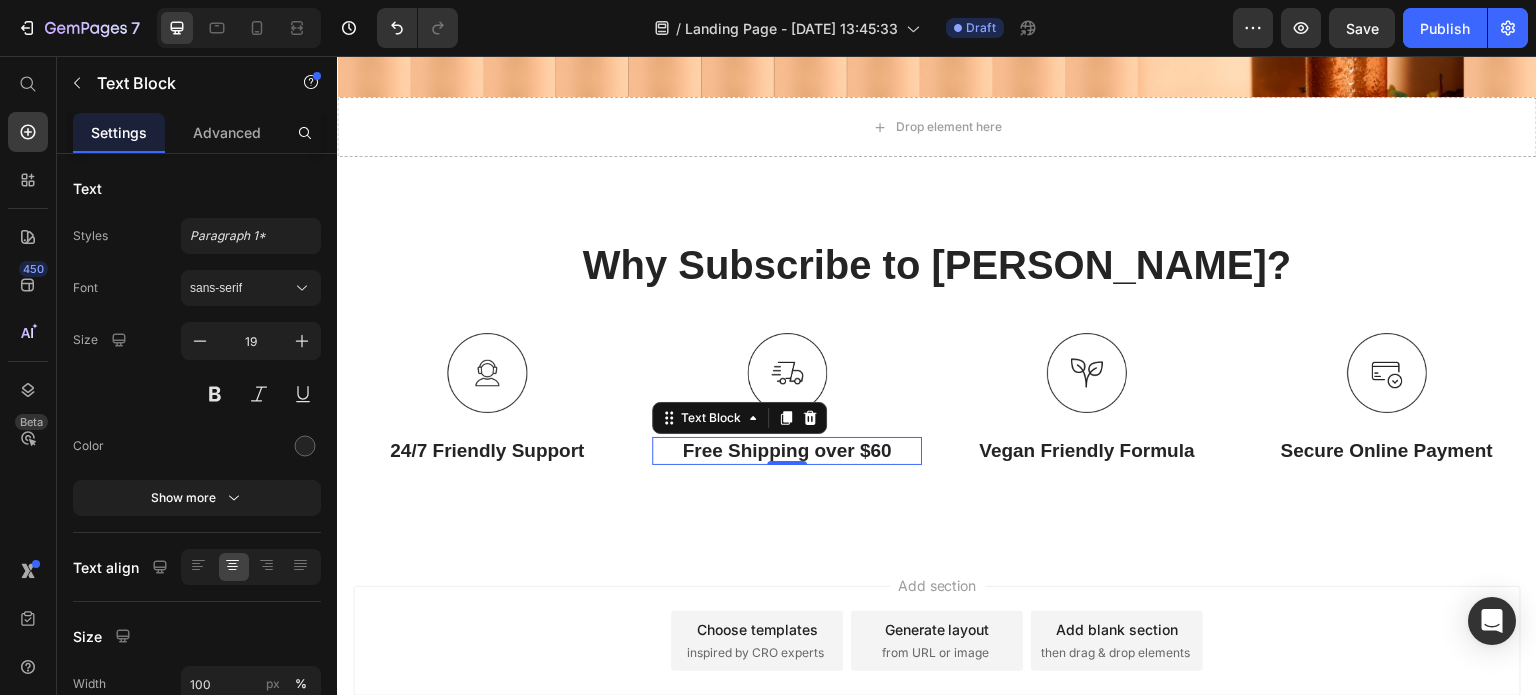 click on "Free Shipping over $60" at bounding box center [787, 451] 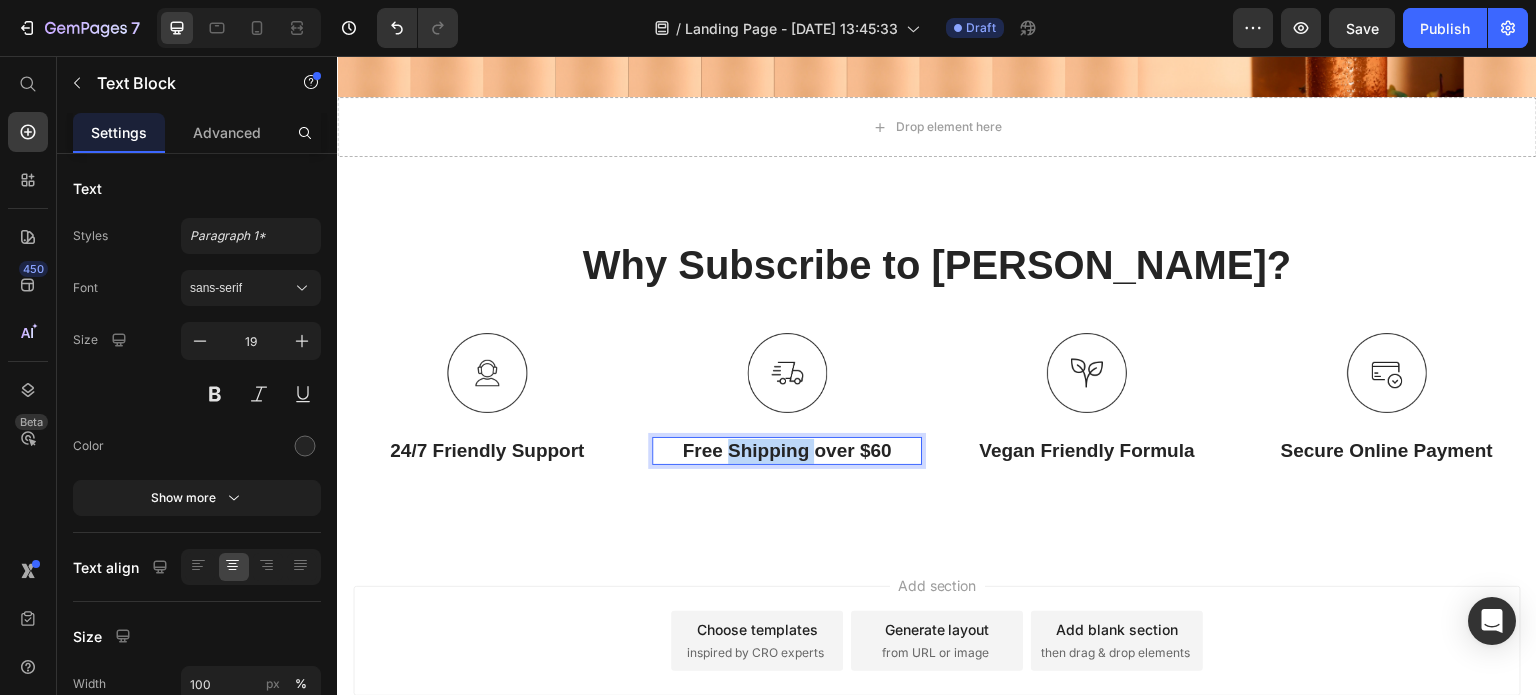 click on "Free Shipping over $60" at bounding box center [787, 451] 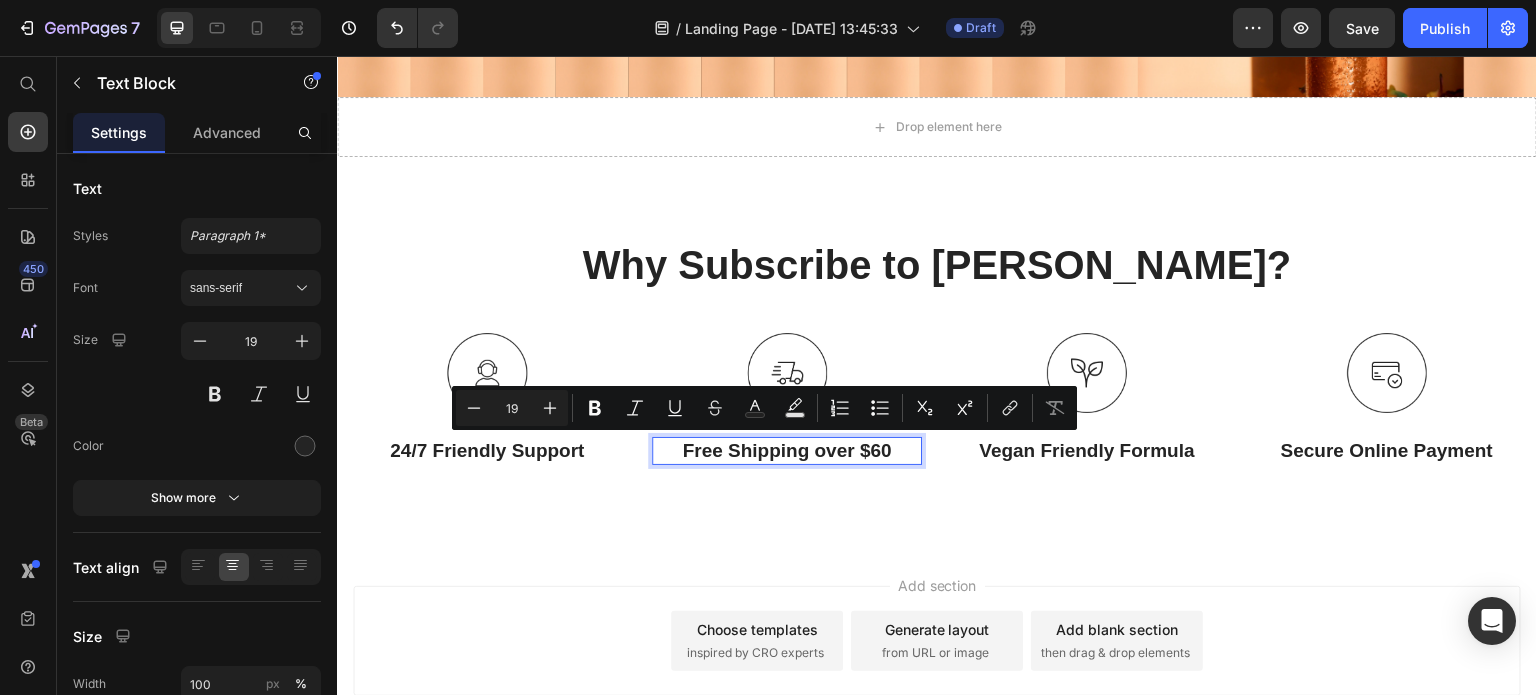 click on "Free Shipping over $60" at bounding box center [787, 451] 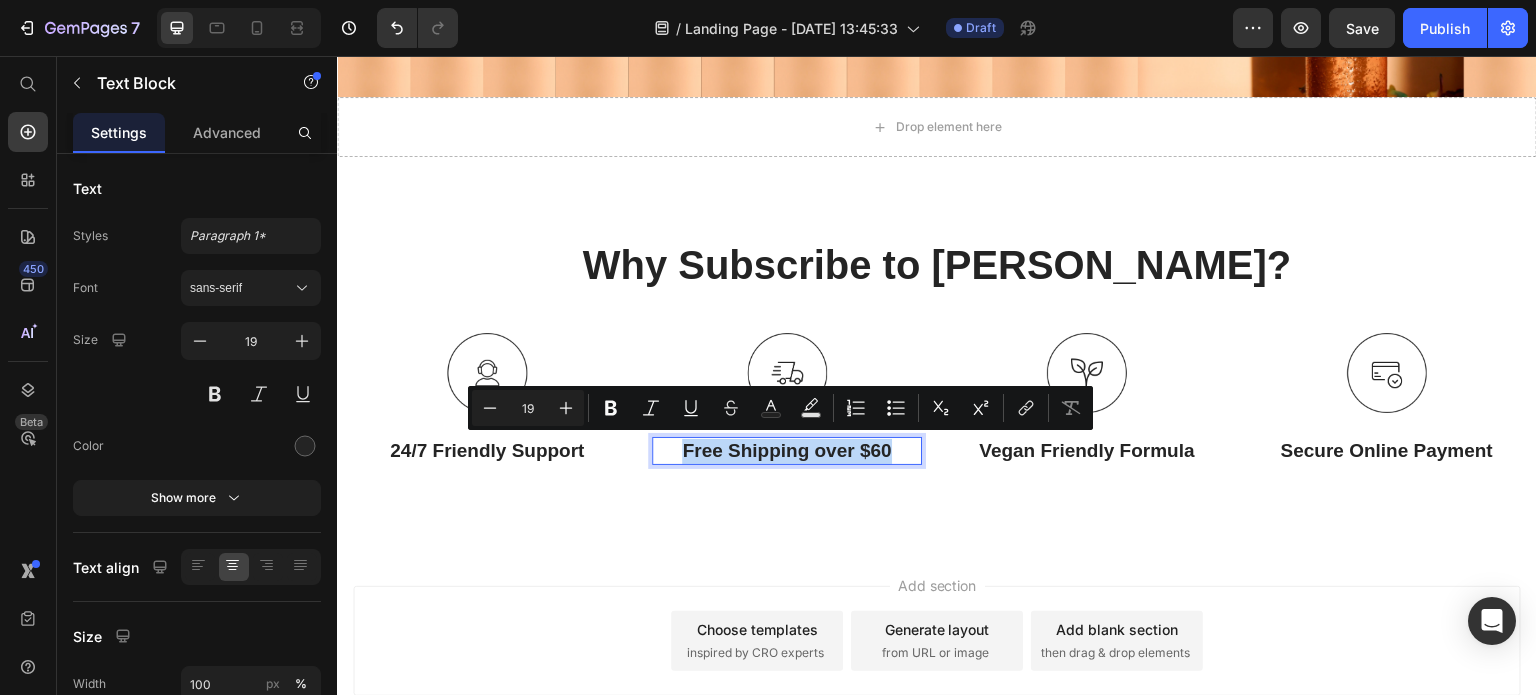 drag, startPoint x: 874, startPoint y: 448, endPoint x: 662, endPoint y: 448, distance: 212 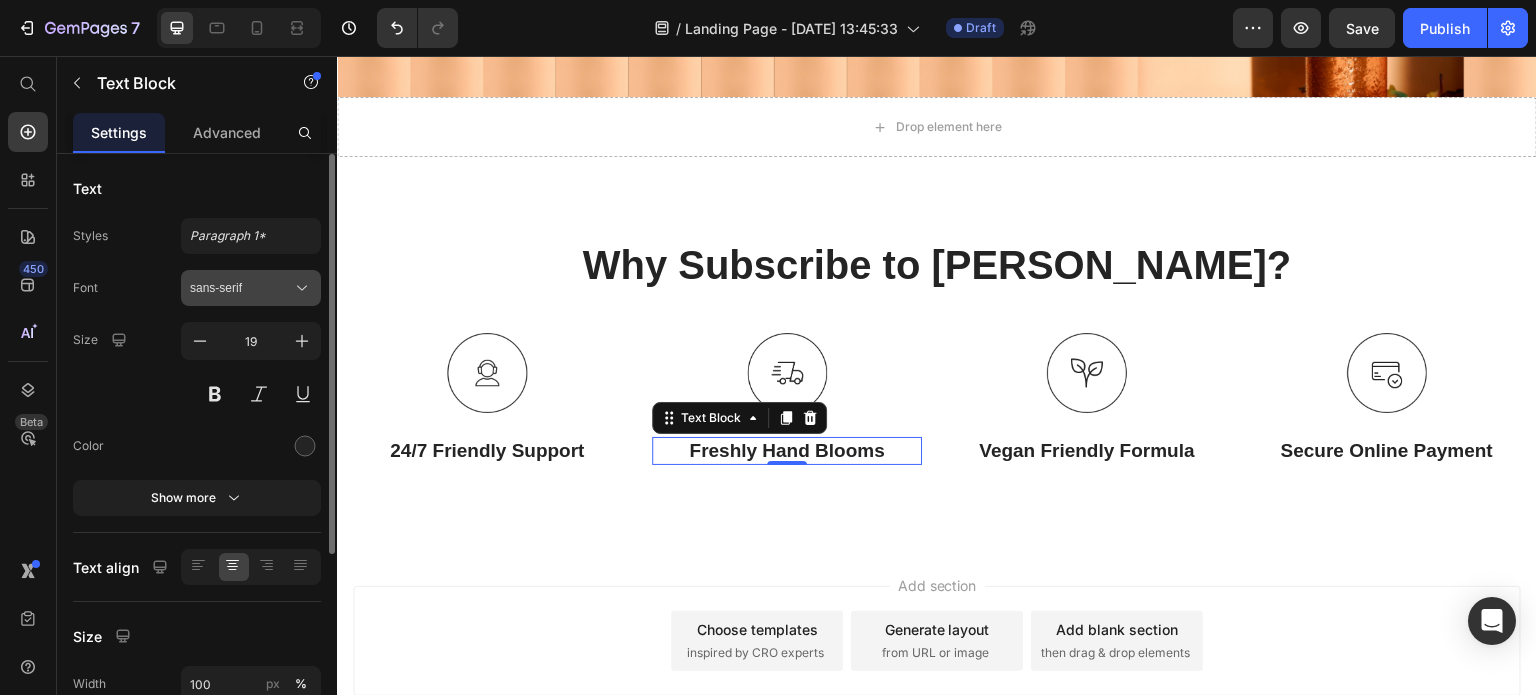 click 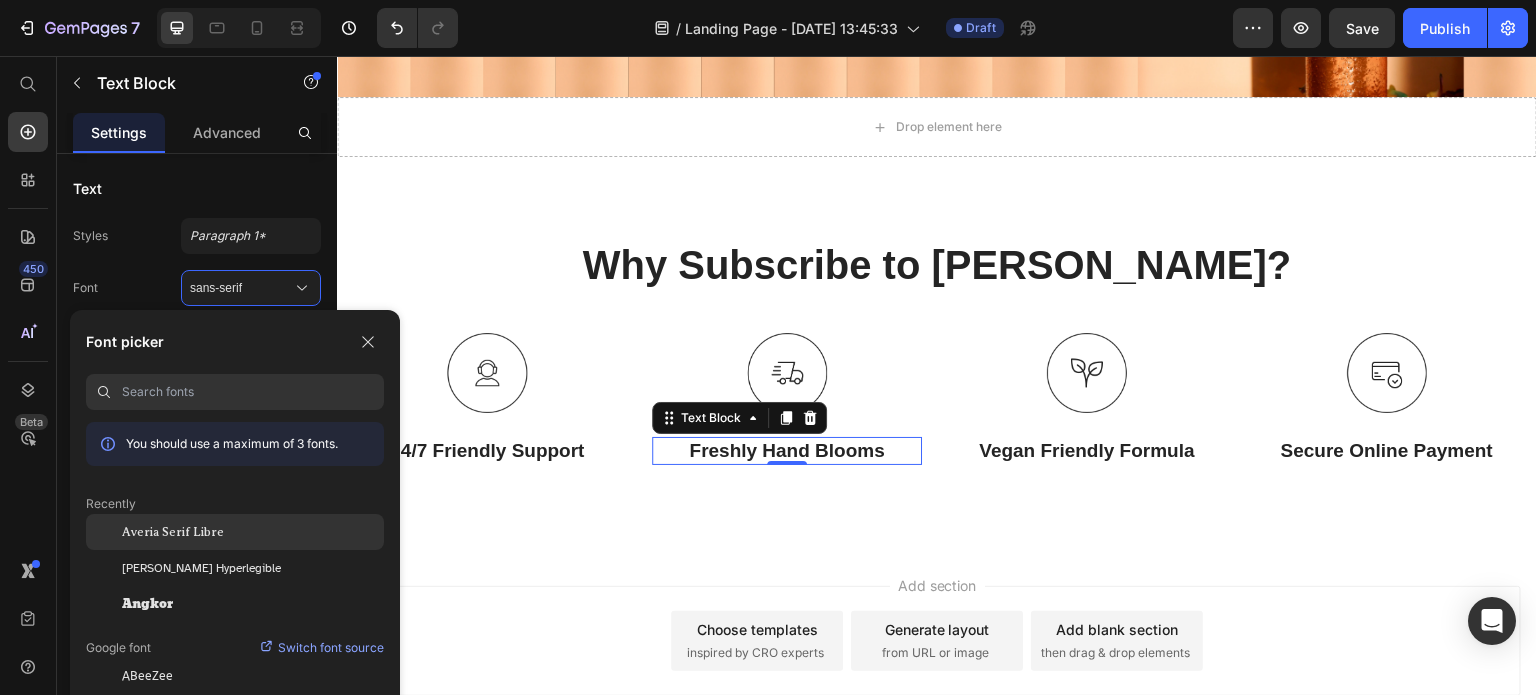 click on "Averia Serif Libre" at bounding box center [173, 532] 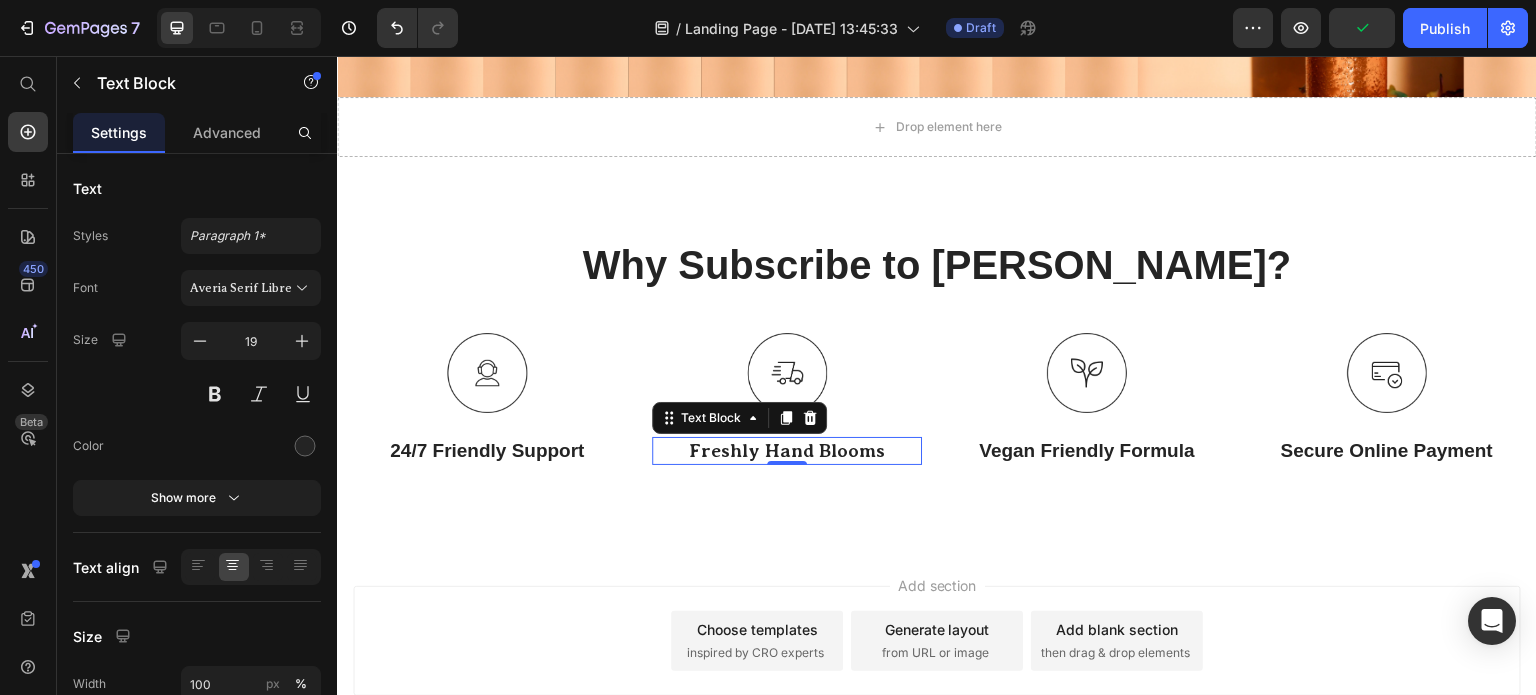 click on "Add section Choose templates inspired by CRO experts Generate layout from URL or image Add blank section then drag & drop elements" at bounding box center (937, 669) 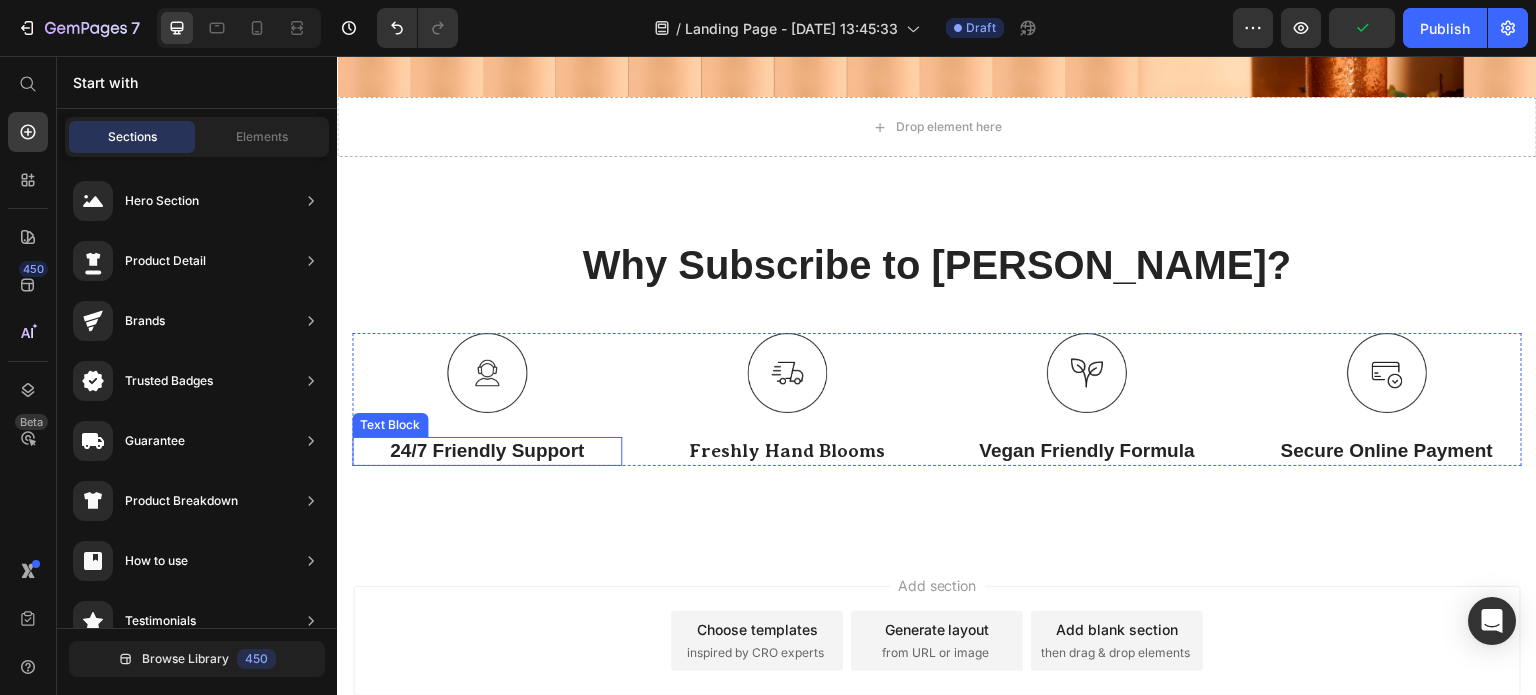 click on "24/7 Friendly Support" at bounding box center [487, 451] 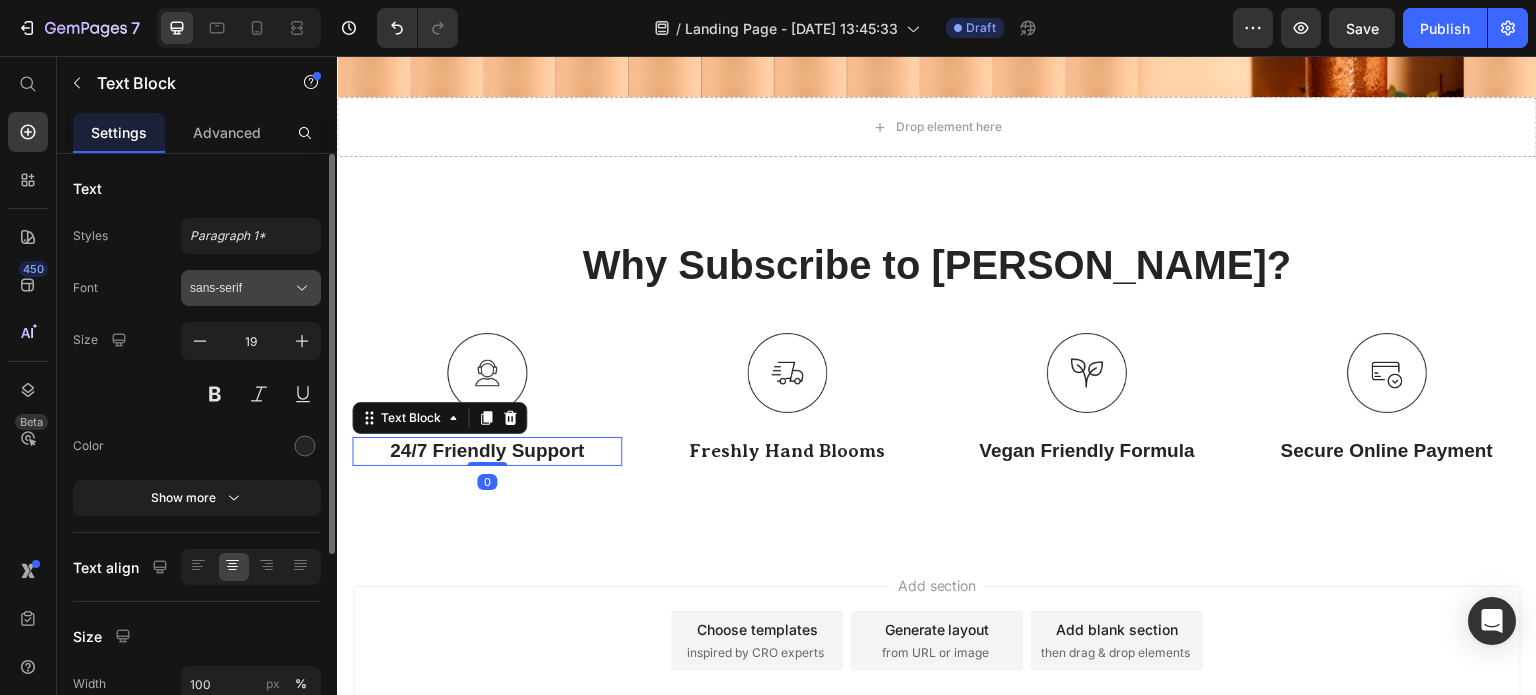 click on "sans-serif" at bounding box center [241, 288] 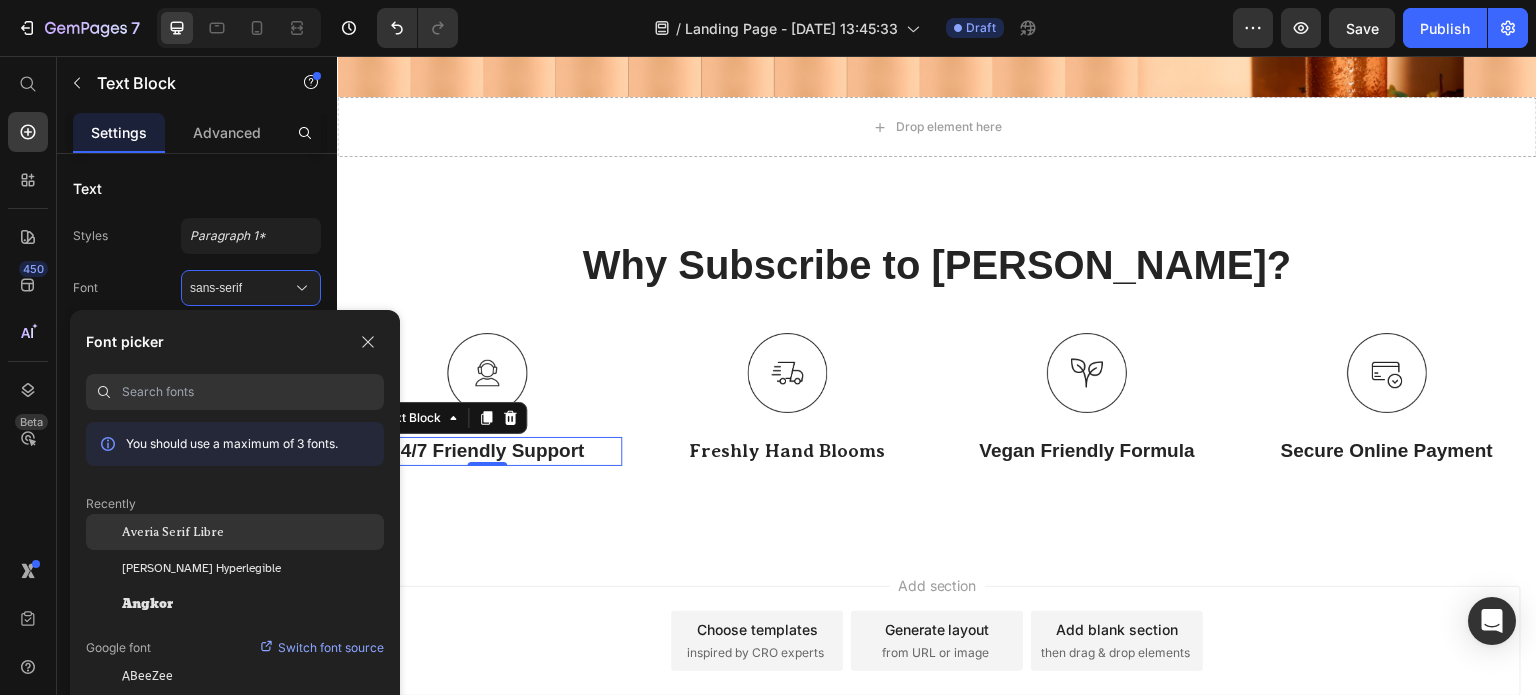 click on "Averia Serif Libre" 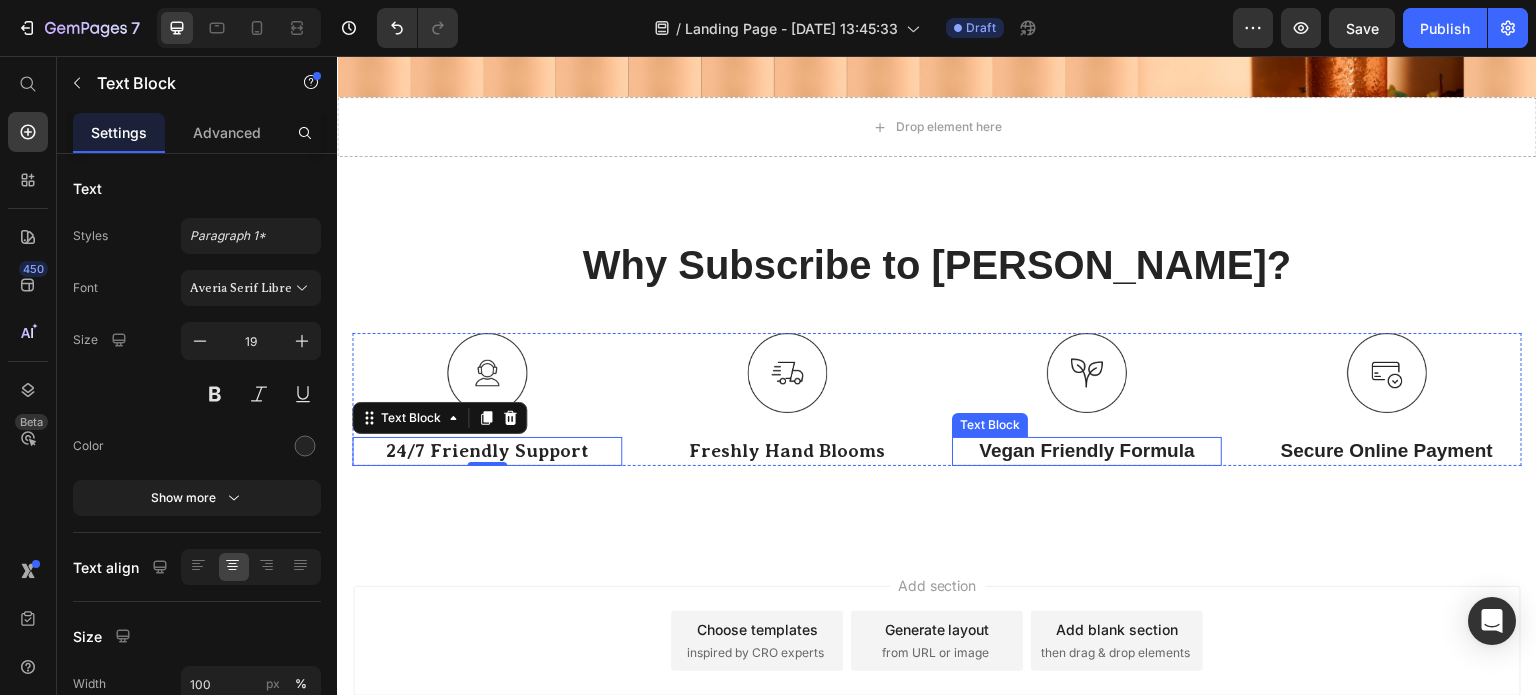 click on "Vegan Friendly Formula" at bounding box center [1087, 451] 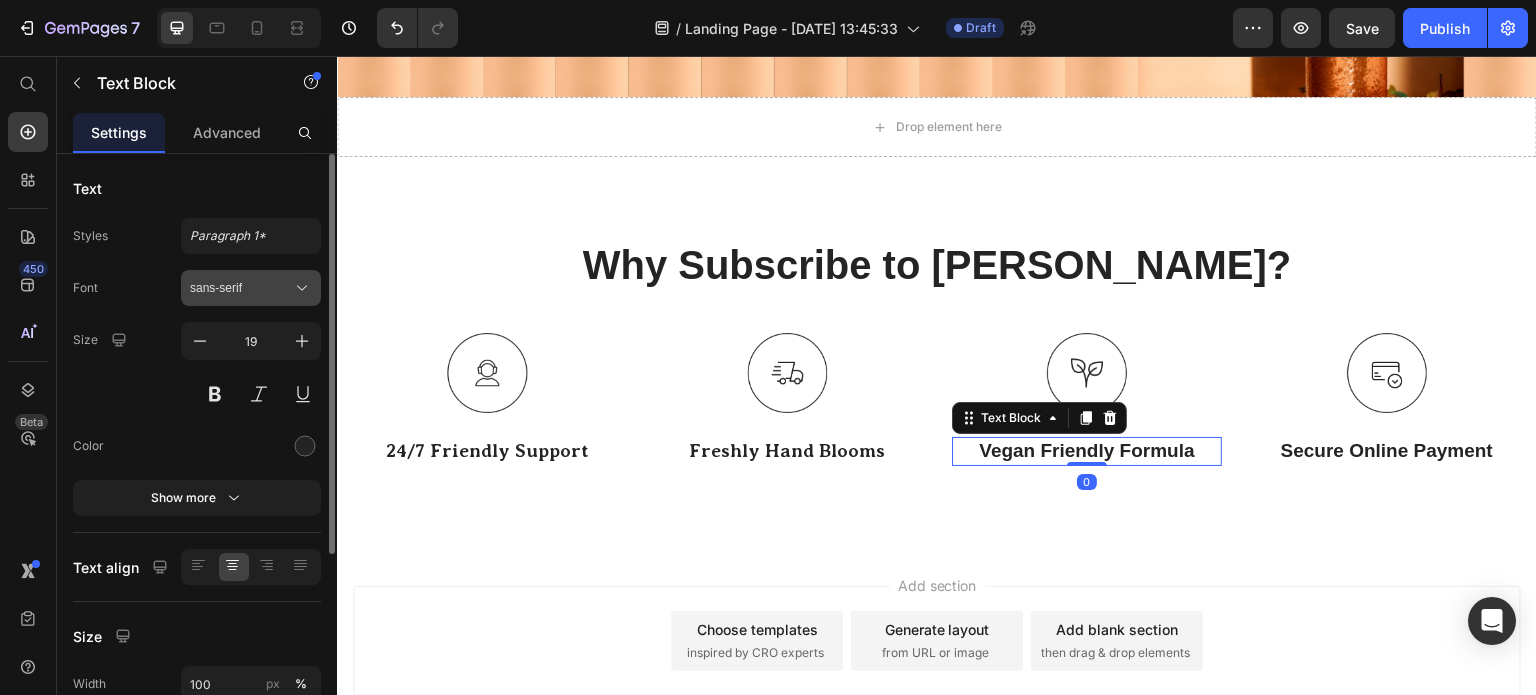 click on "sans-serif" at bounding box center (241, 288) 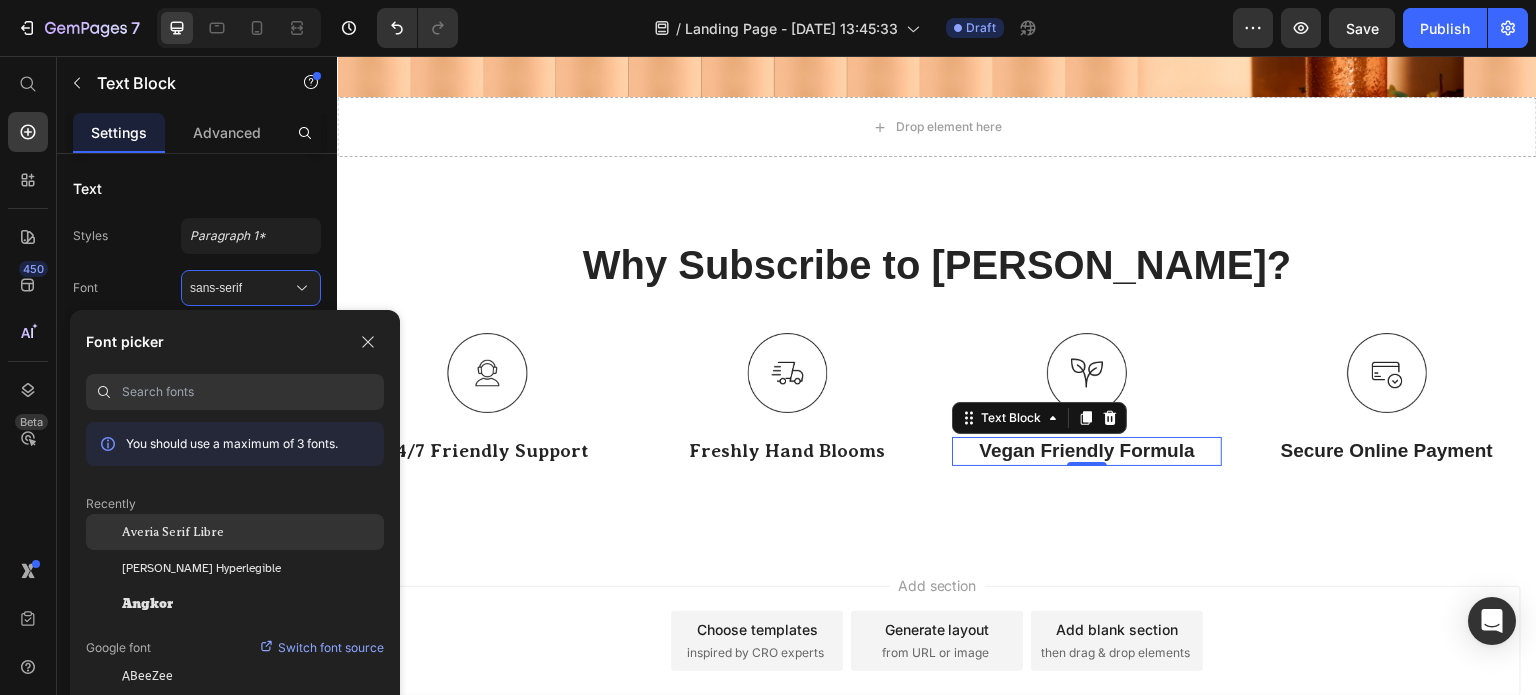 click on "Averia Serif Libre" 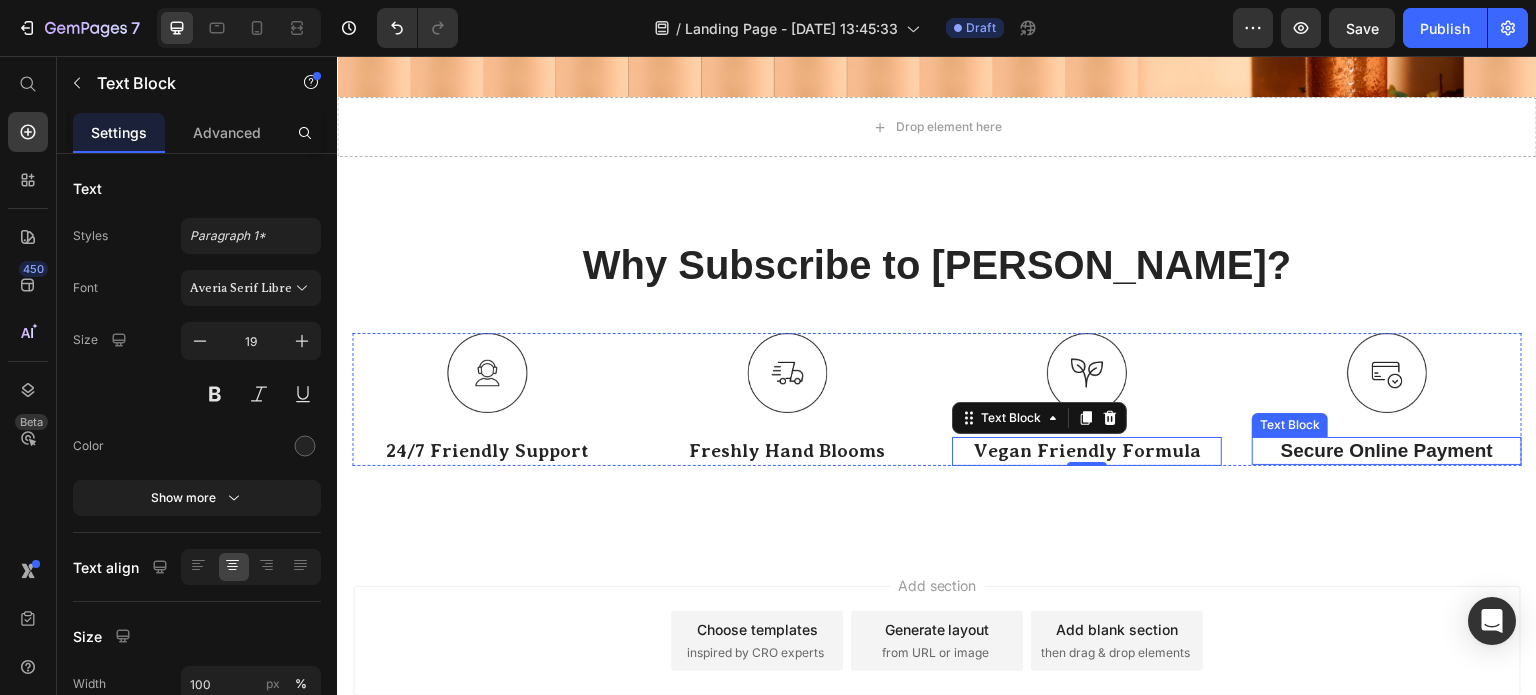click on "Secure Online Payment" at bounding box center [1387, 451] 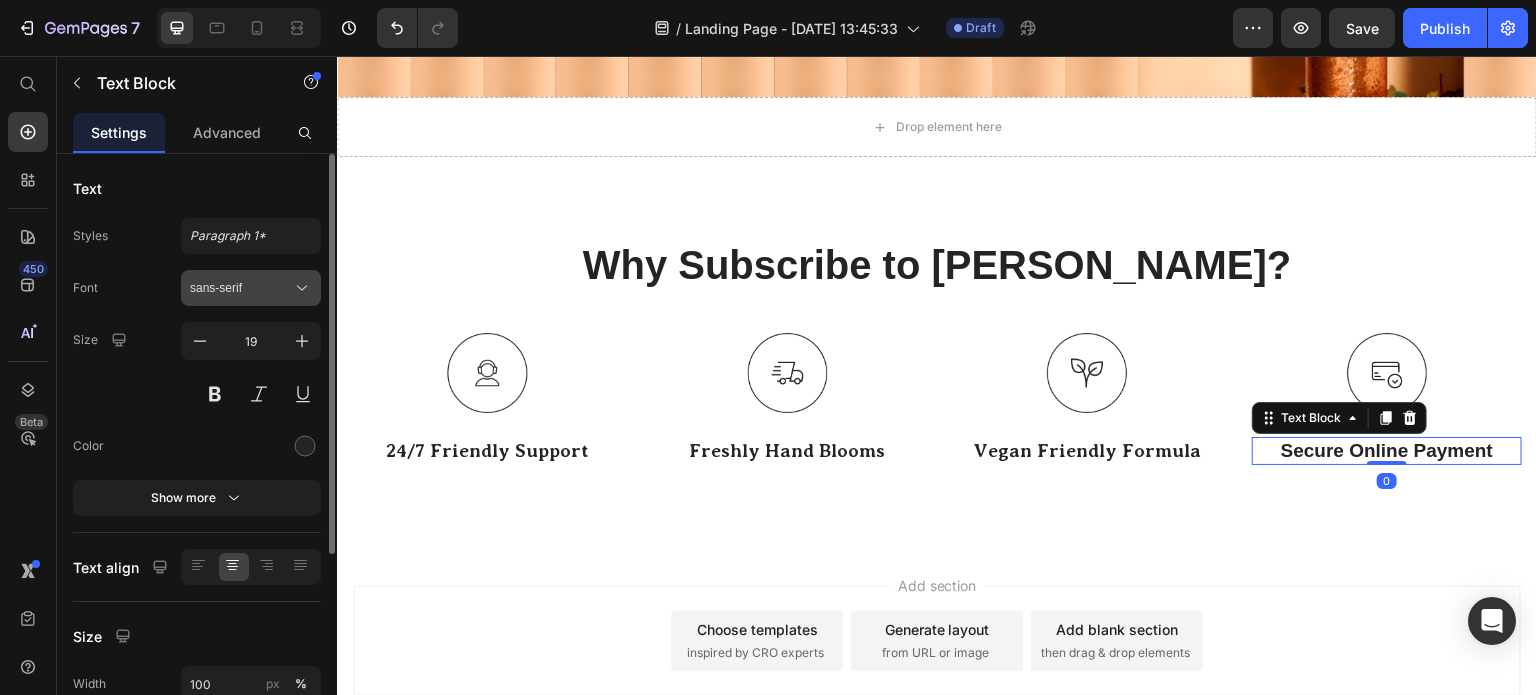 click on "sans-serif" at bounding box center [241, 288] 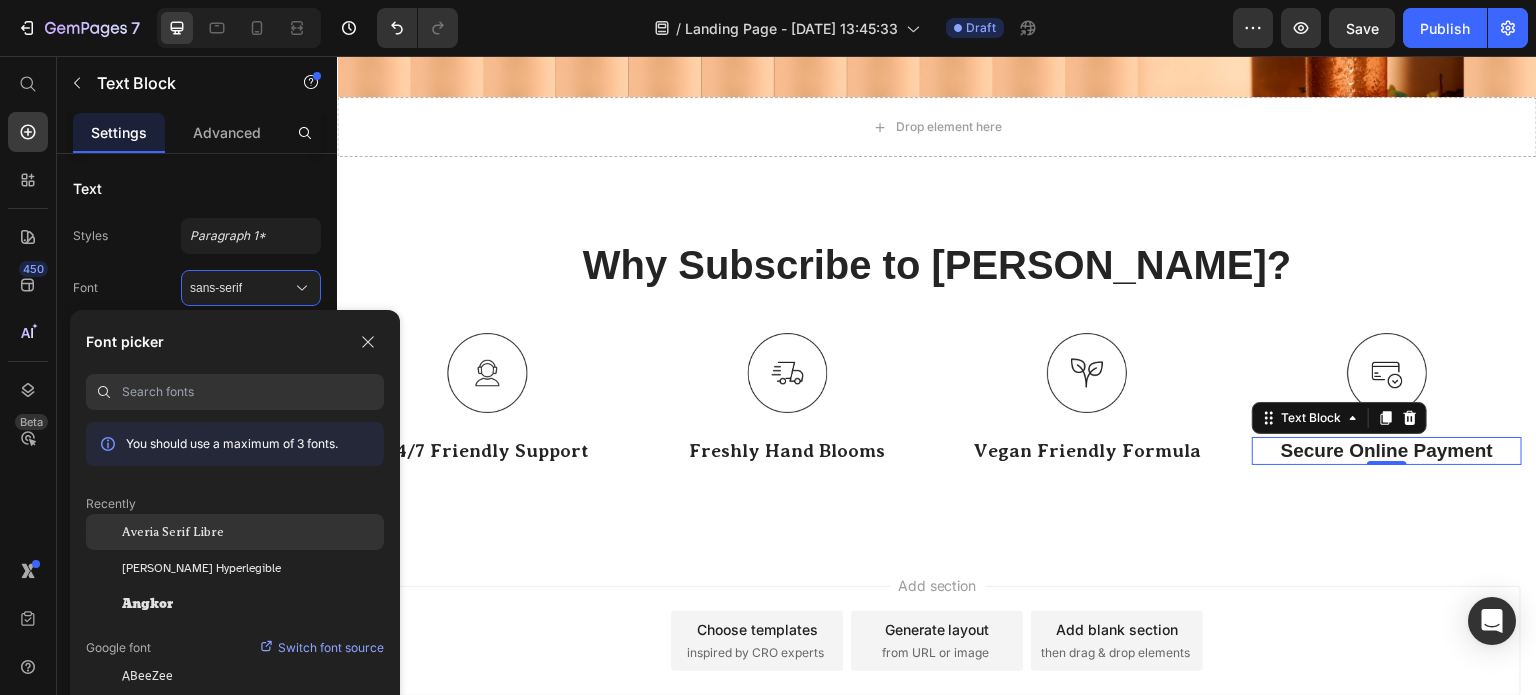 click on "Averia Serif Libre" 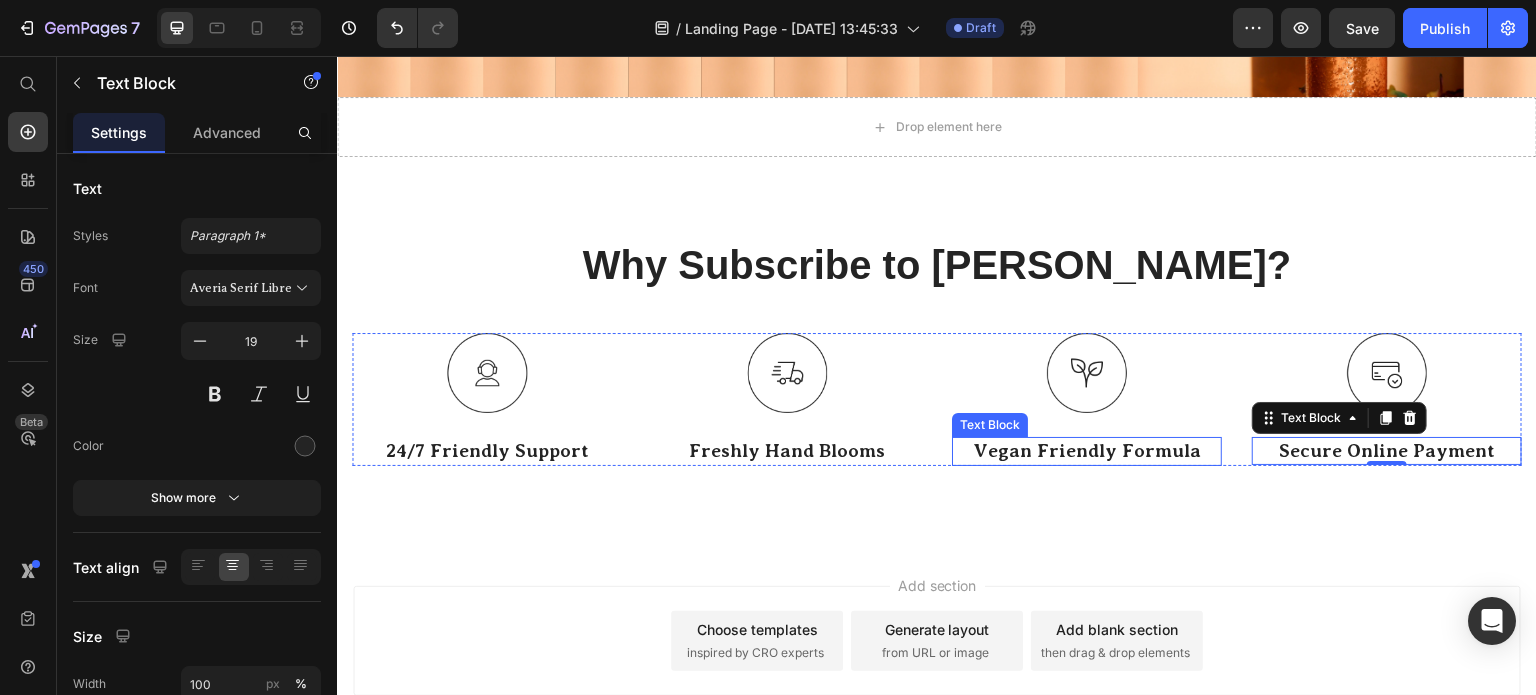 click on "Vegan Friendly Formula" at bounding box center [1087, 451] 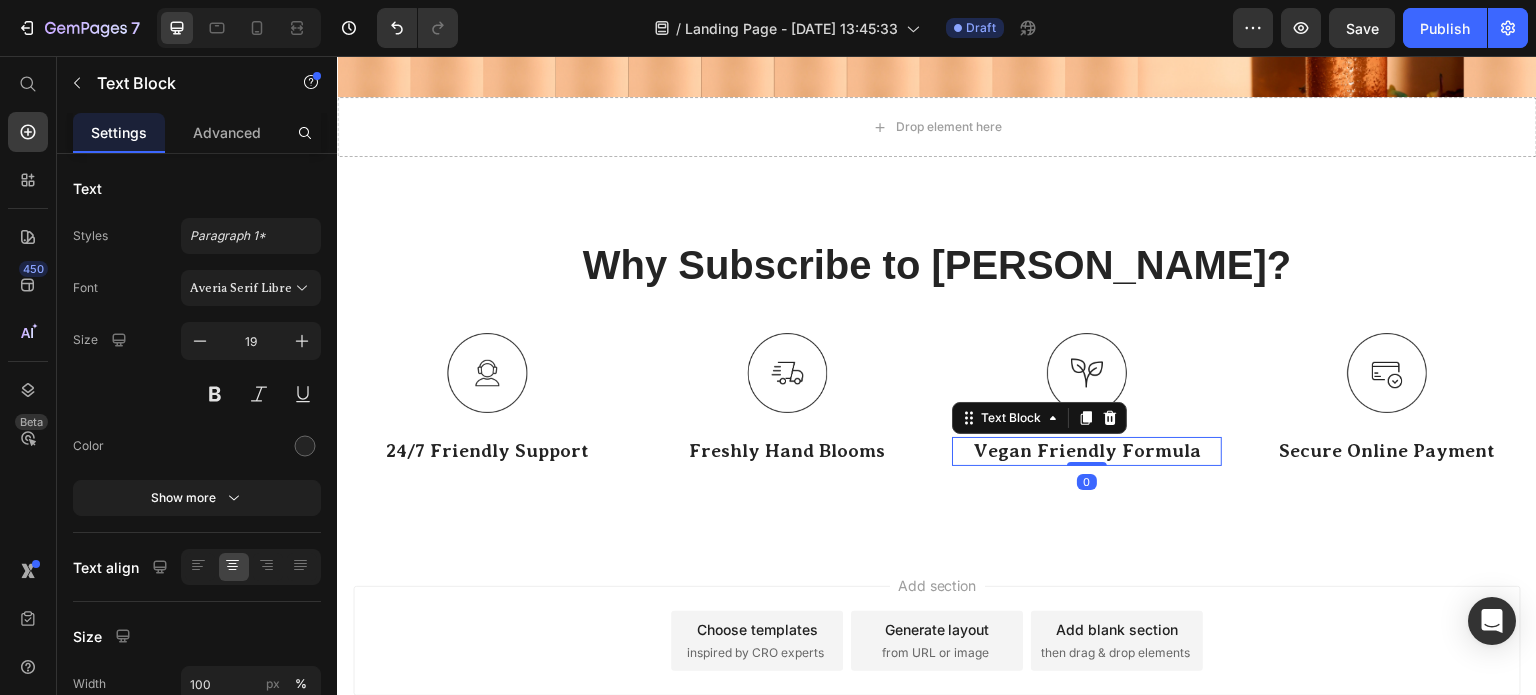 click on "Vegan Friendly Formula" at bounding box center [1087, 451] 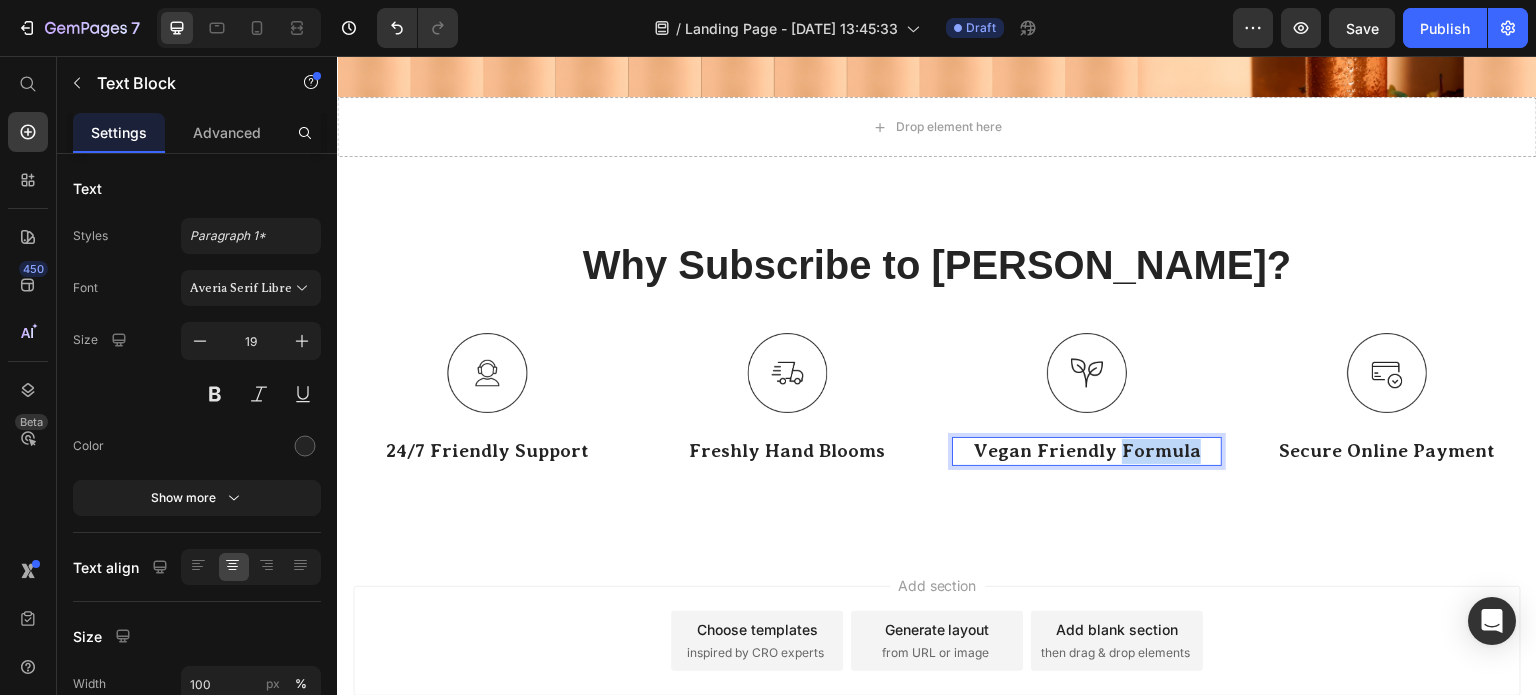 click on "Vegan Friendly Formula" at bounding box center [1087, 451] 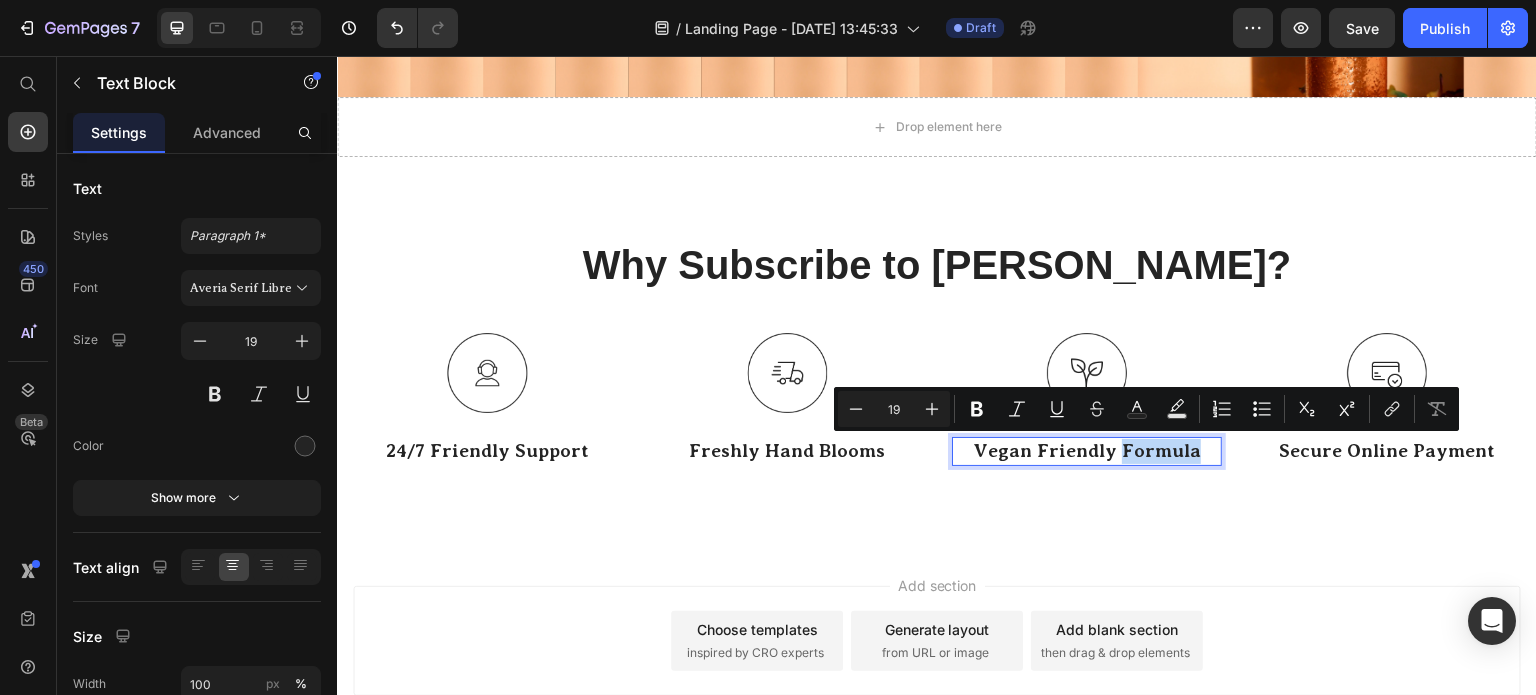 click on "Vegan Friendly Formula" at bounding box center (1087, 451) 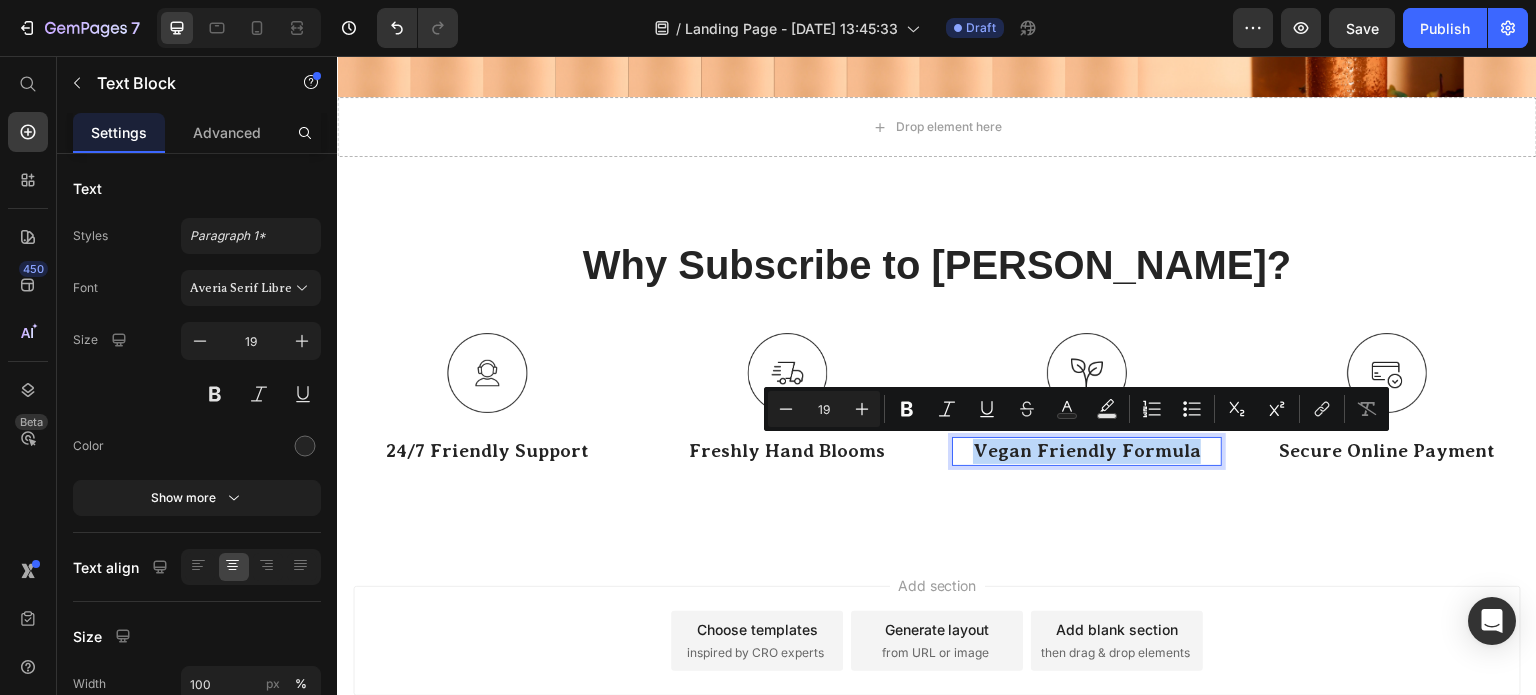 drag, startPoint x: 1192, startPoint y: 449, endPoint x: 956, endPoint y: 447, distance: 236.00847 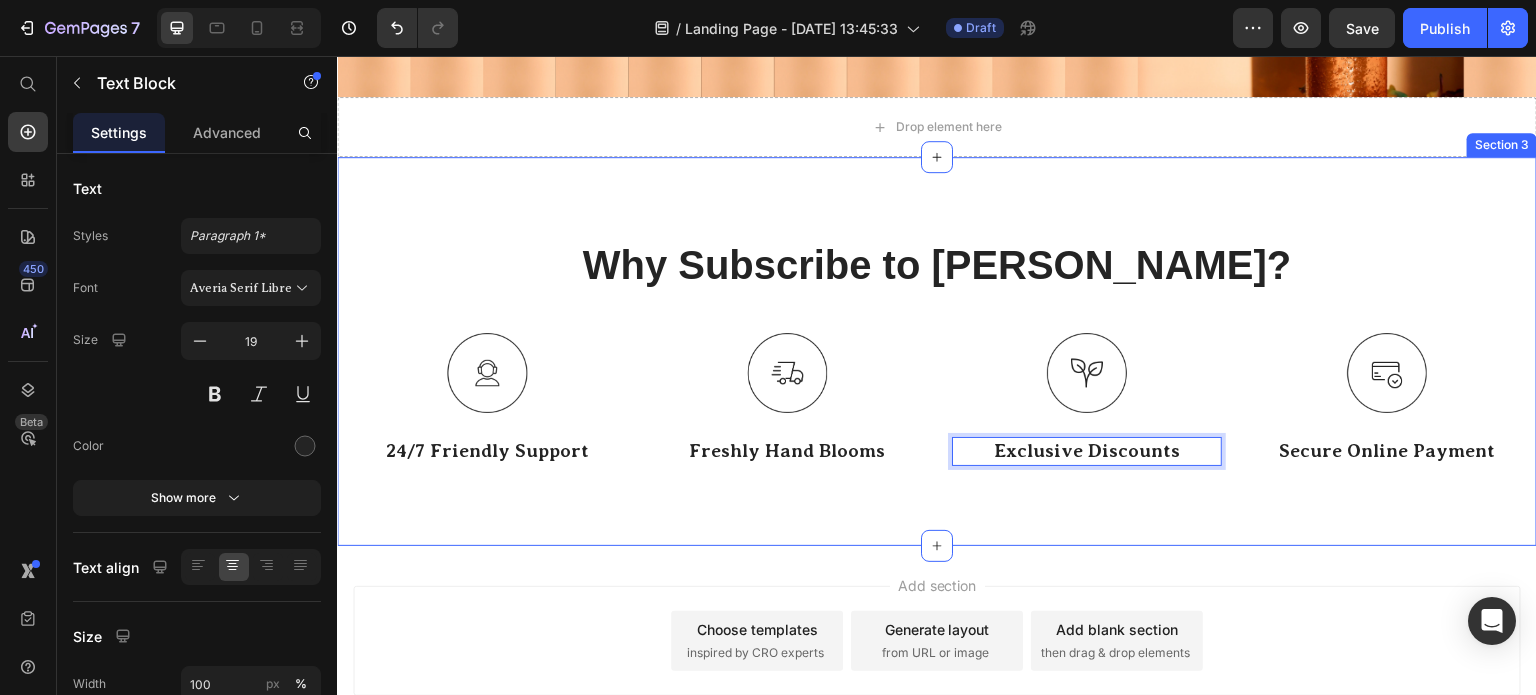 click on "Why Subscribe to [PERSON_NAME]? Heading Row Image 24/7 Friendly Support Text Block Image Freshly Hand Blooms Text Block Image Exclusive Discounts Text Block   0 Image Secure Online Payment Text Block Row Section 3" at bounding box center [937, 351] 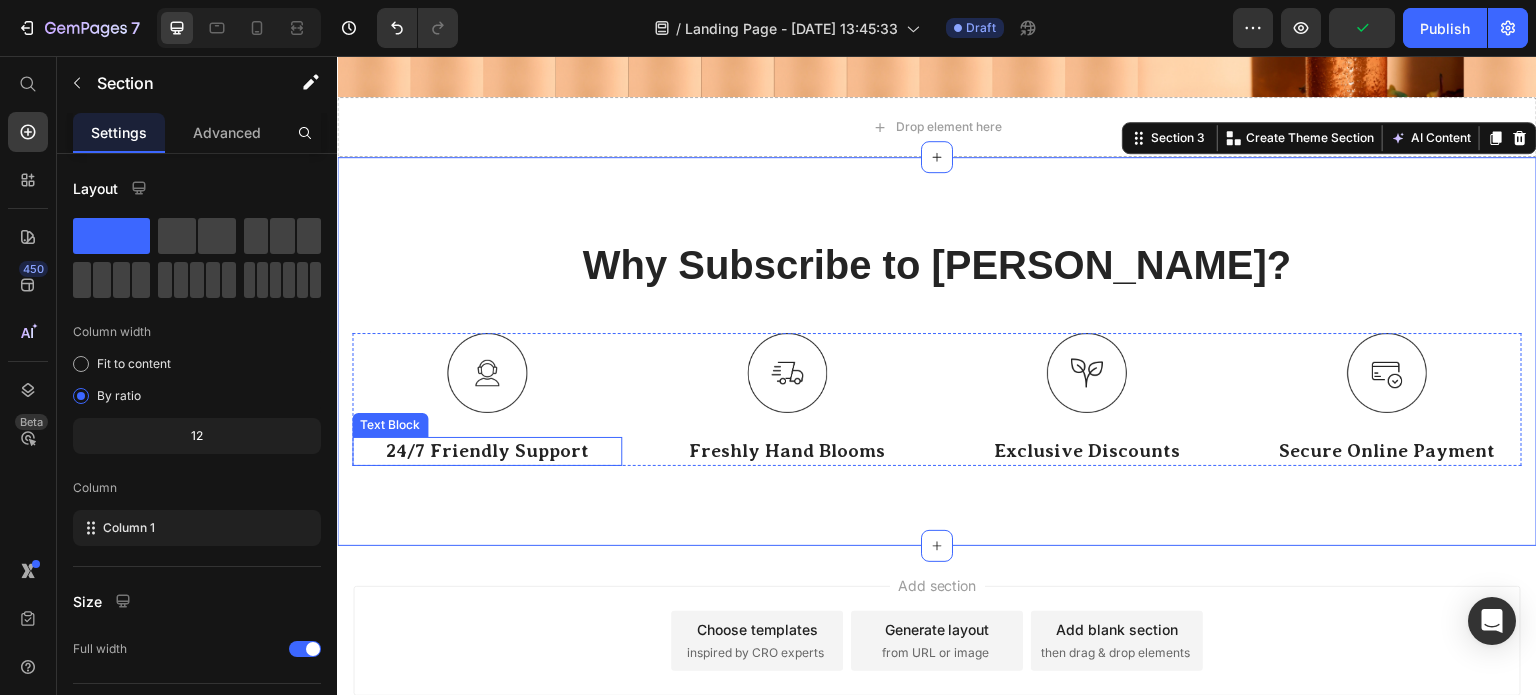click on "24/7 Friendly Support" at bounding box center (487, 451) 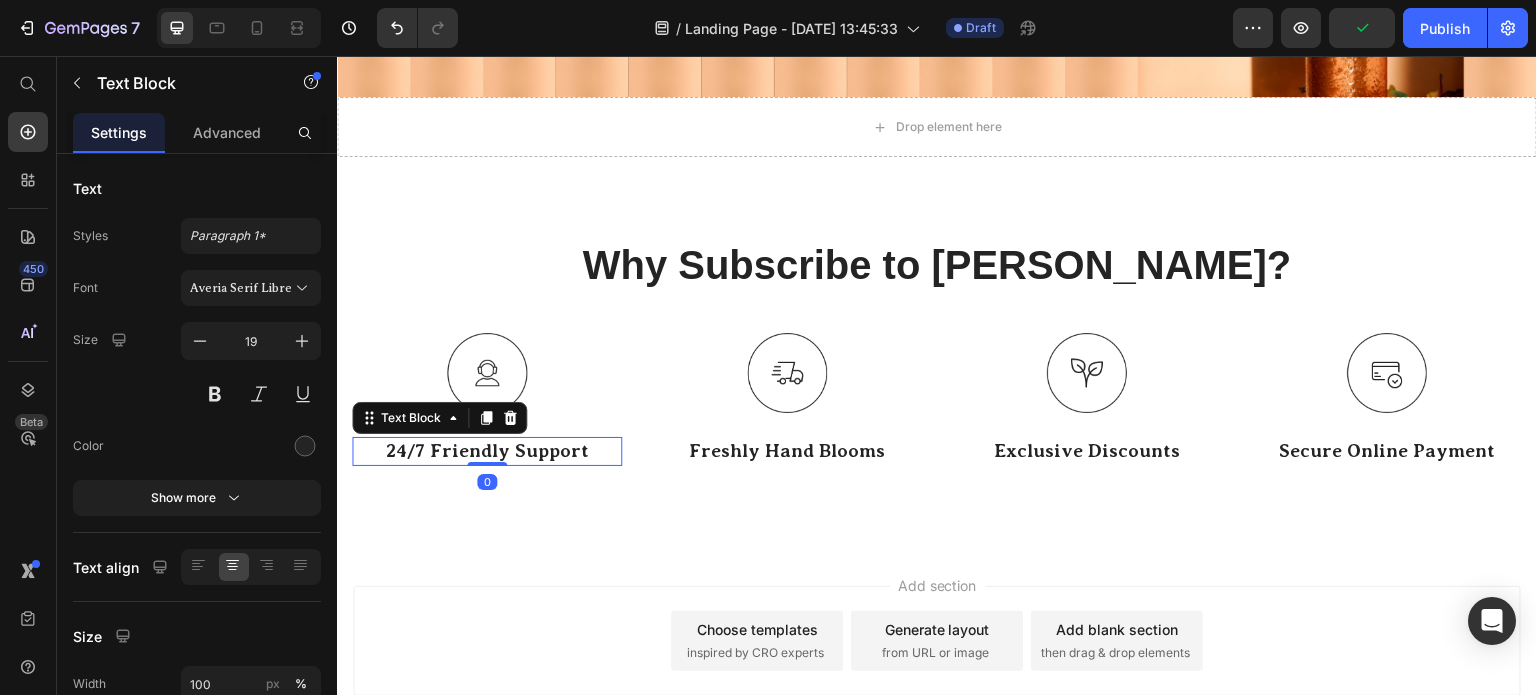 click on "24/7 Friendly Support" at bounding box center [487, 451] 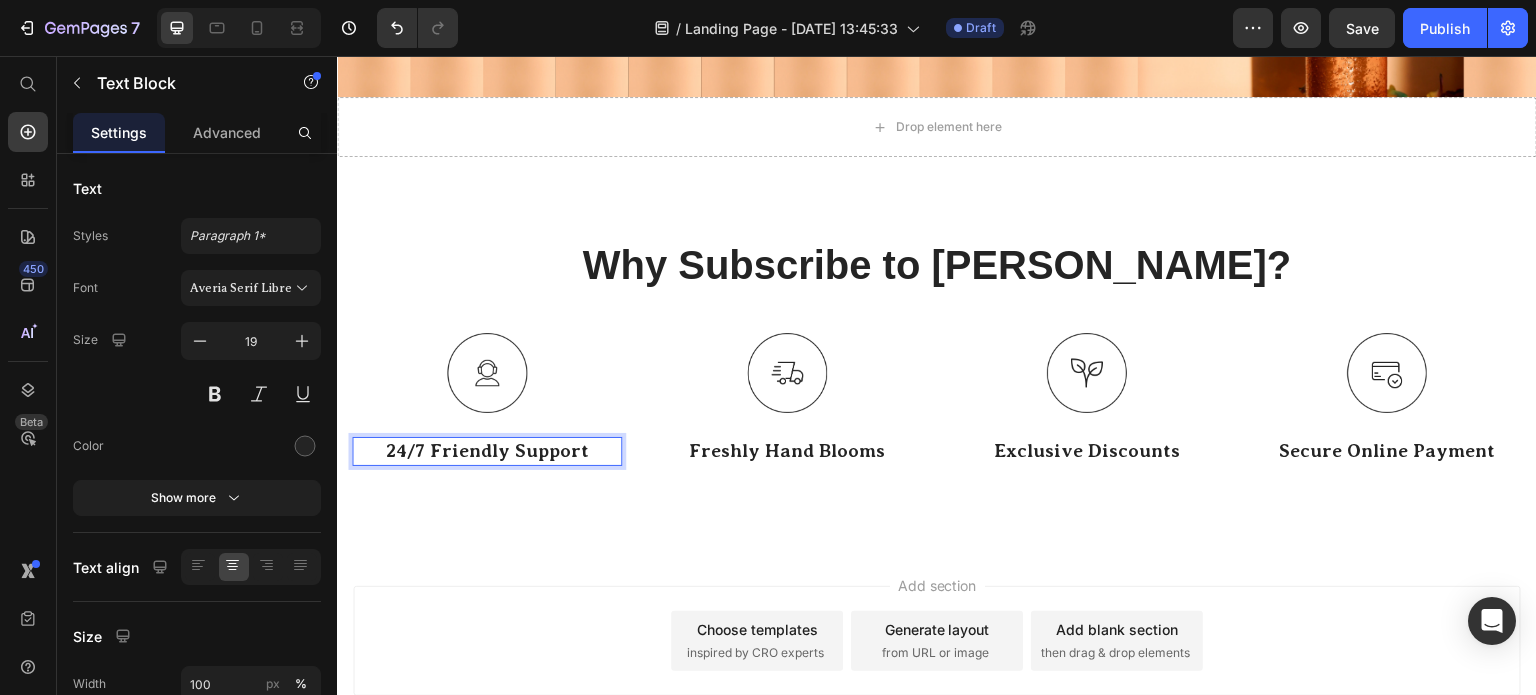click on "24/7 Friendly Support" at bounding box center [487, 451] 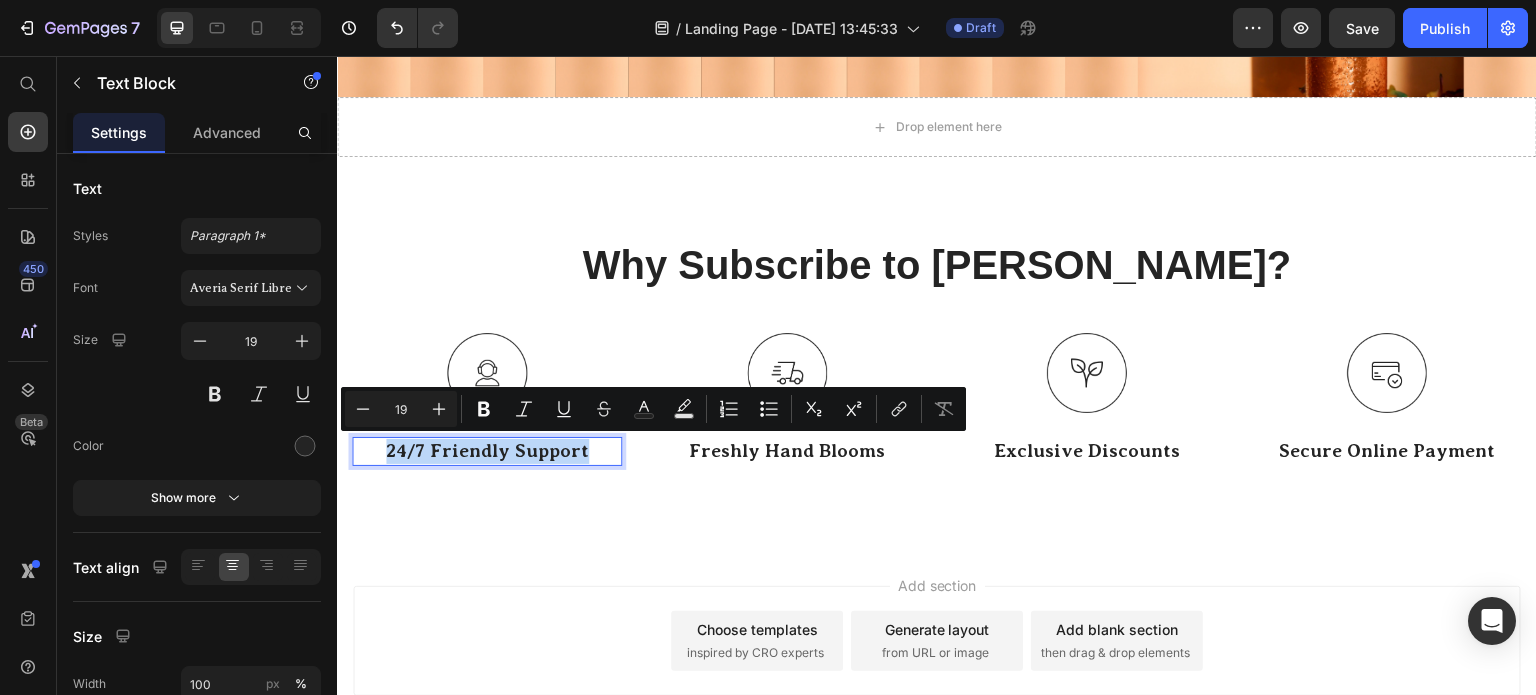 drag, startPoint x: 585, startPoint y: 452, endPoint x: 369, endPoint y: 450, distance: 216.00926 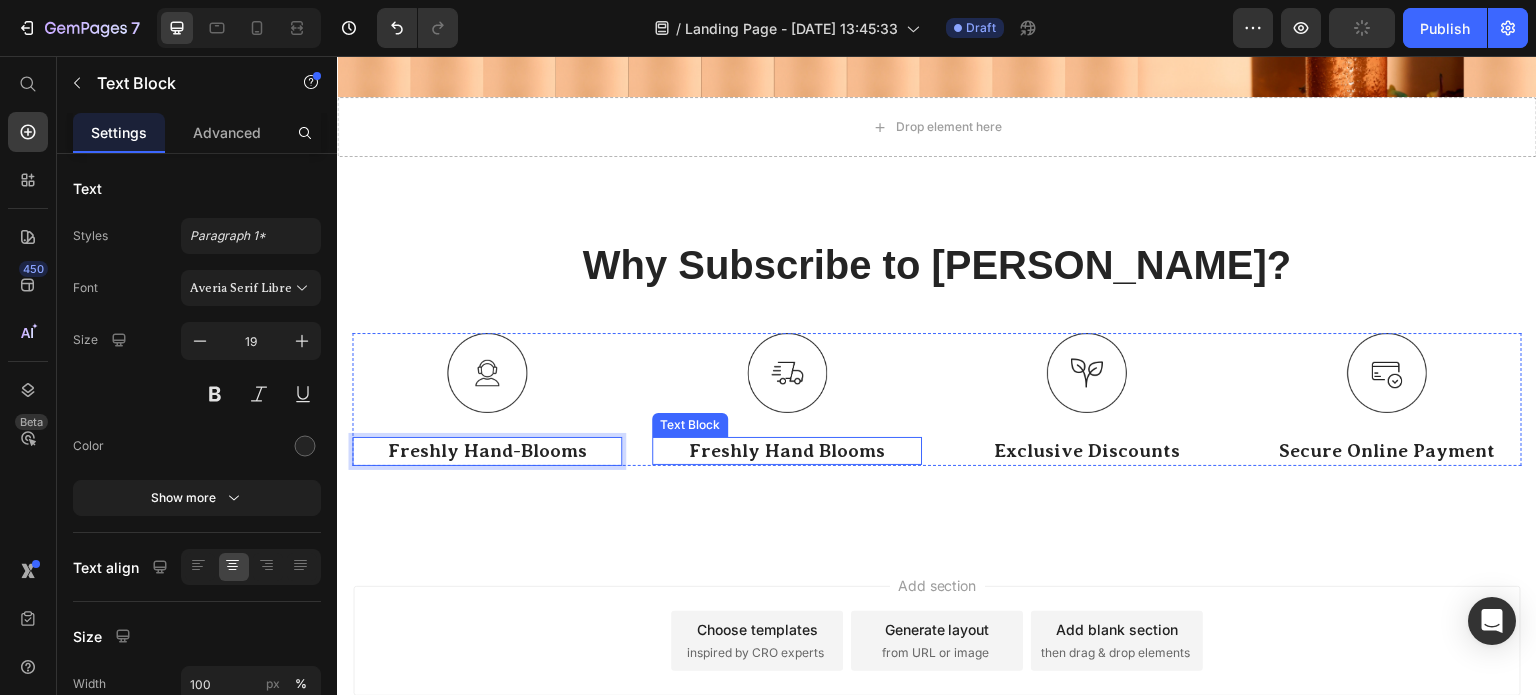 click on "Freshly Hand Blooms" at bounding box center [787, 451] 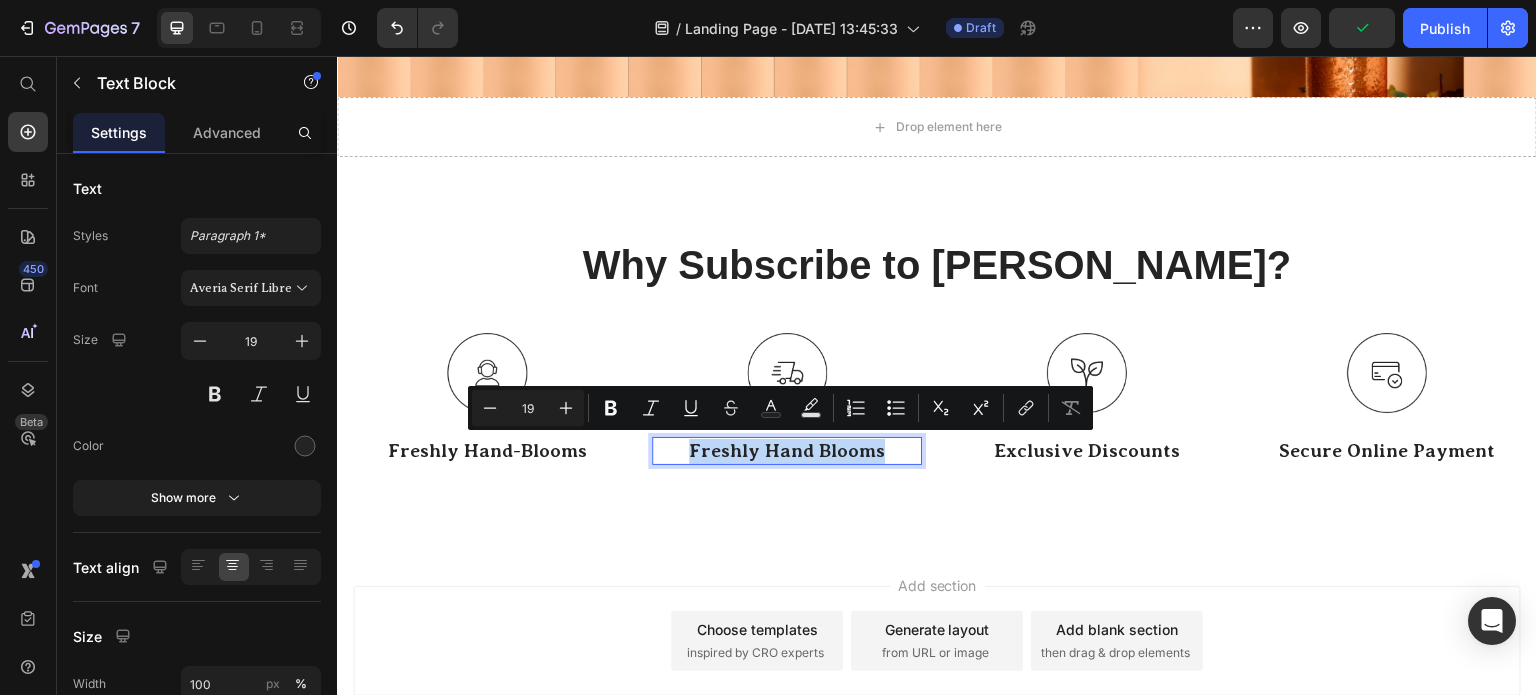 drag, startPoint x: 887, startPoint y: 452, endPoint x: 679, endPoint y: 452, distance: 208 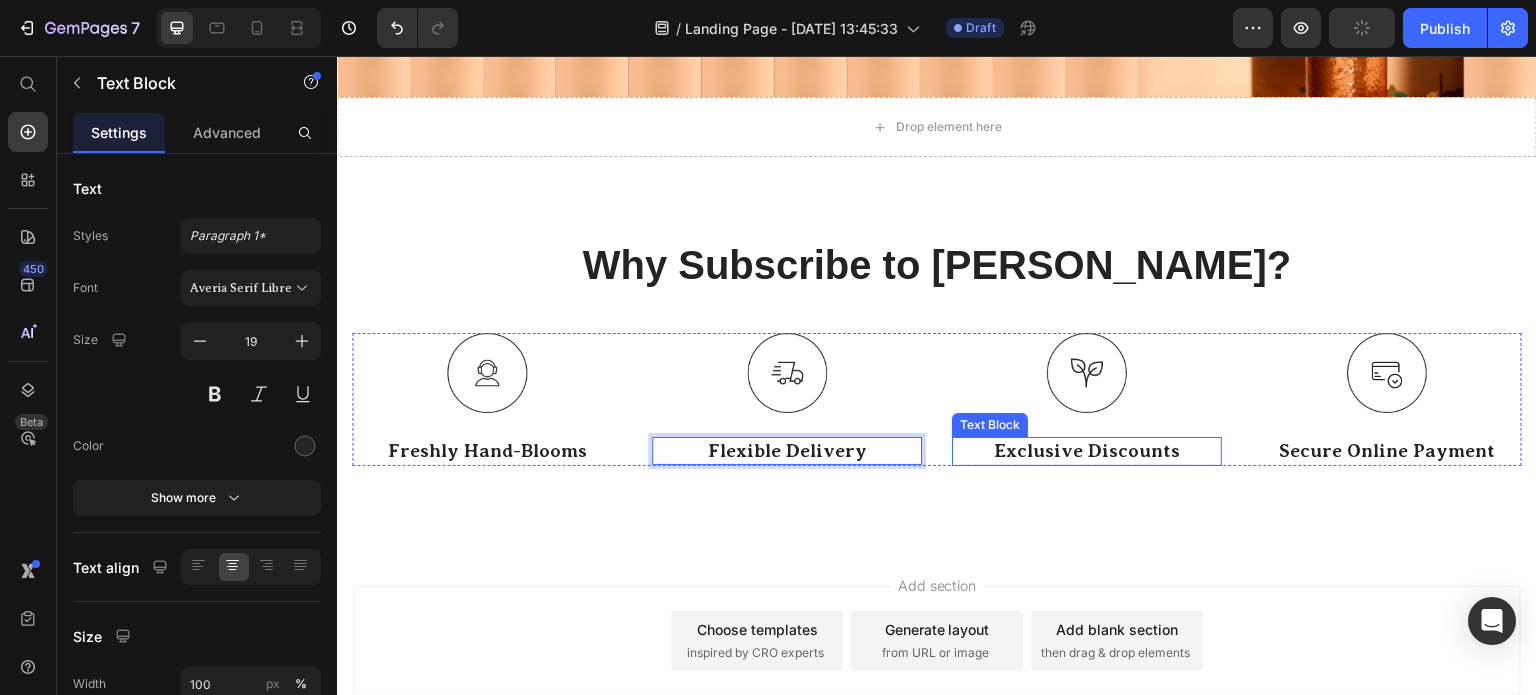 click on "Exclusive Discounts" at bounding box center [1087, 451] 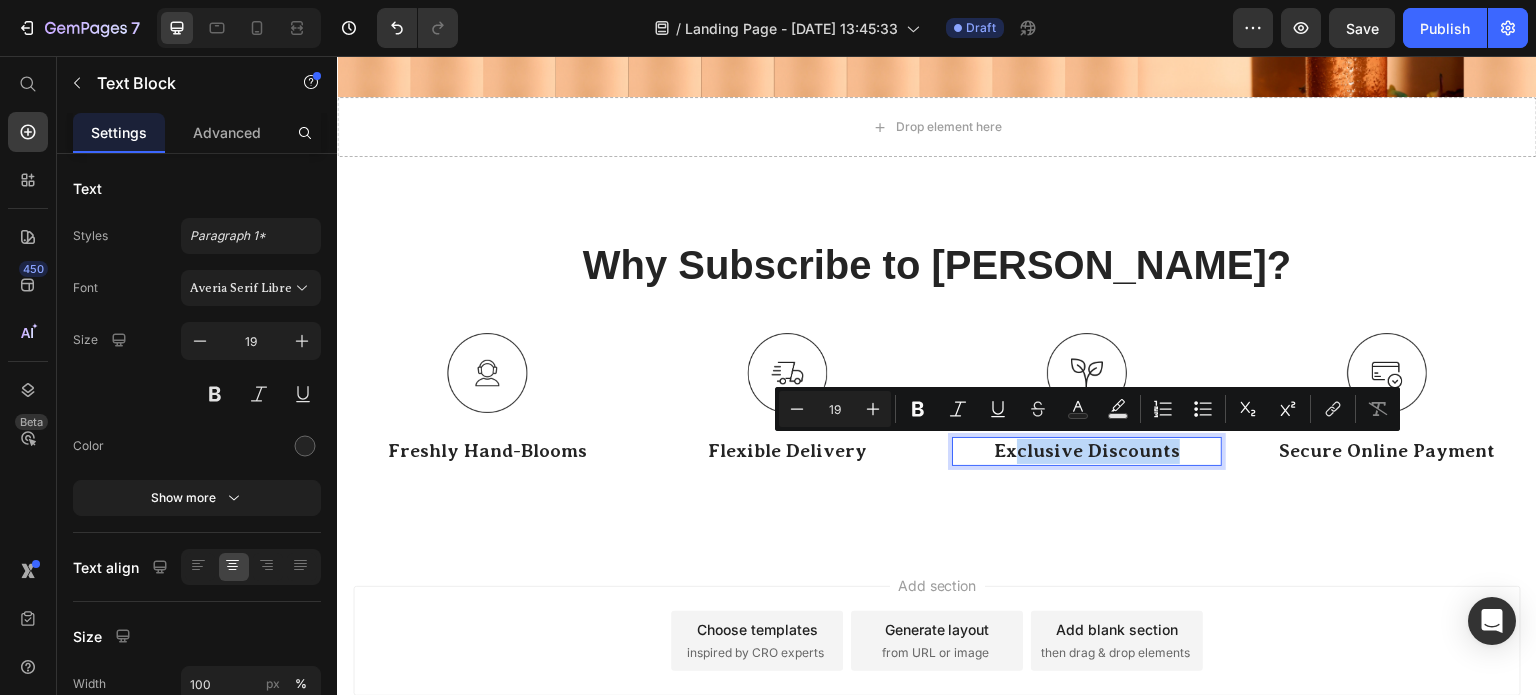 drag, startPoint x: 1164, startPoint y: 448, endPoint x: 1014, endPoint y: 448, distance: 150 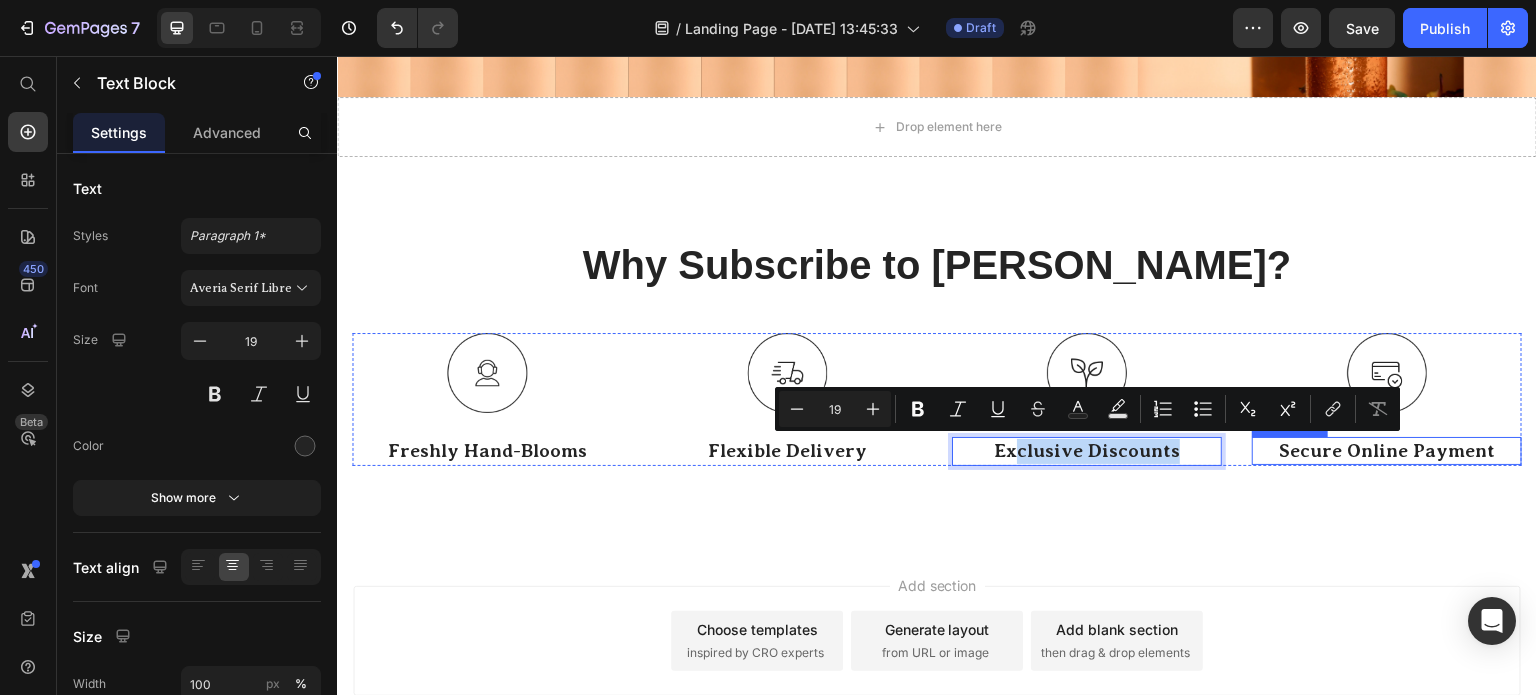 click on "Secure Online Payment" at bounding box center [1387, 451] 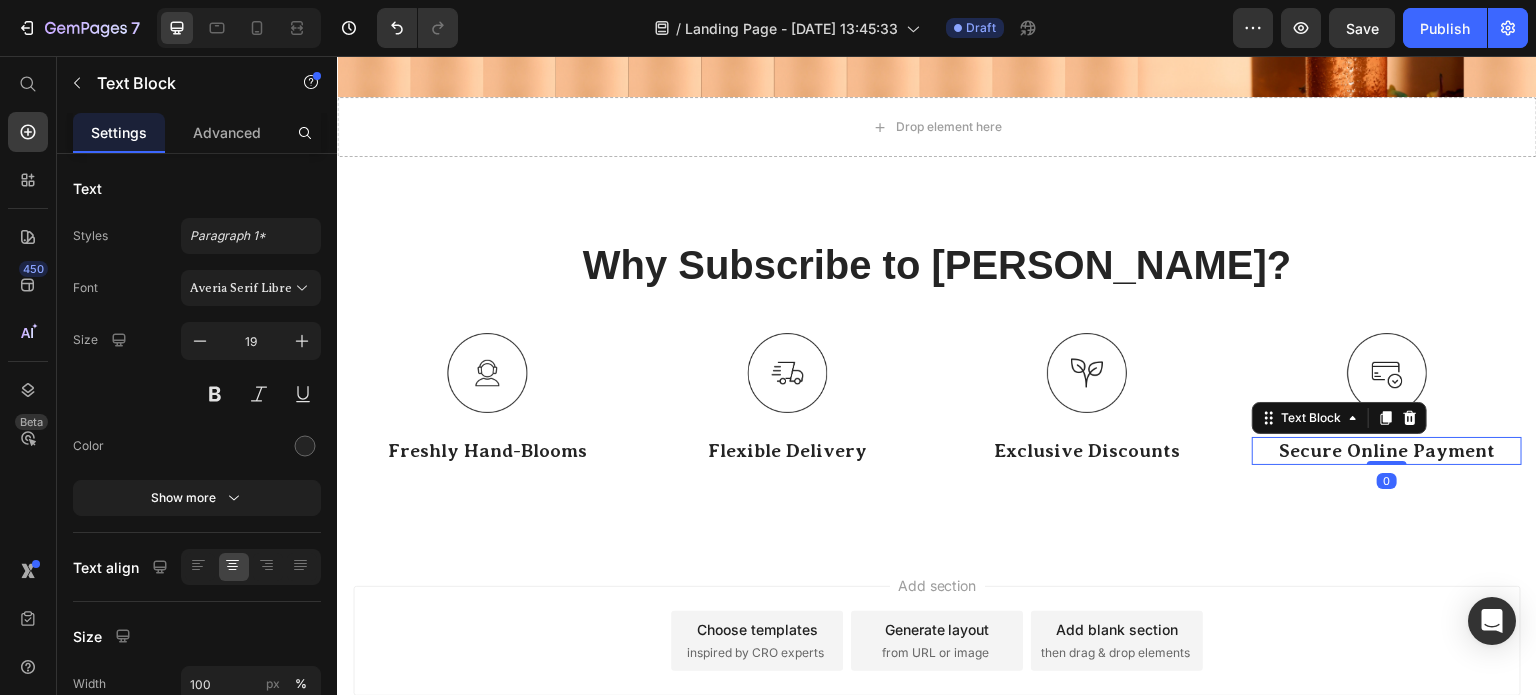 click on "Secure Online Payment" at bounding box center (1387, 451) 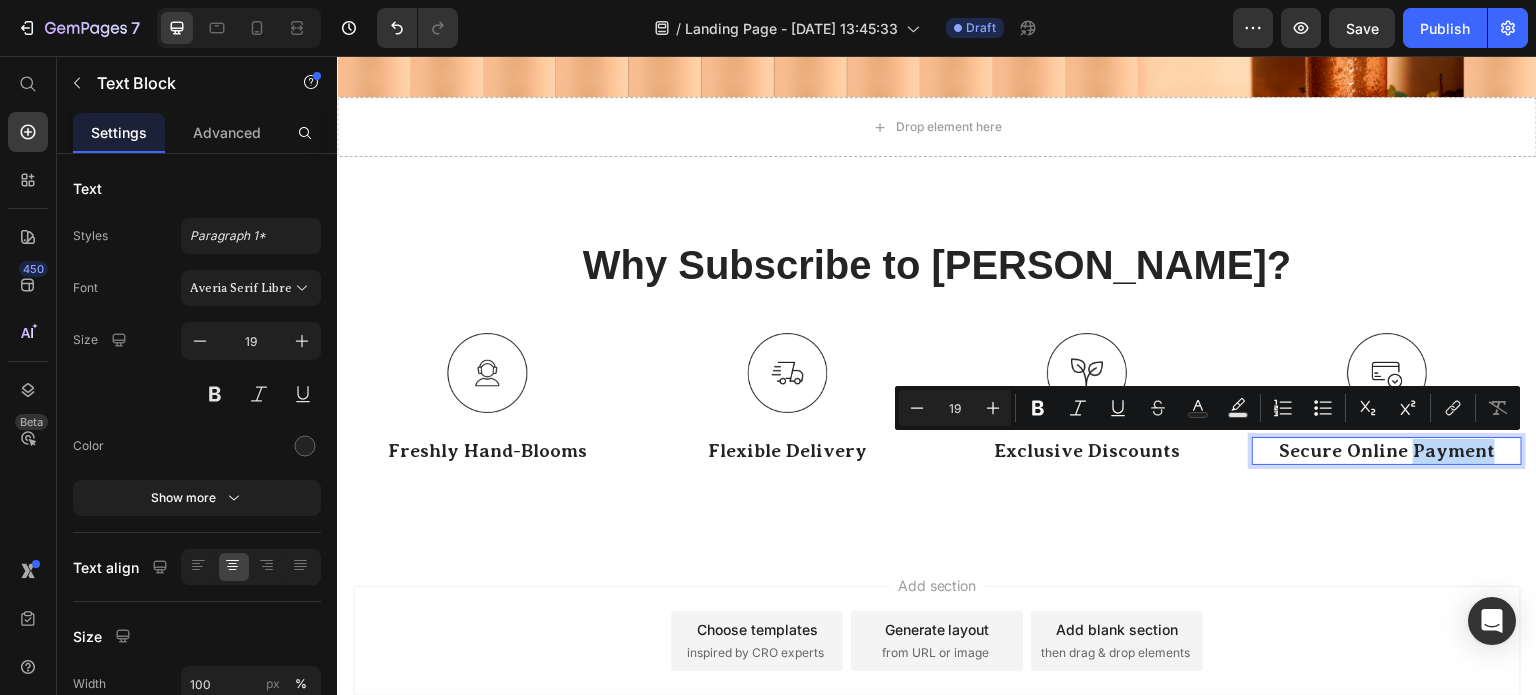 click on "Secure Online Payment" at bounding box center [1387, 451] 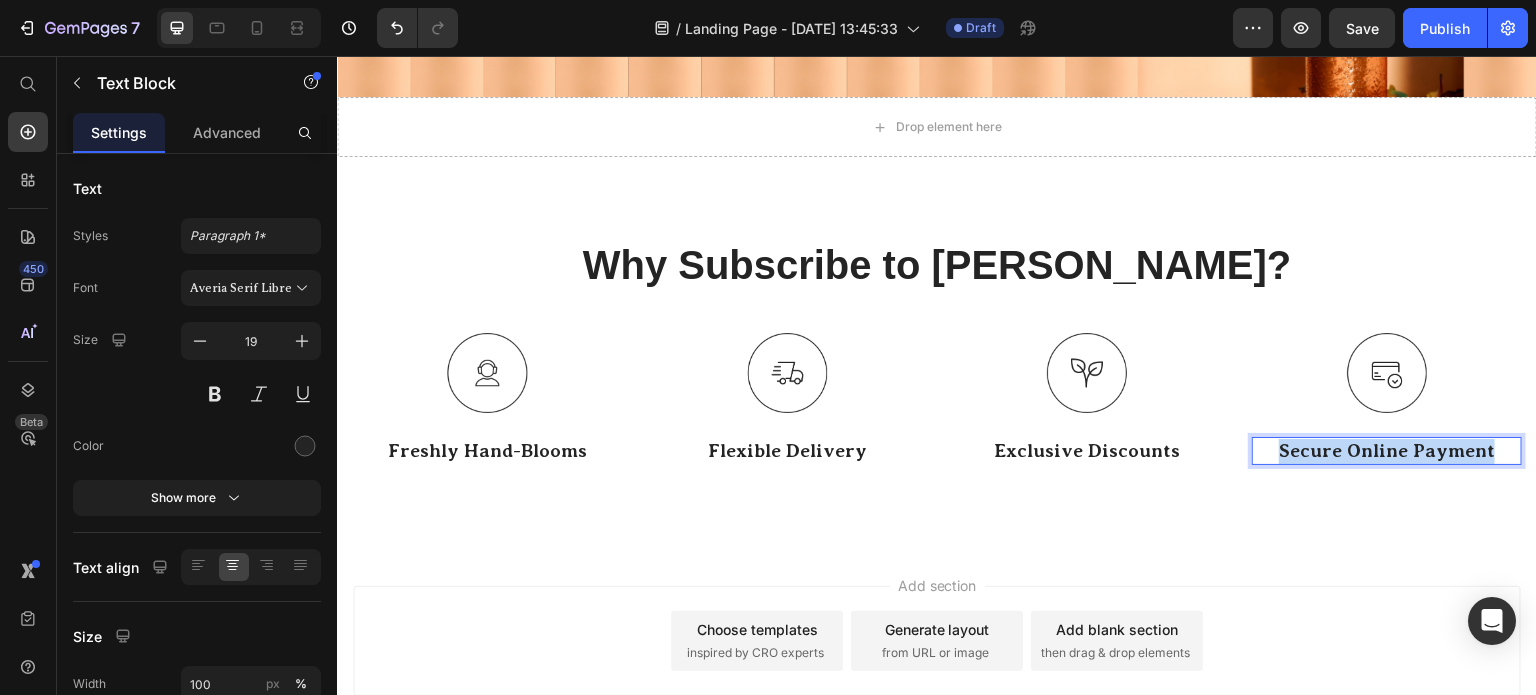 drag, startPoint x: 1485, startPoint y: 451, endPoint x: 1264, endPoint y: 450, distance: 221.00226 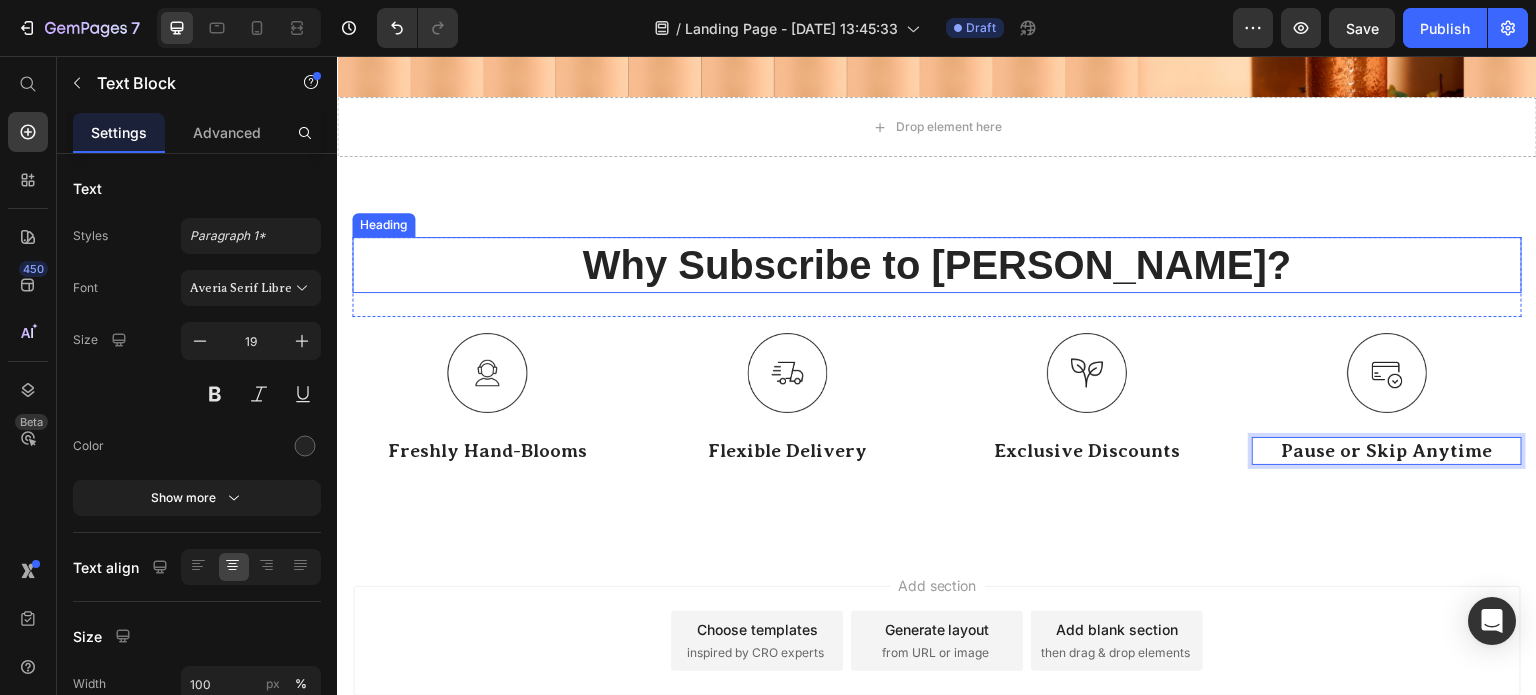 click on "Why Subscribe to [PERSON_NAME]?" at bounding box center [937, 265] 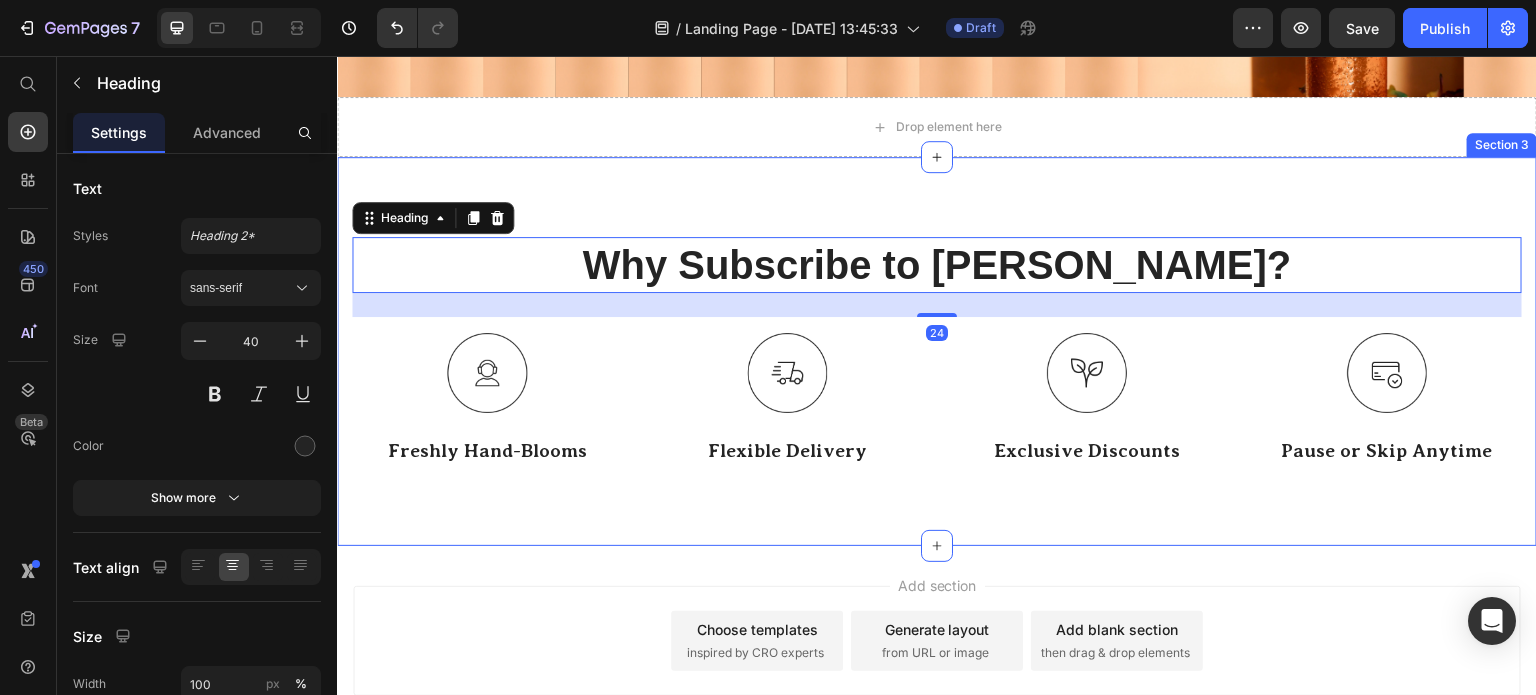 click on "Why Subscribe to [PERSON_NAME]? Heading   24 Row Image Freshly Hand-Blooms Text Block Image Flexible Delivery Text Block Image Exclusive Discounts Text Block Image Pause or Skip Anytime  Text Block Row Section 3" at bounding box center [937, 351] 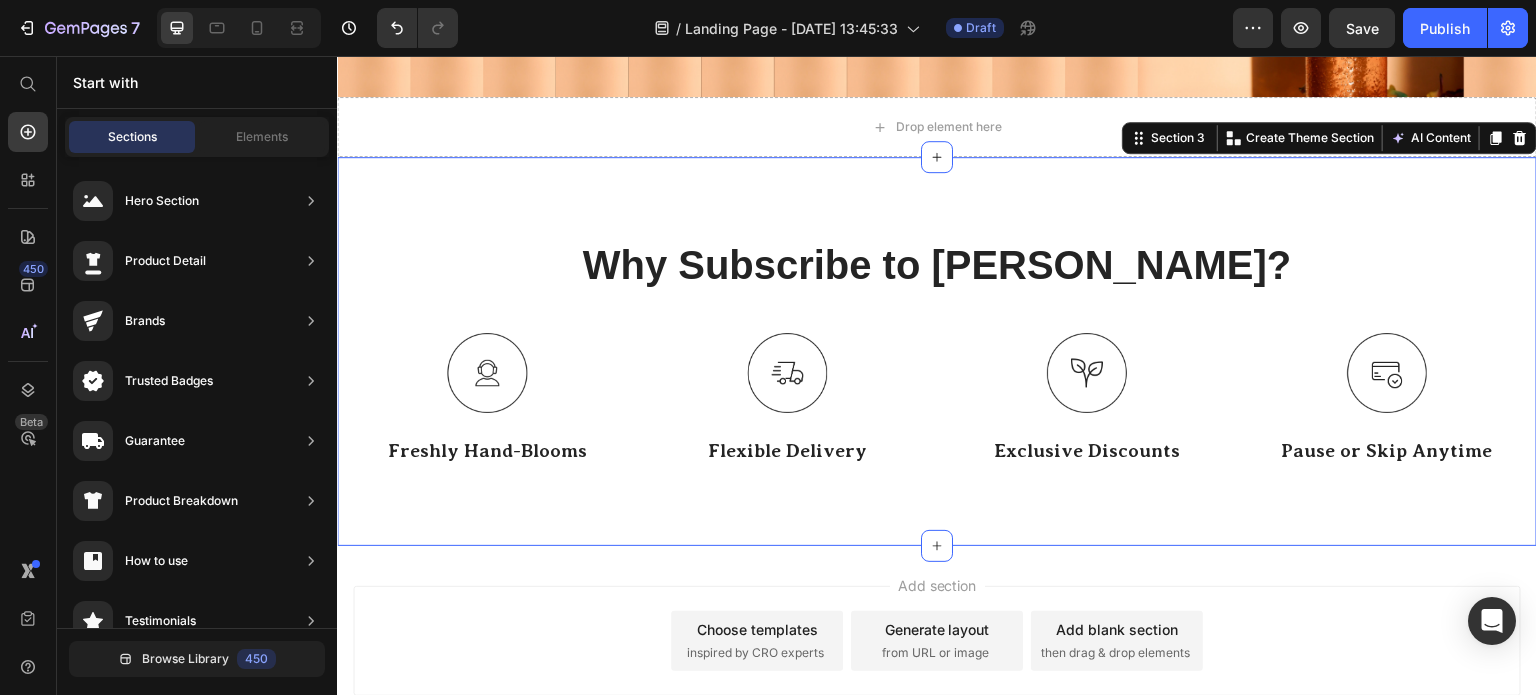 click on "Add section Choose templates inspired by CRO experts Generate layout from URL or image Add blank section then drag & drop elements" at bounding box center (937, 669) 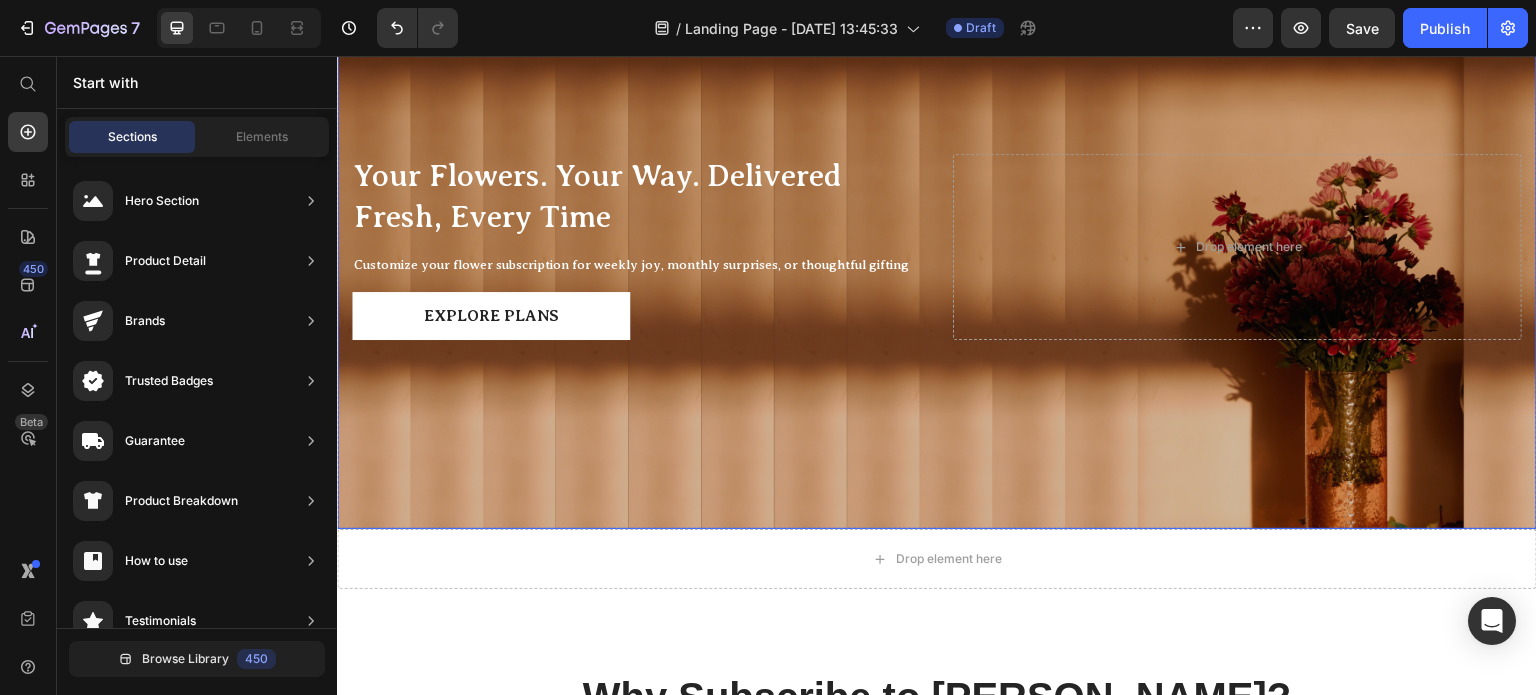 scroll, scrollTop: 0, scrollLeft: 0, axis: both 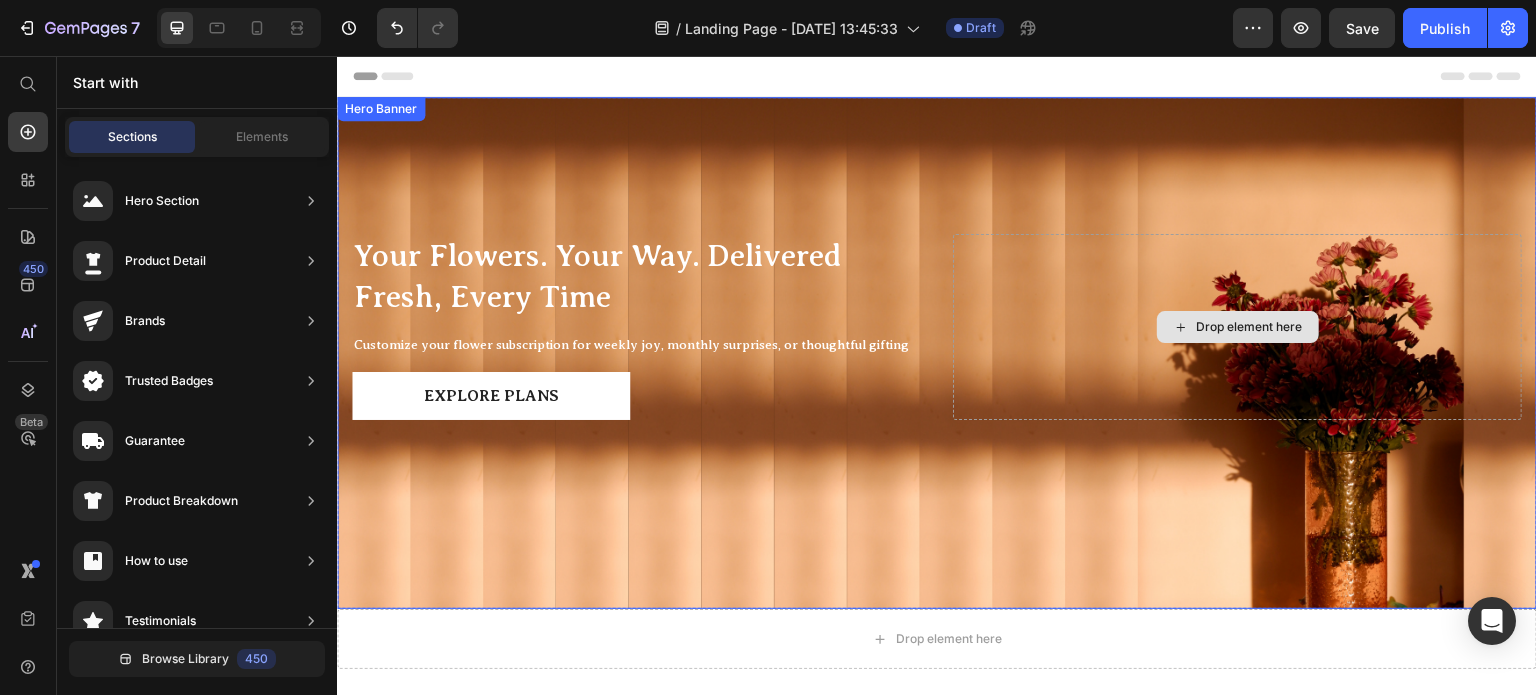 click on "Drop element here" at bounding box center (1237, 327) 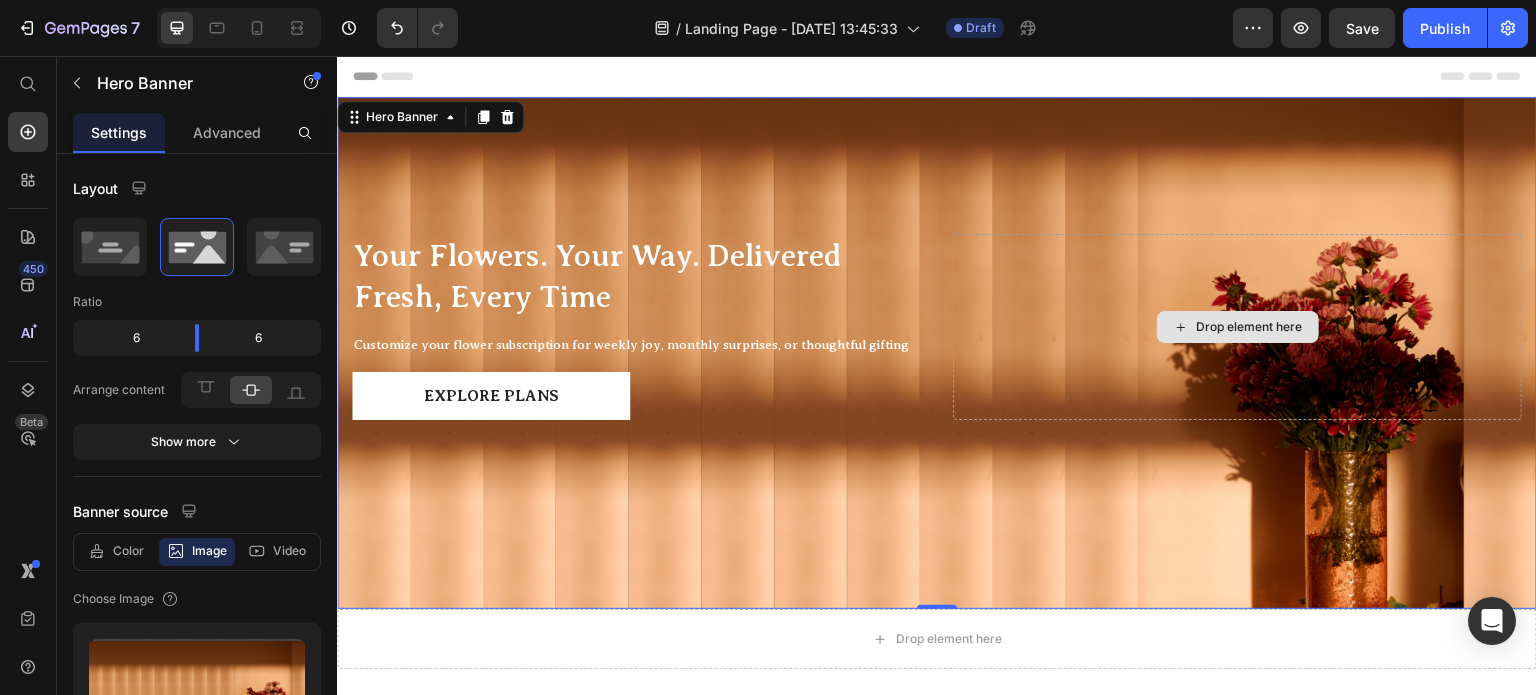 click on "Drop element here" at bounding box center (1237, 327) 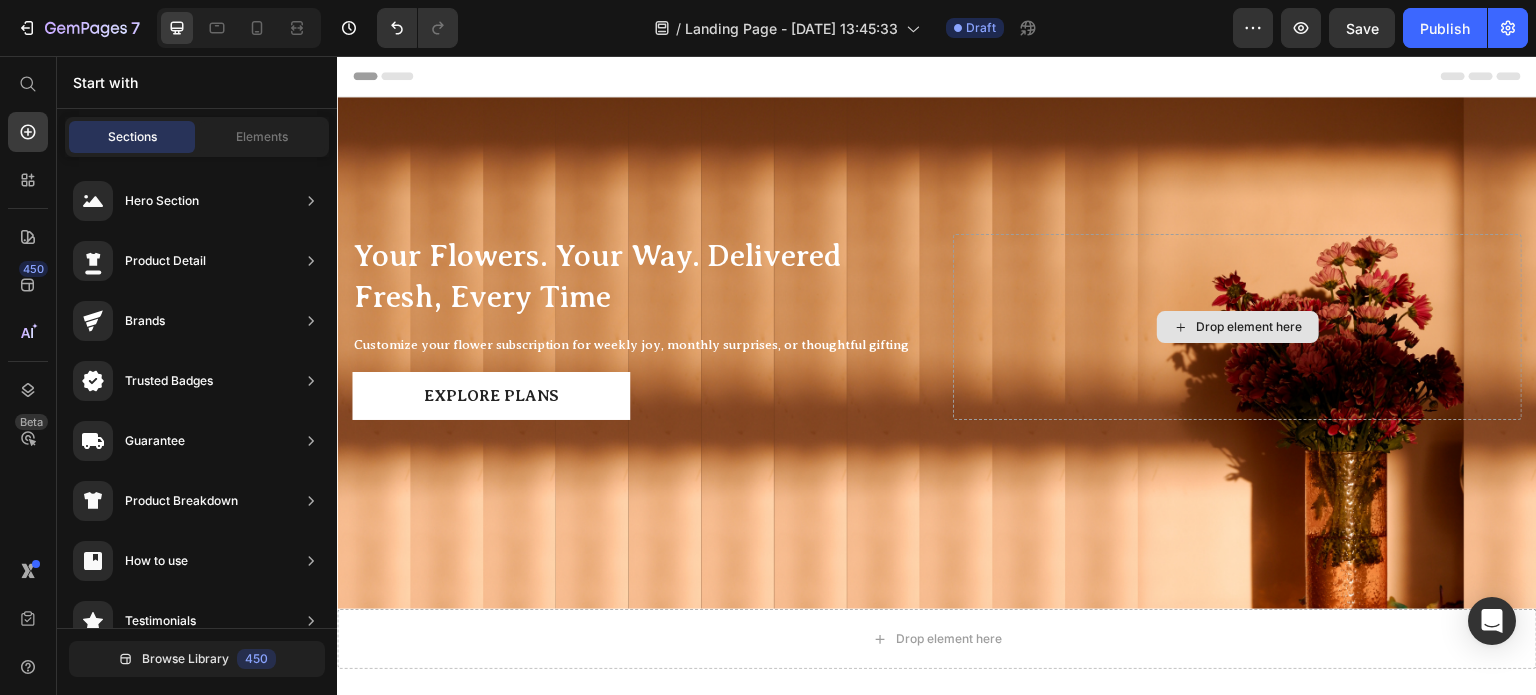 click on "Drop element here" at bounding box center [1238, 327] 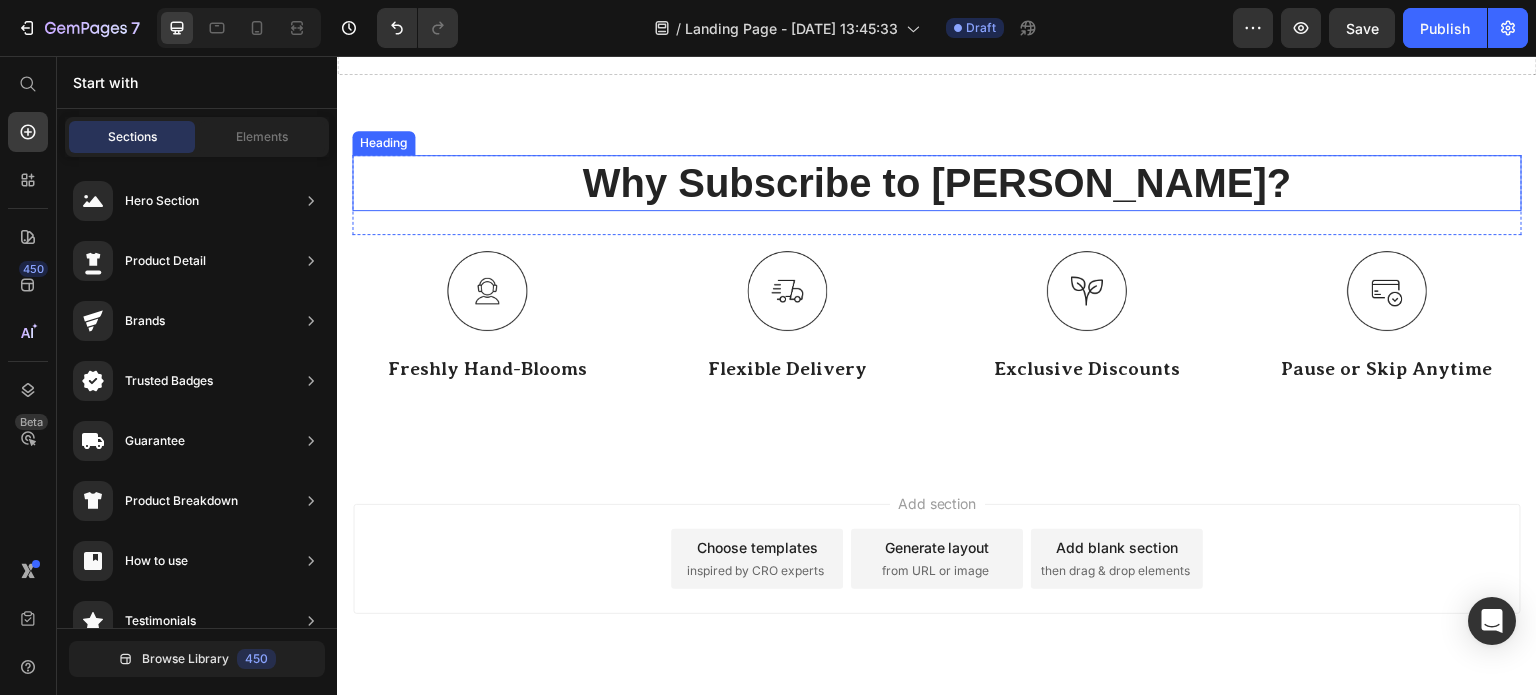 scroll, scrollTop: 548, scrollLeft: 0, axis: vertical 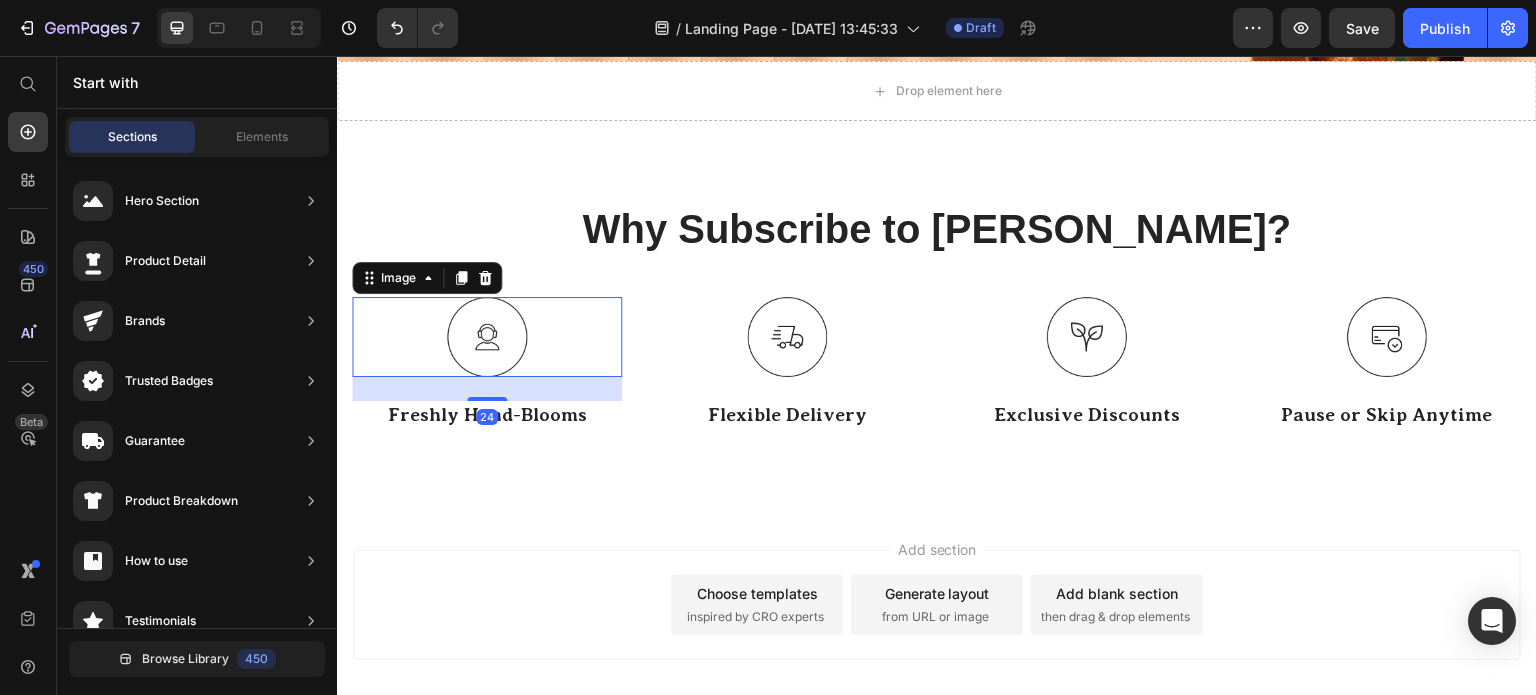 click at bounding box center (487, 337) 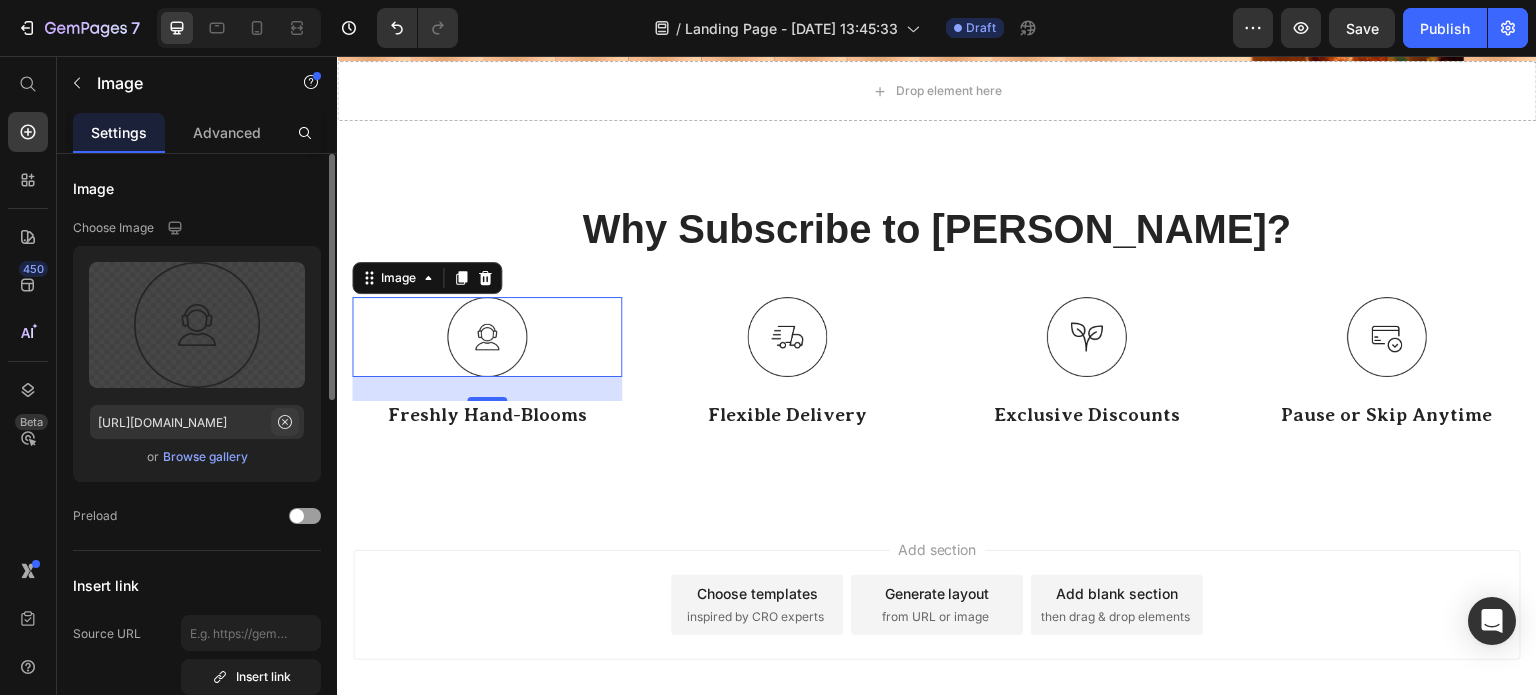 click 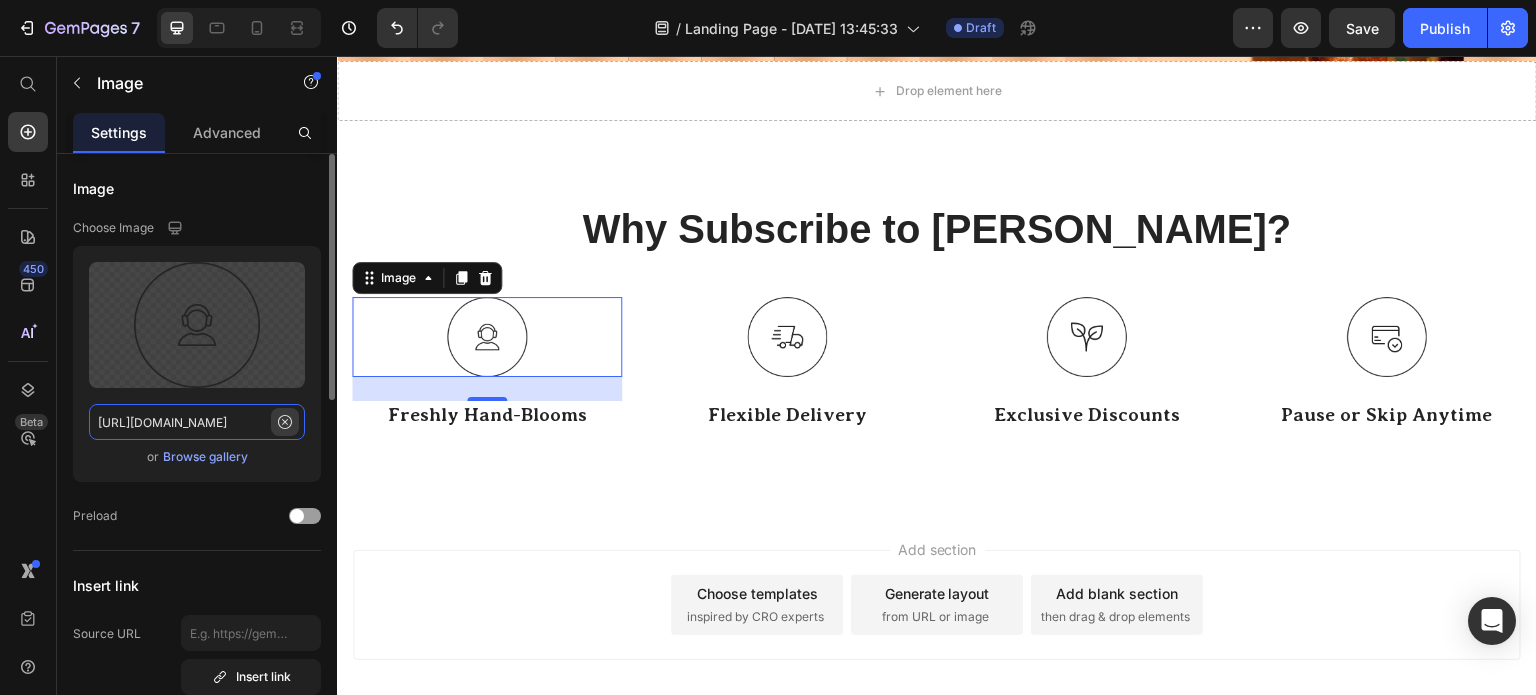 type 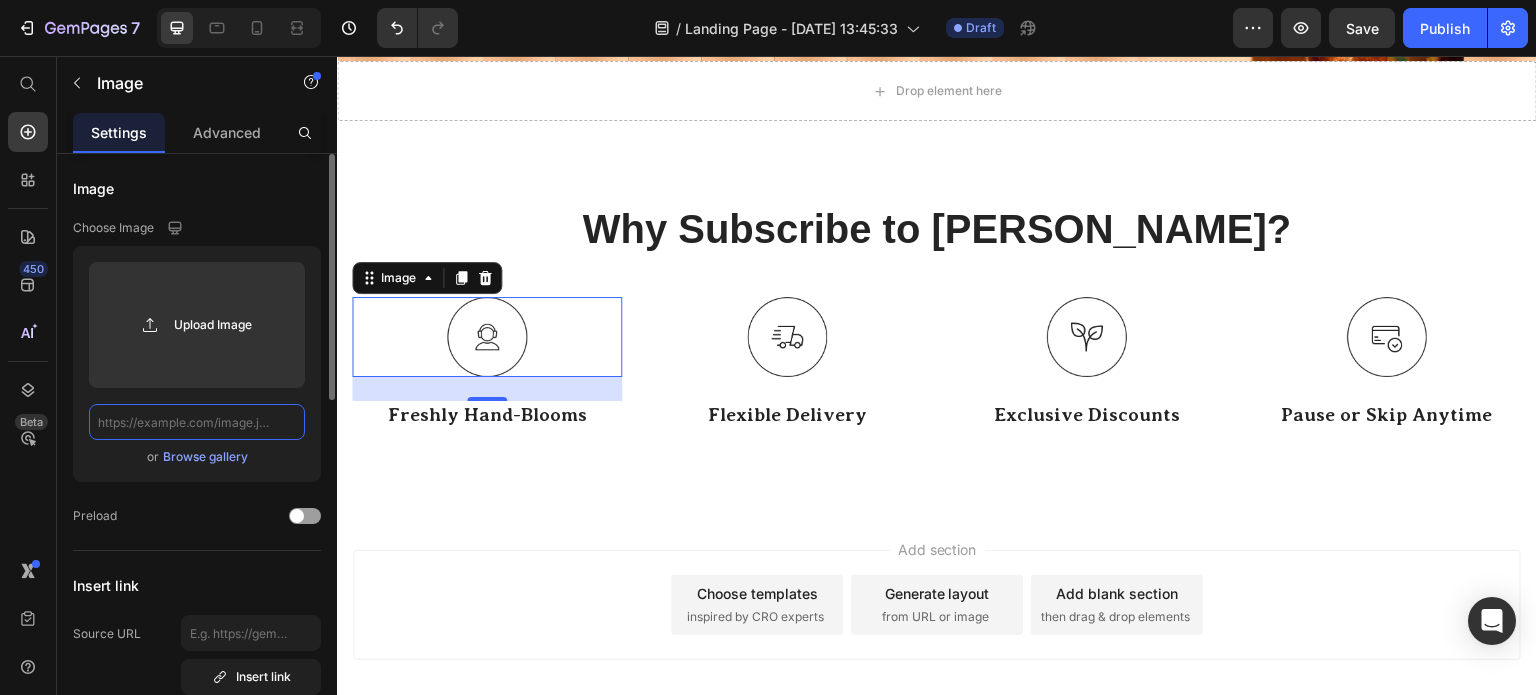 scroll, scrollTop: 0, scrollLeft: 0, axis: both 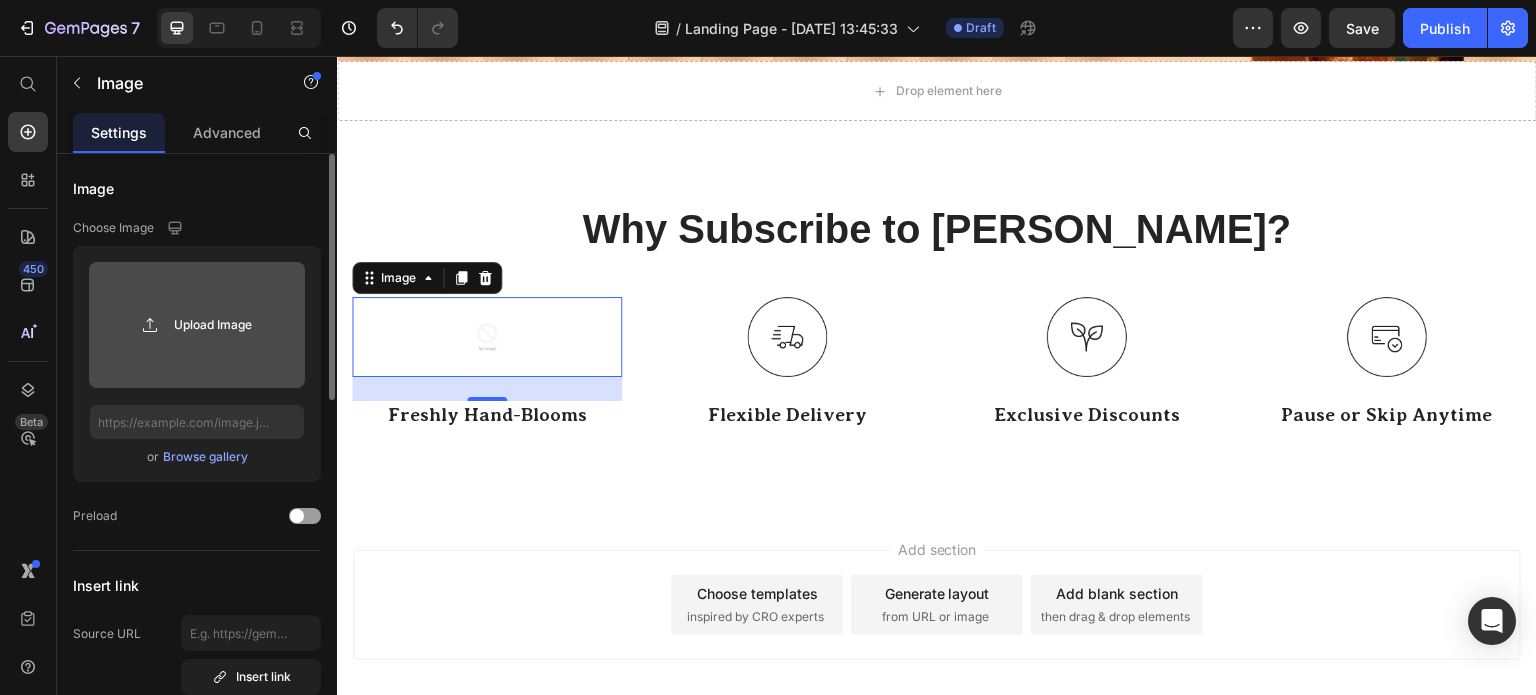 click 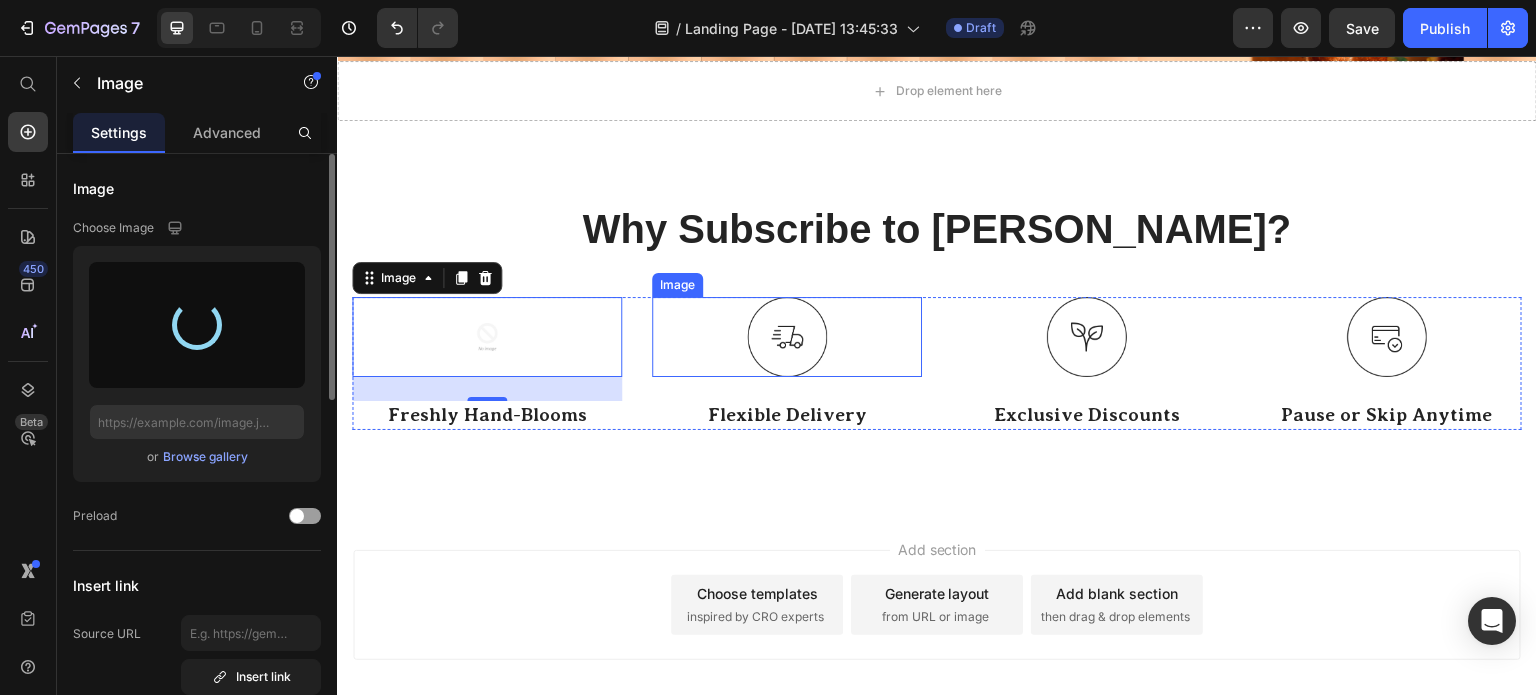 click at bounding box center [787, 337] 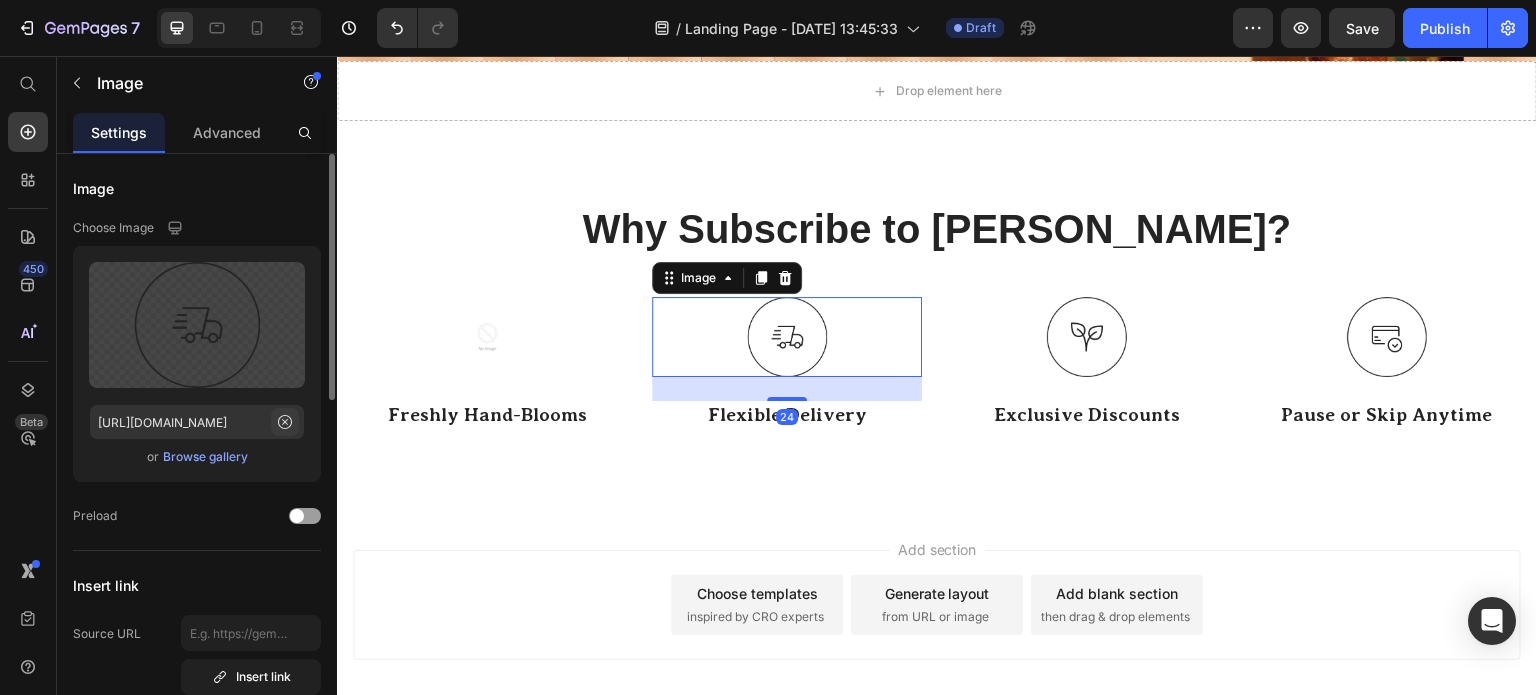 click 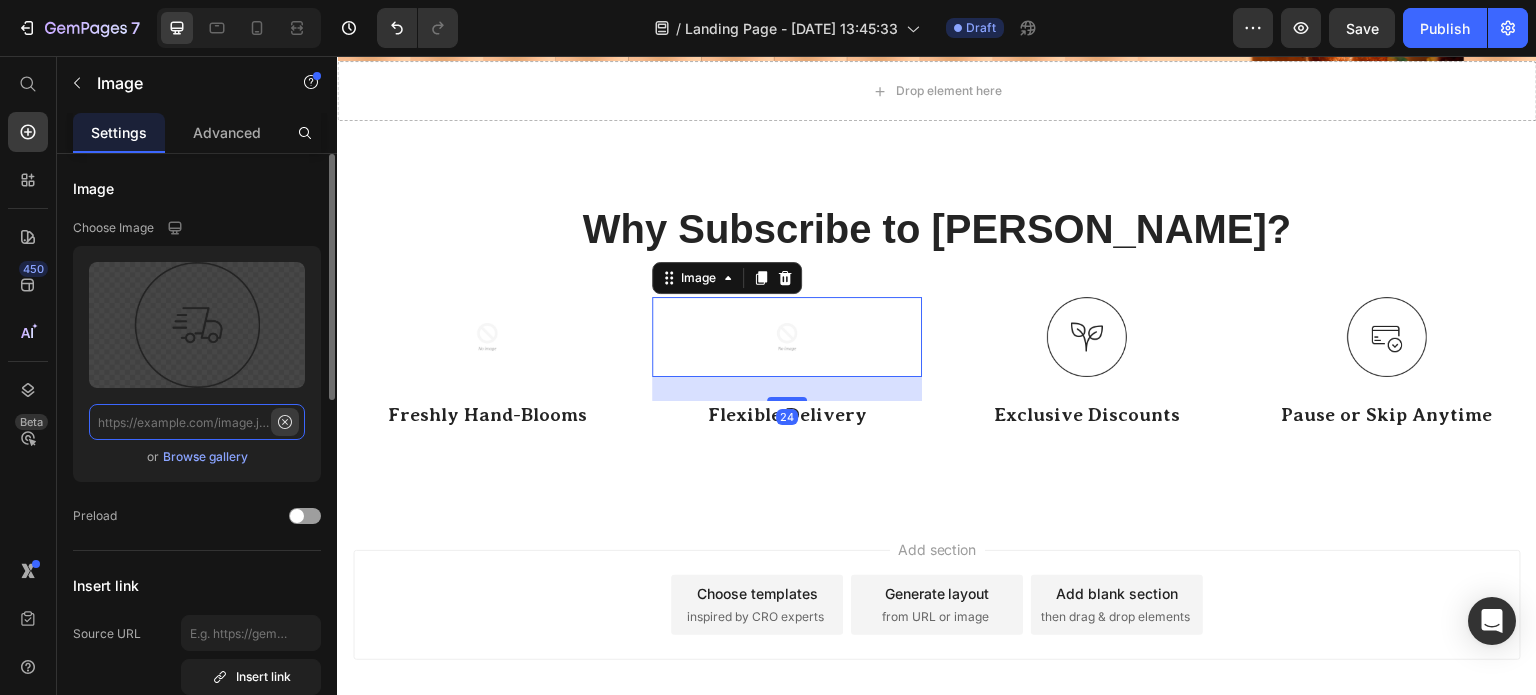 scroll, scrollTop: 0, scrollLeft: 0, axis: both 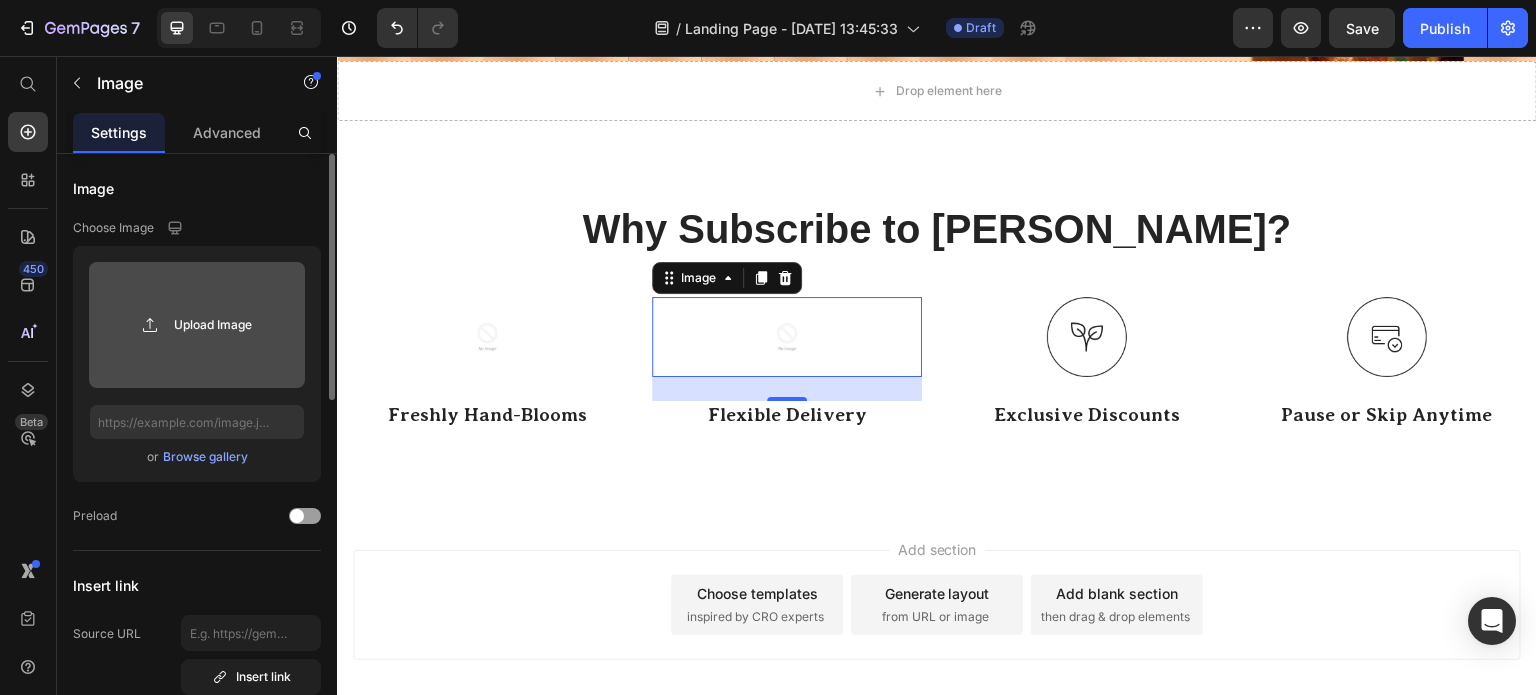 click 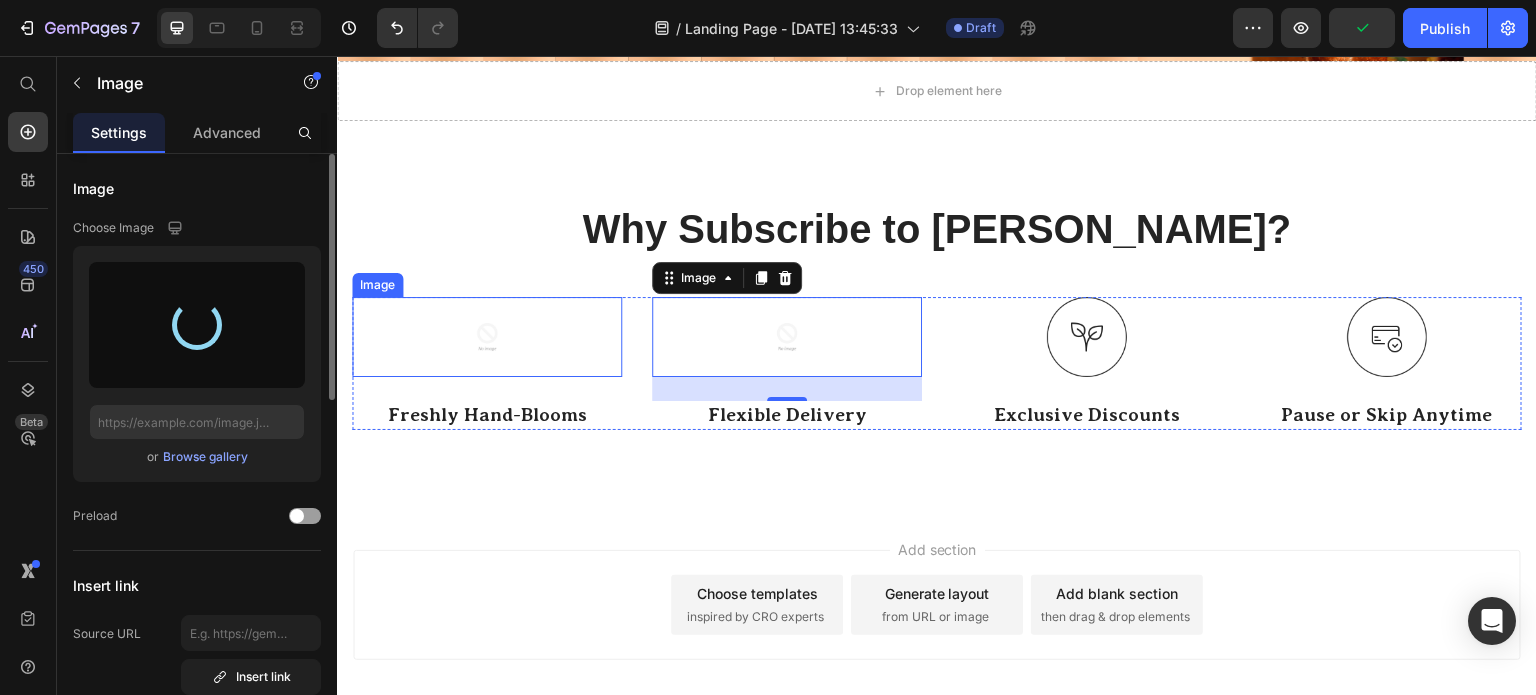 type on "[URL][DOMAIN_NAME]" 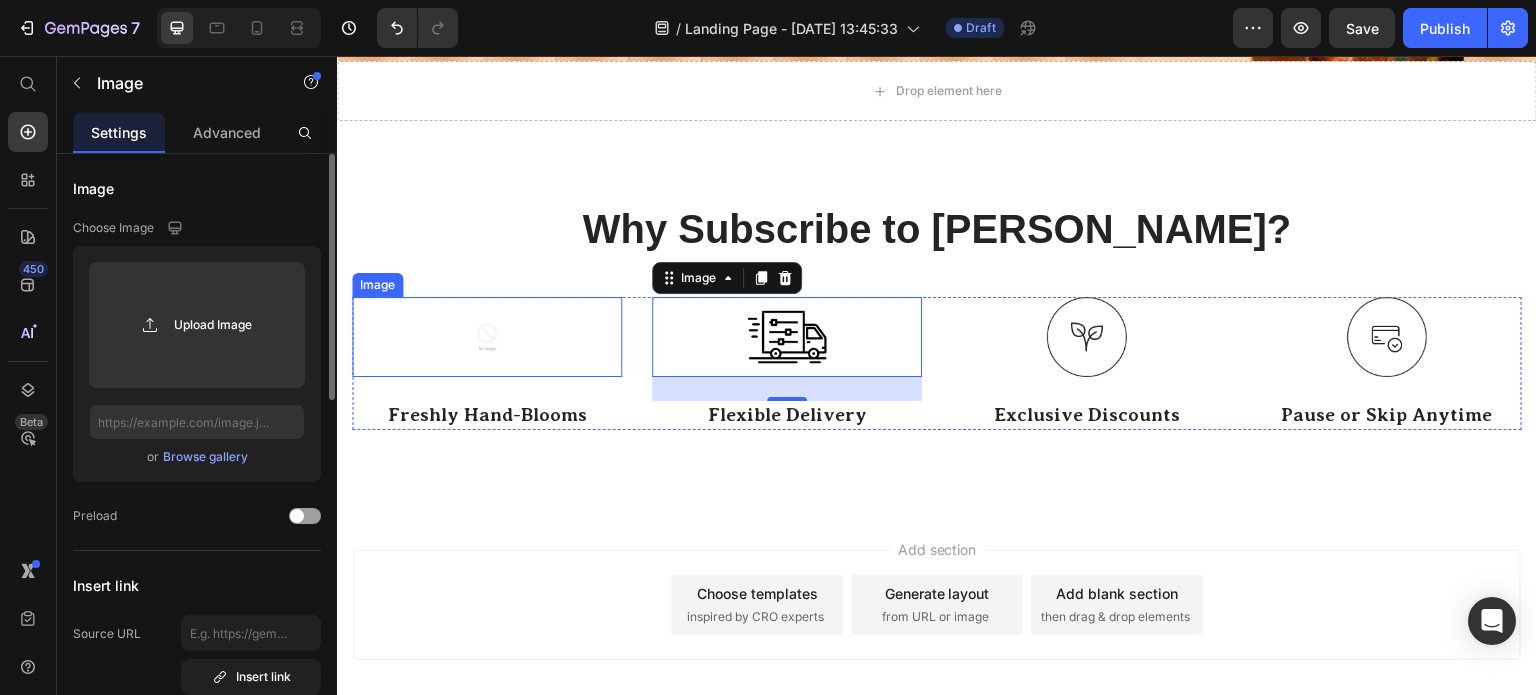 click at bounding box center (487, 337) 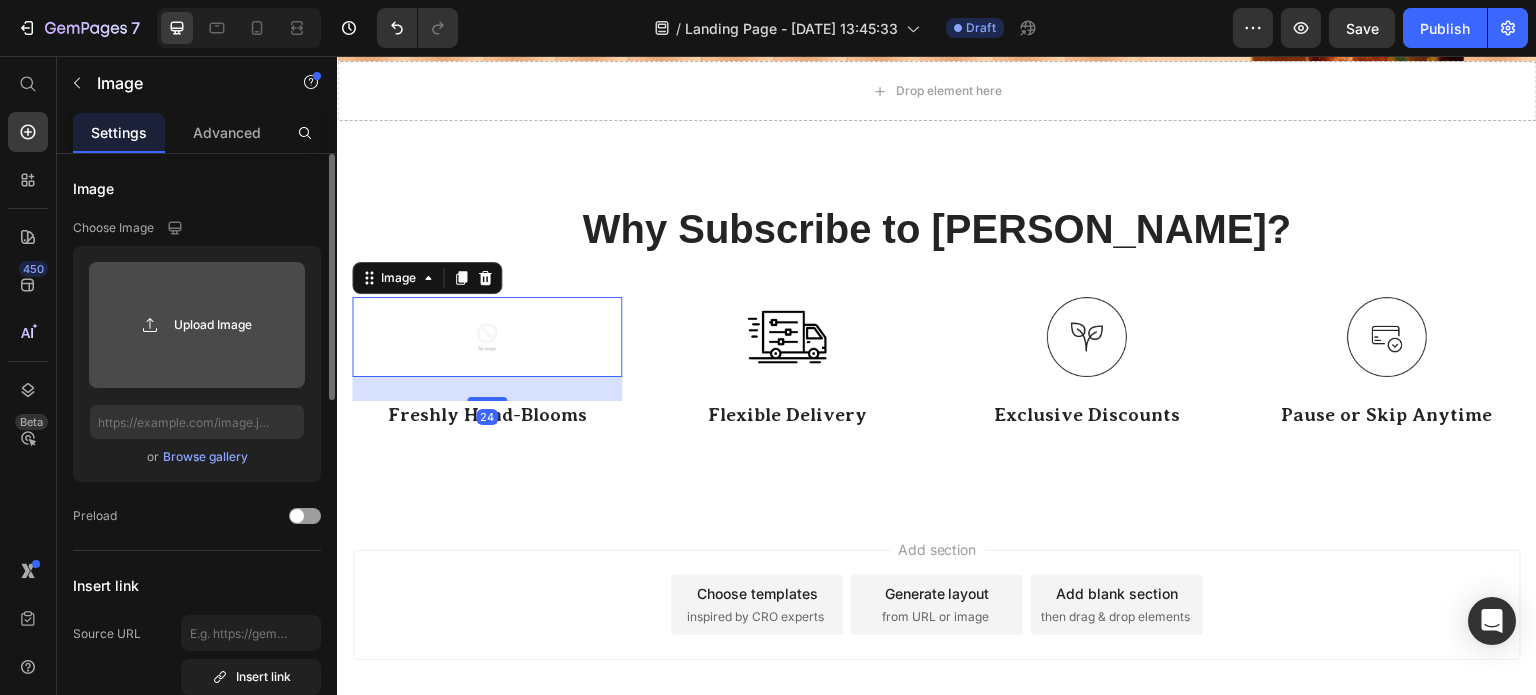 click 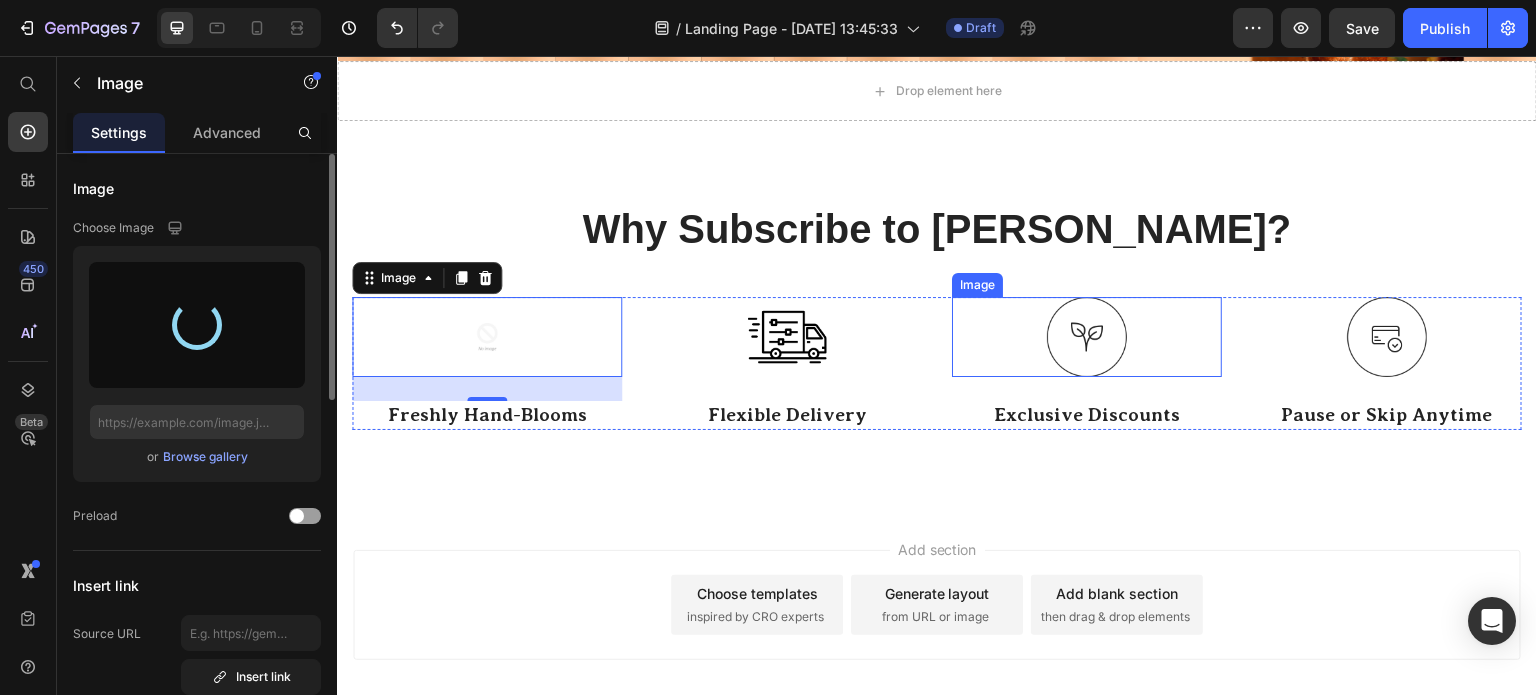 type on "[URL][DOMAIN_NAME]" 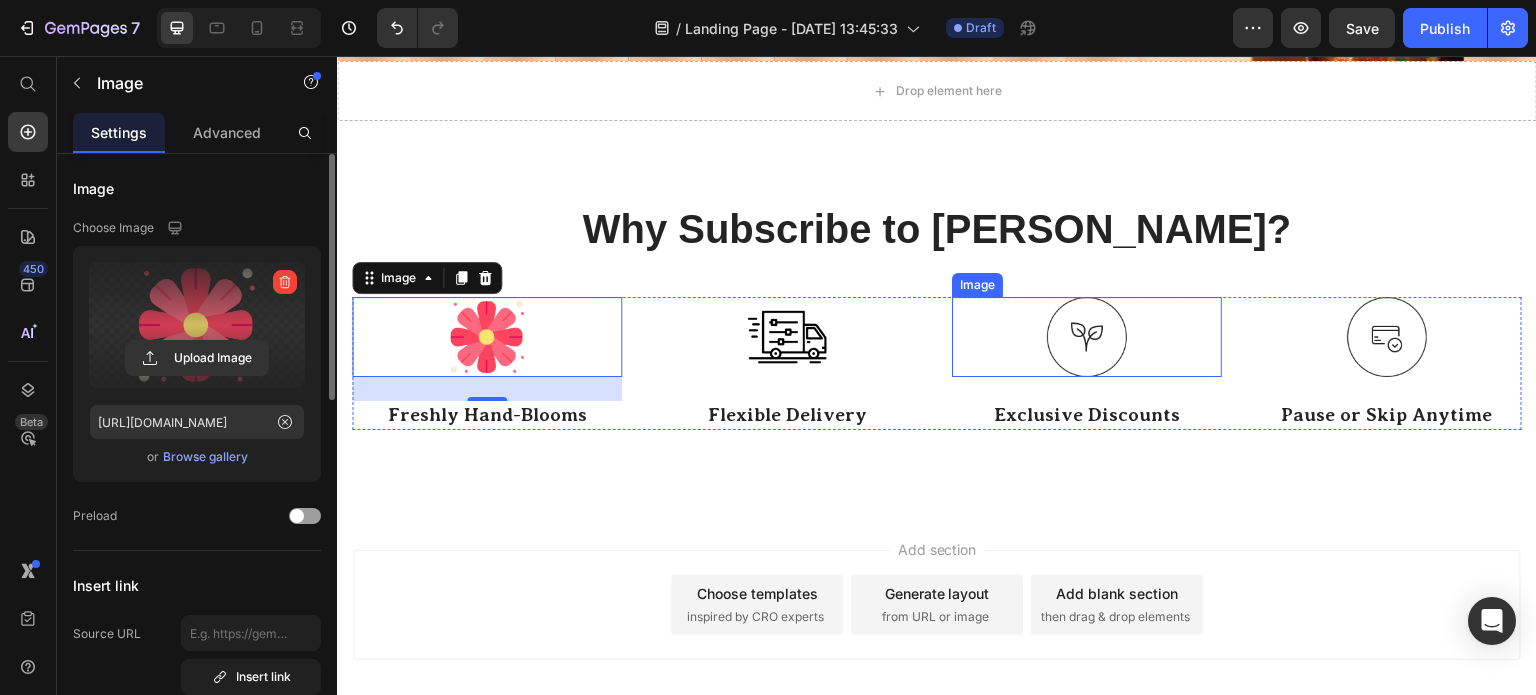 click at bounding box center (1087, 337) 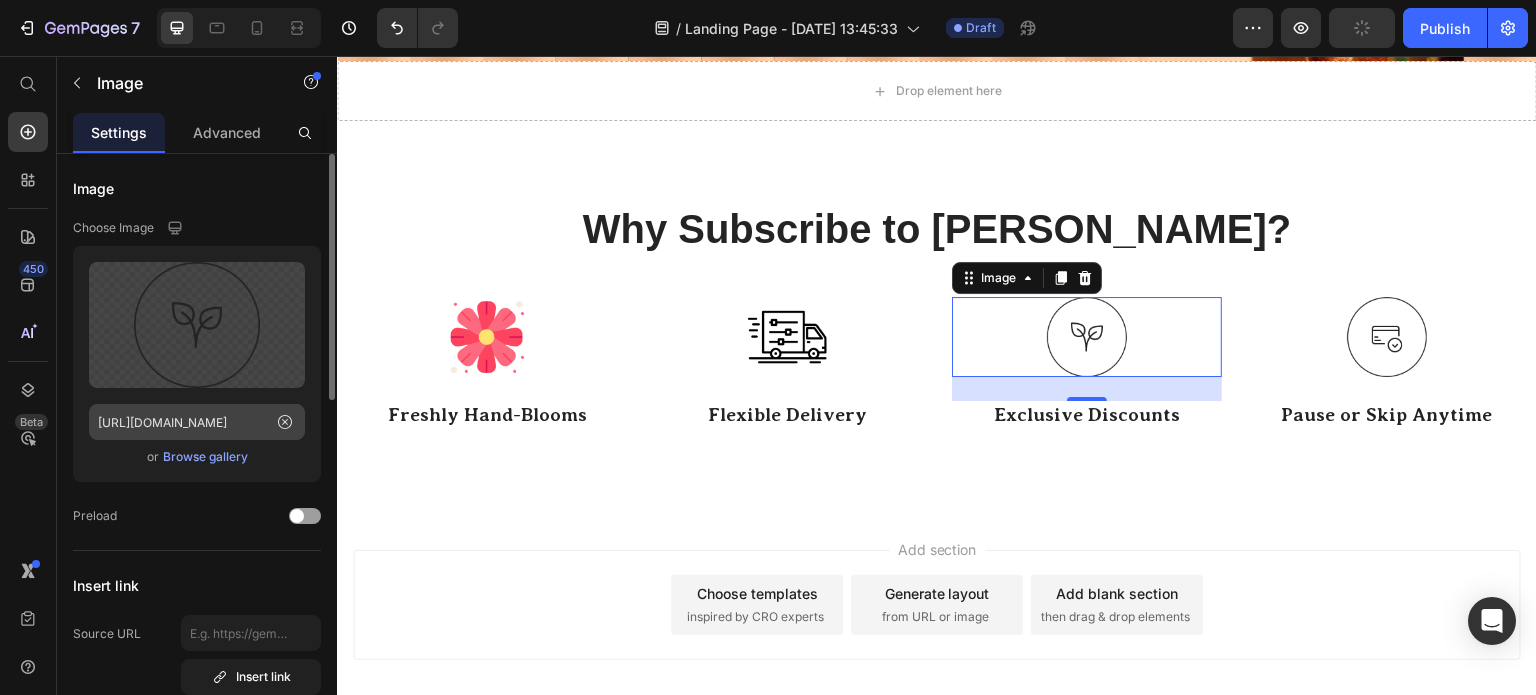click 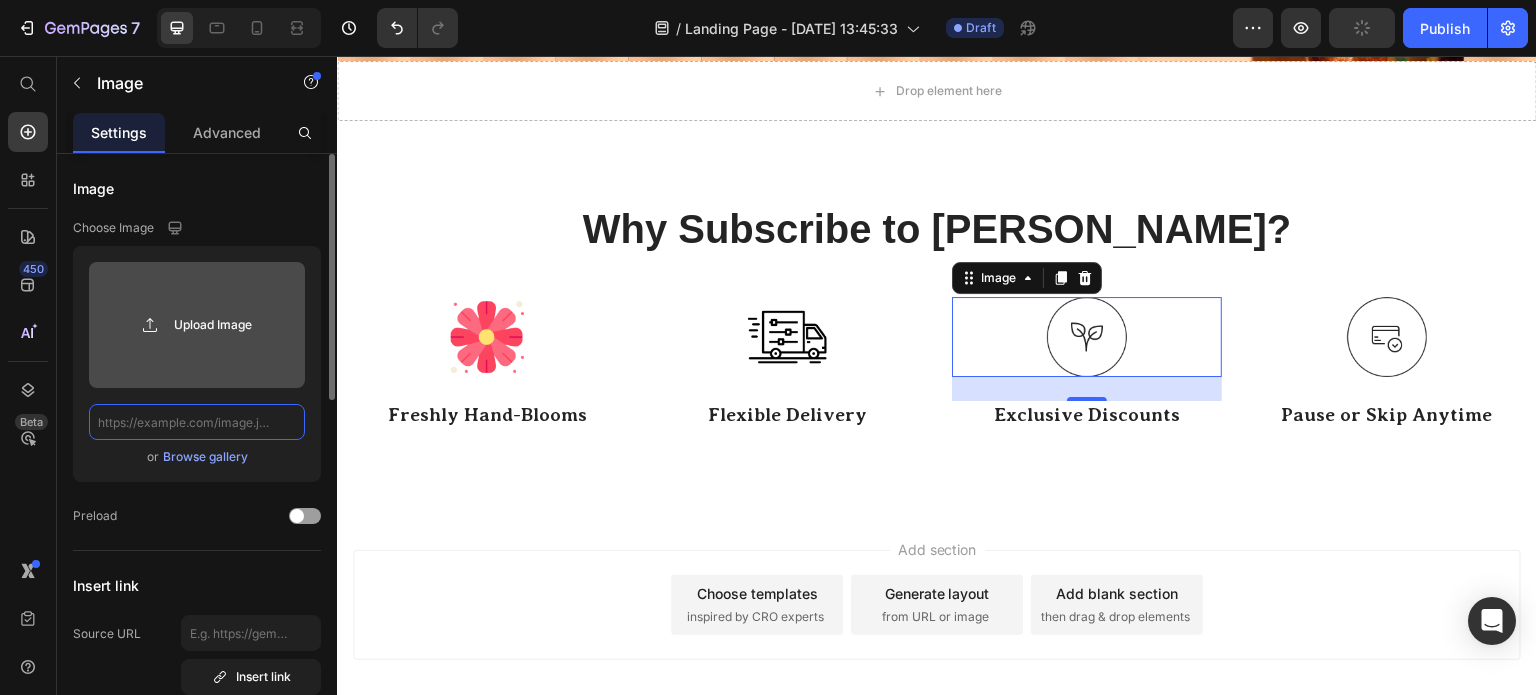 scroll, scrollTop: 0, scrollLeft: 0, axis: both 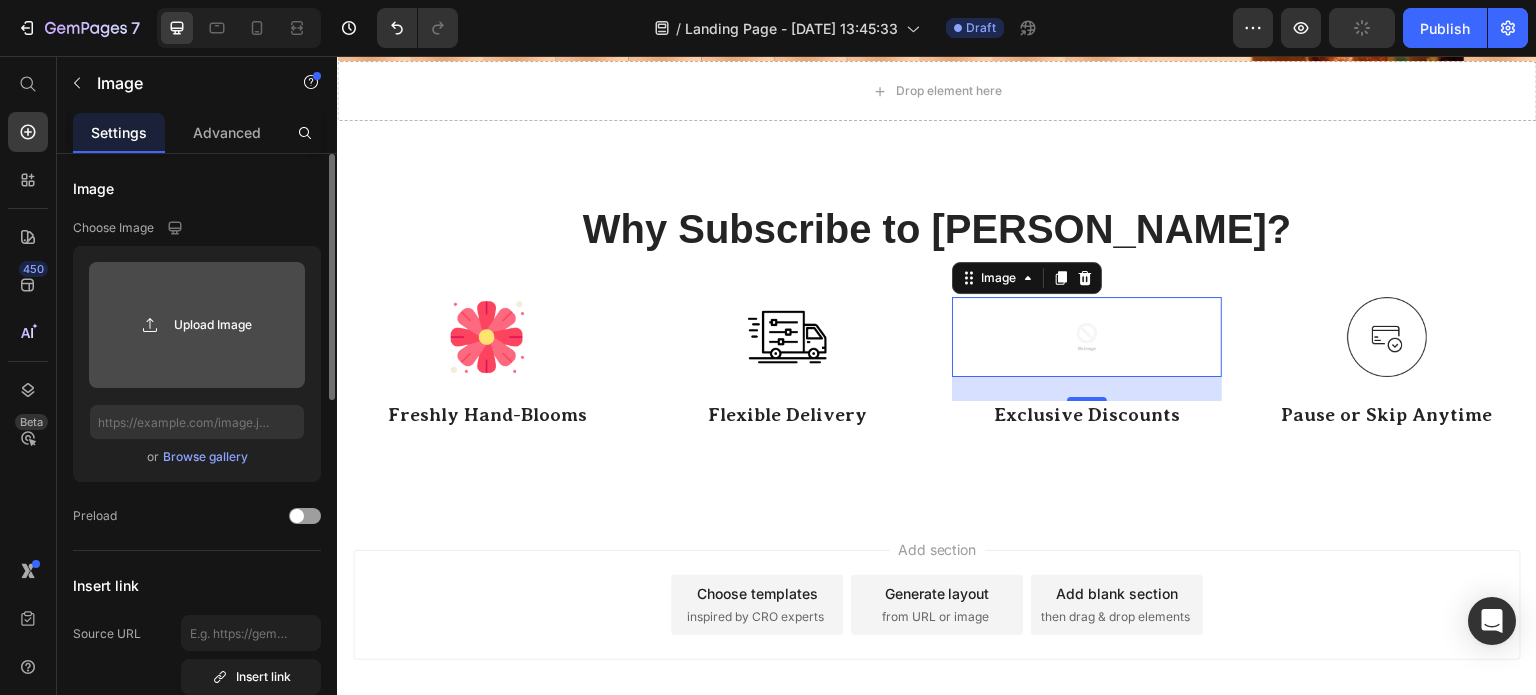 click 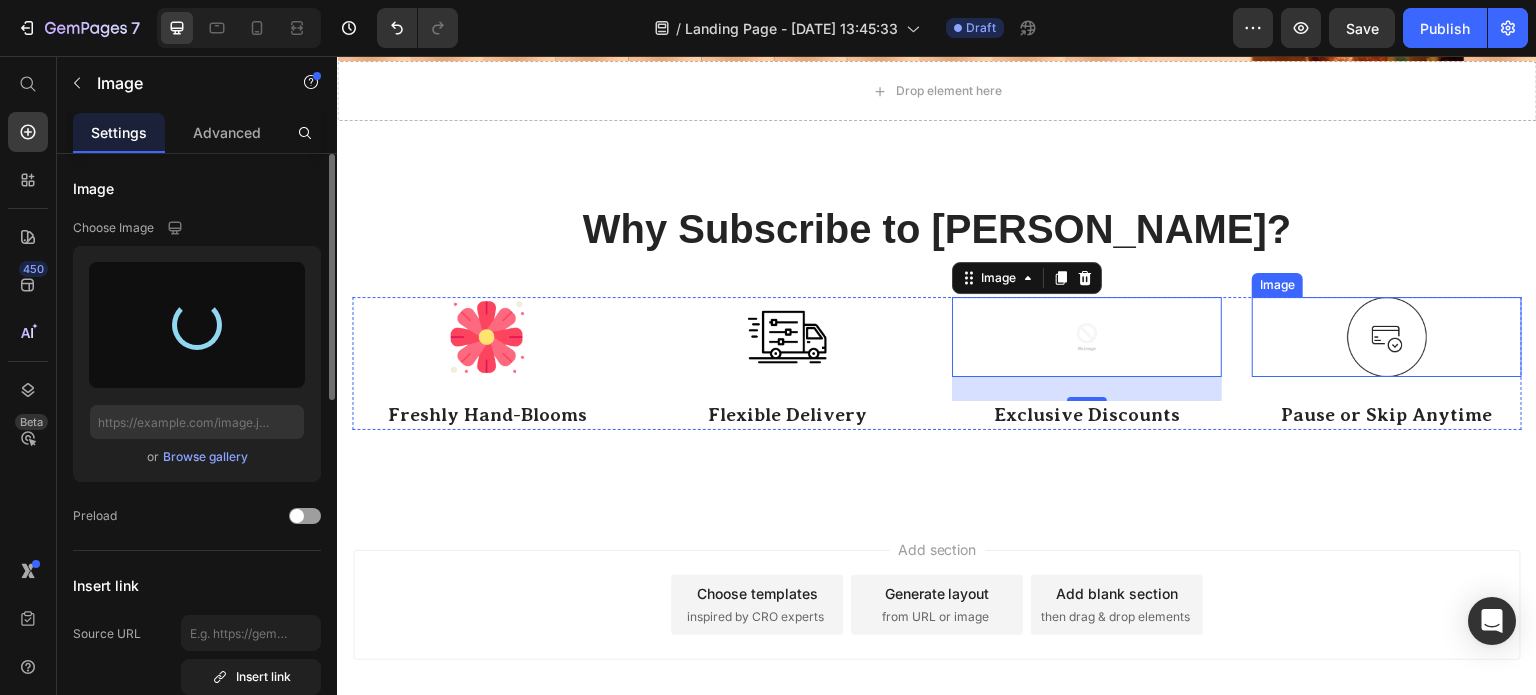 type on "[URL][DOMAIN_NAME]" 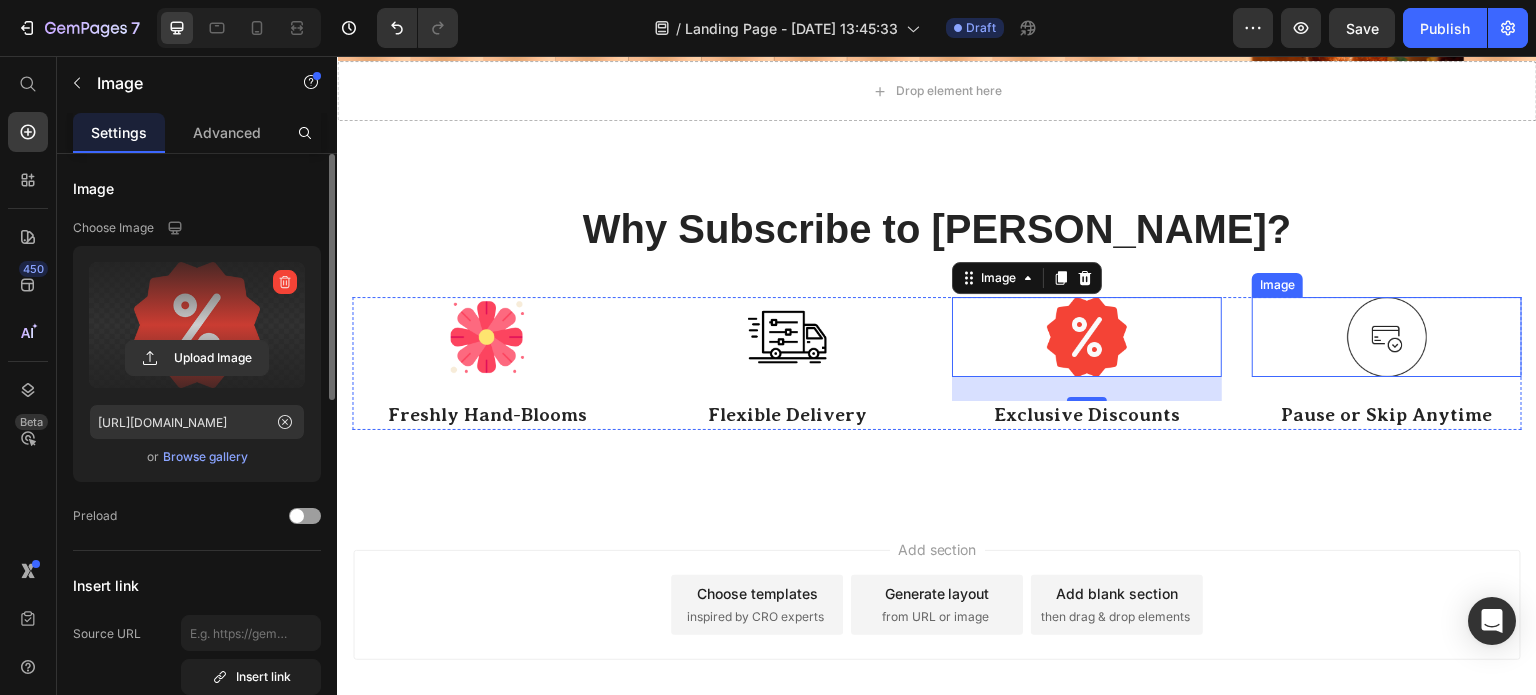 click at bounding box center (1387, 337) 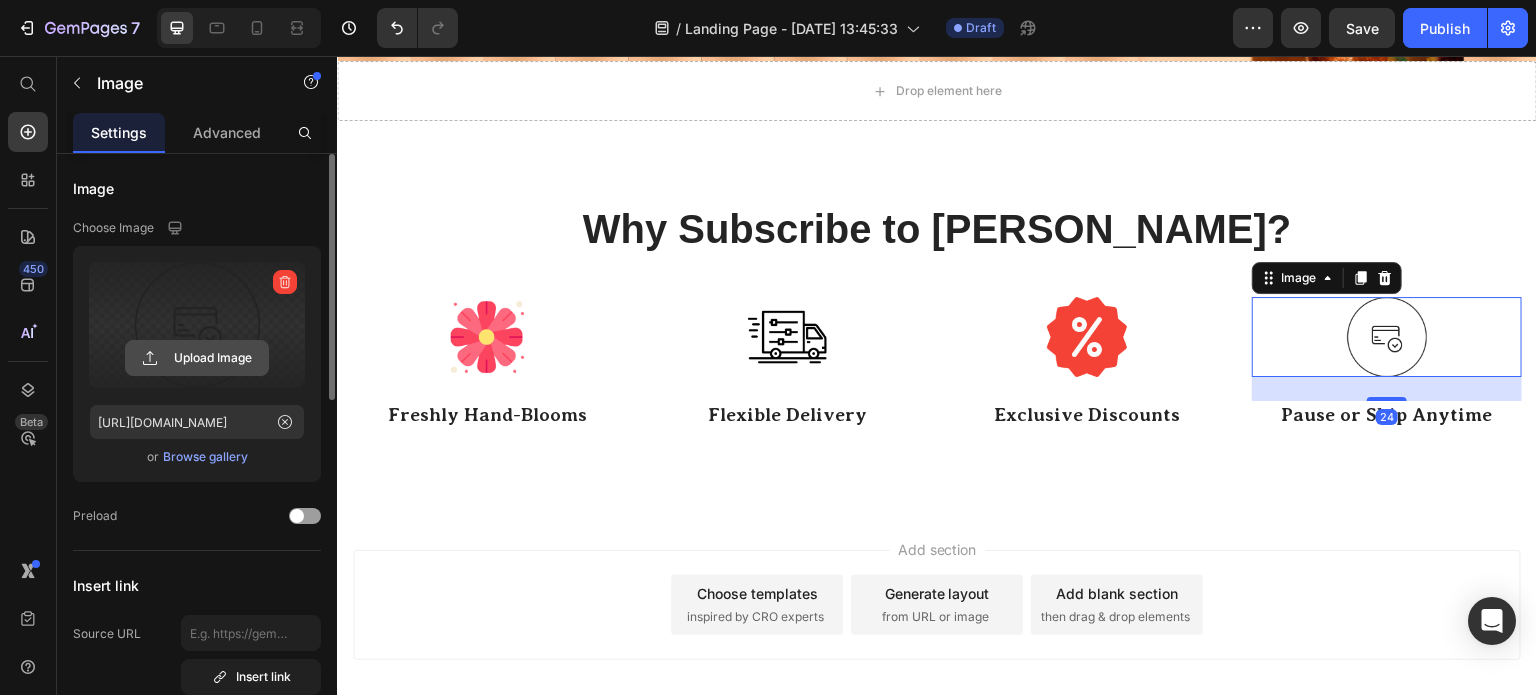 click 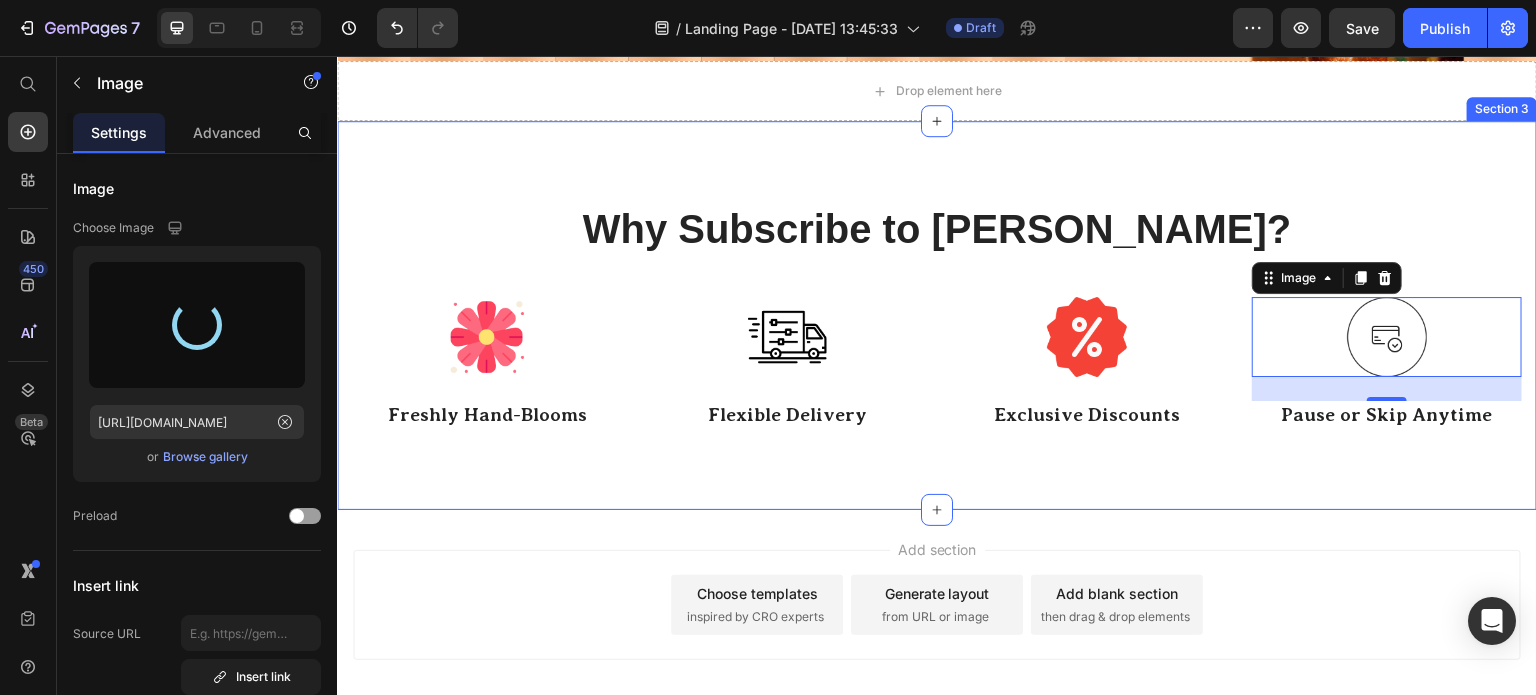 type on "[URL][DOMAIN_NAME]" 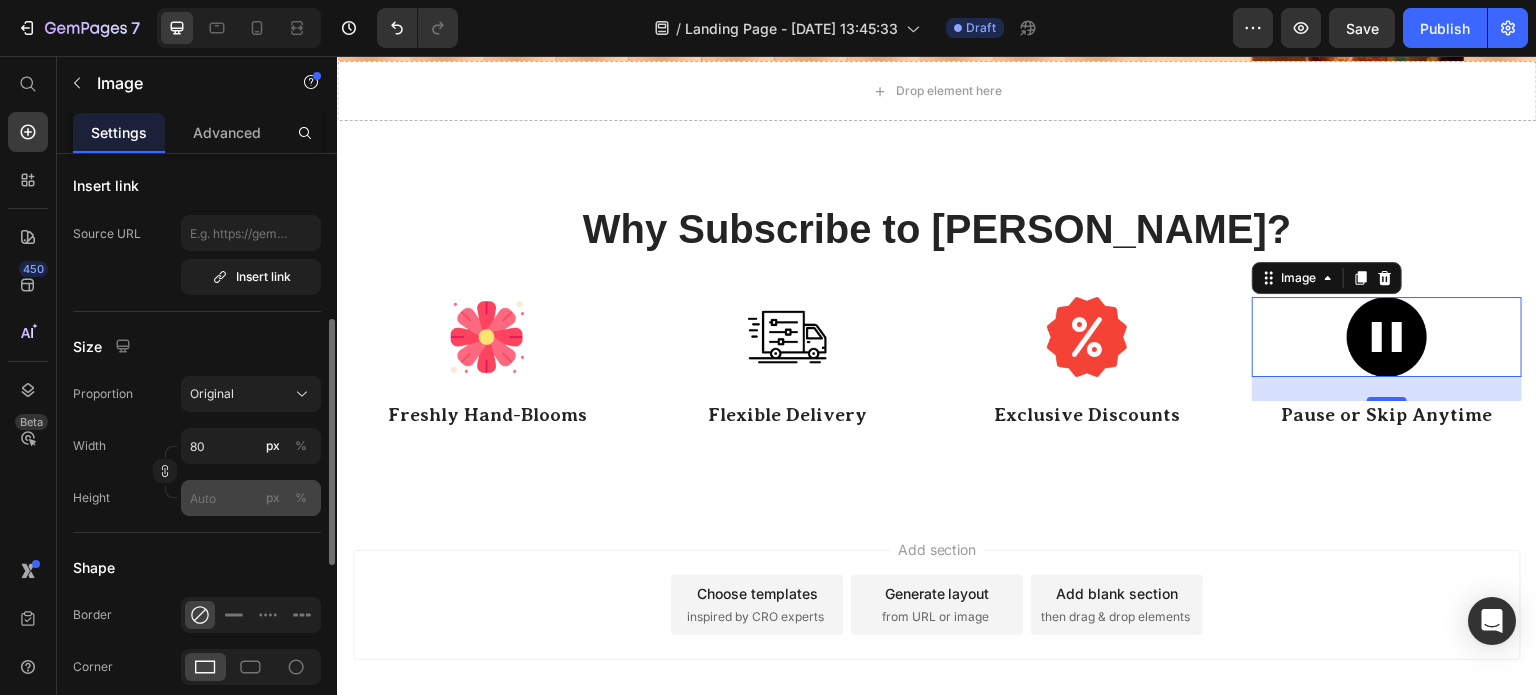 scroll, scrollTop: 300, scrollLeft: 0, axis: vertical 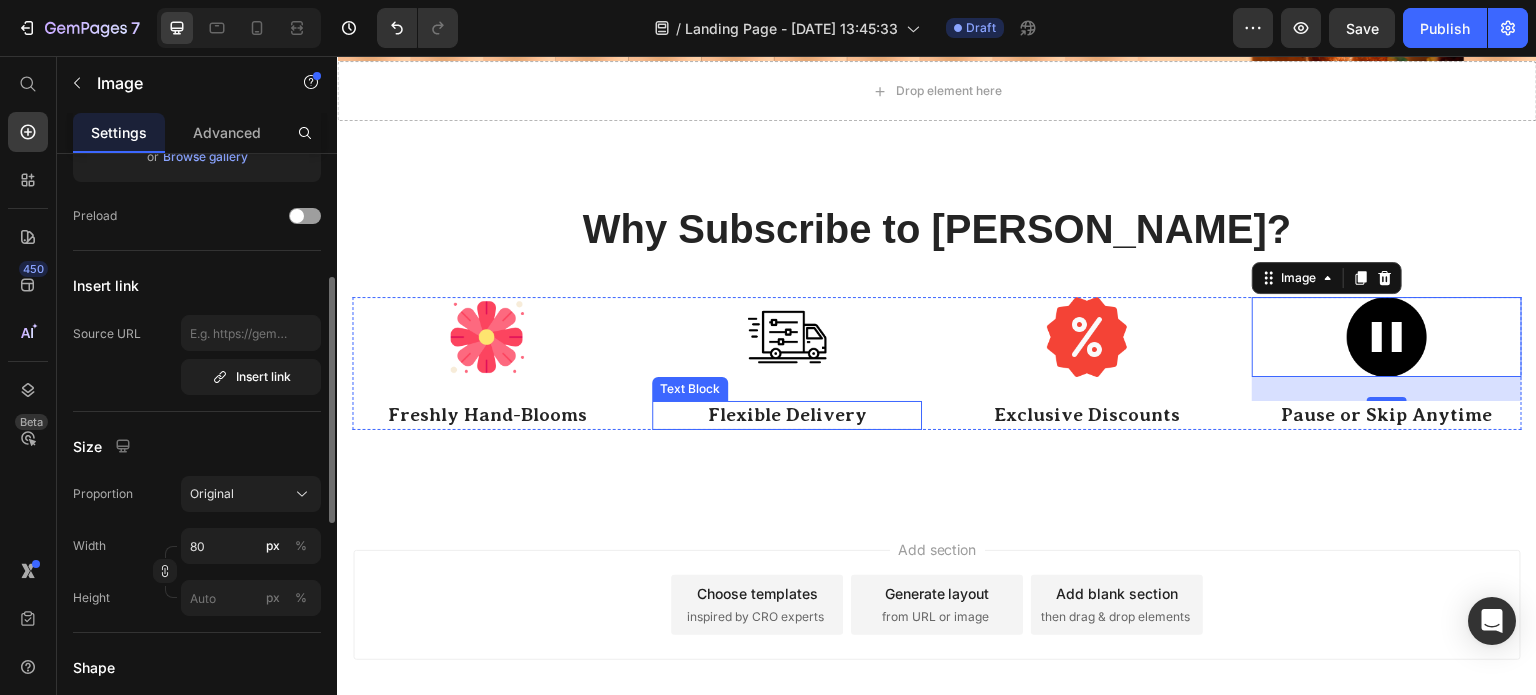 click on "Flexible Delivery" at bounding box center [787, 415] 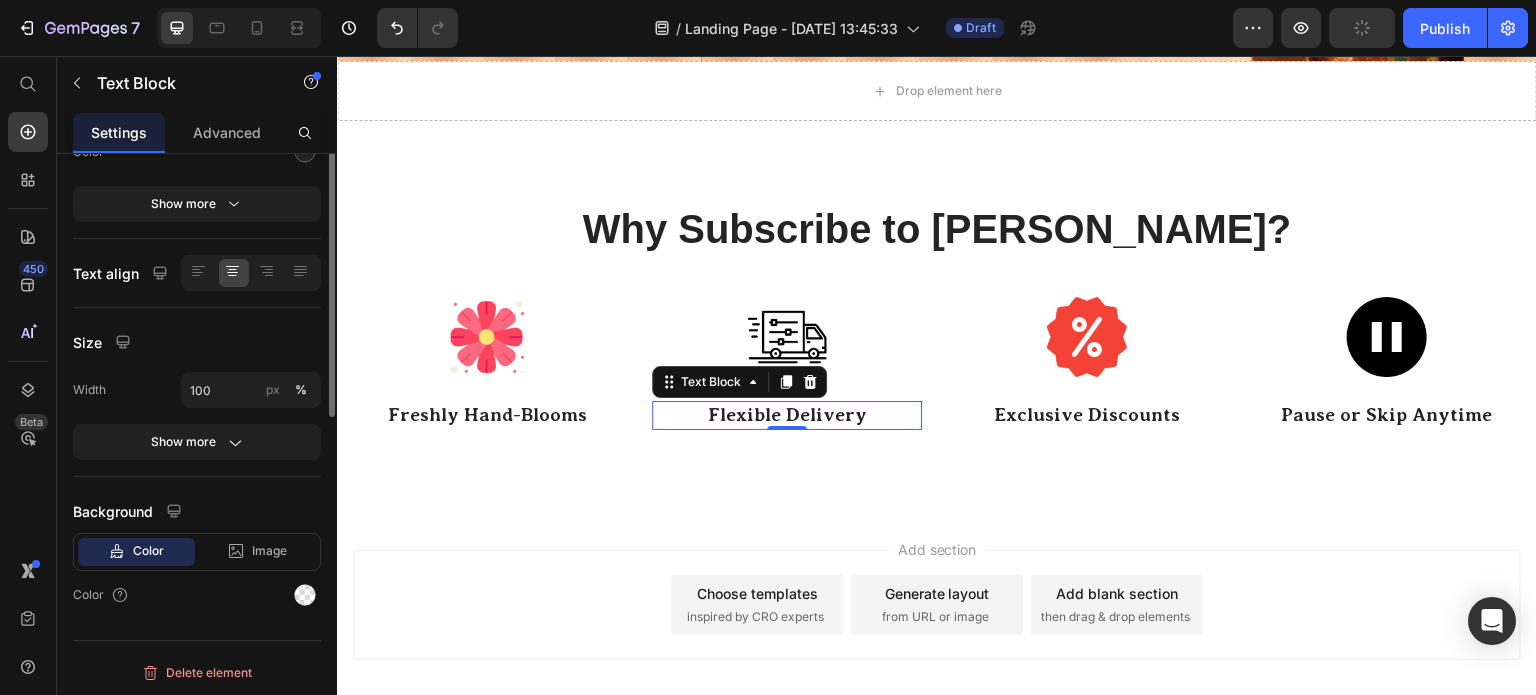 scroll, scrollTop: 94, scrollLeft: 0, axis: vertical 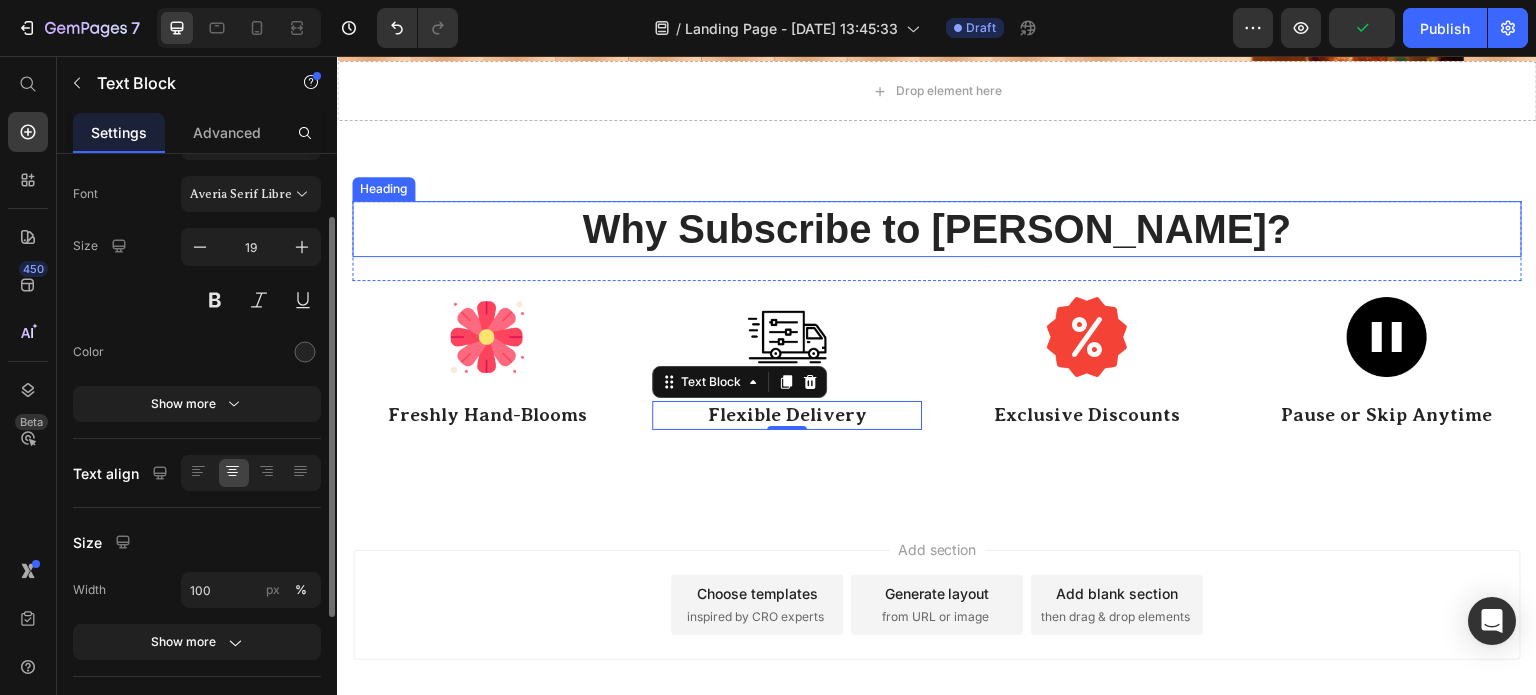 click on "Why Subscribe to [PERSON_NAME]?" at bounding box center [937, 229] 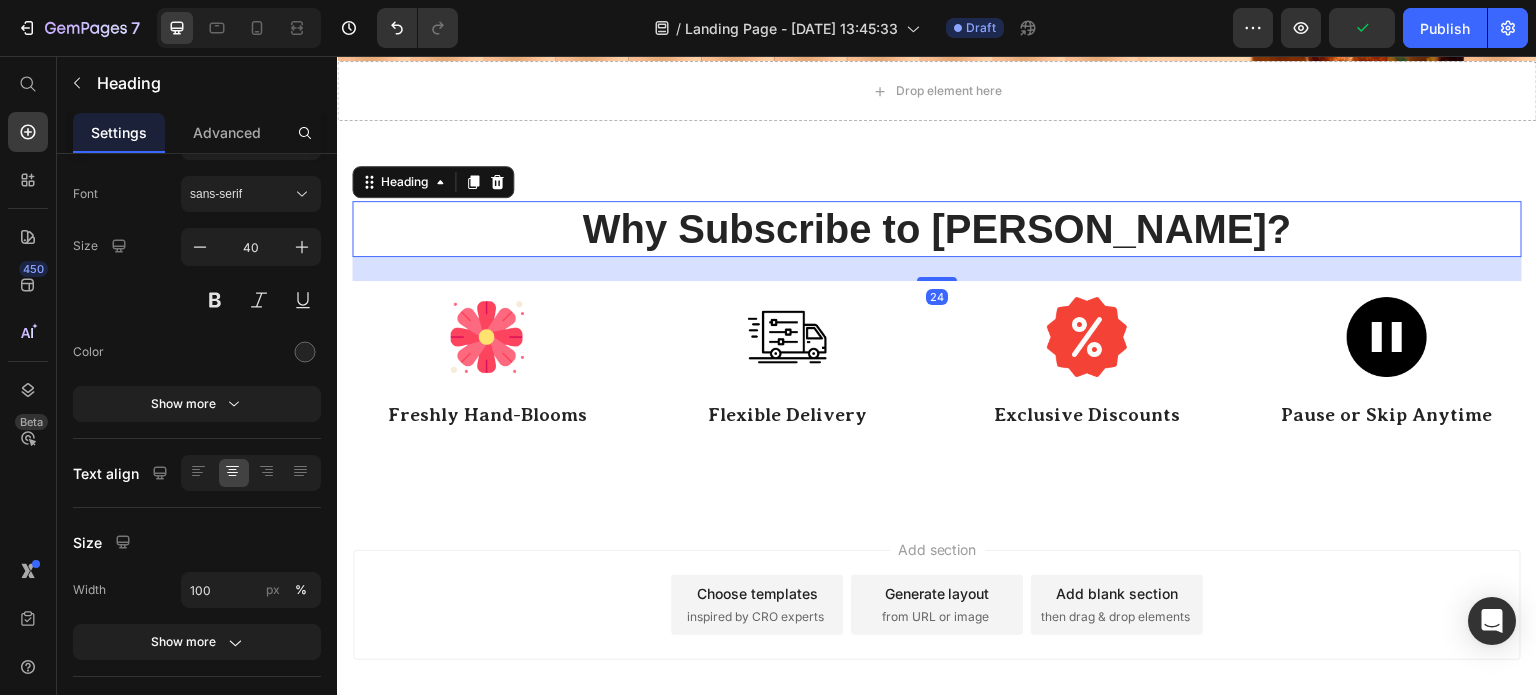 scroll, scrollTop: 0, scrollLeft: 0, axis: both 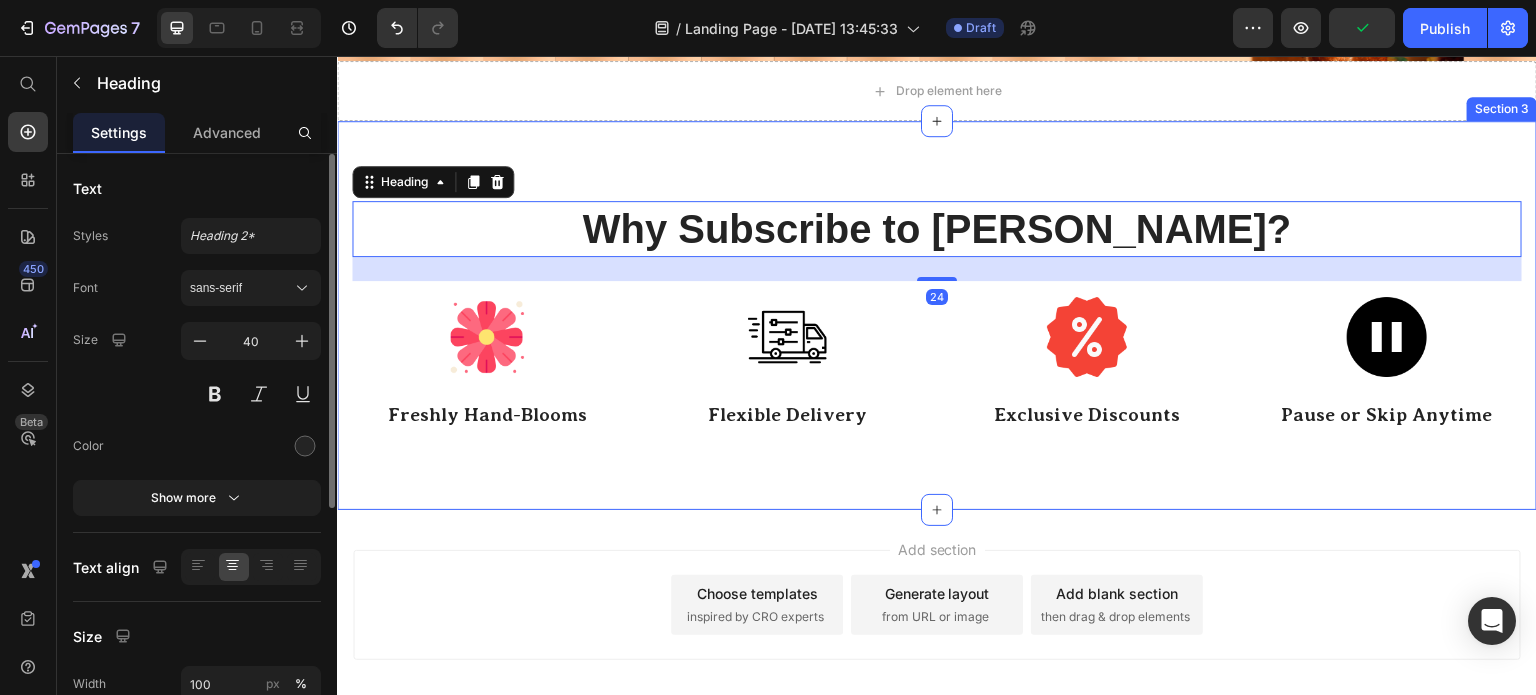 click on "Why Subscribe to [PERSON_NAME]? Heading   24 Row Image Freshly Hand-Blooms Text Block Image Flexible Delivery Text Block Image Exclusive Discounts Text Block Image Pause or Skip Anytime  Text Block Row Section 3" at bounding box center [937, 315] 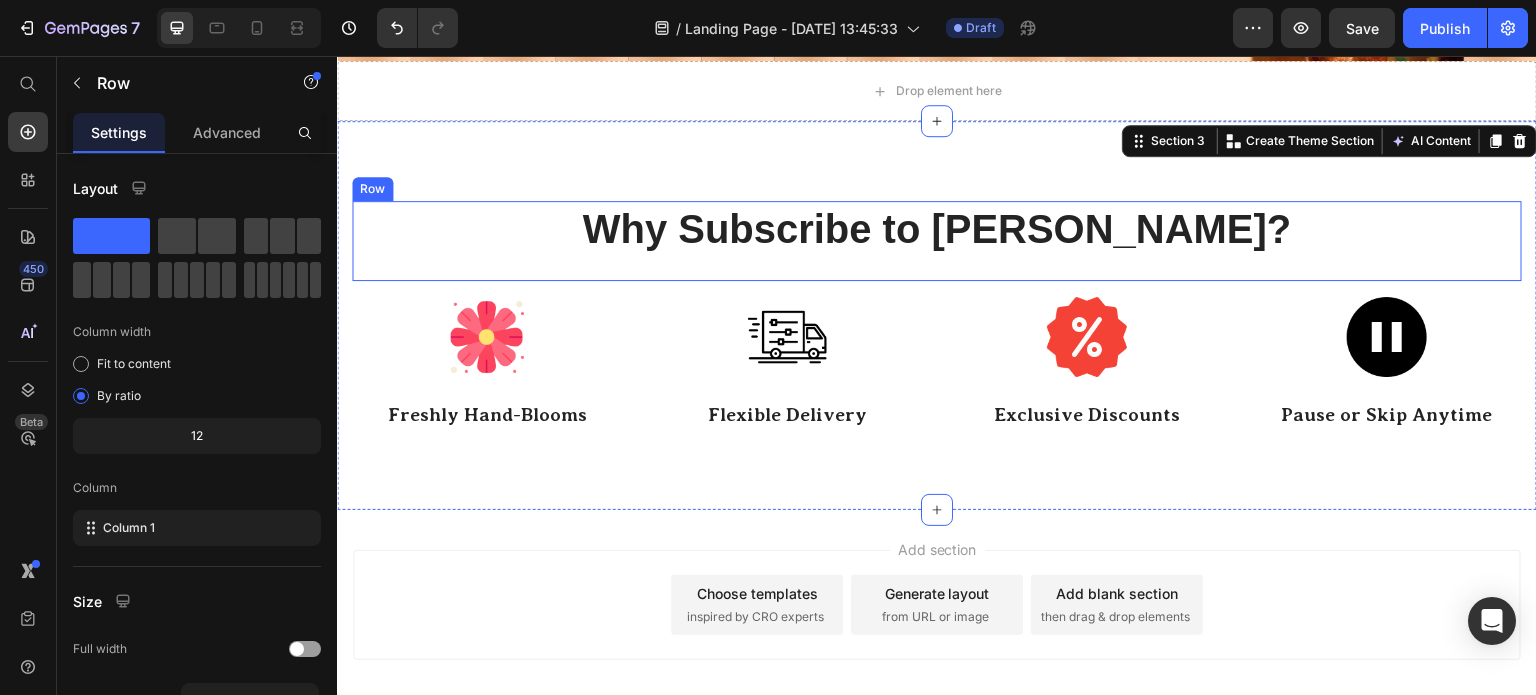 click on "Why Subscribe to [PERSON_NAME]? Heading Row" at bounding box center (937, 241) 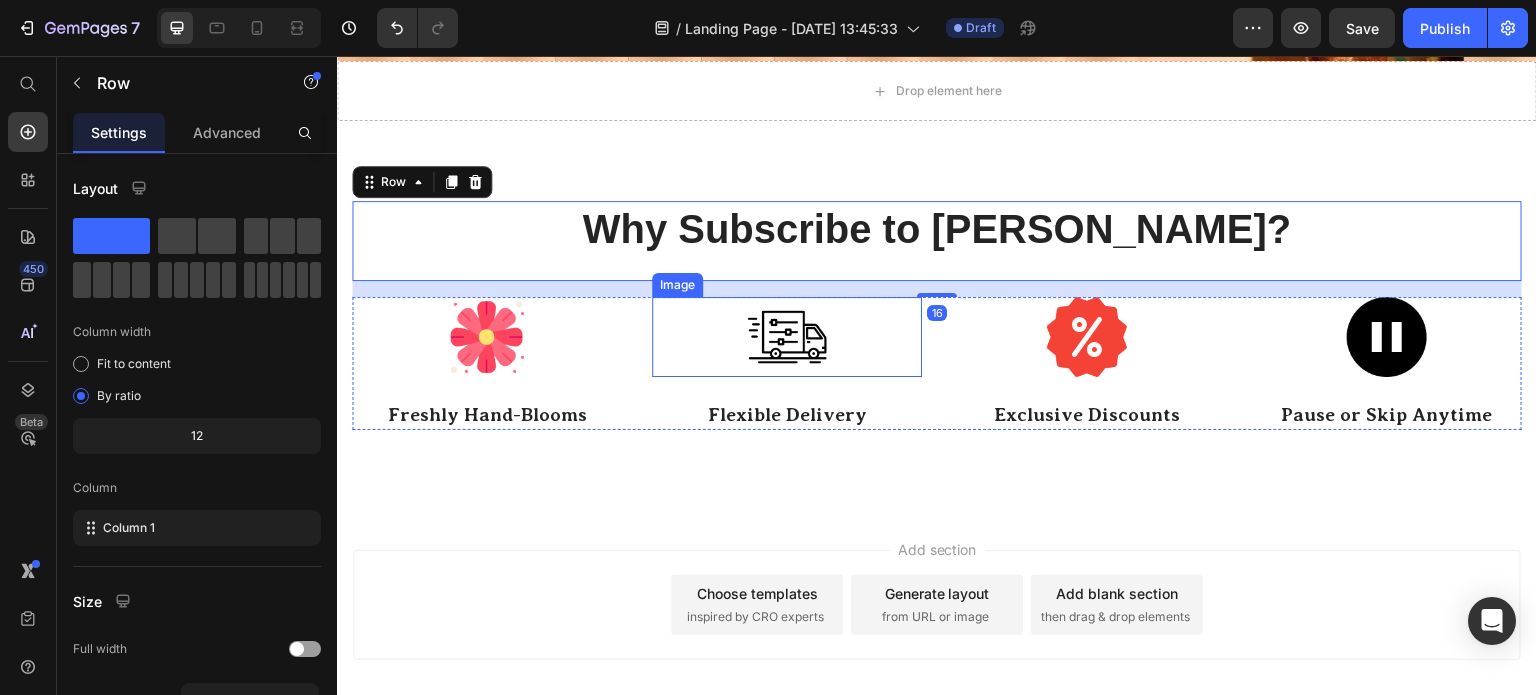 click at bounding box center (787, 337) 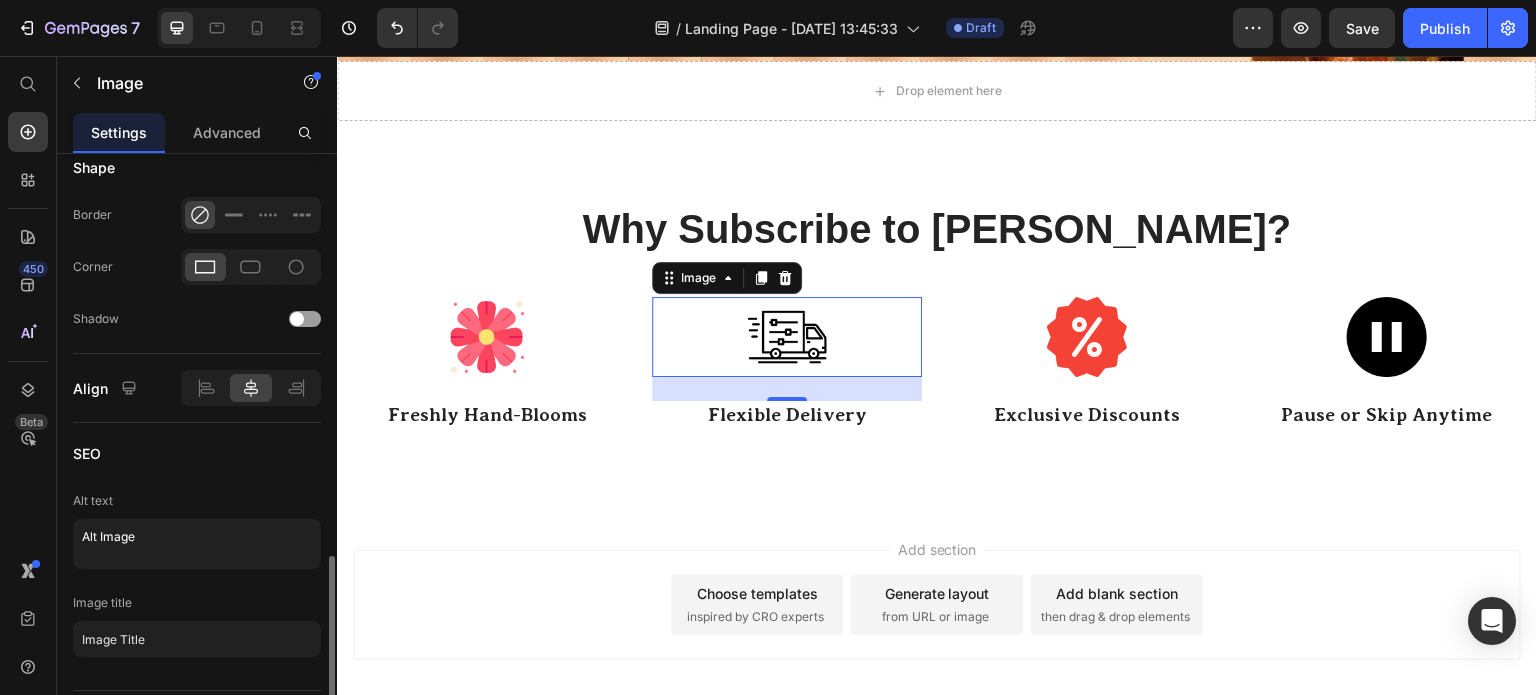scroll, scrollTop: 851, scrollLeft: 0, axis: vertical 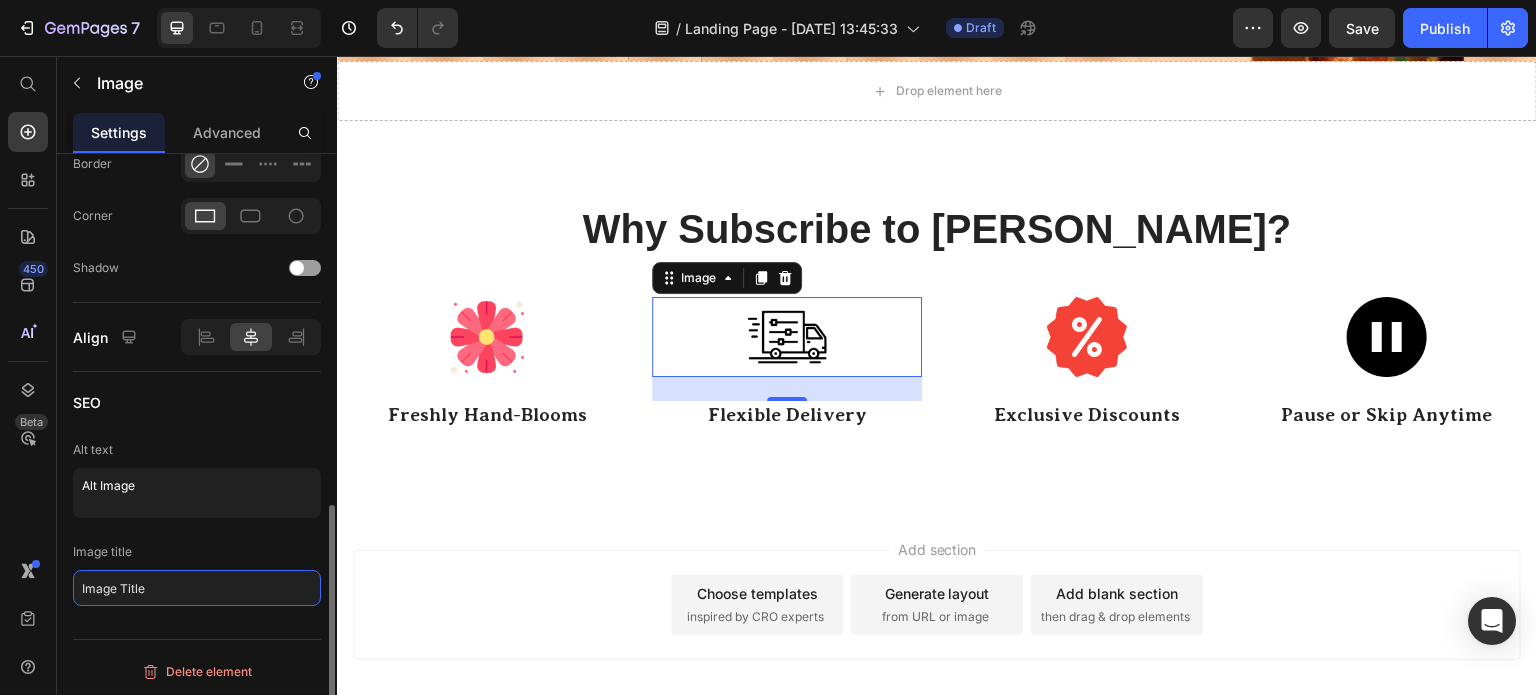 click on "Image Title" 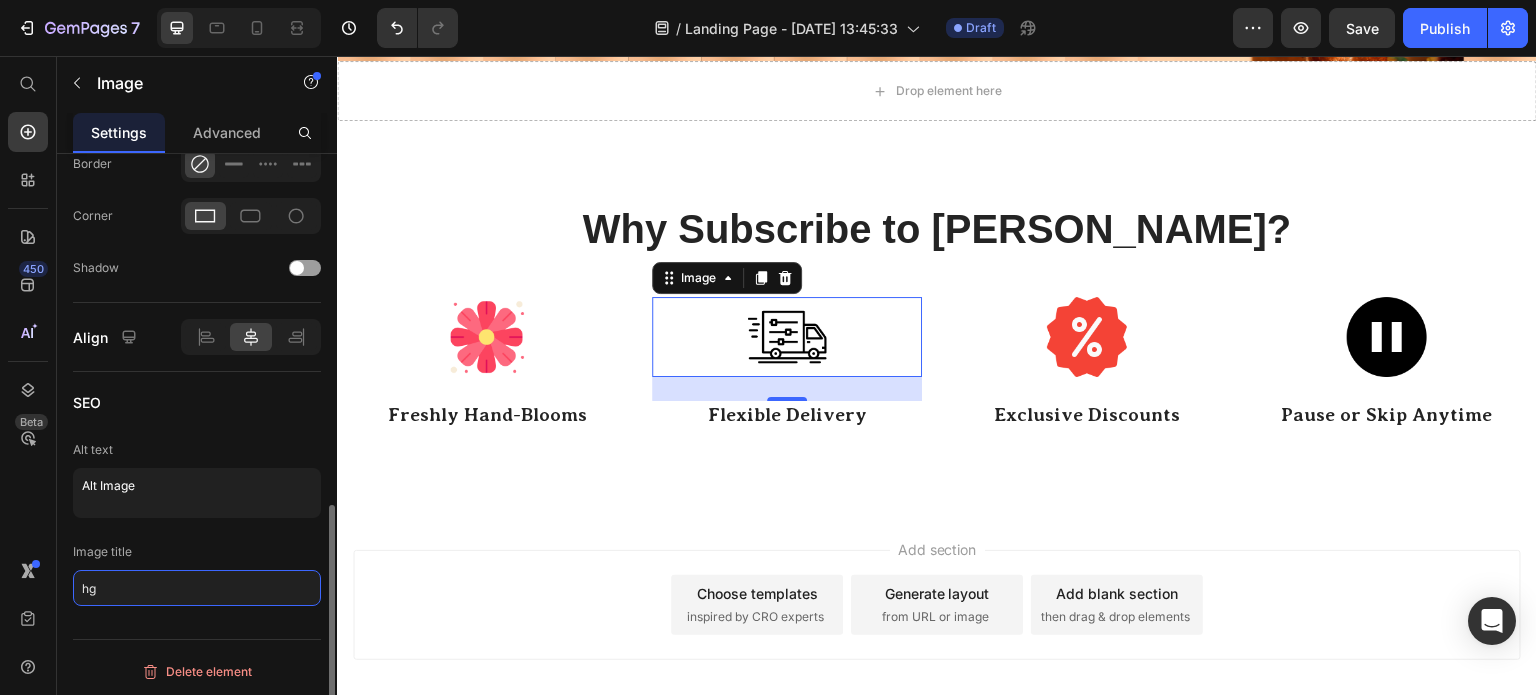 type on "h" 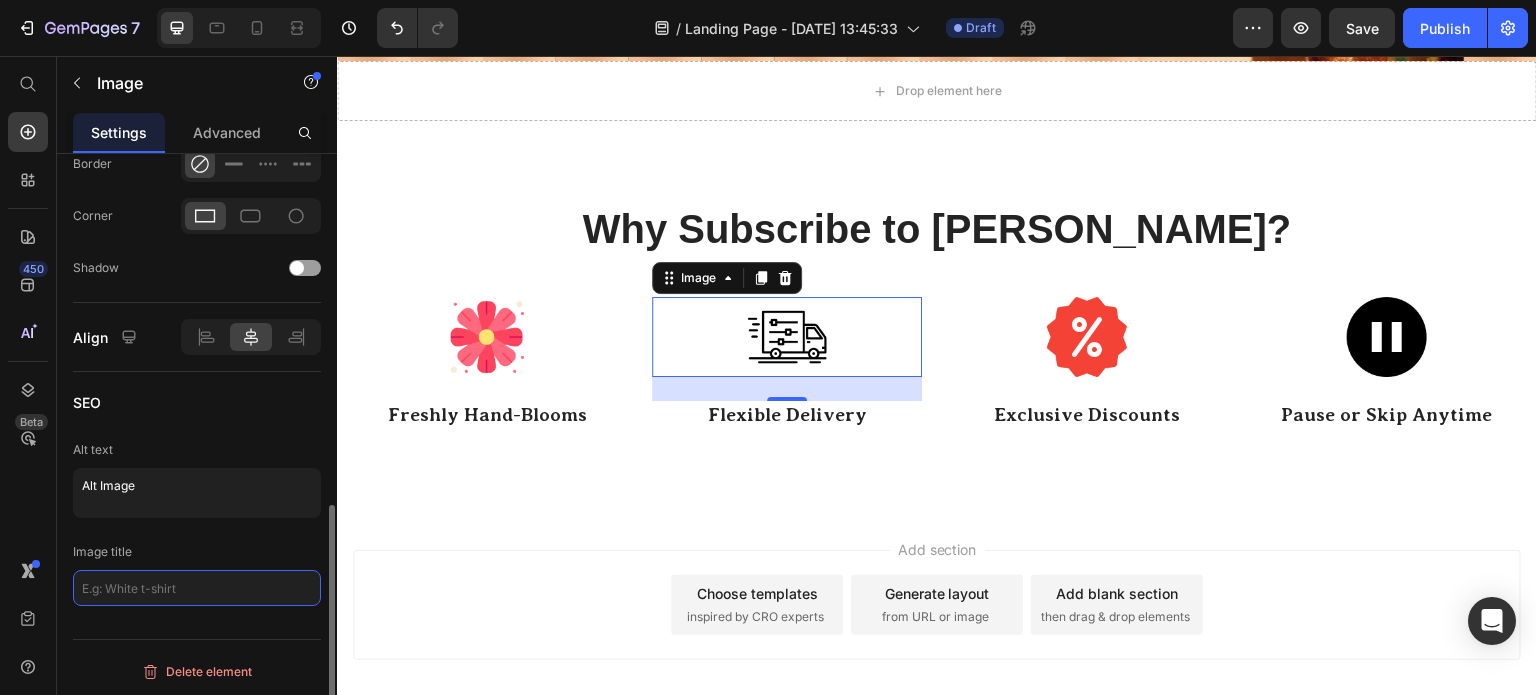 type 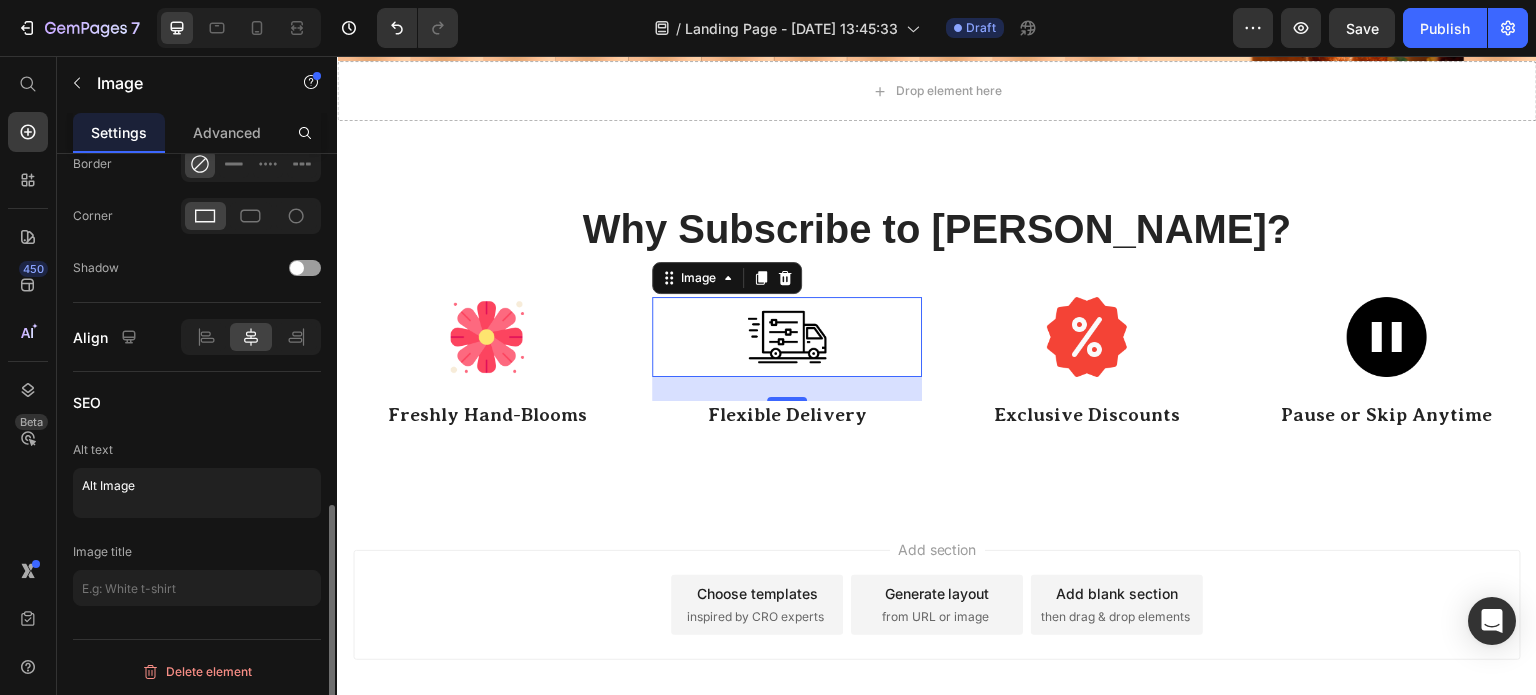 click on "SEO Alt text Alt Image Image title" 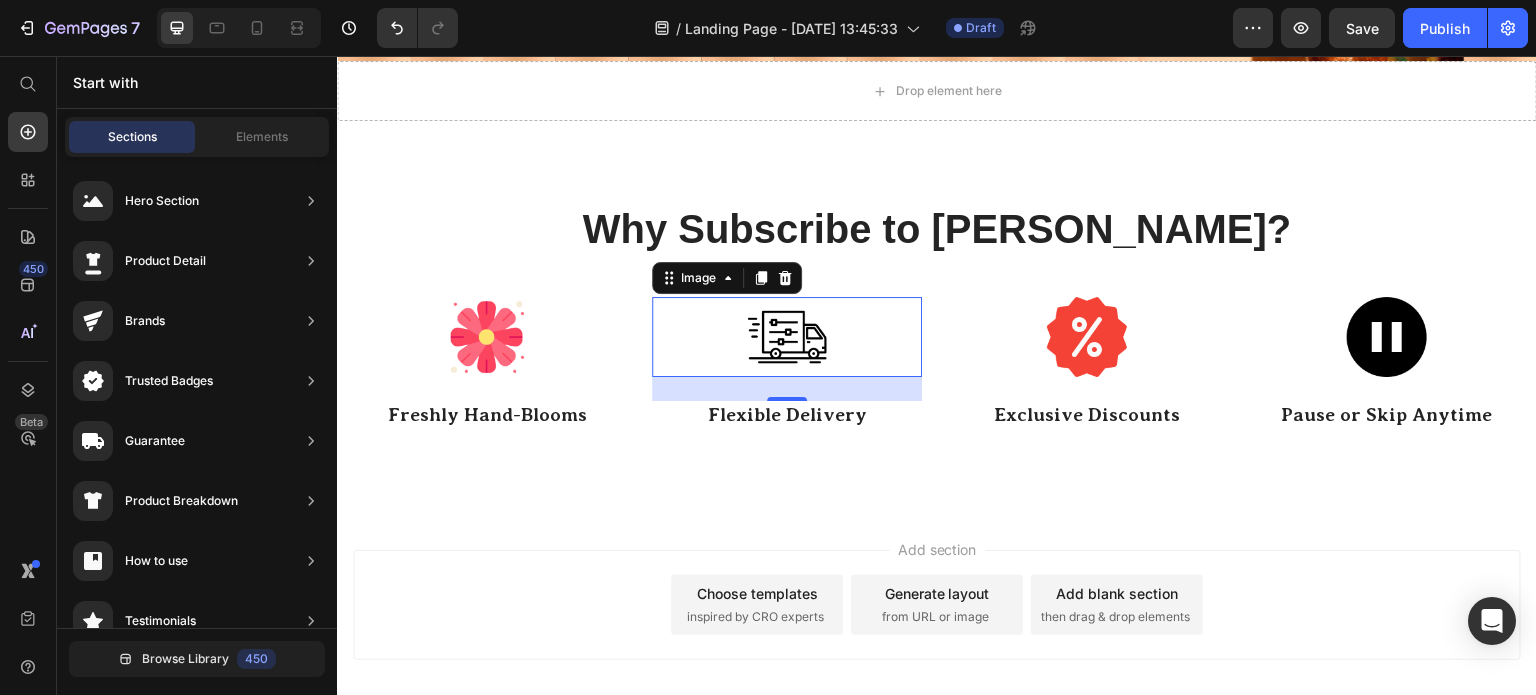 click on "Add section Choose templates inspired by CRO experts Generate layout from URL or image Add blank section then drag & drop elements" at bounding box center (937, 633) 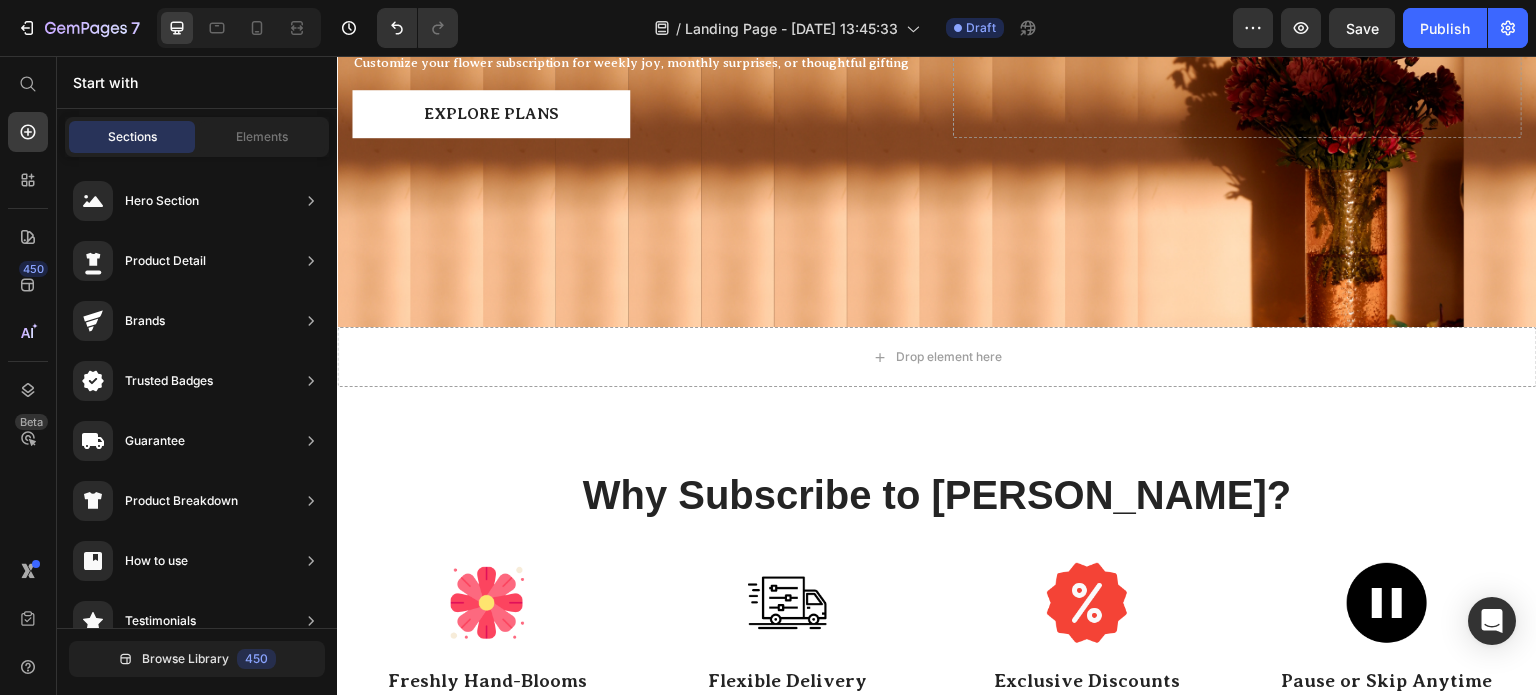 scroll, scrollTop: 248, scrollLeft: 0, axis: vertical 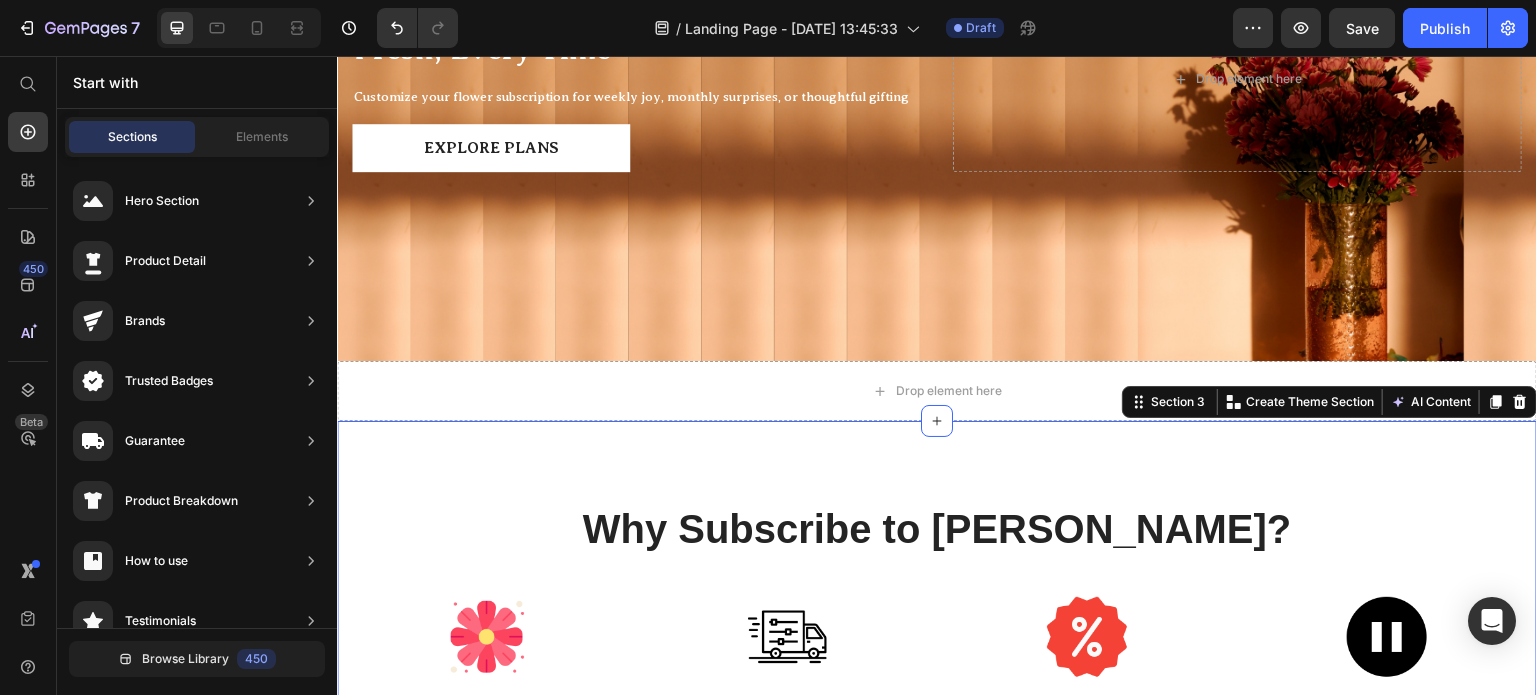 click on "Why Subscribe to [PERSON_NAME]? Heading Row Image Freshly Hand-Blooms Text Block Image Flexible Delivery Text Block Image Exclusive Discounts Text Block Image Pause or Skip Anytime  Text Block Row Section 3   You can create reusable sections Create Theme Section AI Content Write with GemAI What would you like to describe here? Tone and Voice Persuasive Product Shared Light Show more Generate" at bounding box center (937, 615) 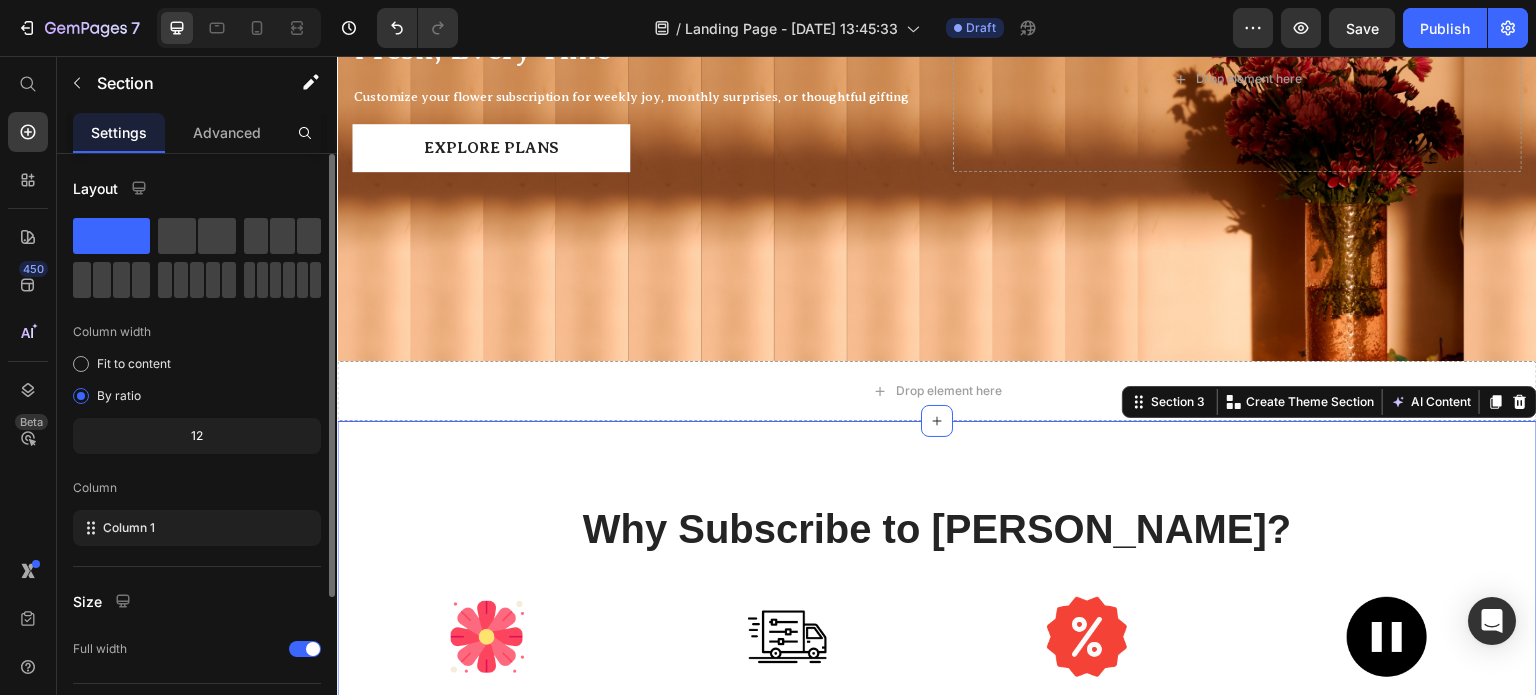 scroll, scrollTop: 200, scrollLeft: 0, axis: vertical 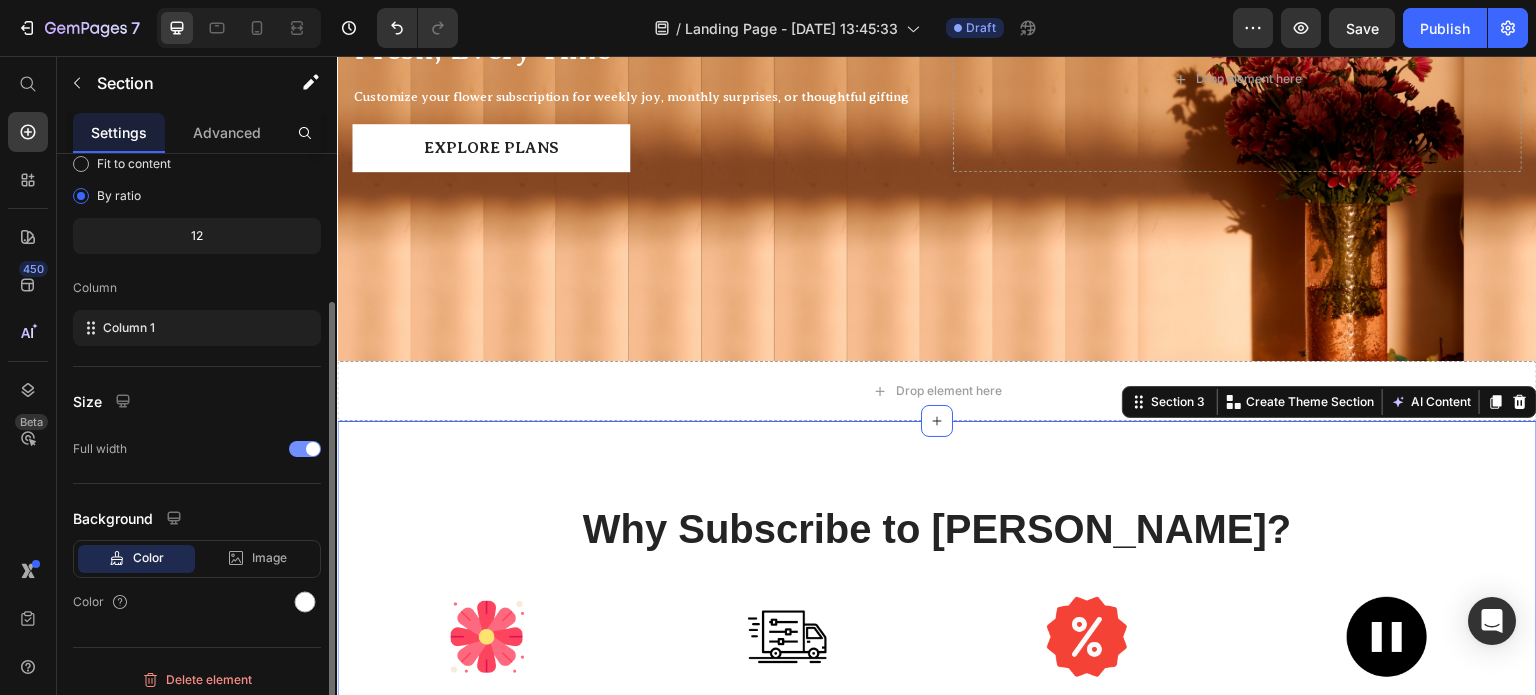 click at bounding box center [313, 449] 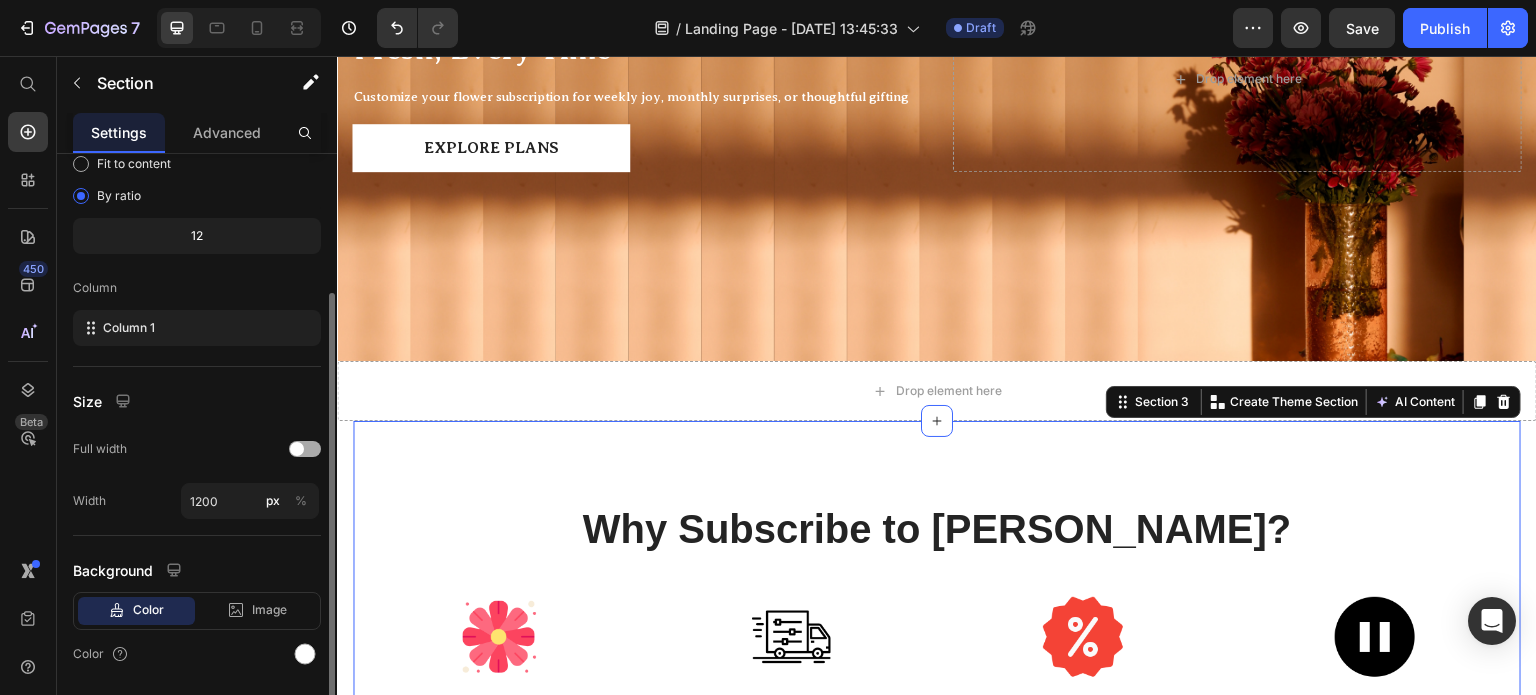 click at bounding box center [305, 449] 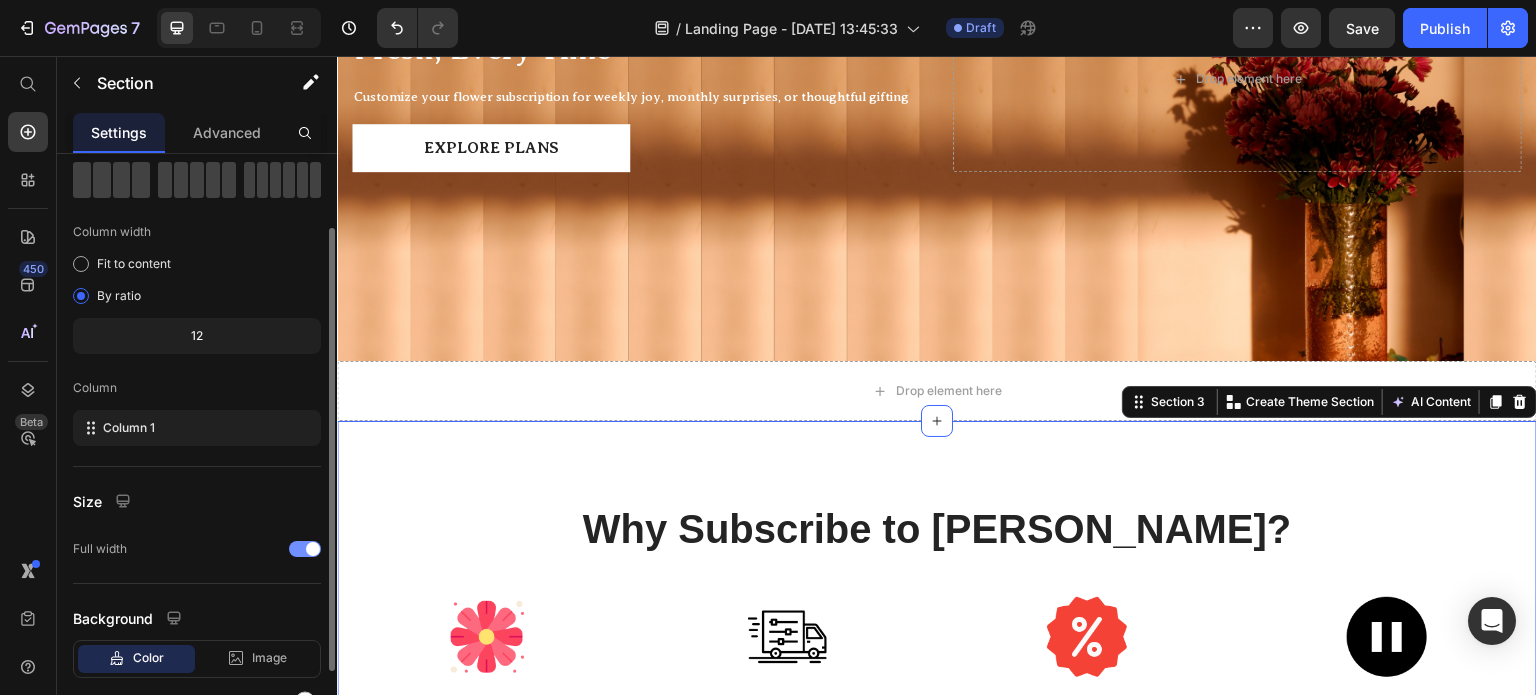 scroll, scrollTop: 0, scrollLeft: 0, axis: both 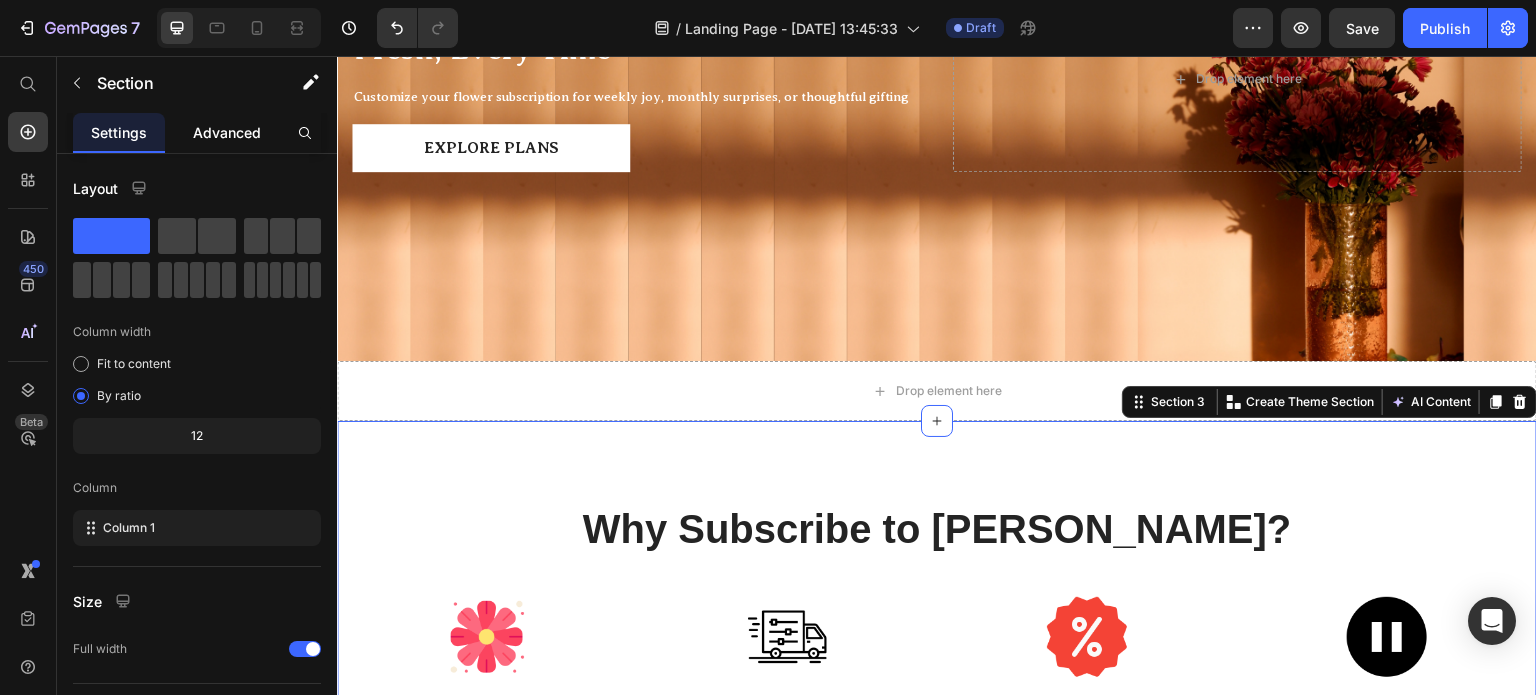 click on "Advanced" at bounding box center [227, 132] 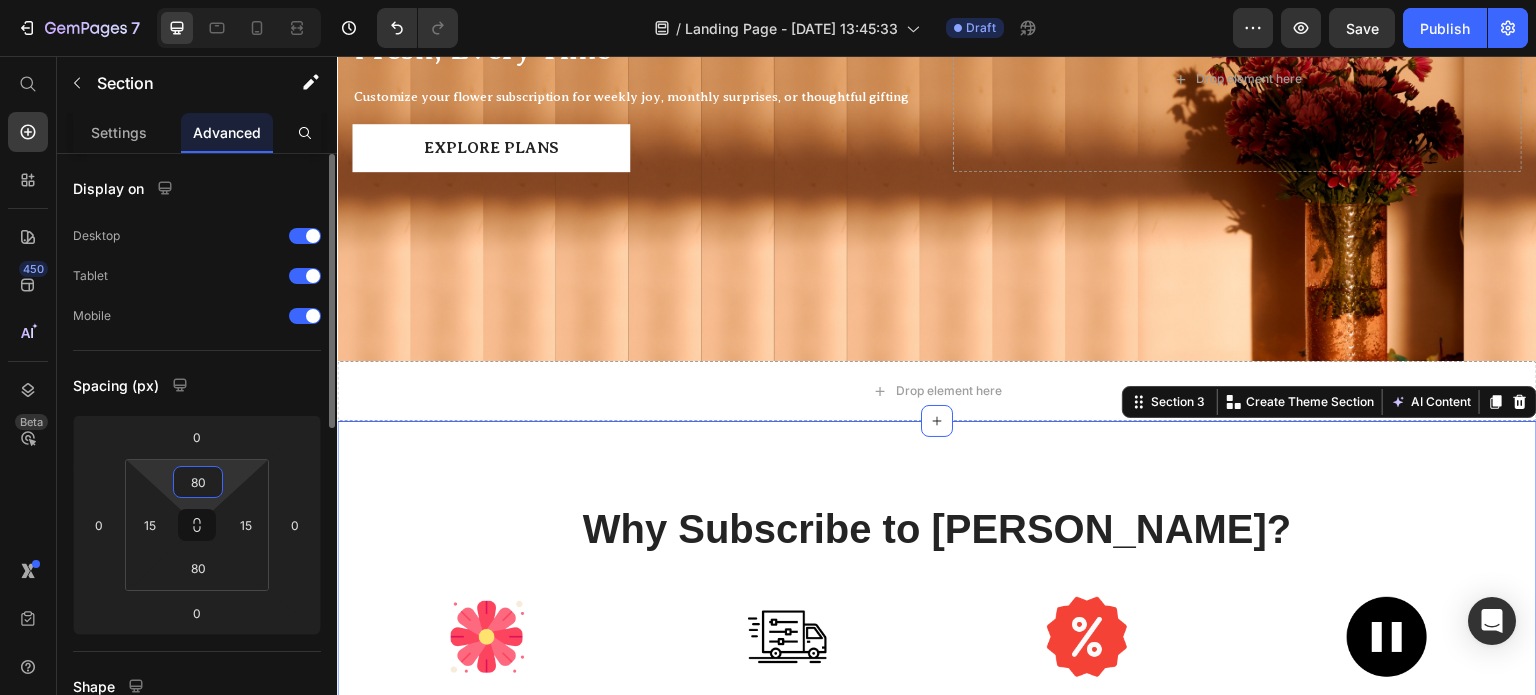 drag, startPoint x: 203, startPoint y: 479, endPoint x: 184, endPoint y: 479, distance: 19 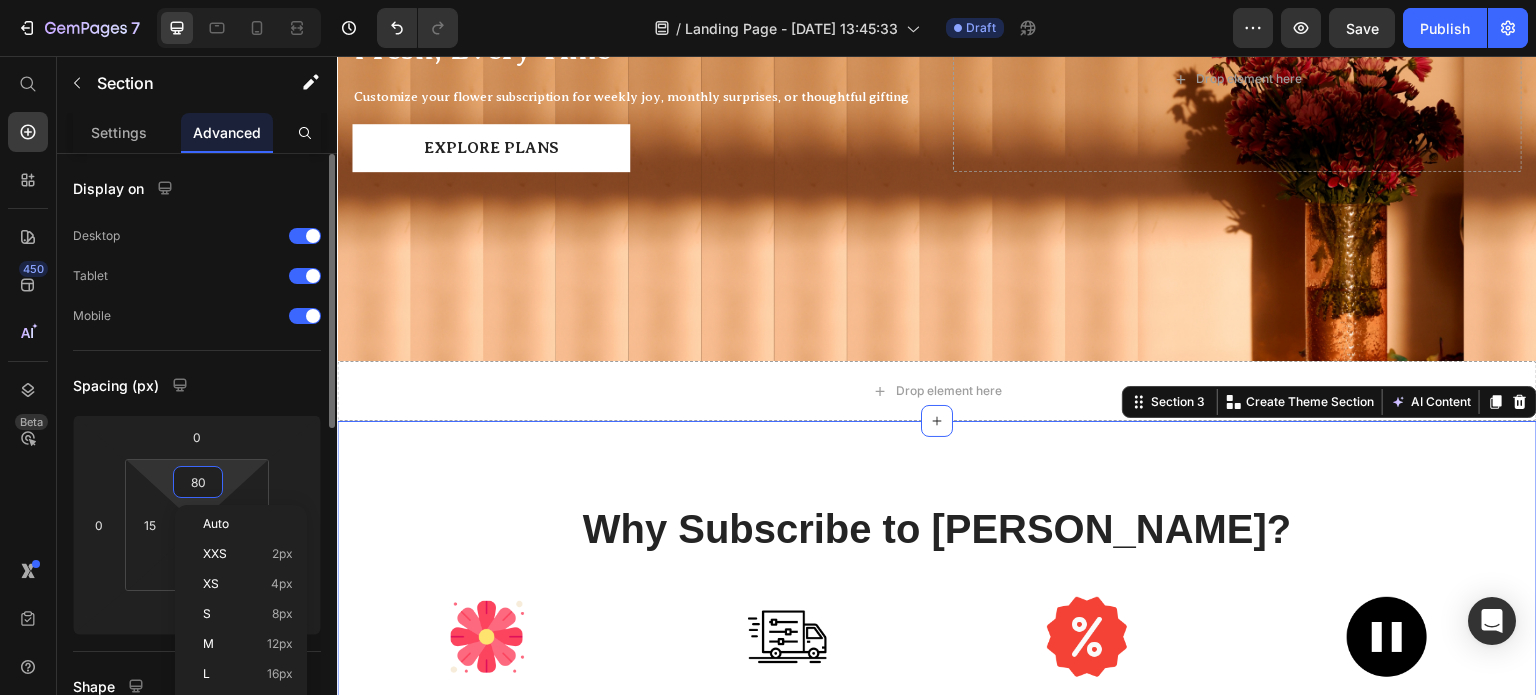 click on "80" at bounding box center [198, 482] 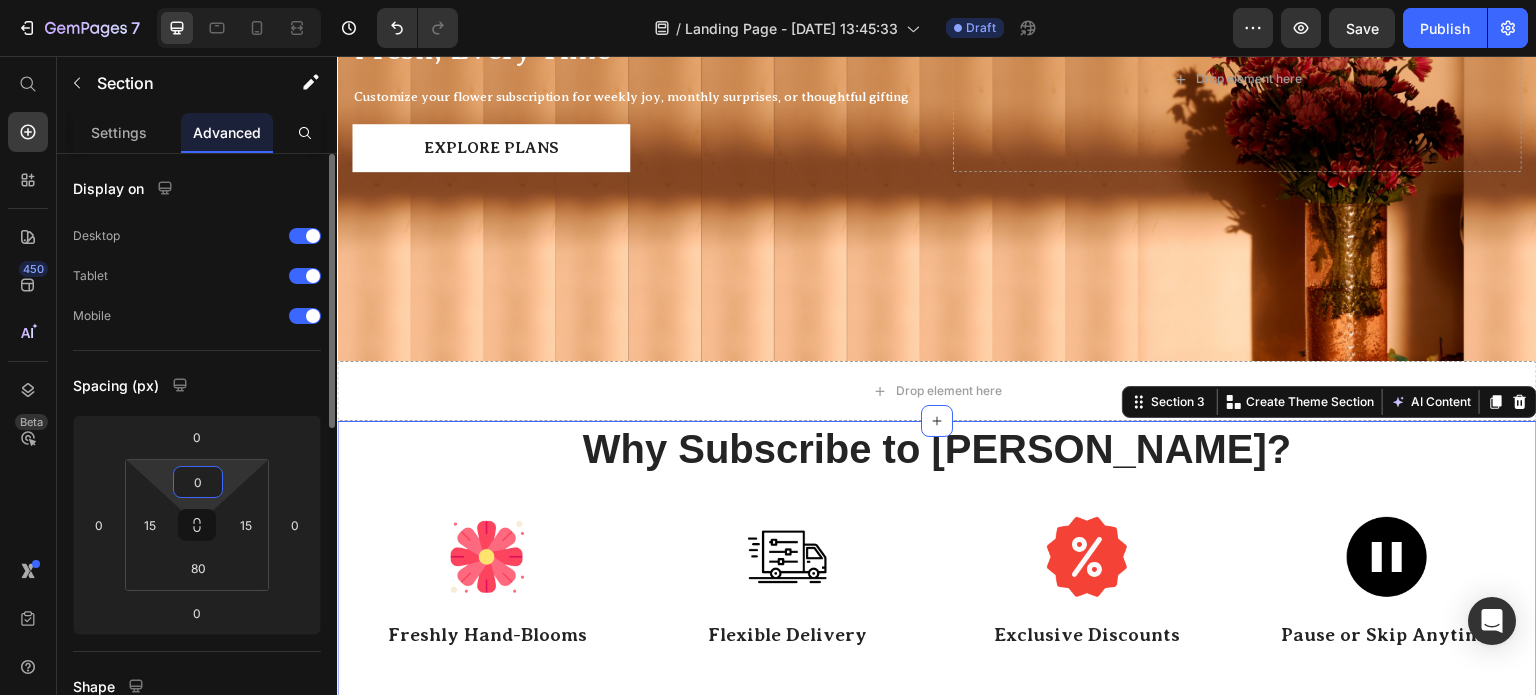 type on "0" 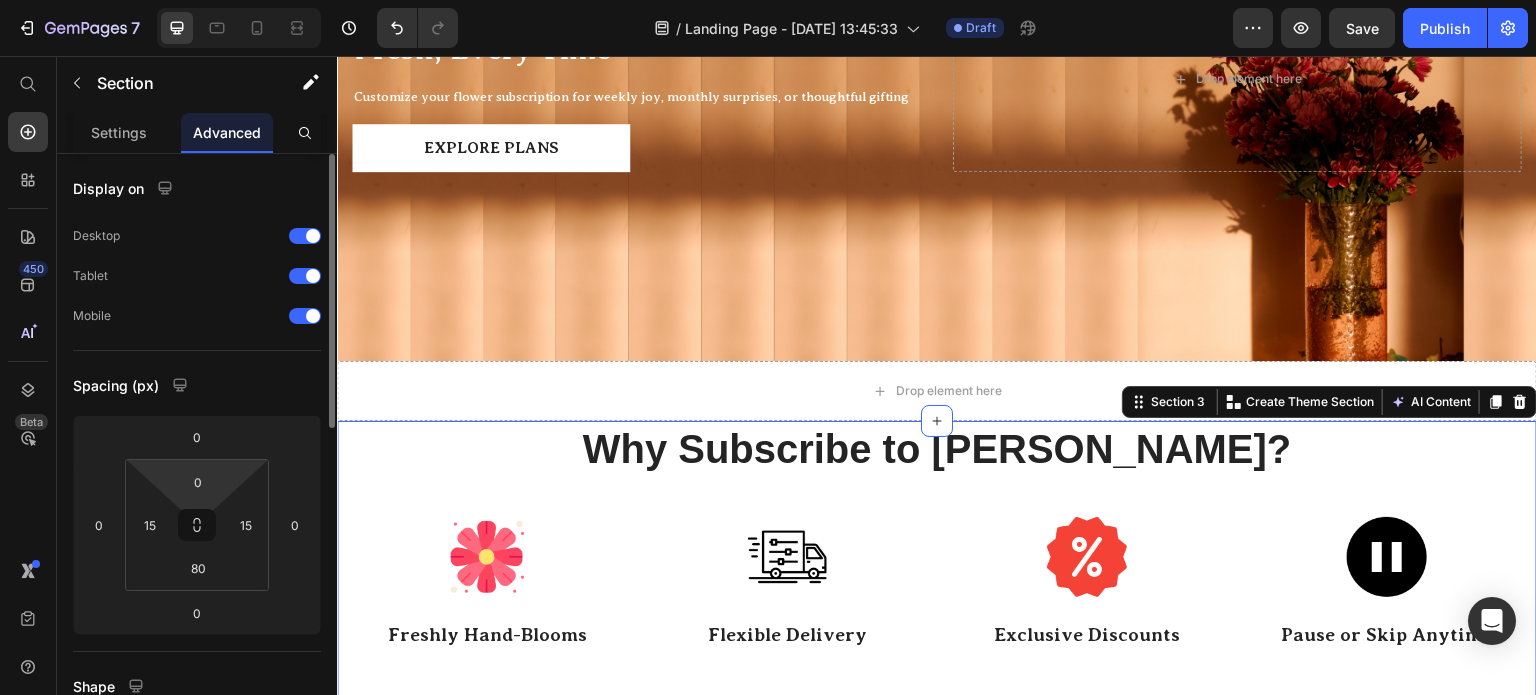 click on "Spacing (px)" at bounding box center [197, 385] 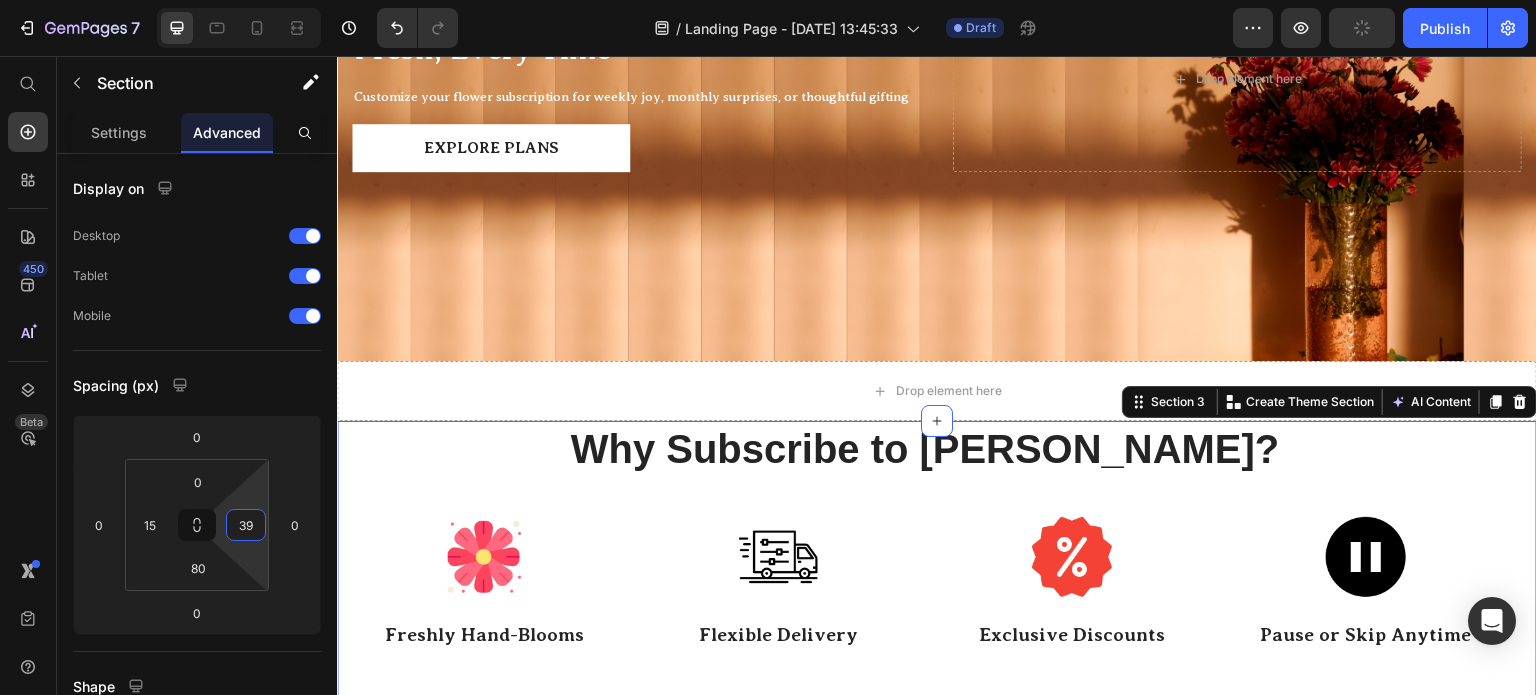 drag, startPoint x: 251, startPoint y: 547, endPoint x: 252, endPoint y: 535, distance: 12.0415945 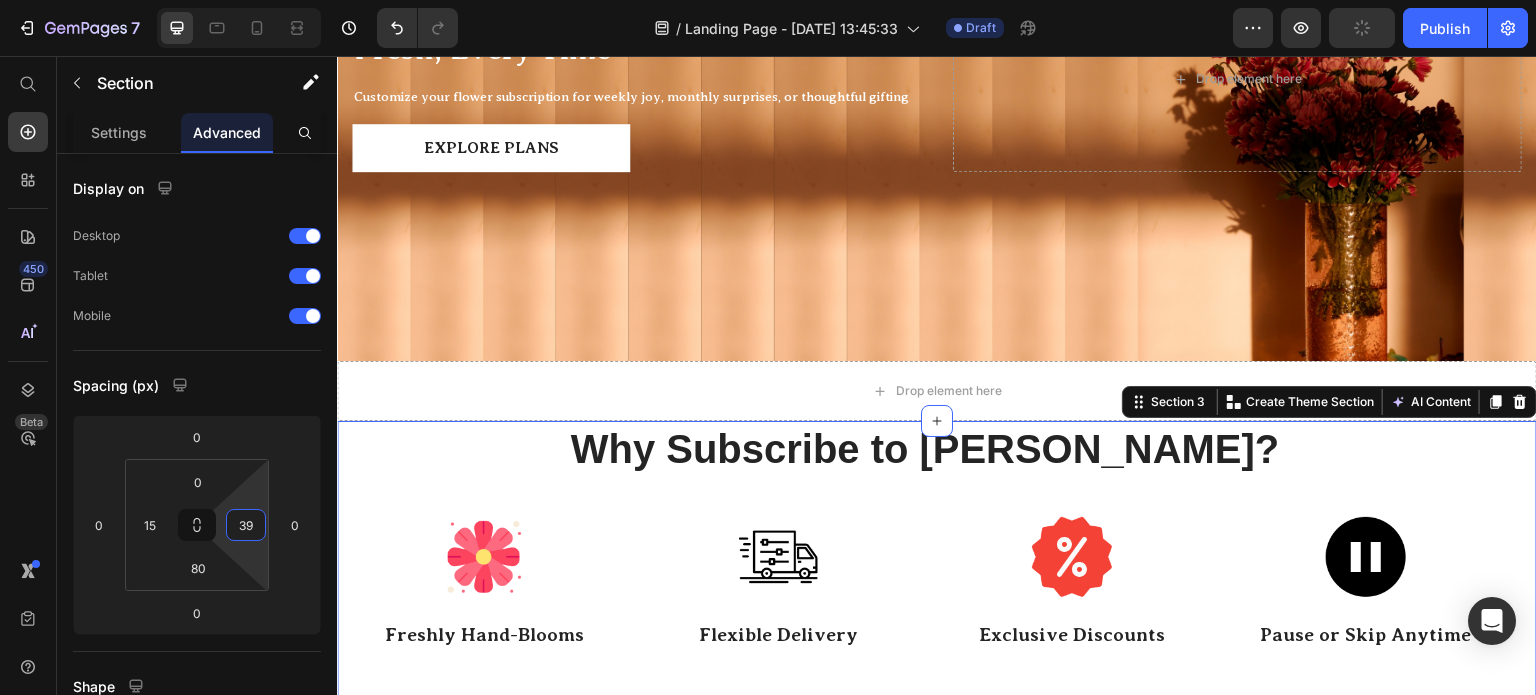 click on "7   /  Landing Page - [DATE] 13:45:33 Draft Preview  Publish  450 Beta Start with Sections Elements Hero Section Product Detail Brands Trusted Badges Guarantee Product Breakdown How to use Testimonials Compare Bundle FAQs Social Proof Brand Story Product List Collection Blog List Contact Sticky Add to Cart Custom Footer Browse Library 450 Layout
Row
Row
Row
Row Text
Heading
Text Block Button
Button
Button
Sticky Back to top Media
Image
Image" at bounding box center [768, 0] 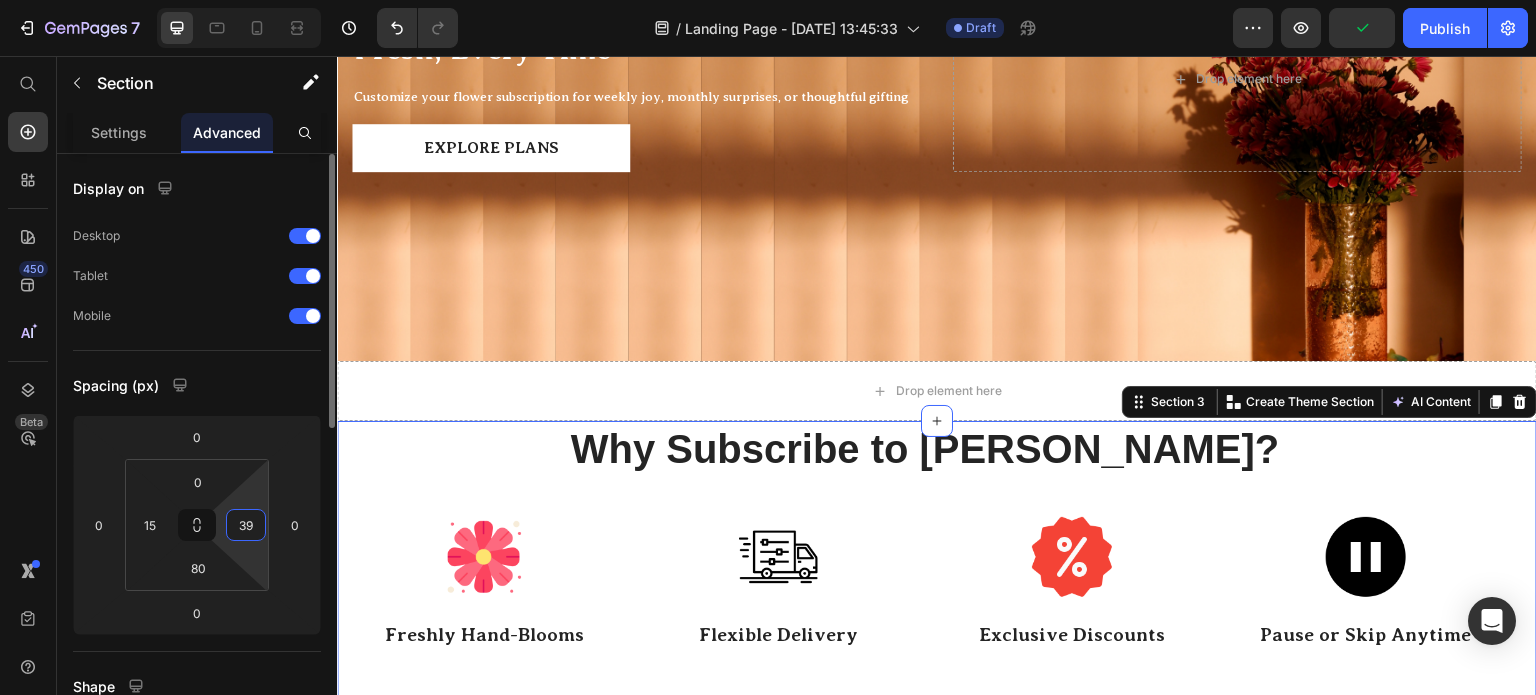 drag, startPoint x: 256, startPoint y: 517, endPoint x: 238, endPoint y: 526, distance: 20.12461 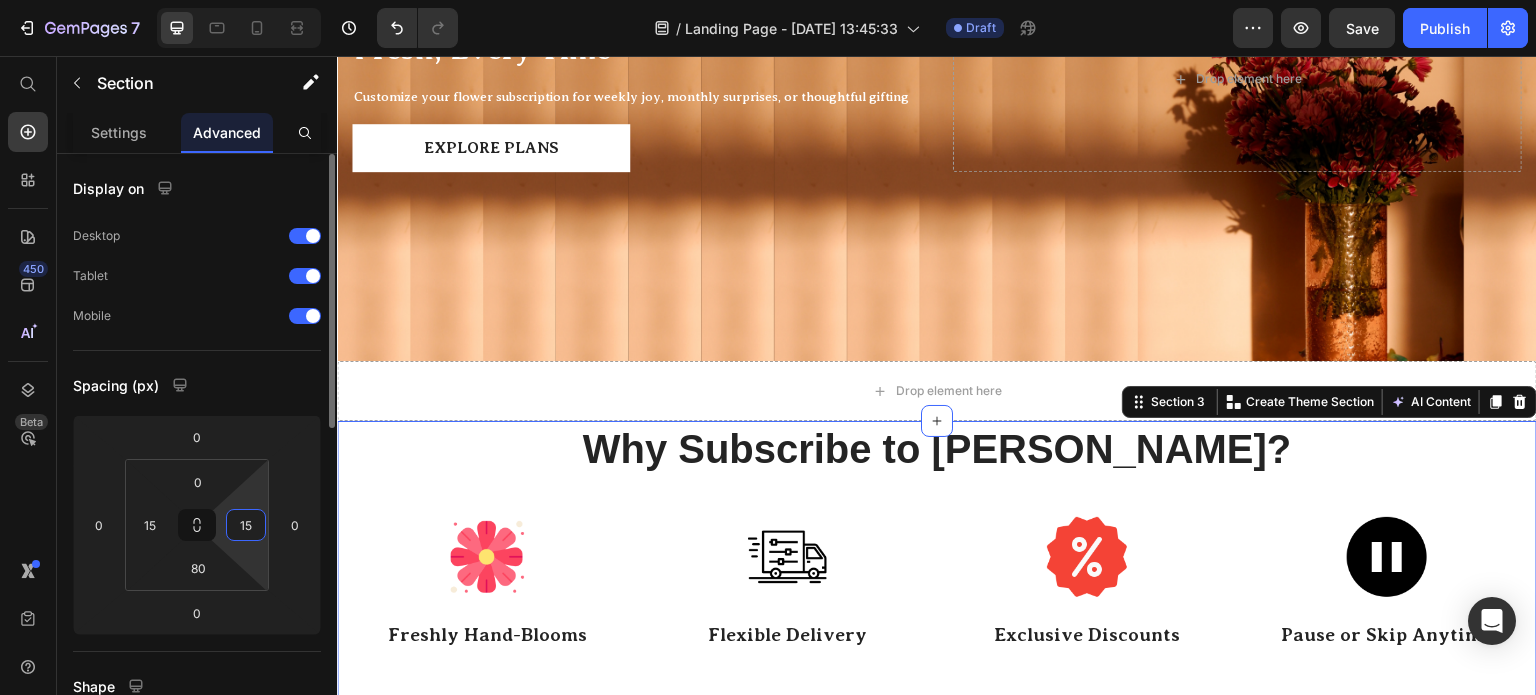 type on "15" 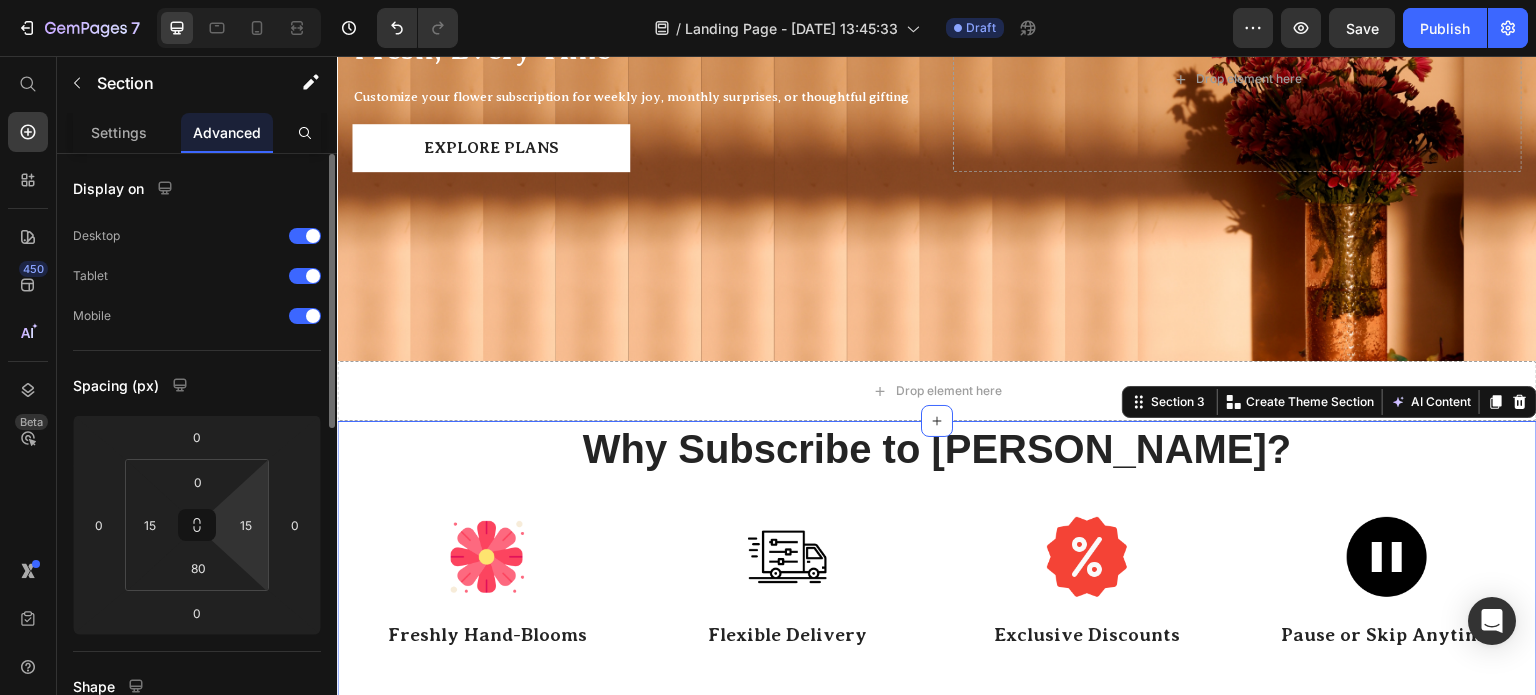 click on "Spacing (px)" at bounding box center (197, 385) 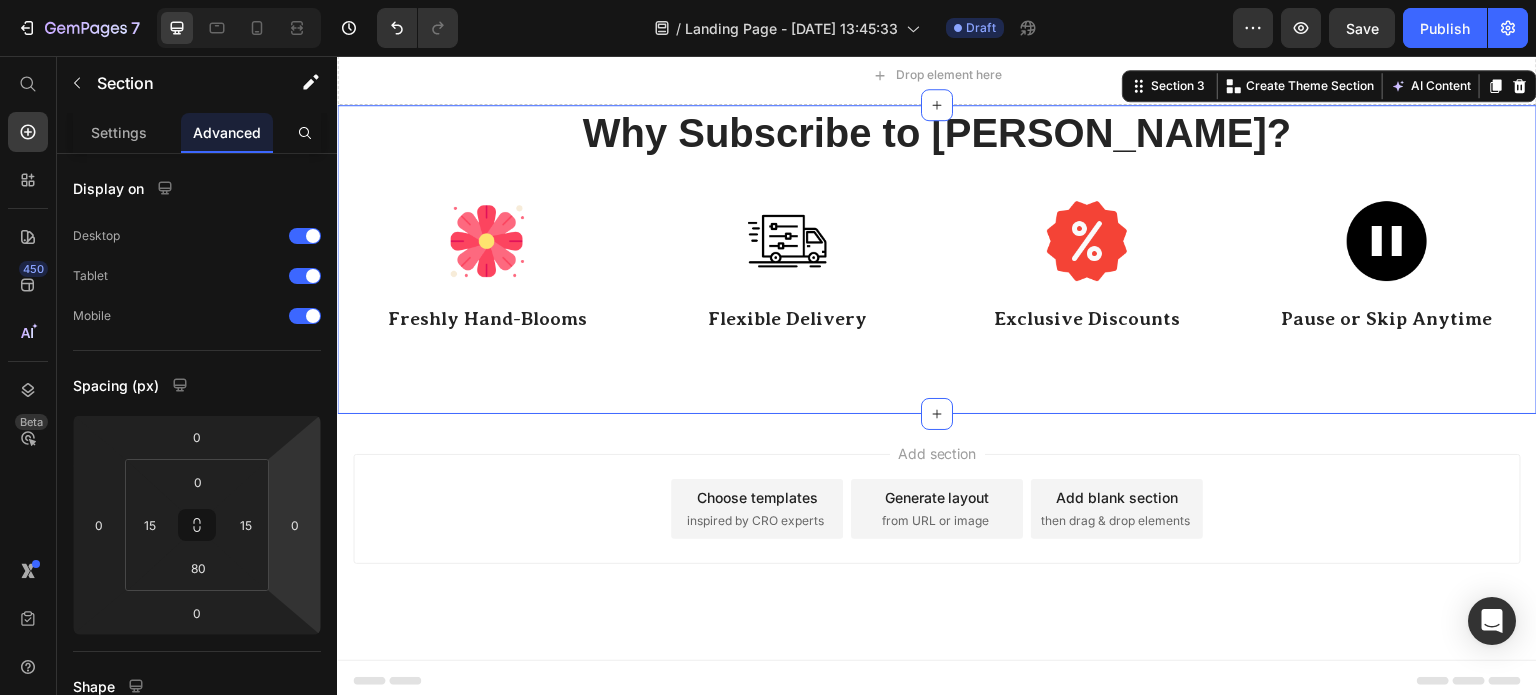 scroll, scrollTop: 568, scrollLeft: 0, axis: vertical 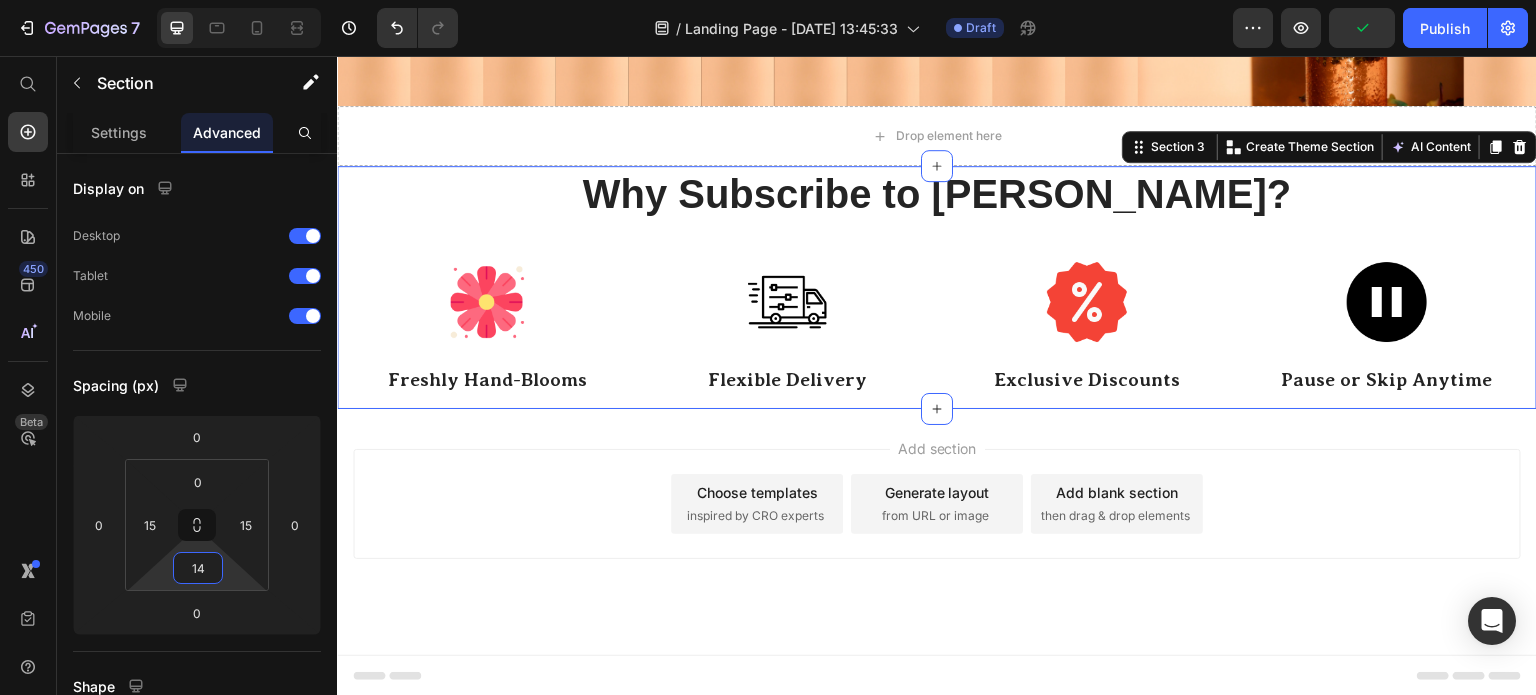 type on "12" 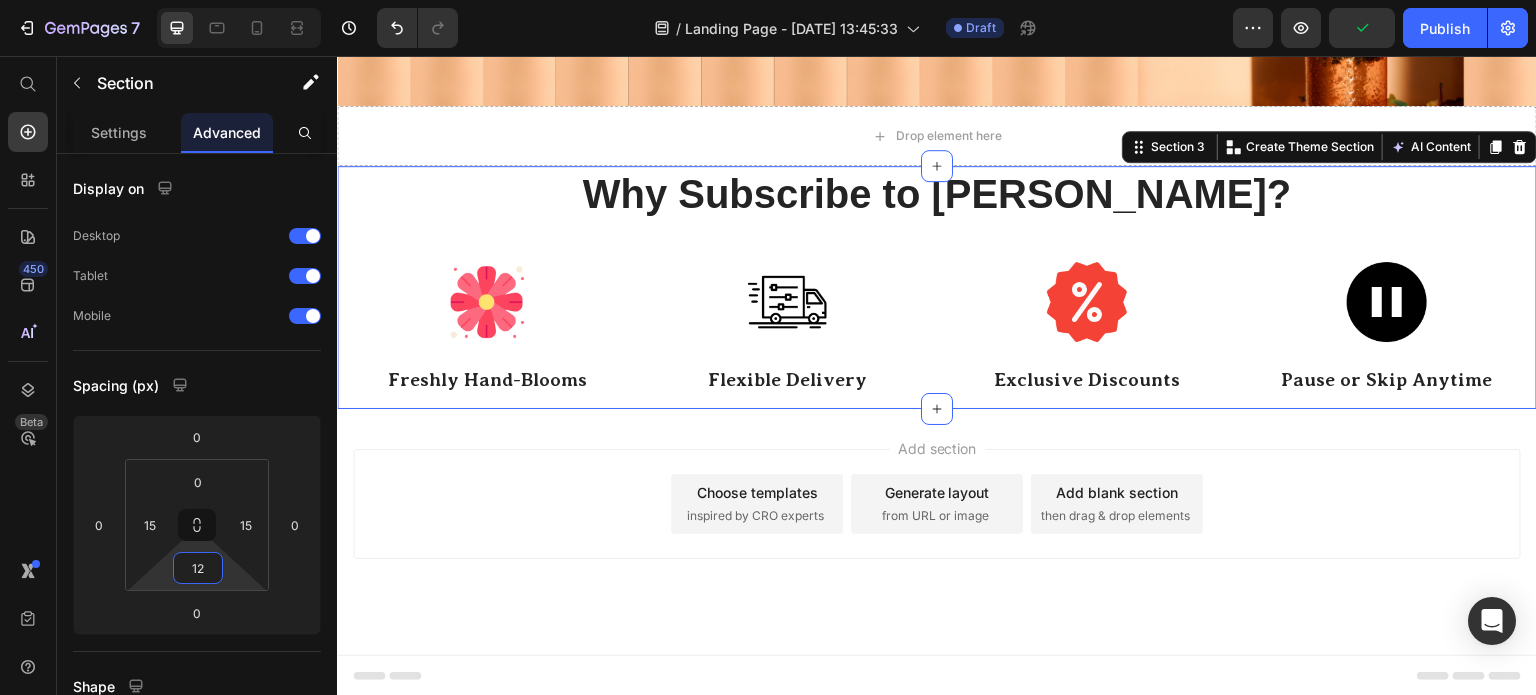 scroll, scrollTop: 500, scrollLeft: 0, axis: vertical 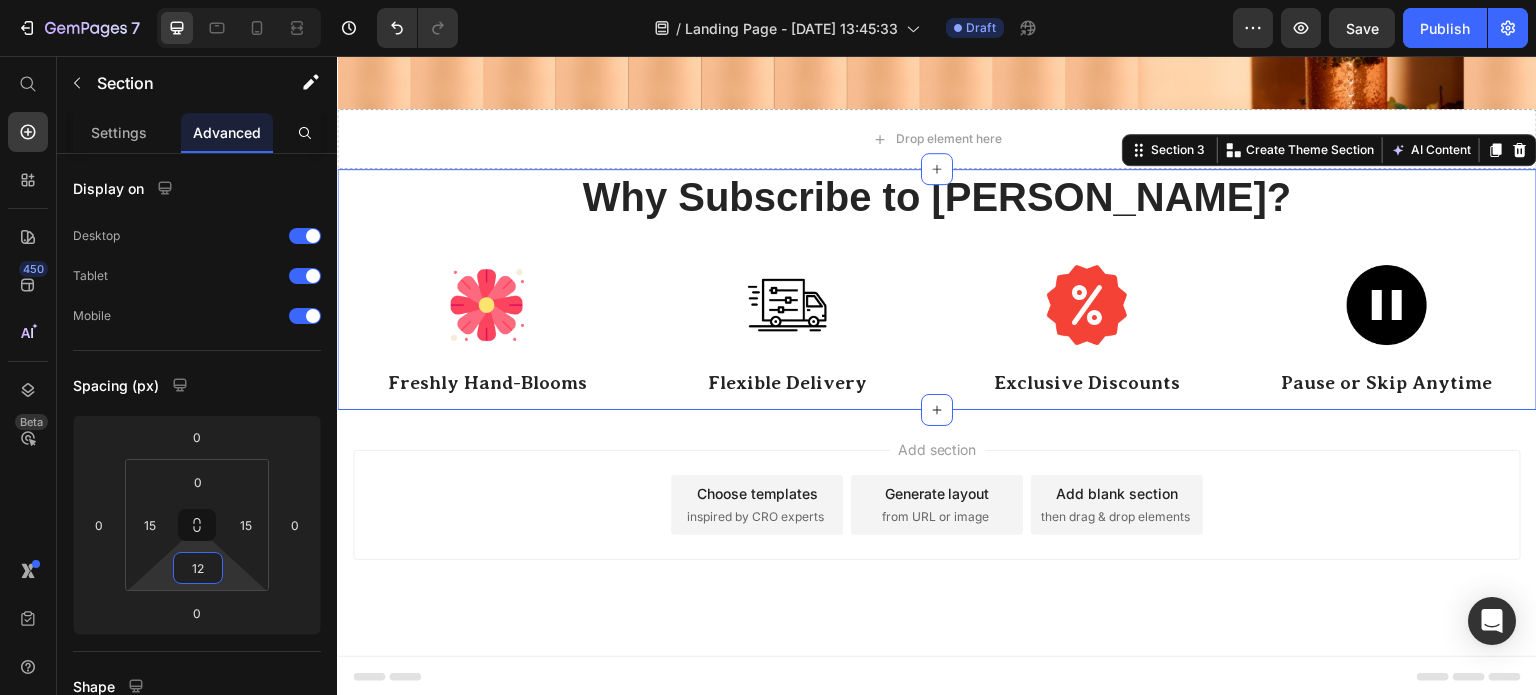 click on "7   /  Landing Page - [DATE] 13:45:33 Draft Preview  Save   Publish  450 Beta Start with Sections Elements Hero Section Product Detail Brands Trusted Badges Guarantee Product Breakdown How to use Testimonials Compare Bundle FAQs Social Proof Brand Story Product List Collection Blog List Contact Sticky Add to Cart Custom Footer Browse Library 450 Layout
Row
Row
Row
Row Text
Heading
Text Block Button
Button
Button
Sticky Back to top Media
Image" at bounding box center [768, 0] 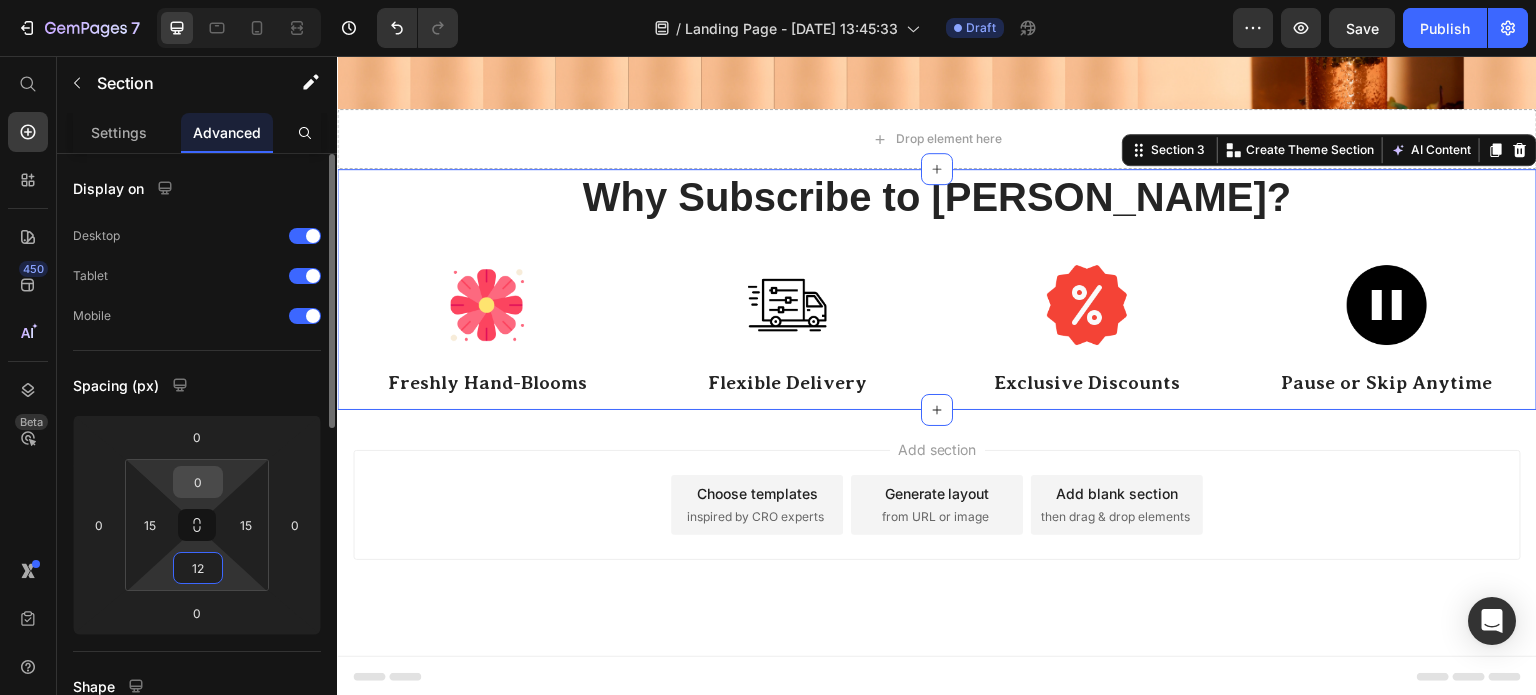 click on "0" at bounding box center [198, 482] 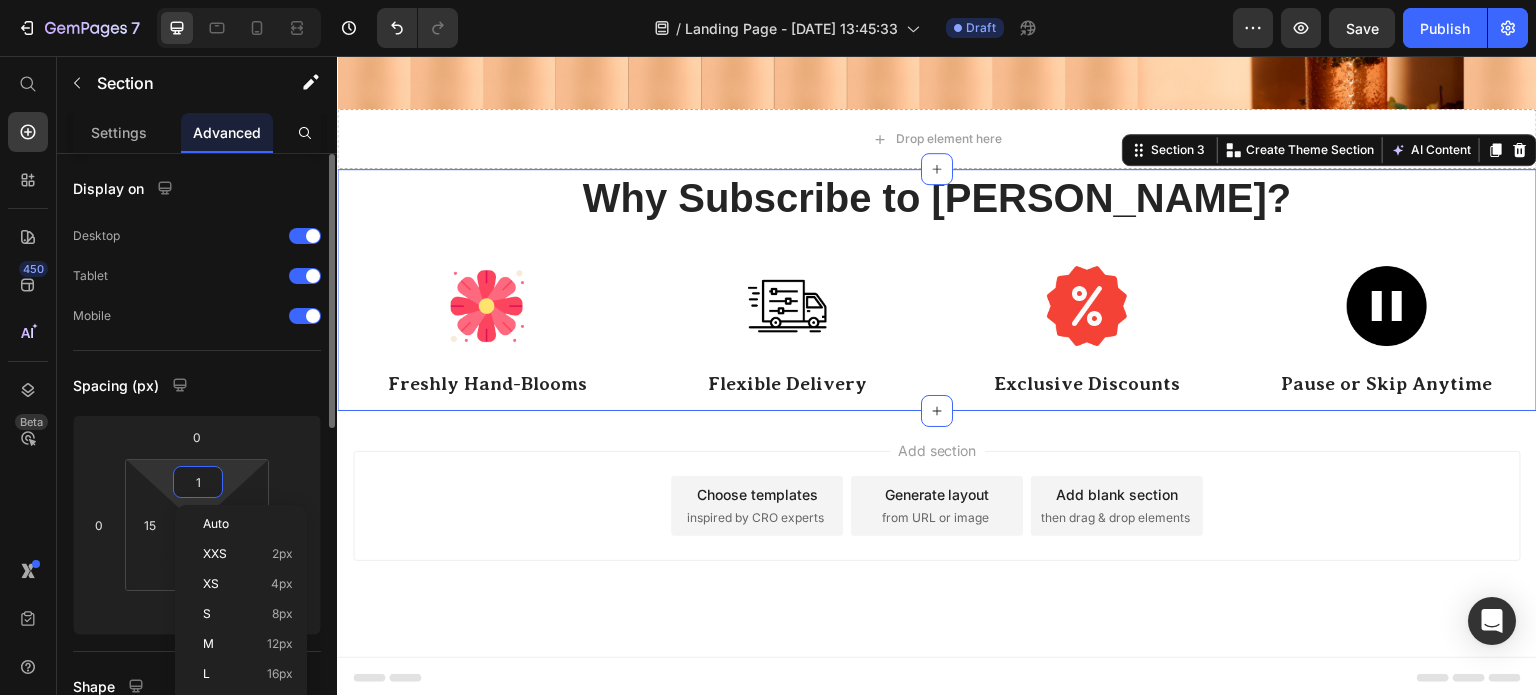 scroll, scrollTop: 512, scrollLeft: 0, axis: vertical 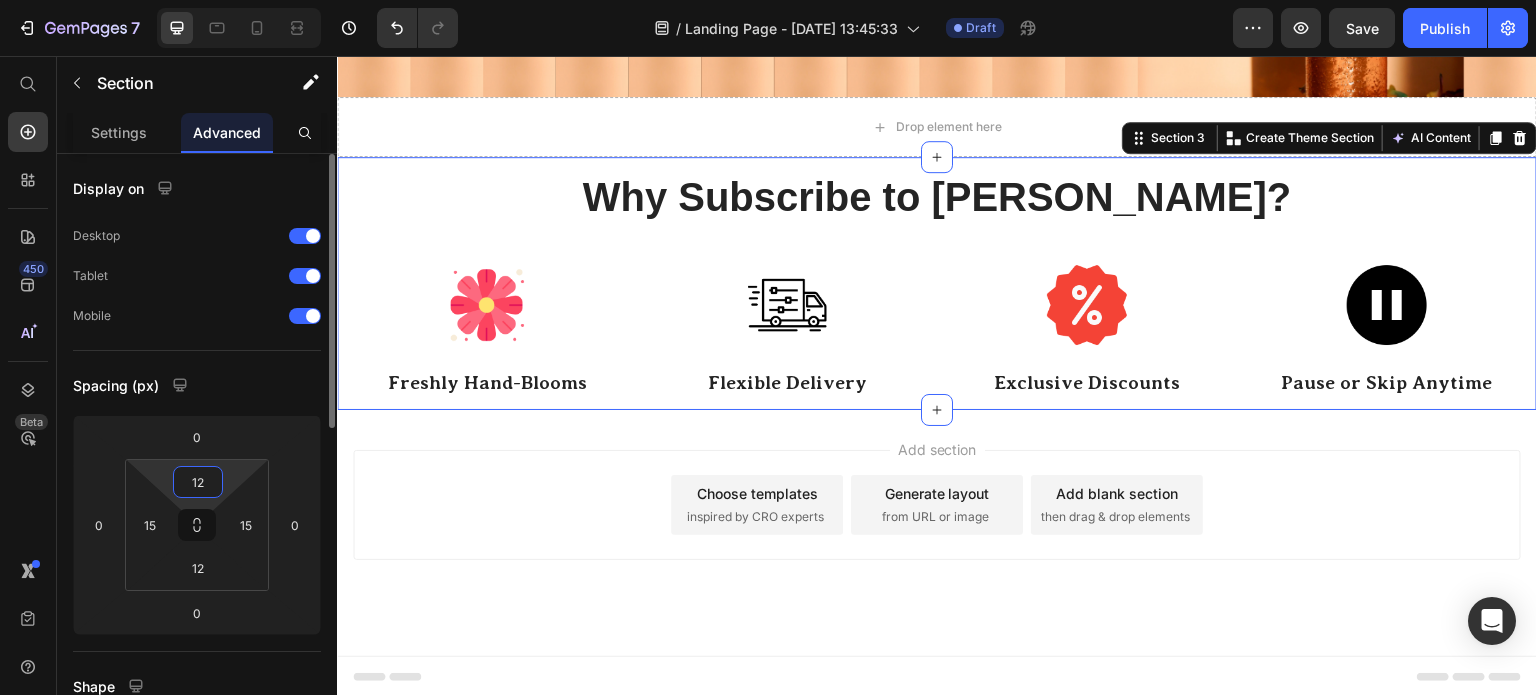 type on "12" 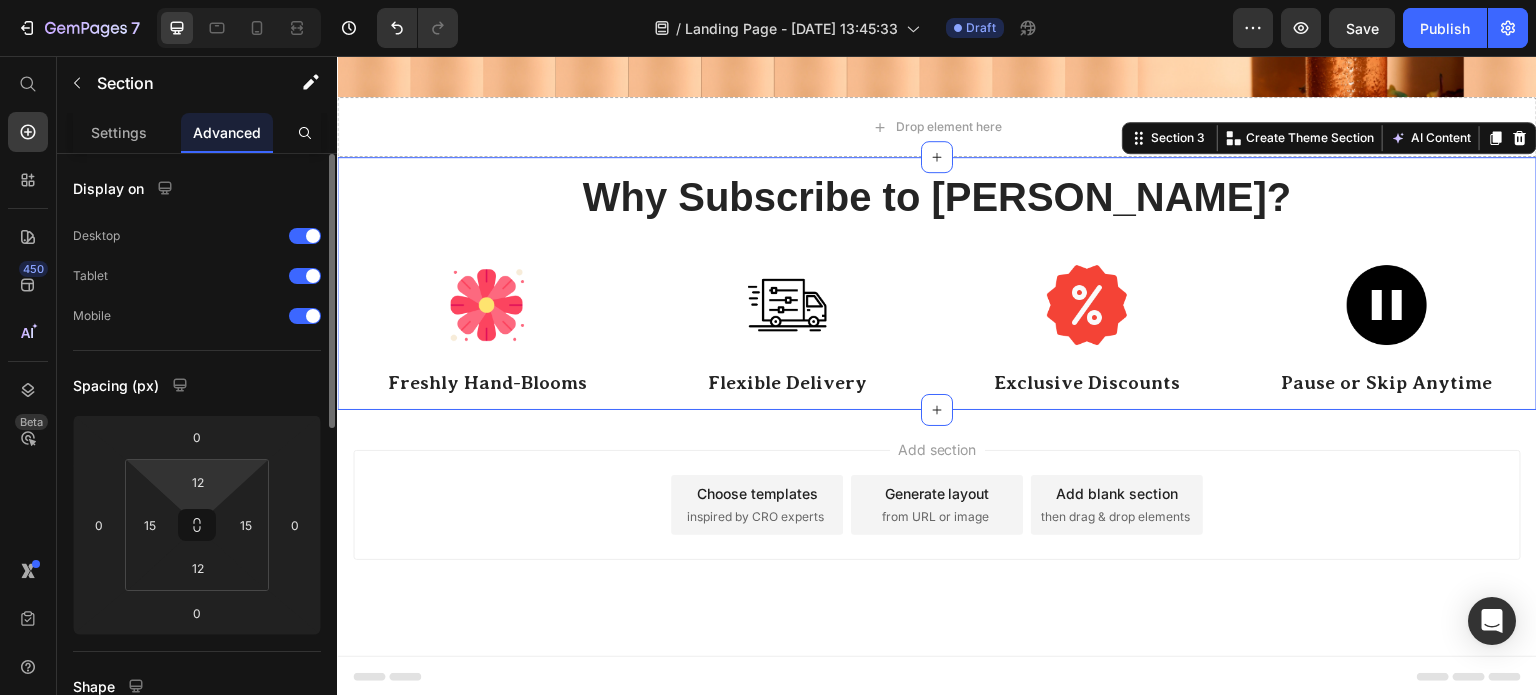 click on "Spacing (px)" at bounding box center (197, 385) 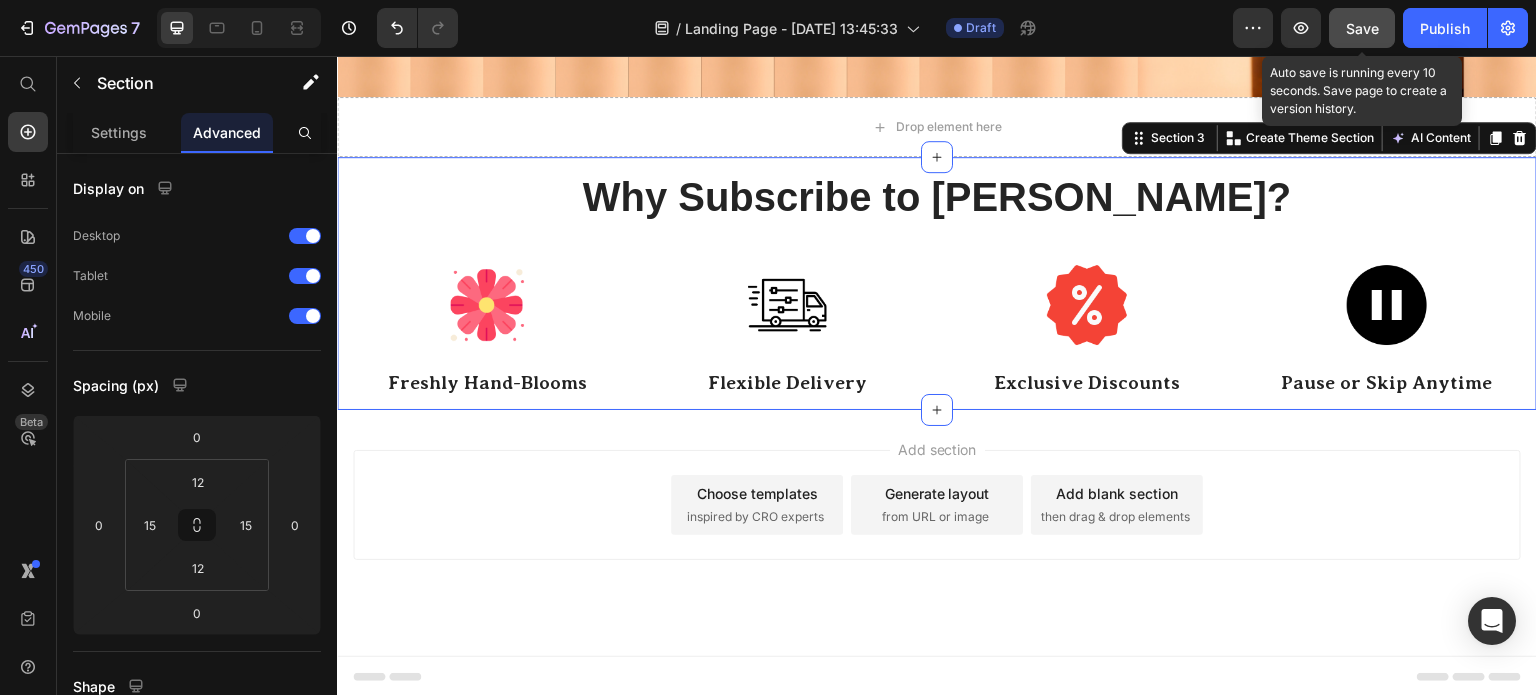 click on "Save" 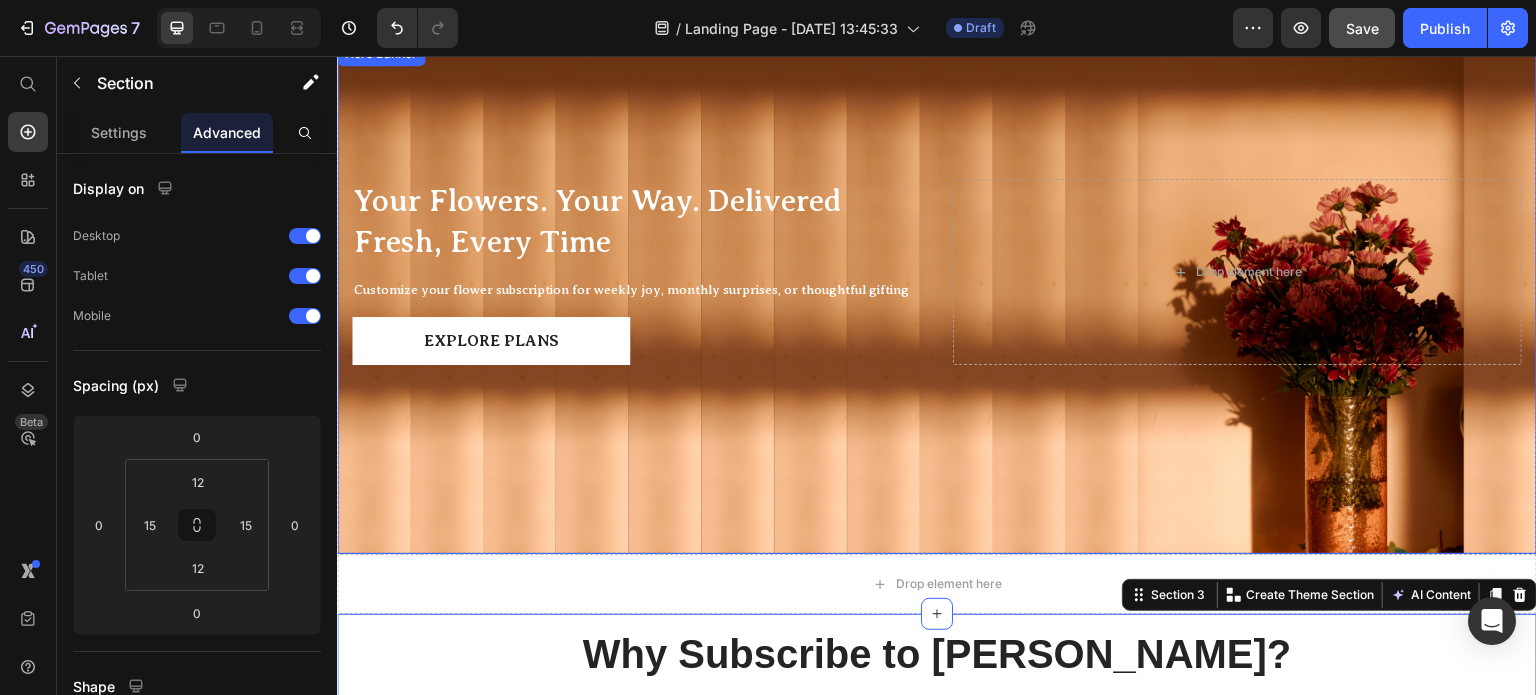scroll, scrollTop: 0, scrollLeft: 0, axis: both 